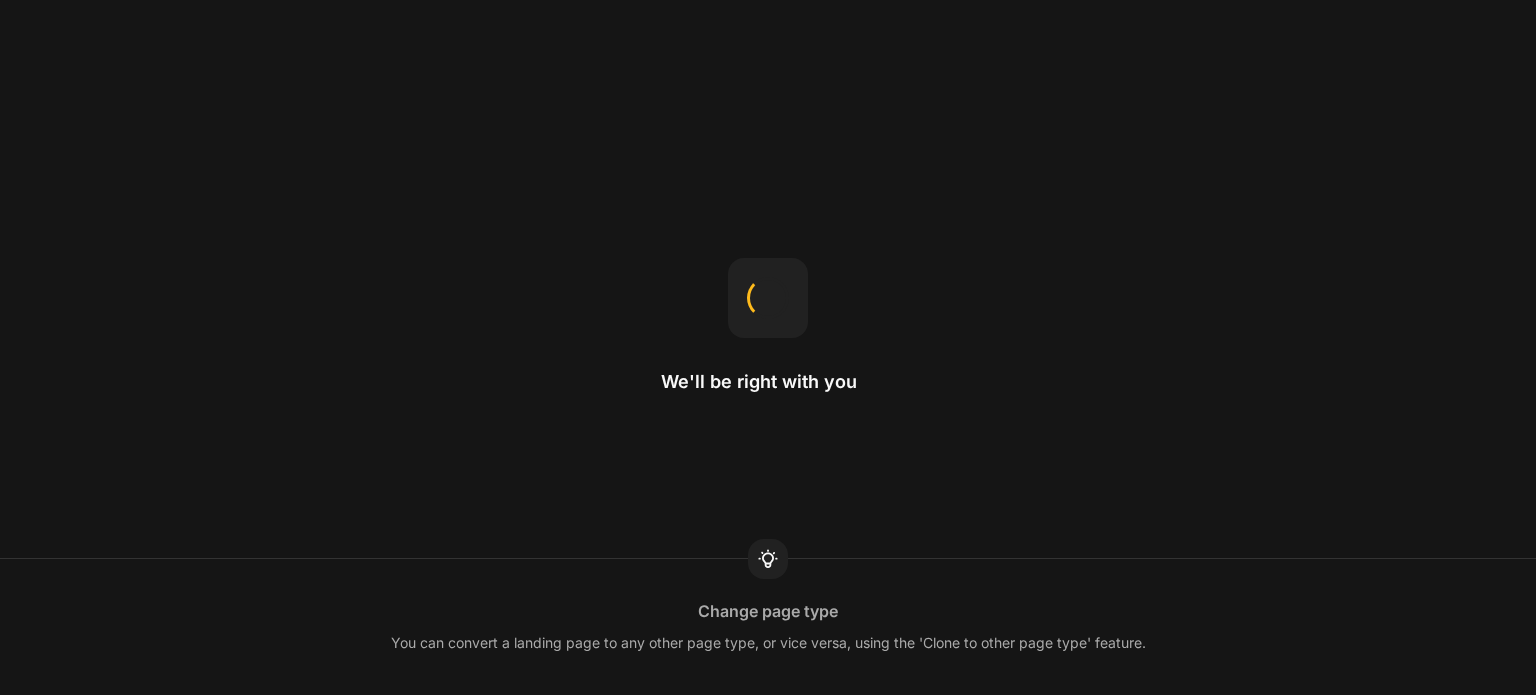 scroll, scrollTop: 0, scrollLeft: 0, axis: both 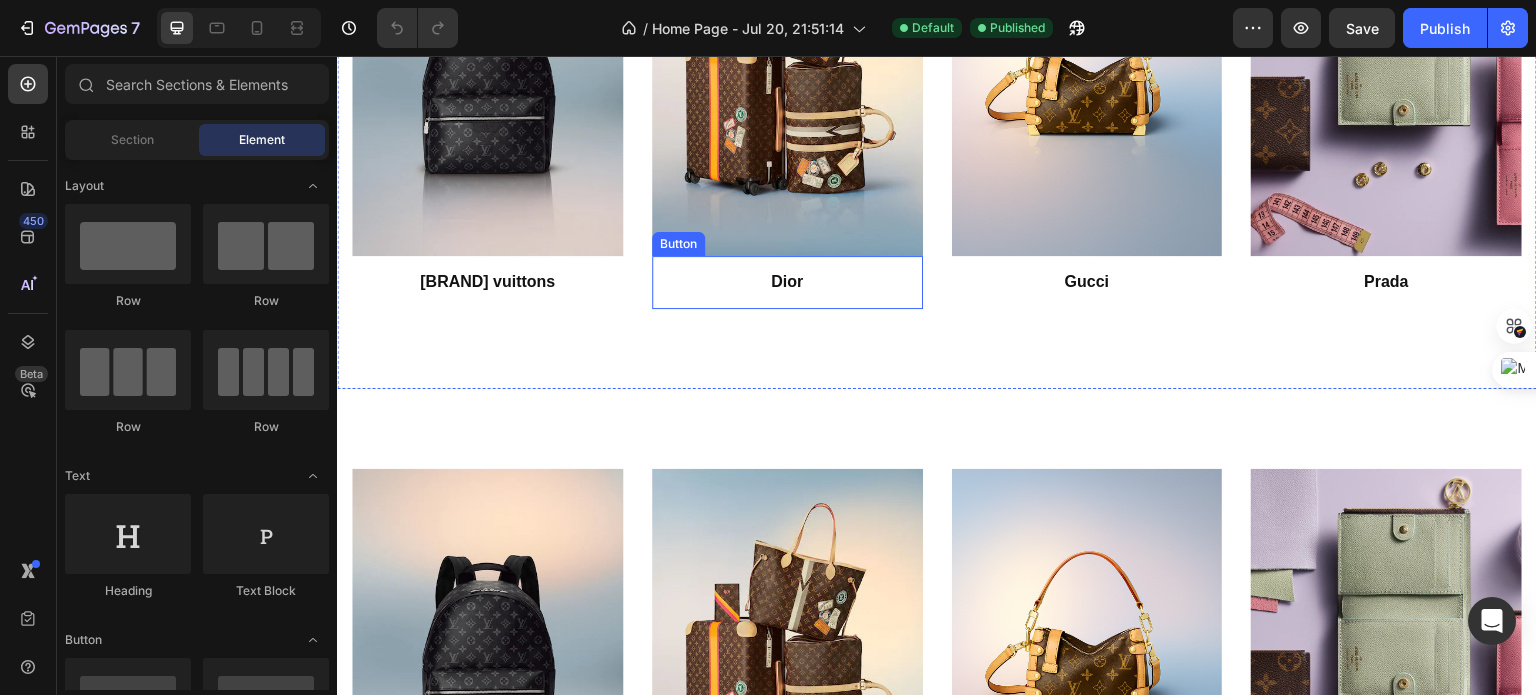click on "Dior" at bounding box center (787, 282) 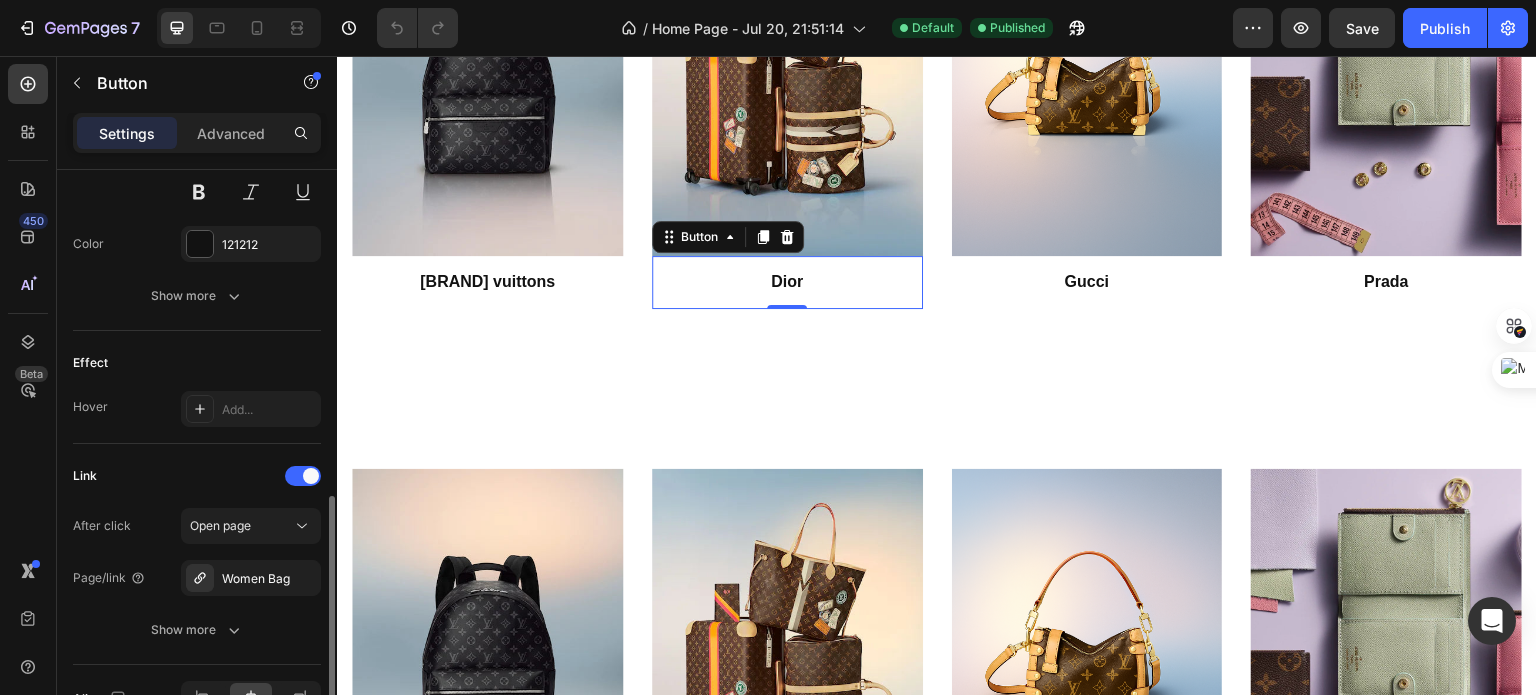 scroll, scrollTop: 891, scrollLeft: 0, axis: vertical 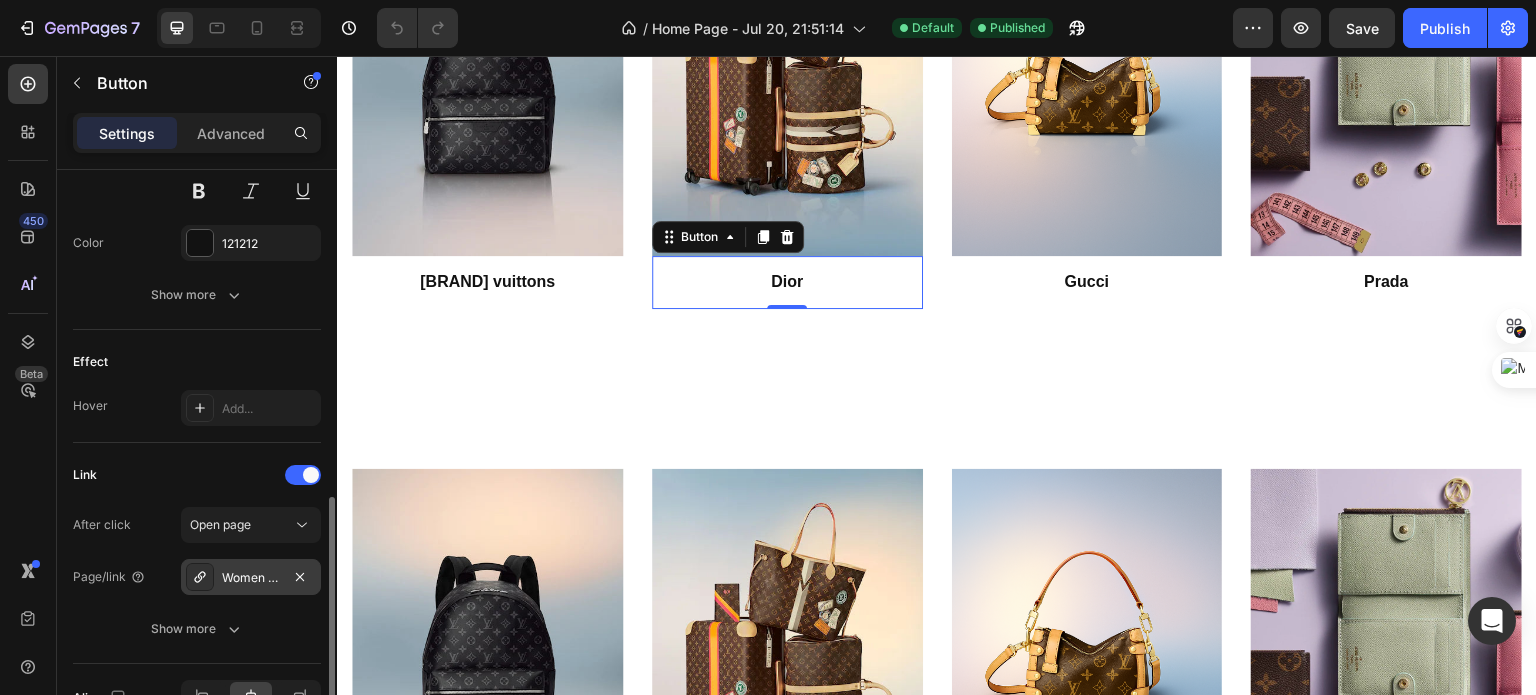 click on "Women Bag" at bounding box center [251, 577] 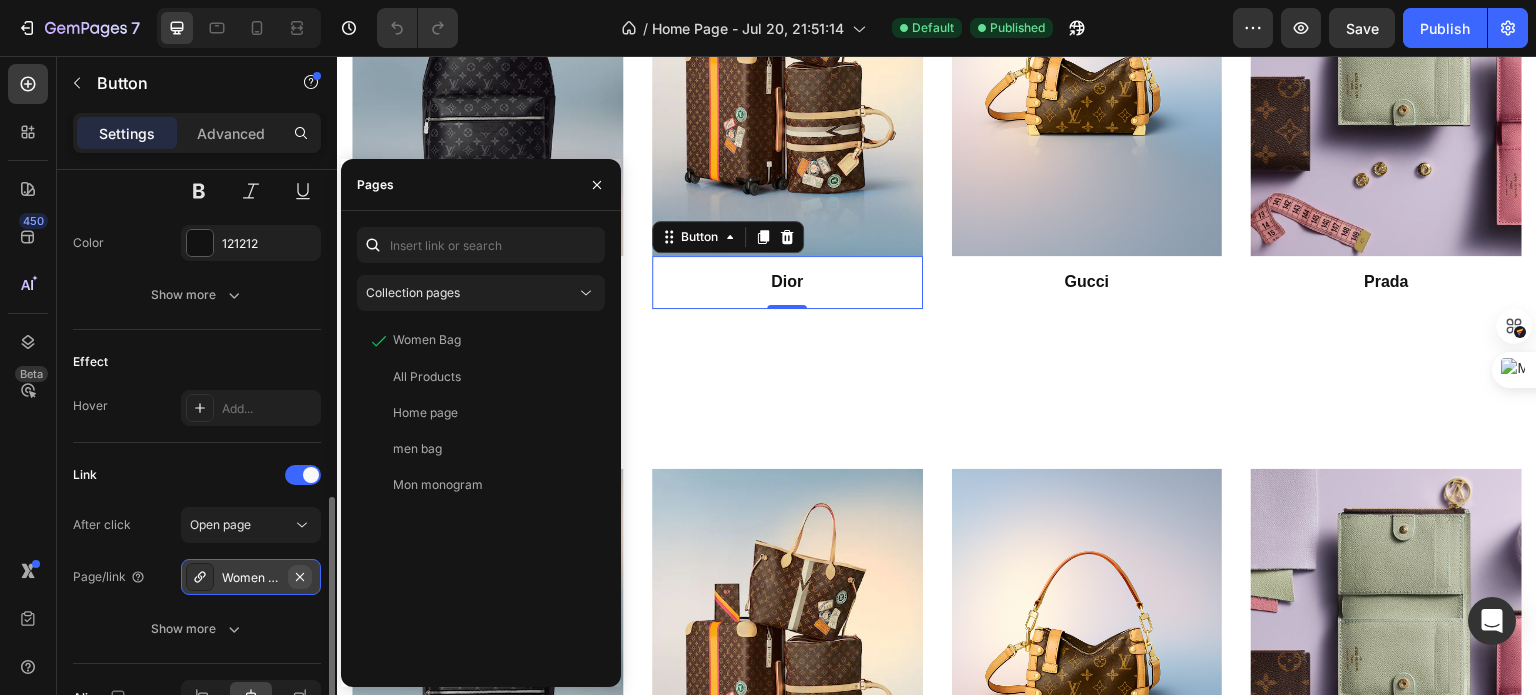 click 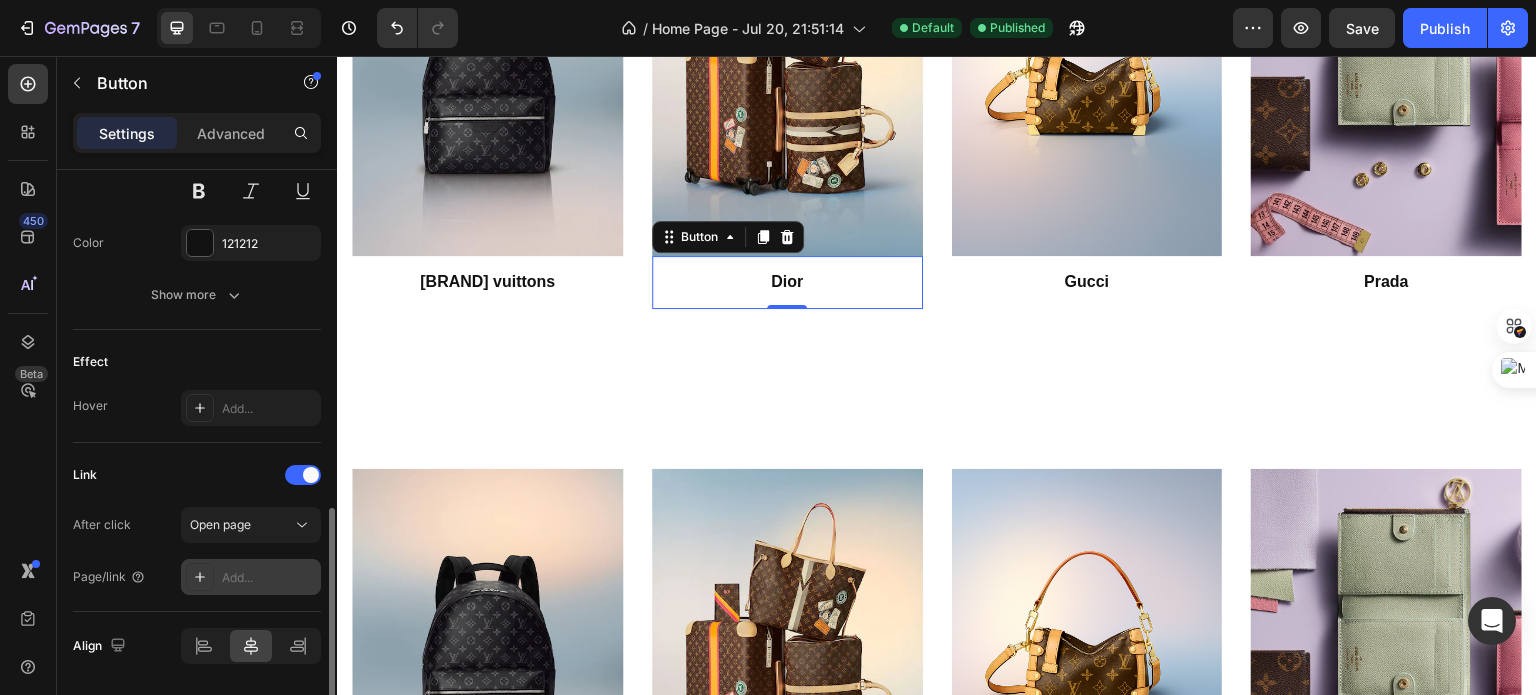 click on "Add..." at bounding box center [251, 577] 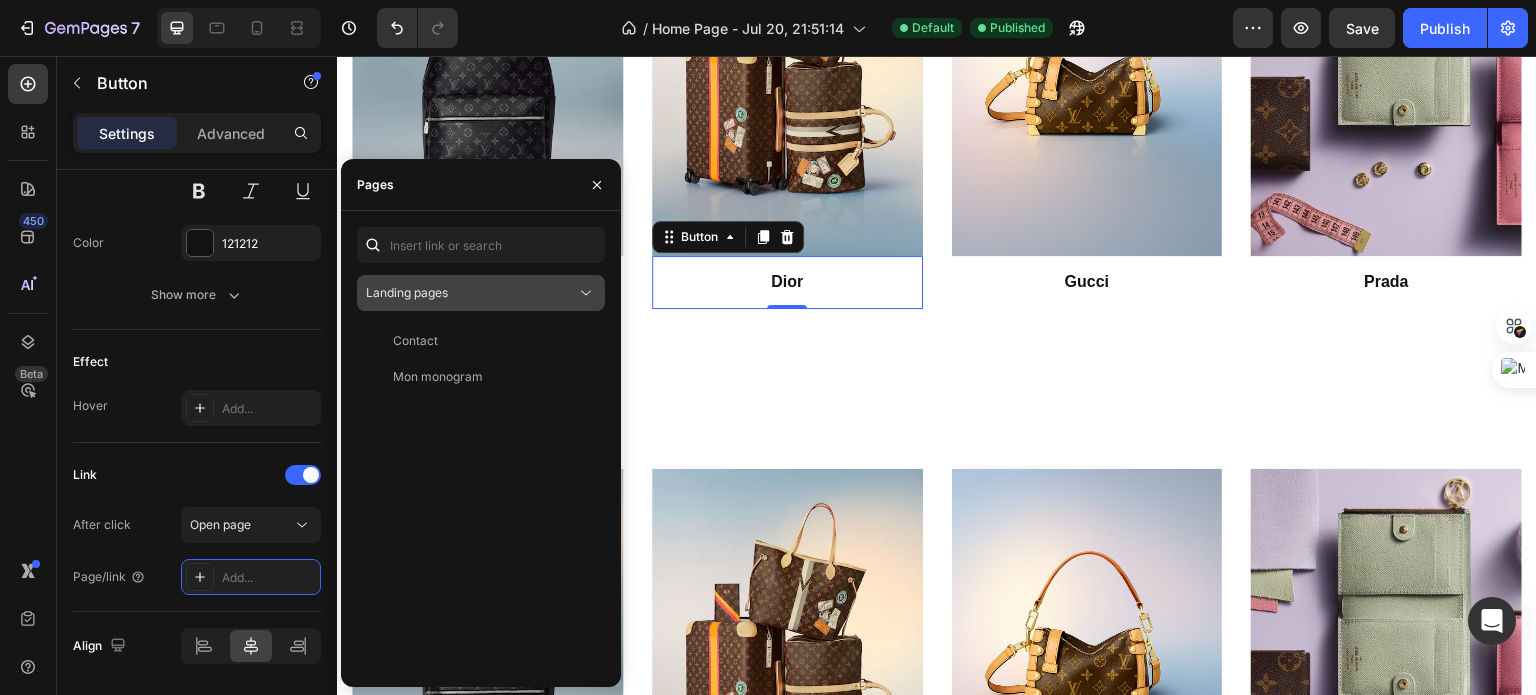 click on "Landing pages" 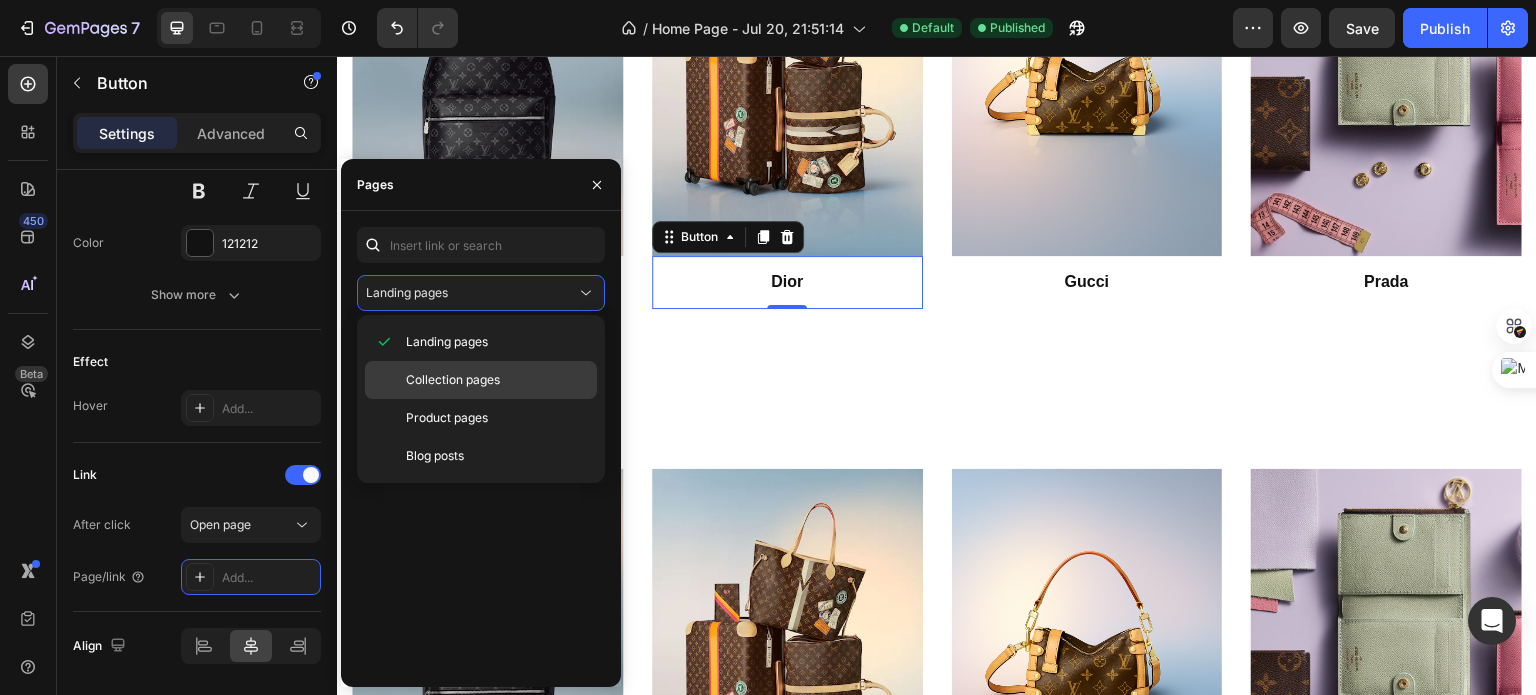 click on "Collection pages" at bounding box center (453, 380) 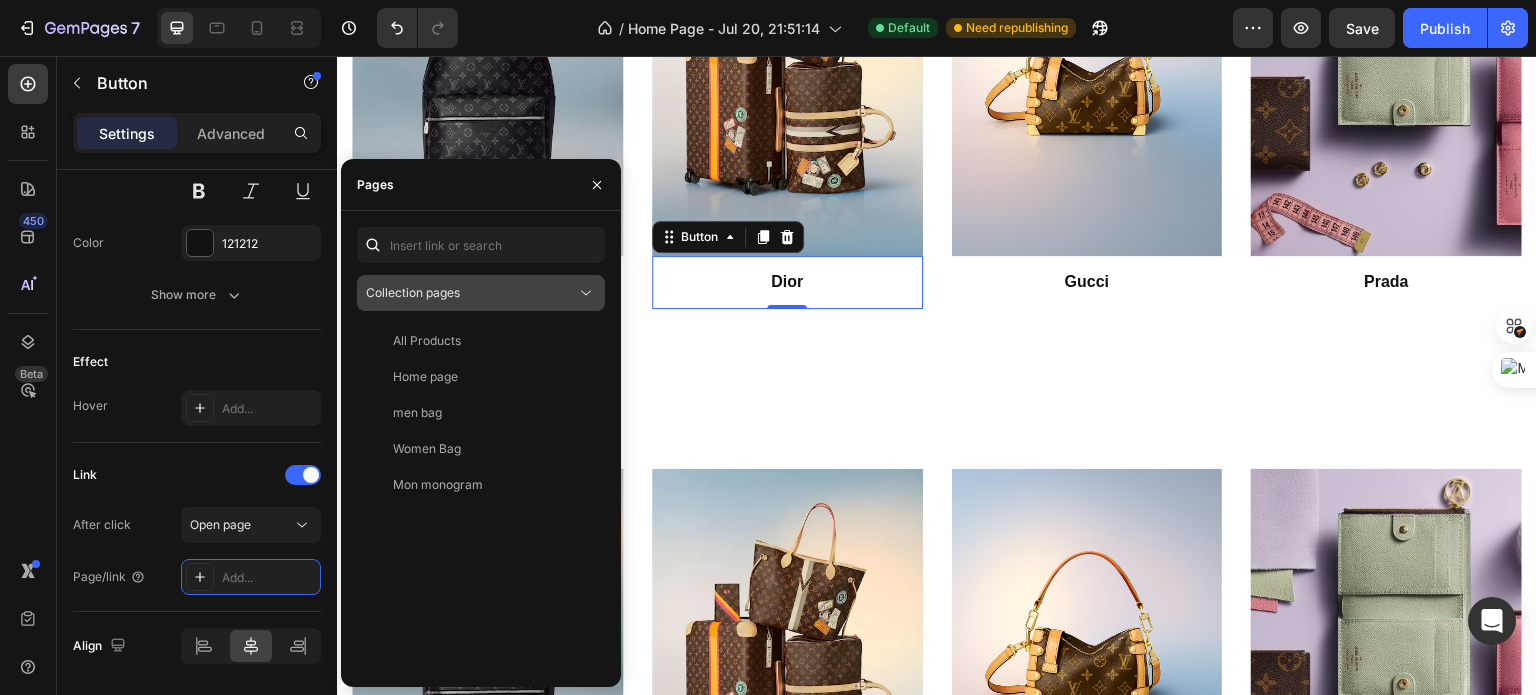 click 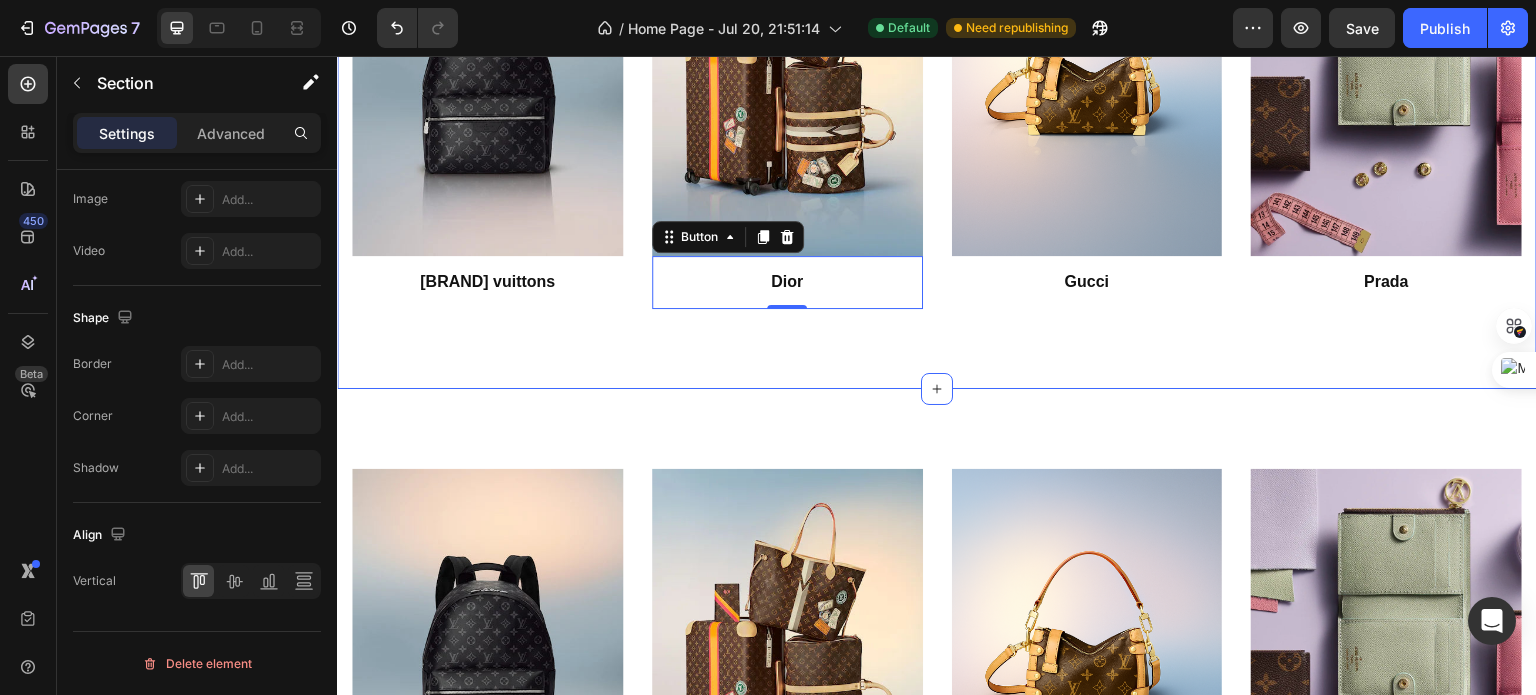 scroll, scrollTop: 0, scrollLeft: 0, axis: both 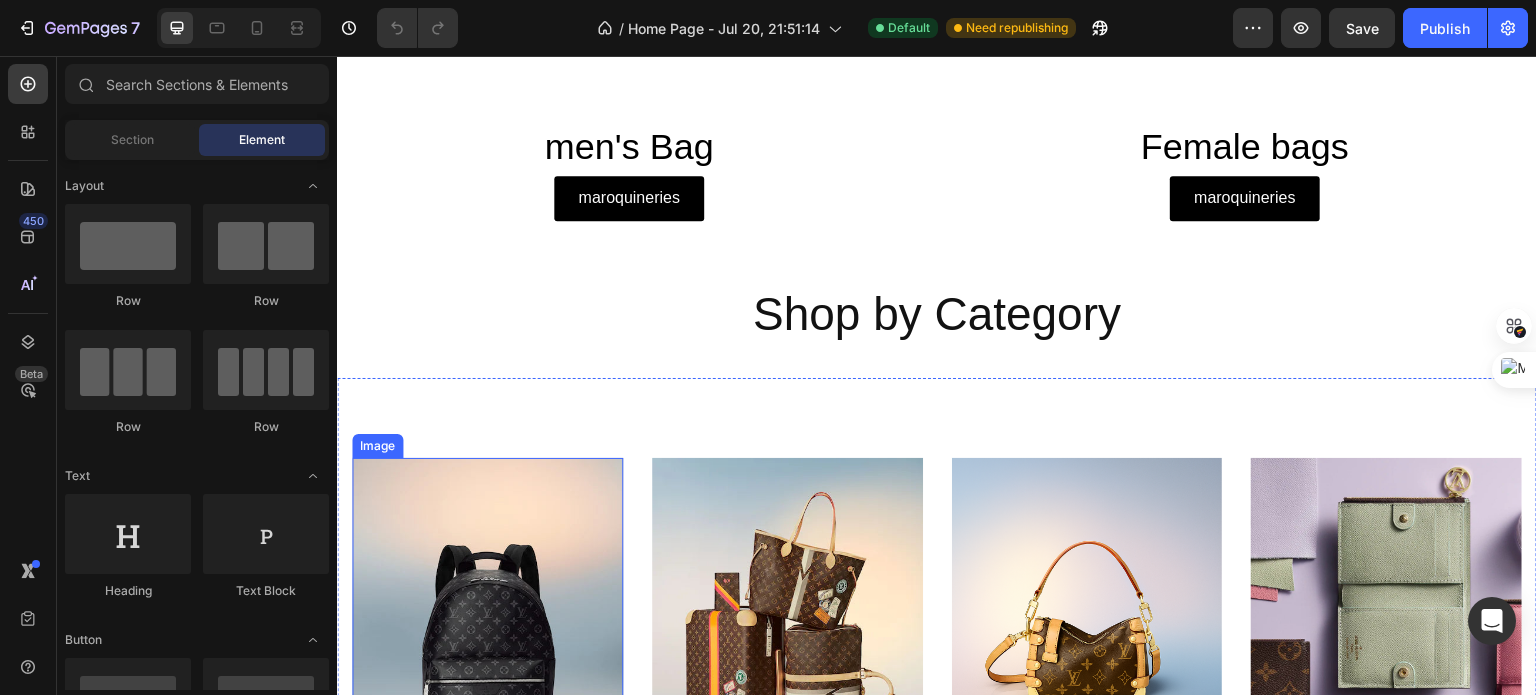 click at bounding box center (487, 638) 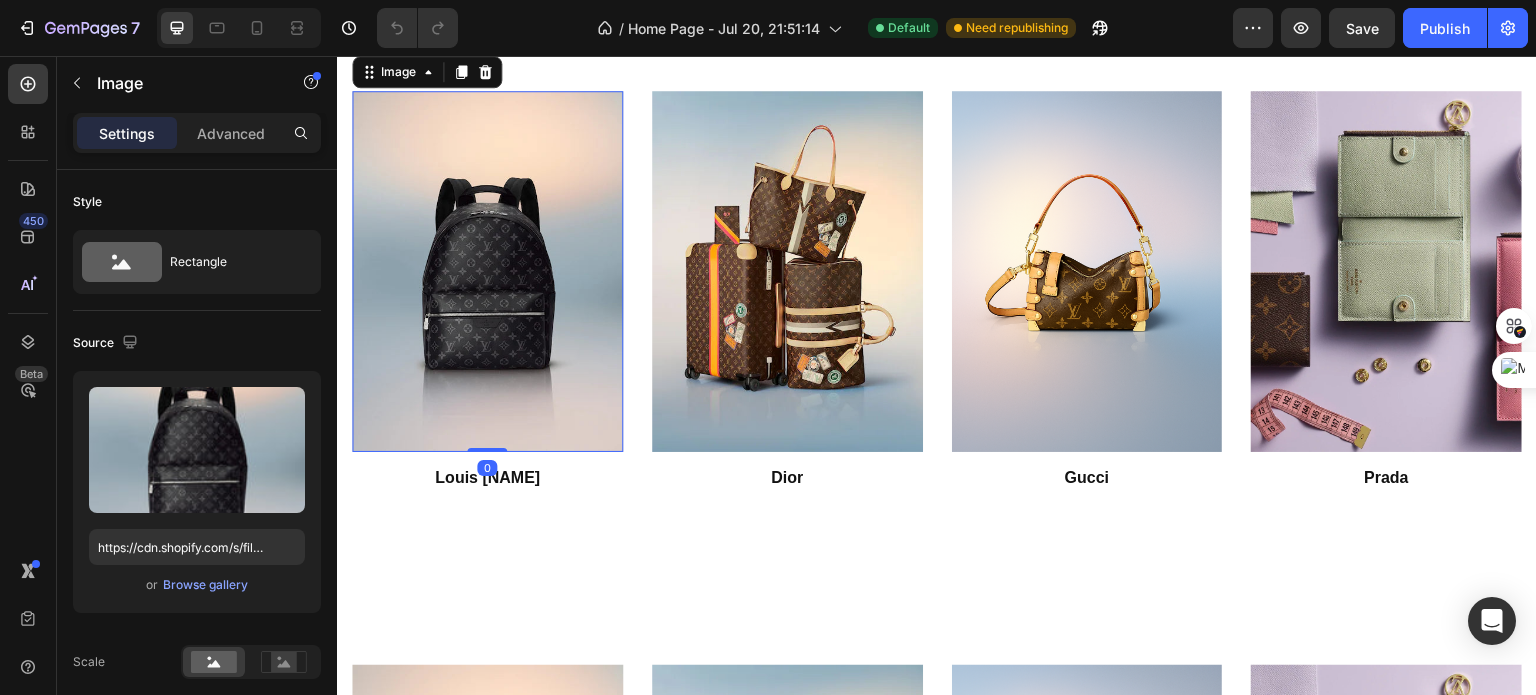 scroll, scrollTop: 1880, scrollLeft: 0, axis: vertical 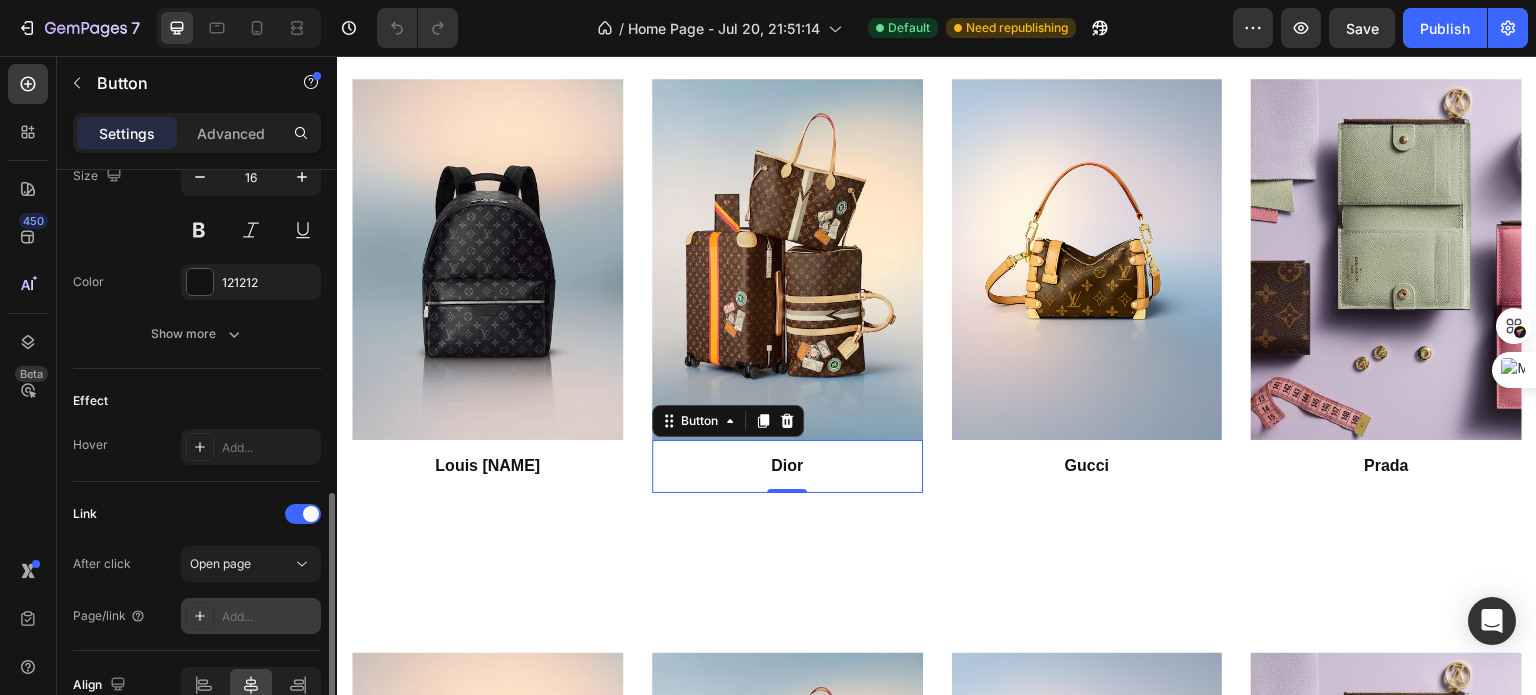 click on "Add..." at bounding box center [269, 617] 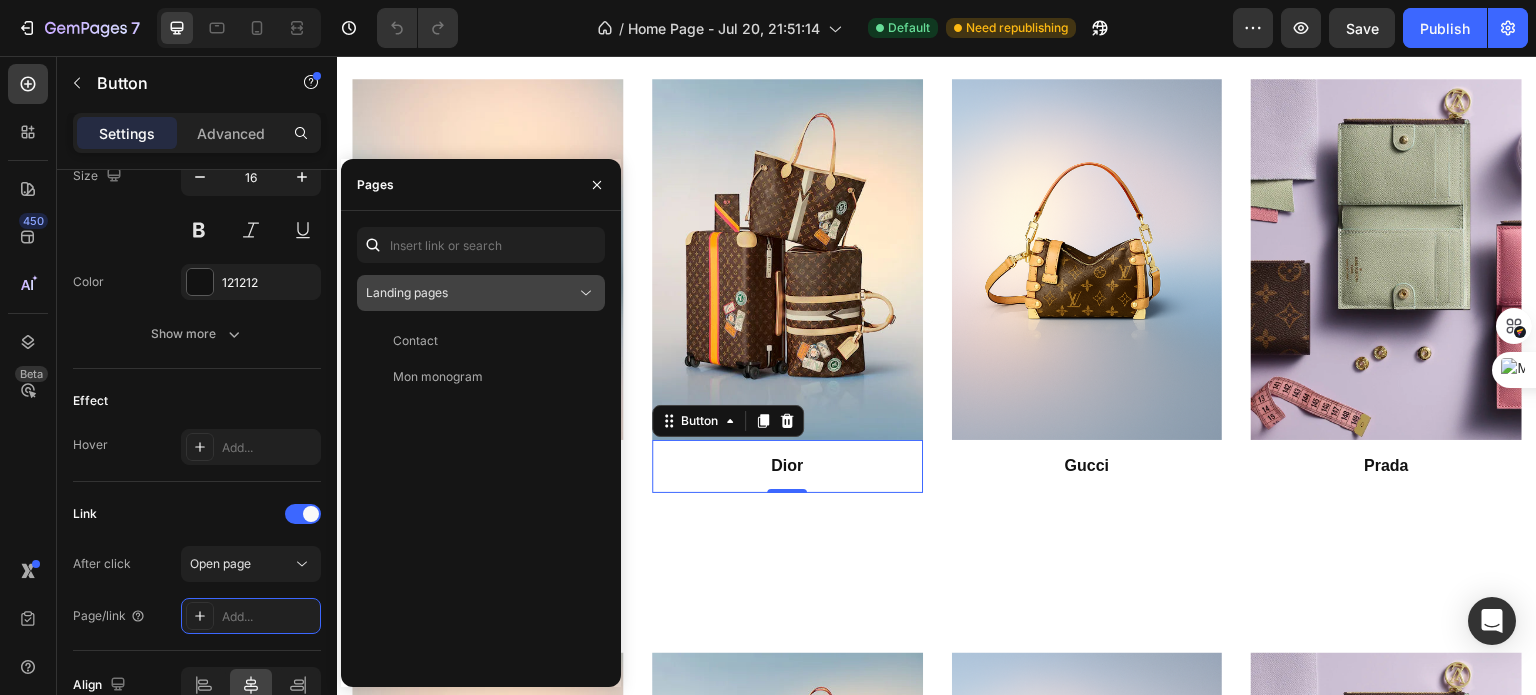 click on "Landing pages" at bounding box center [471, 293] 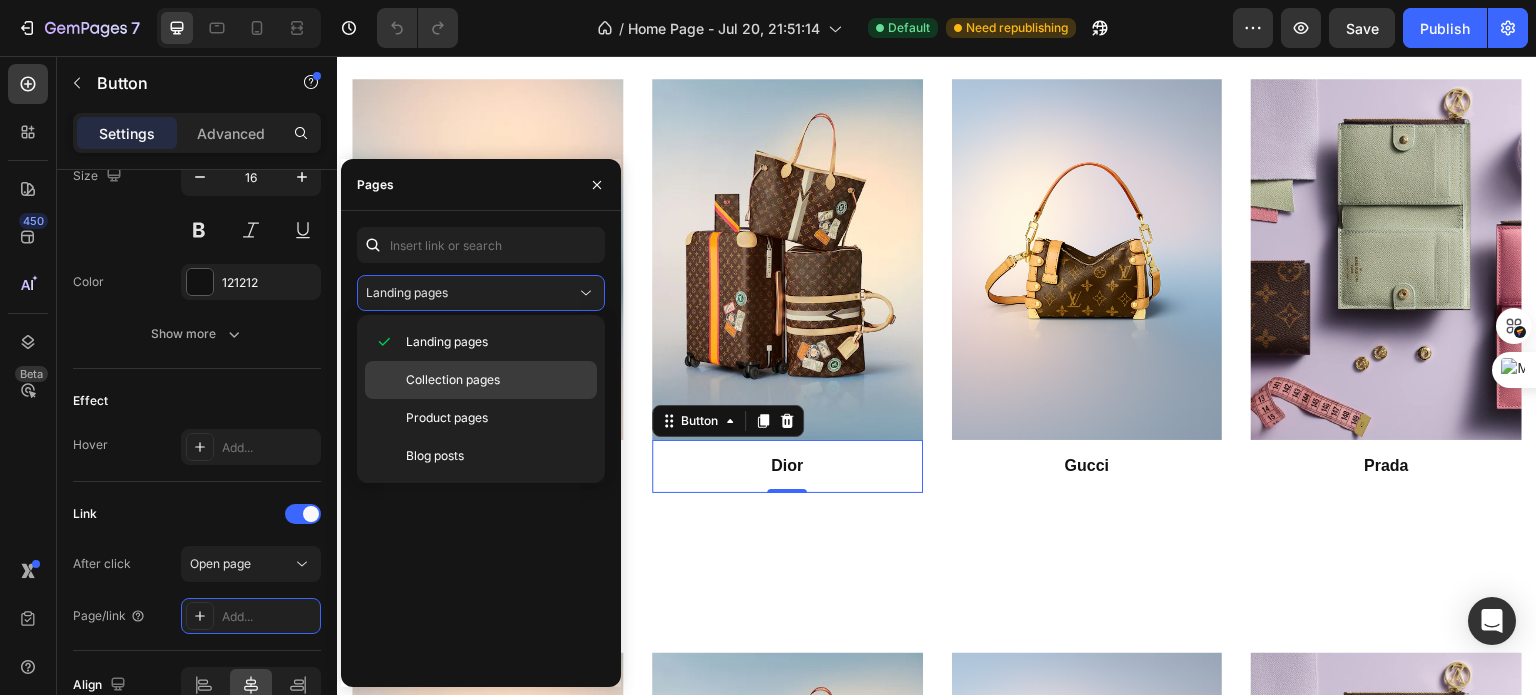 click on "Collection pages" 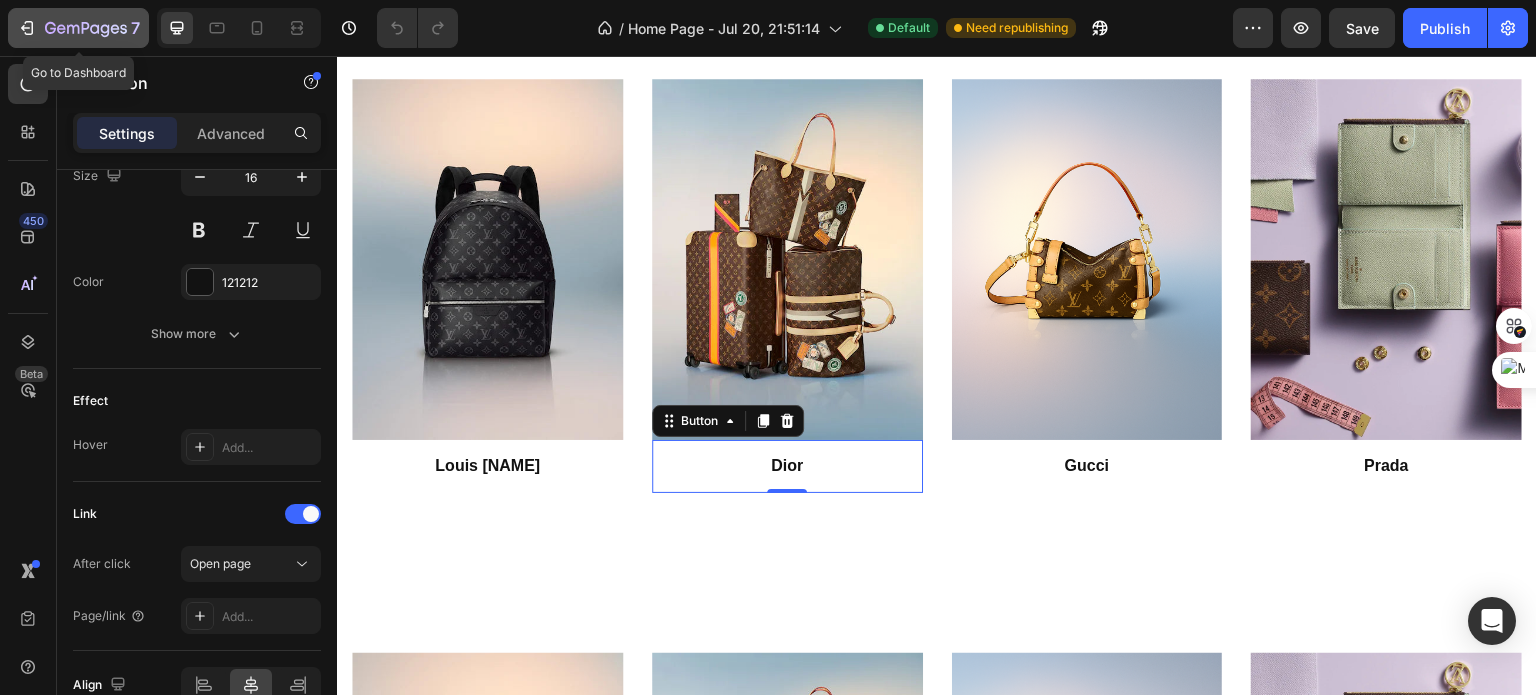 click on "7" at bounding box center [78, 28] 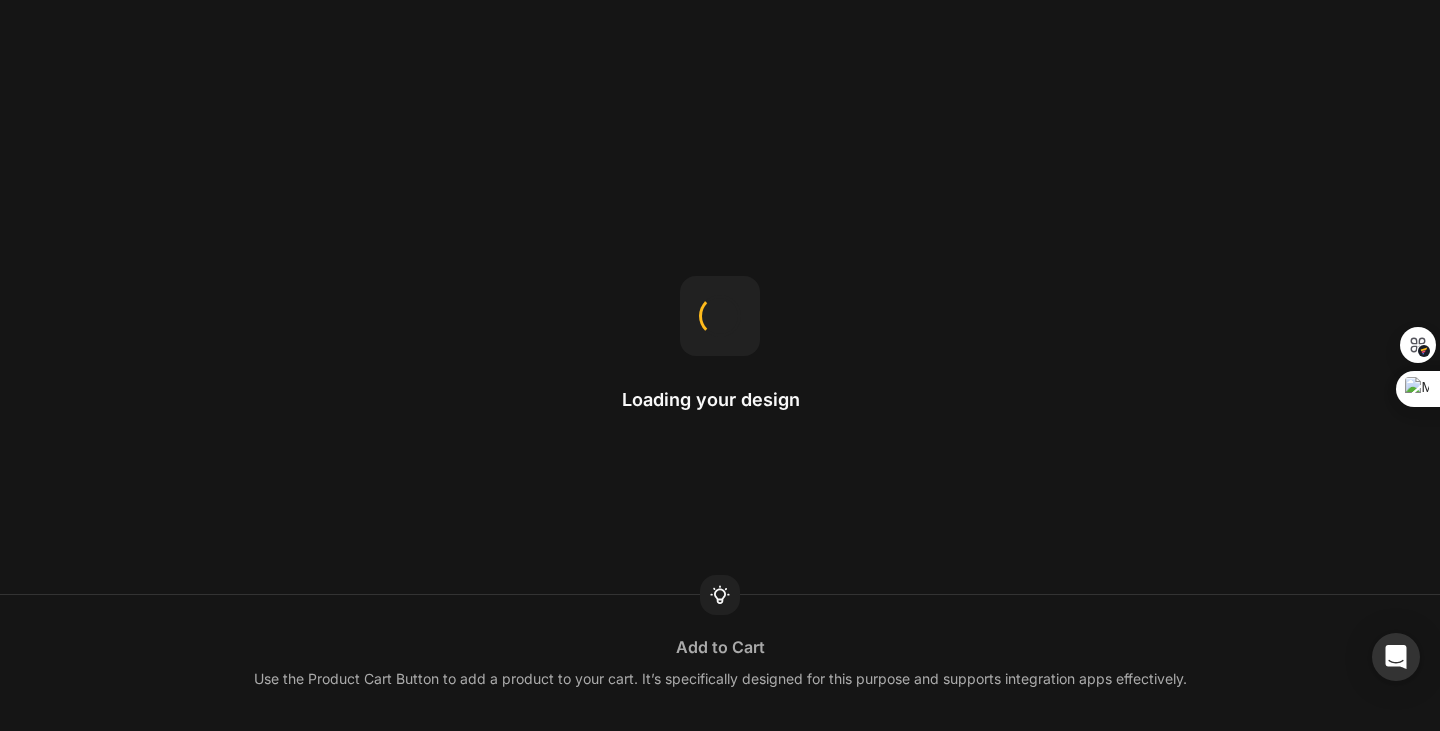 scroll, scrollTop: 0, scrollLeft: 0, axis: both 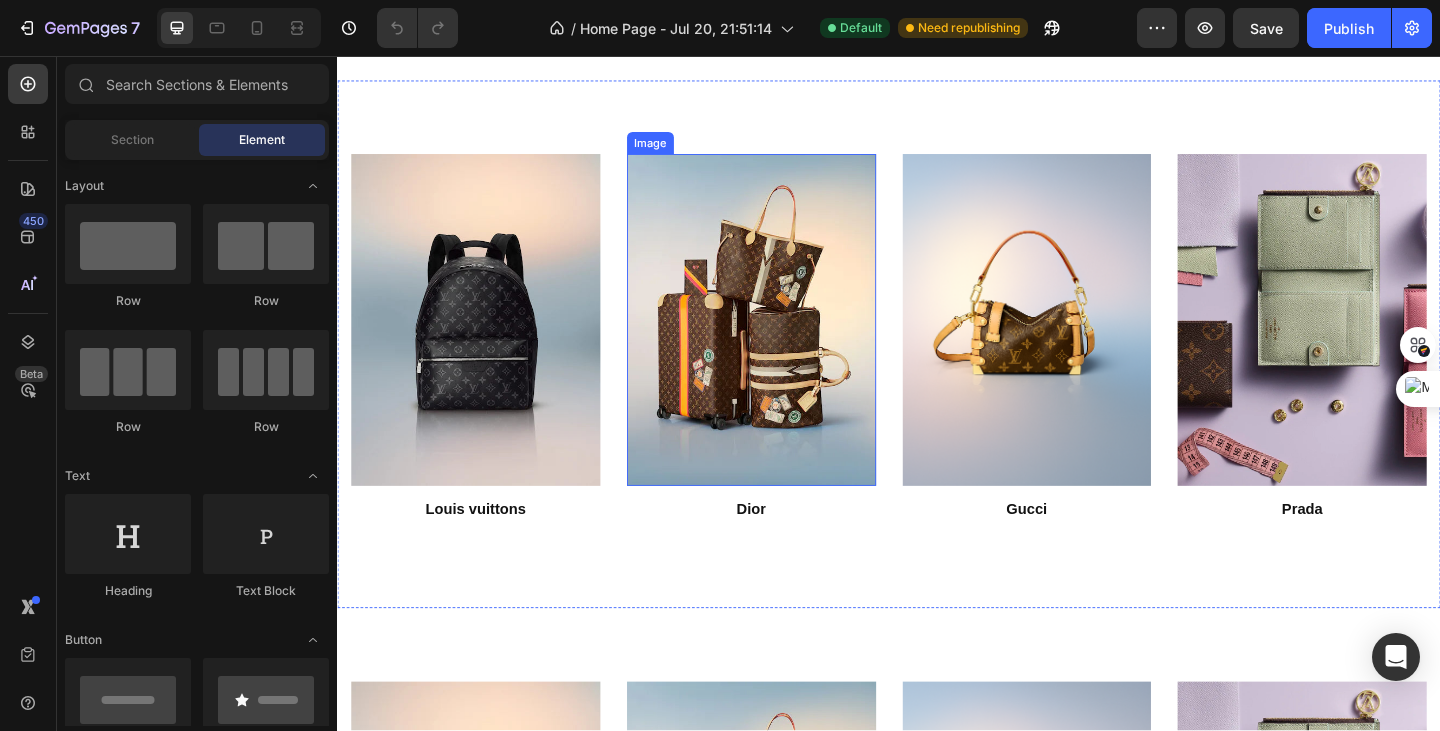 click at bounding box center [787, 343] 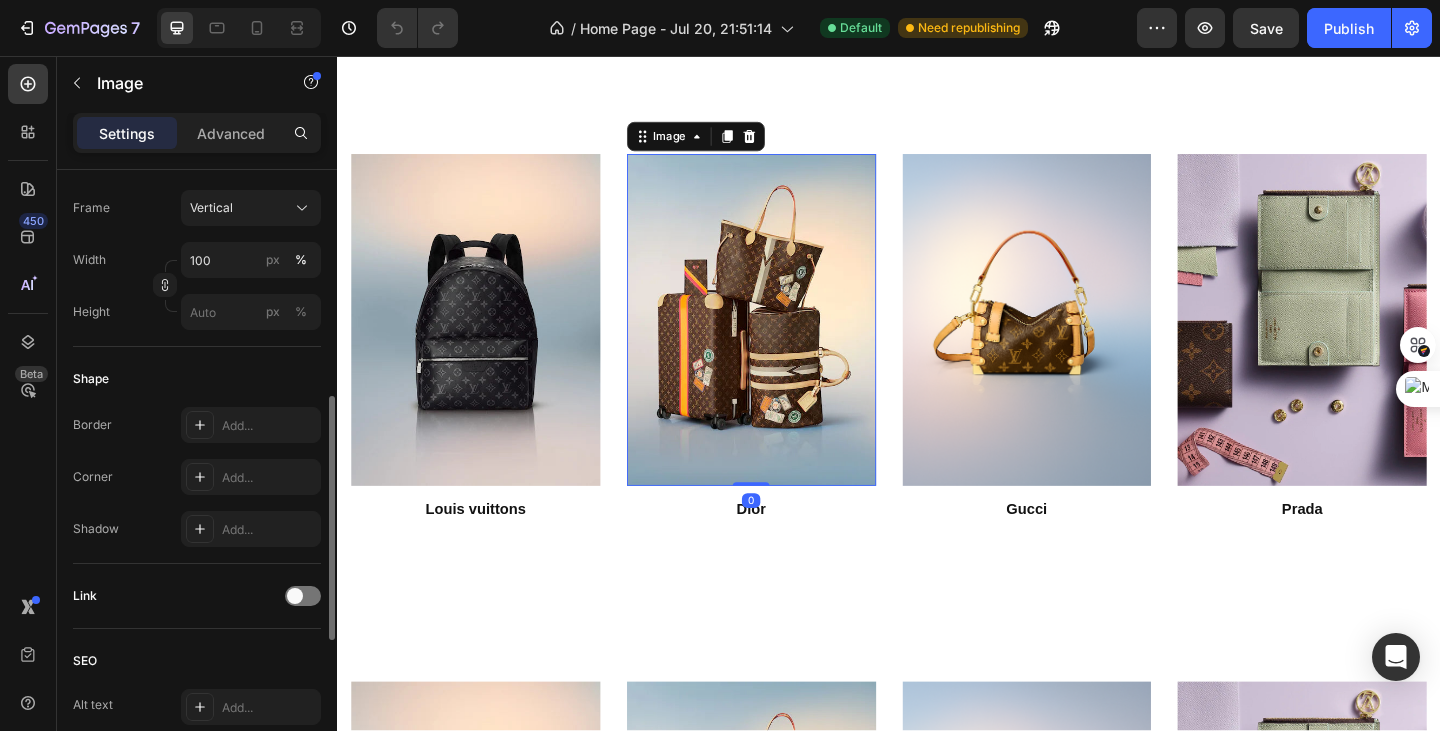 scroll, scrollTop: 568, scrollLeft: 0, axis: vertical 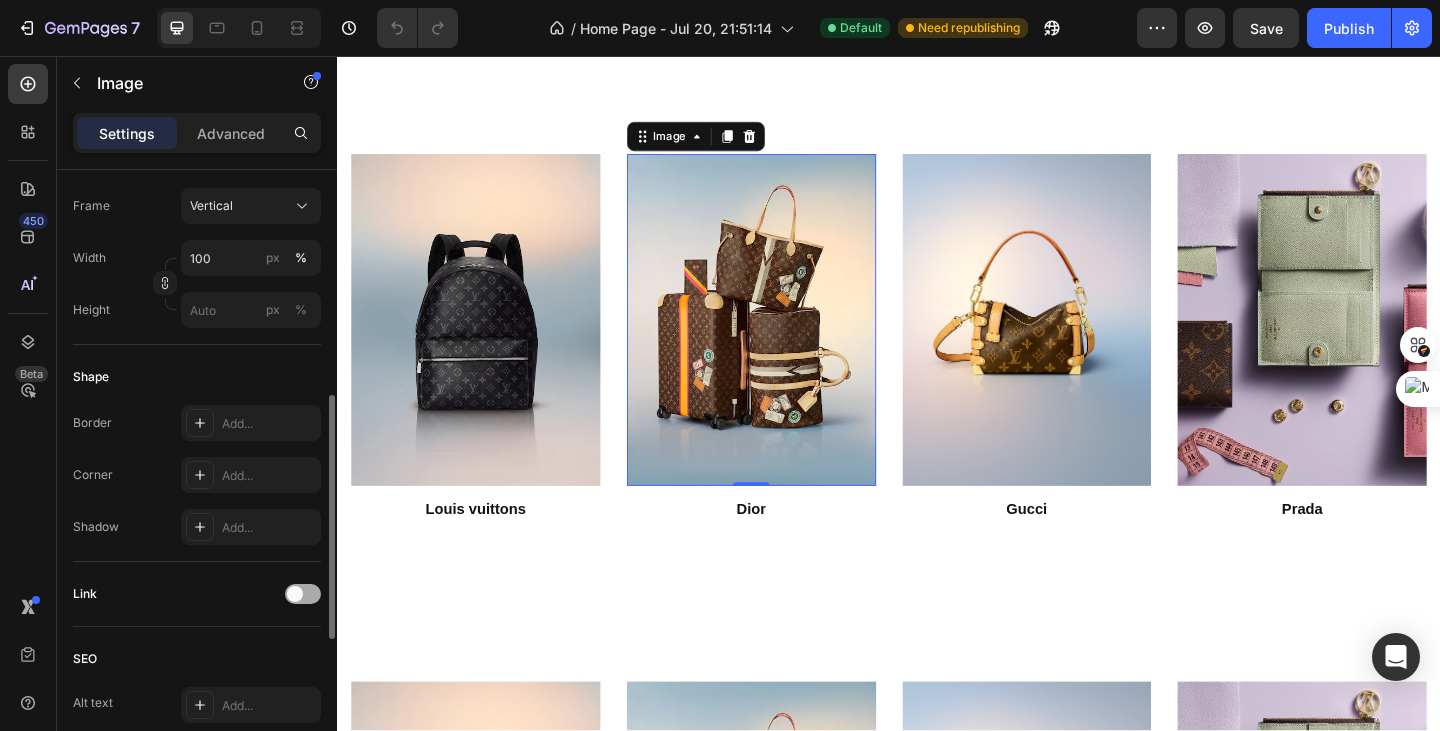 click at bounding box center (295, 594) 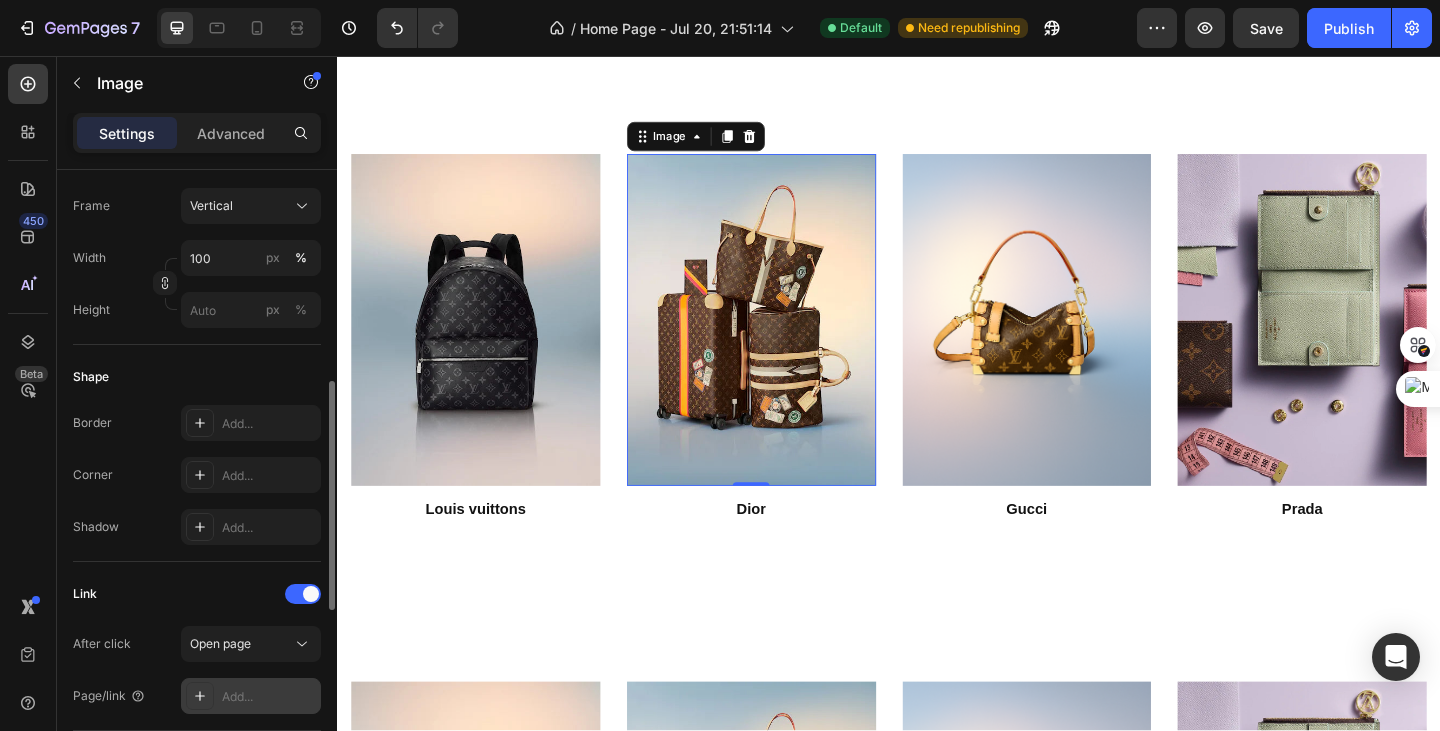 click on "Add..." at bounding box center [251, 696] 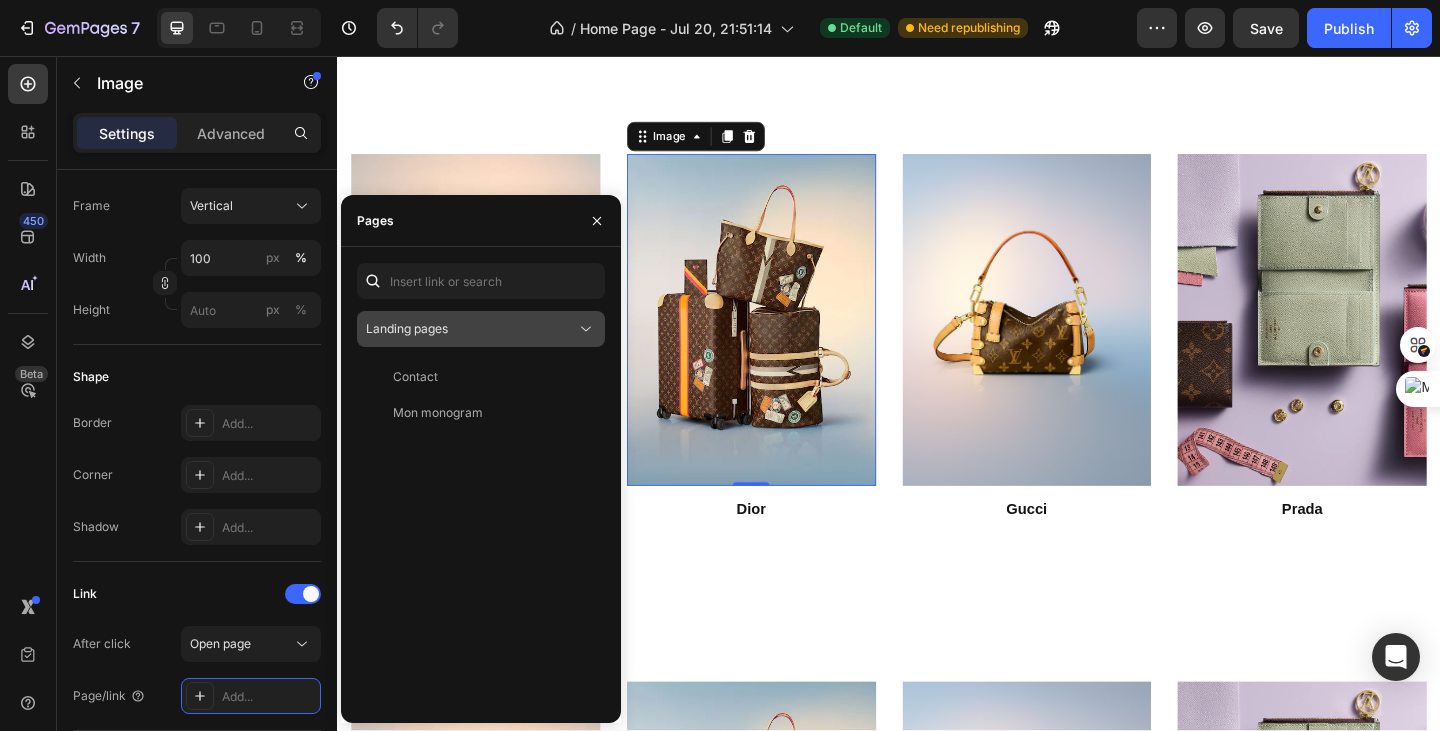 click on "Landing pages" 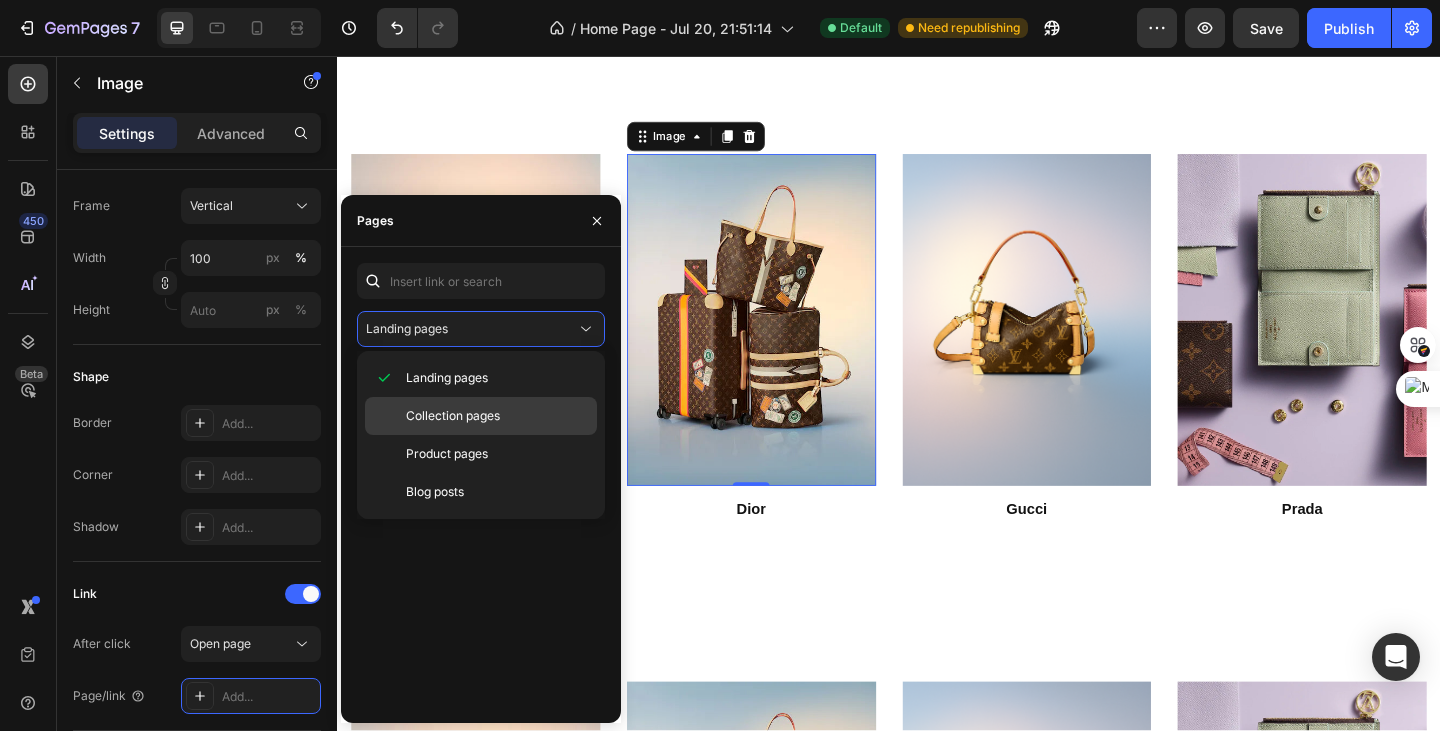 click on "Collection pages" at bounding box center (453, 416) 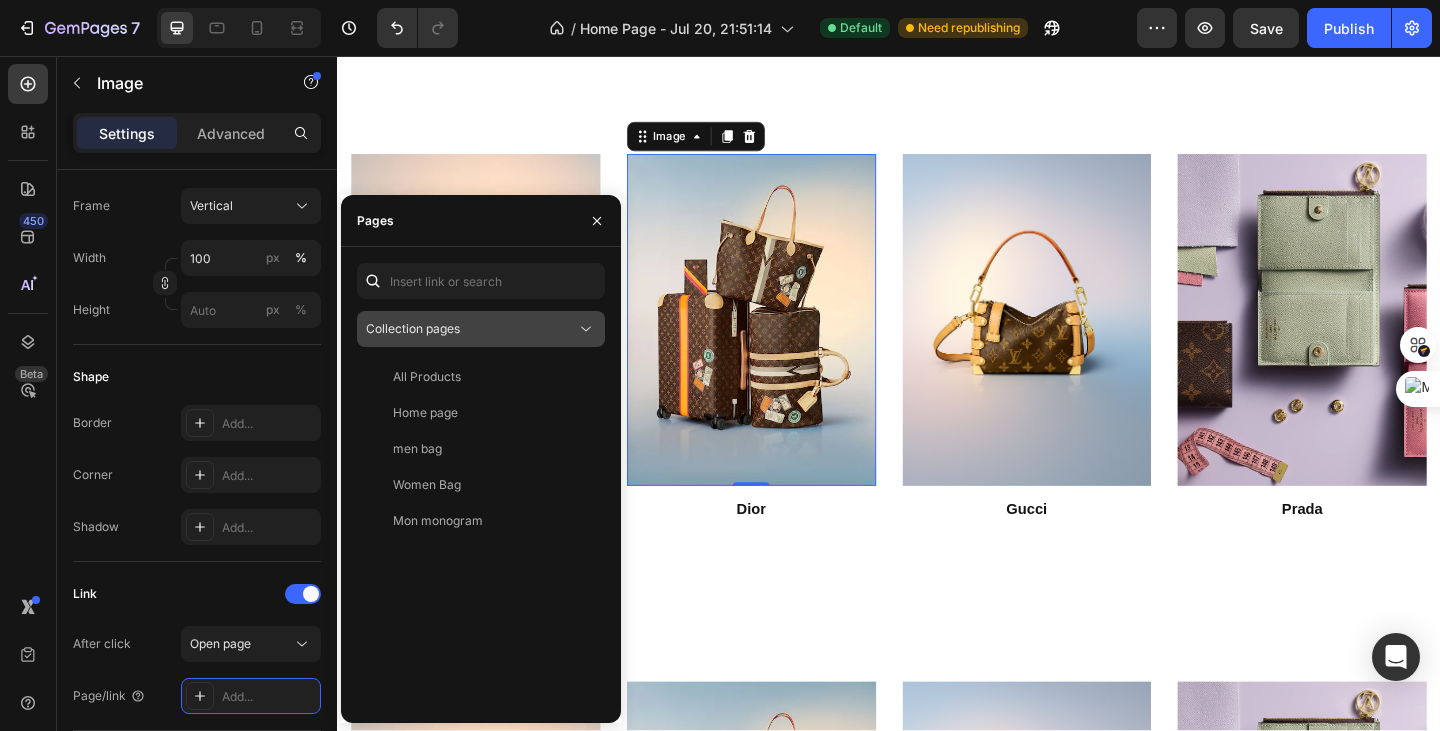 click on "Collection pages" 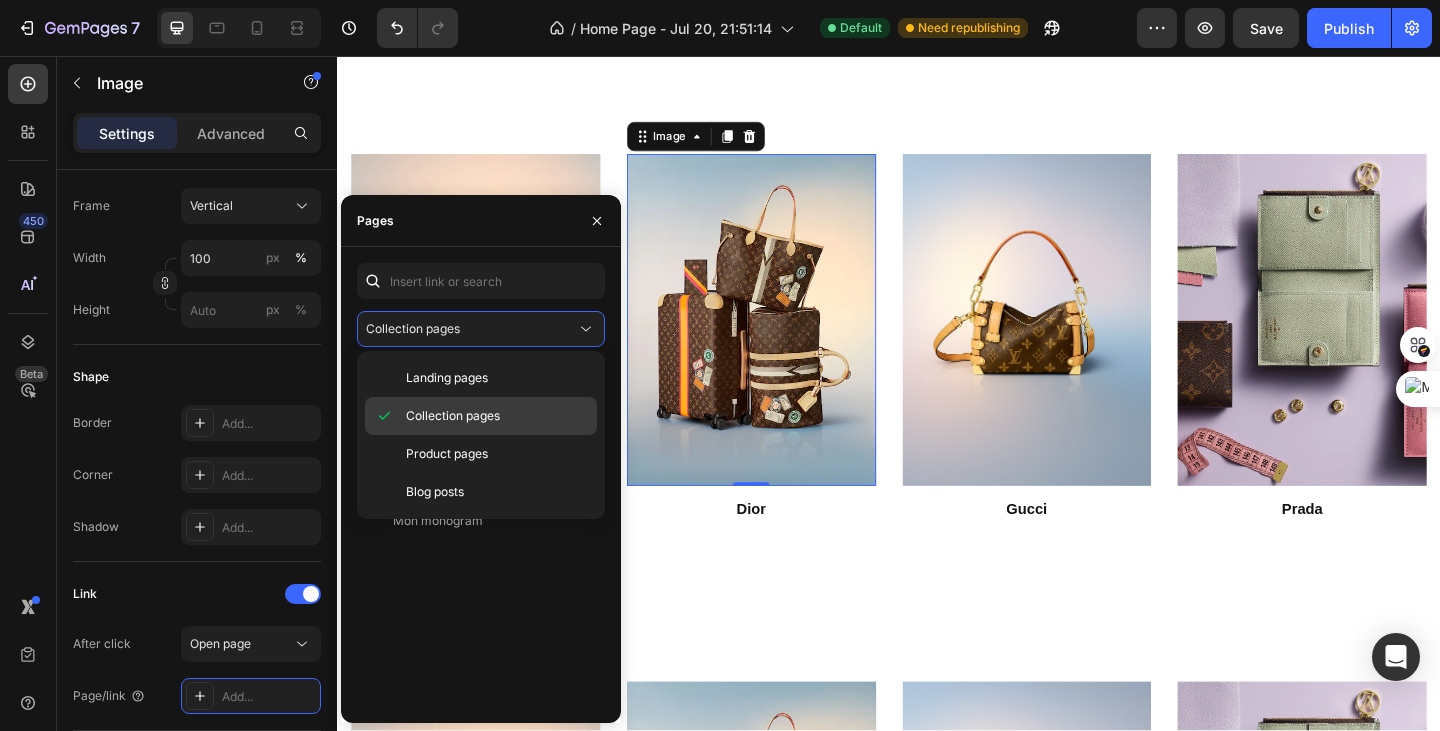 click on "Collection pages" at bounding box center (453, 416) 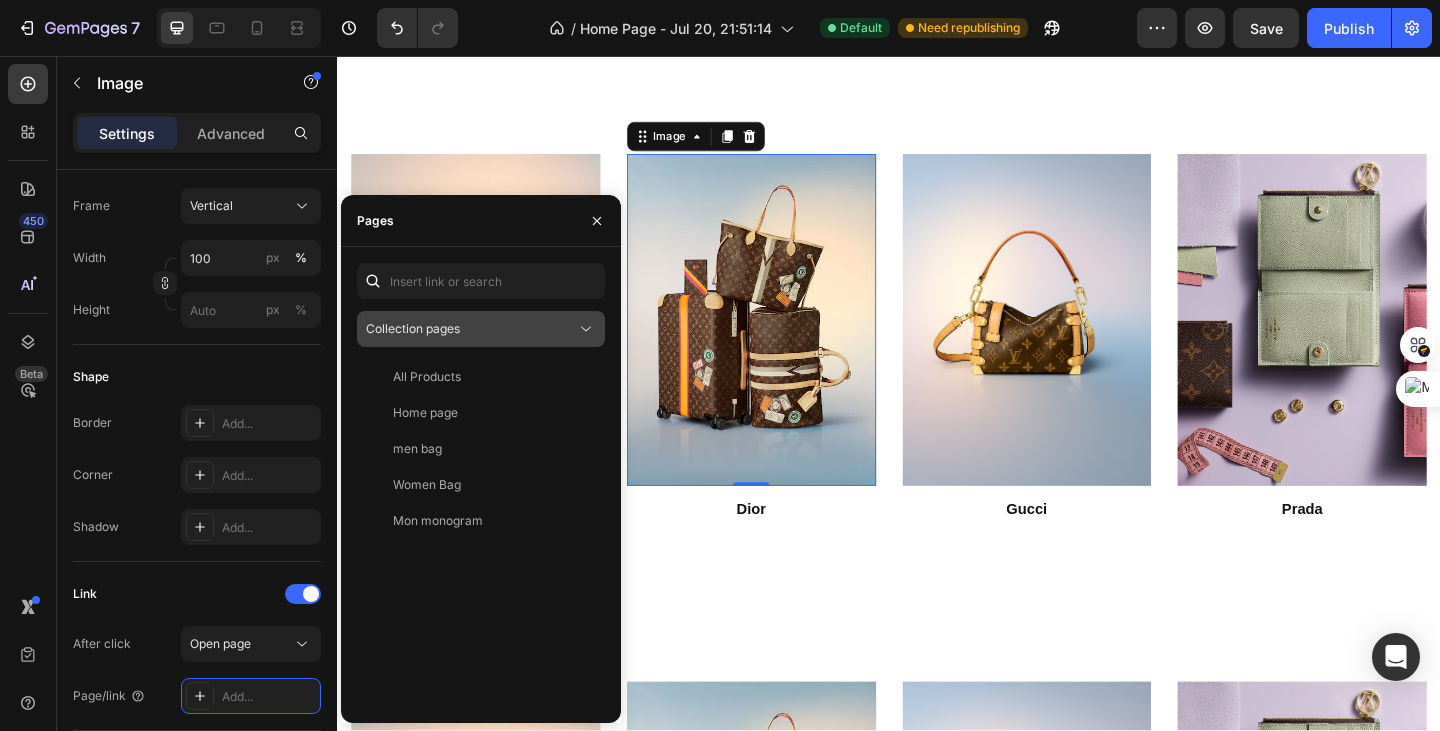 click on "Collection pages" at bounding box center [413, 328] 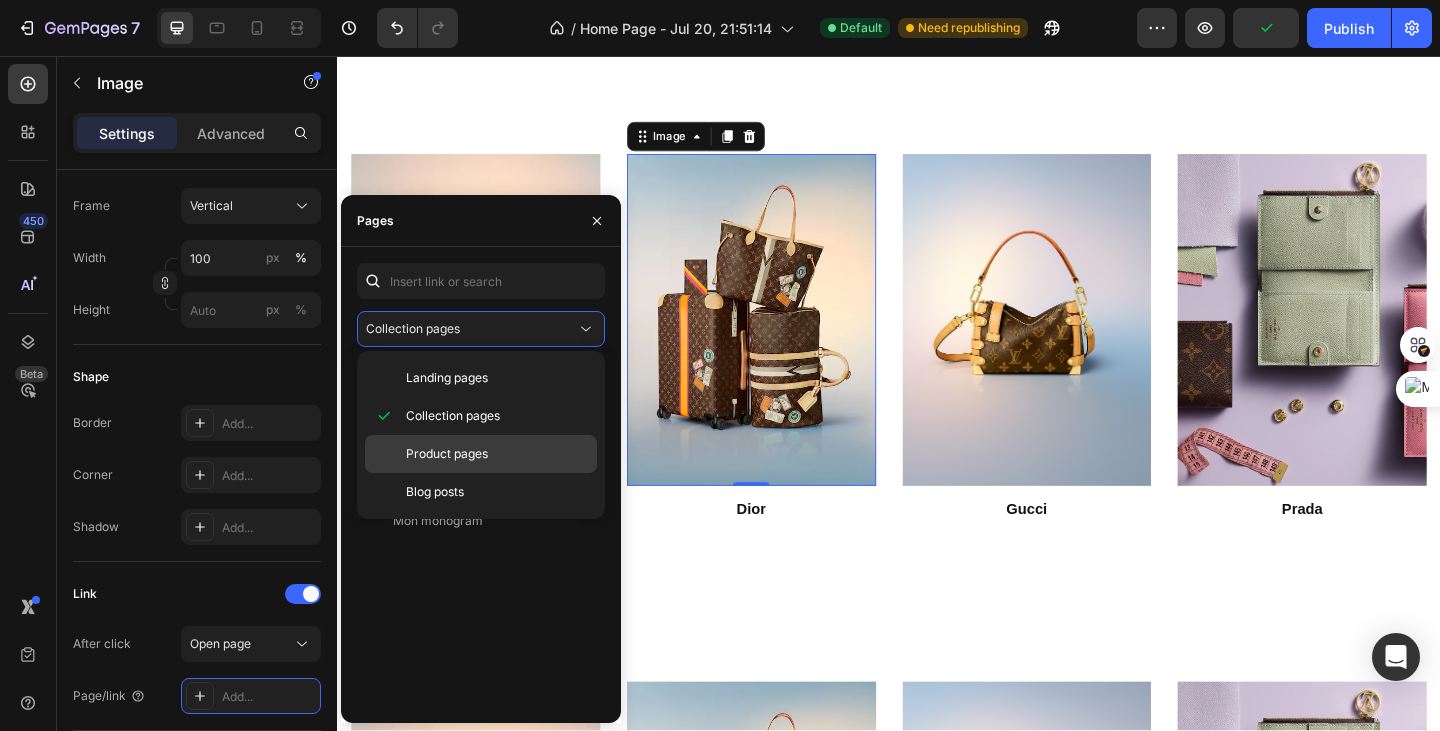 click on "Product pages" at bounding box center [447, 454] 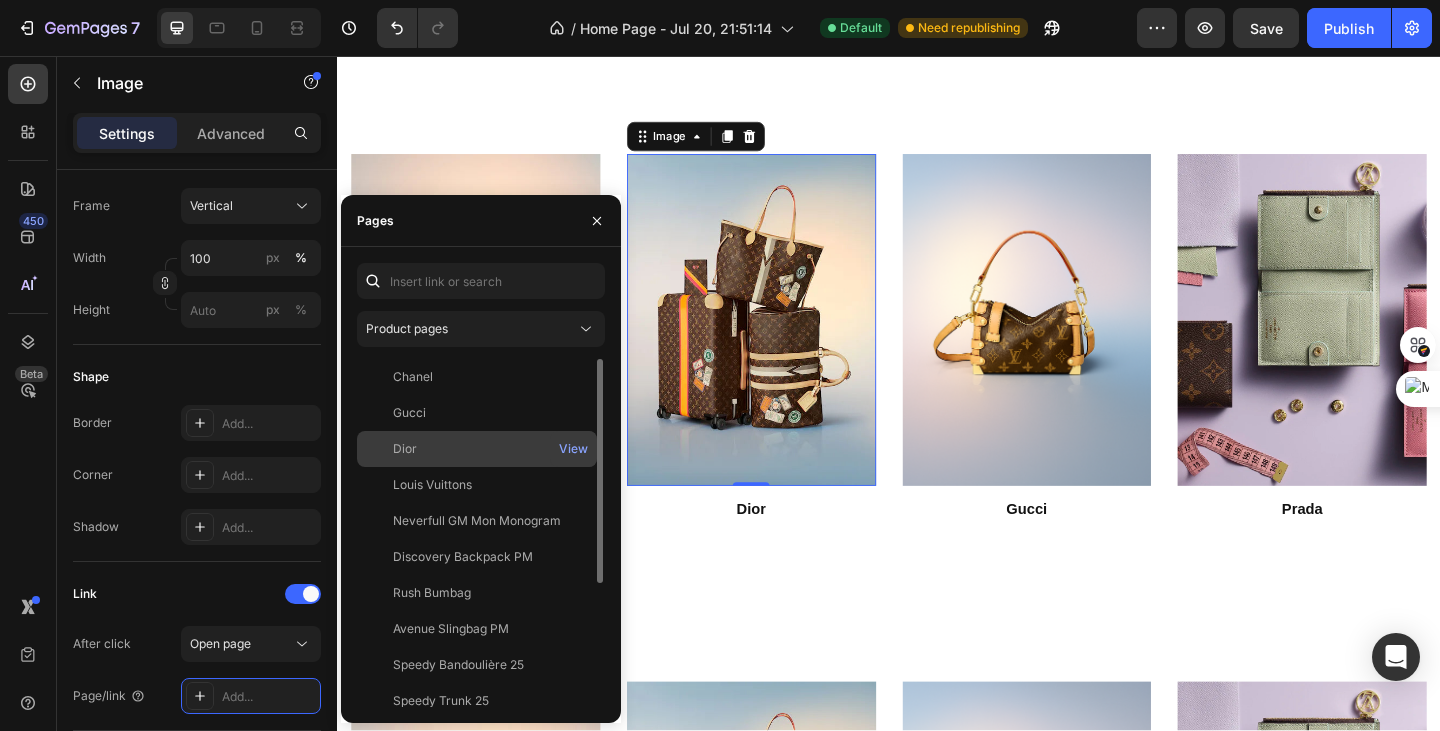 click on "Dior" at bounding box center (477, 449) 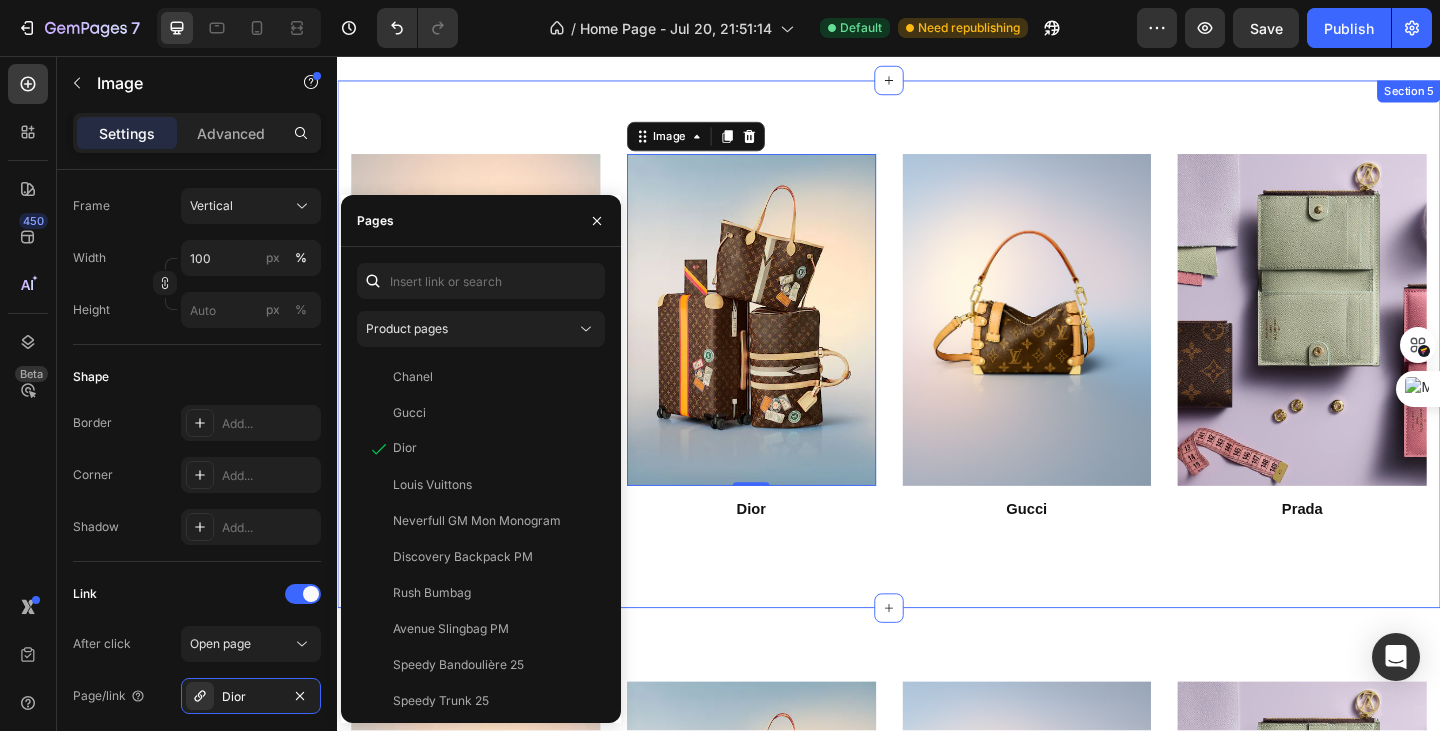 click on "Image Louis vuittons Button Image   0 Dior Button Image Gucci Button Image Prada Button Section 5" at bounding box center [937, 370] 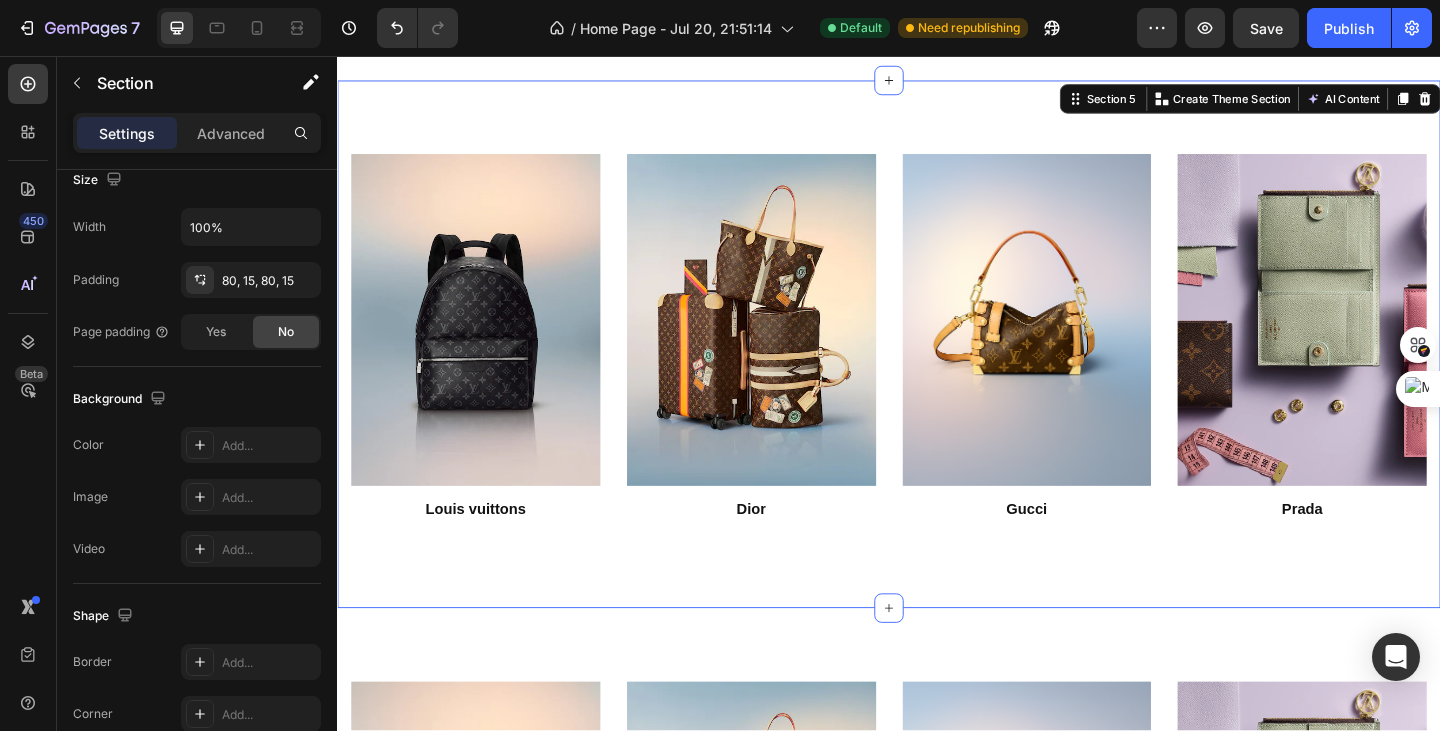 scroll, scrollTop: 0, scrollLeft: 0, axis: both 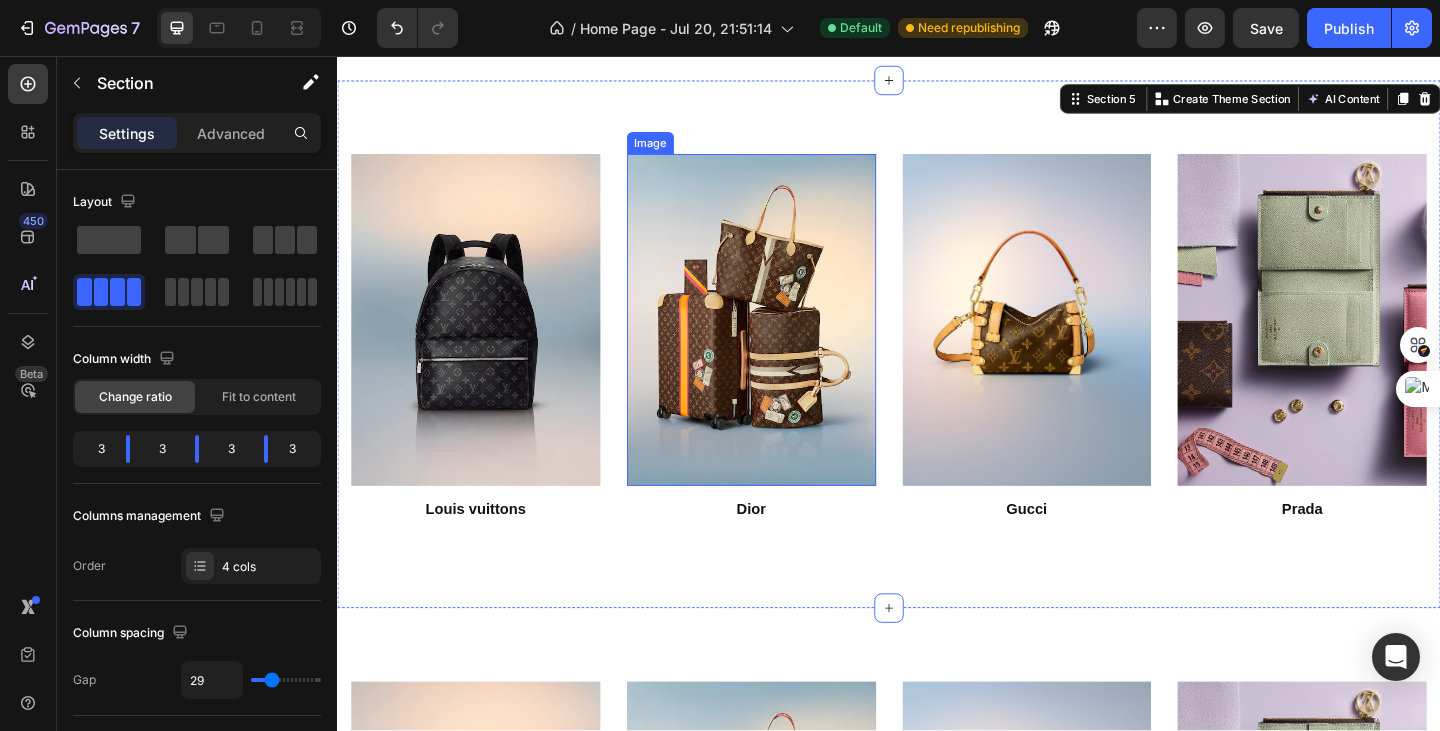 click at bounding box center [787, 343] 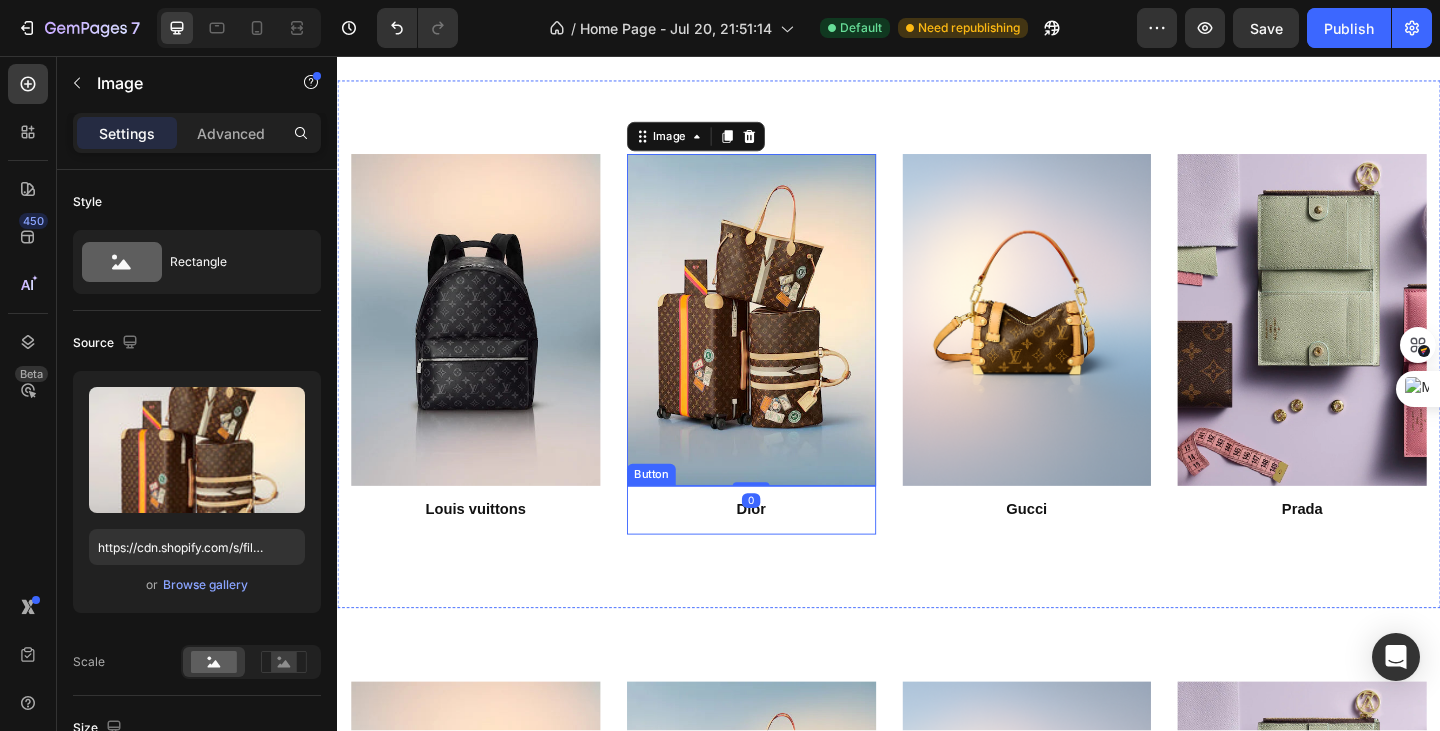 click on "Dior" at bounding box center [787, 550] 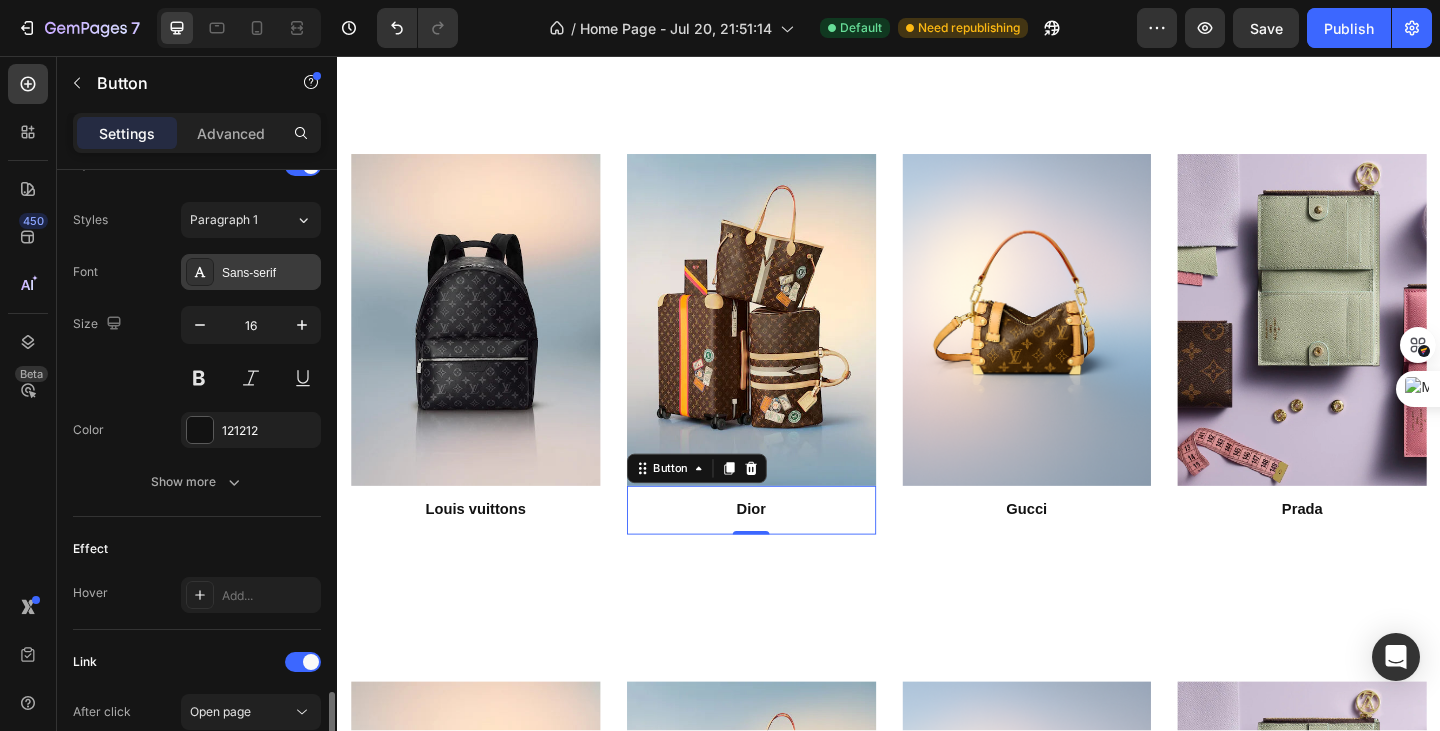 scroll, scrollTop: 920, scrollLeft: 0, axis: vertical 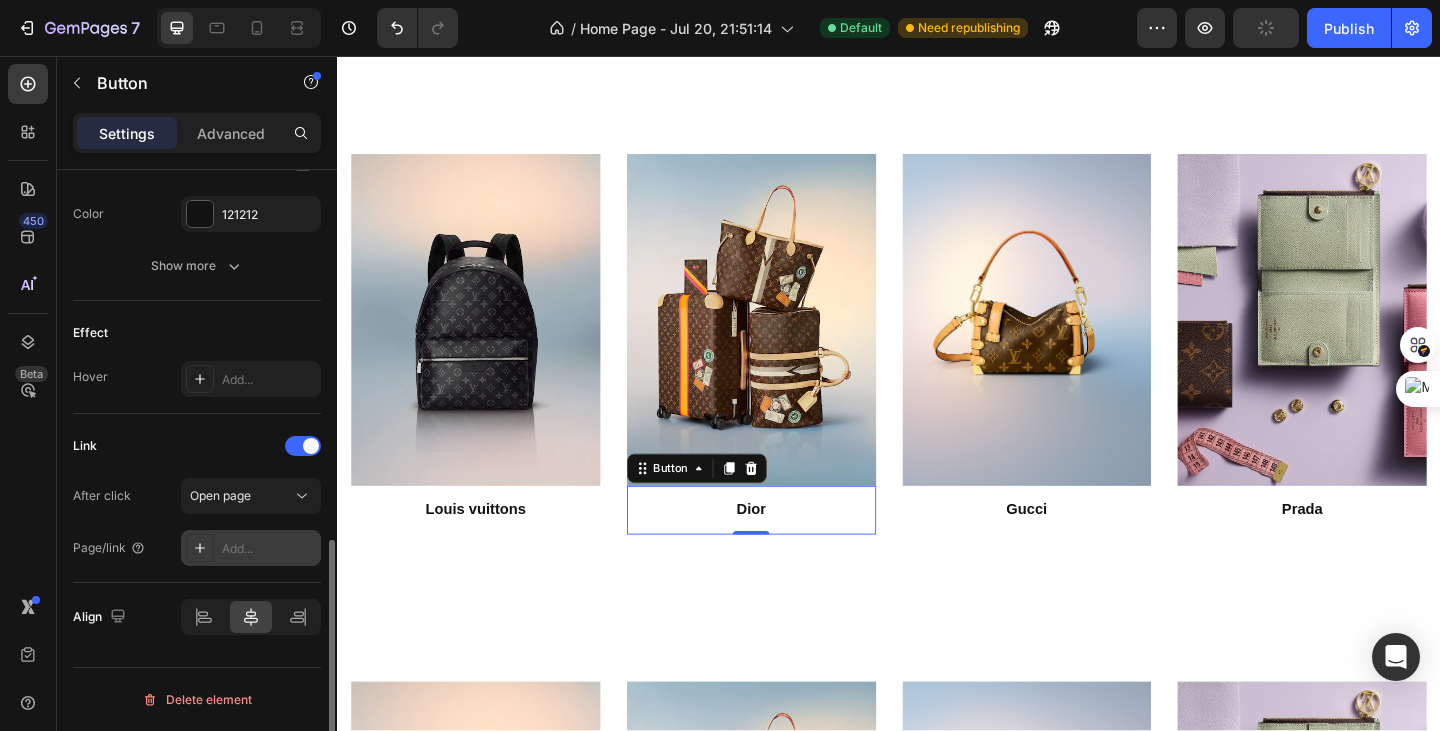 click on "Add..." at bounding box center (269, 549) 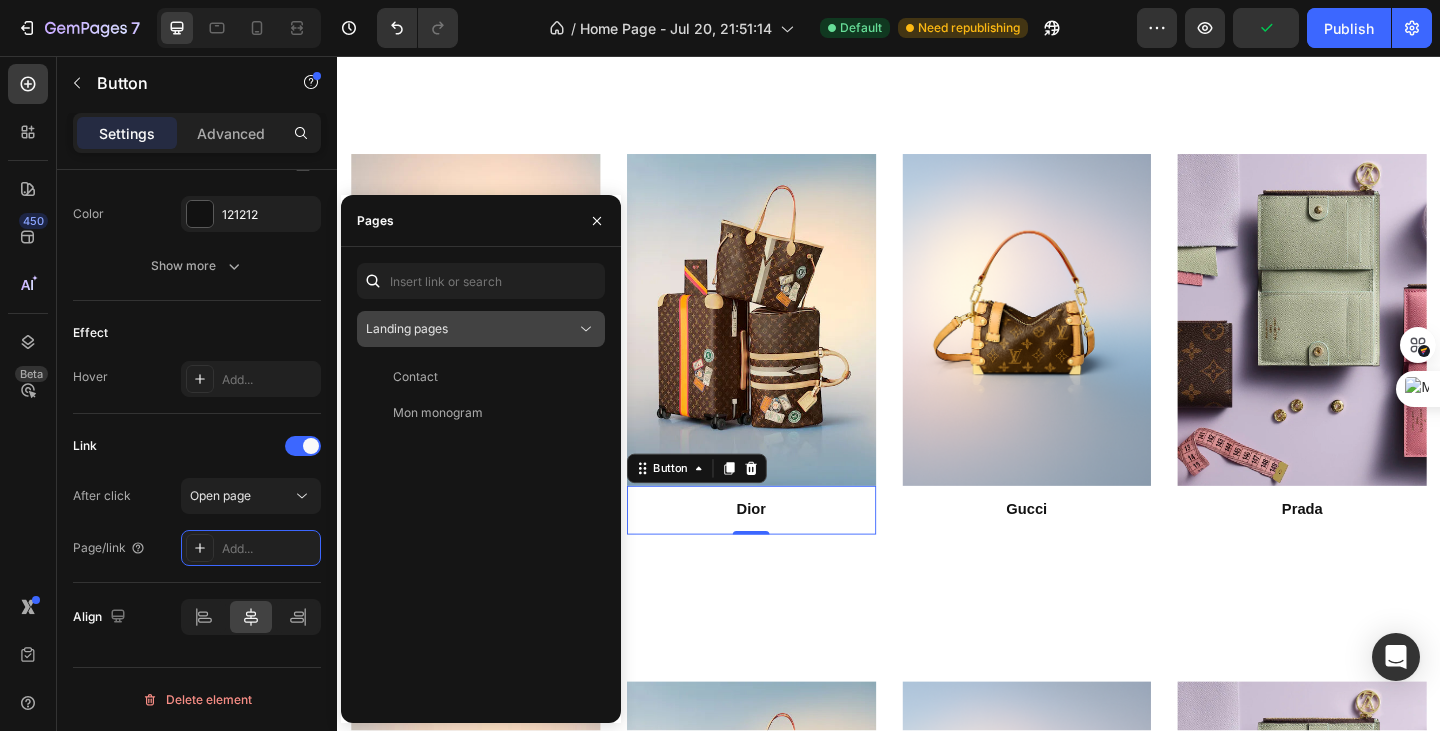 click on "Landing pages" at bounding box center [471, 329] 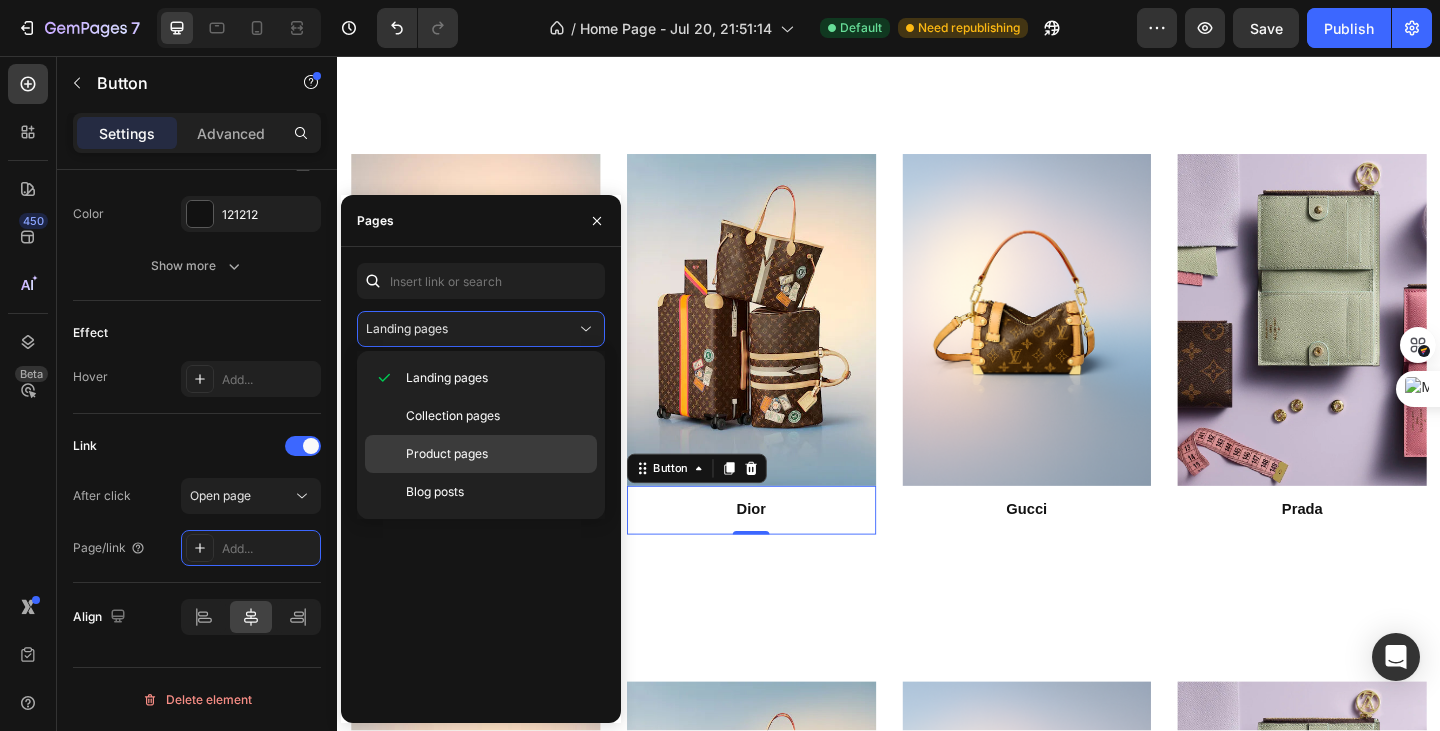 click on "Product pages" 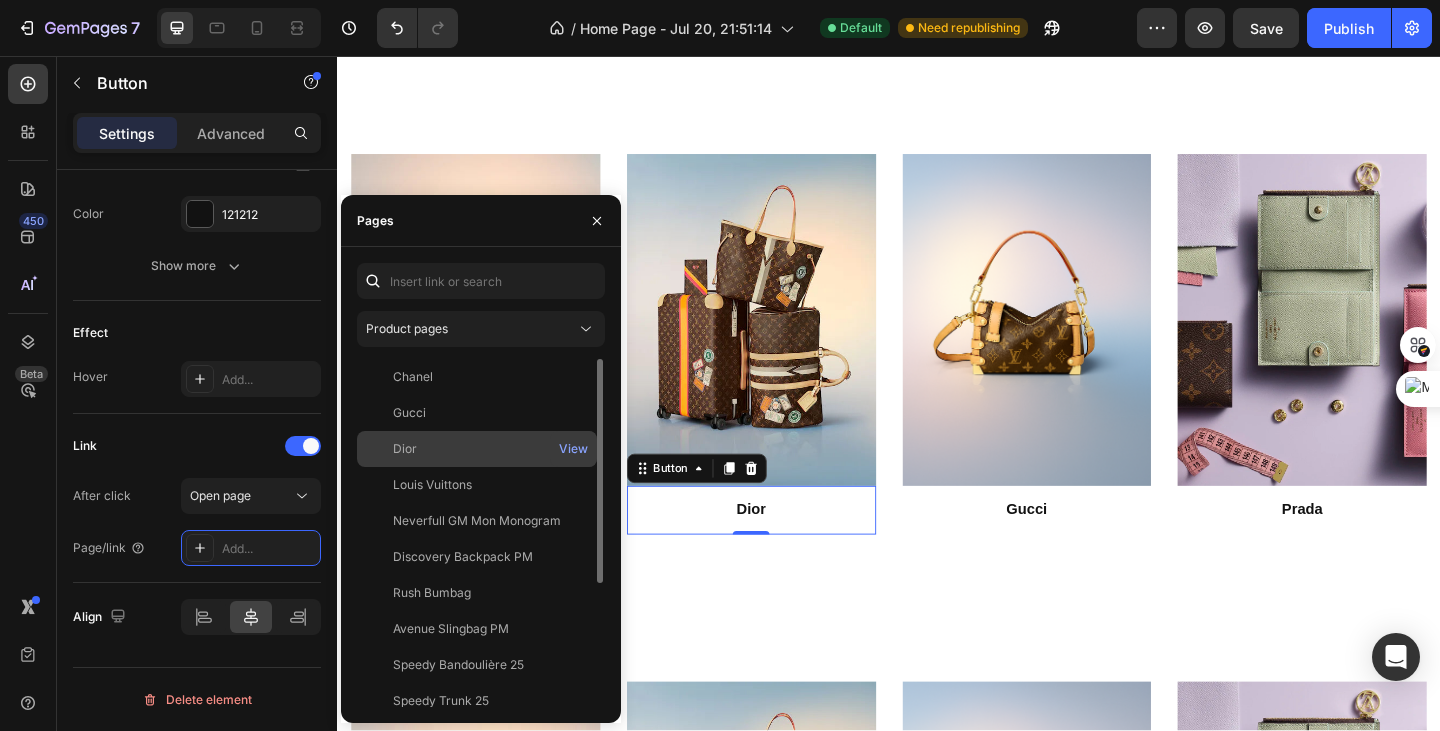 click on "Dior   View" 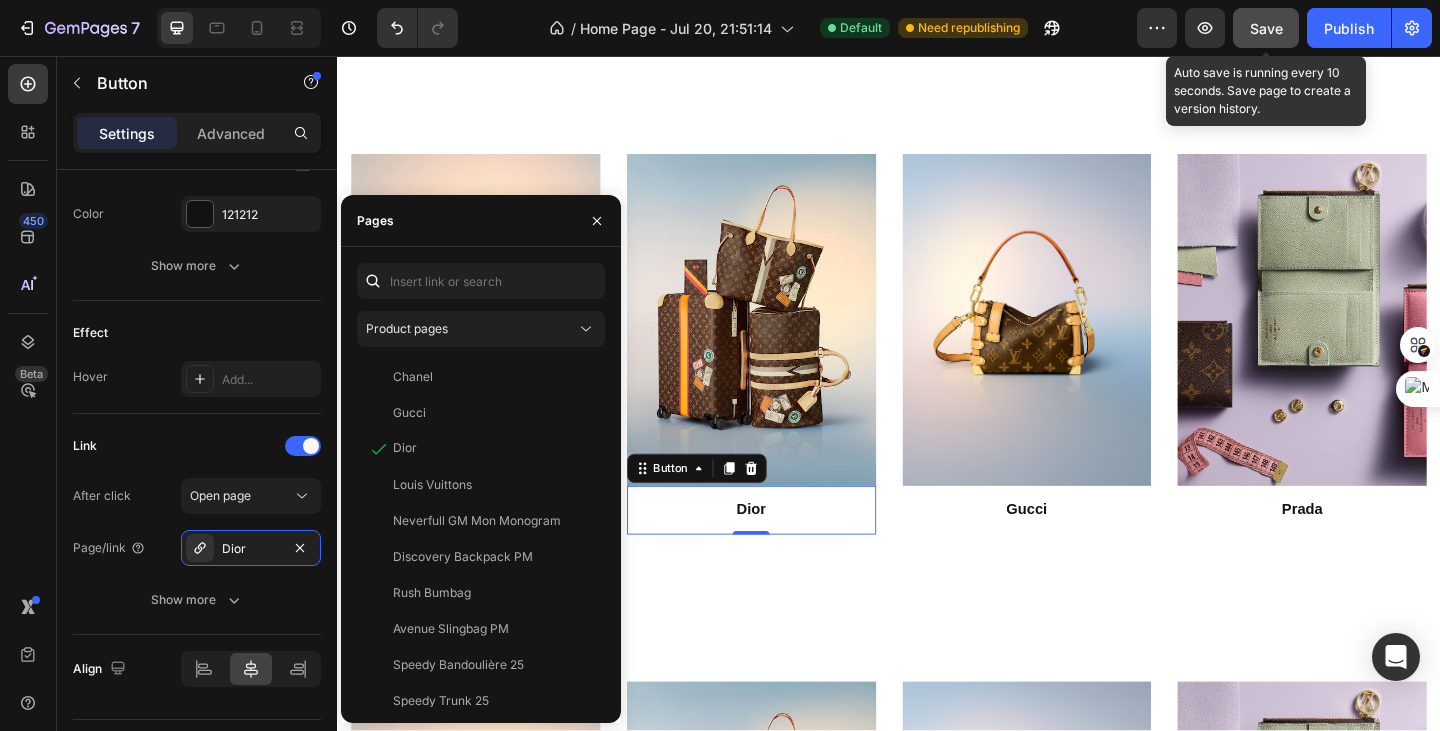 click on "Save" at bounding box center [1266, 28] 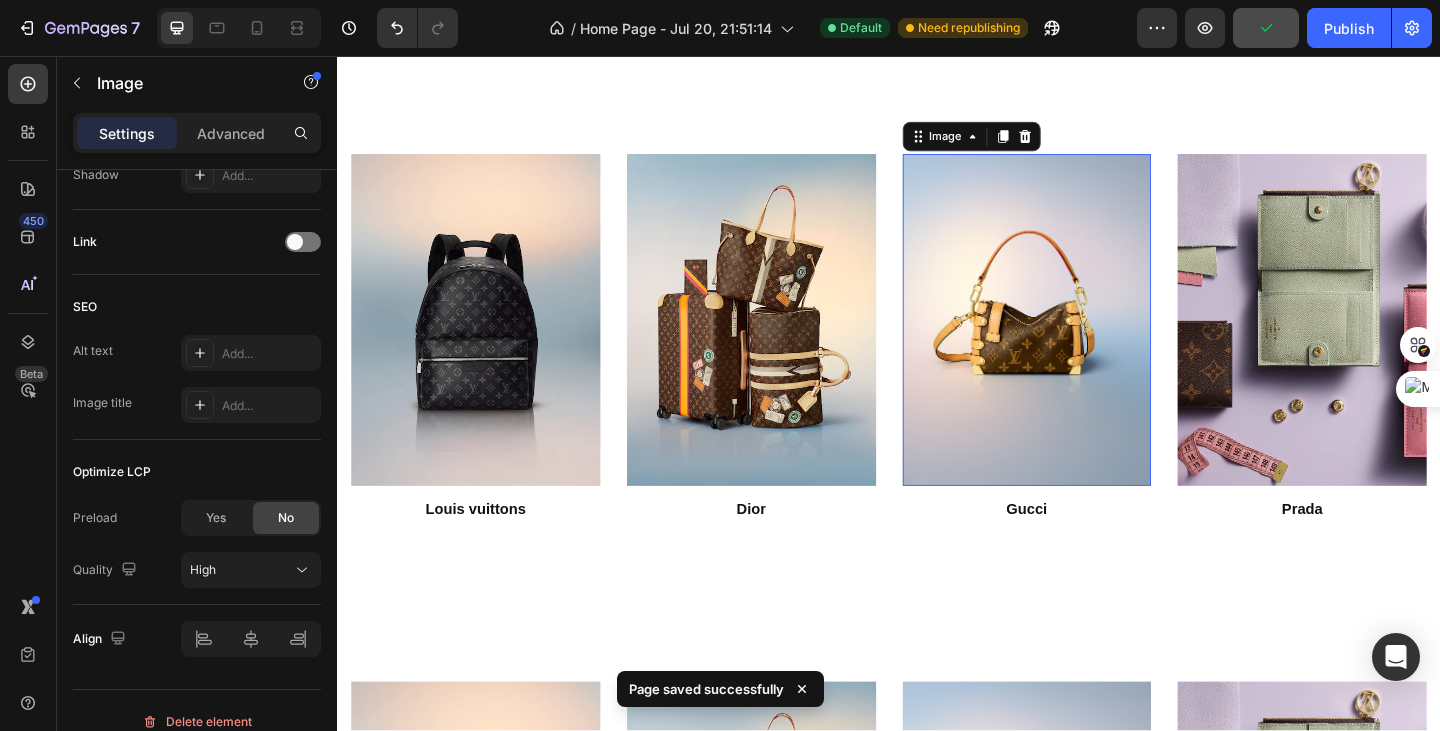 click at bounding box center [1087, 343] 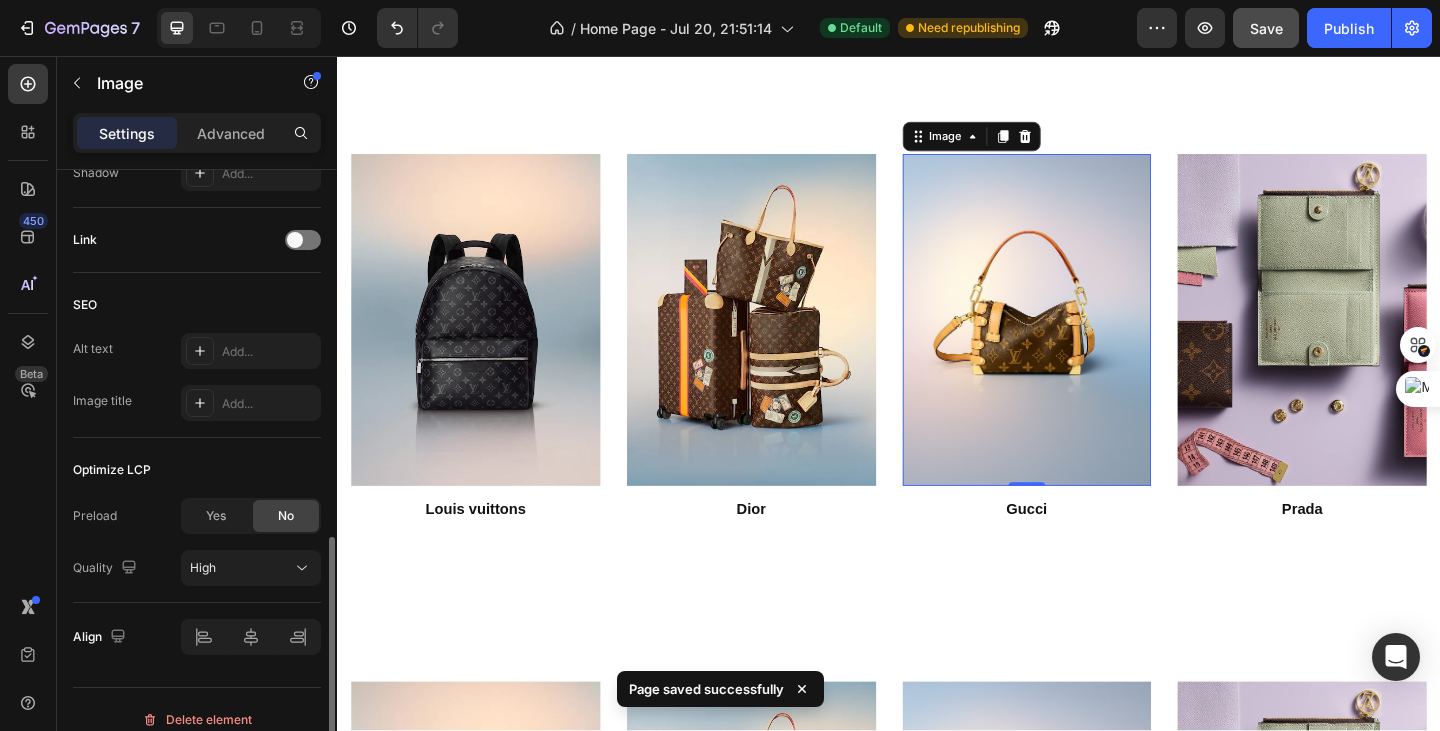 scroll, scrollTop: 923, scrollLeft: 0, axis: vertical 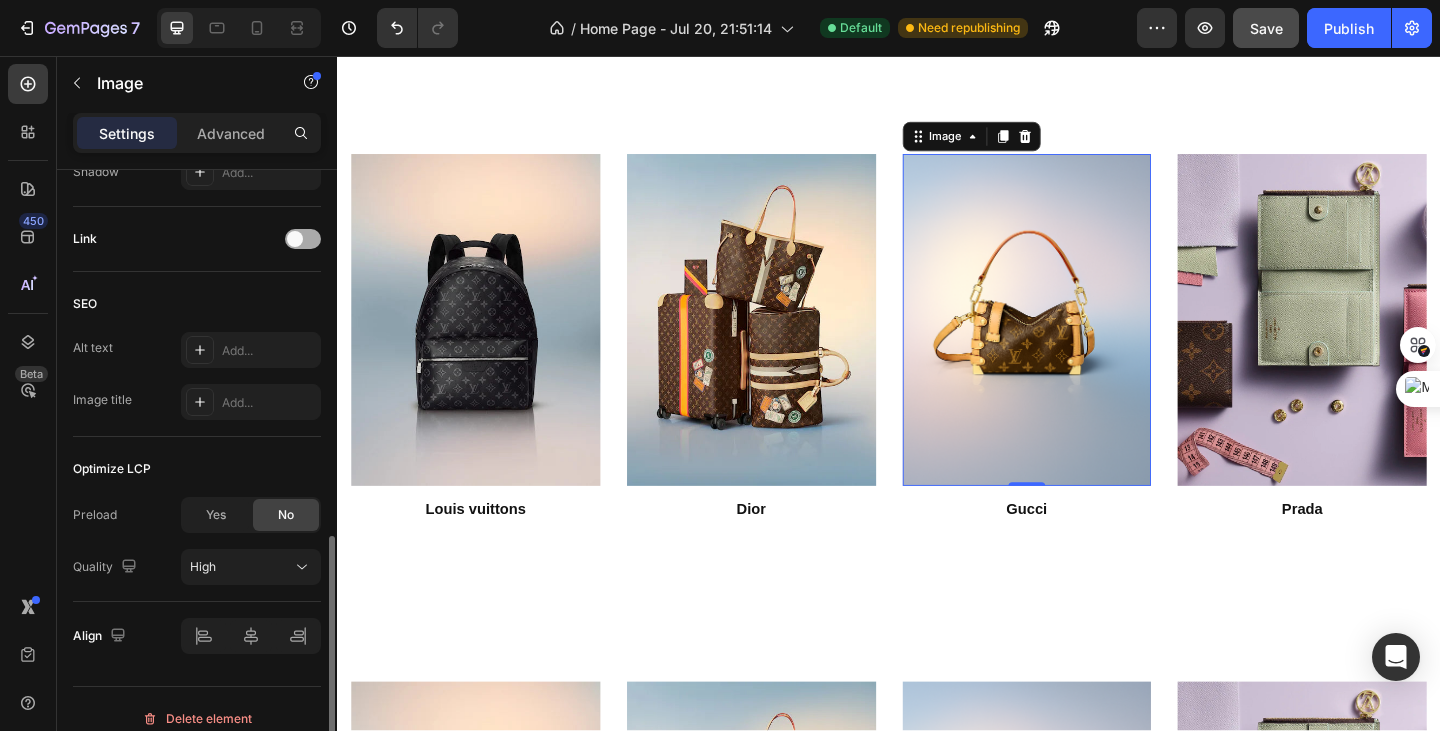 click at bounding box center (295, 239) 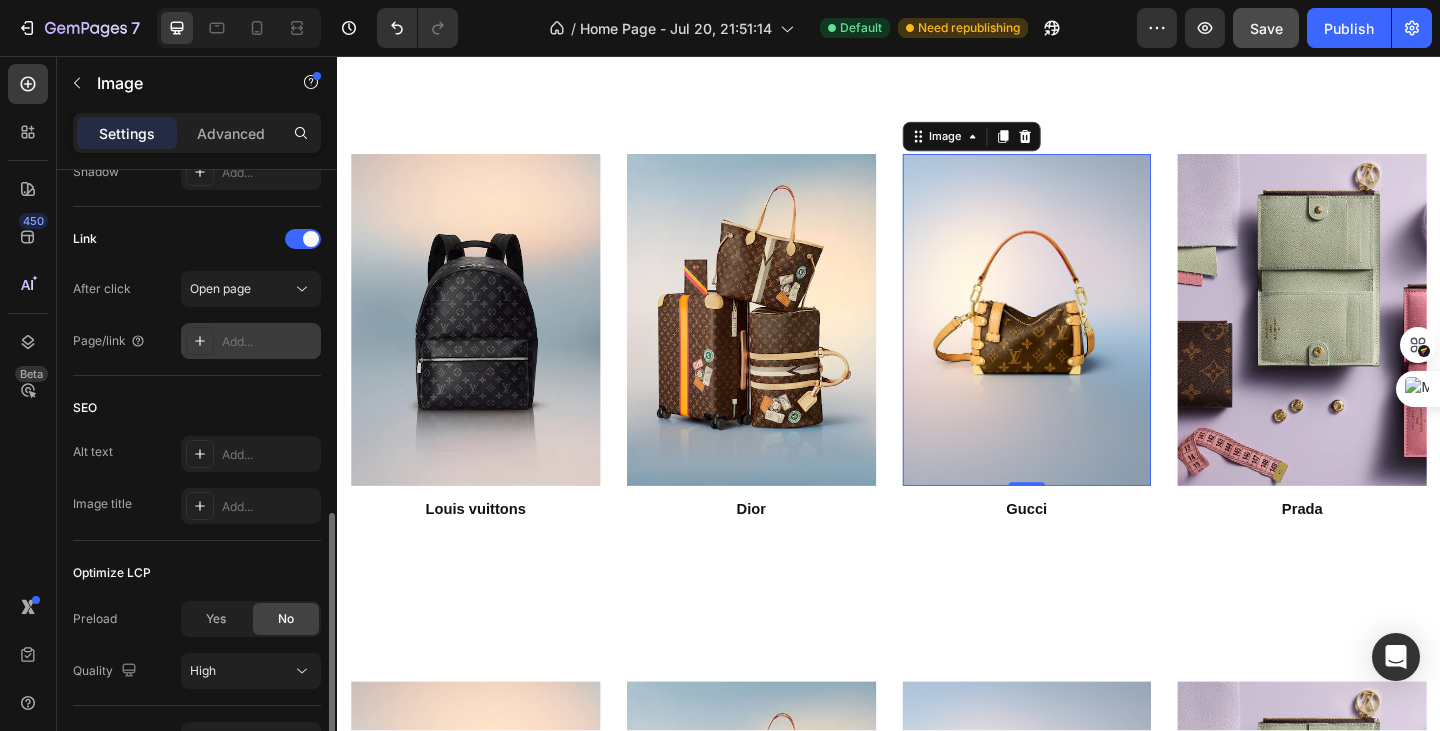 click on "Add..." at bounding box center [269, 342] 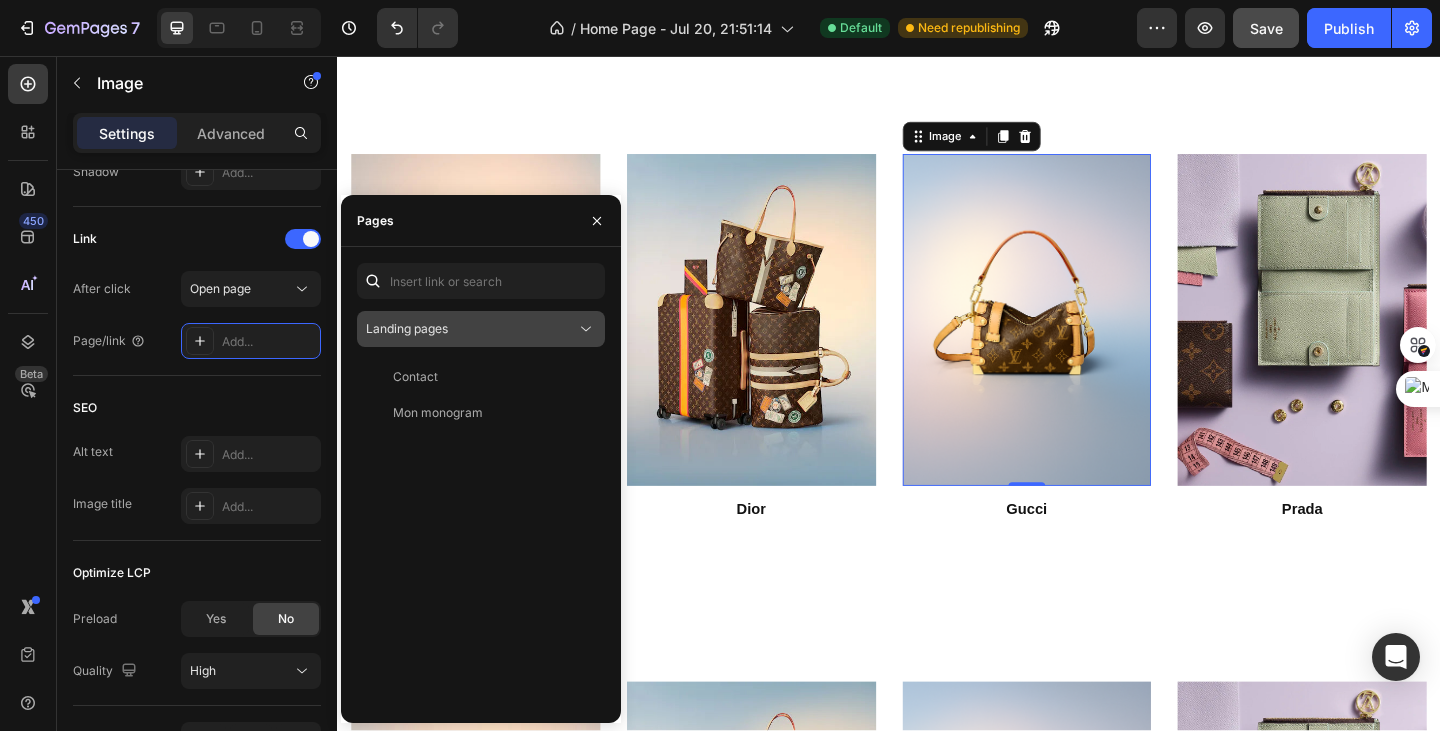 click on "Landing pages" at bounding box center [471, 329] 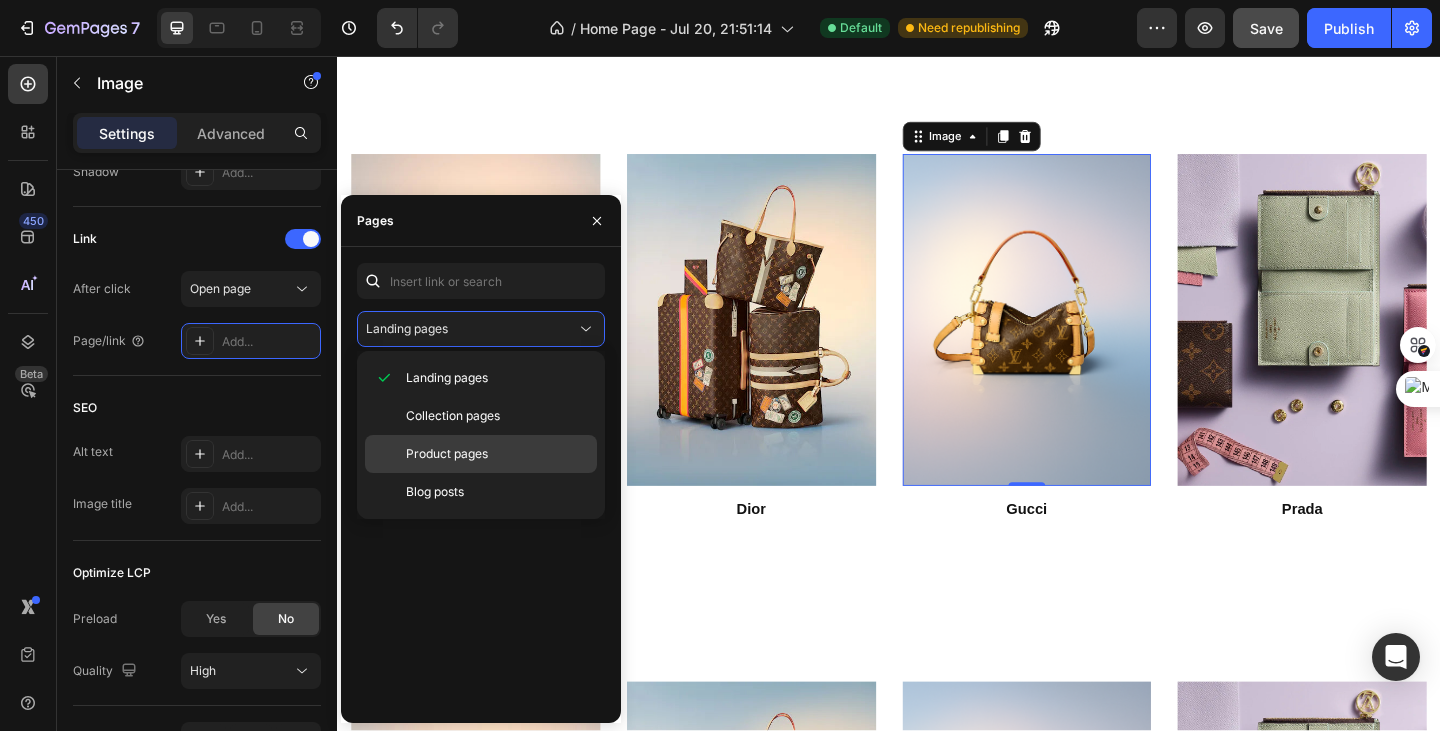 click on "Product pages" at bounding box center (447, 454) 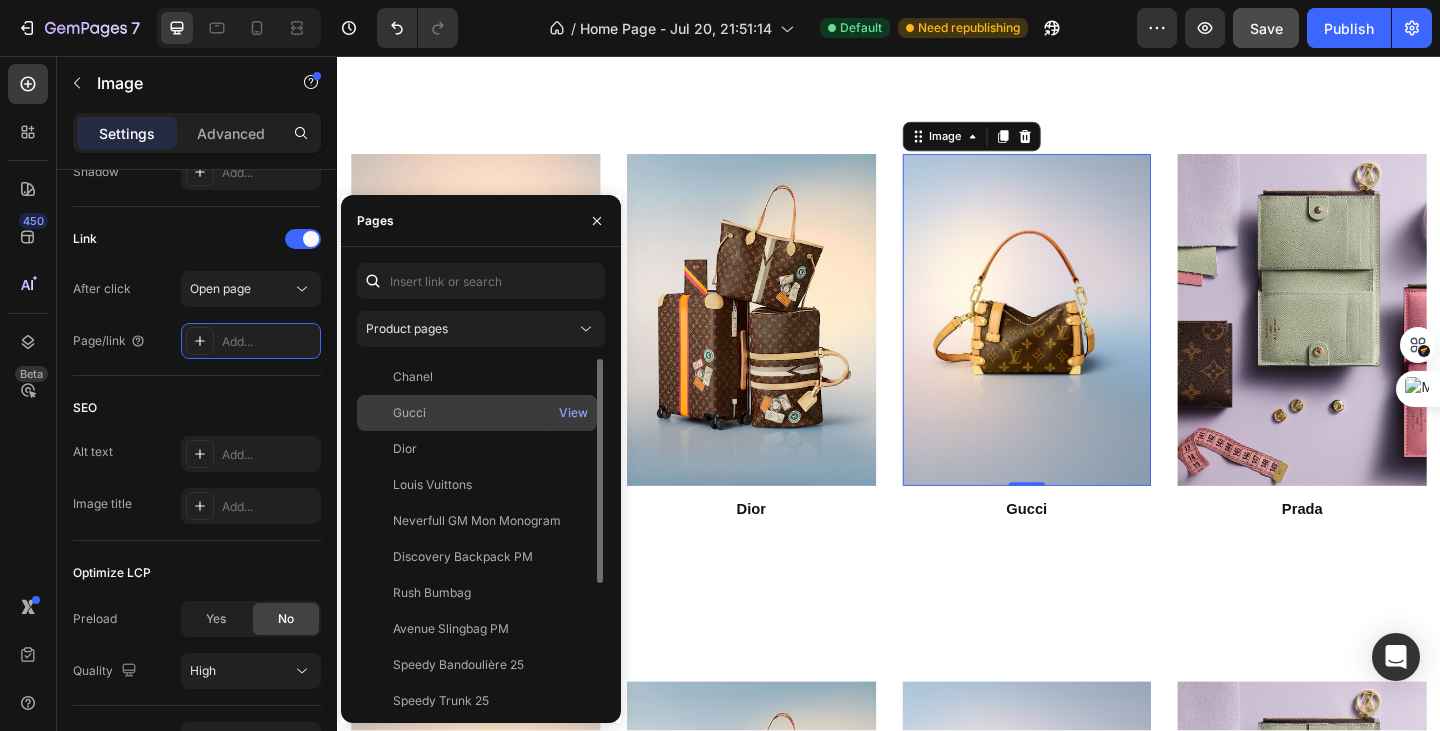 click on "Gucci" at bounding box center [477, 413] 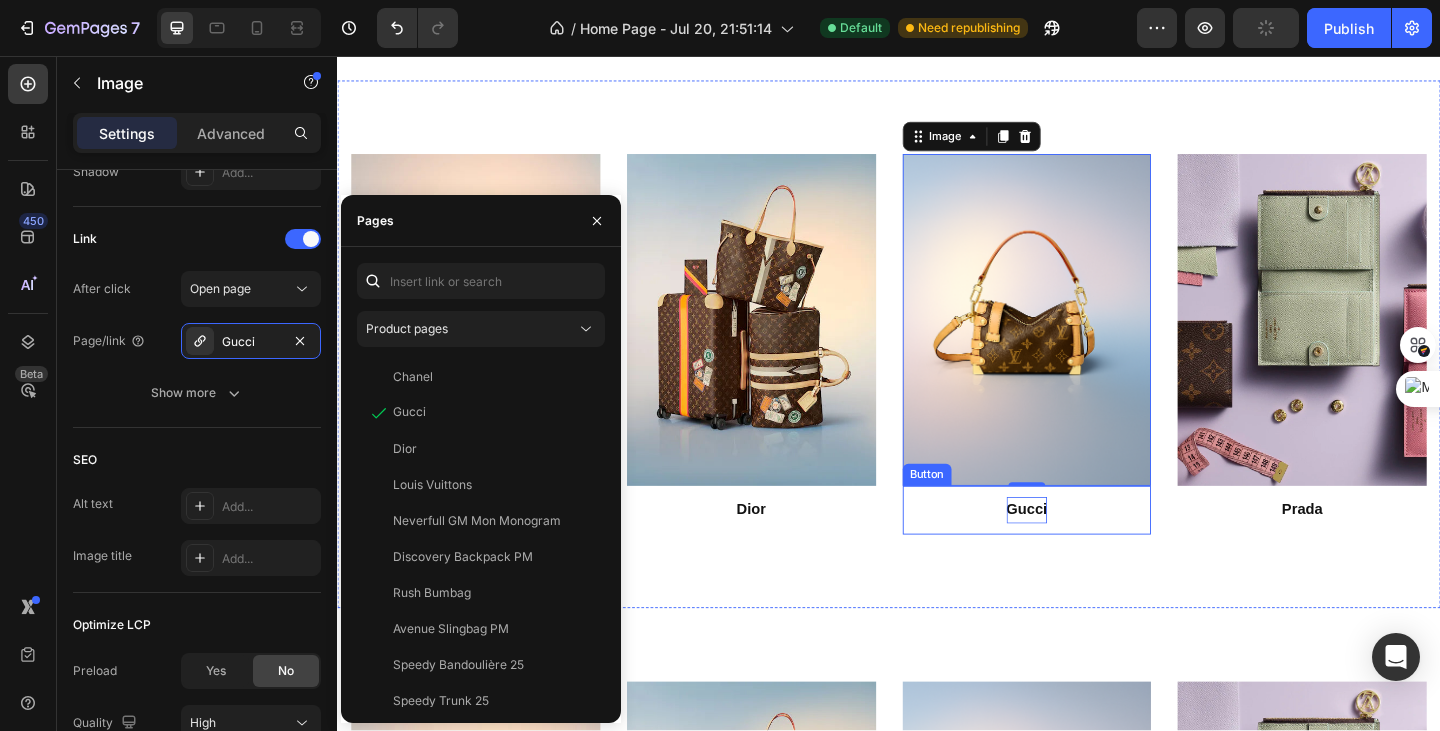 click on "Gucci" at bounding box center (1087, 549) 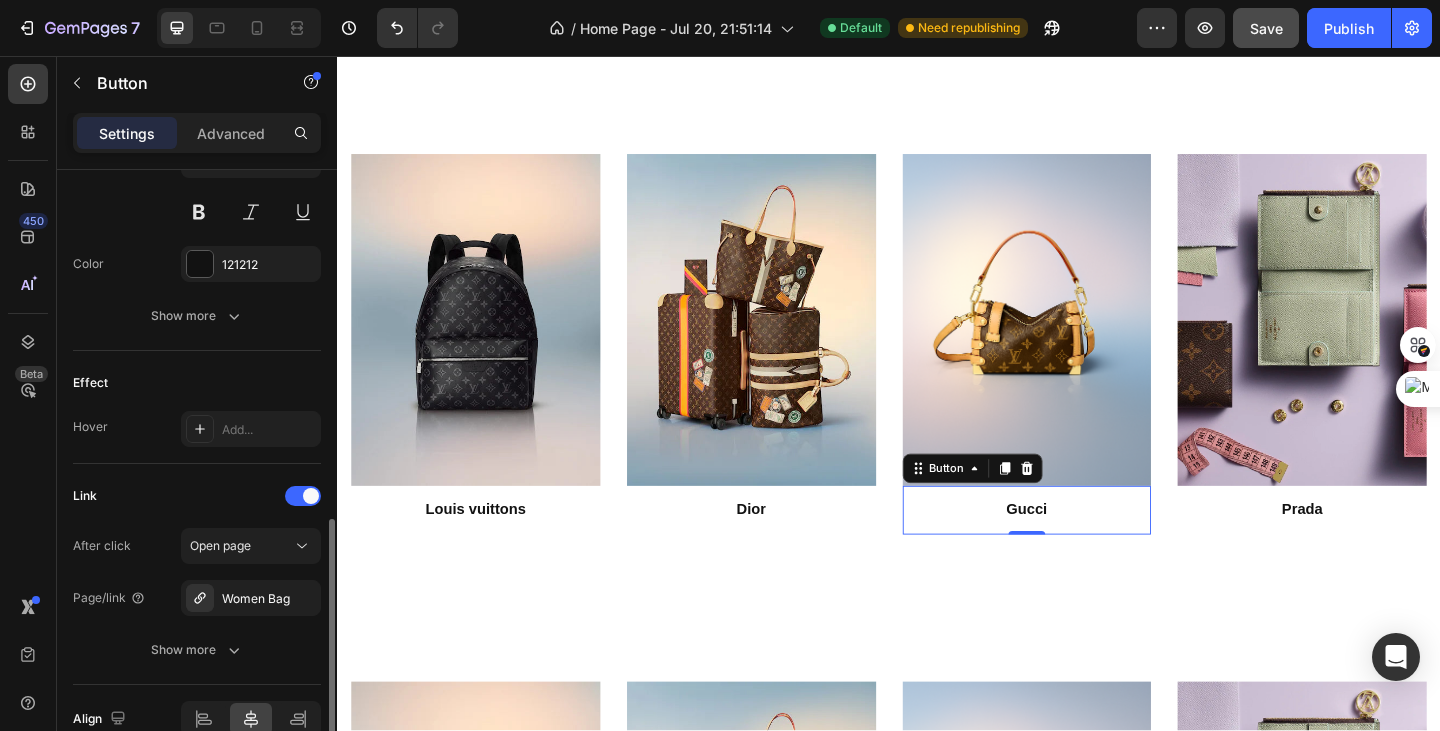 scroll, scrollTop: 880, scrollLeft: 0, axis: vertical 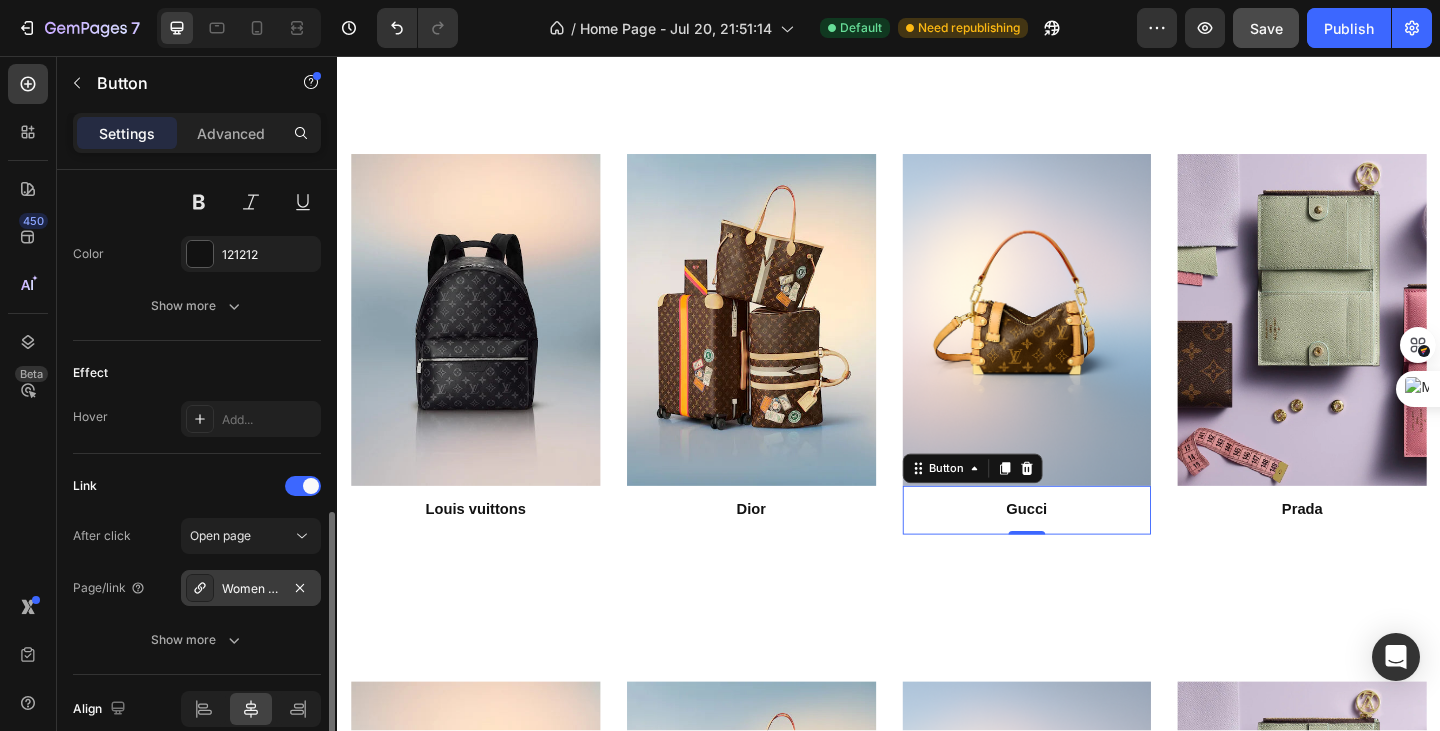 click on "Women Bag" at bounding box center (251, 589) 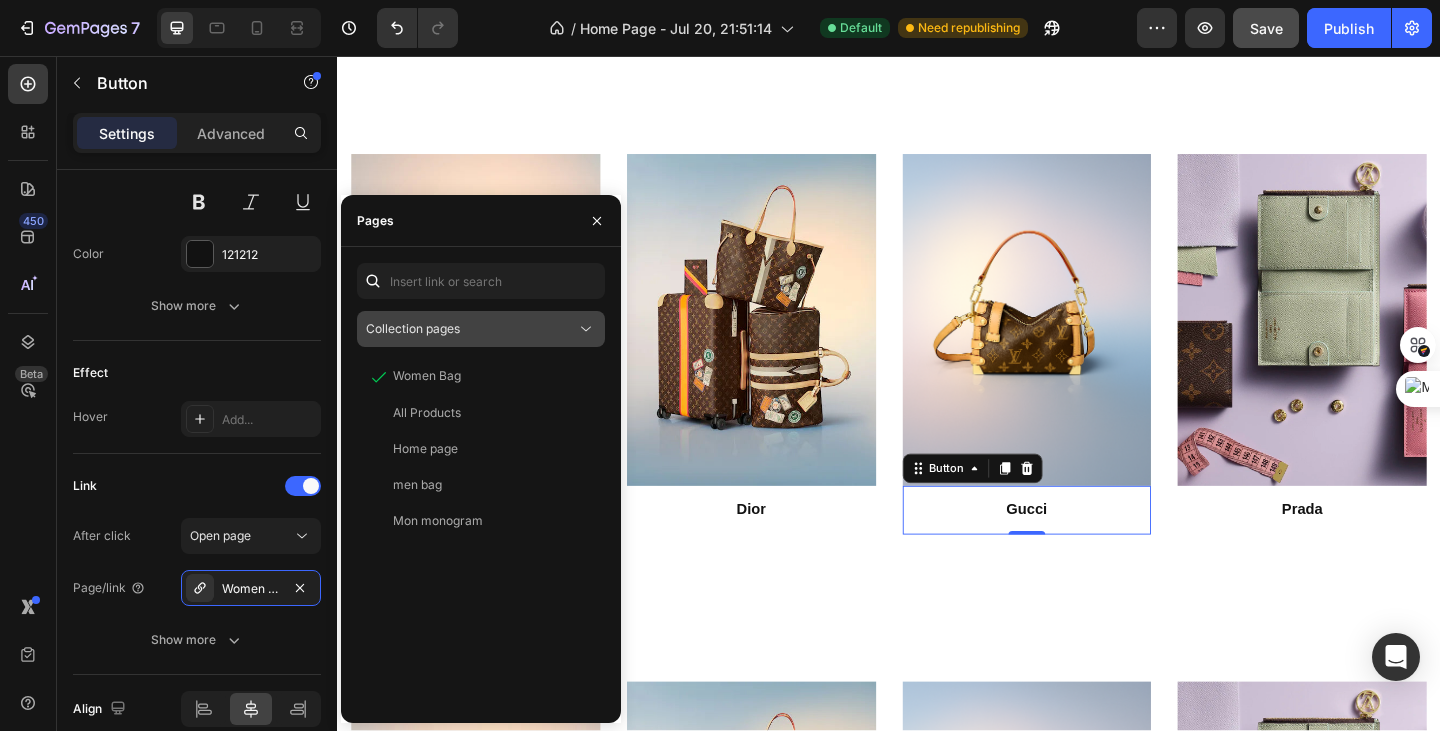 click on "Collection pages" at bounding box center [471, 329] 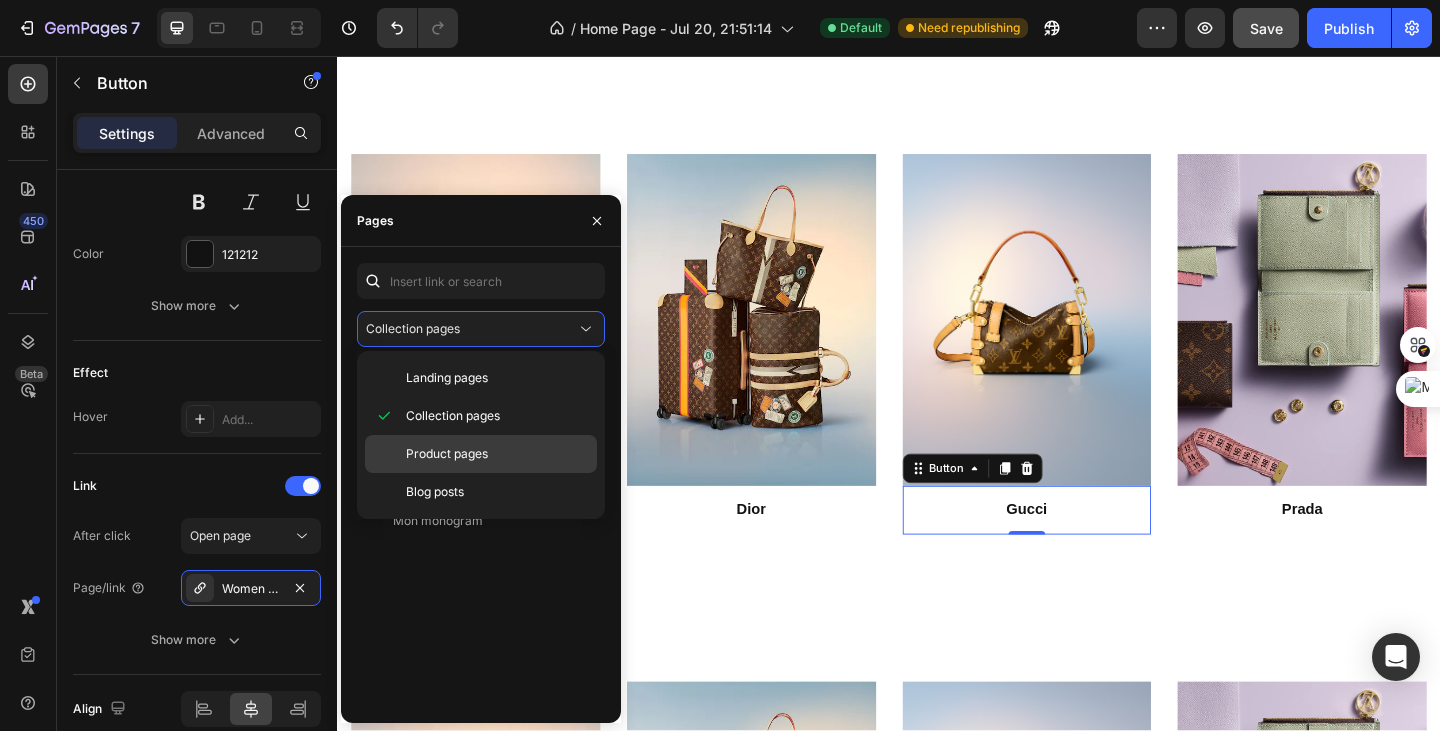 click on "Product pages" 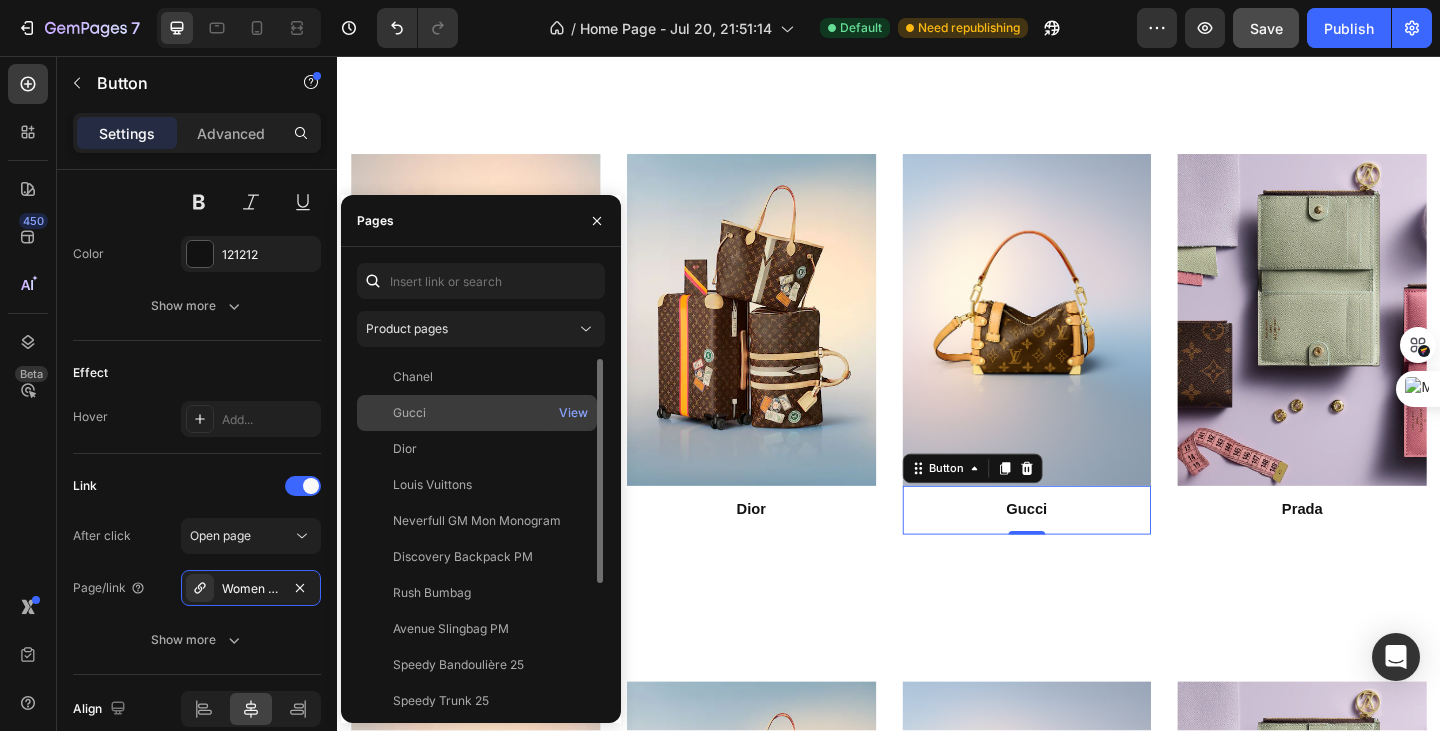 click on "Gucci   View" 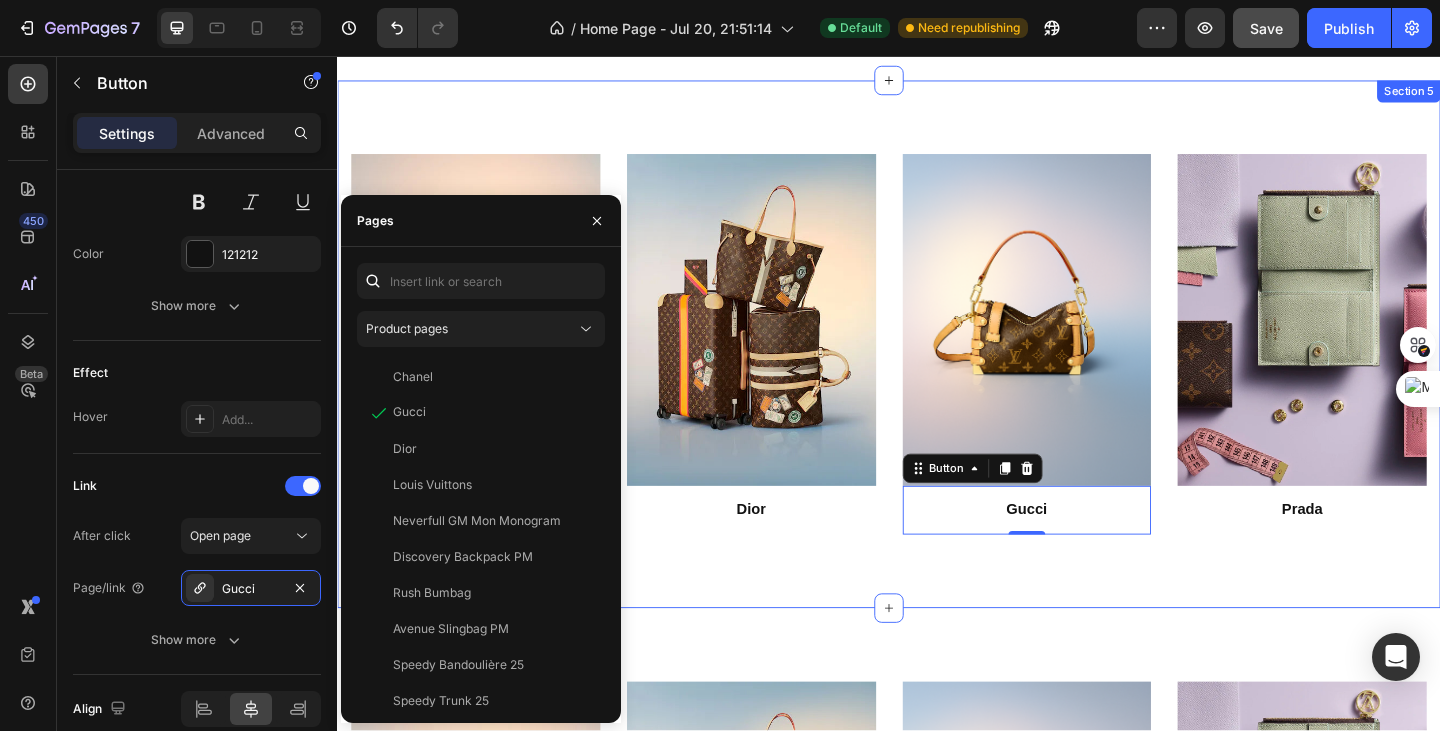 click on "Image Louis vuittons Button Image Dior Button Image Gucci Button   0 Image Prada Button Section 5" at bounding box center (937, 370) 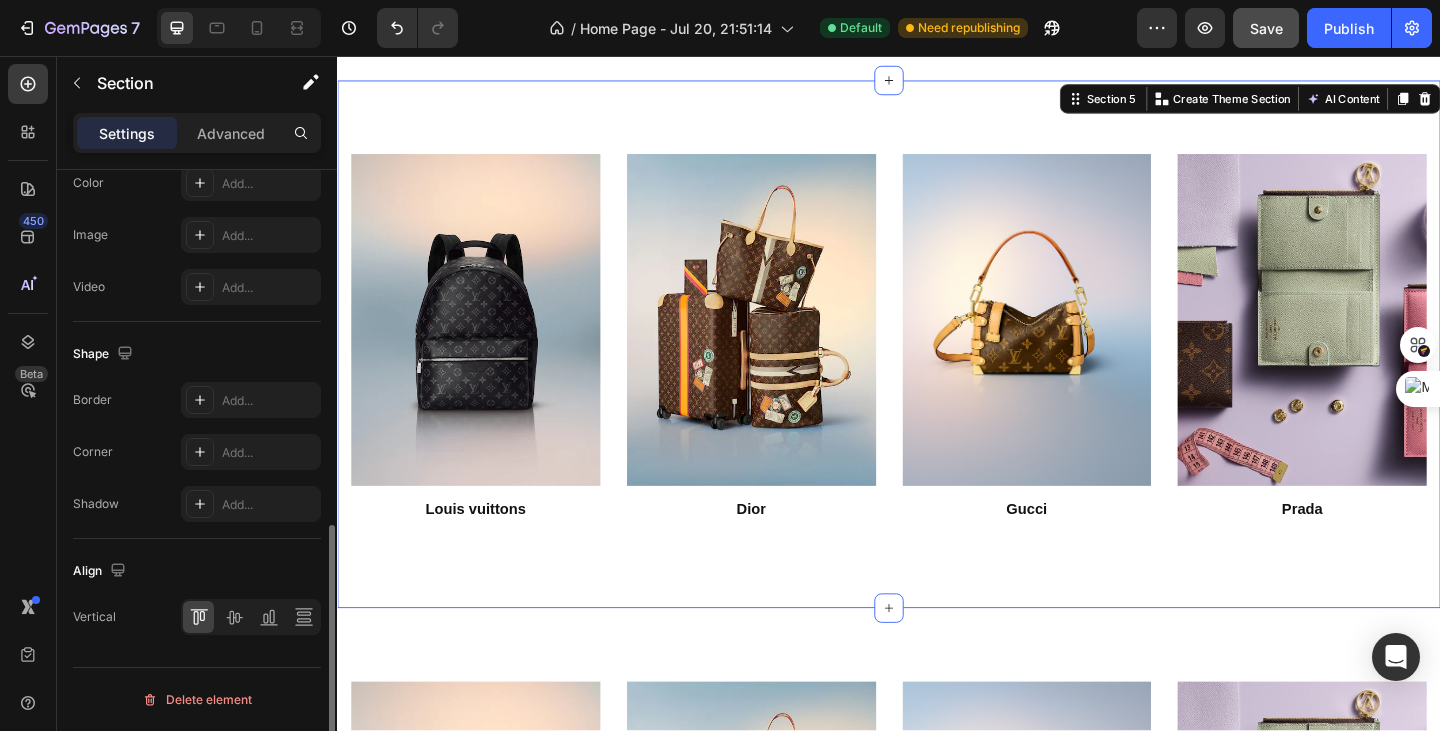 scroll, scrollTop: 0, scrollLeft: 0, axis: both 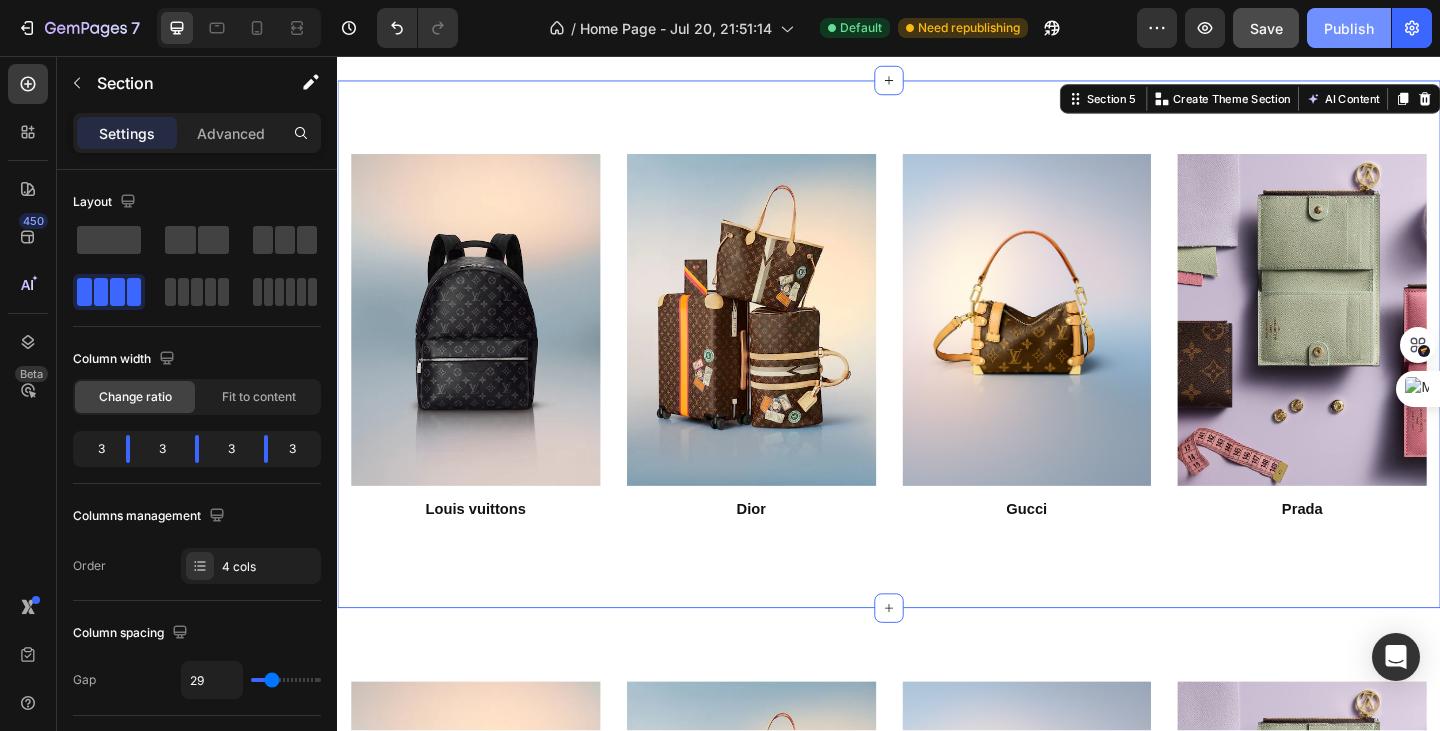 click on "Publish" at bounding box center (1349, 28) 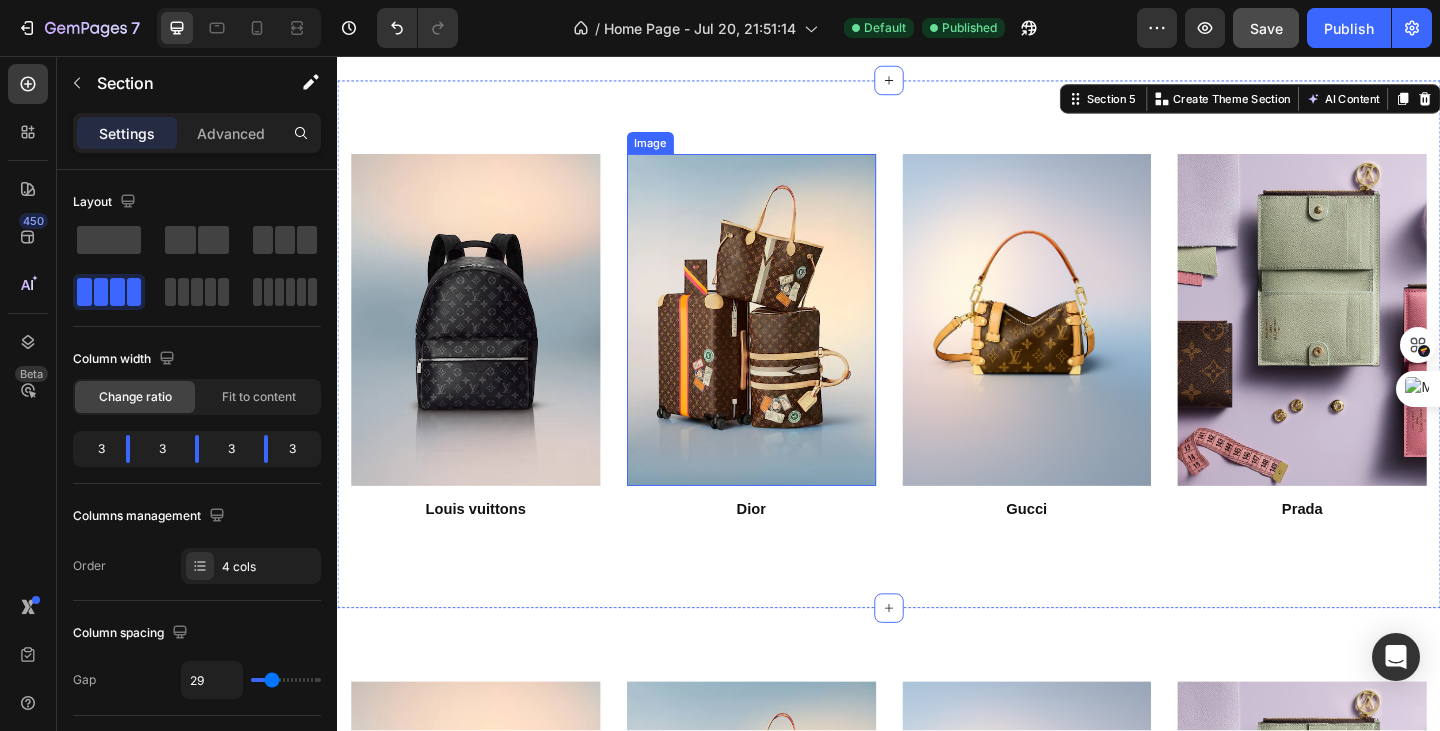 click at bounding box center [787, 343] 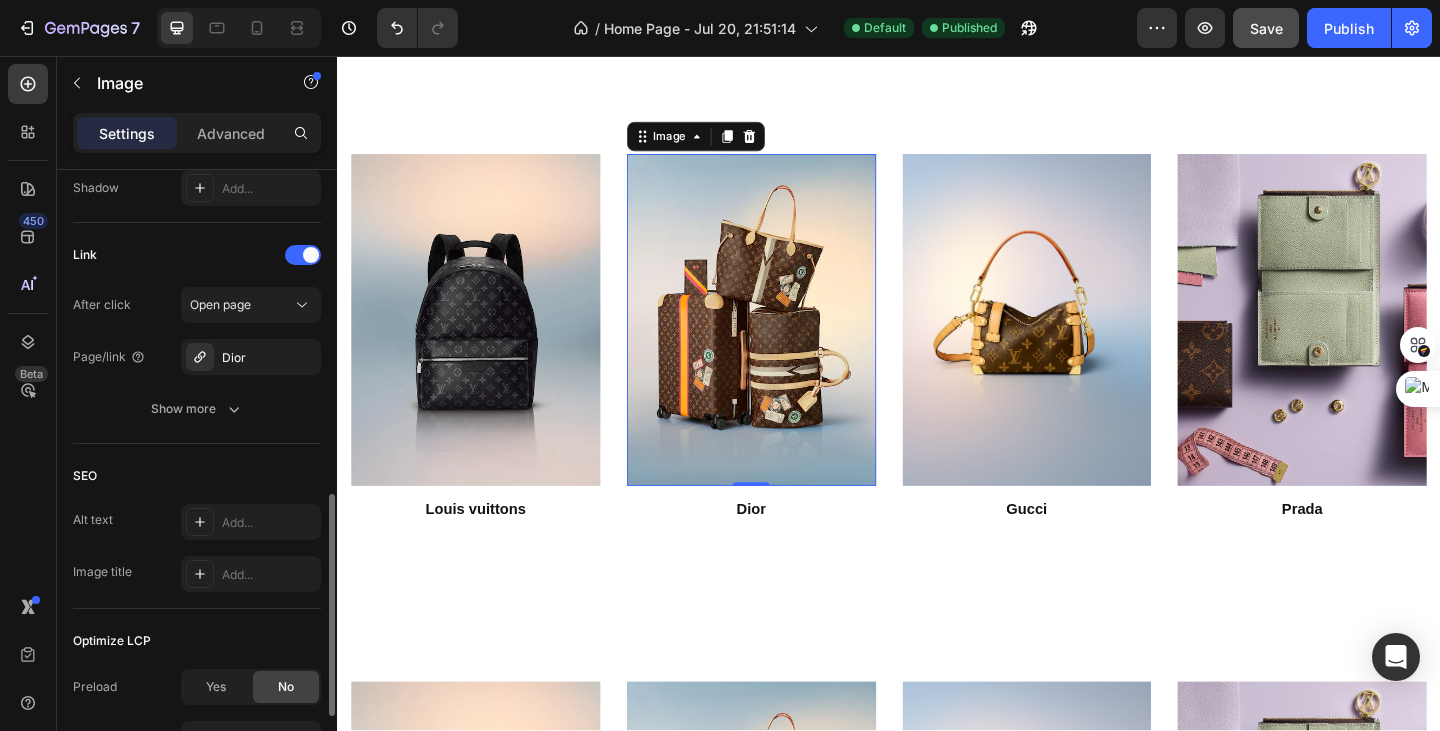 scroll, scrollTop: 908, scrollLeft: 0, axis: vertical 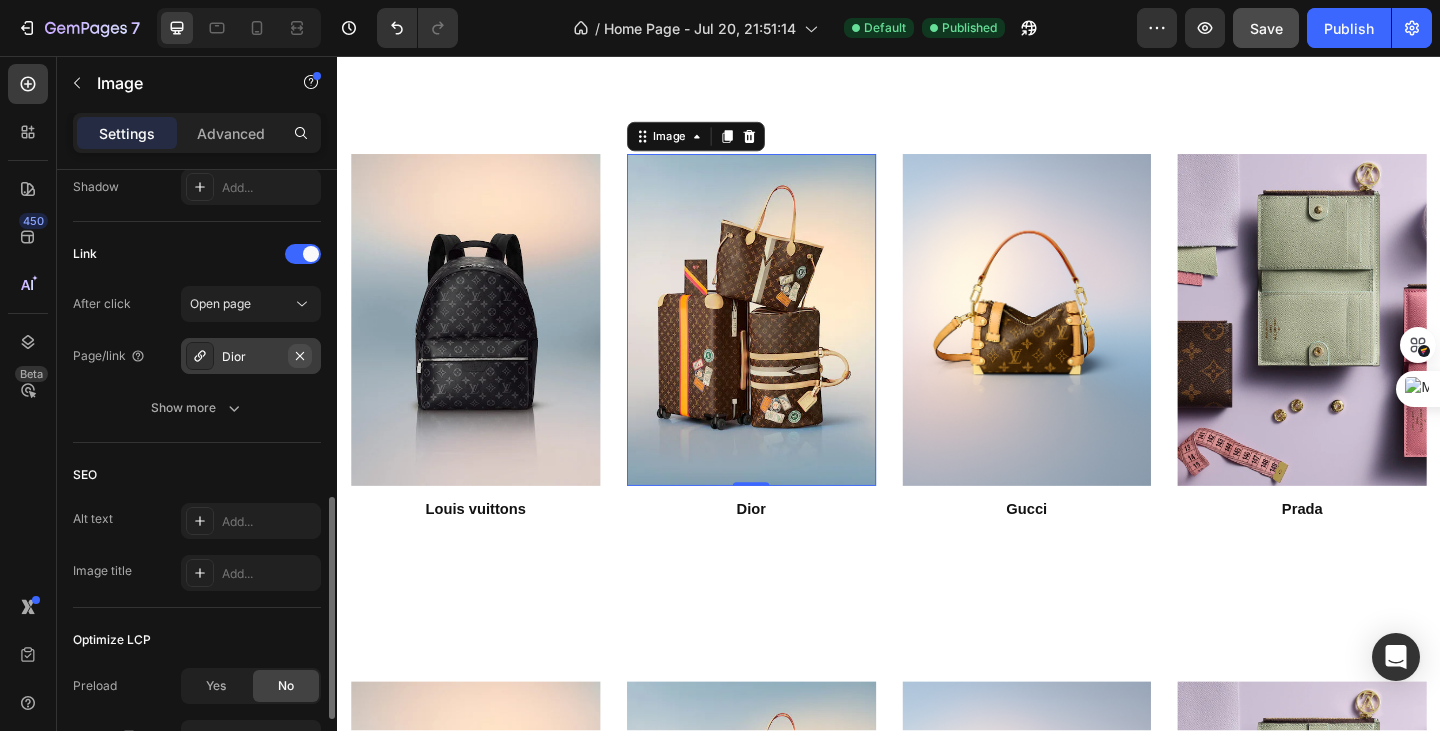 click 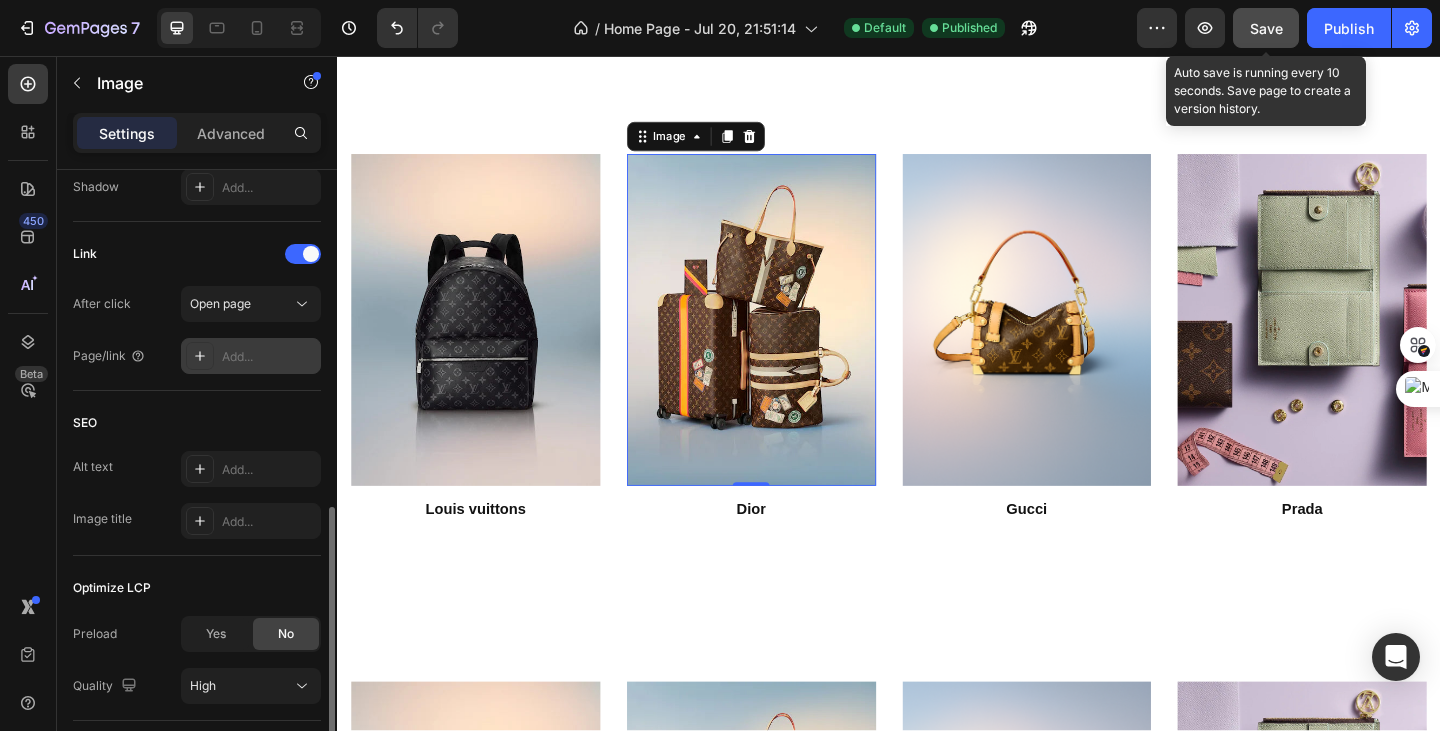 click on "Save" at bounding box center [1266, 28] 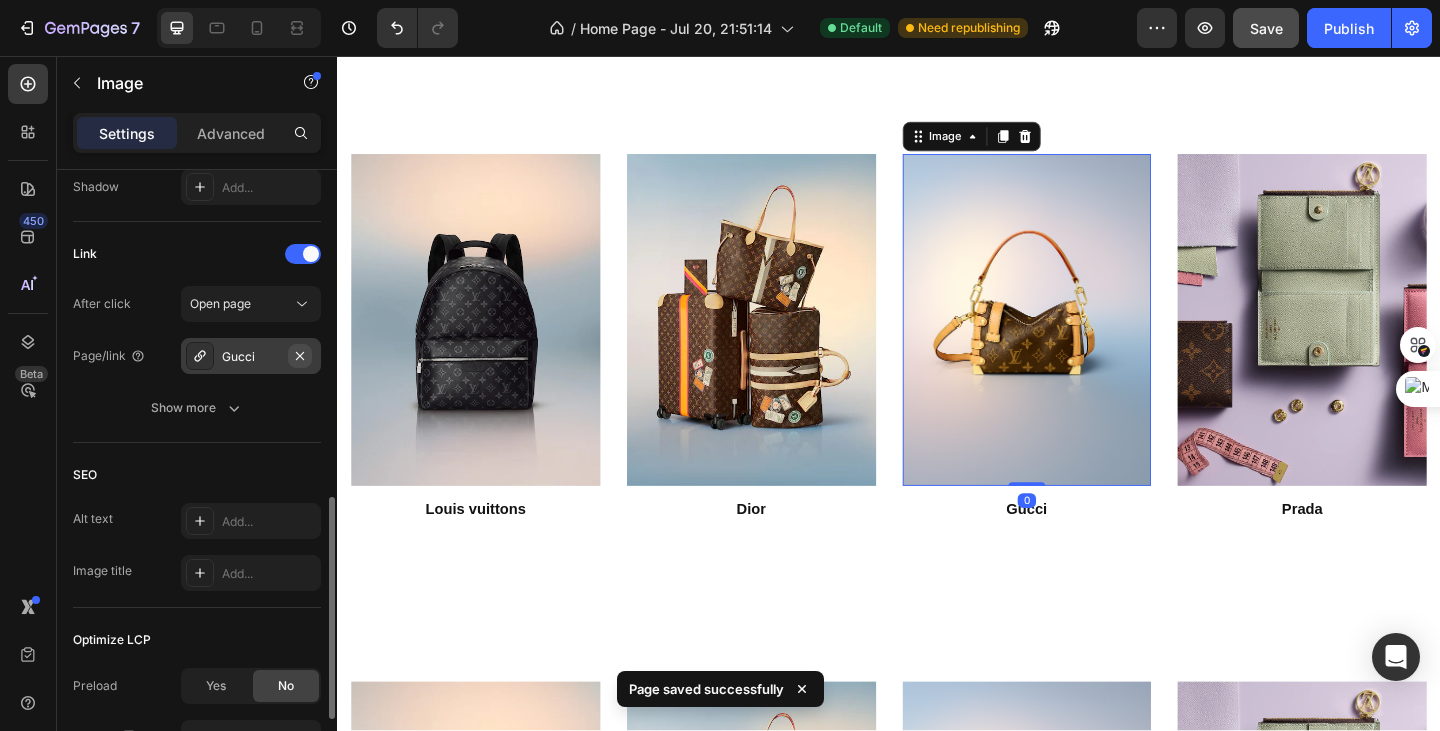 click 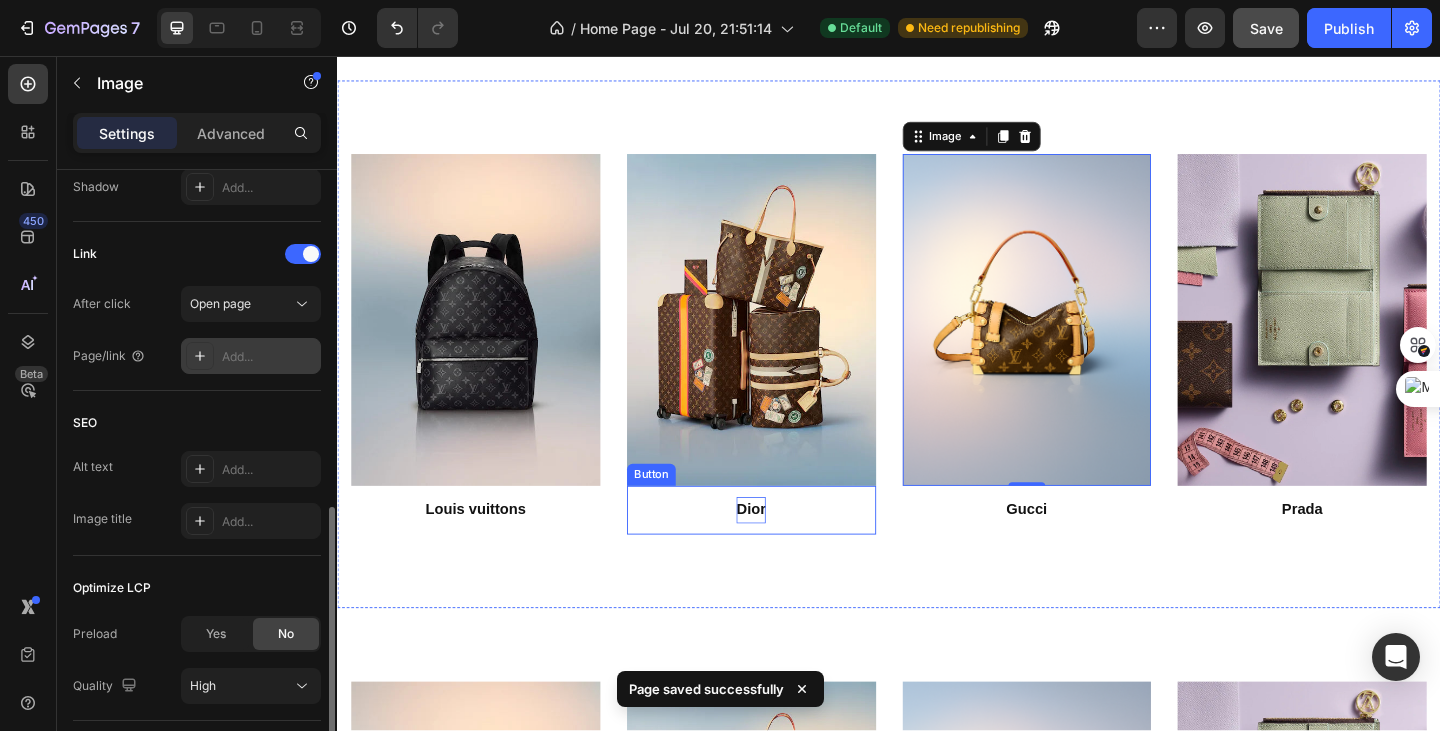 click on "Dior" at bounding box center (787, 549) 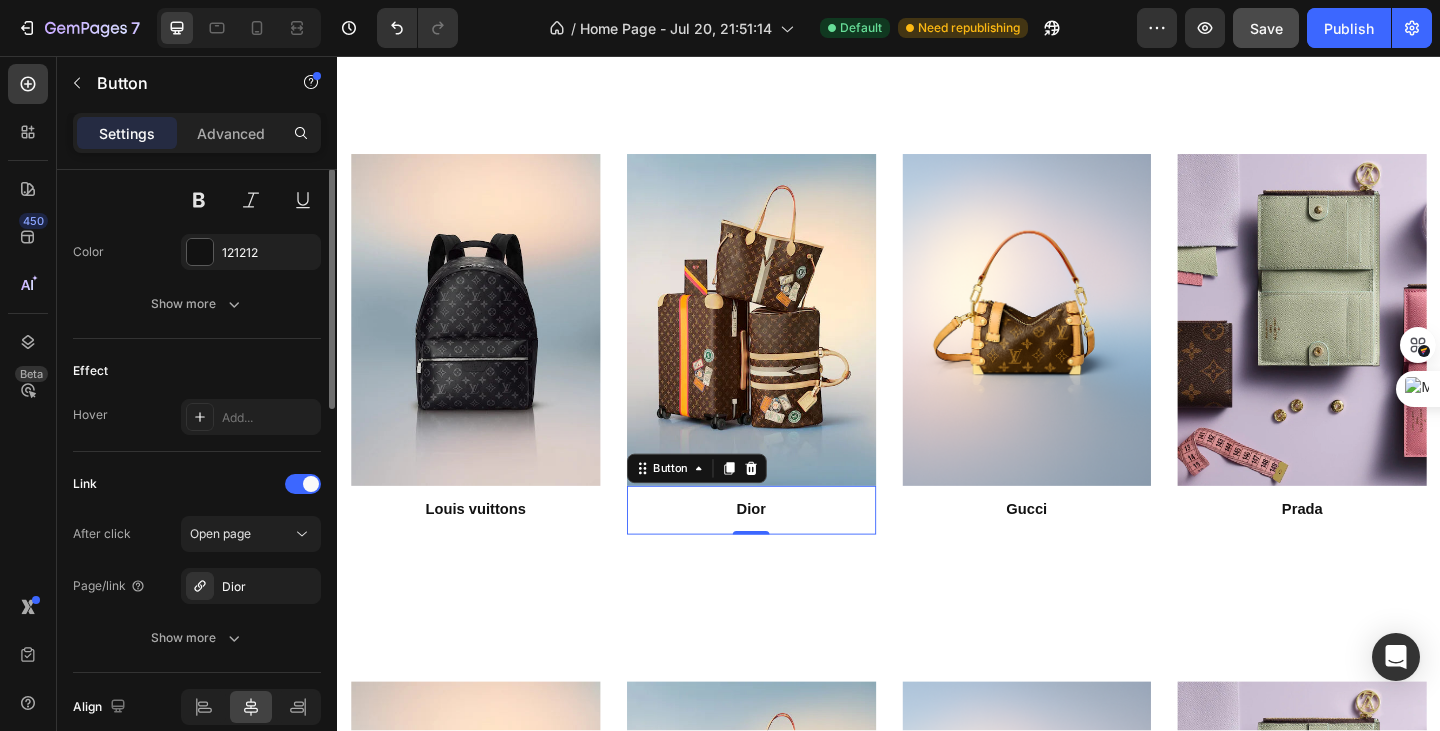 scroll, scrollTop: 895, scrollLeft: 0, axis: vertical 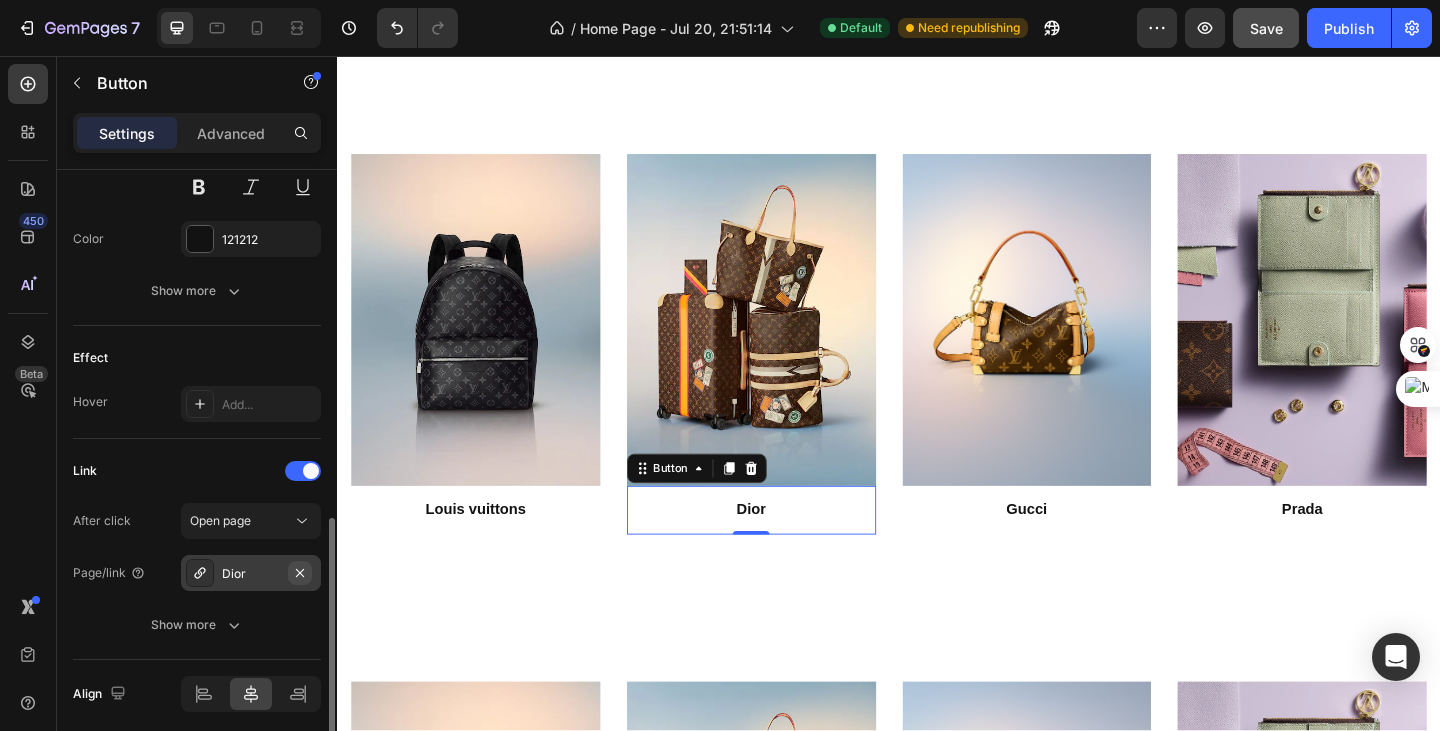 click 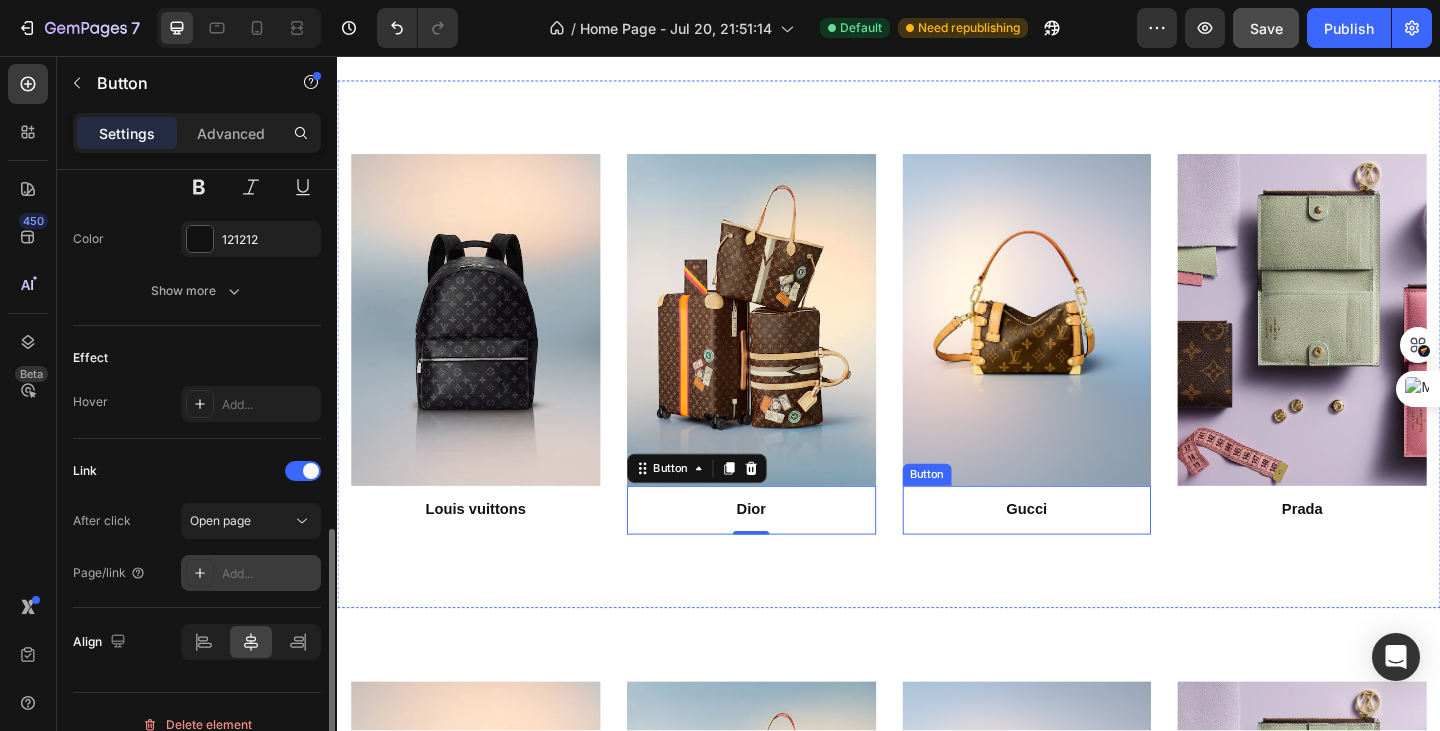 click on "Gucci" at bounding box center [1087, 550] 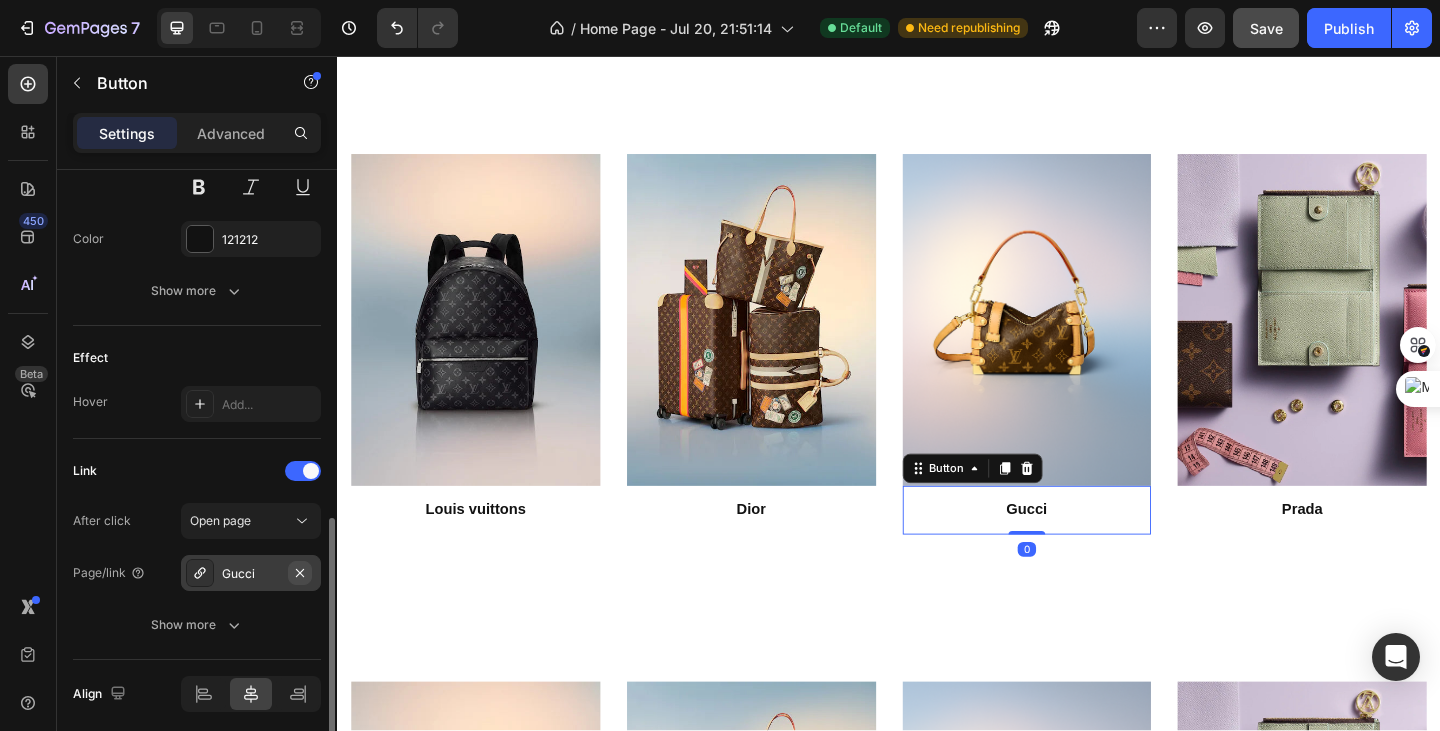 click 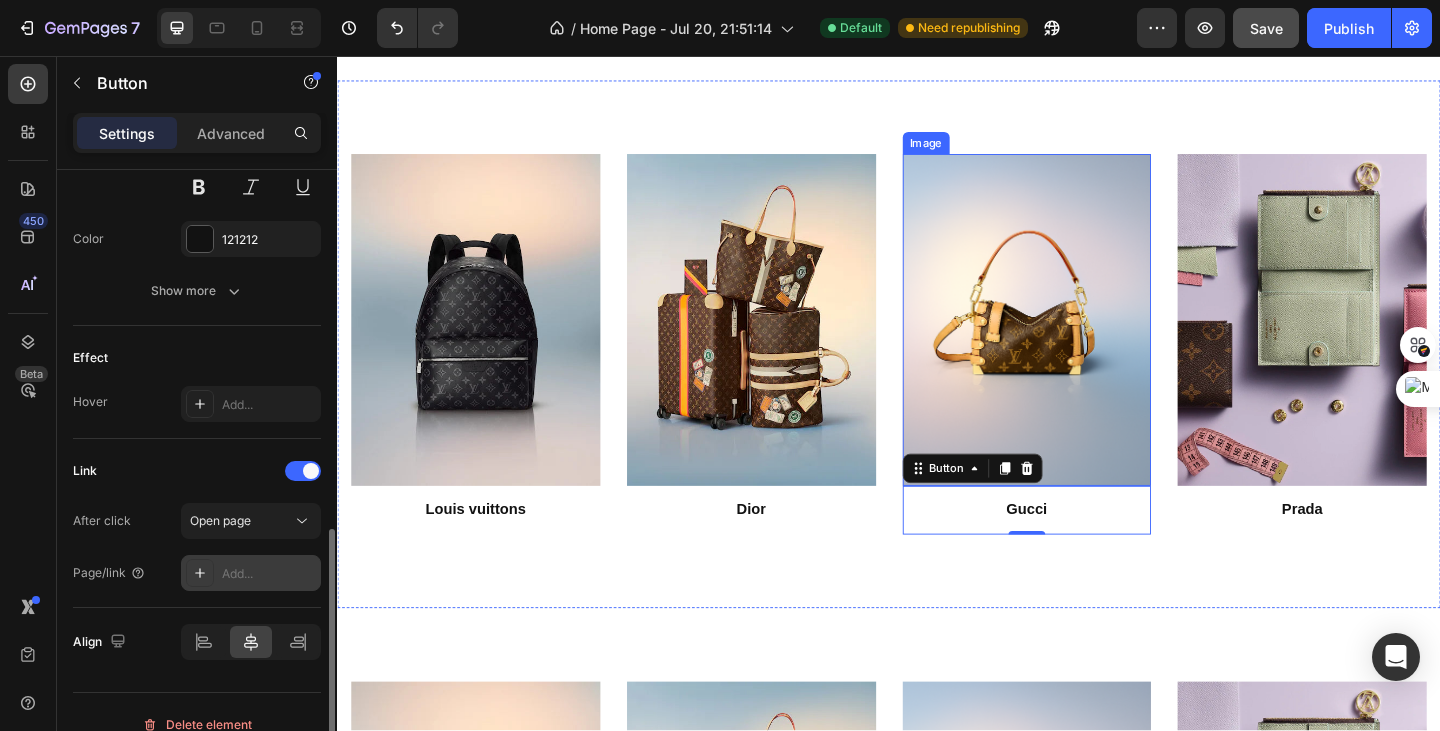 click at bounding box center (1087, 343) 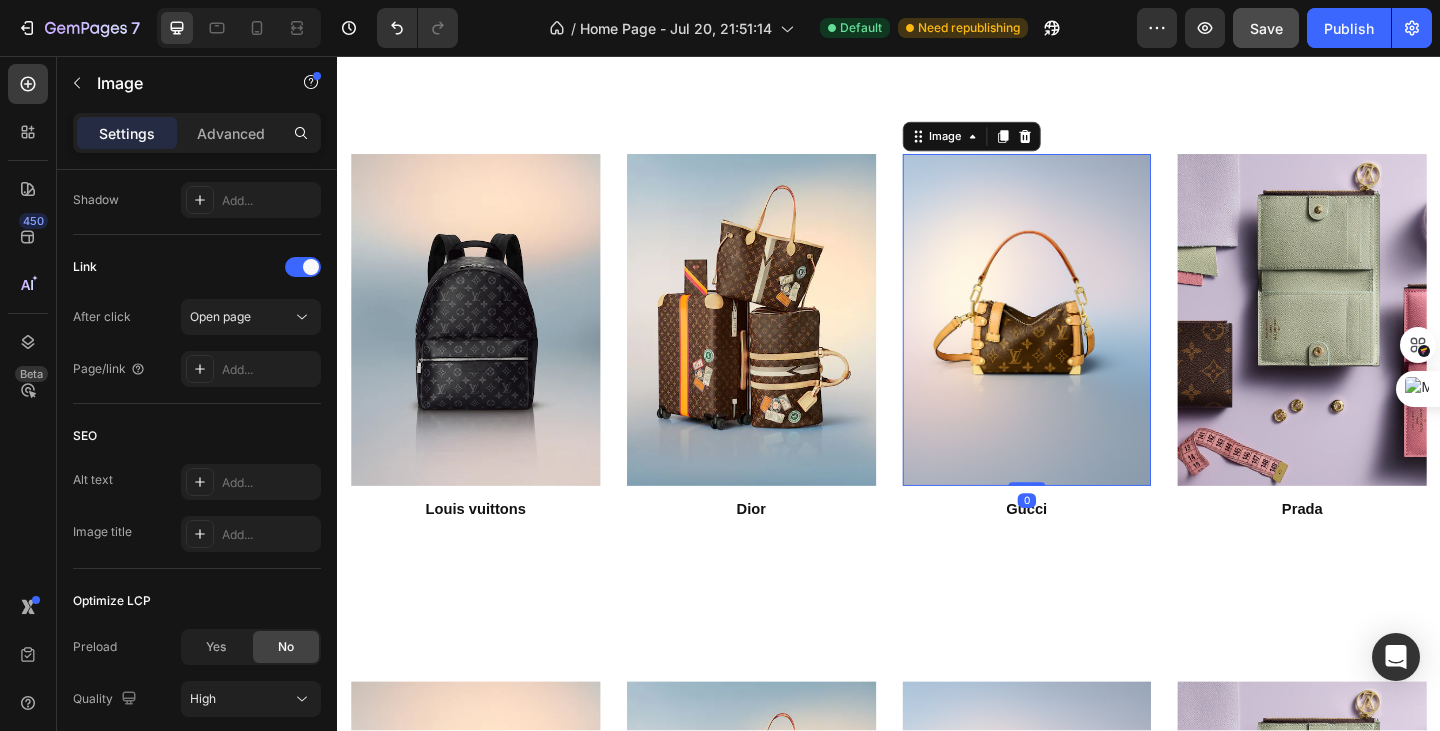 scroll, scrollTop: 0, scrollLeft: 0, axis: both 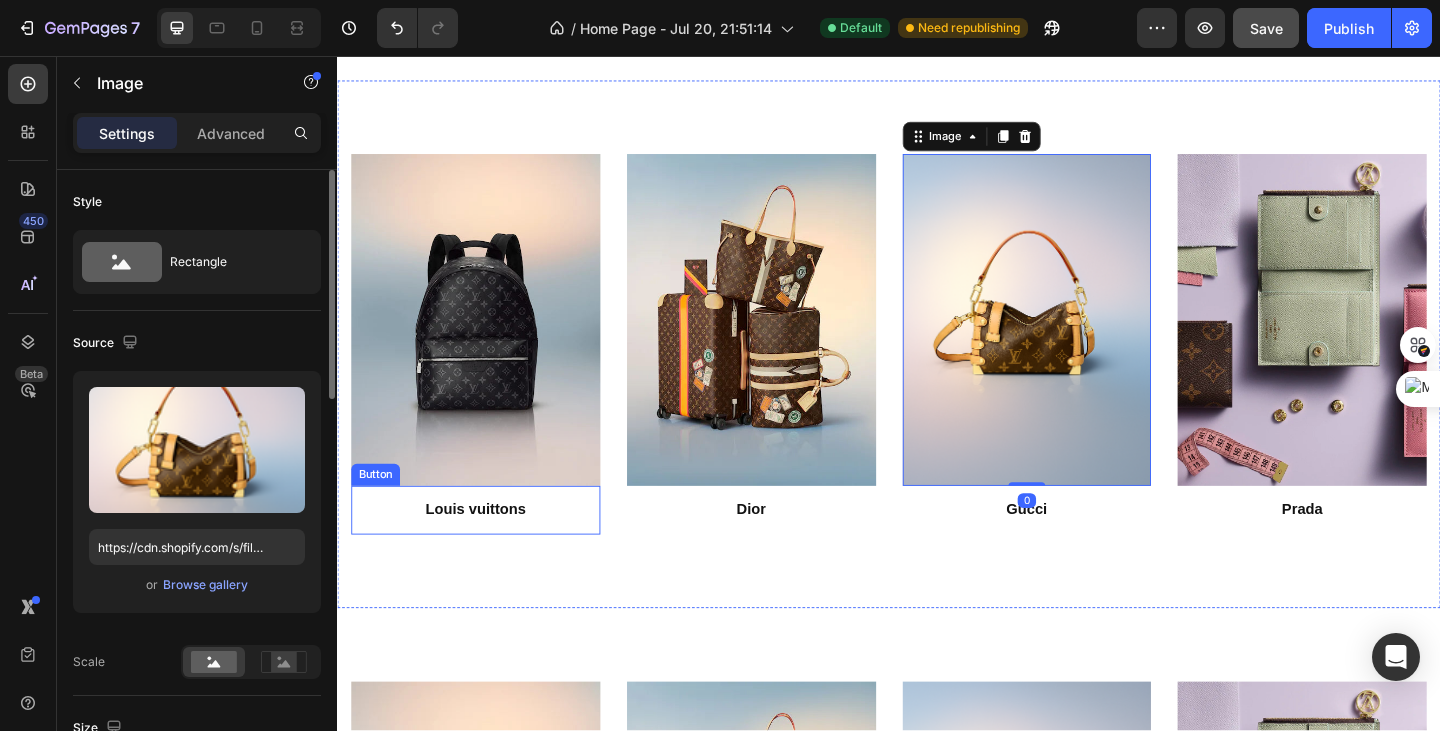 click on "Louis vuittons" at bounding box center (487, 550) 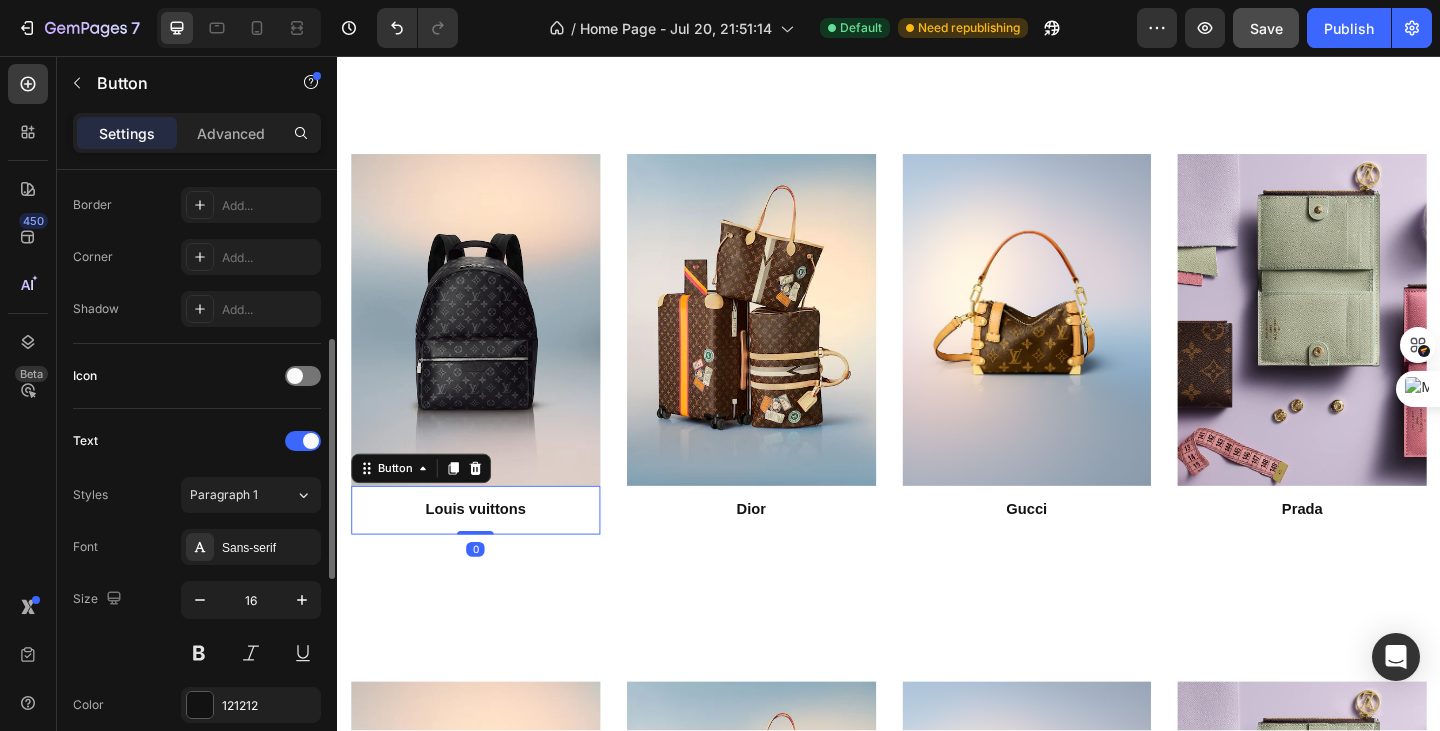 scroll, scrollTop: 431, scrollLeft: 0, axis: vertical 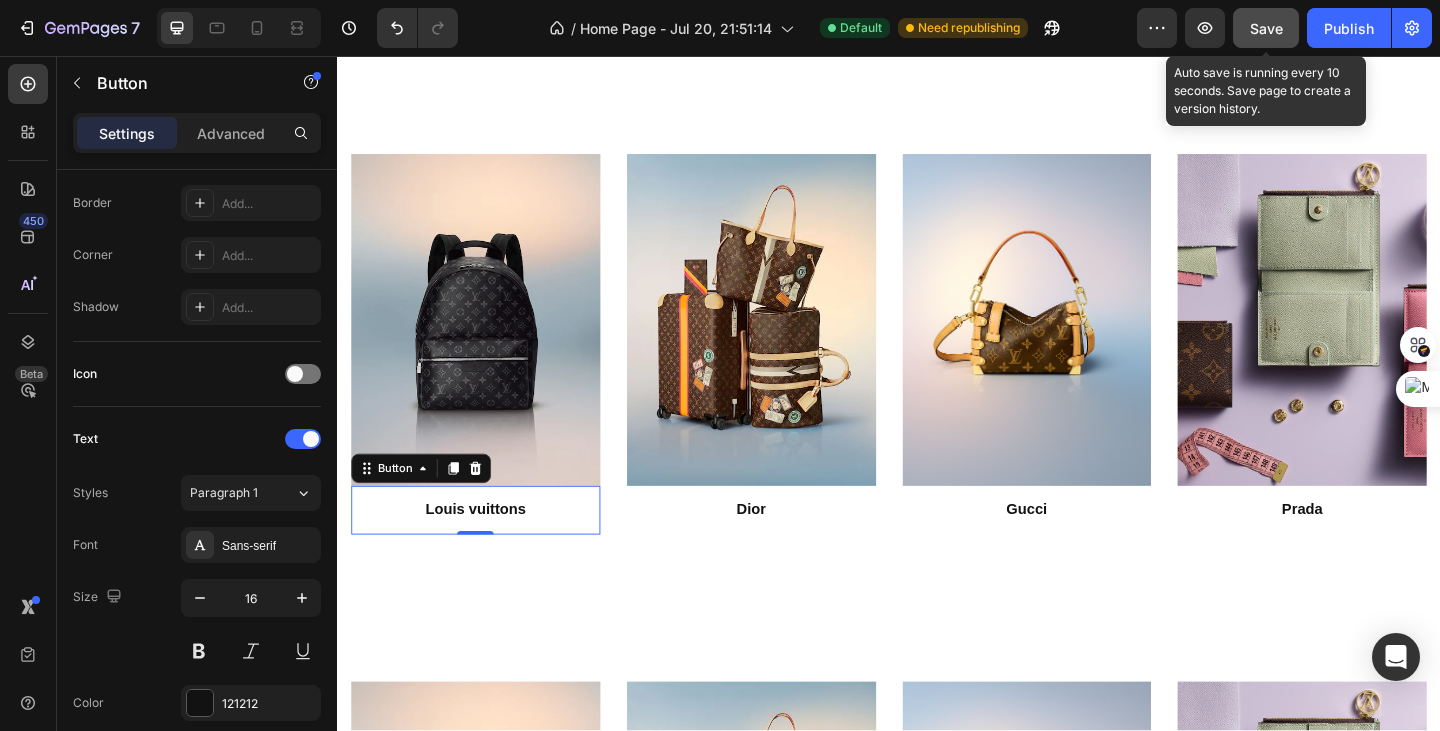 click on "Save" 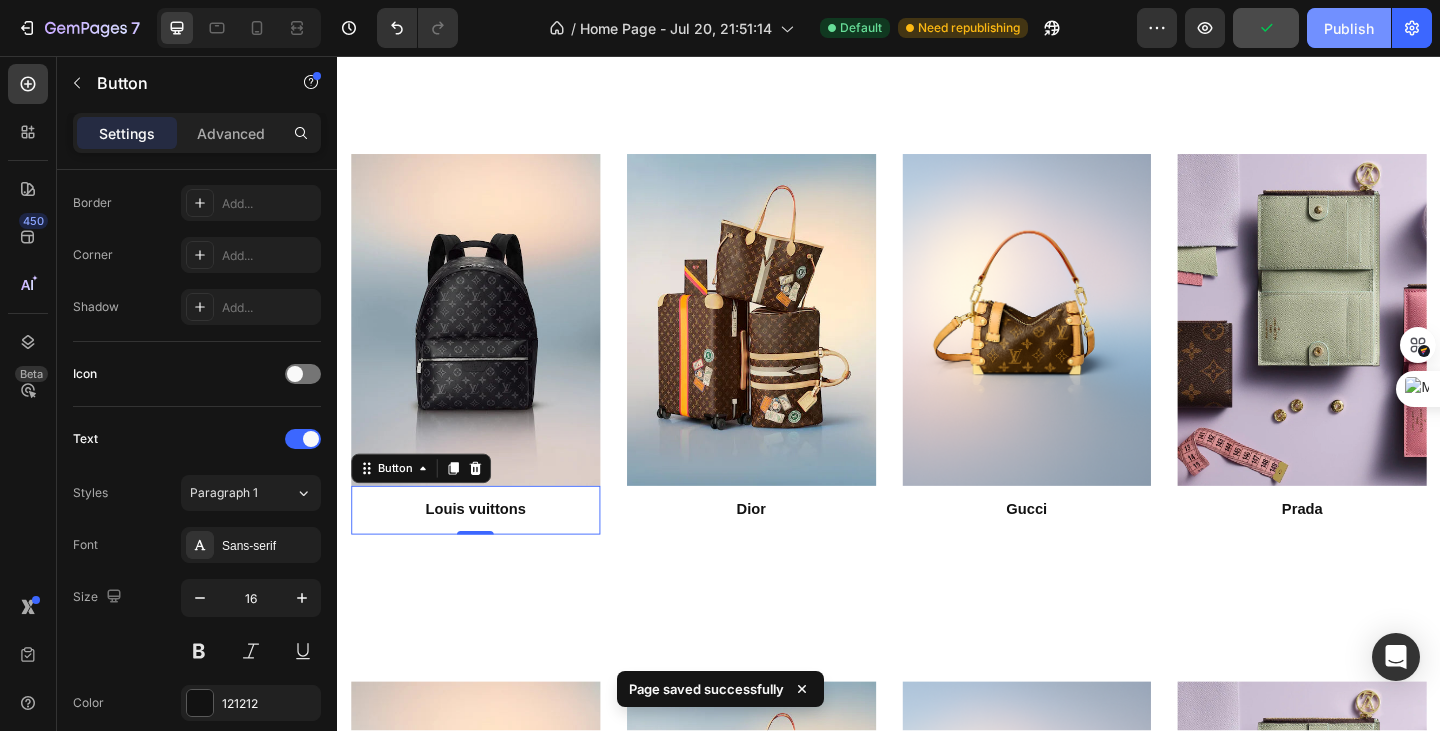 click on "Publish" at bounding box center (1349, 28) 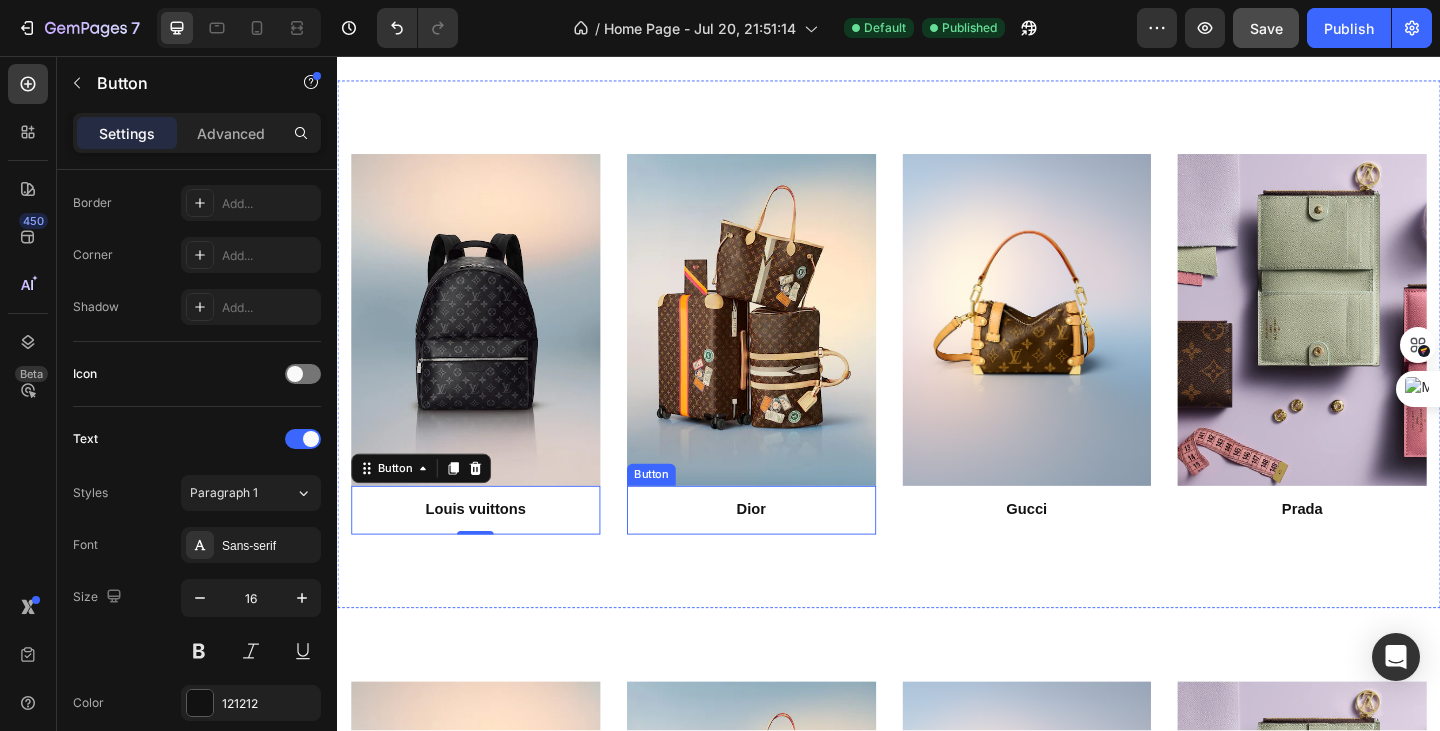 click on "Dior" at bounding box center [787, 550] 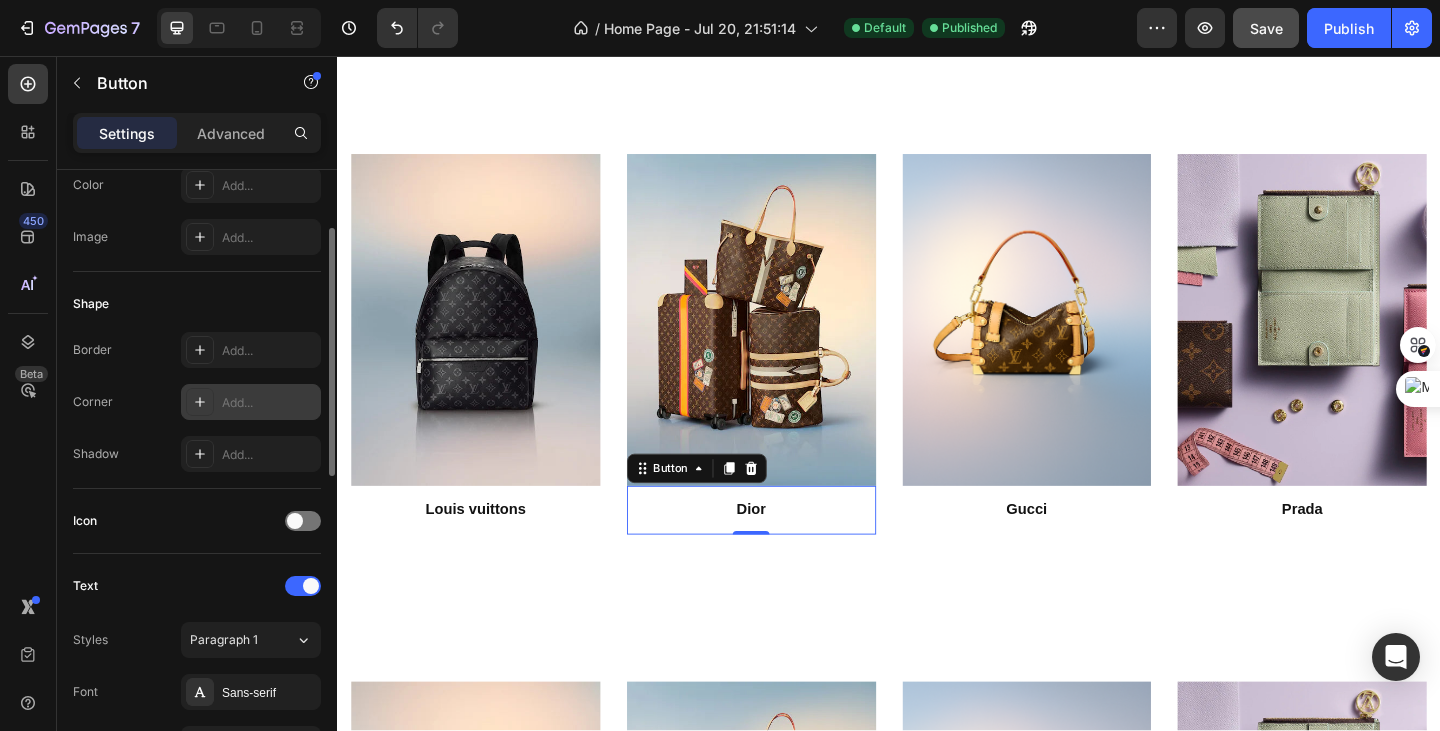 scroll, scrollTop: 0, scrollLeft: 0, axis: both 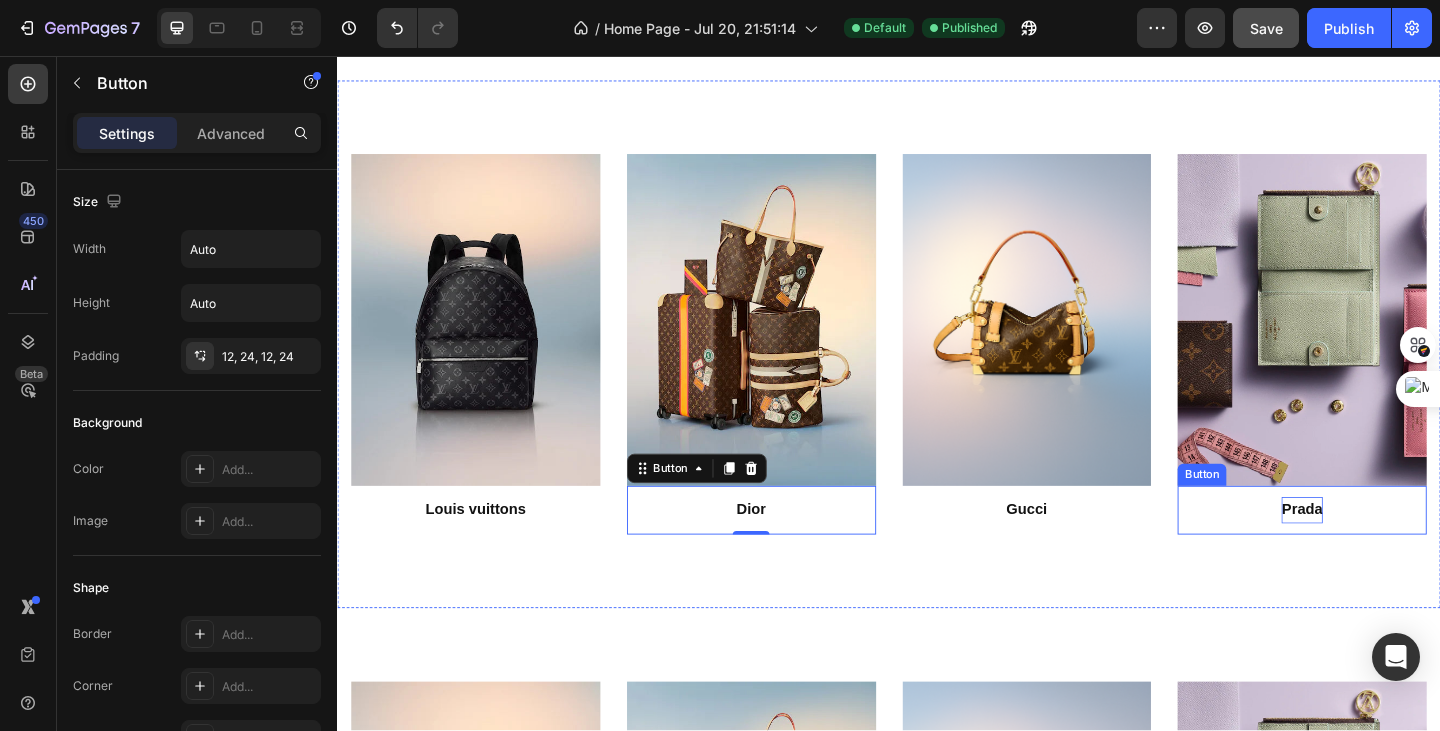 click on "Prada" at bounding box center [1386, 549] 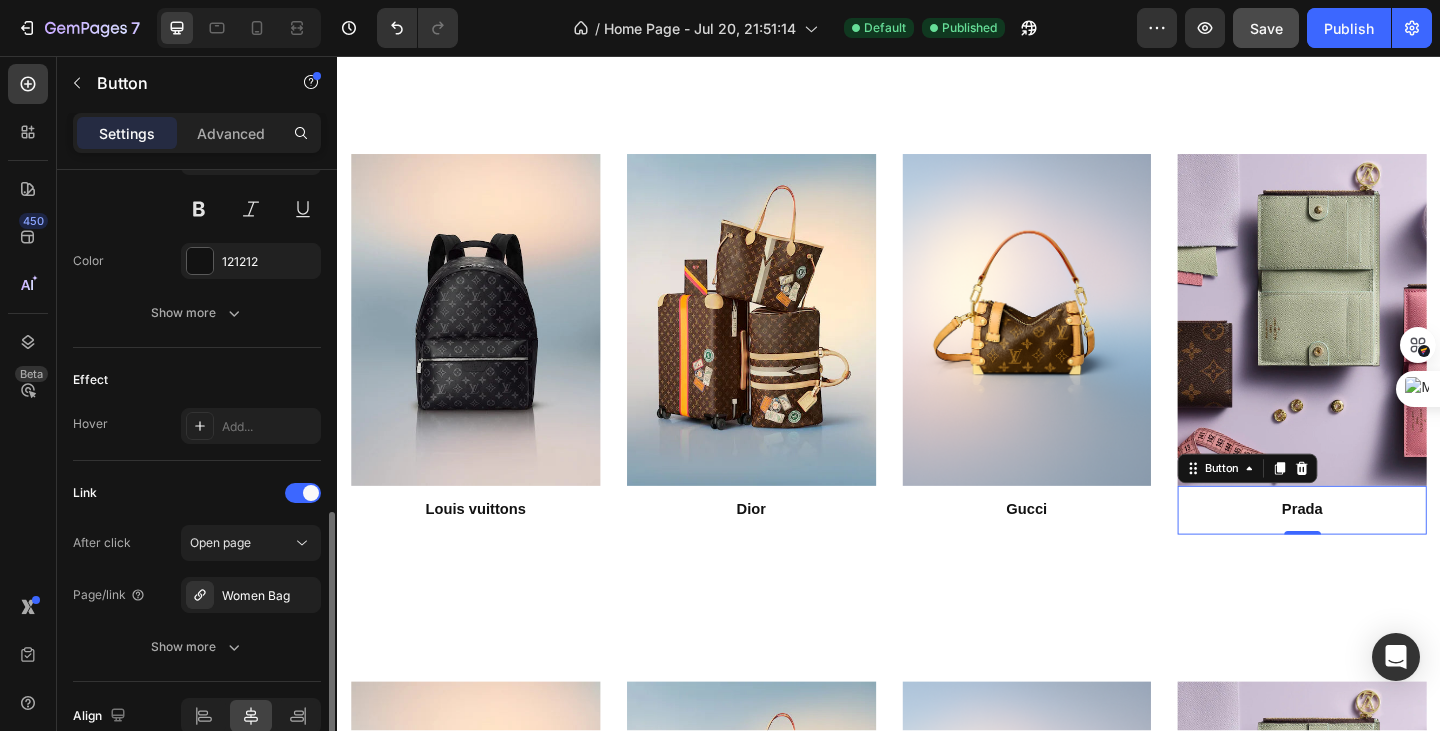 scroll, scrollTop: 875, scrollLeft: 0, axis: vertical 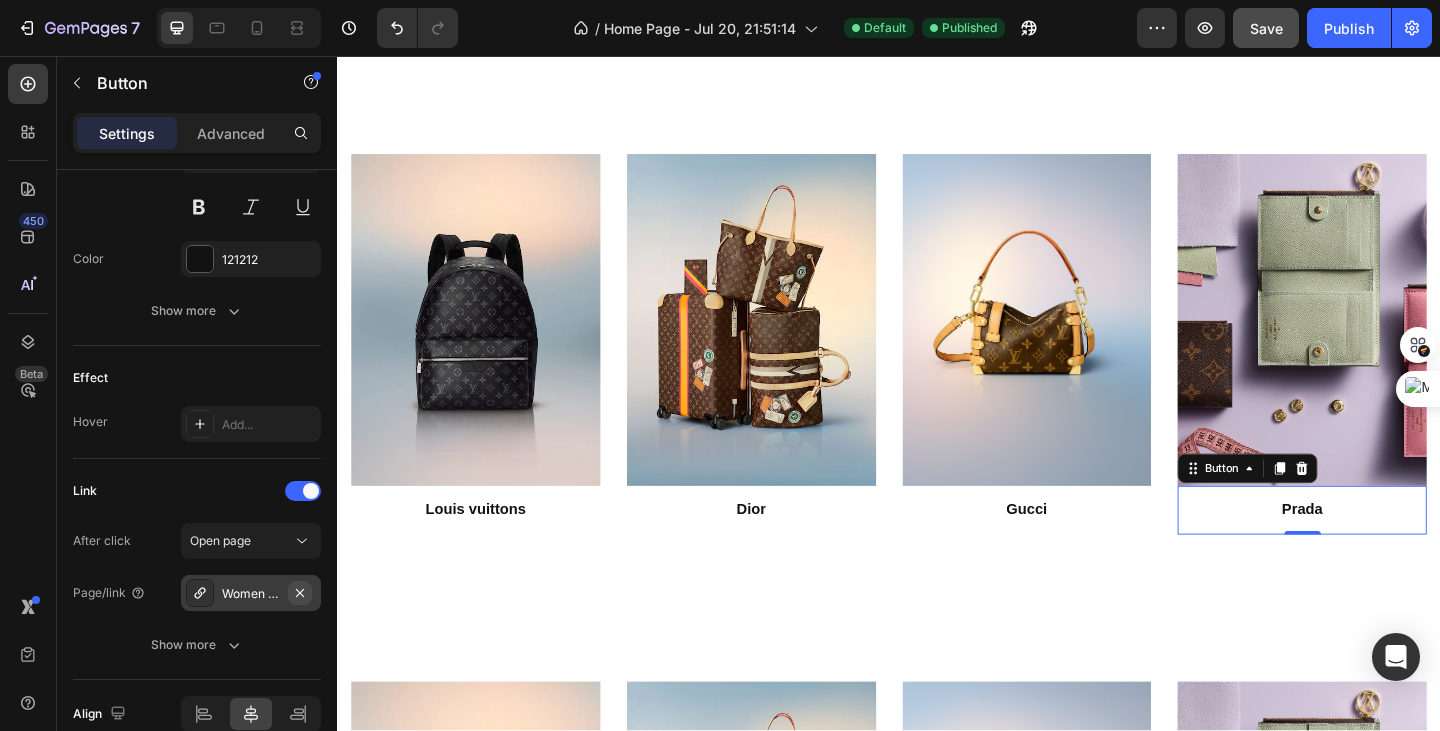 click 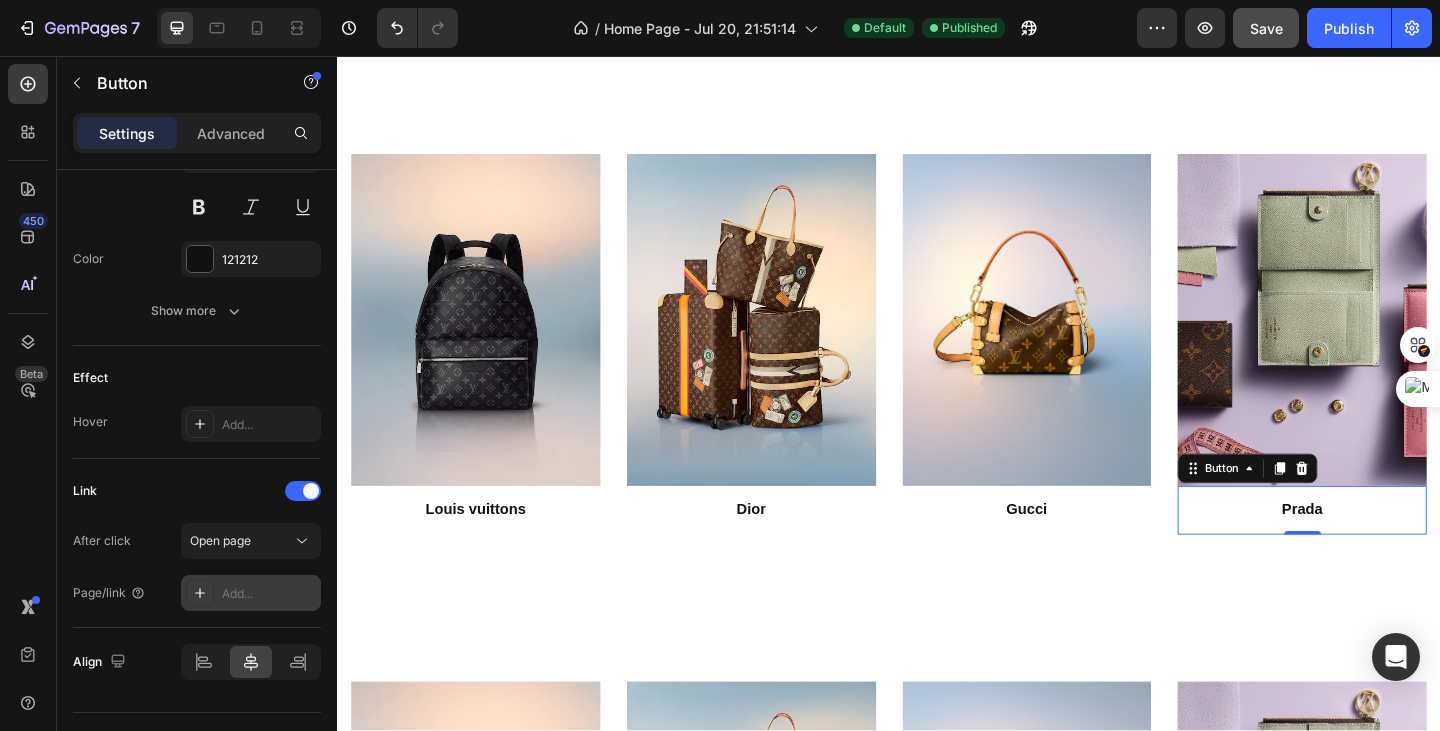 click on "Add..." at bounding box center (269, 594) 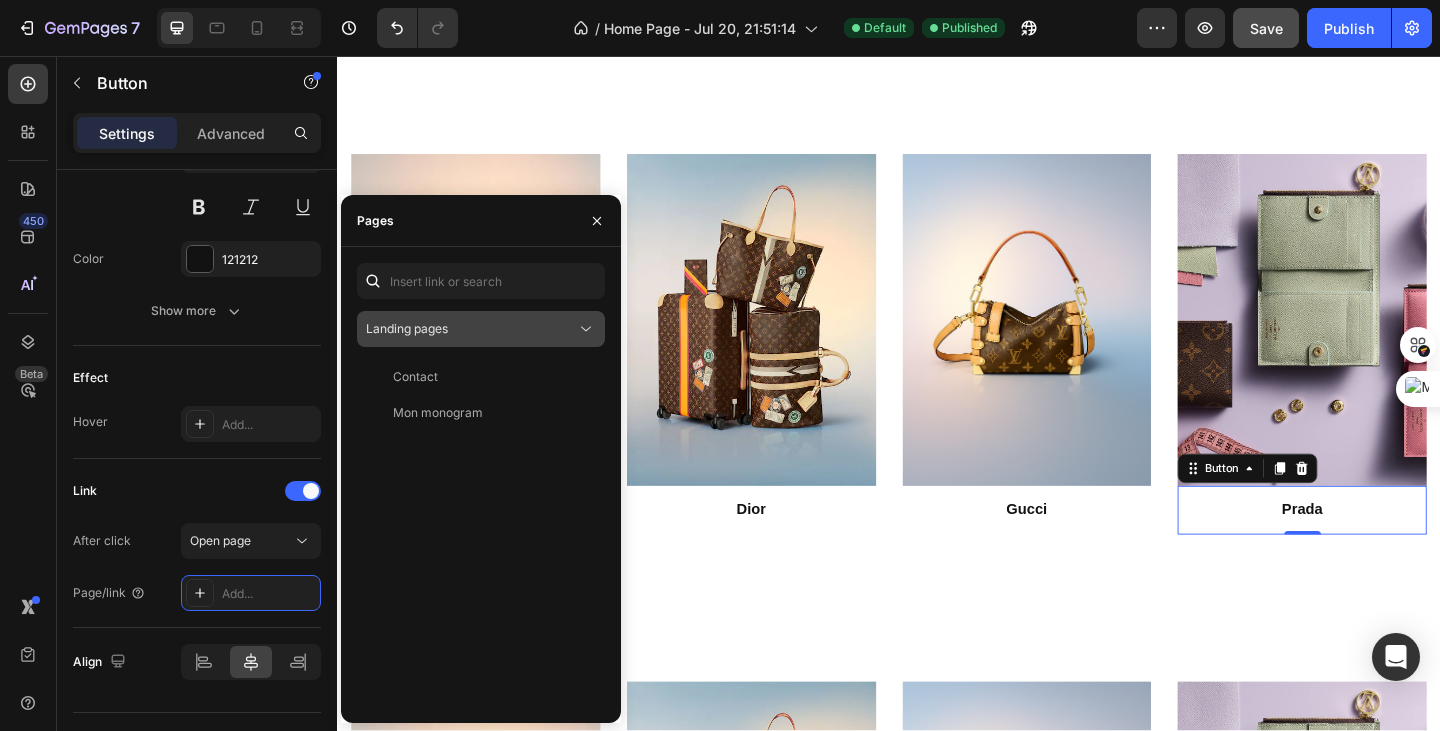 click on "Landing pages" at bounding box center (471, 329) 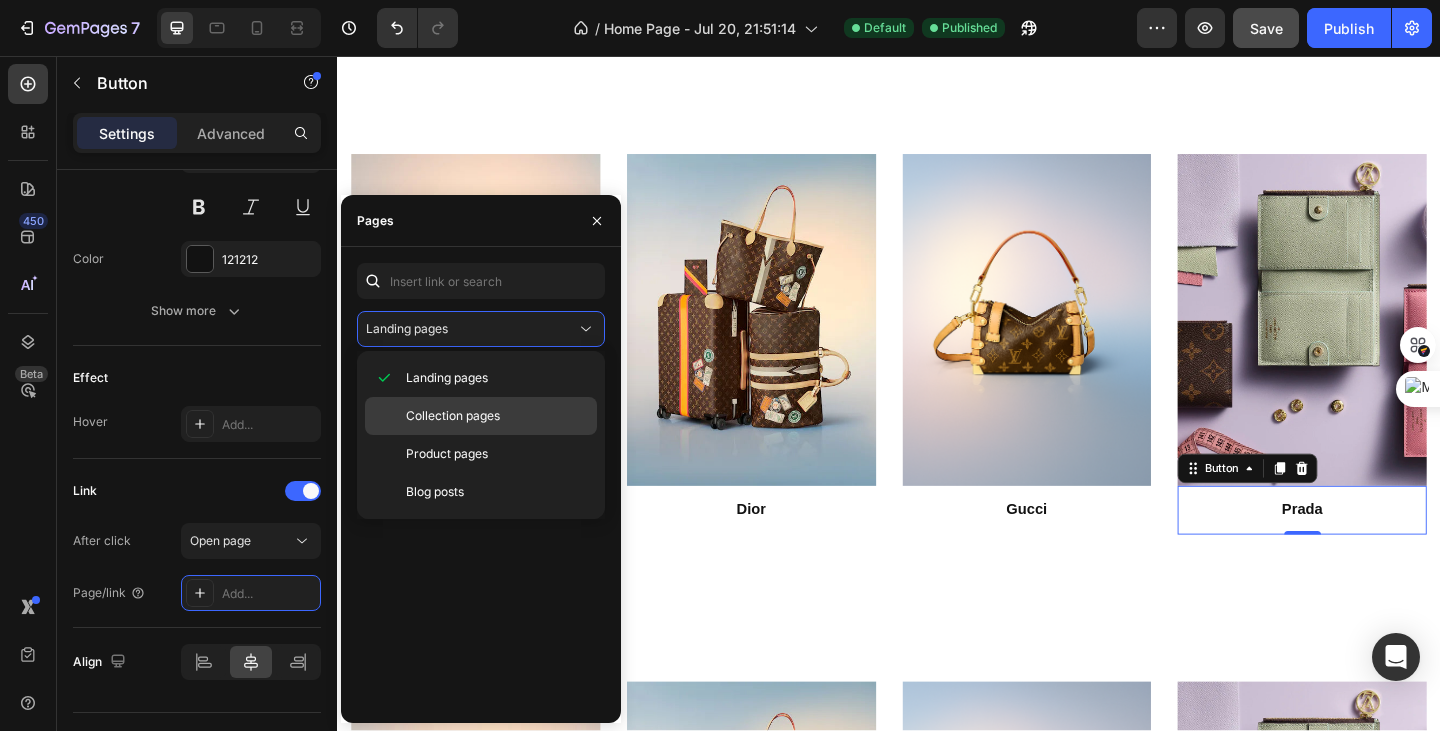 click on "Collection pages" 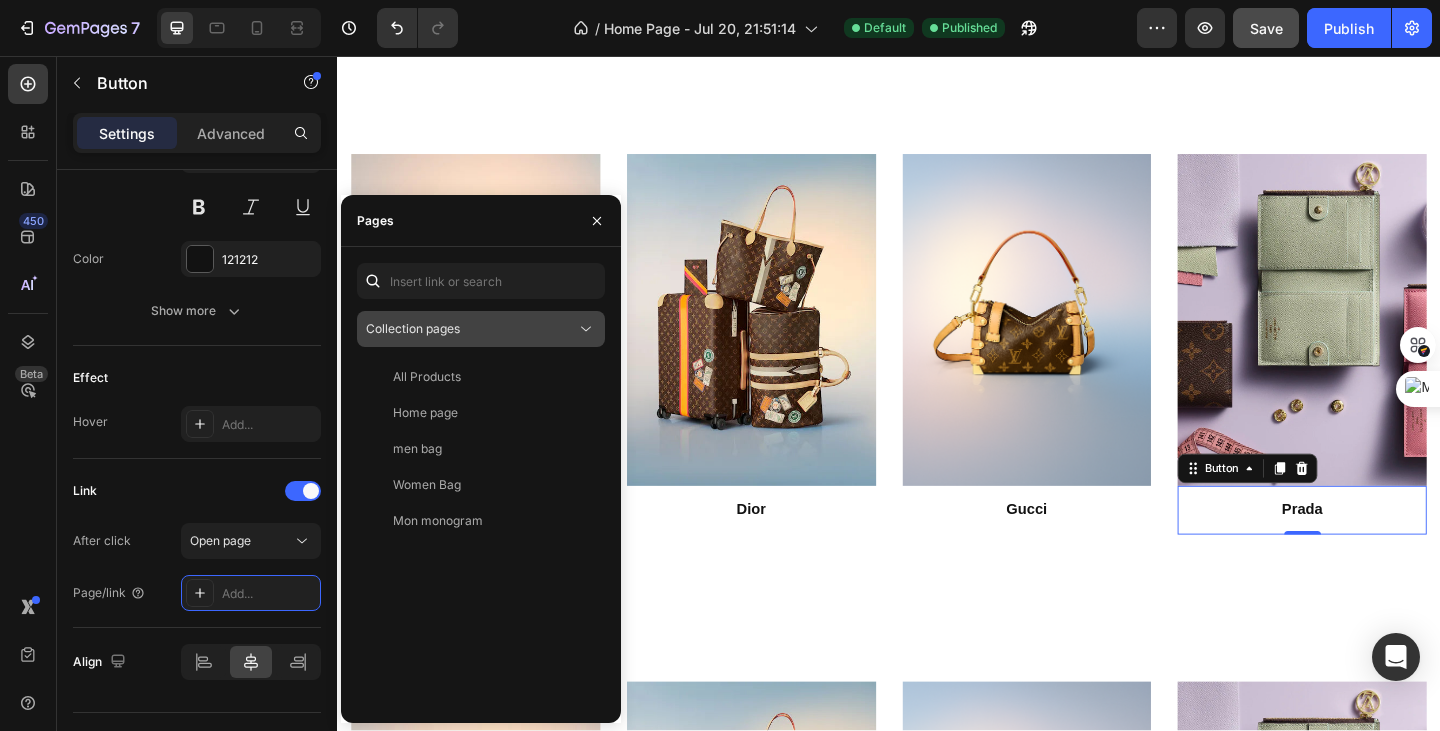 click on "Collection pages" at bounding box center [471, 329] 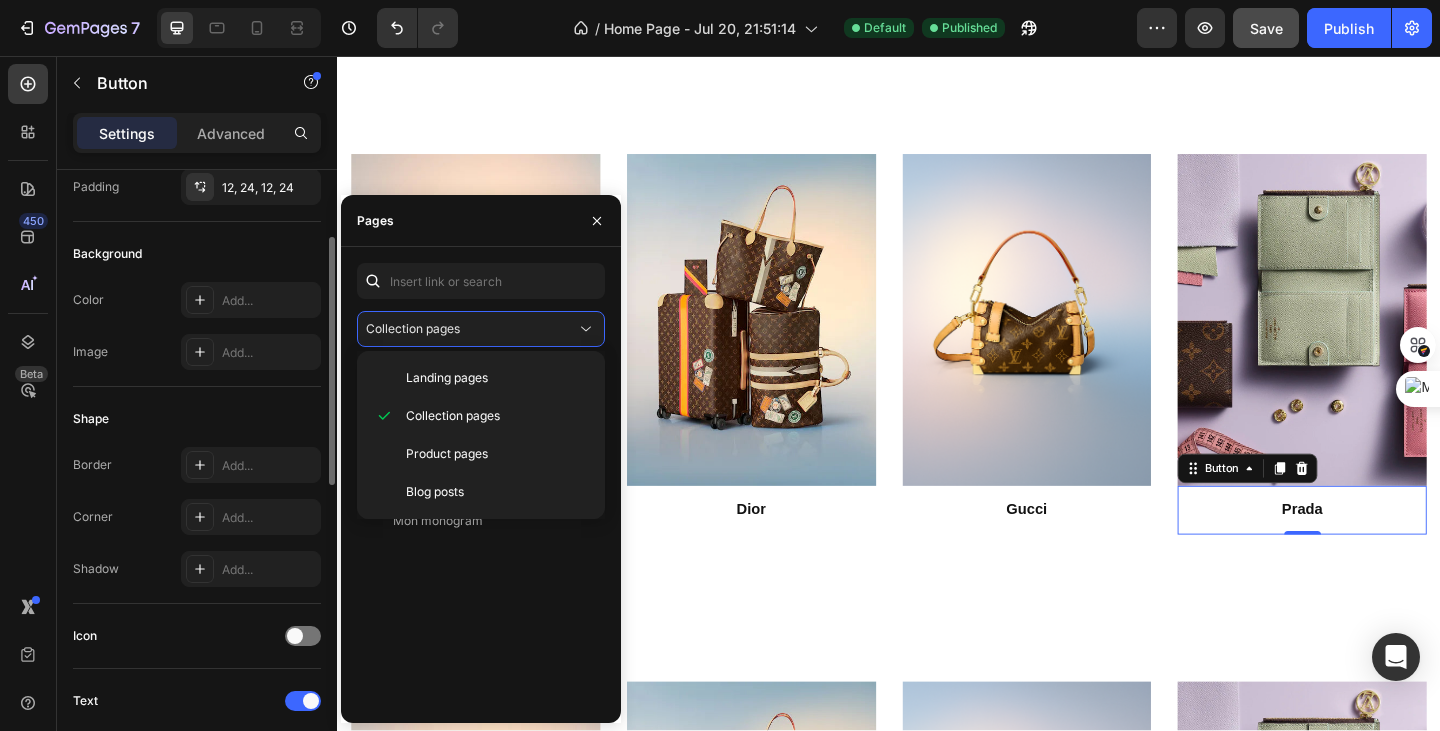 scroll, scrollTop: 0, scrollLeft: 0, axis: both 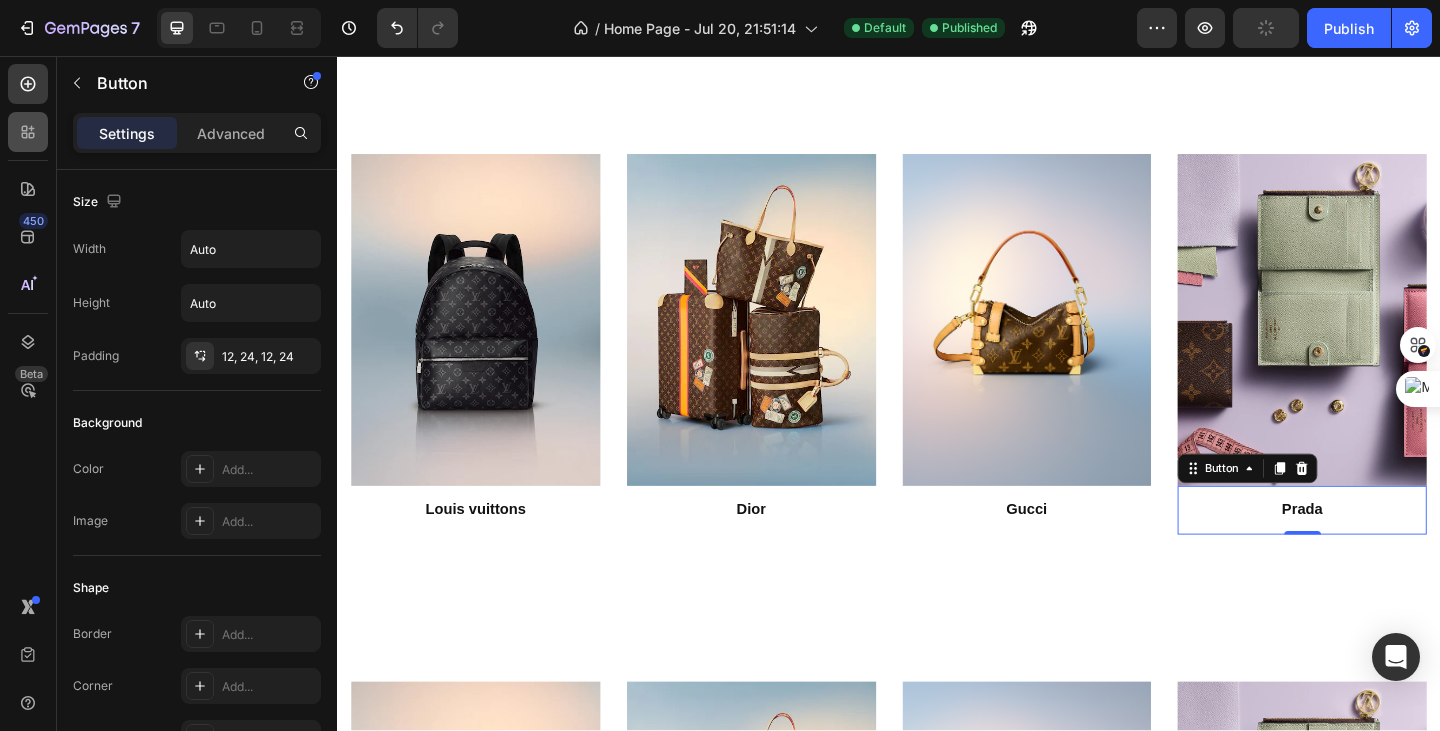 click on "450 Beta Sections(18) Elements(83) Section Element Hero Section Product Detail Brands Trusted Badges Guarantee Product Breakdown How to use Testimonials Compare Bundle FAQs Social Proof Brand Story Product List Collection Blog List Contact Sticky Add to Cart Custom Footer Browse Library 450 Layout
Row
Row
Row
Row Text
Heading
Text Block Button
Button
Button Media
Image
Image
Video" 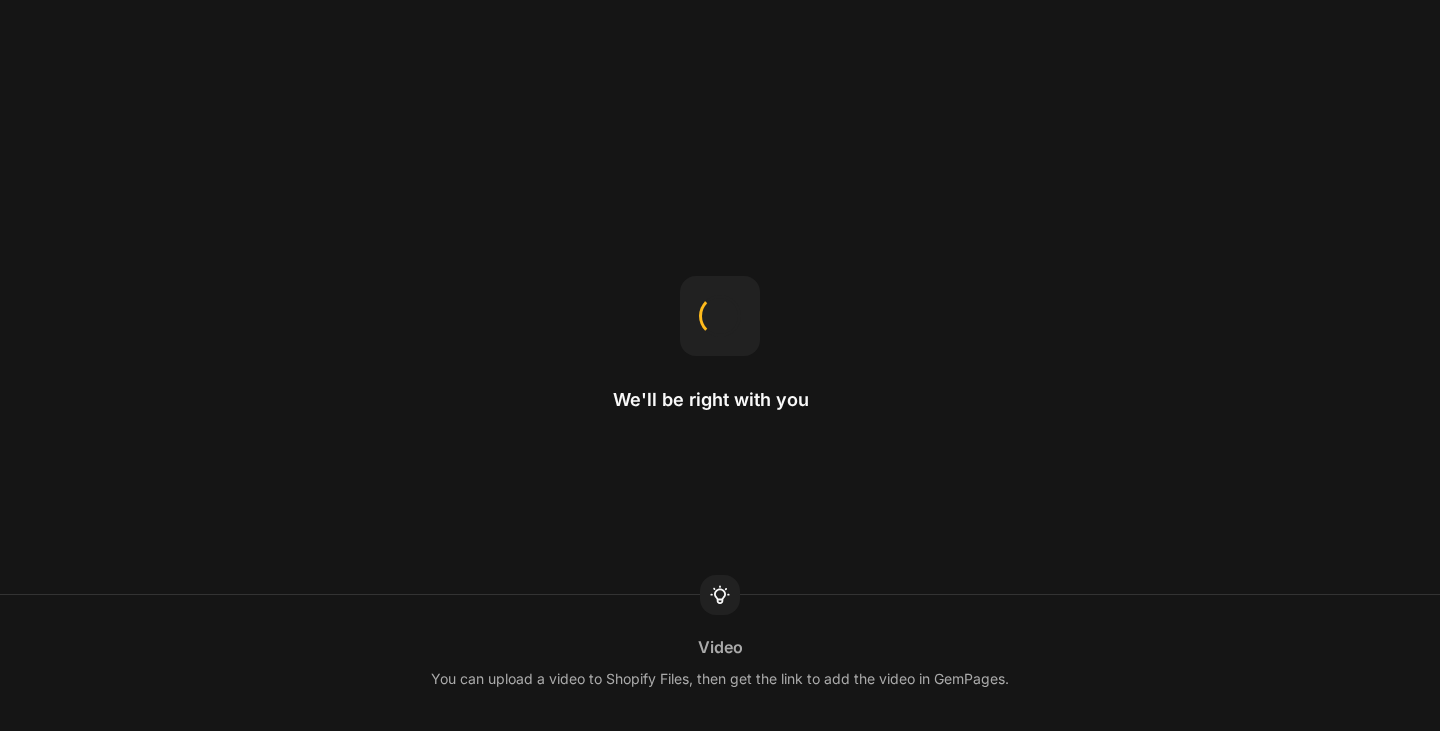 scroll, scrollTop: 0, scrollLeft: 0, axis: both 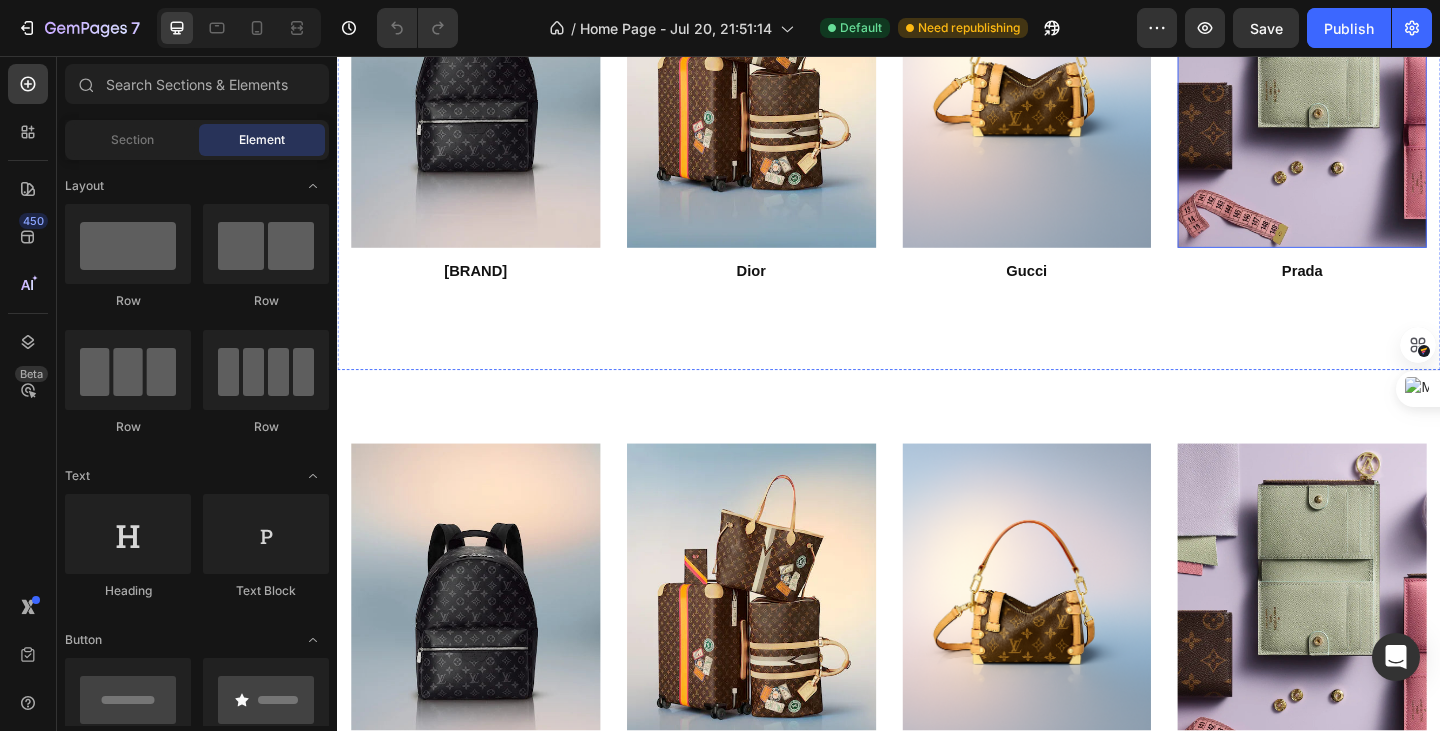 click at bounding box center (1386, 84) 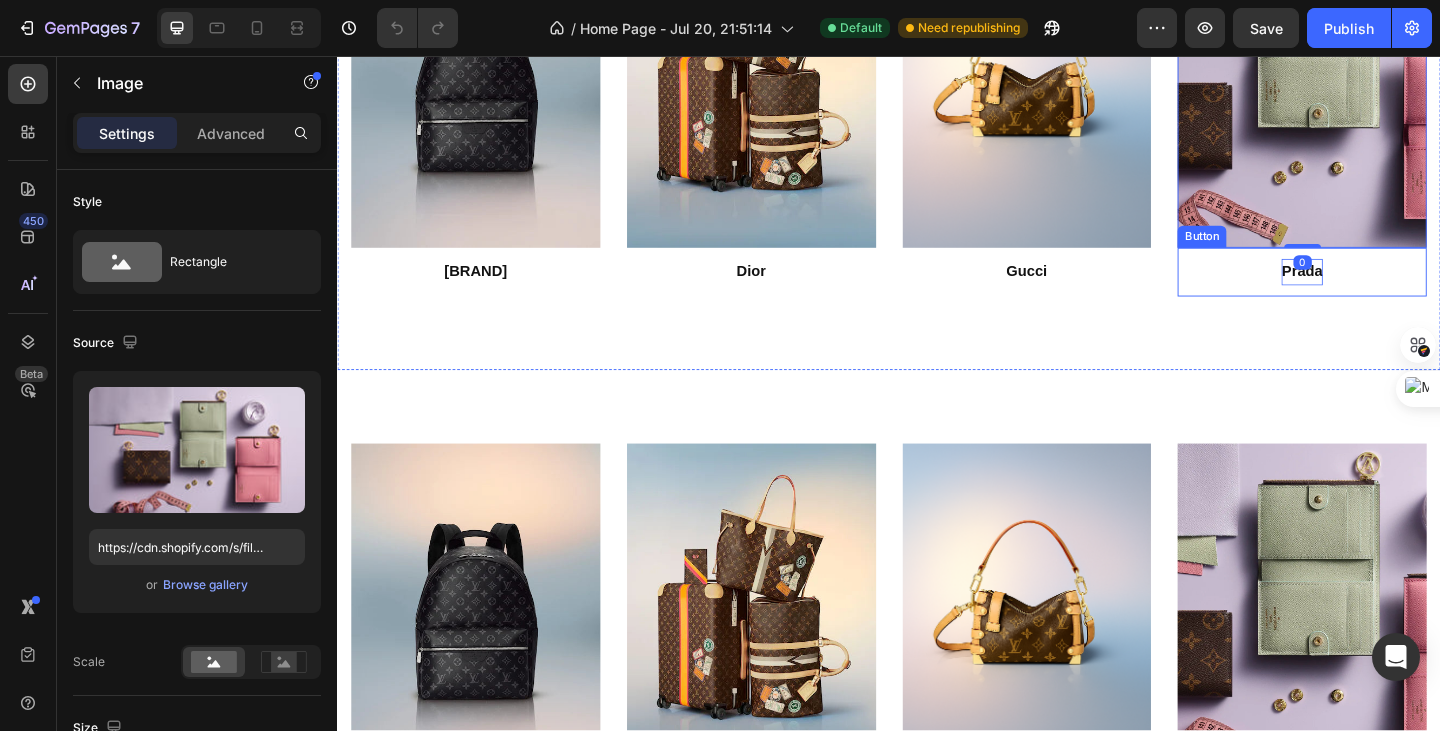 click on "Prada" at bounding box center (1386, 291) 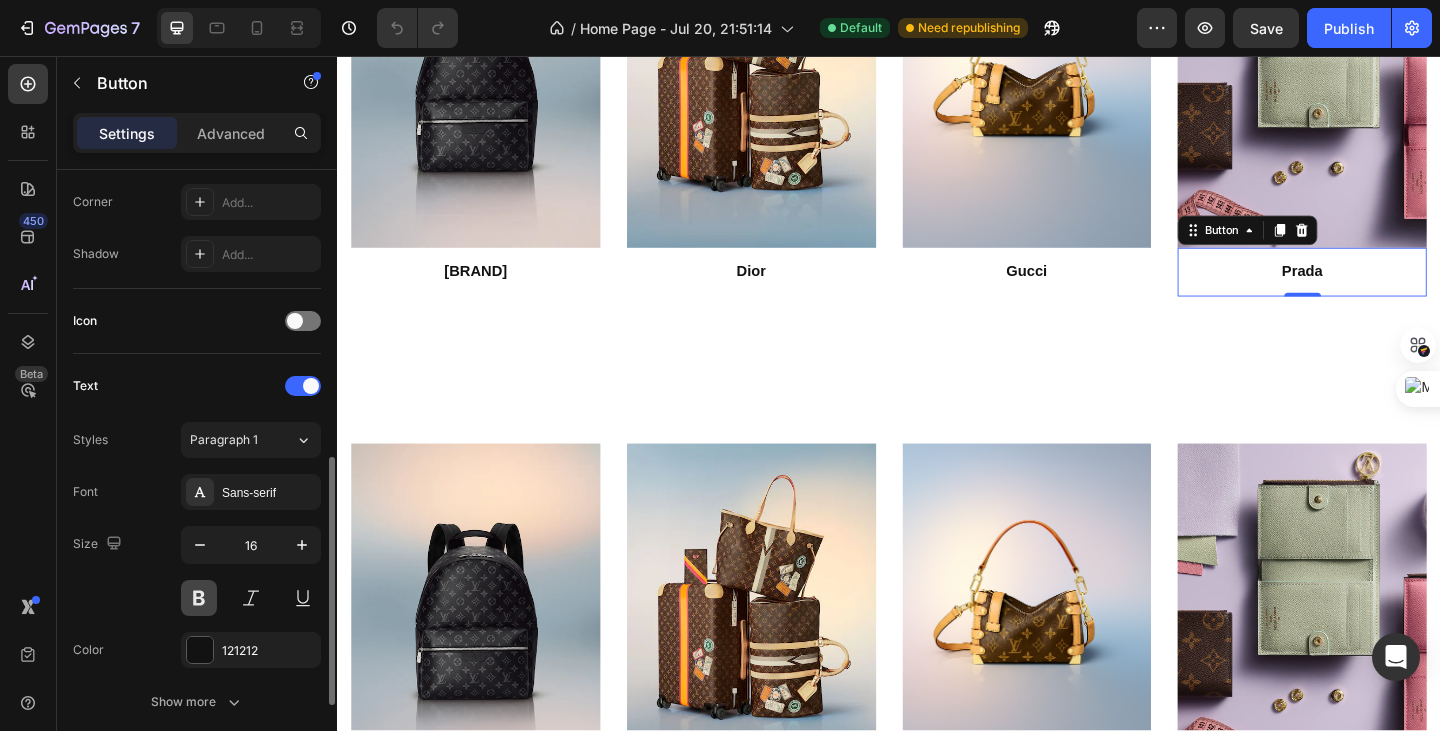 scroll, scrollTop: 920, scrollLeft: 0, axis: vertical 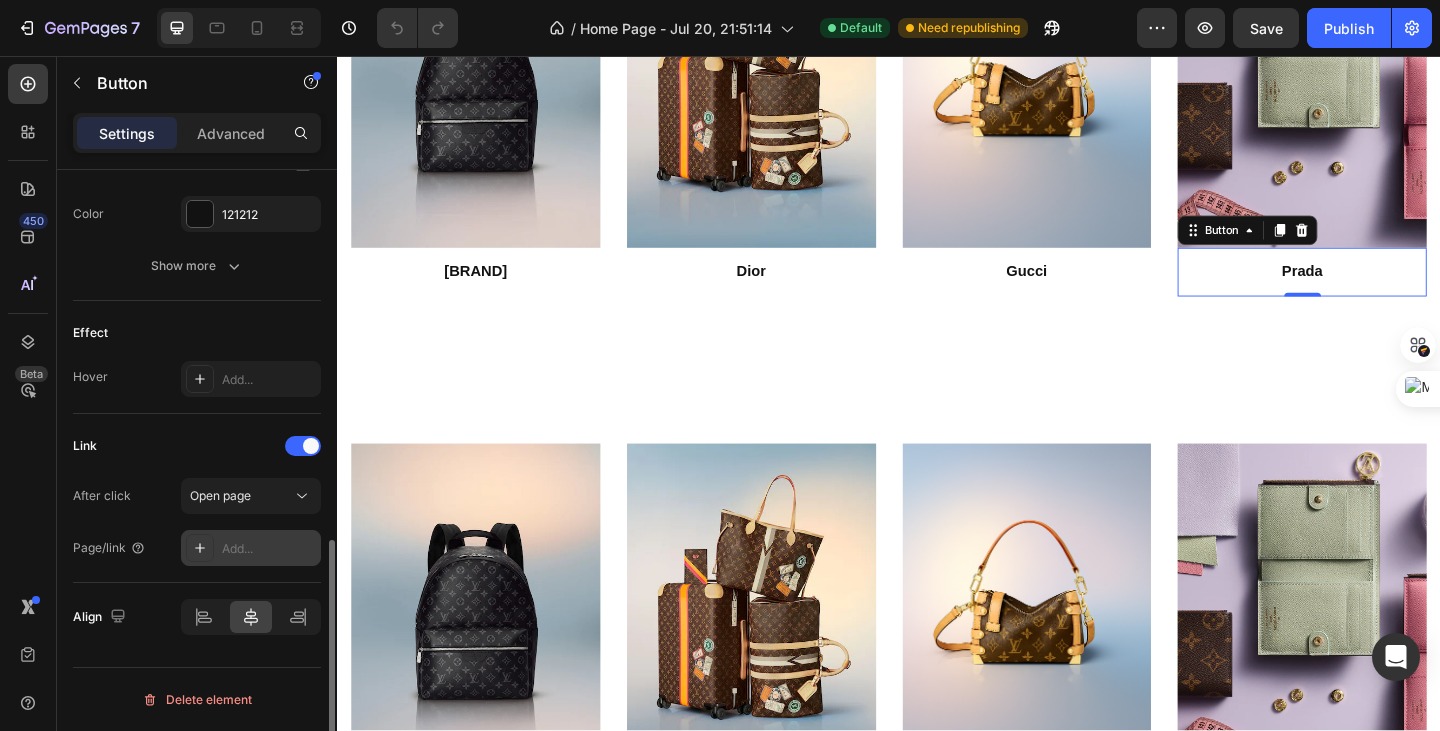 click on "Add..." at bounding box center (269, 549) 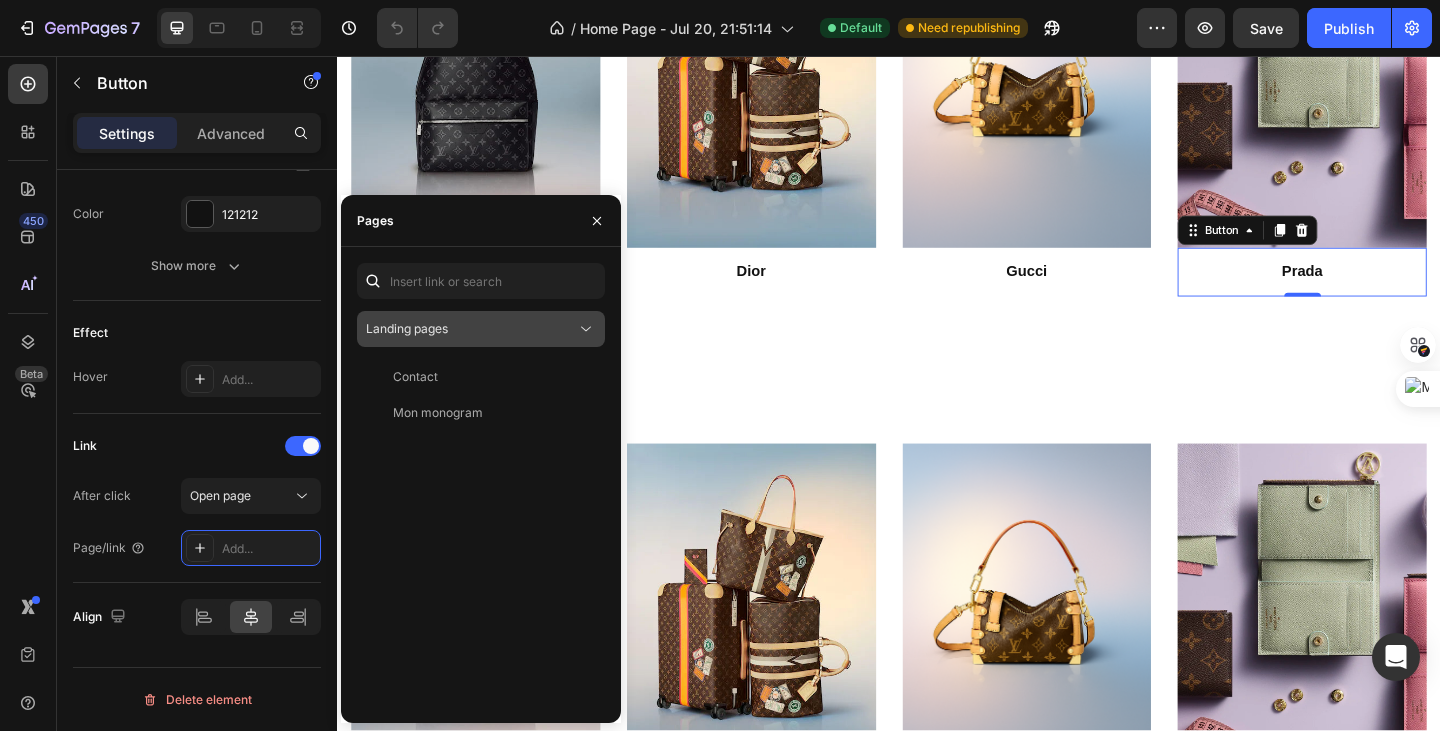 click on "Landing pages" at bounding box center (471, 329) 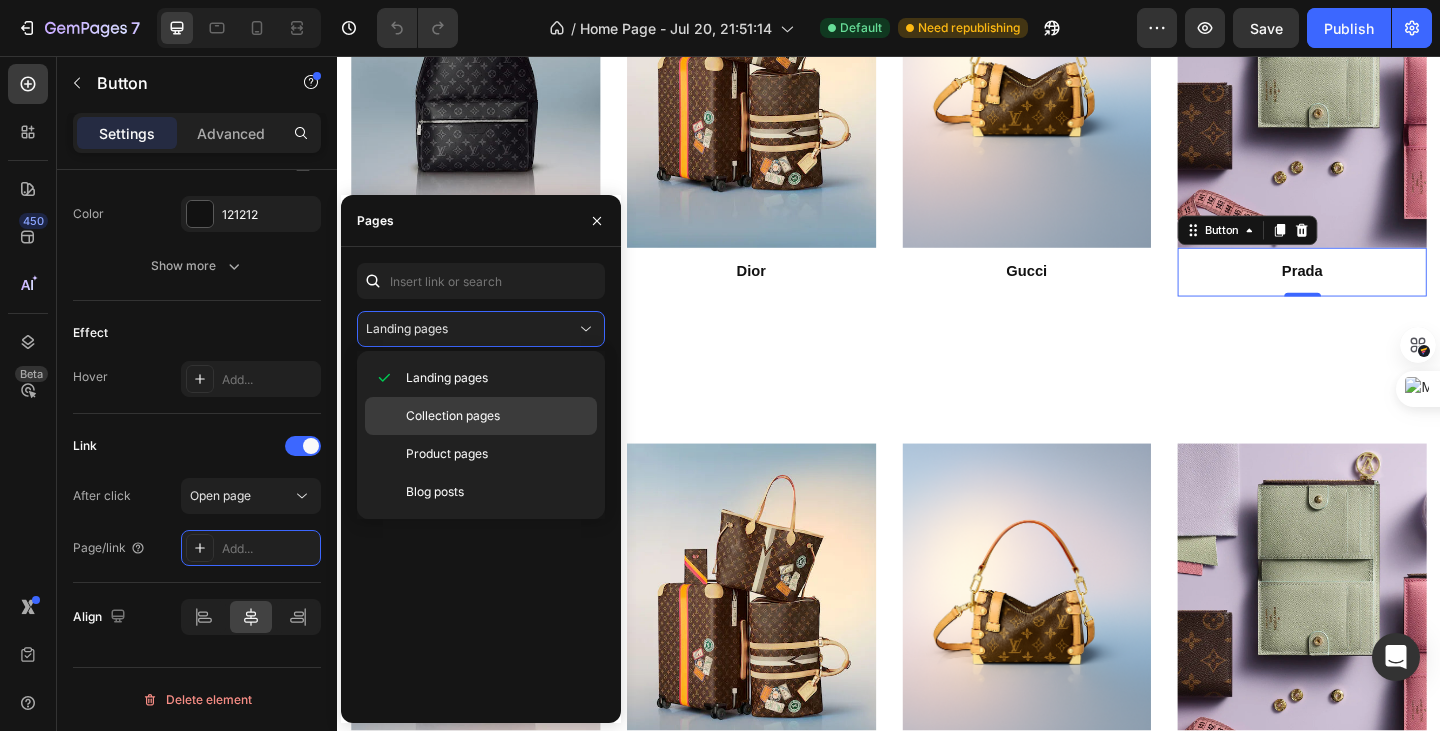 click on "Collection pages" 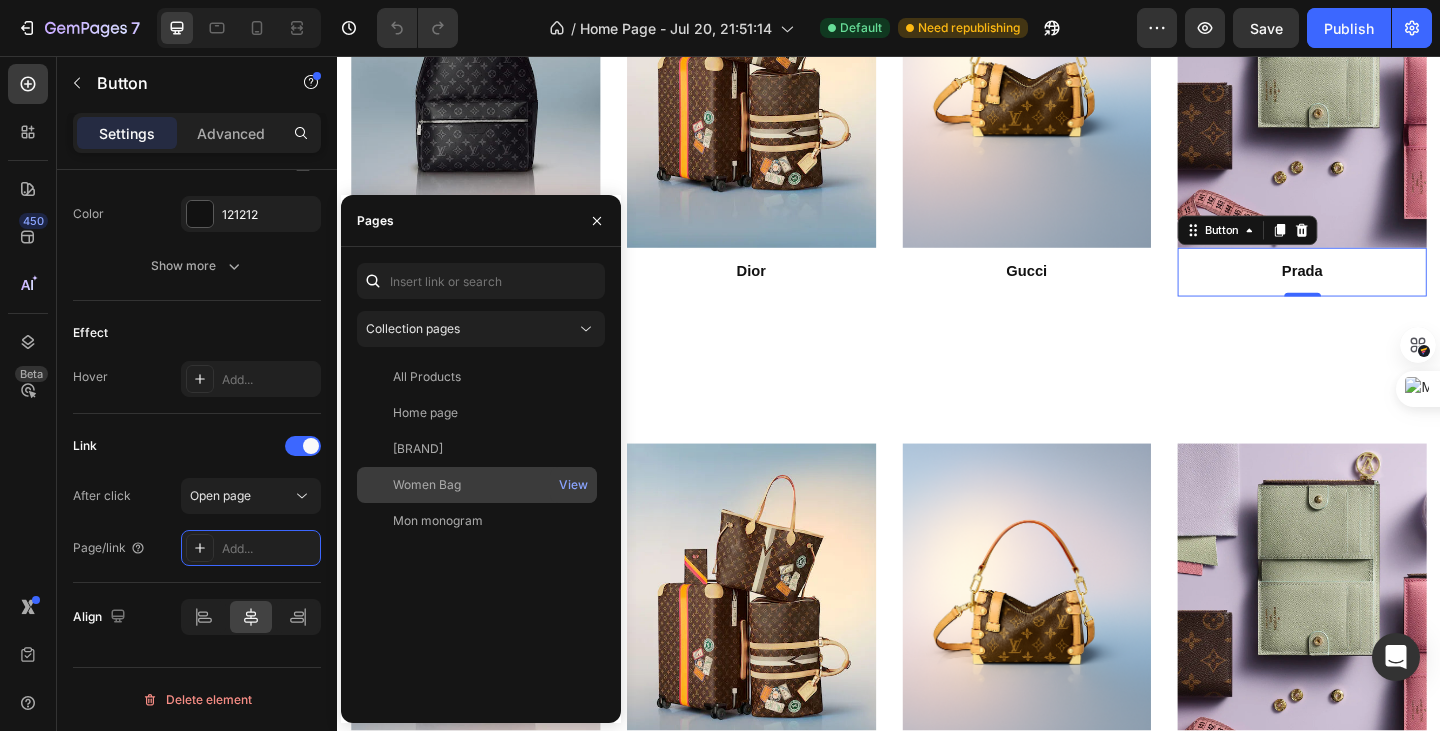 click on "Women Bag" 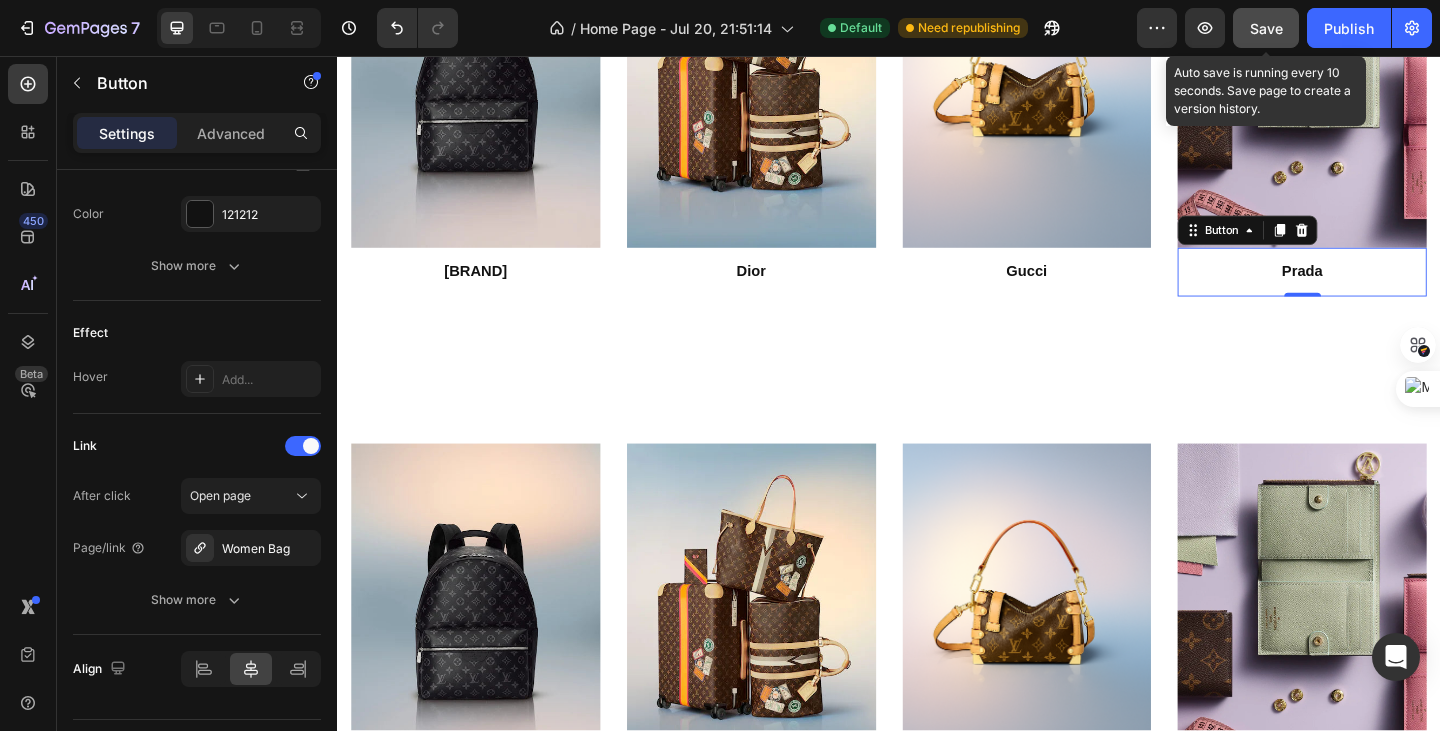 click on "Save" at bounding box center (1266, 28) 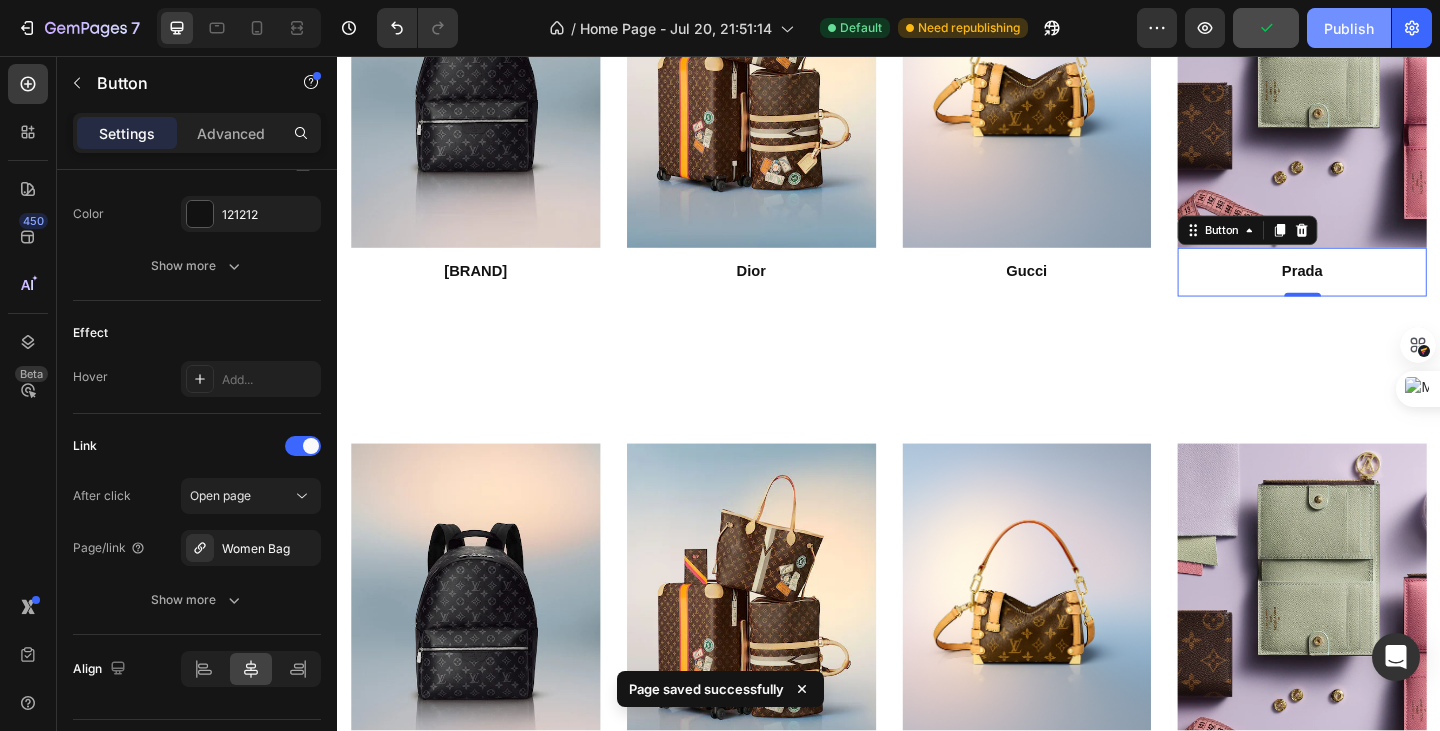 click on "Publish" at bounding box center [1349, 28] 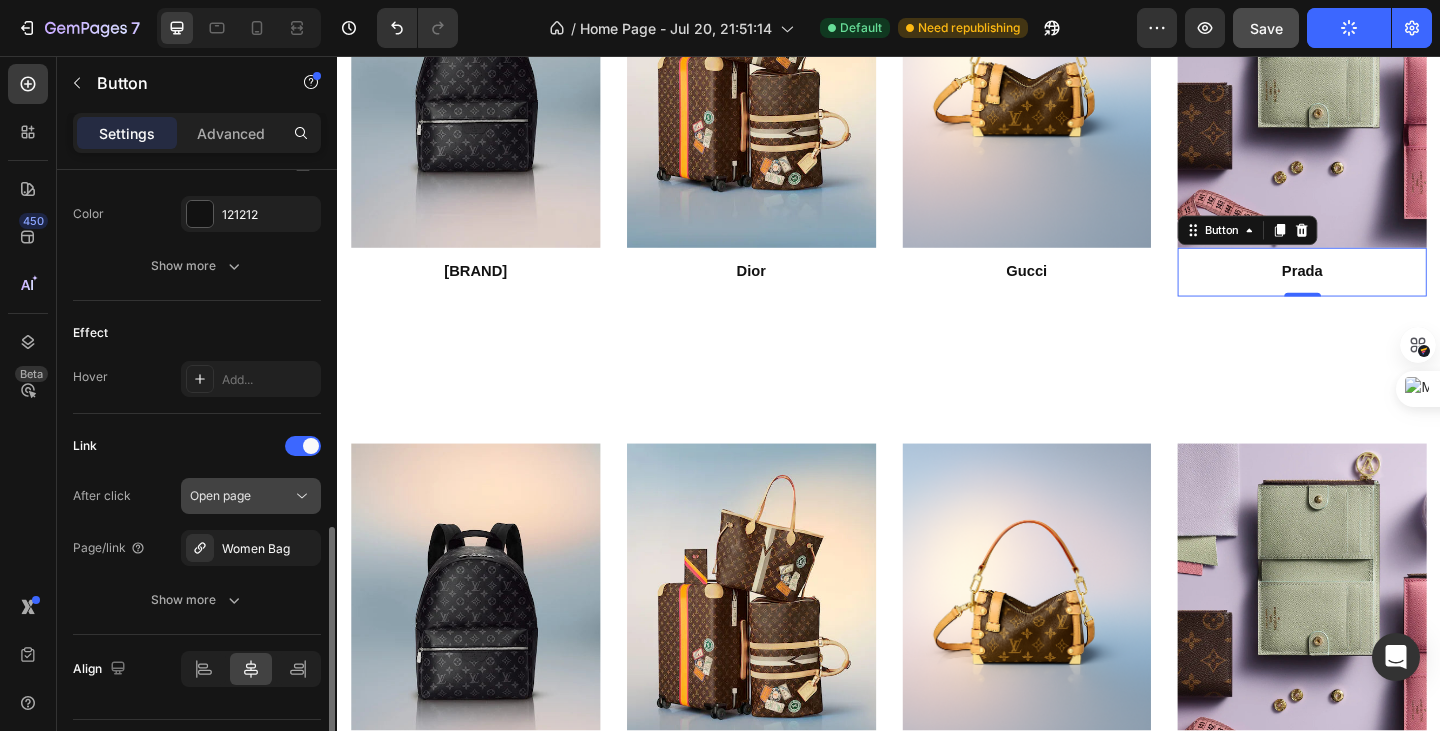 click on "Open page" at bounding box center [220, 495] 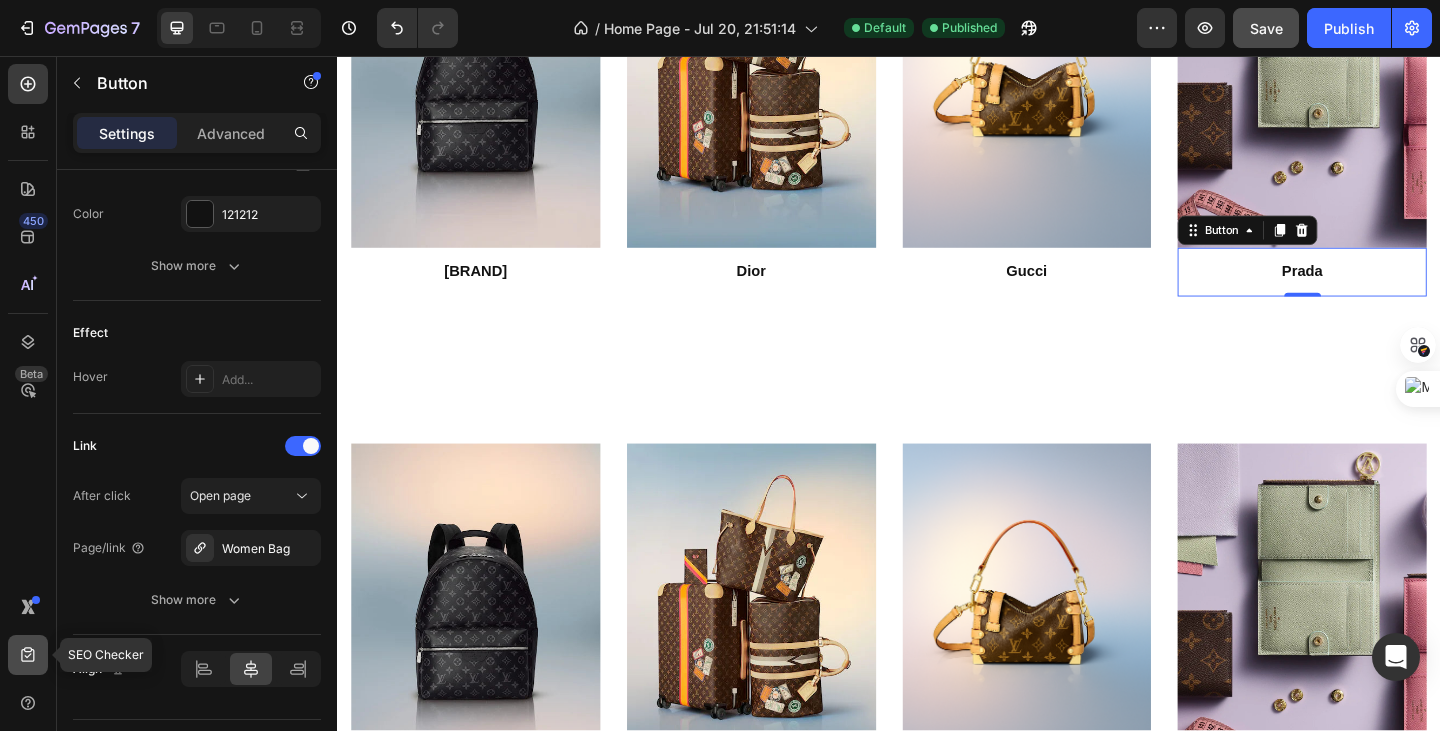 click 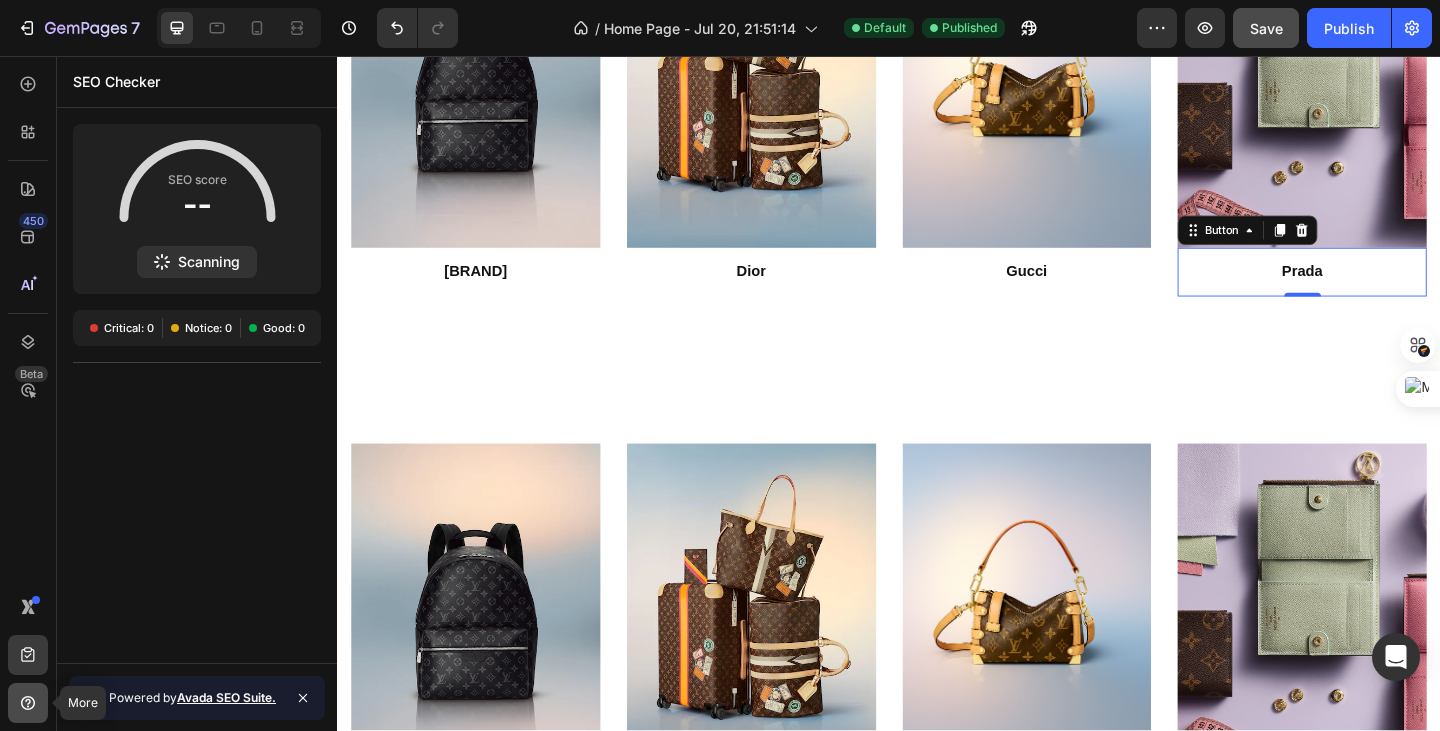 click 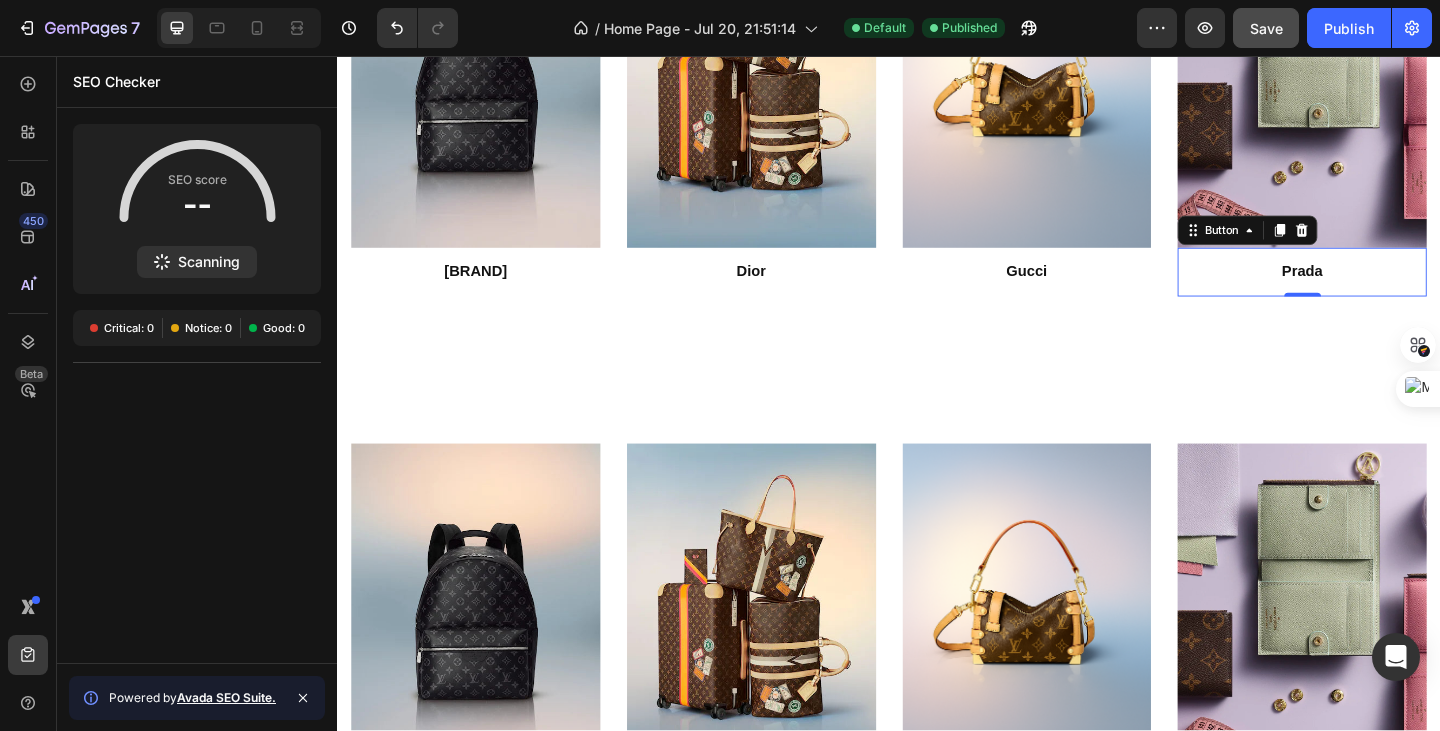 click at bounding box center (28, 655) 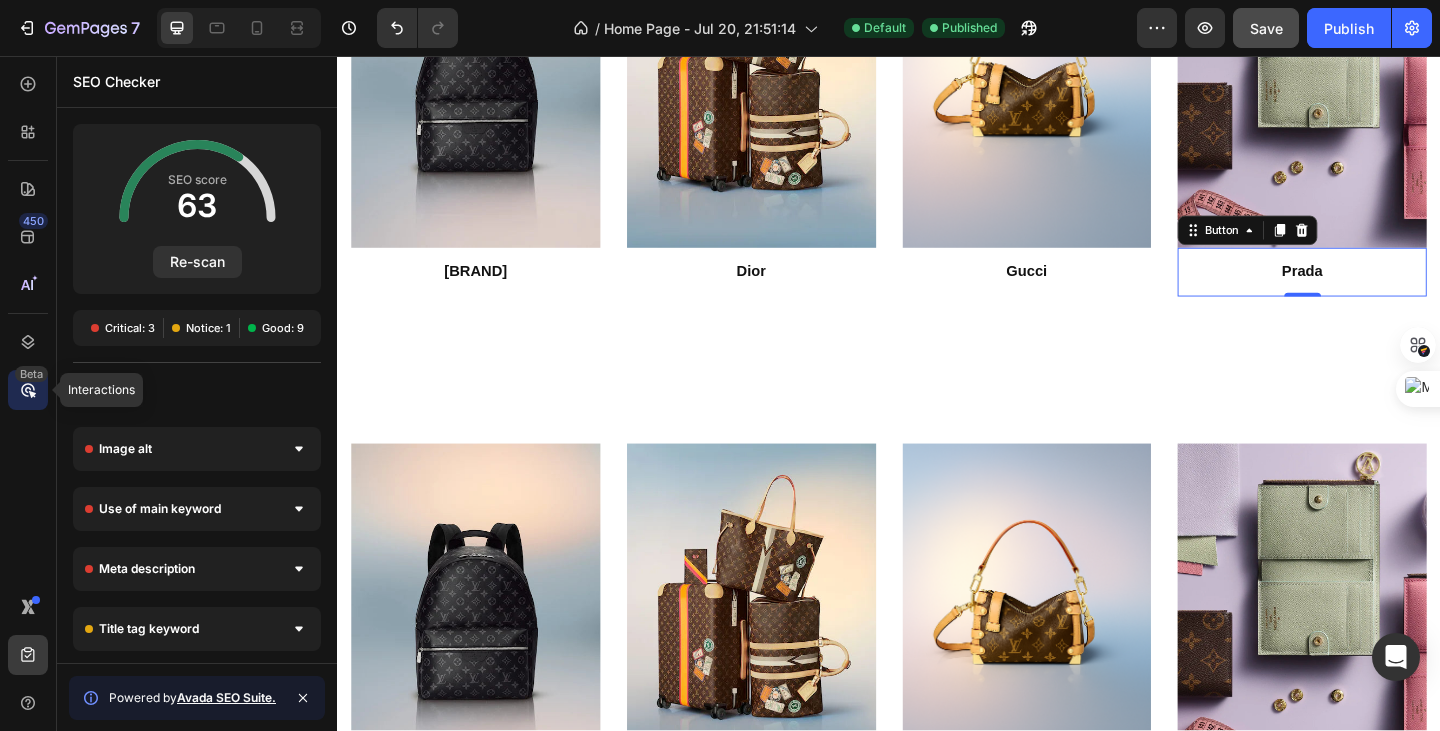 click 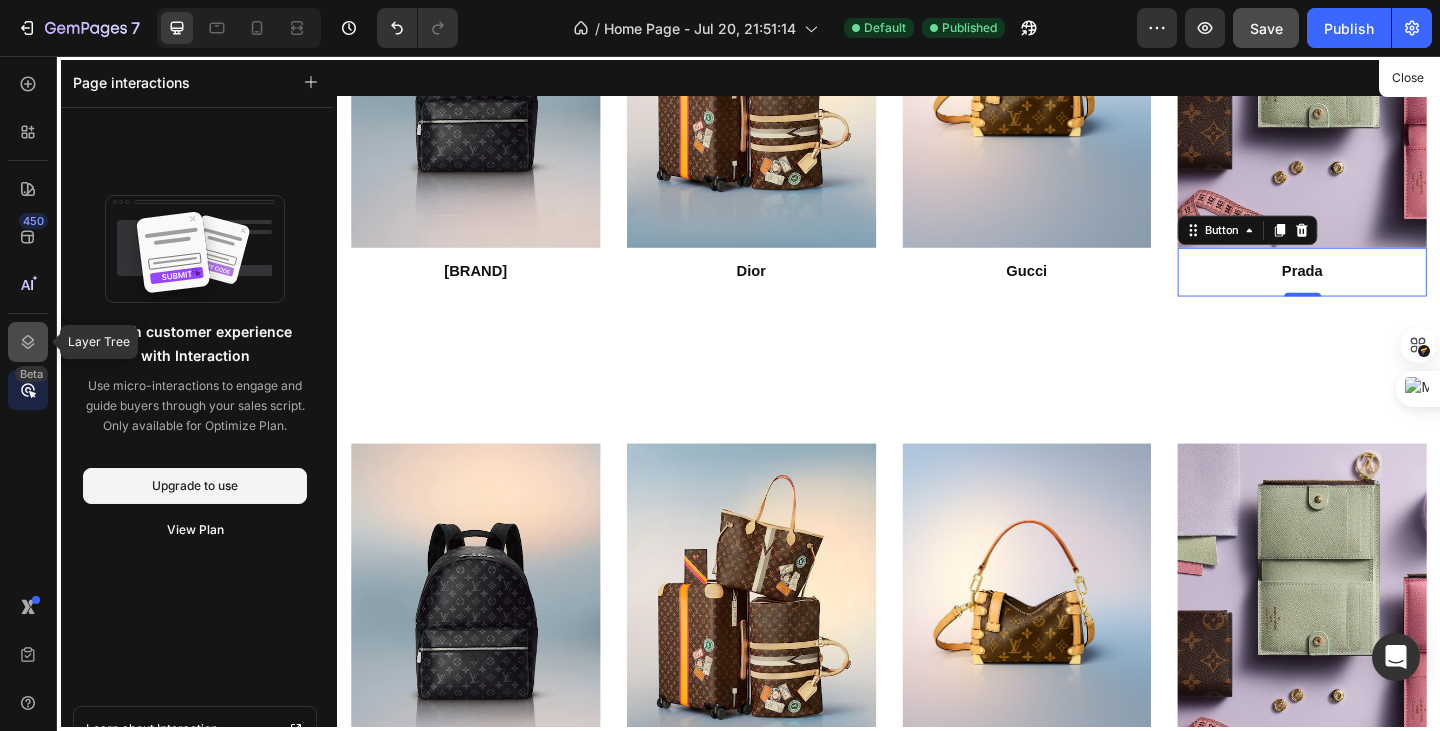 click 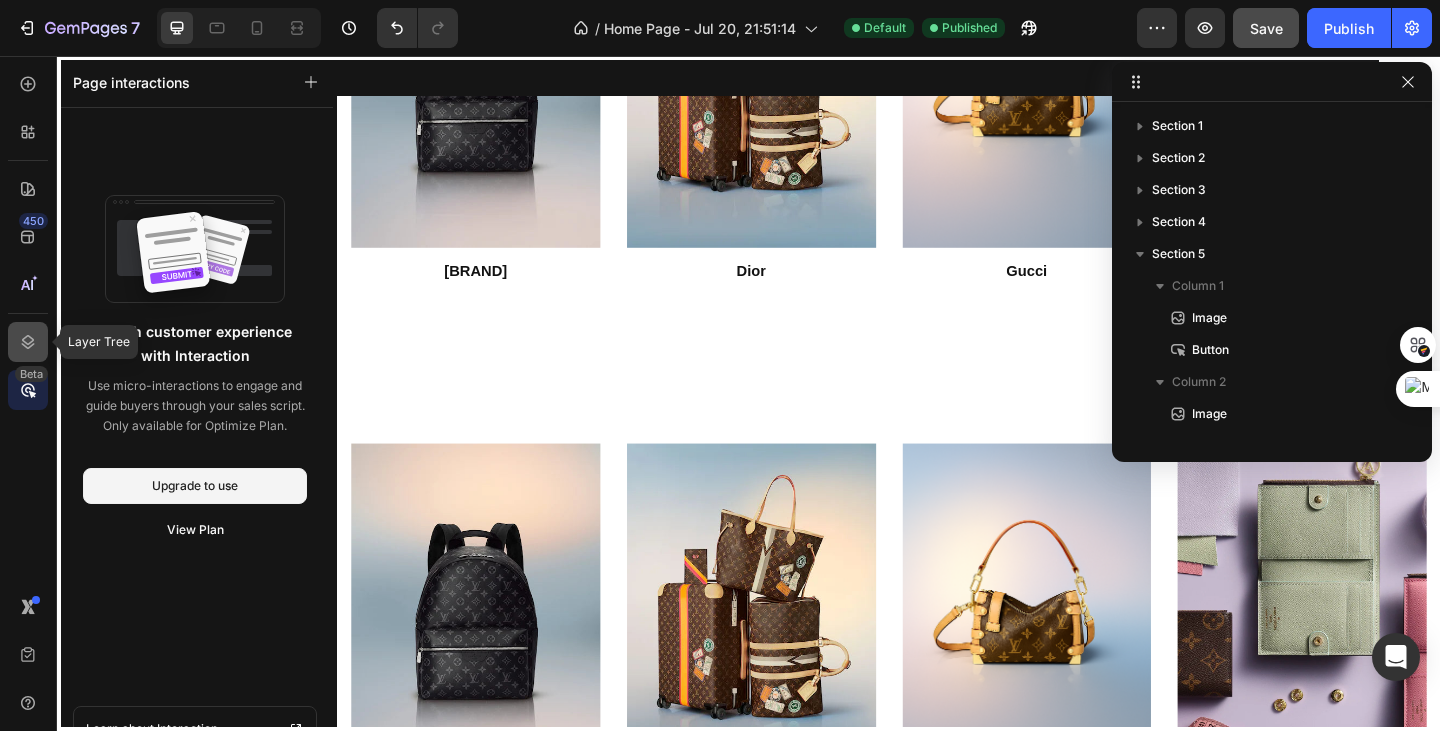 scroll, scrollTop: 379, scrollLeft: 0, axis: vertical 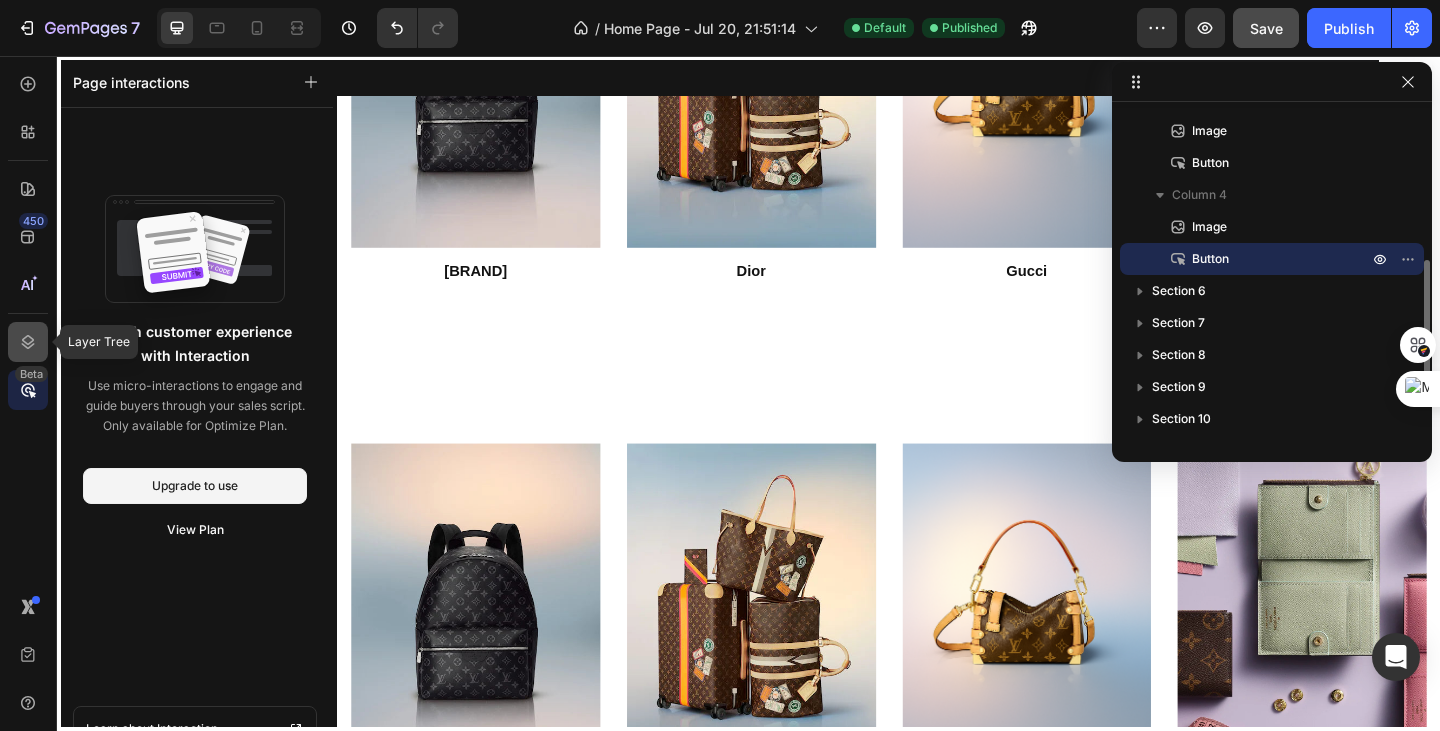 click 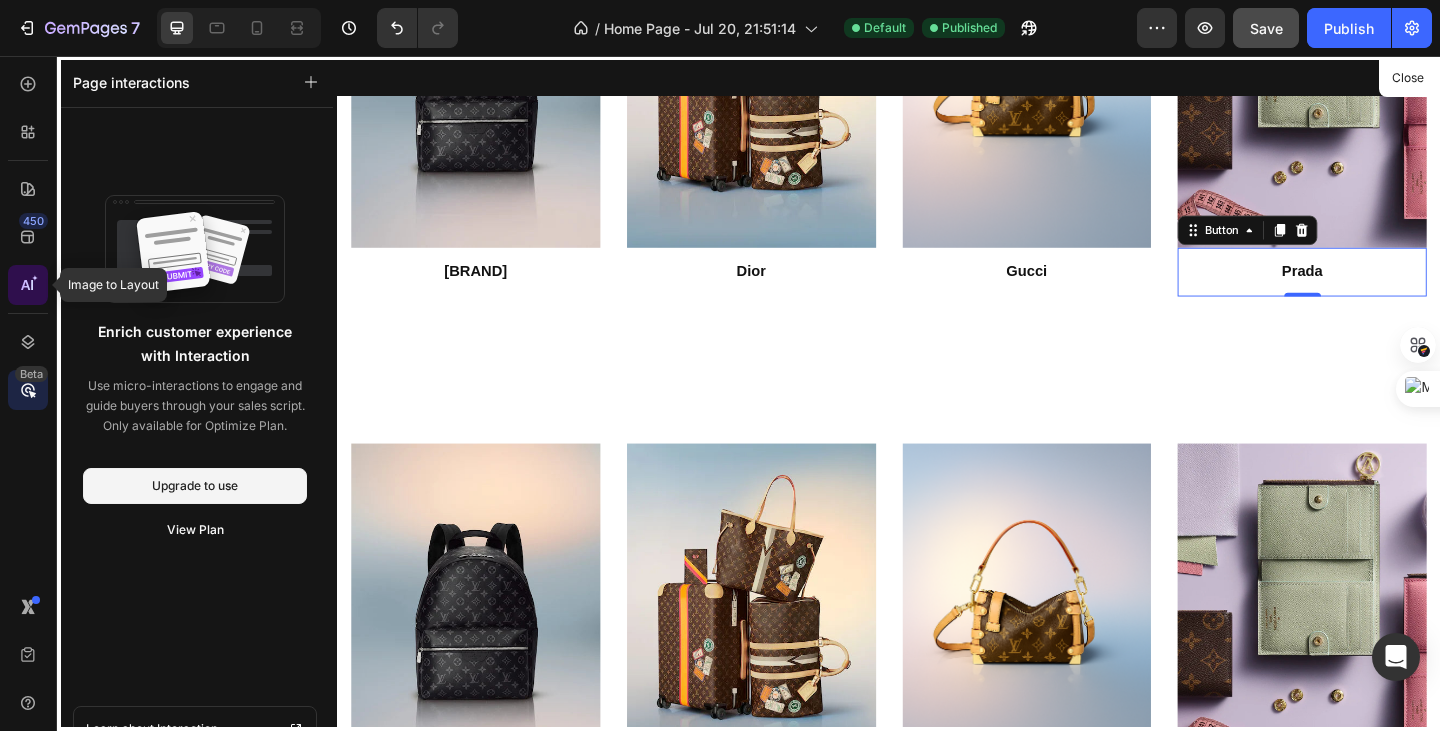 click 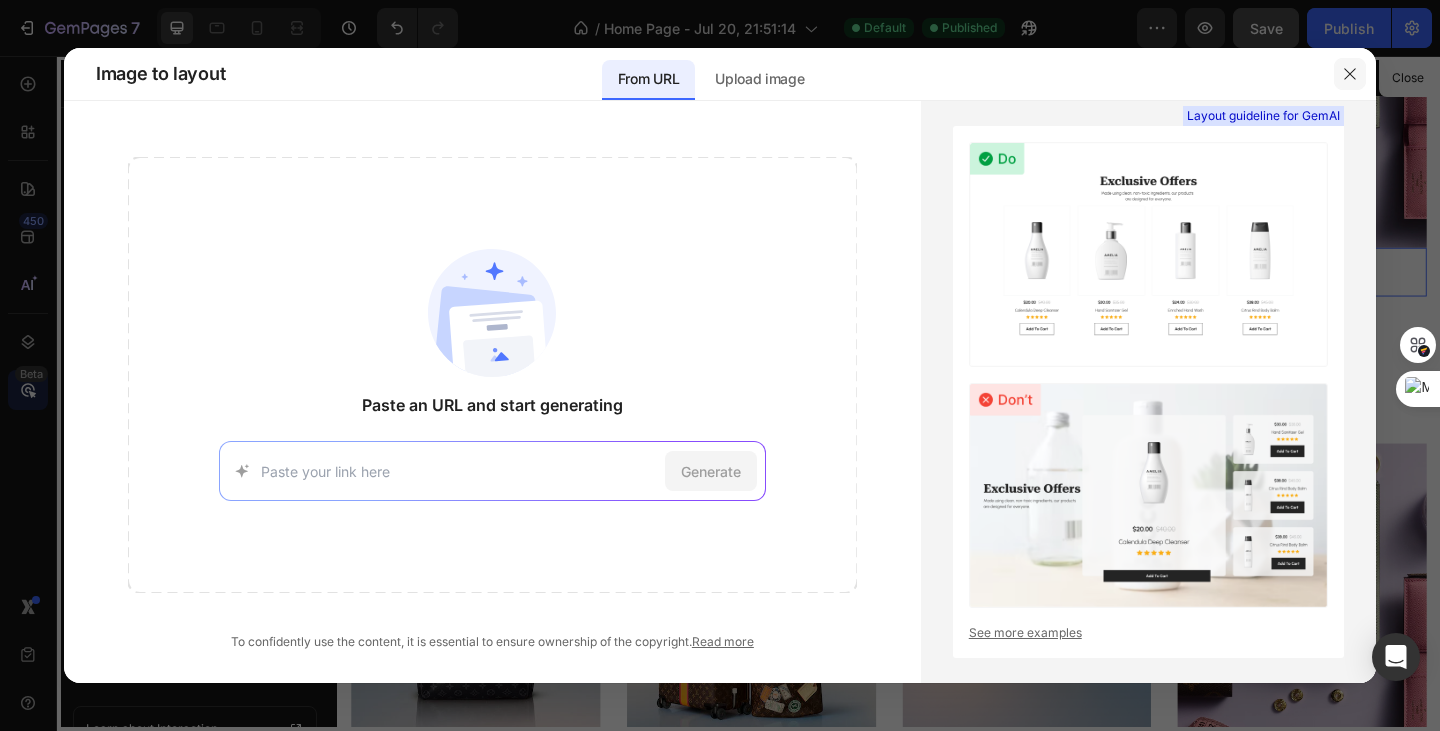 click 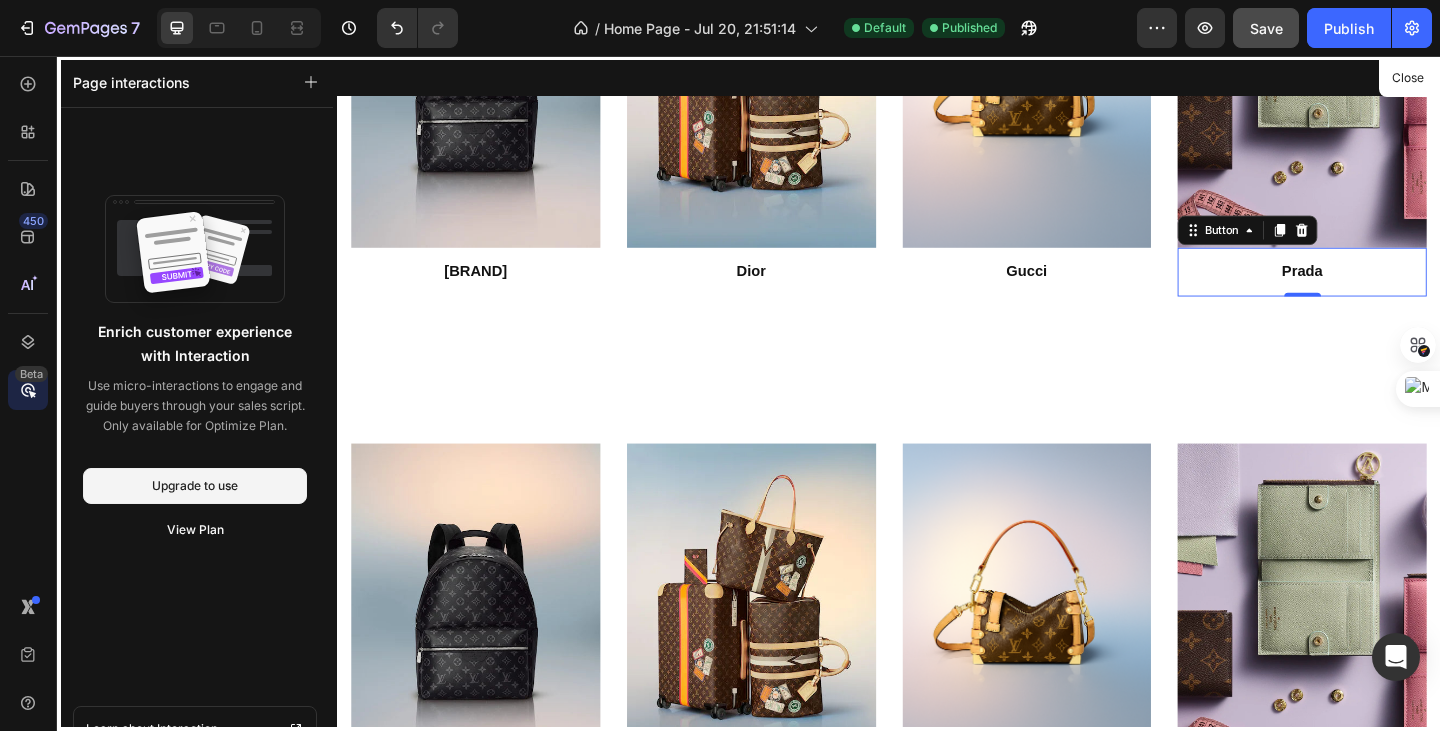 click at bounding box center (937, 423) 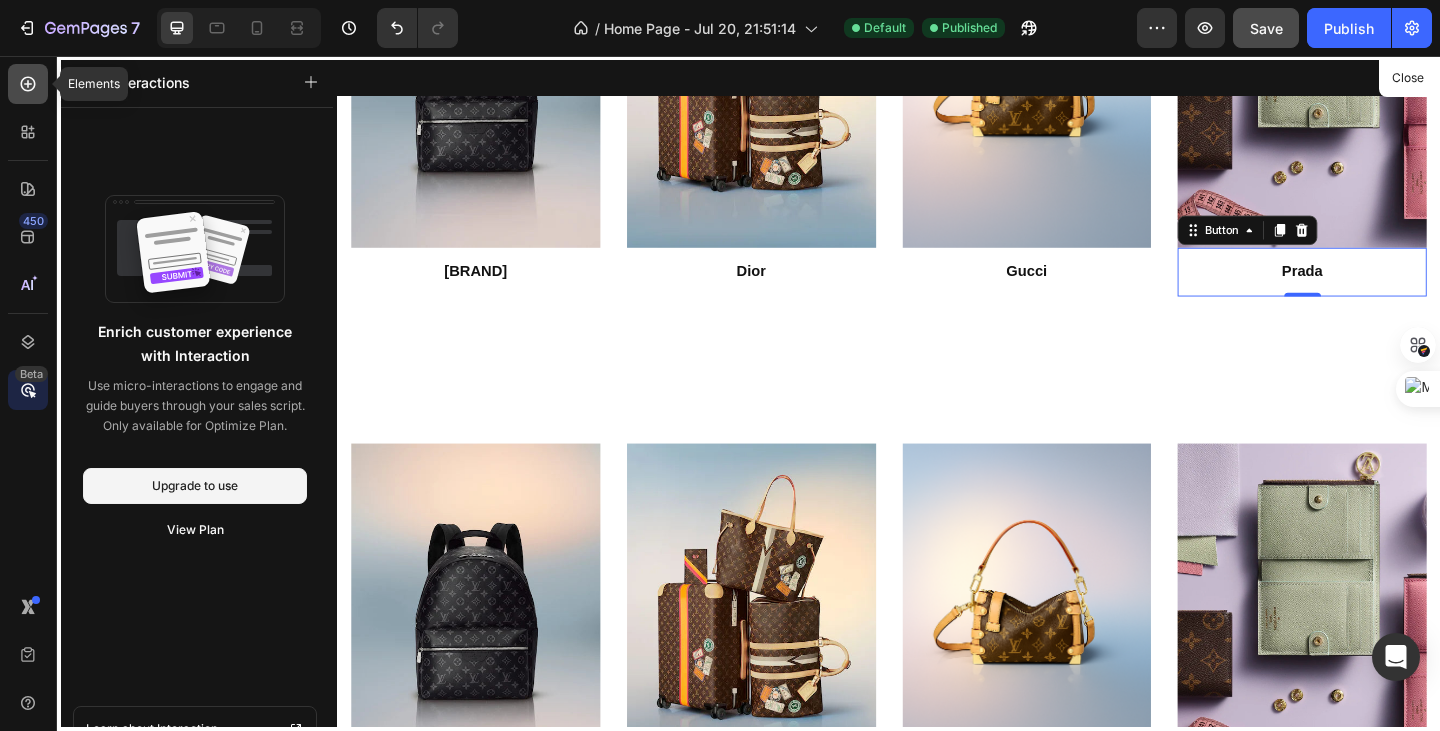 click 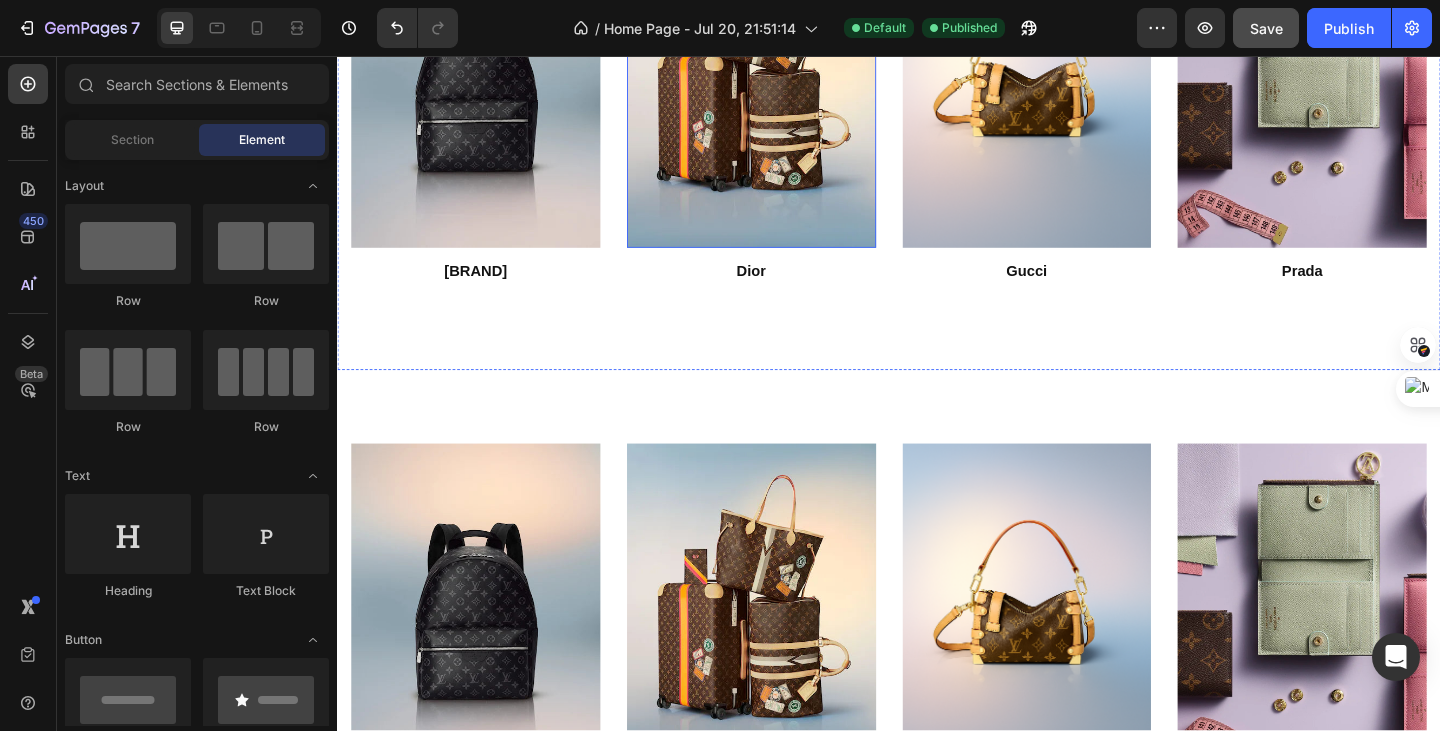 click at bounding box center [787, 84] 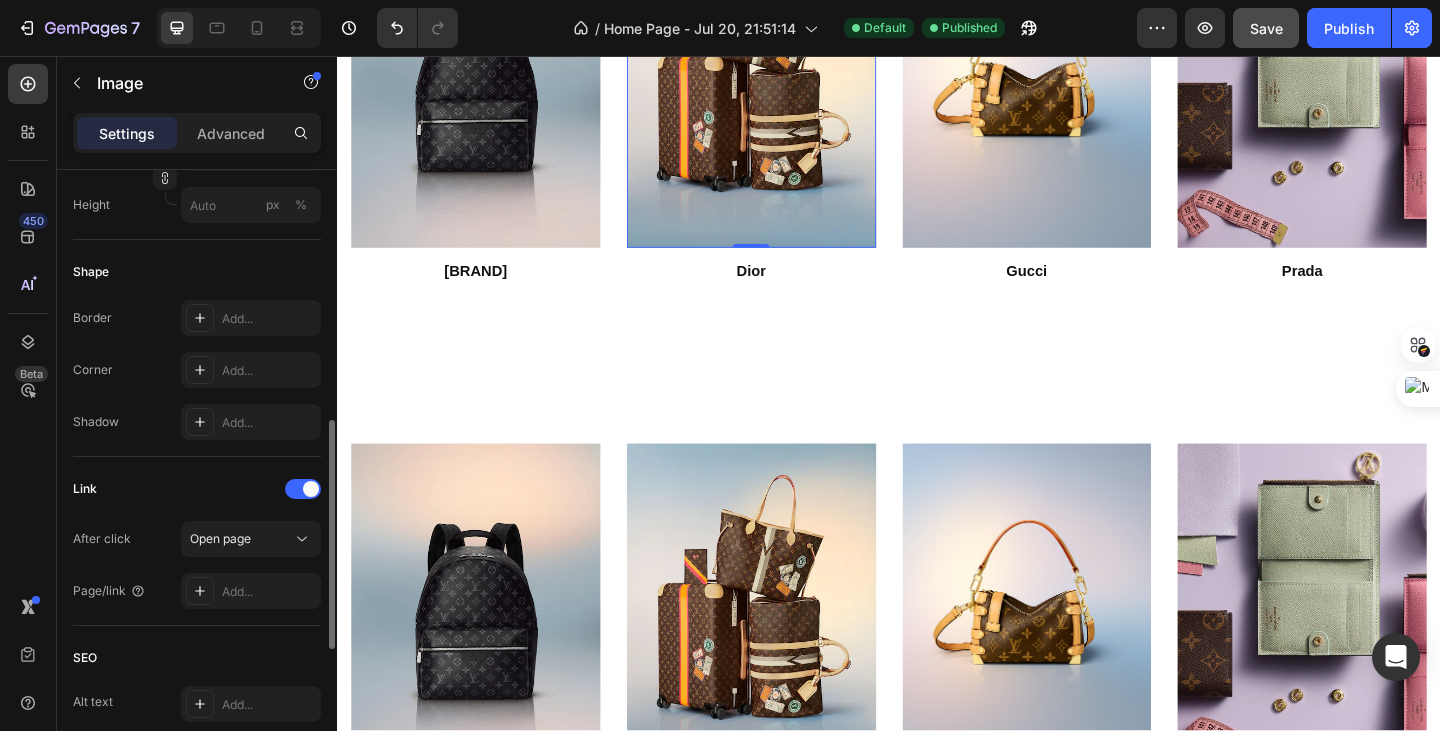 scroll, scrollTop: 681, scrollLeft: 0, axis: vertical 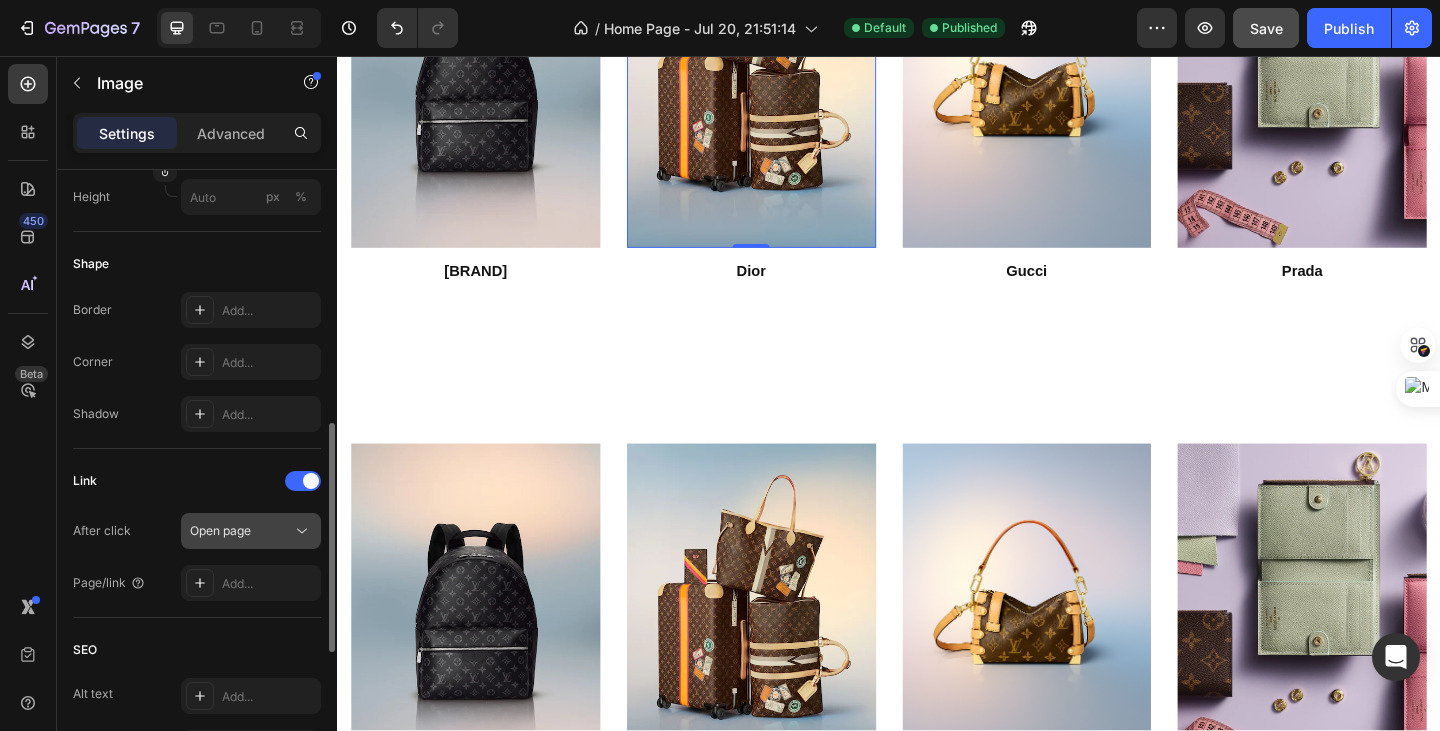click on "Open page" at bounding box center [241, 531] 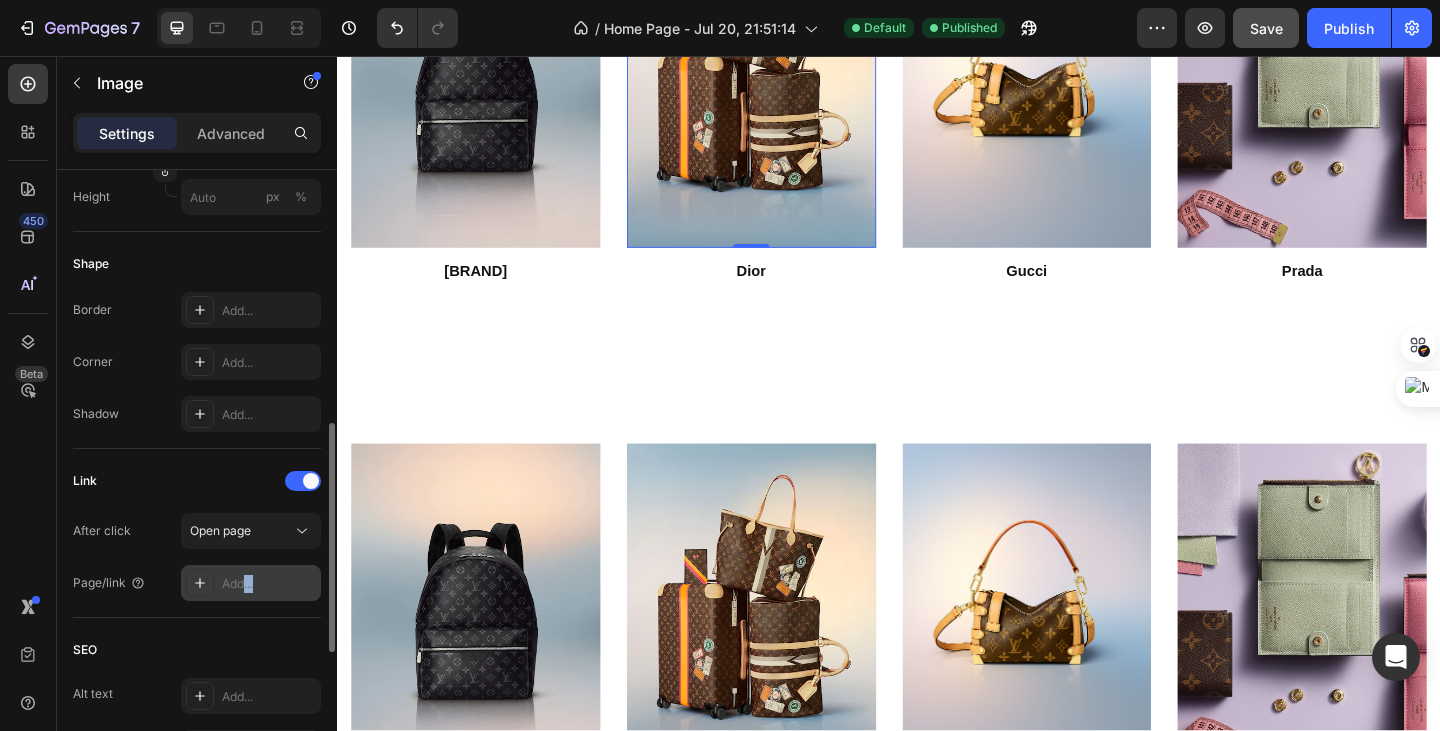 drag, startPoint x: 276, startPoint y: 611, endPoint x: 243, endPoint y: 580, distance: 45.276924 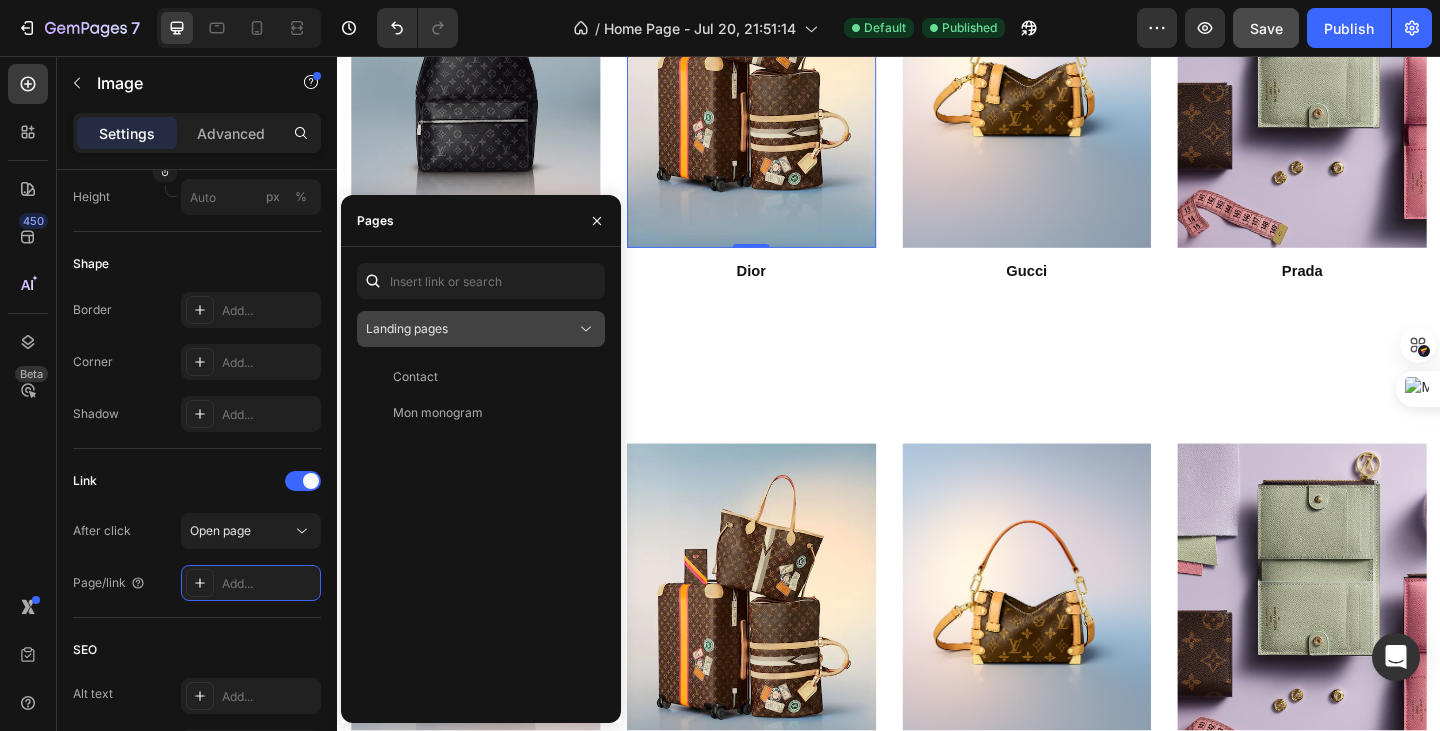 click 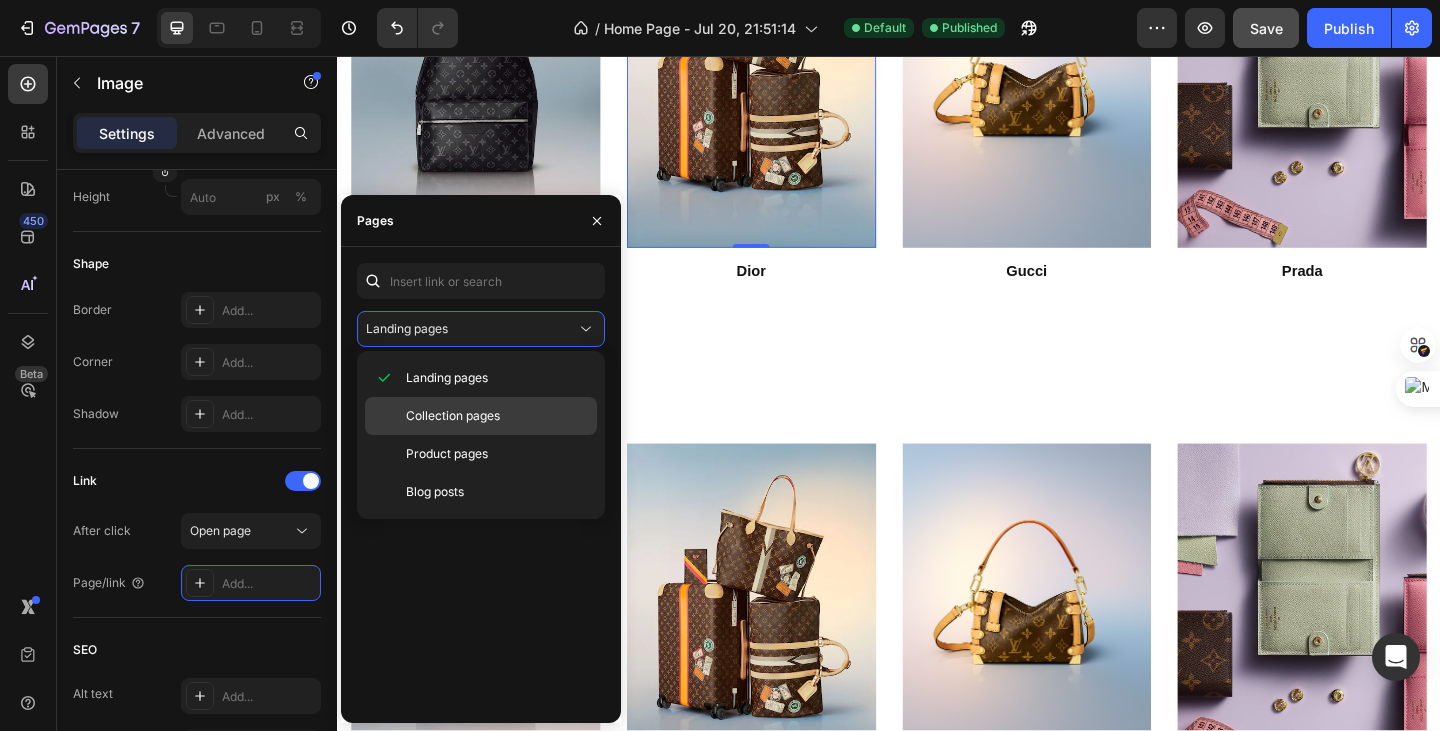 click on "Collection pages" at bounding box center [497, 416] 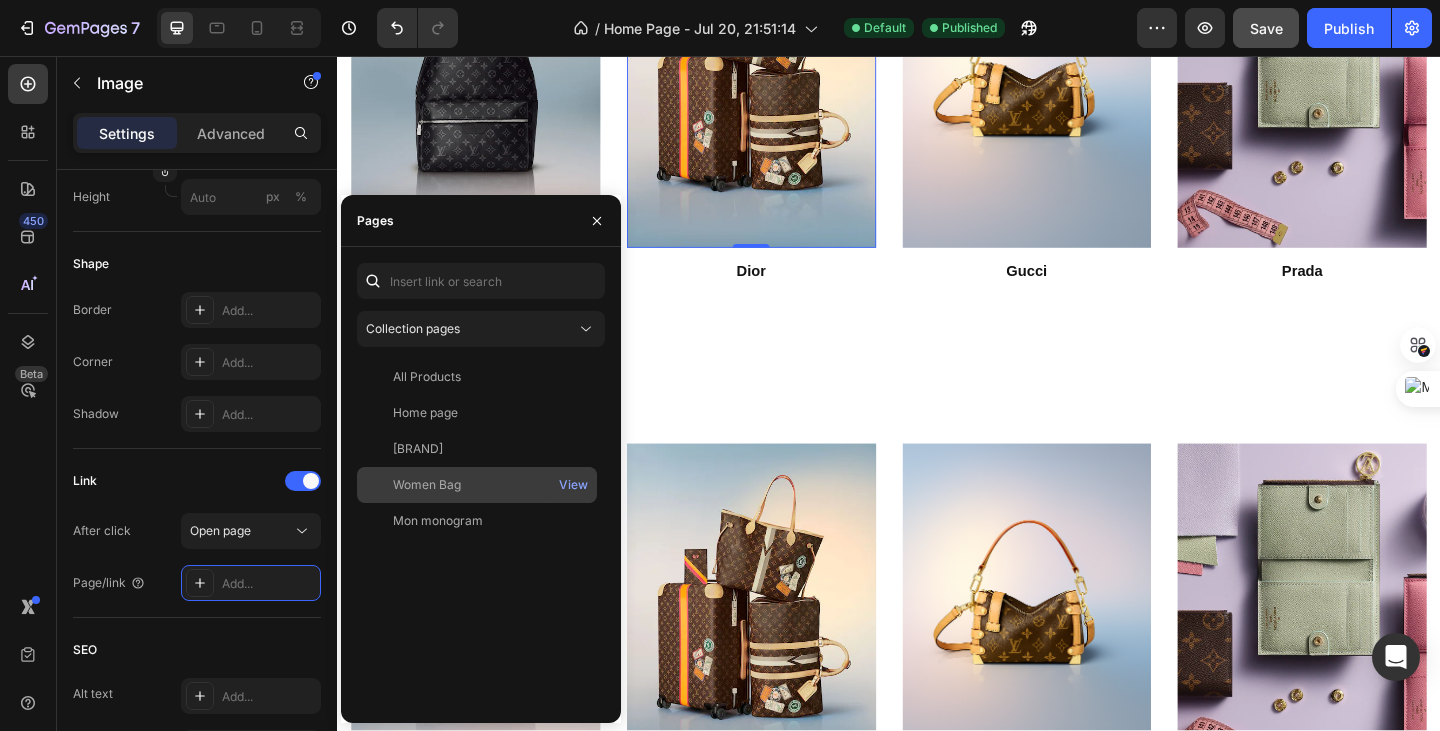 click on "Women Bag   View" 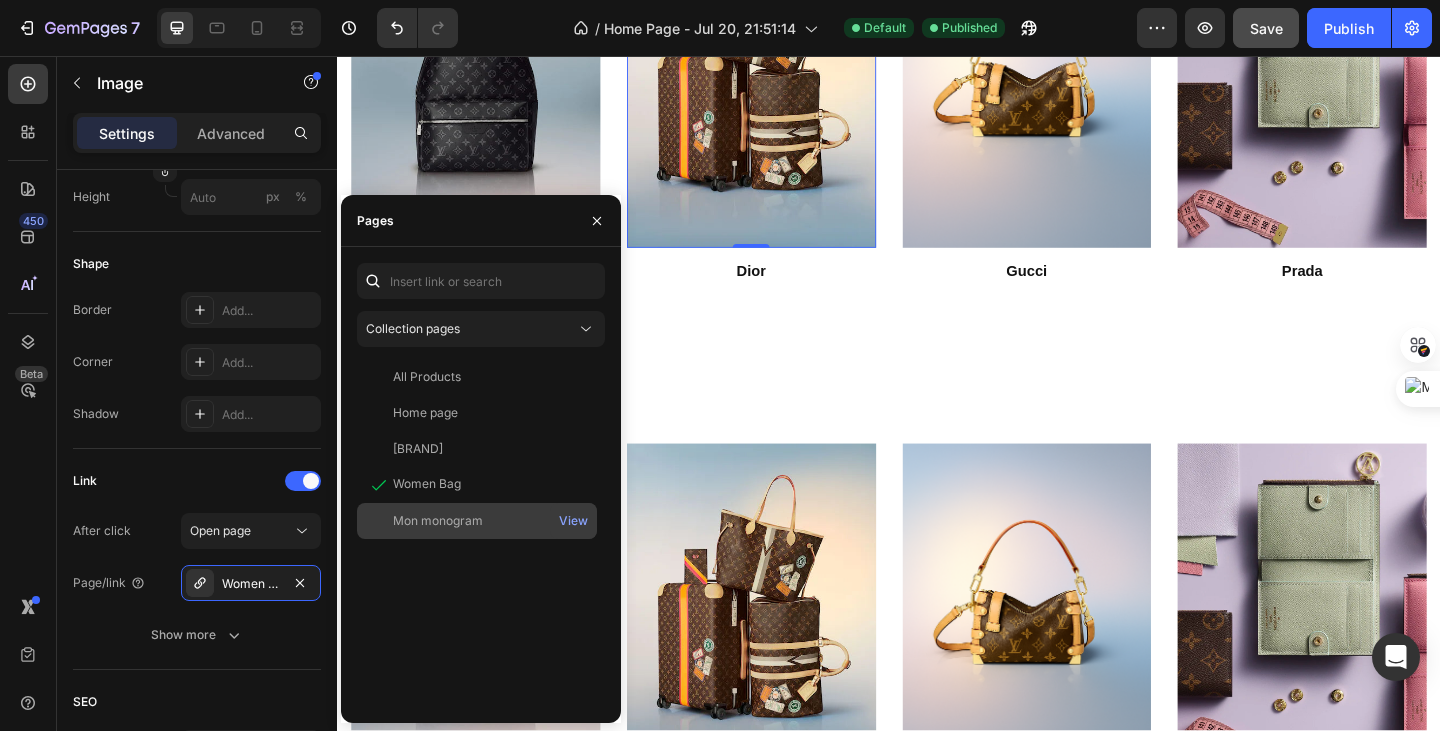 click on "Mon monogram   View" 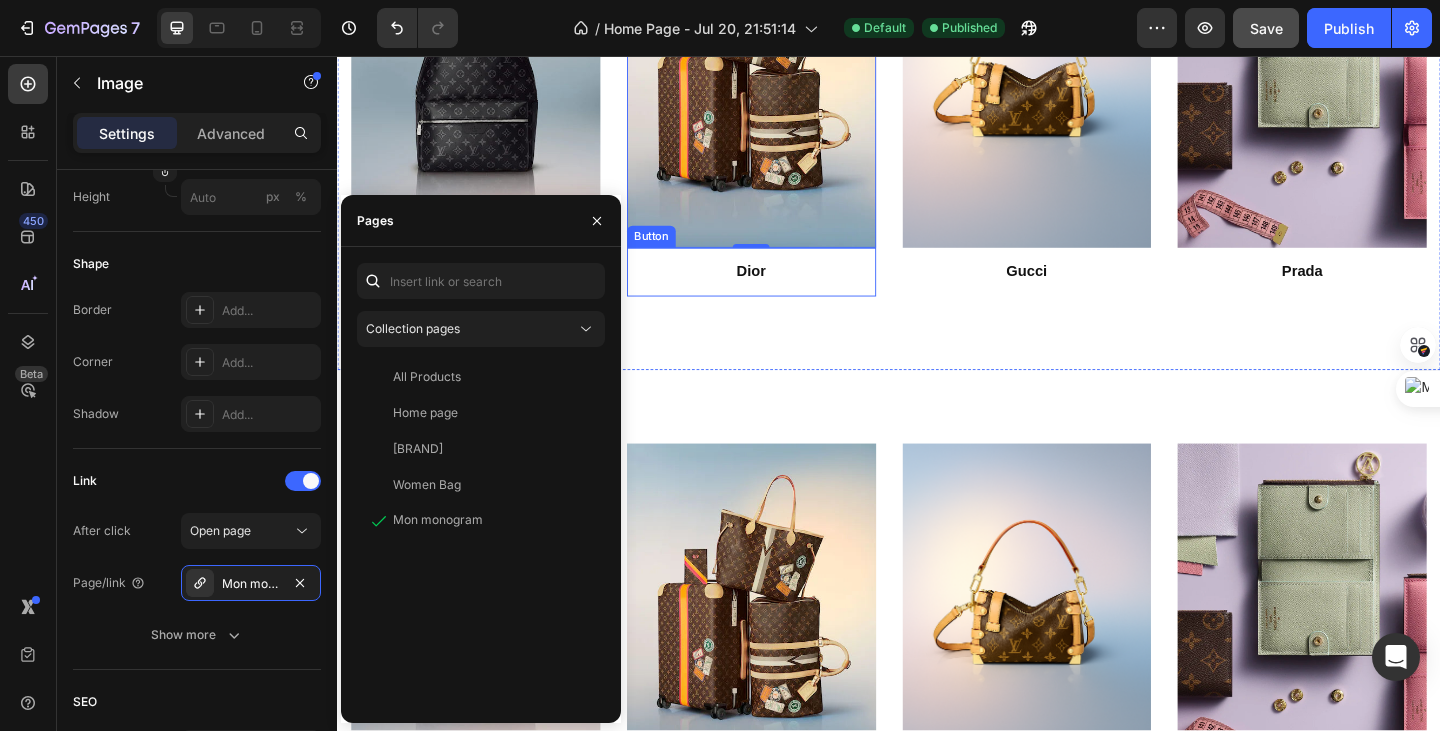 click on "Dior" at bounding box center (787, 291) 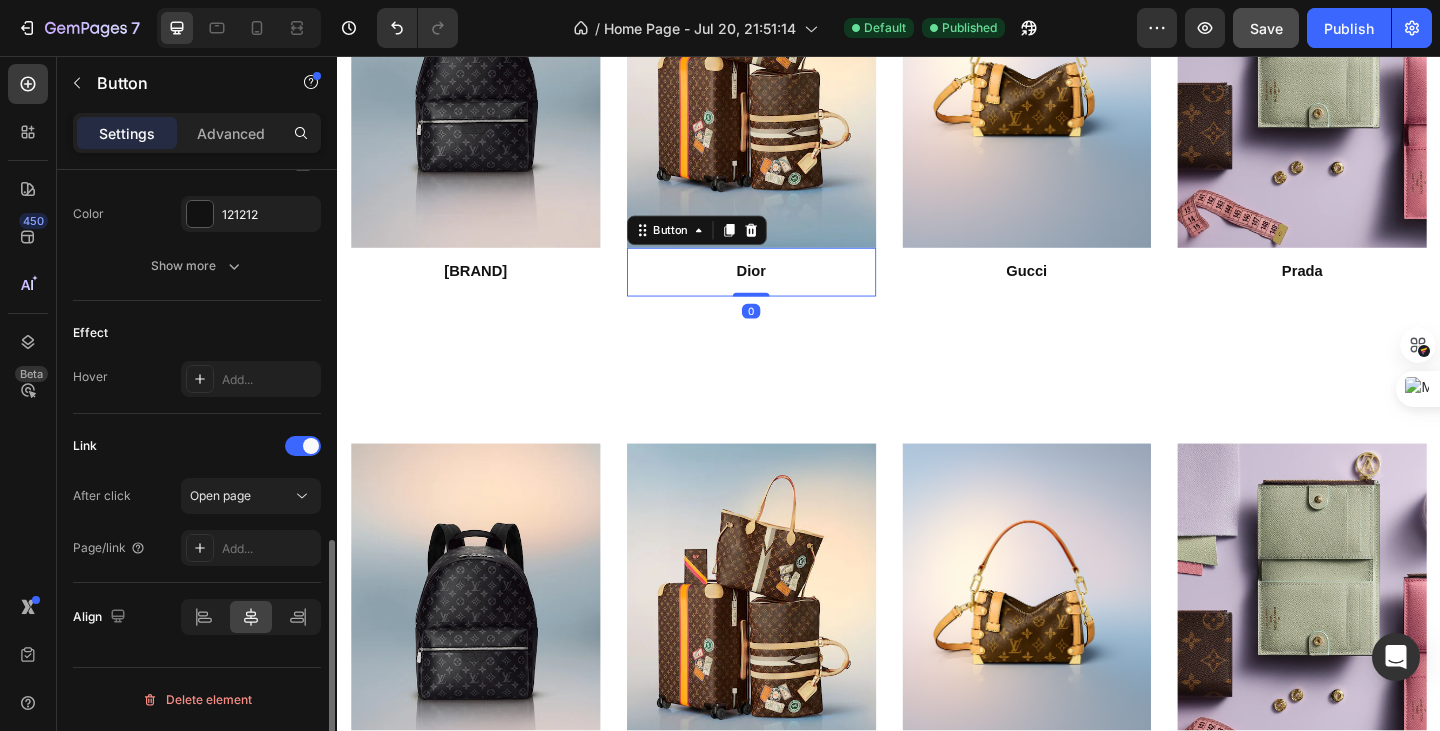 scroll, scrollTop: 919, scrollLeft: 0, axis: vertical 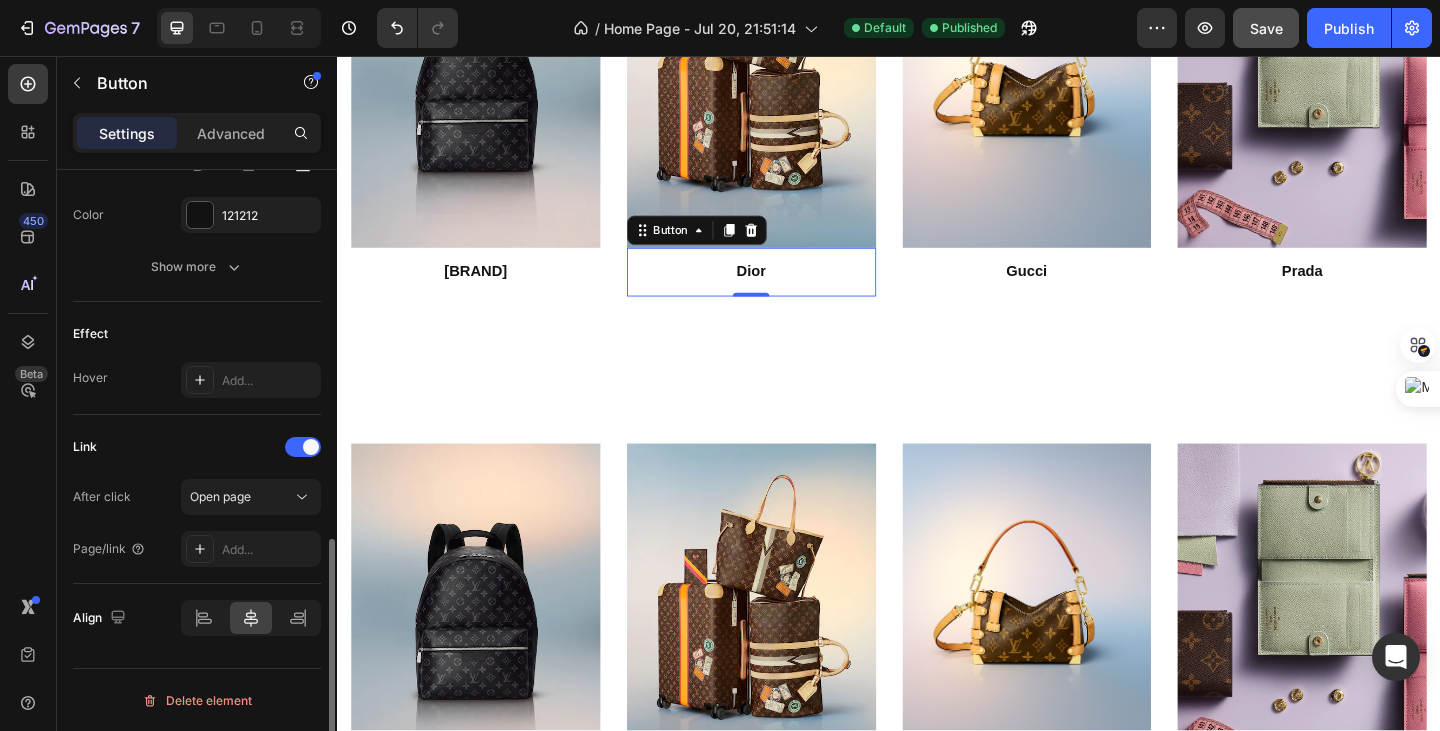 click on "Open page" 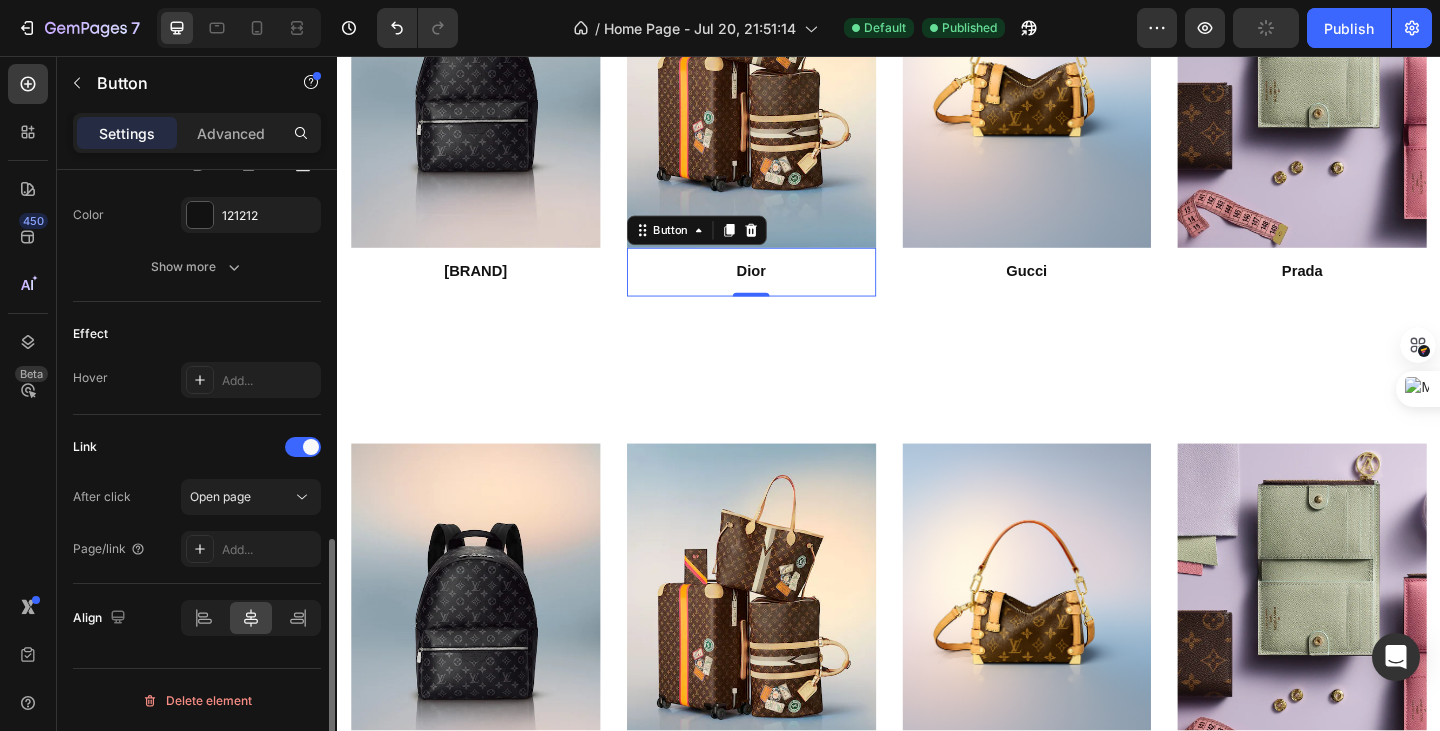 click on "Link After click Open page Page/link Add..." at bounding box center [197, 499] 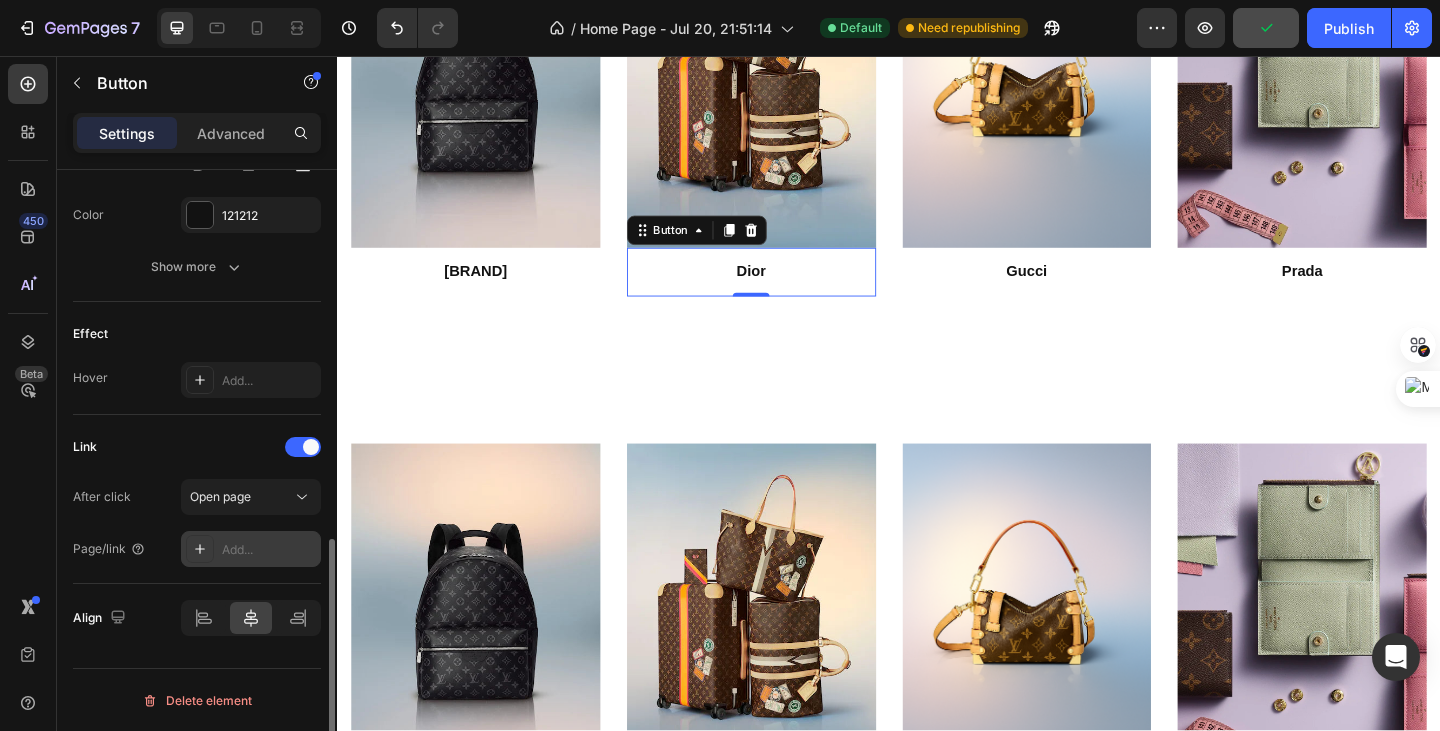 click on "Add..." at bounding box center (251, 549) 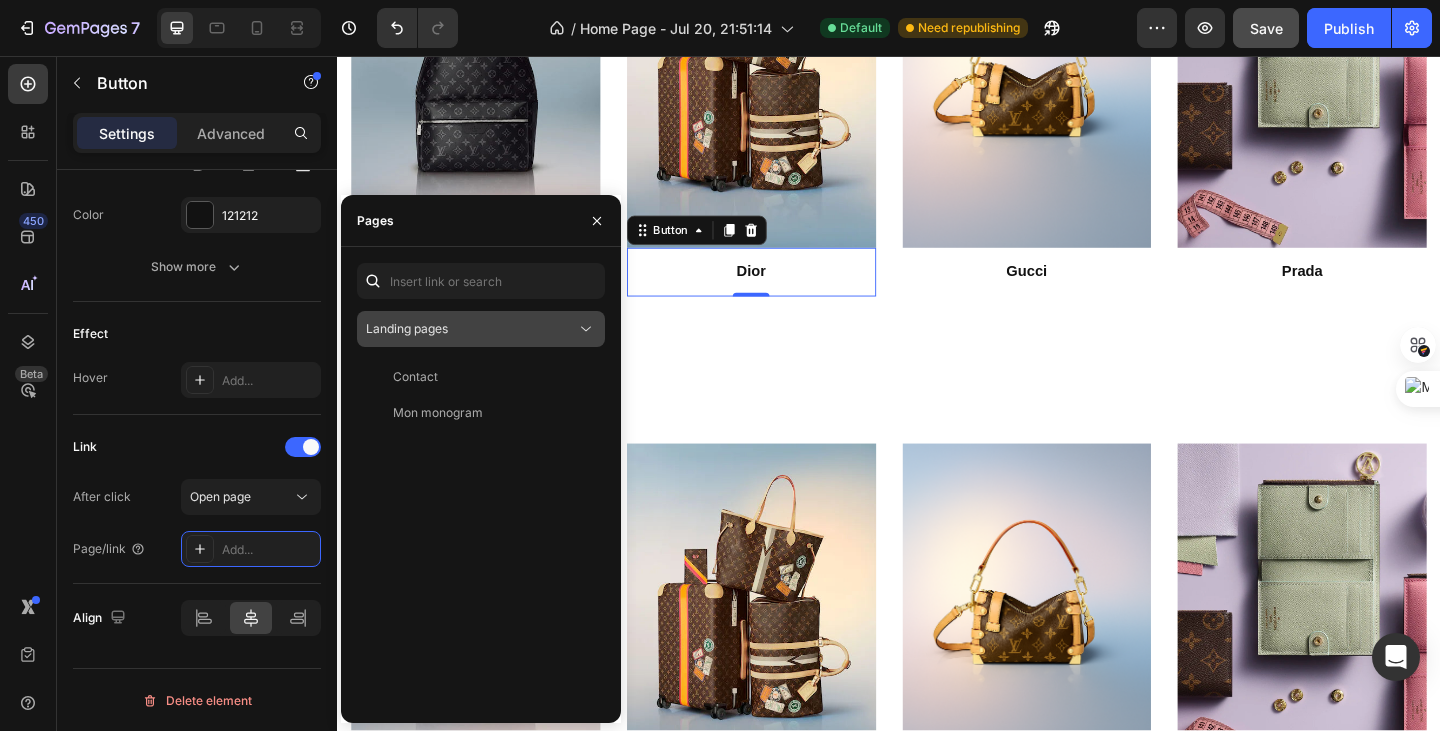 click on "Landing pages" at bounding box center [481, 329] 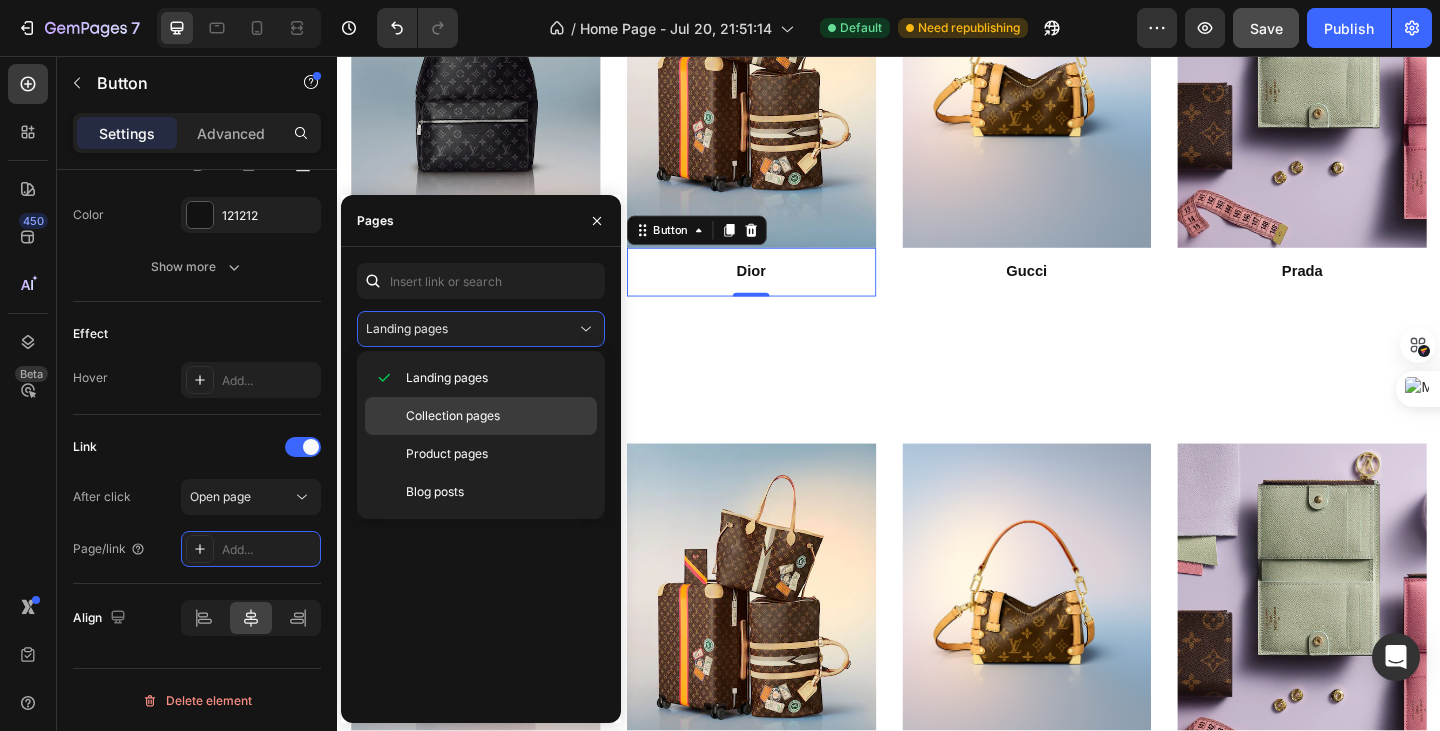 click on "Collection pages" at bounding box center (453, 416) 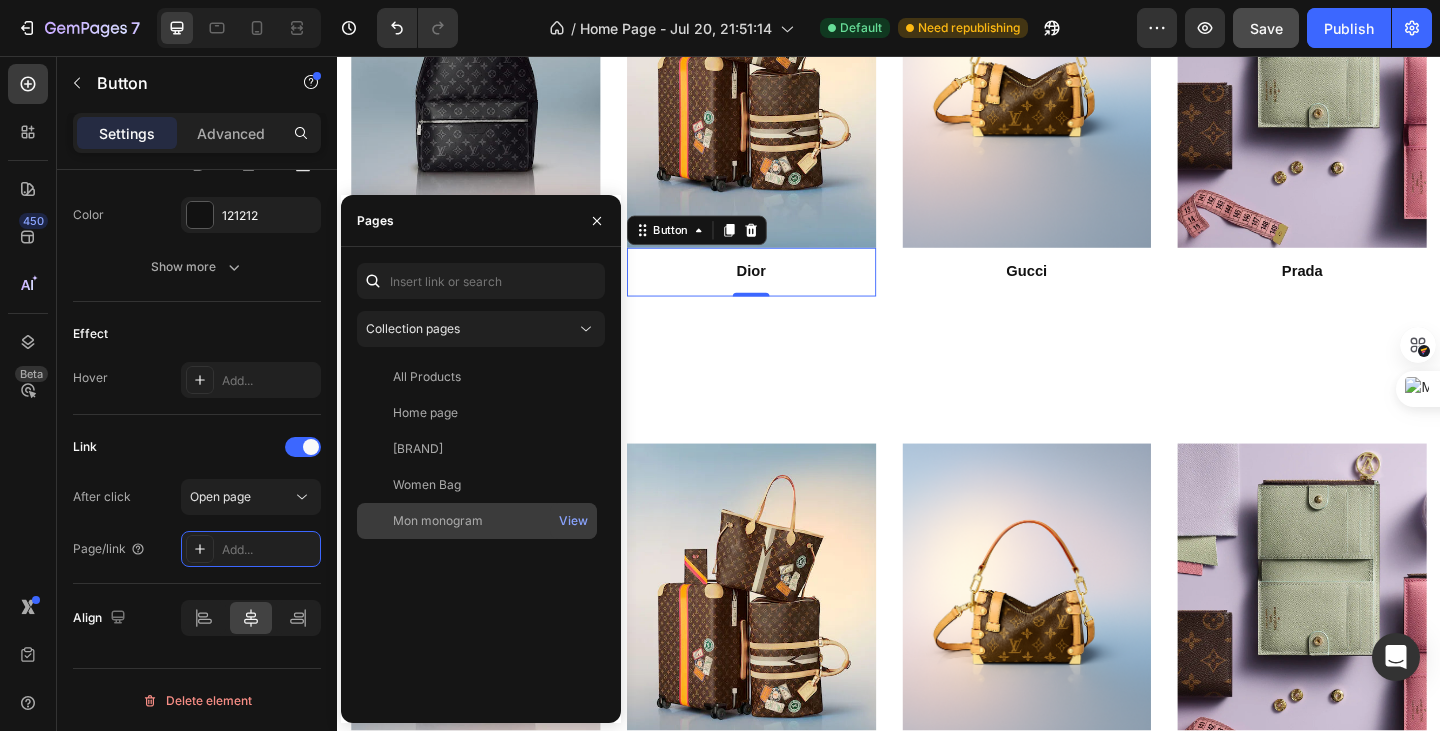 click on "View" at bounding box center [573, 521] 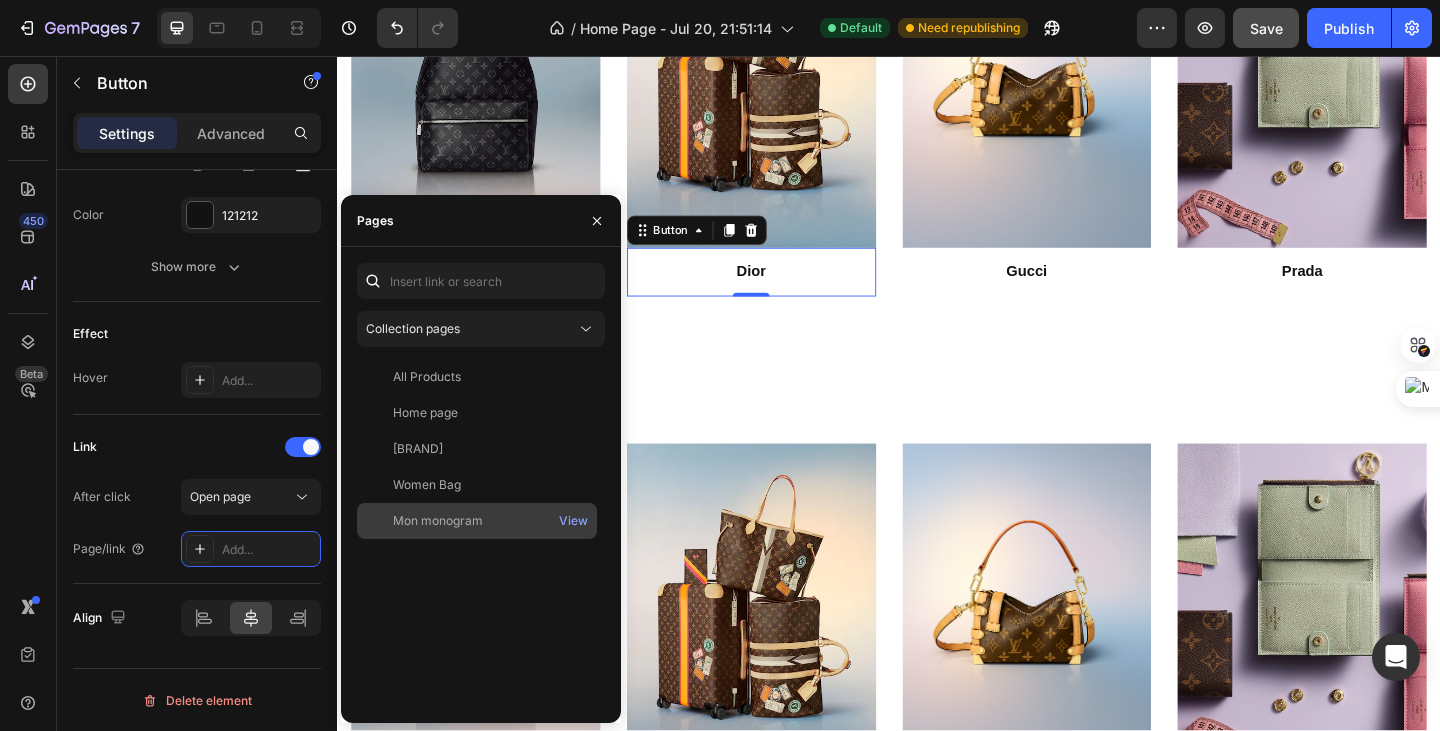 click on "Mon monogram   View" 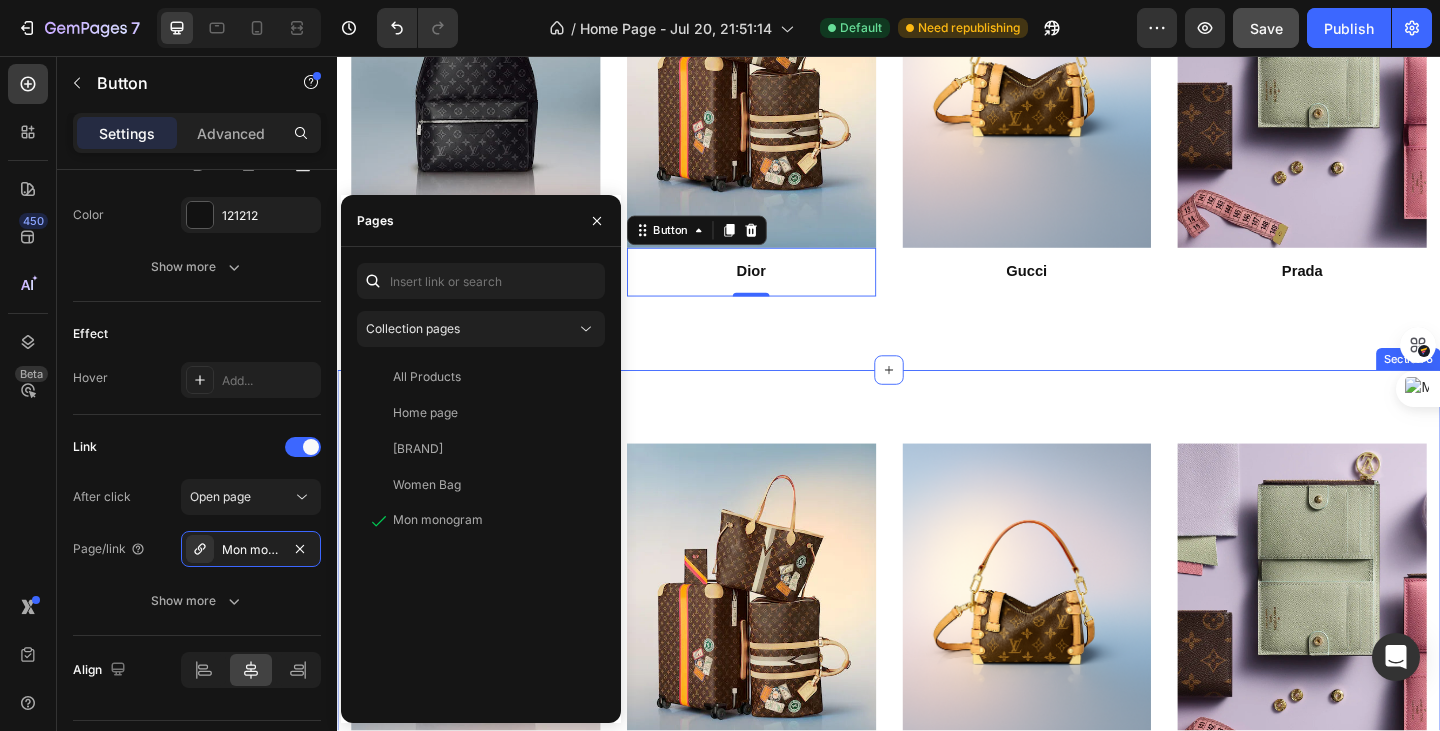 click on "Image mui mui Button Image Goyard Button Image Hermès Button Image Chanel Button Section 6" at bounding box center (937, 685) 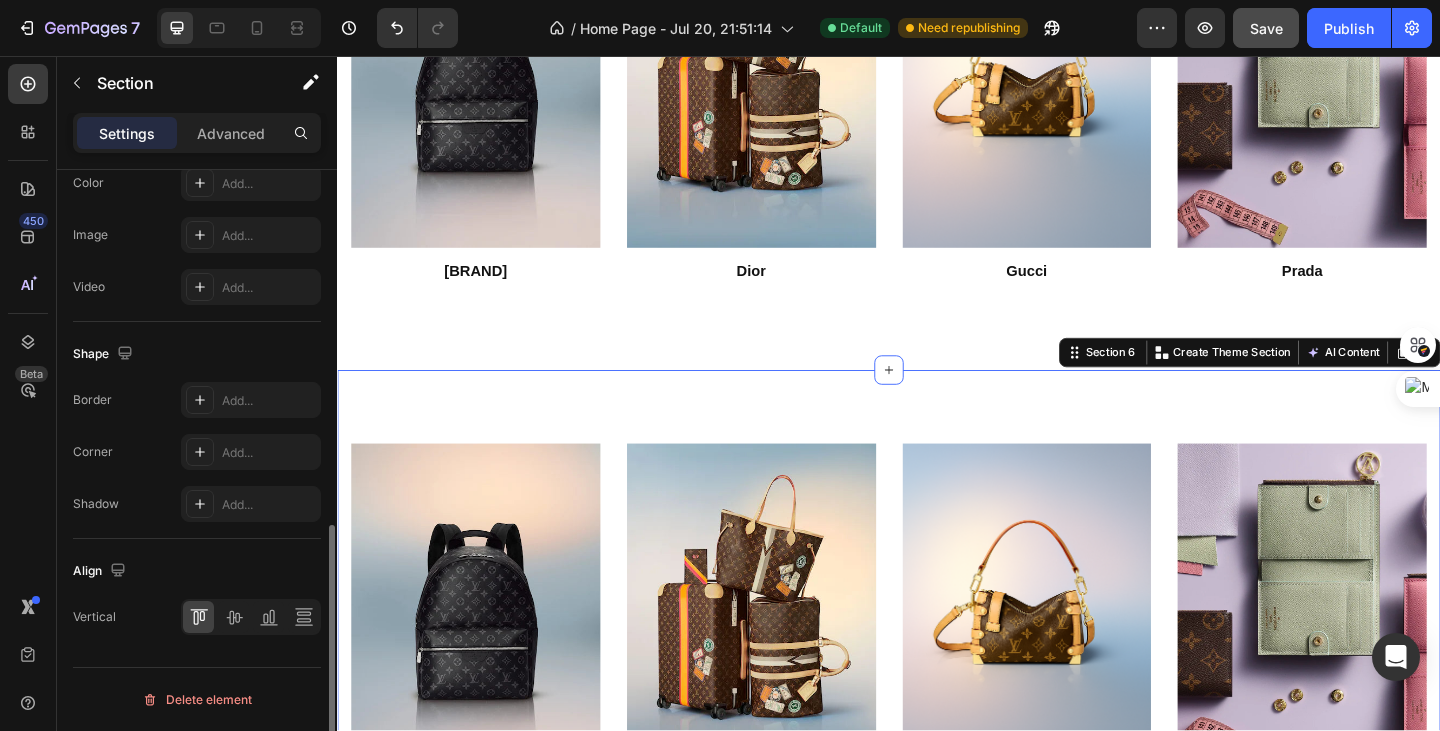 scroll, scrollTop: 0, scrollLeft: 0, axis: both 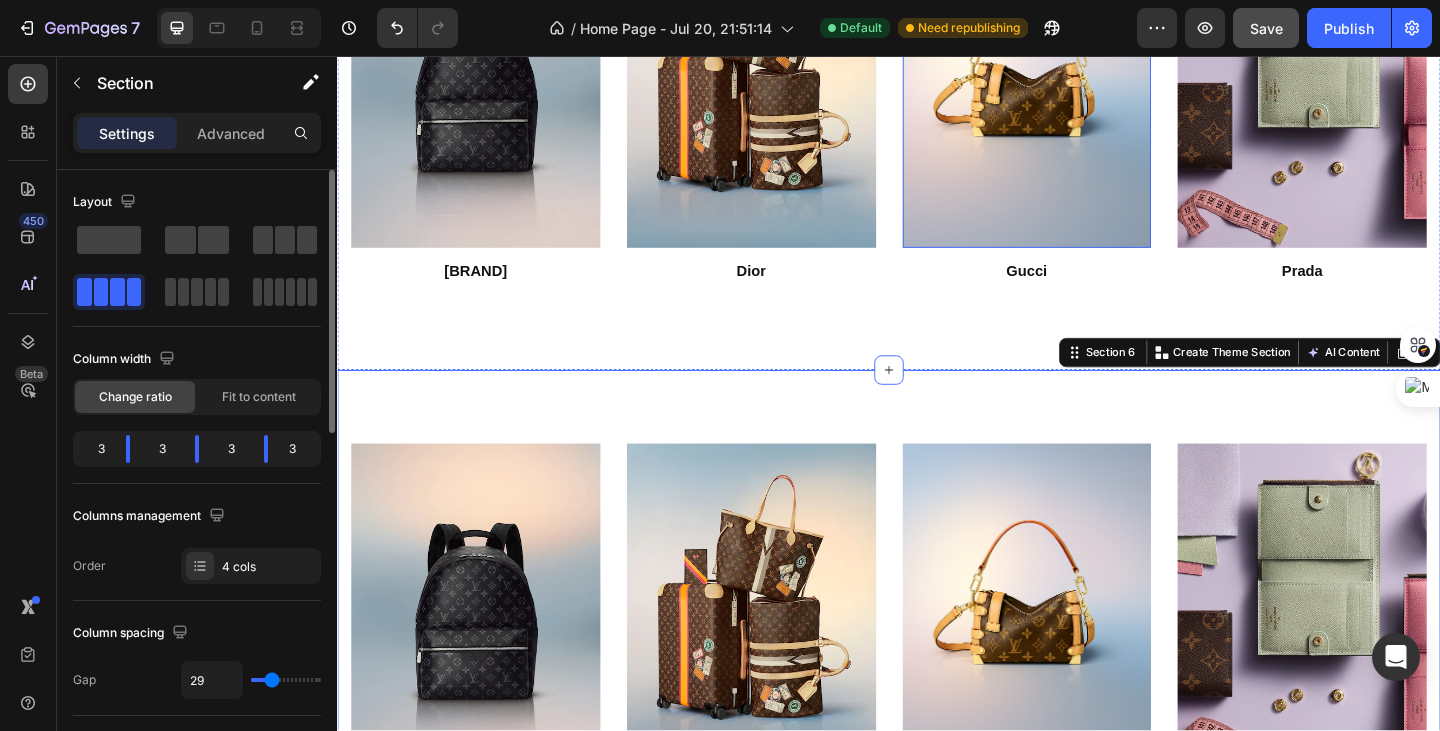 click at bounding box center [1087, 84] 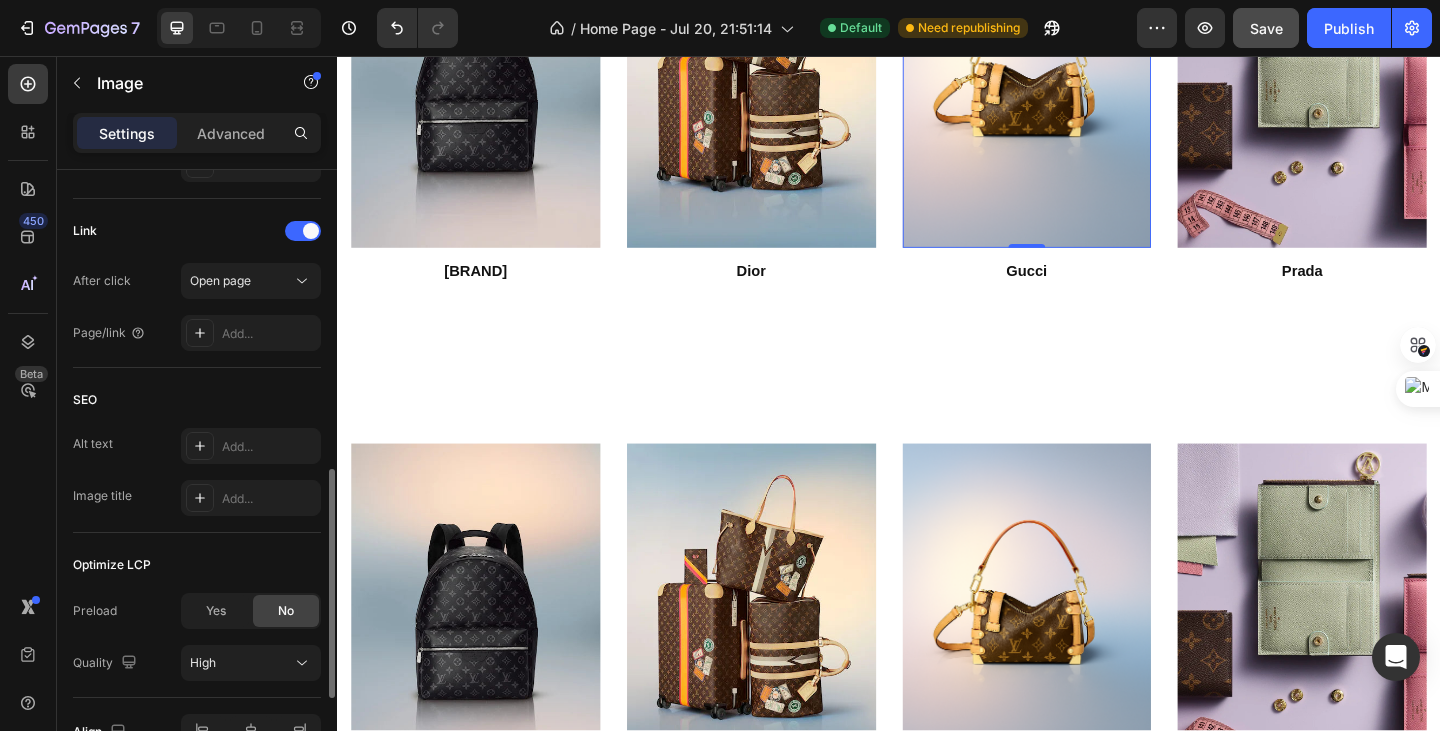 scroll, scrollTop: 932, scrollLeft: 0, axis: vertical 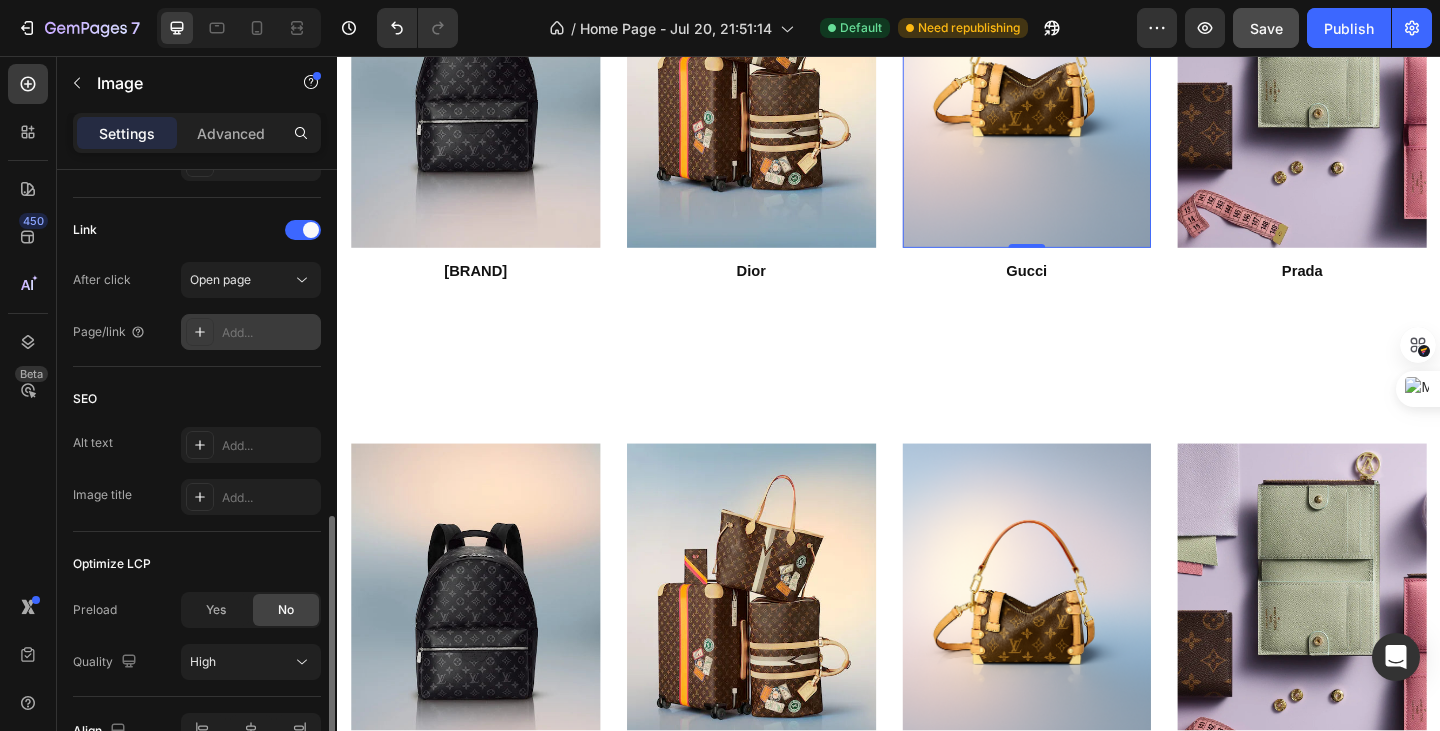click on "Add..." at bounding box center [269, 333] 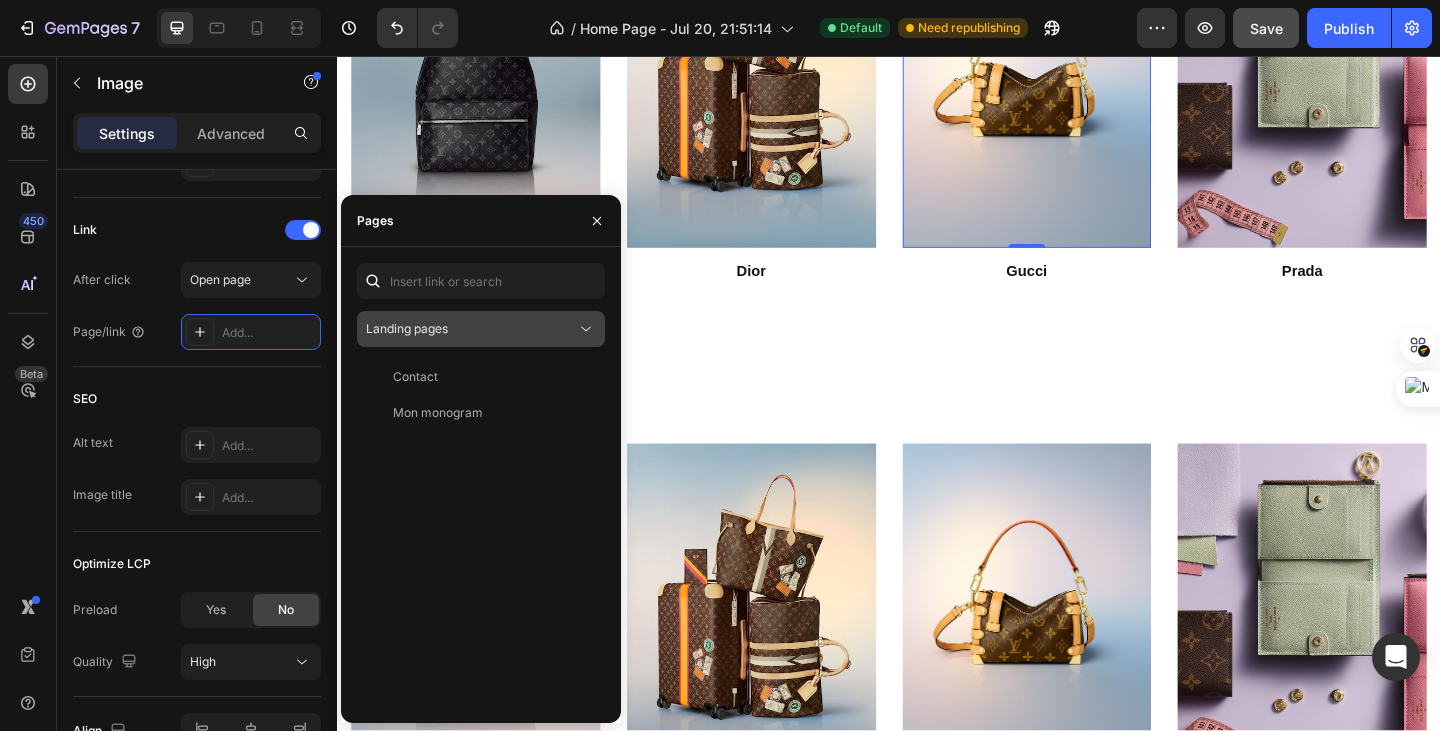 click on "Landing pages" at bounding box center (471, 329) 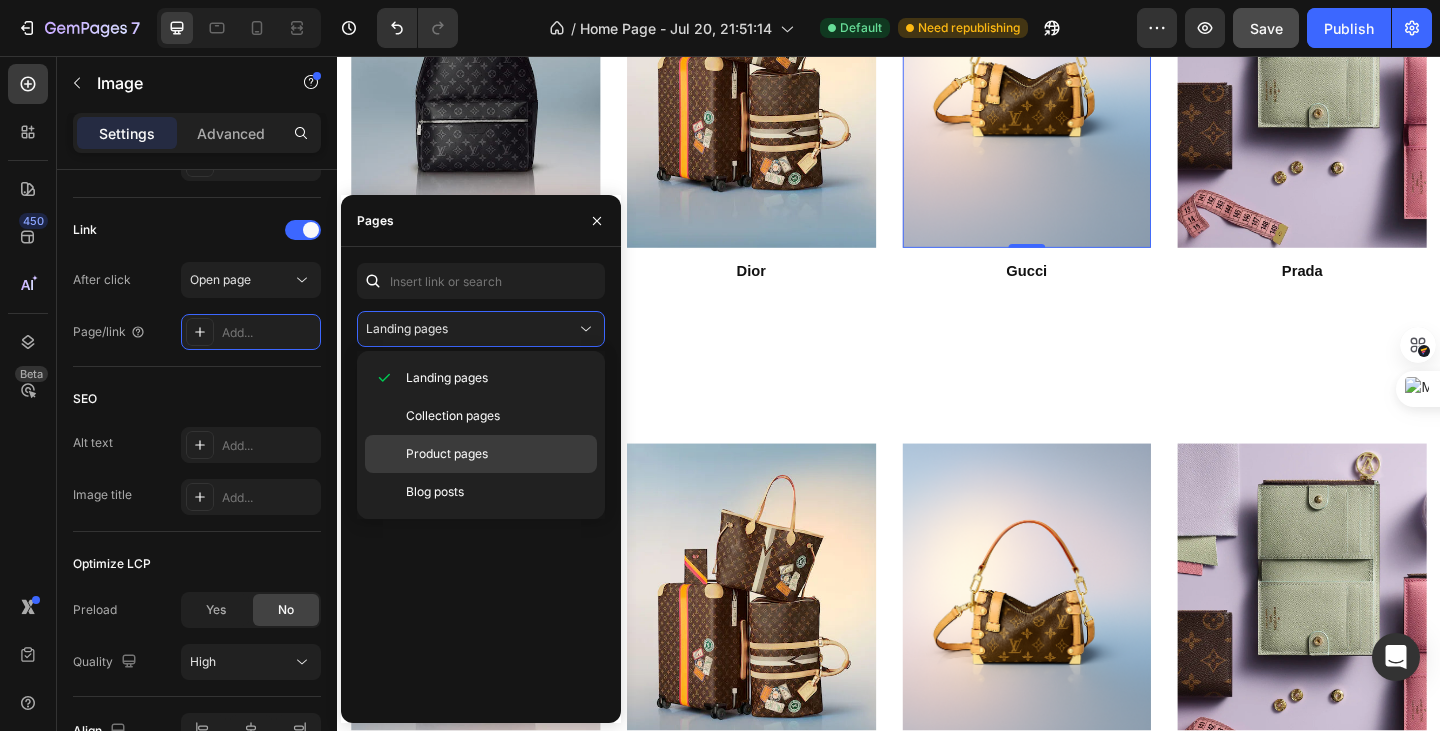click on "Product pages" at bounding box center [447, 454] 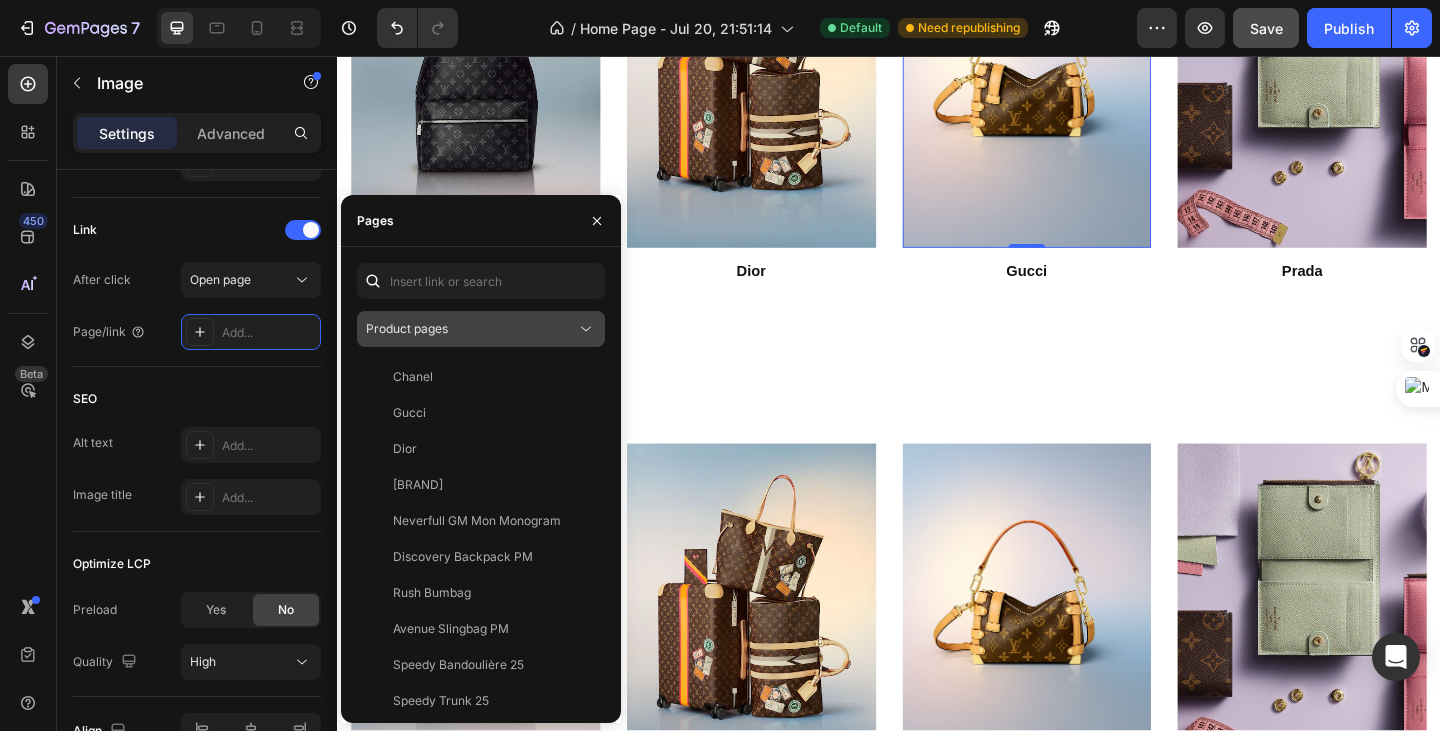 click on "Product pages" 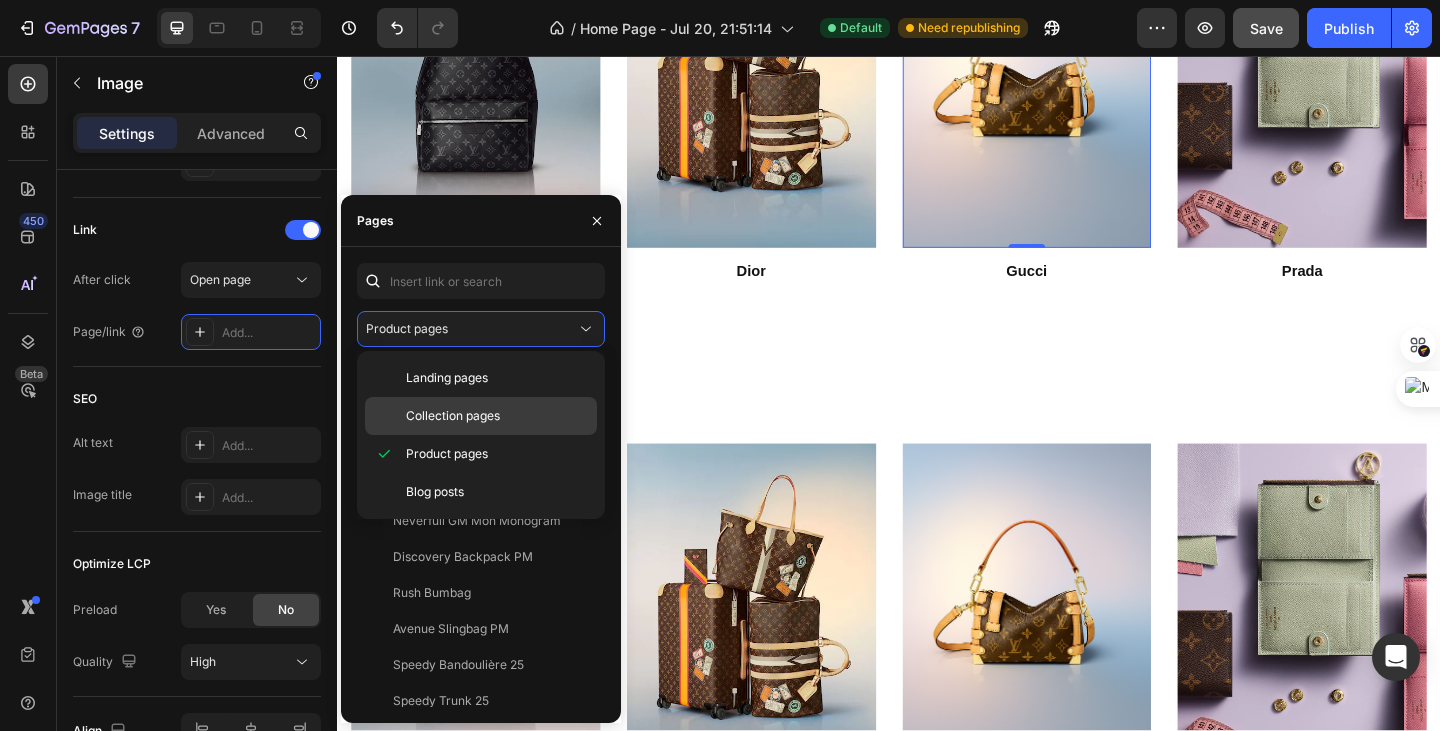 click on "Collection pages" at bounding box center [453, 416] 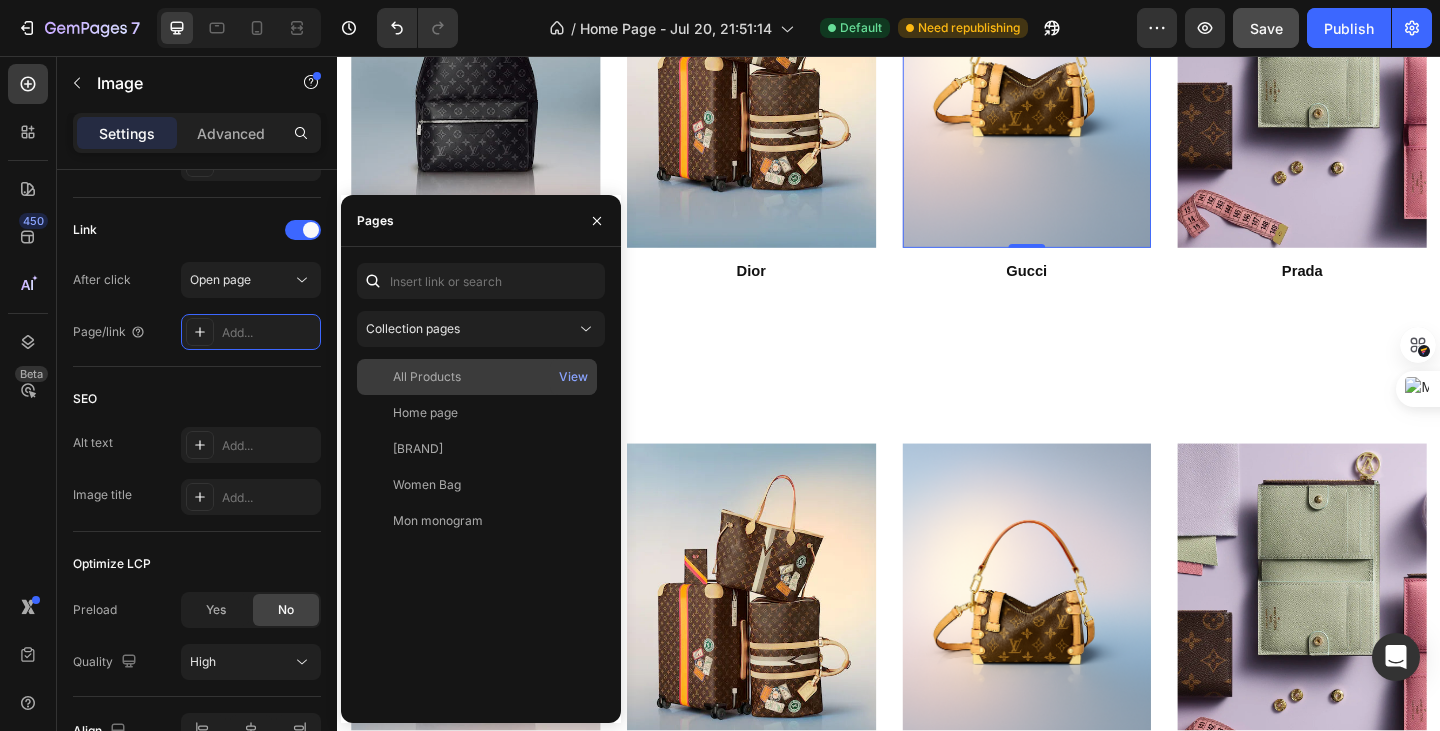 click on "All Products" at bounding box center (477, 377) 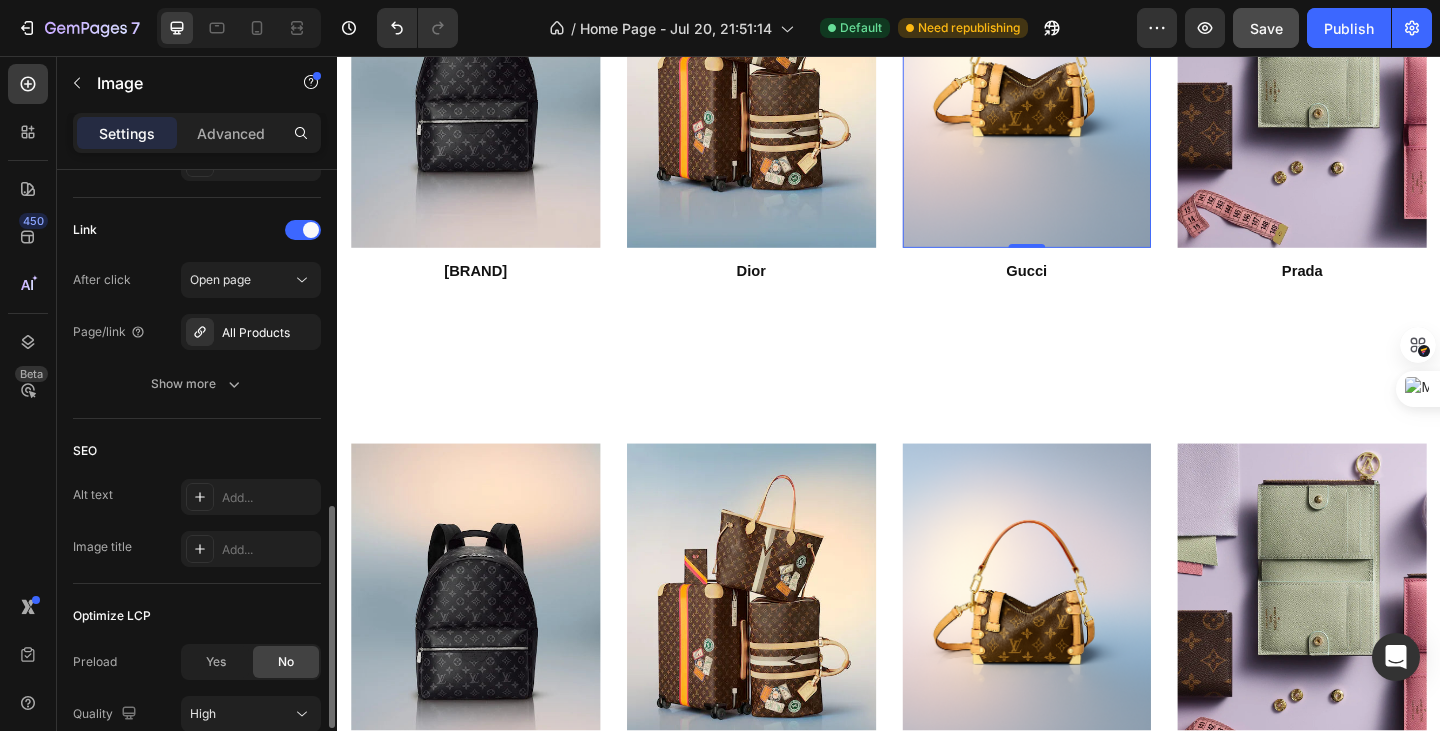 click on "SEO" at bounding box center [197, 451] 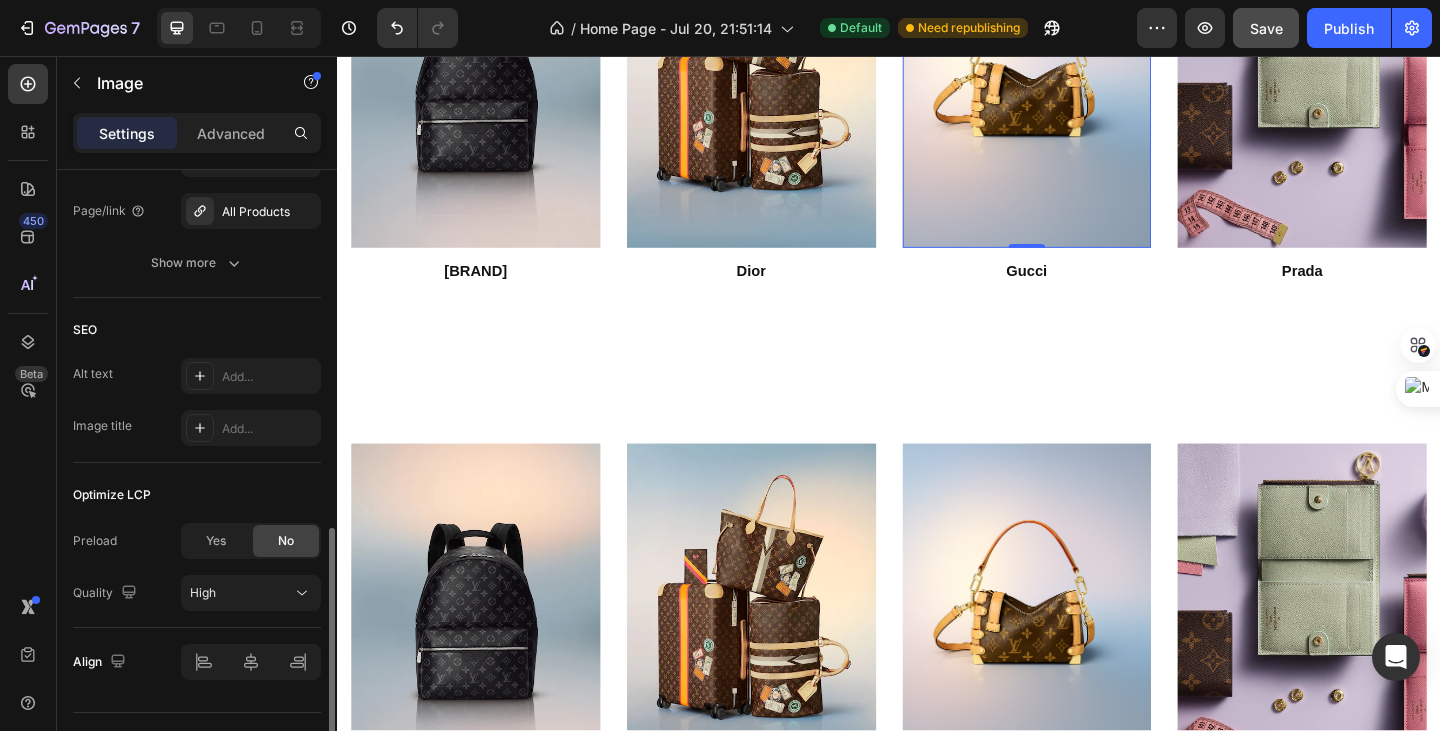 scroll, scrollTop: 1058, scrollLeft: 0, axis: vertical 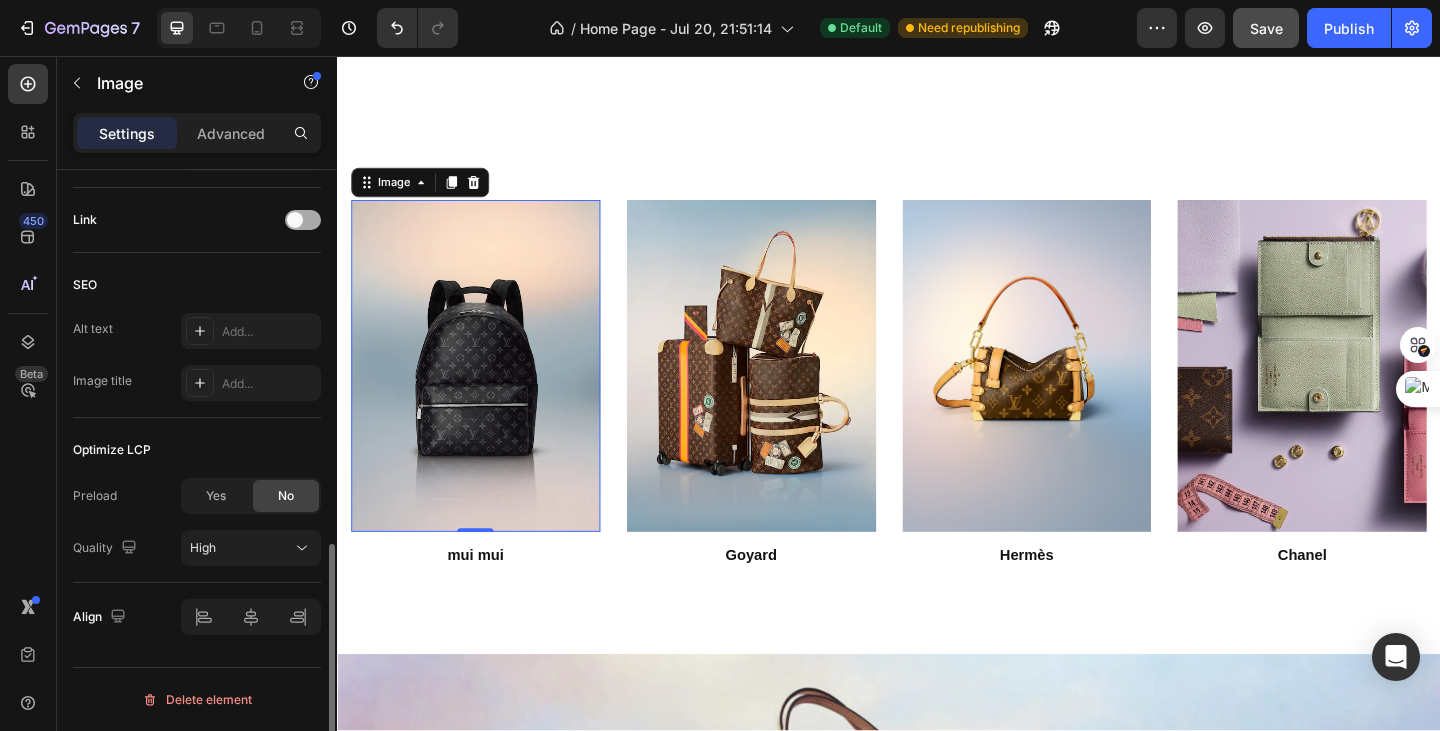 click at bounding box center (295, 220) 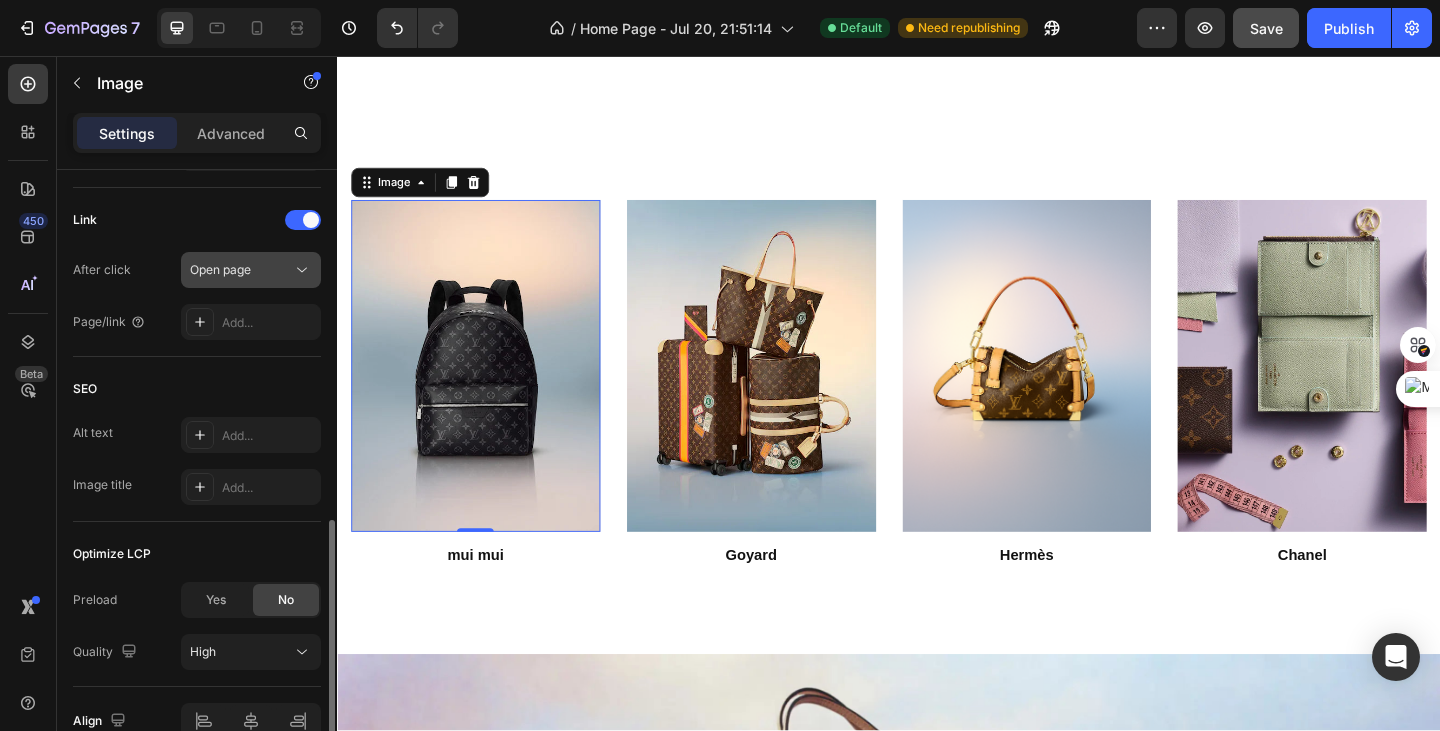 click on "Open page" at bounding box center (220, 270) 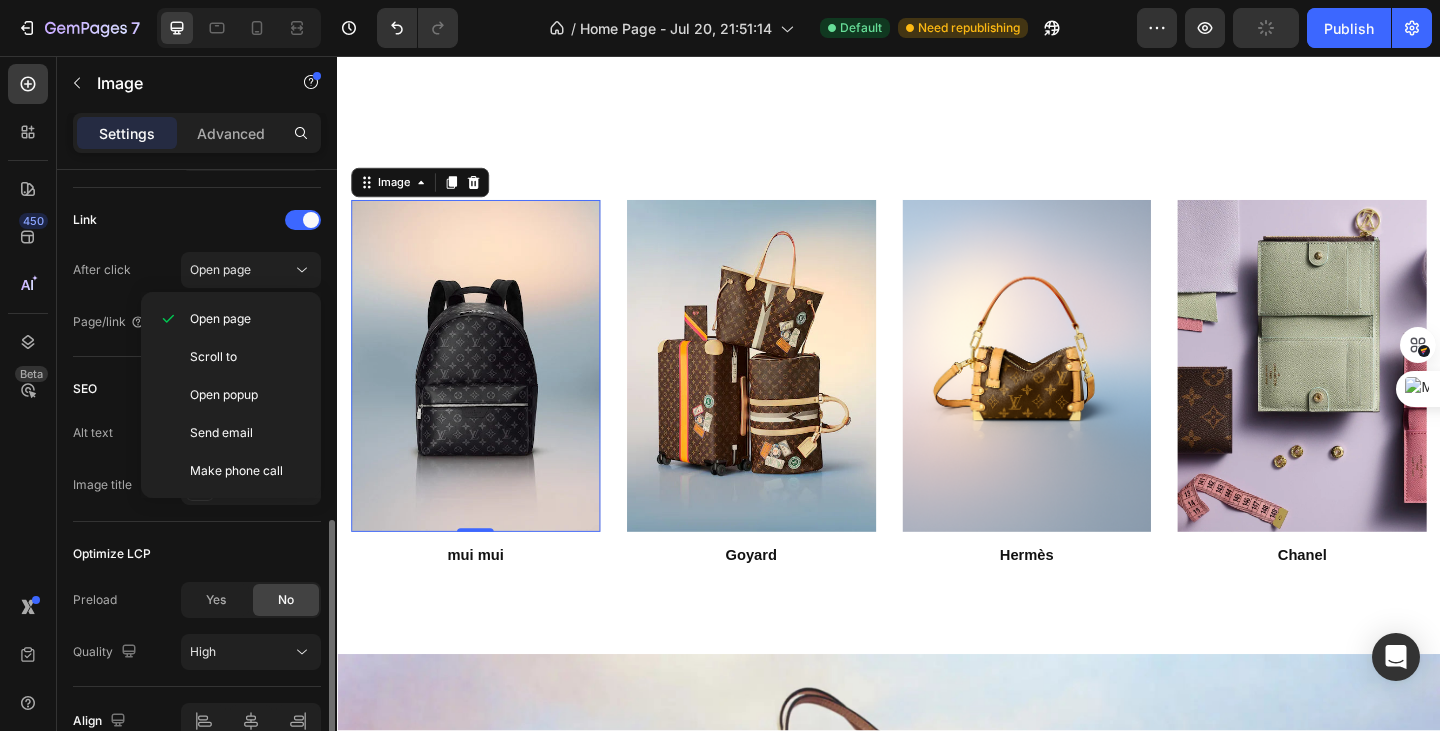 click on "SEO Alt text Add... Image title Add..." 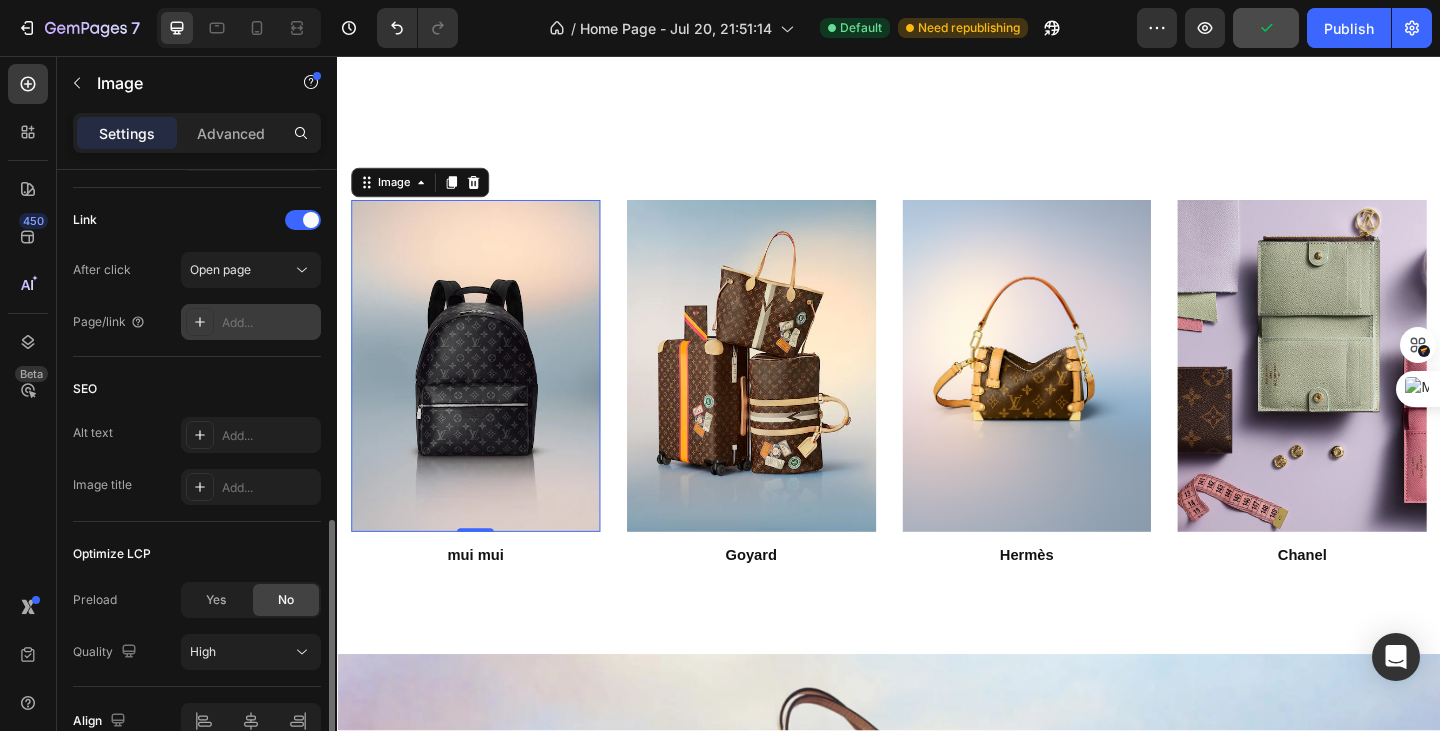 click on "Add..." at bounding box center [269, 323] 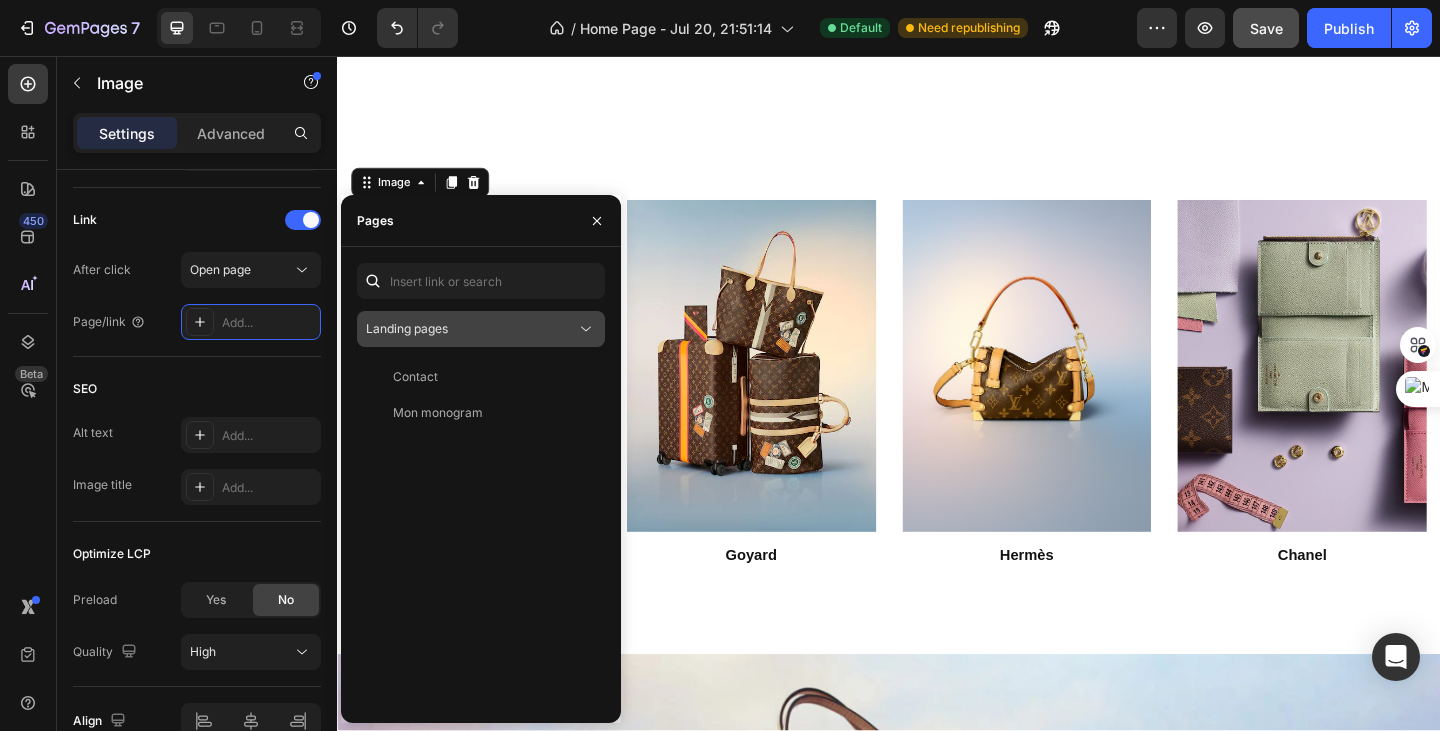 click on "Landing pages" at bounding box center (471, 329) 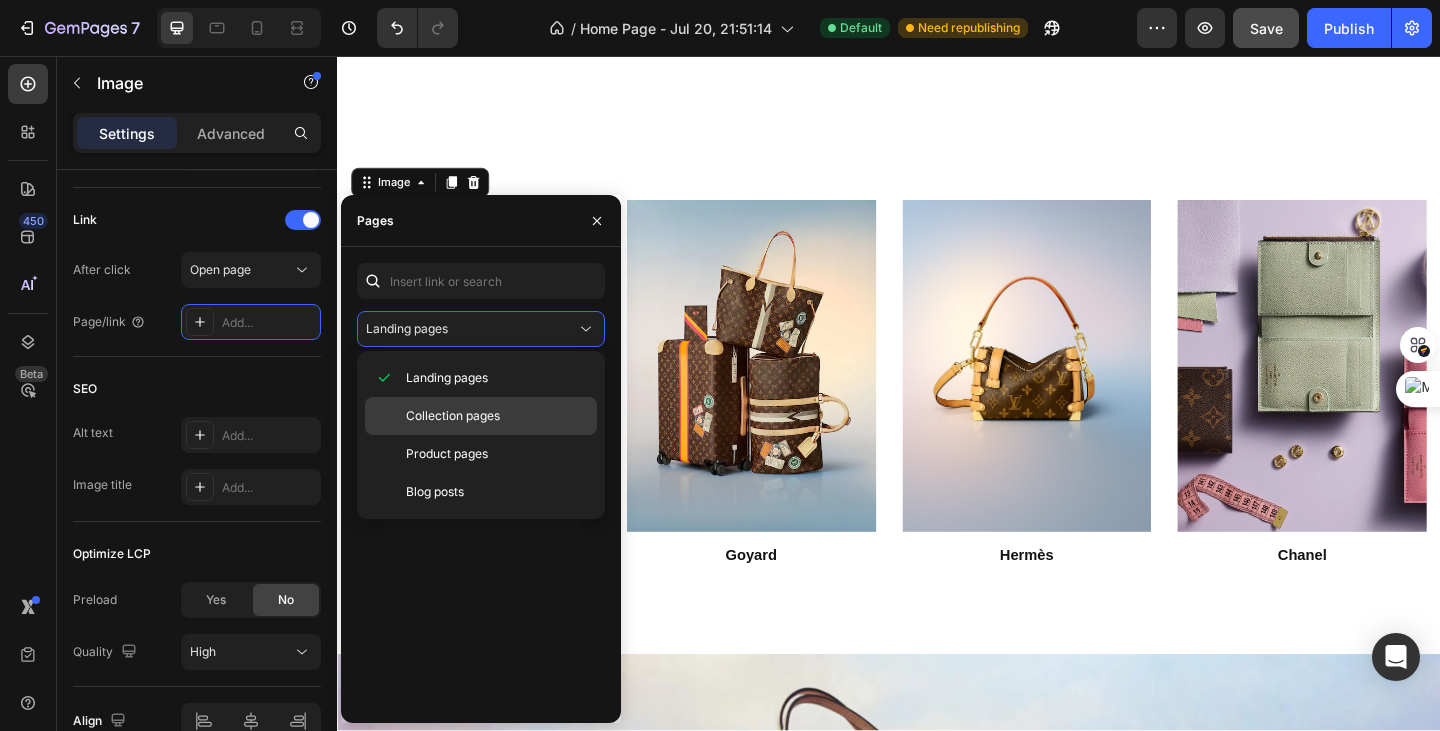 click on "Collection pages" 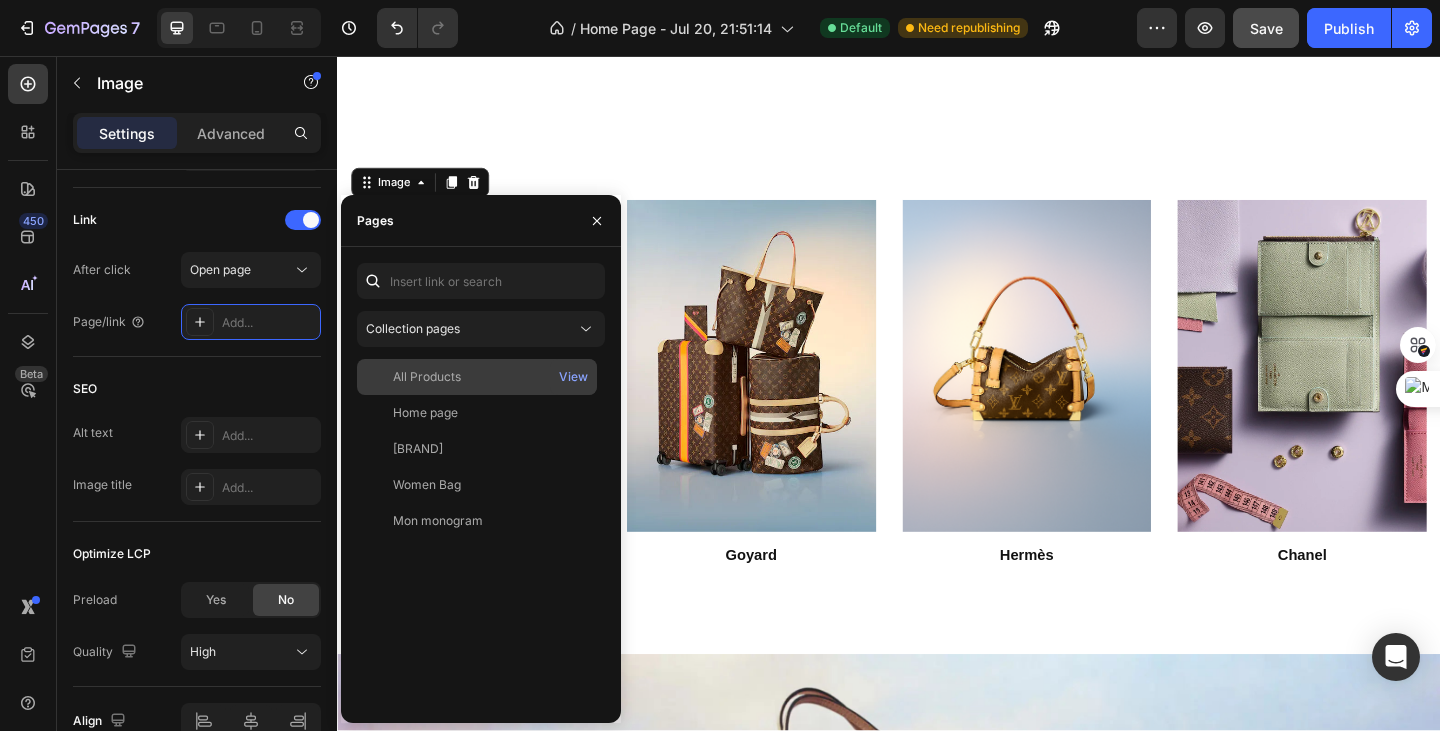 click on "All Products" 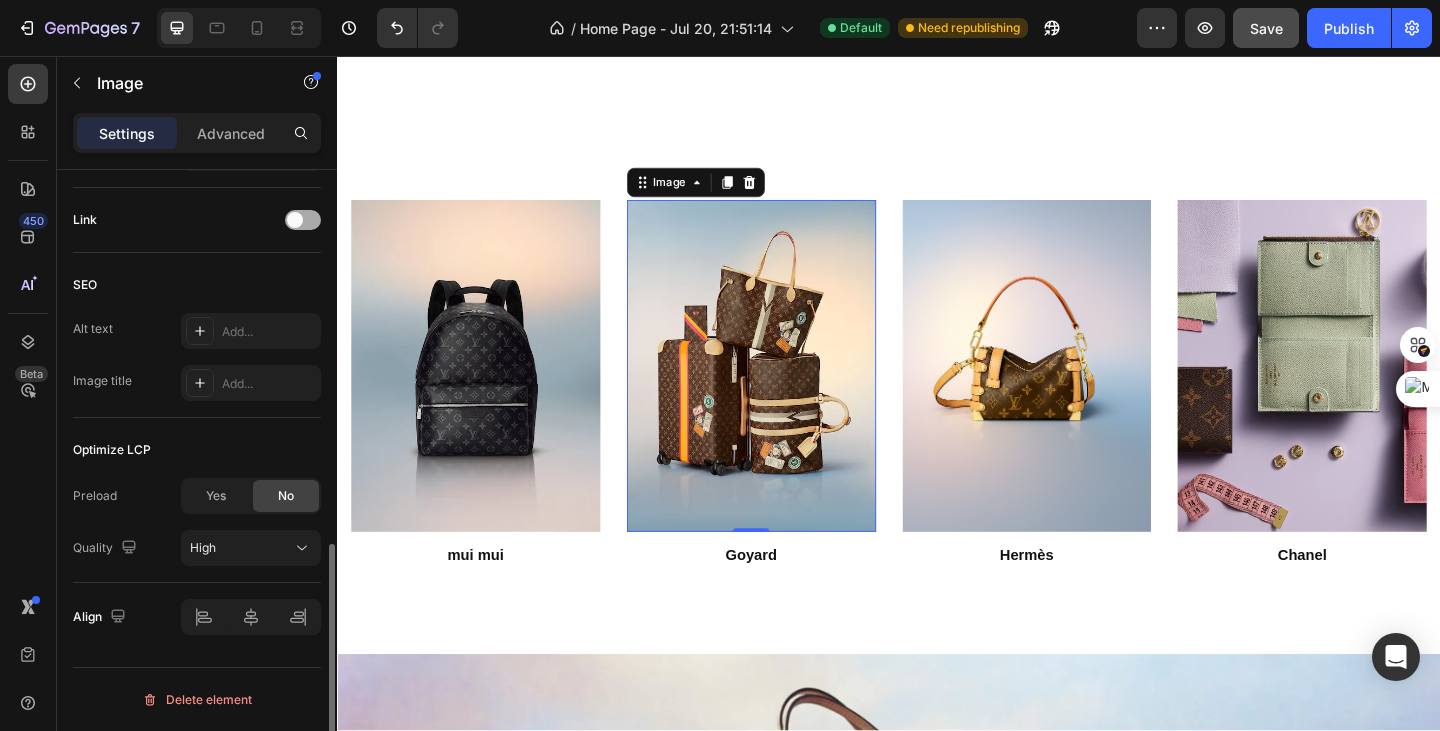 click at bounding box center (295, 220) 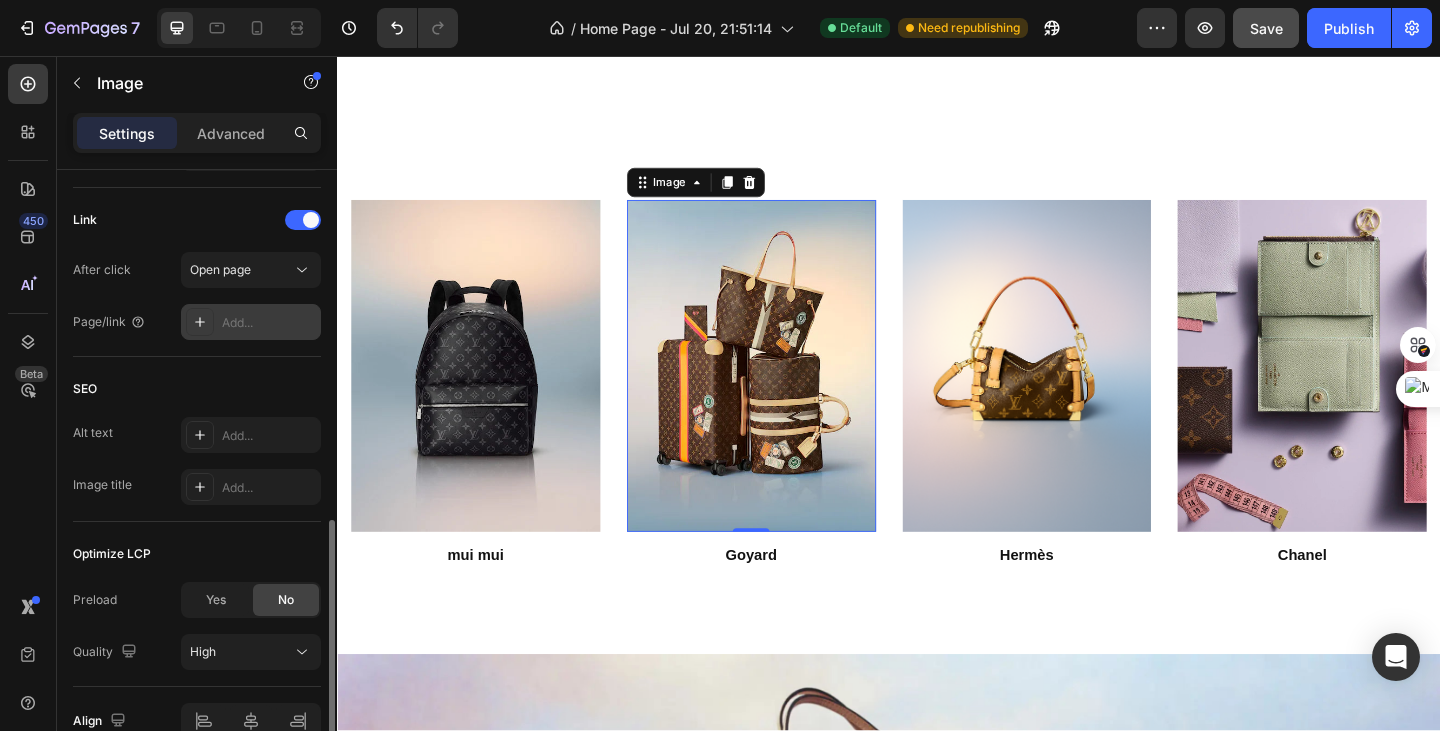 click on "Add..." at bounding box center [269, 323] 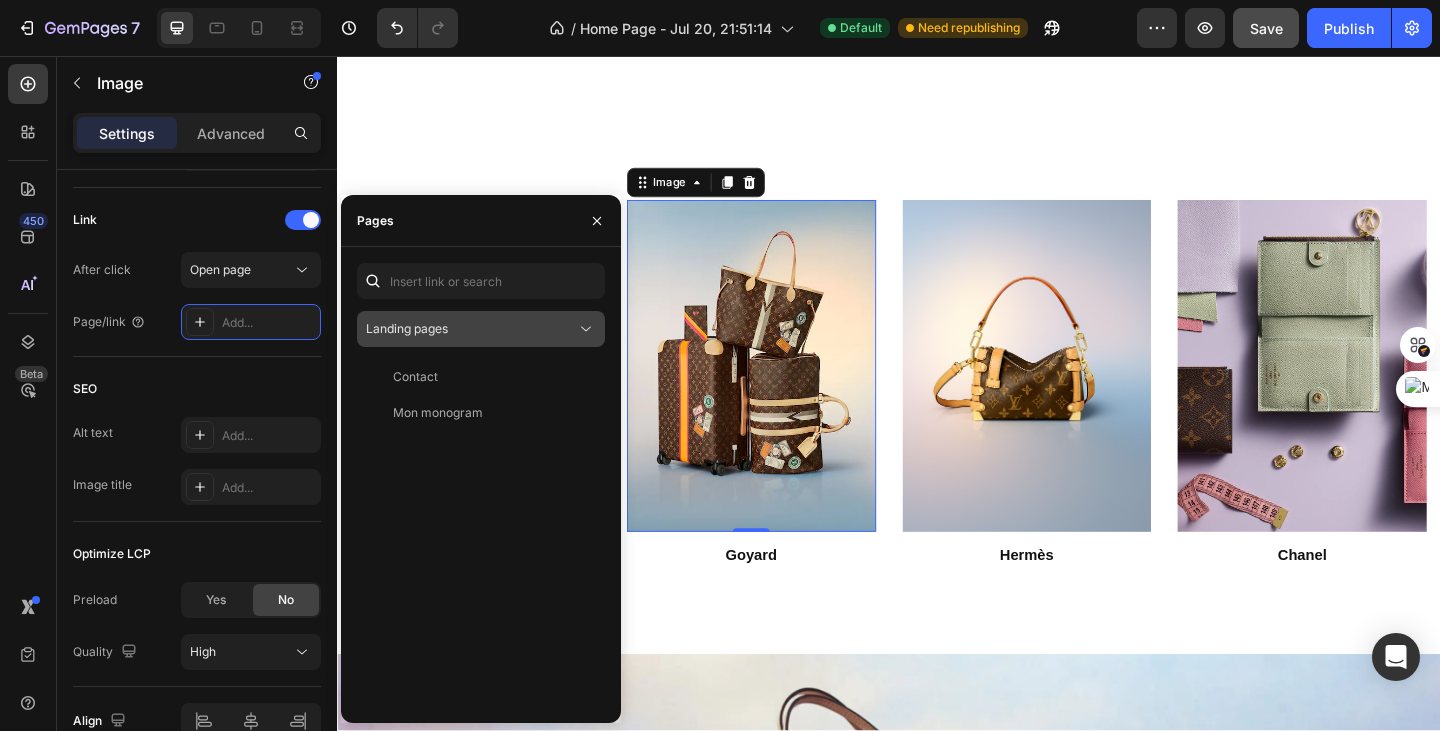 click on "Landing pages" at bounding box center (471, 329) 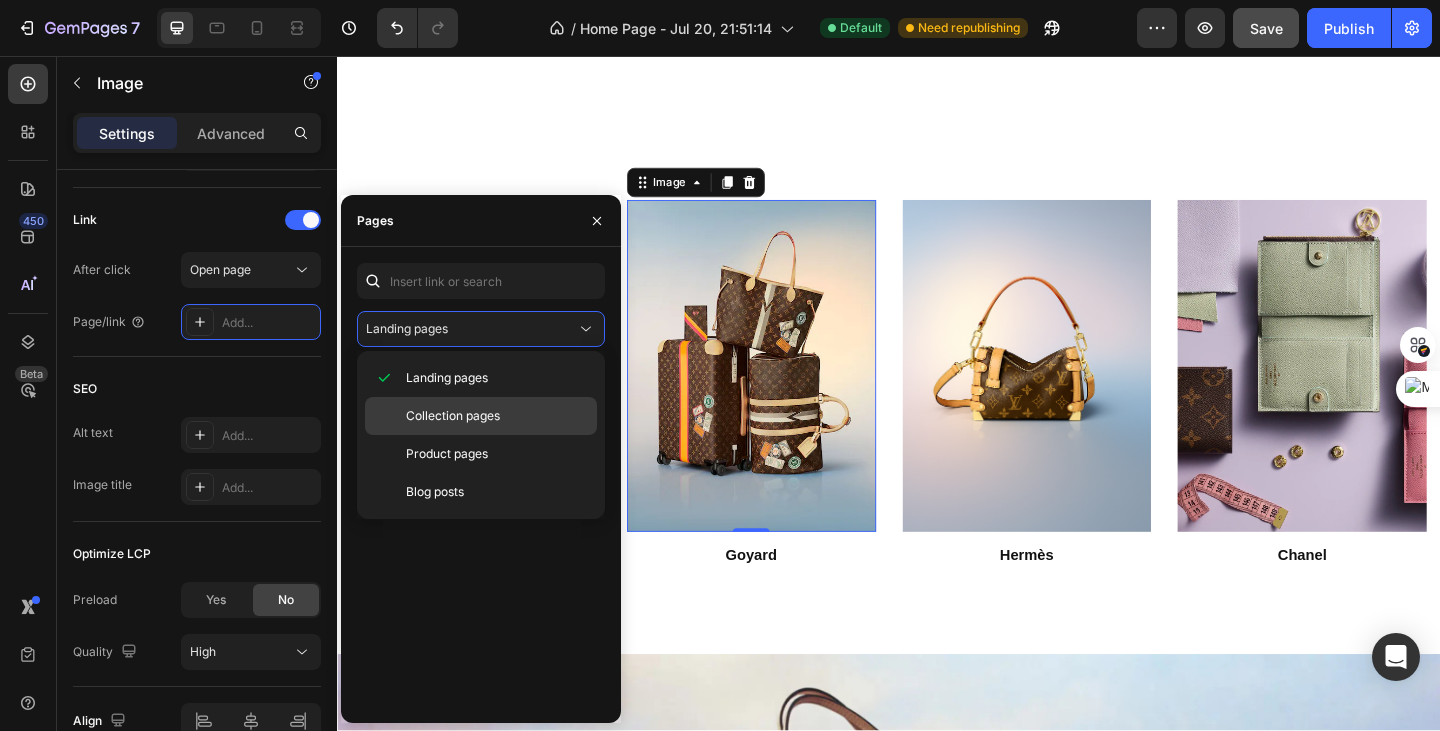 click on "Collection pages" at bounding box center [453, 416] 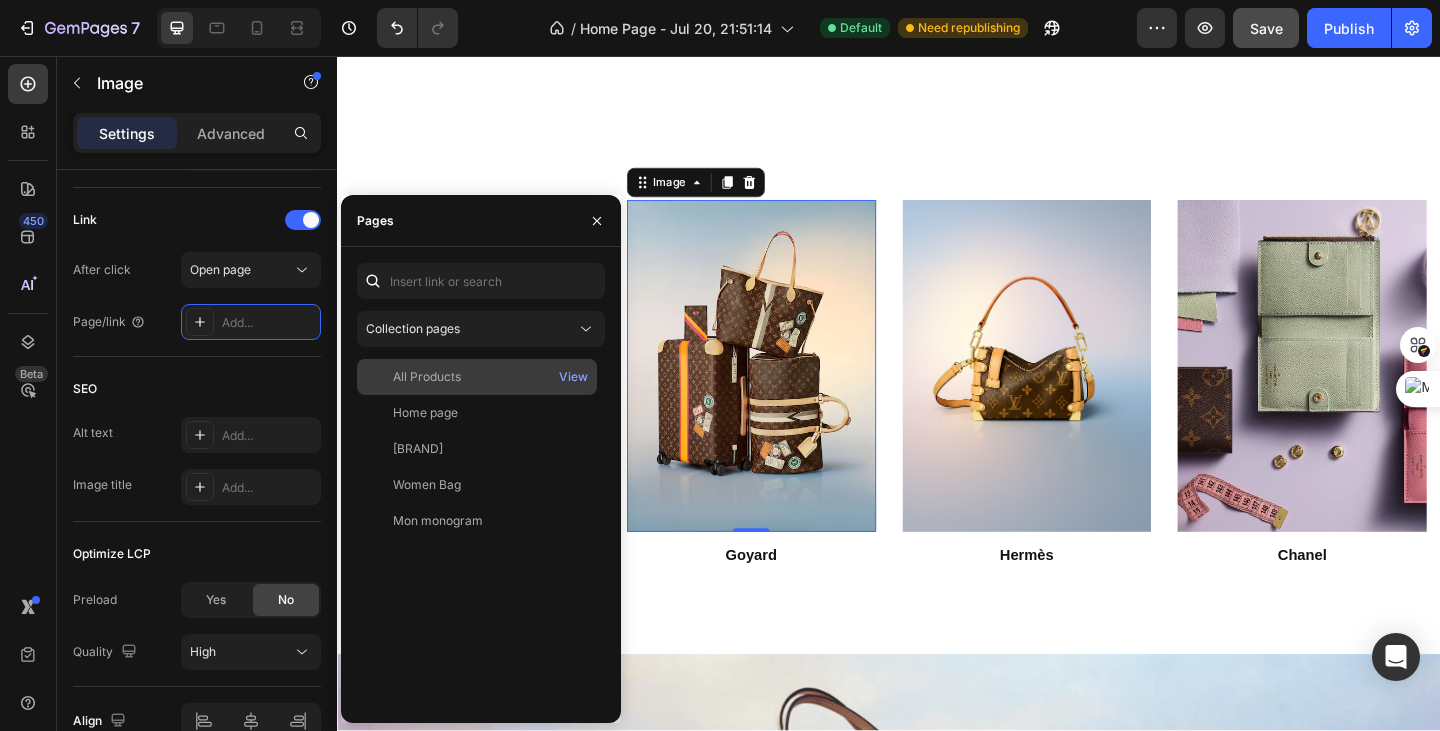 click on "All Products" at bounding box center (477, 377) 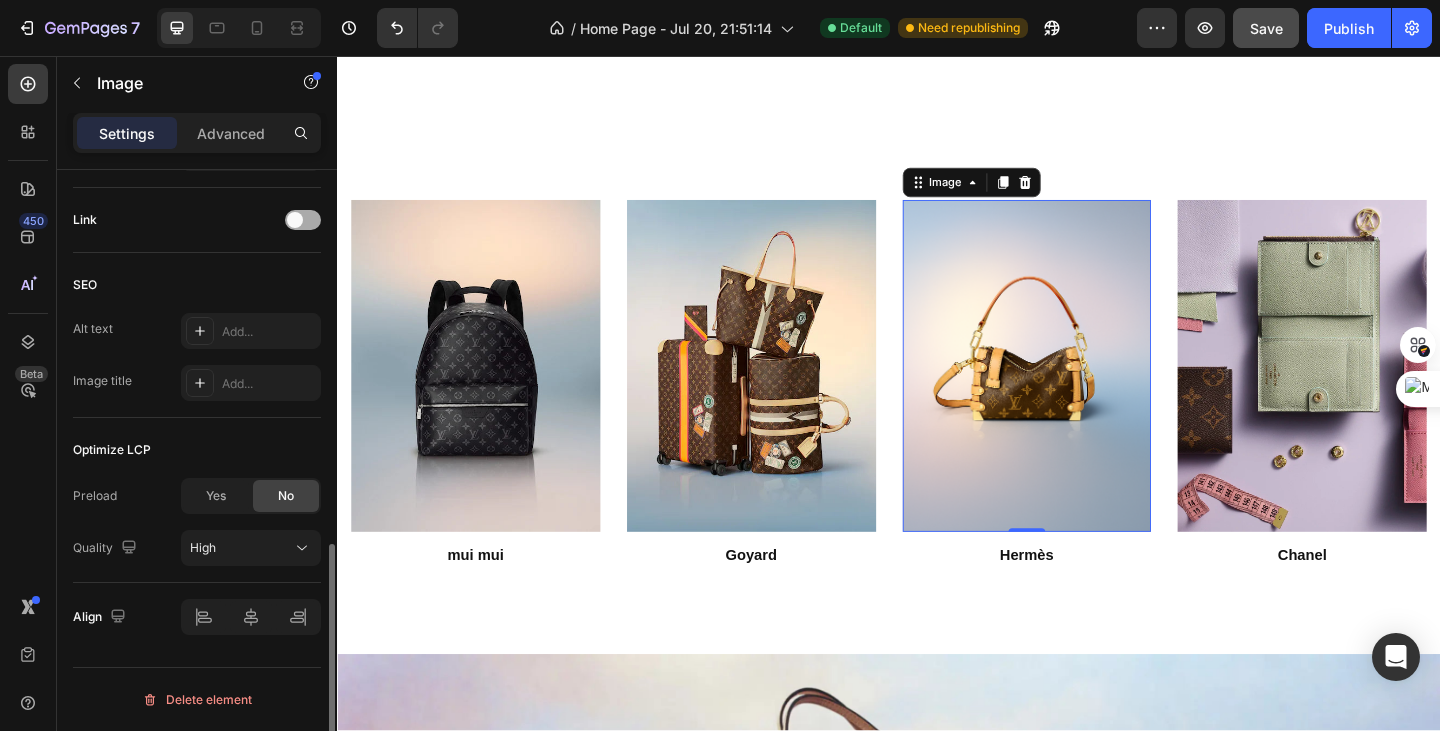 click at bounding box center (295, 220) 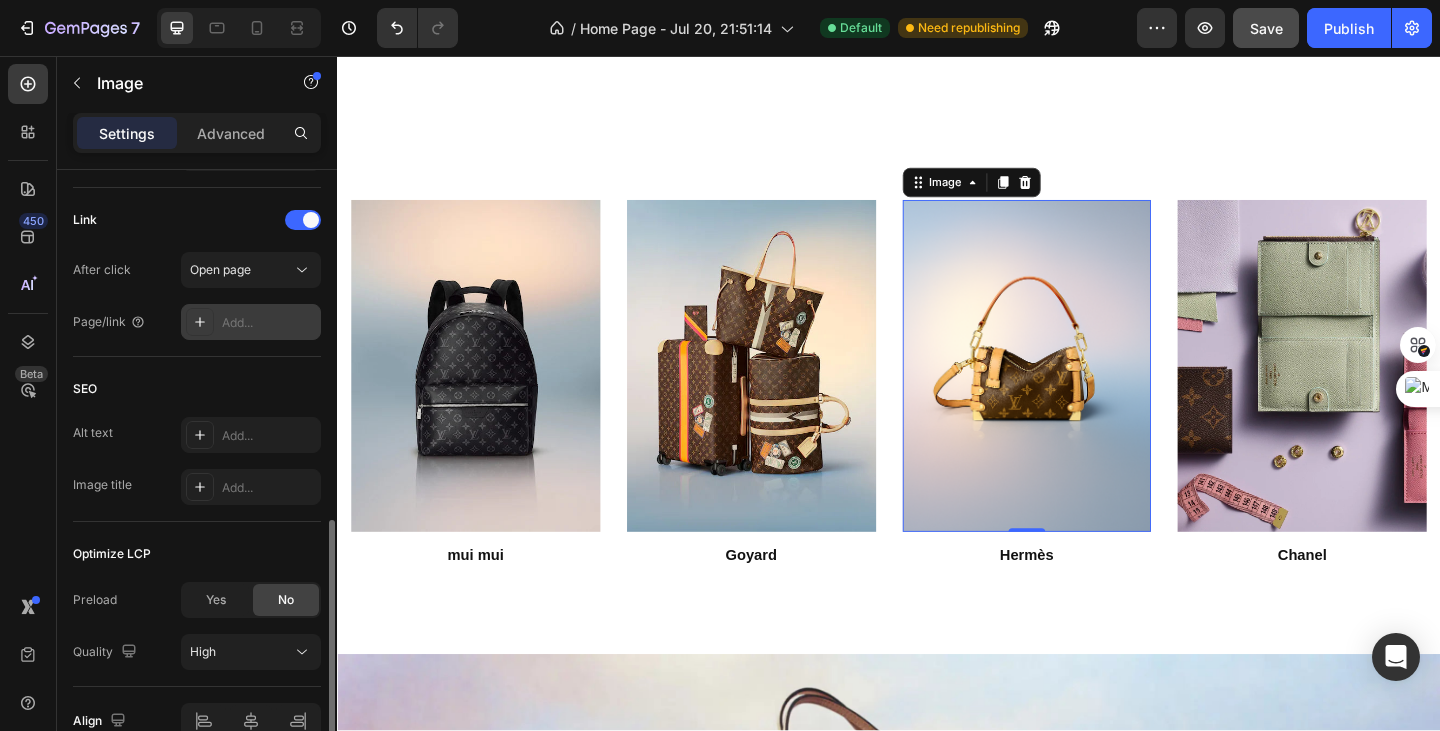 click on "Add..." at bounding box center [269, 323] 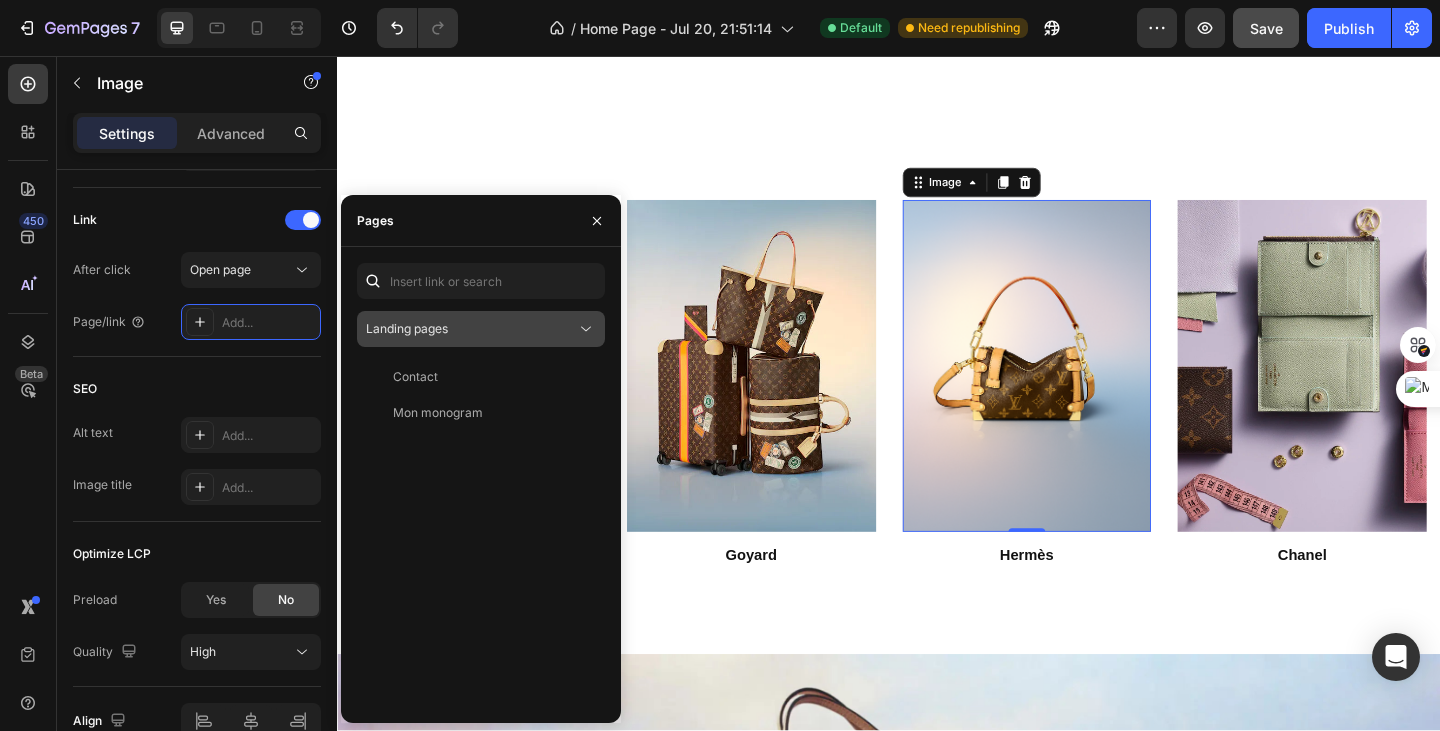 click on "Landing pages" at bounding box center [407, 328] 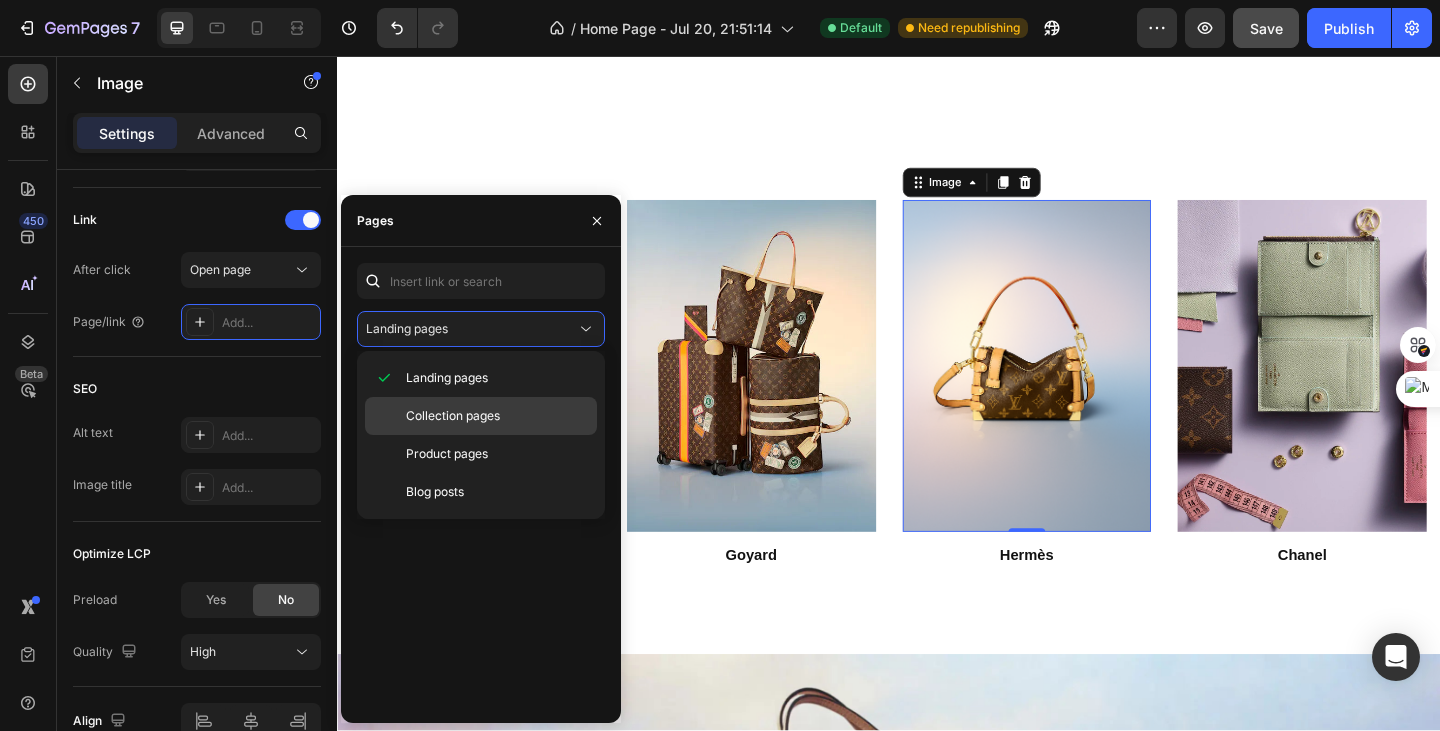 click on "Collection pages" at bounding box center (453, 416) 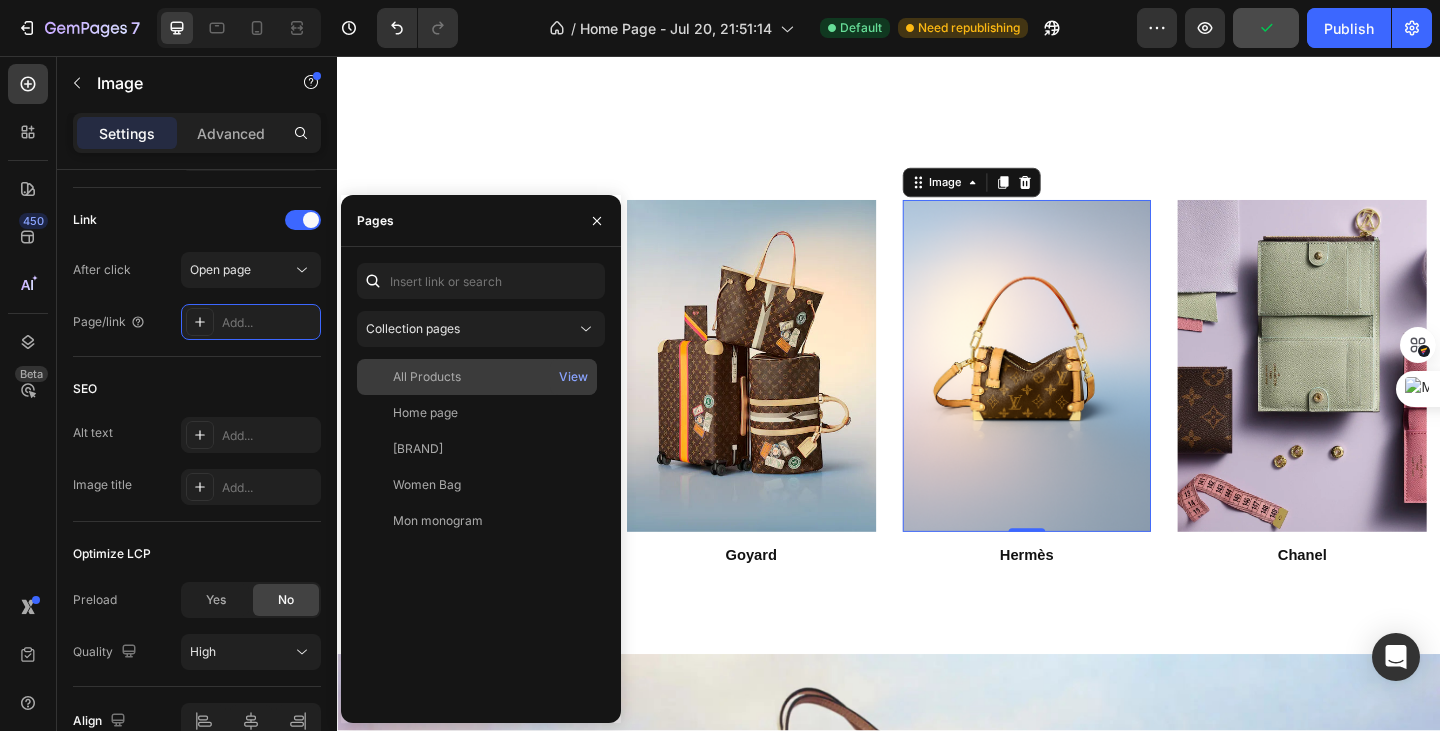 drag, startPoint x: 457, startPoint y: 383, endPoint x: 387, endPoint y: 304, distance: 105.550934 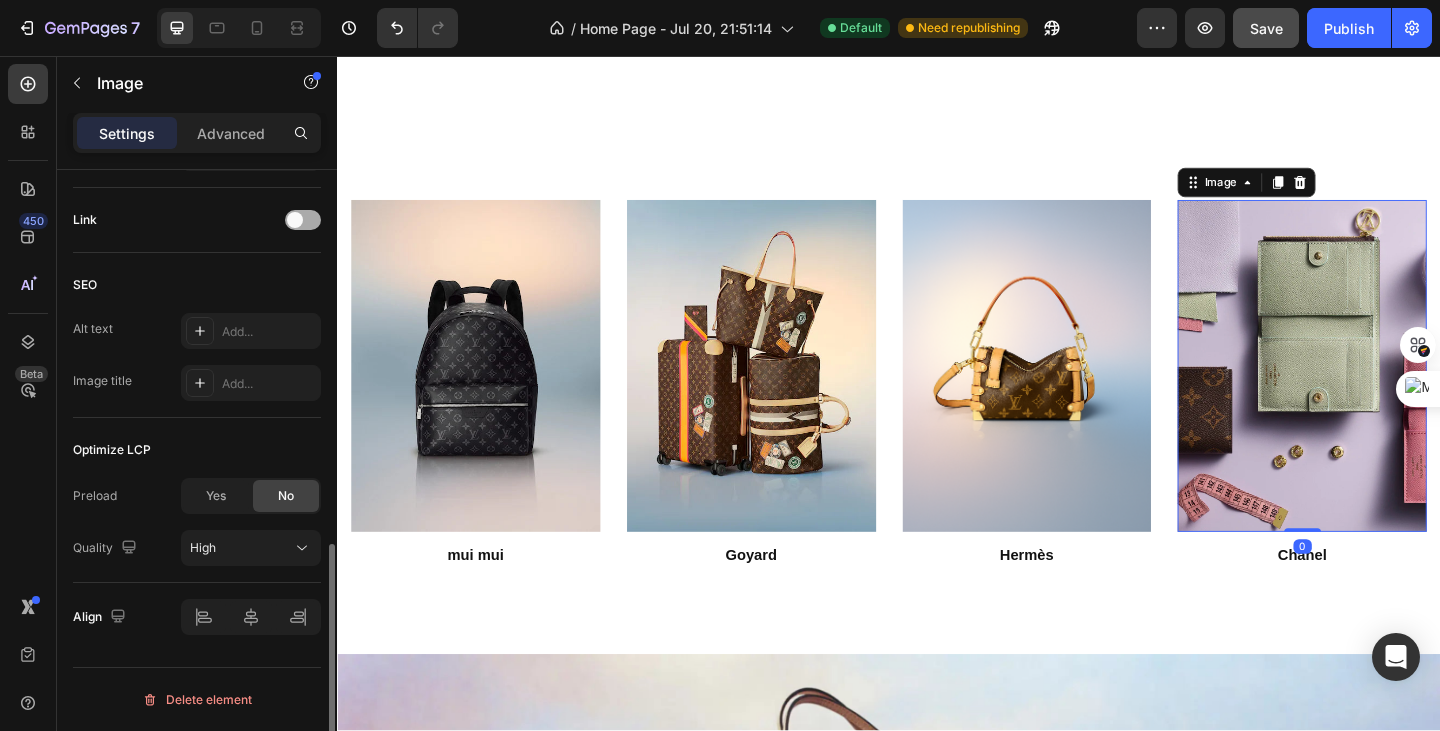 click at bounding box center [295, 220] 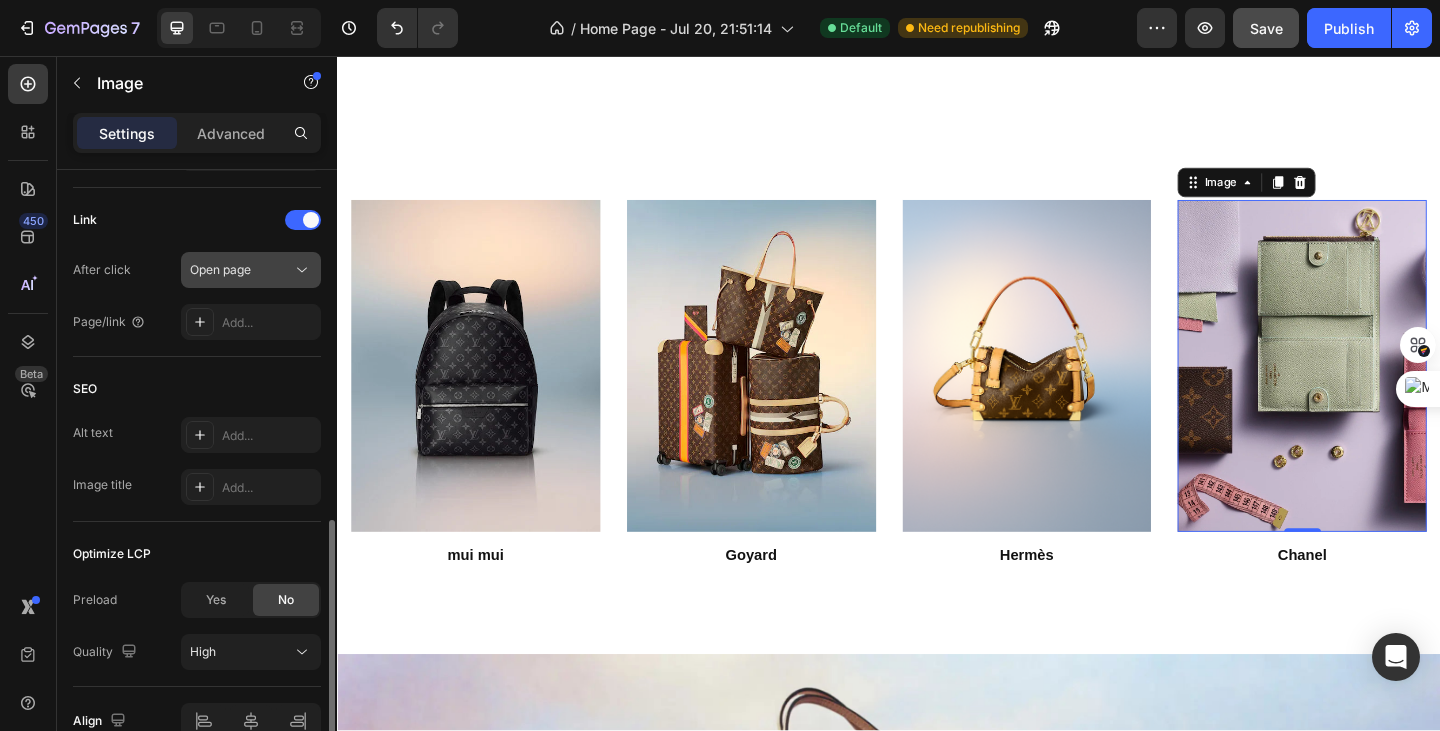 click on "Open page" at bounding box center [241, 270] 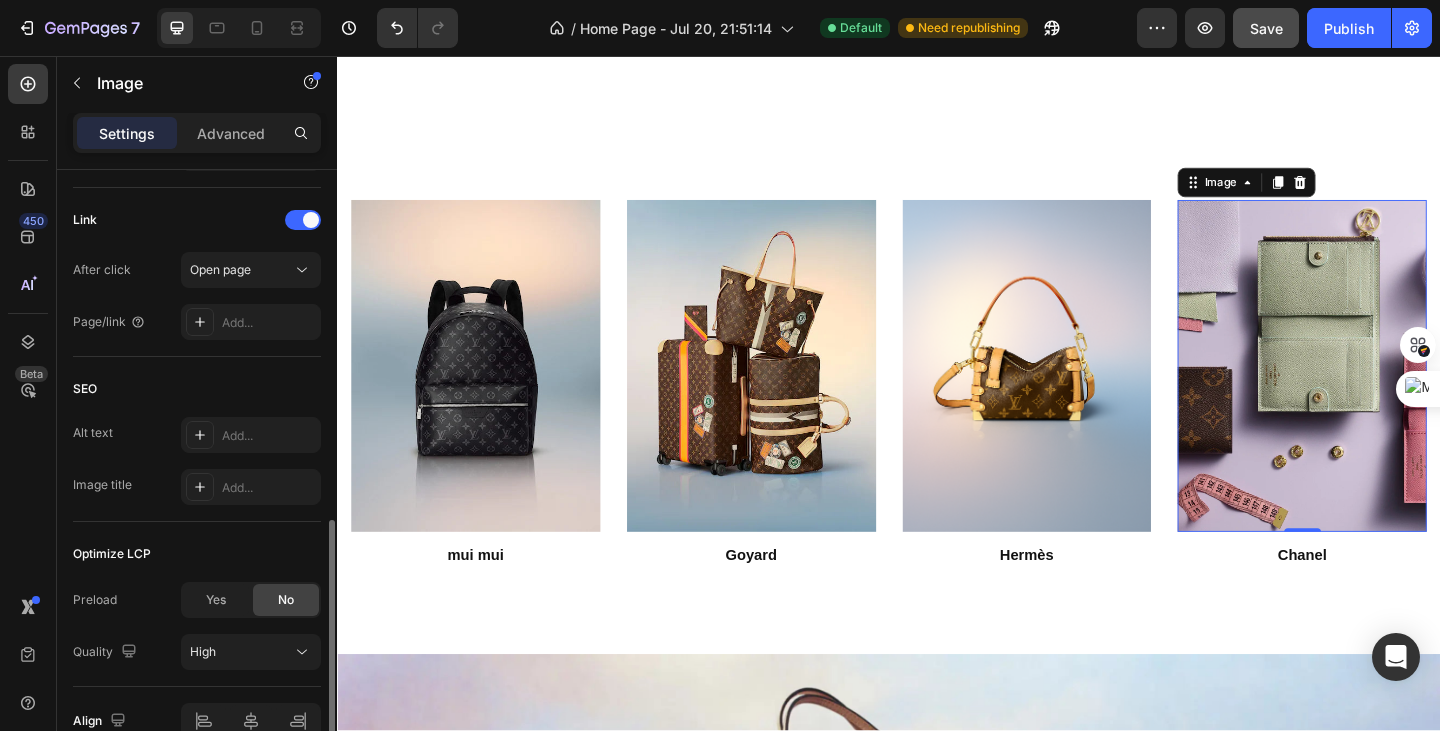 click on "Alt text" at bounding box center (93, 433) 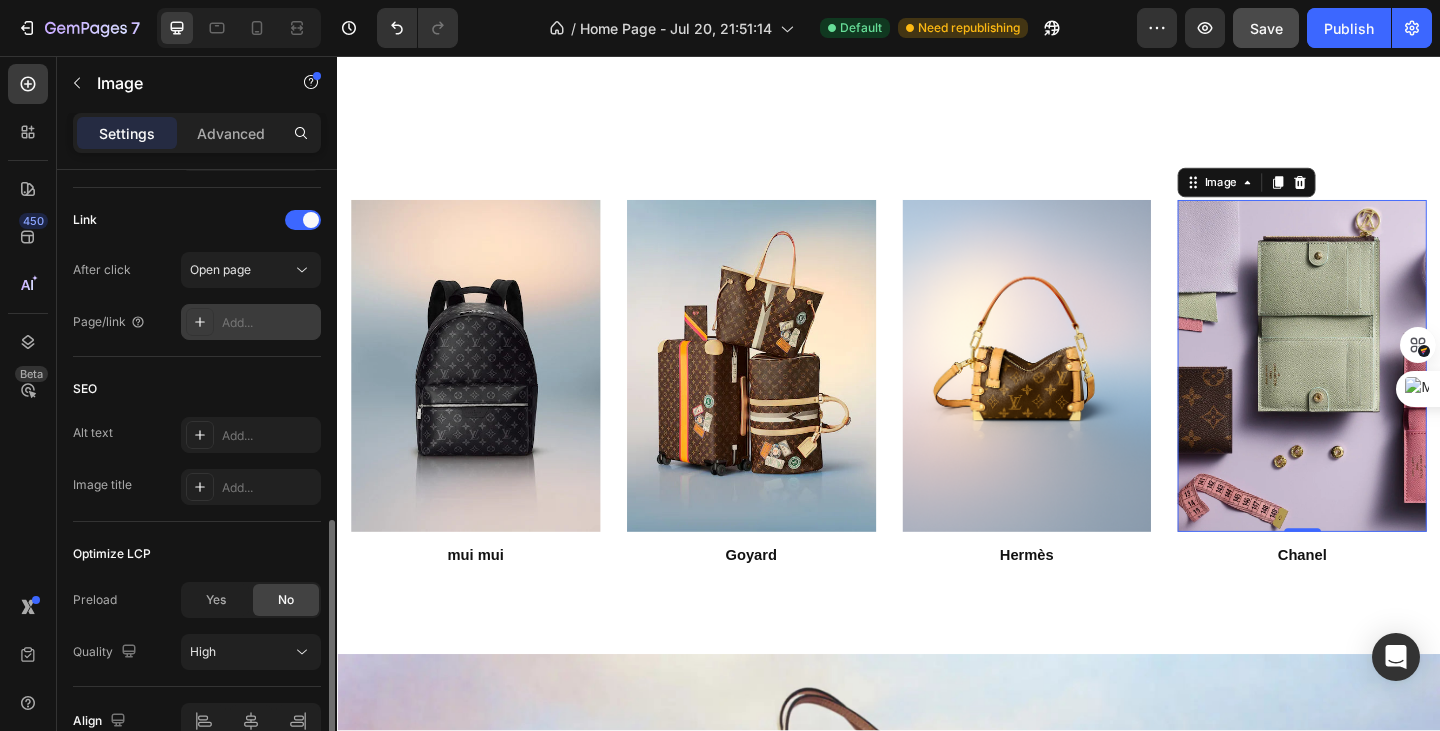 click on "Add..." at bounding box center (251, 322) 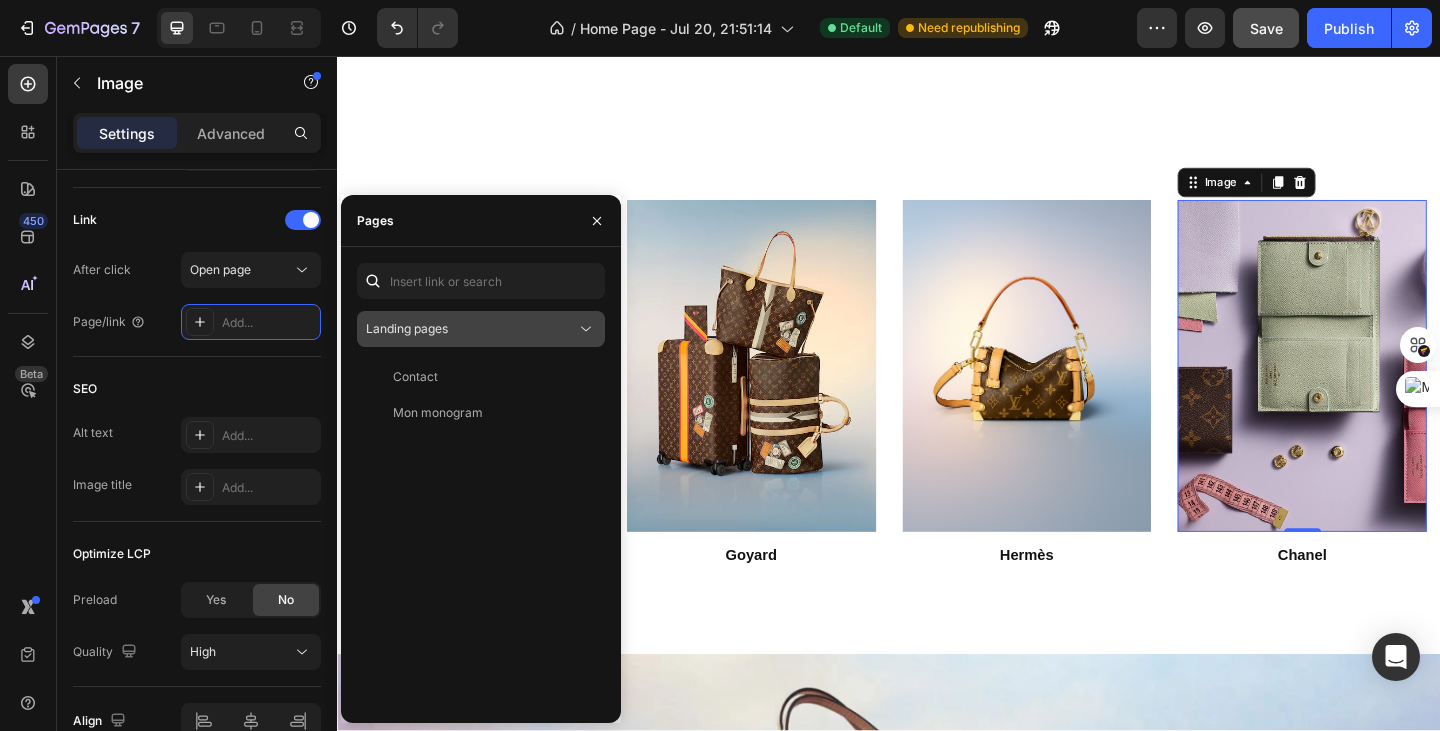 click on "Landing pages" at bounding box center (471, 329) 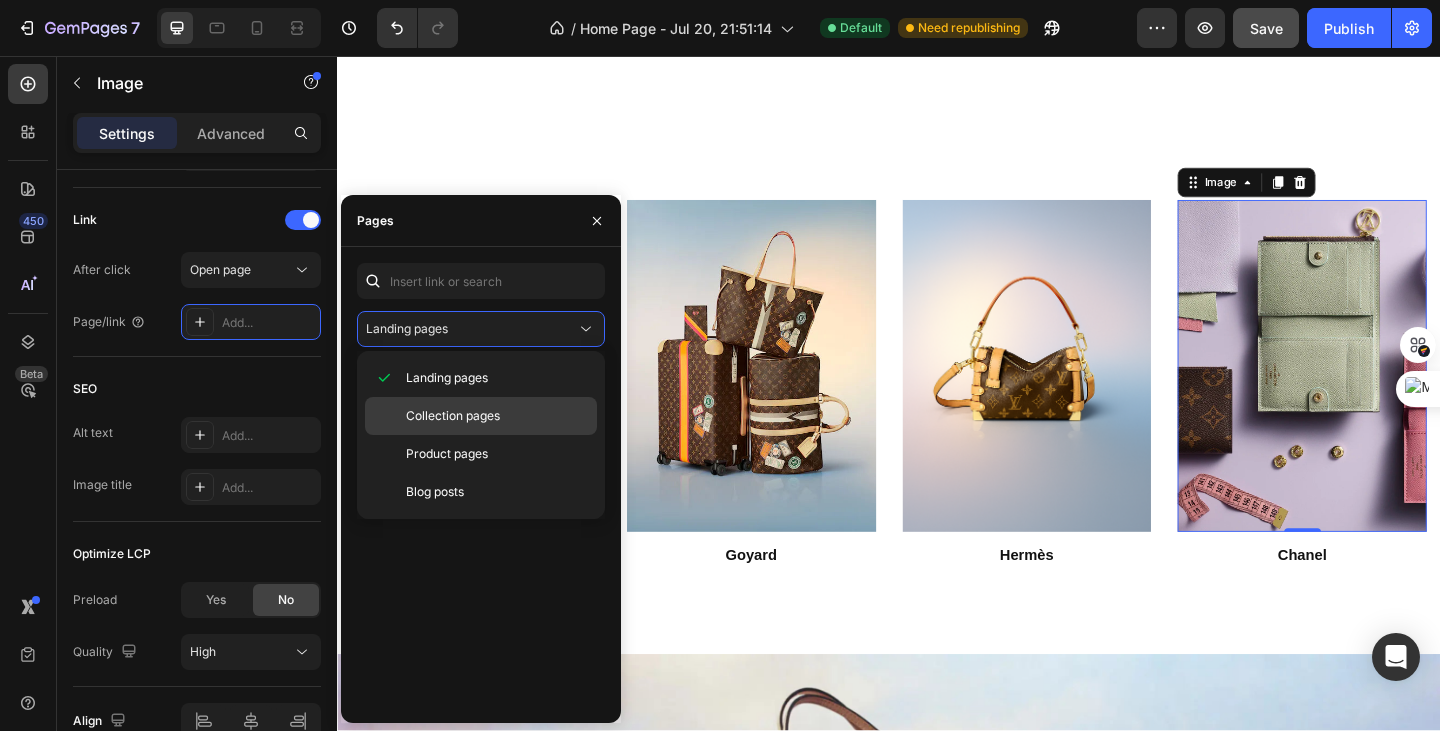 click on "Collection pages" at bounding box center (453, 416) 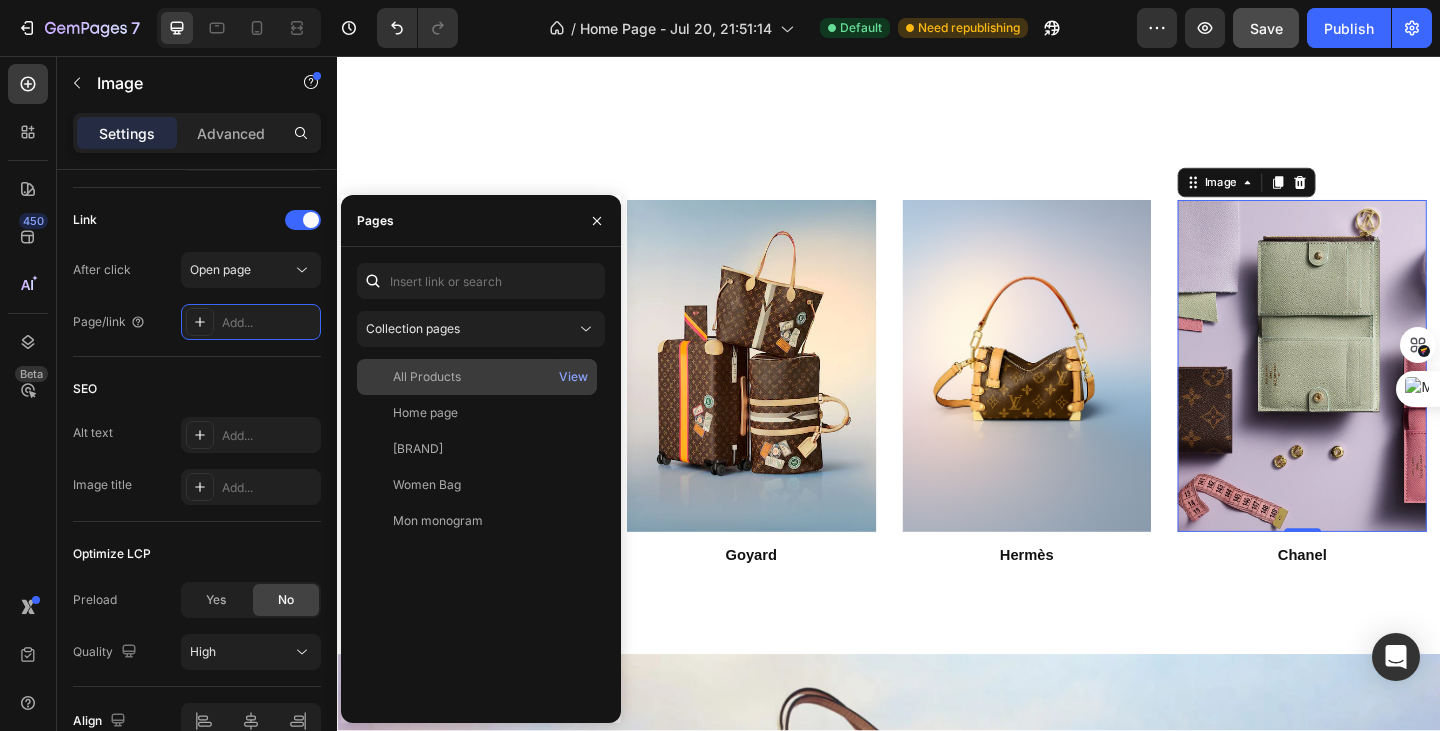 click on "All Products" at bounding box center (477, 377) 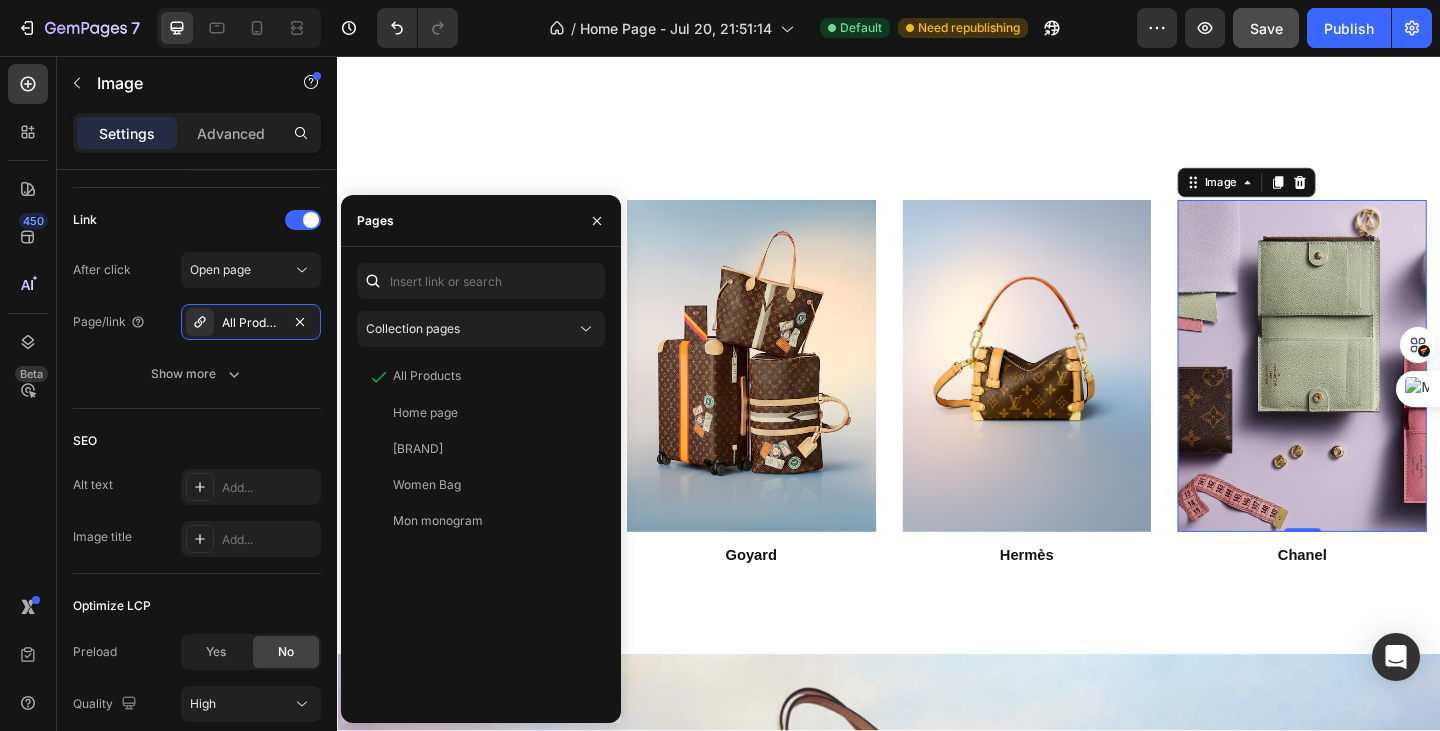 click on "0" at bounding box center [1387, 590] 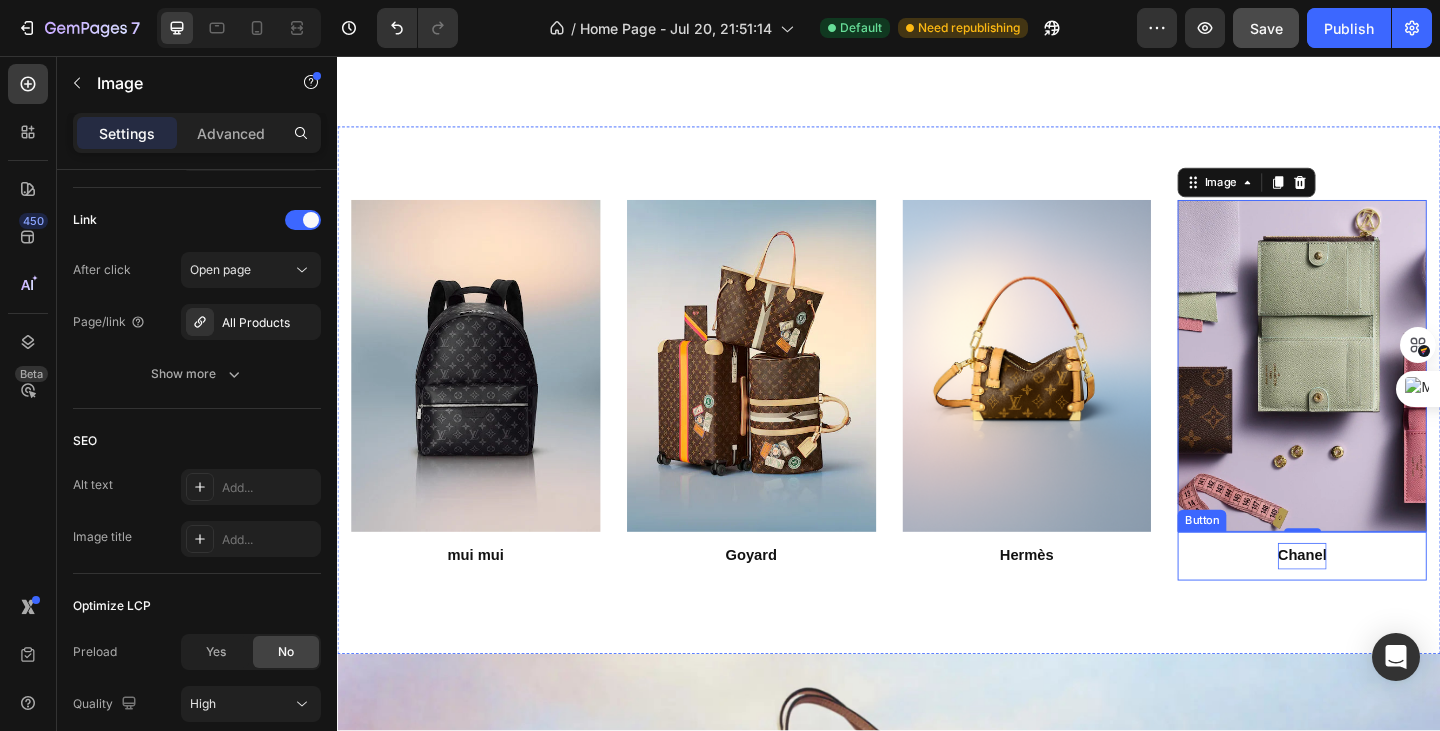 click on "Chanel" at bounding box center [1386, 599] 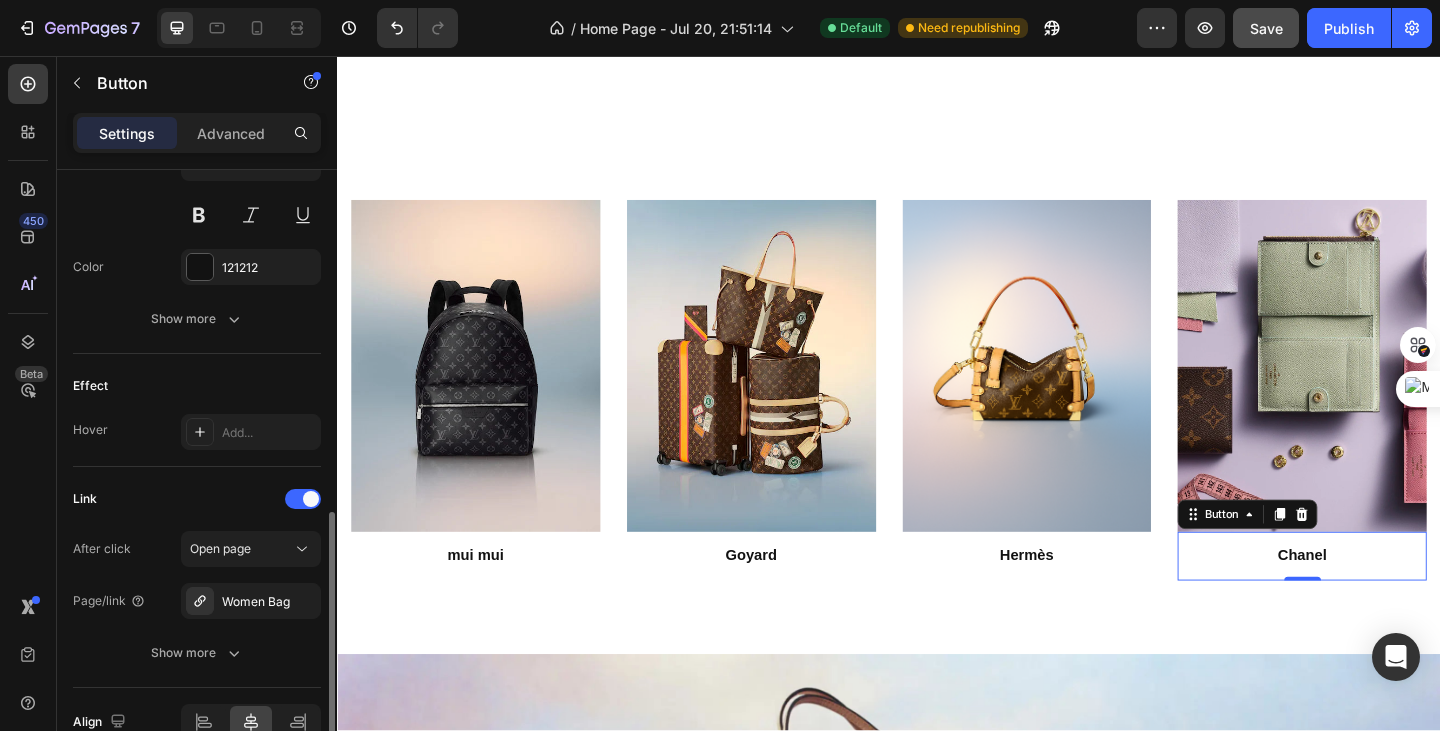 scroll, scrollTop: 871, scrollLeft: 0, axis: vertical 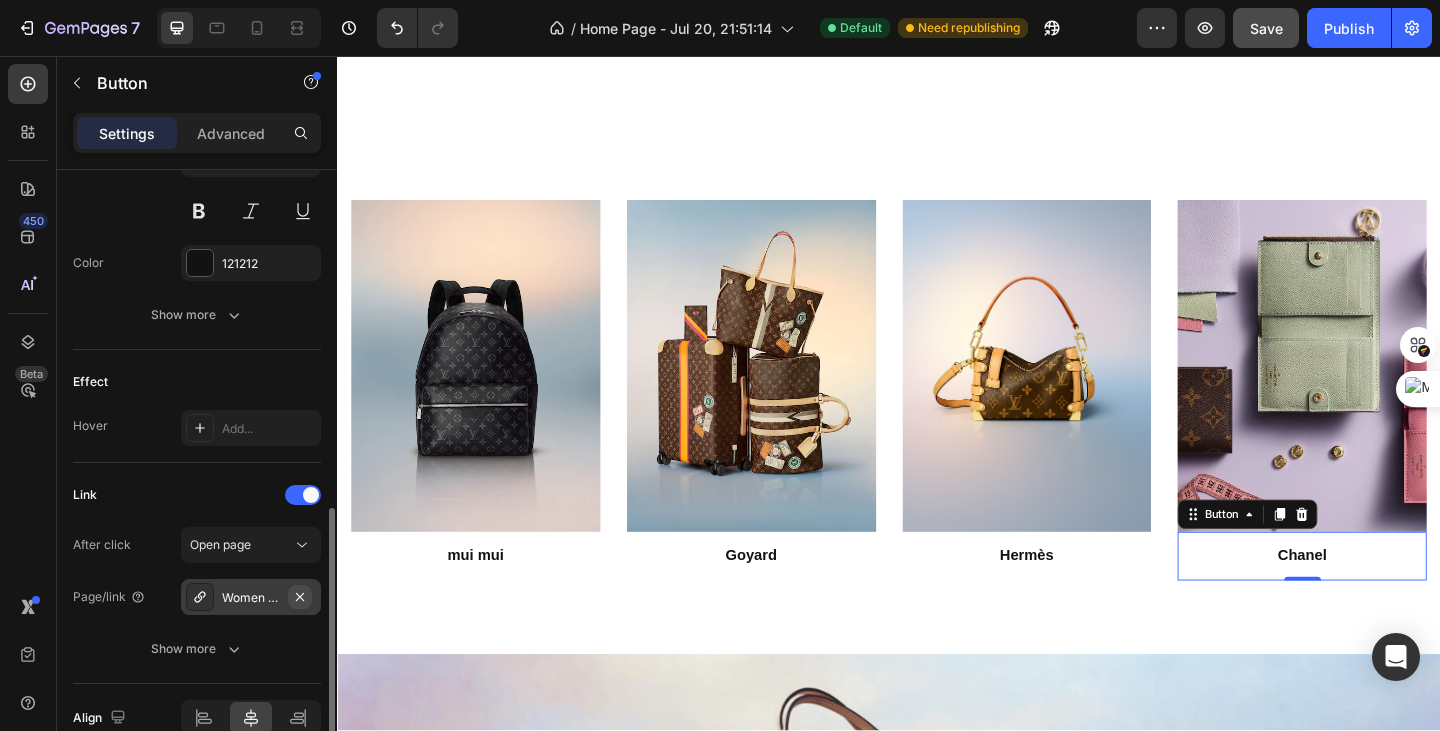 click 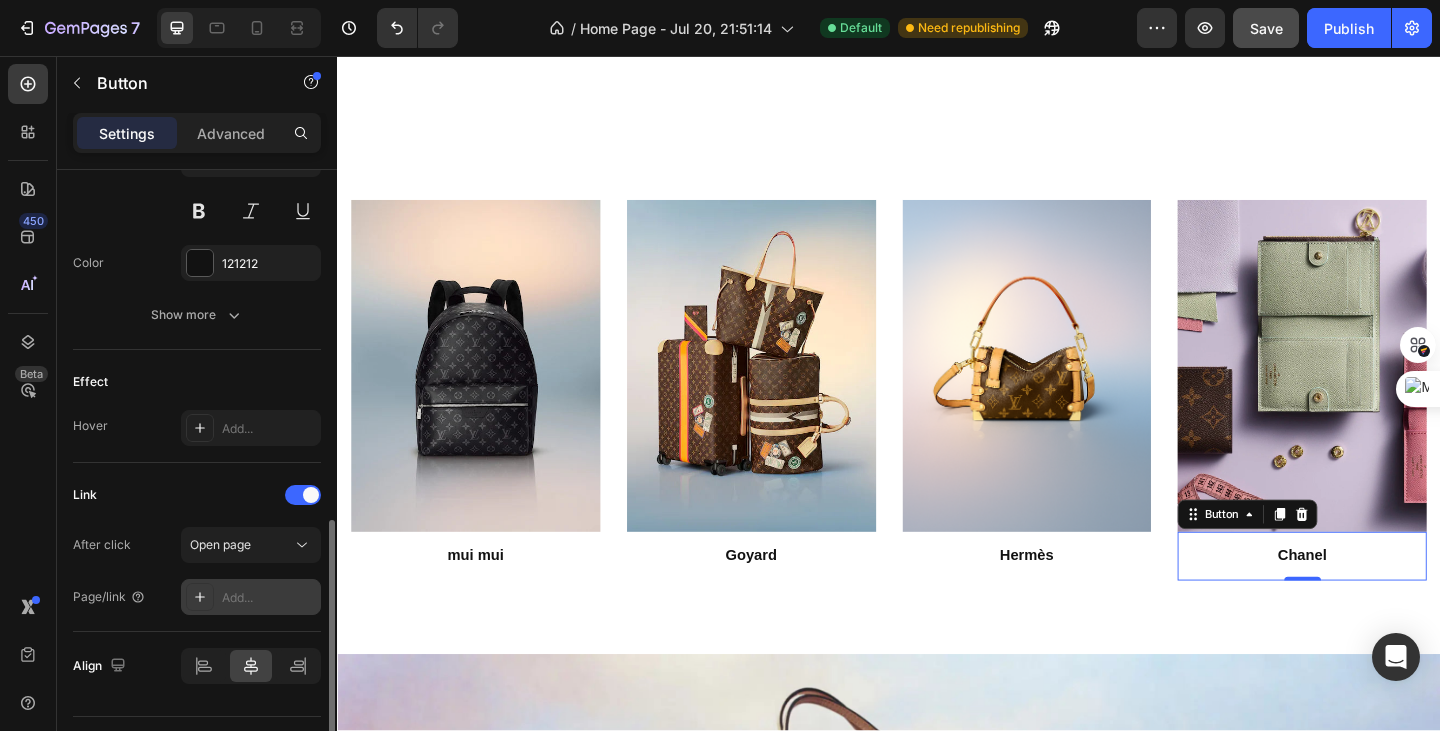 click on "Add..." at bounding box center (269, 598) 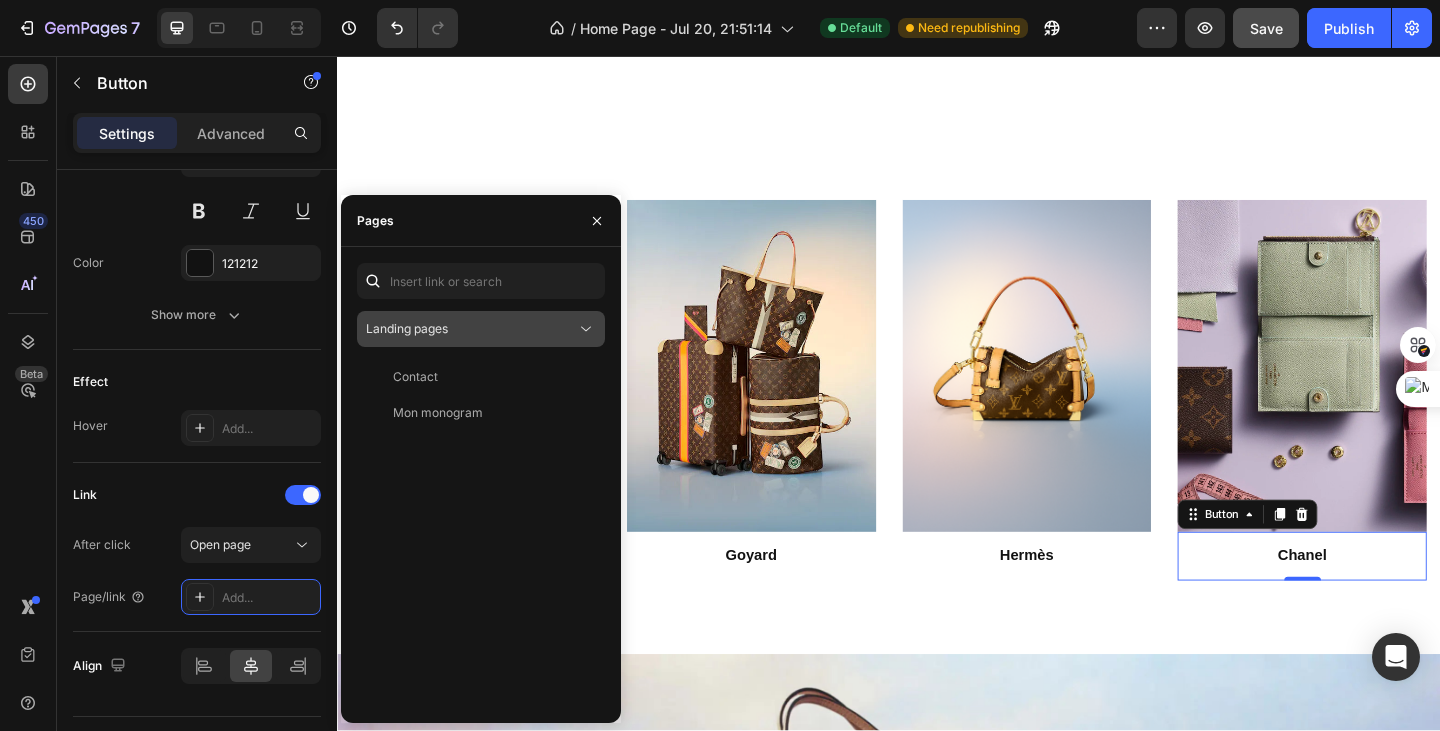 click on "Landing pages" at bounding box center (471, 329) 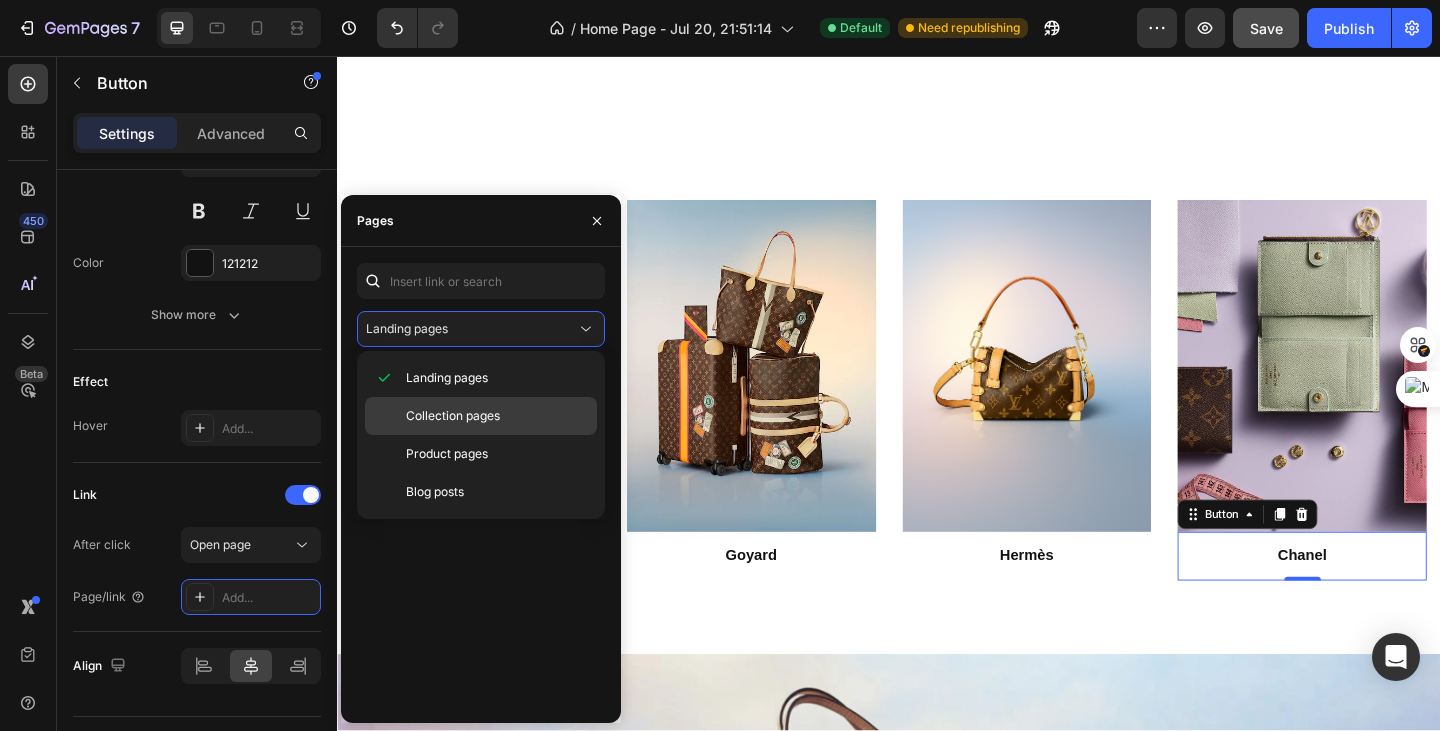 click on "Collection pages" 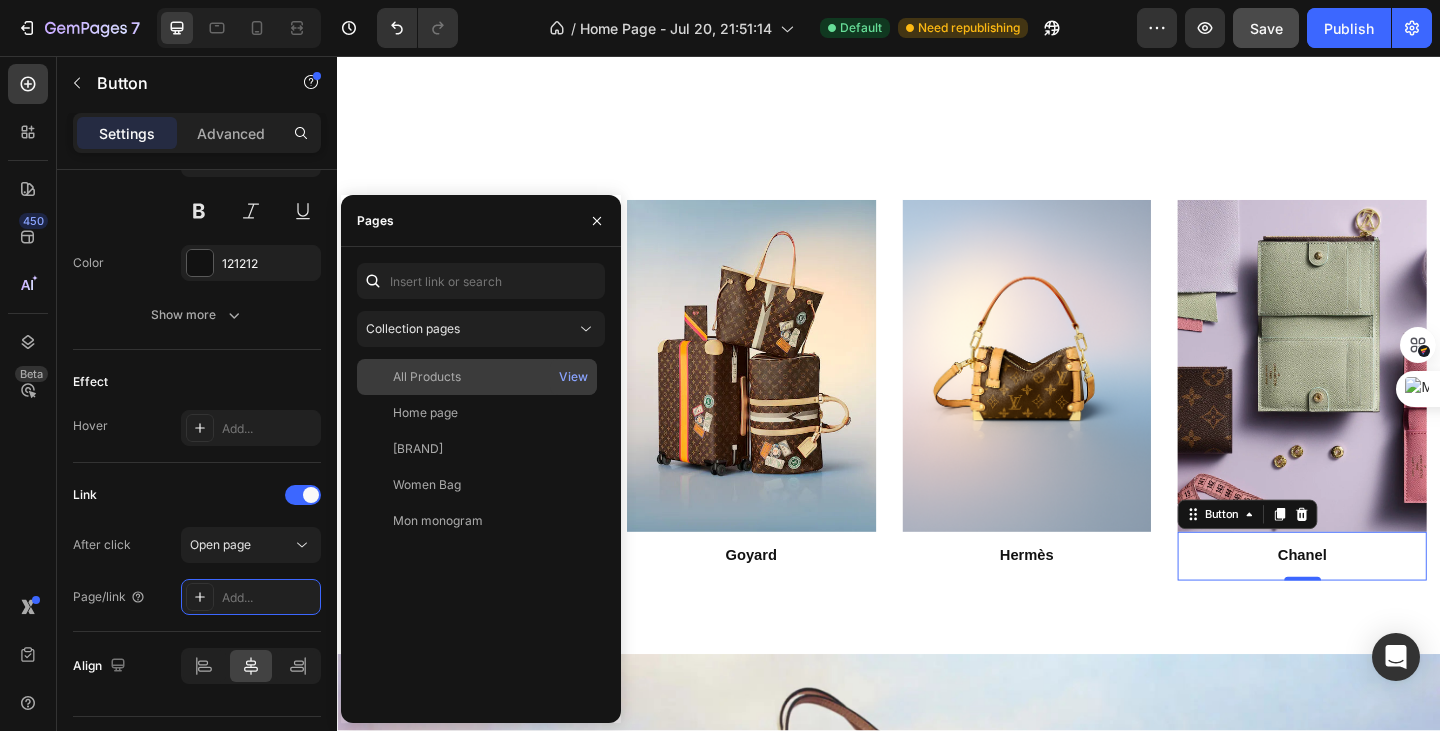 click on "All Products" 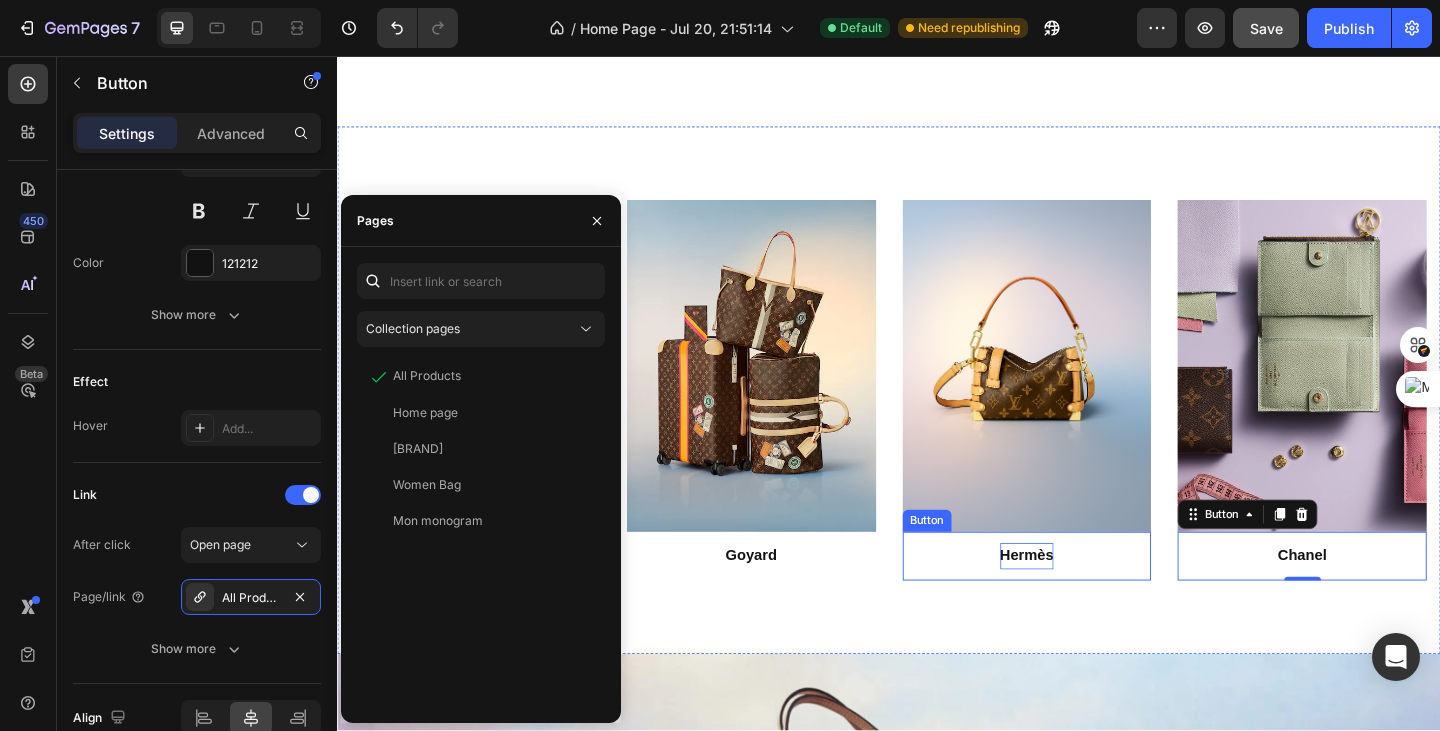 click on "Hermès" at bounding box center (1087, 599) 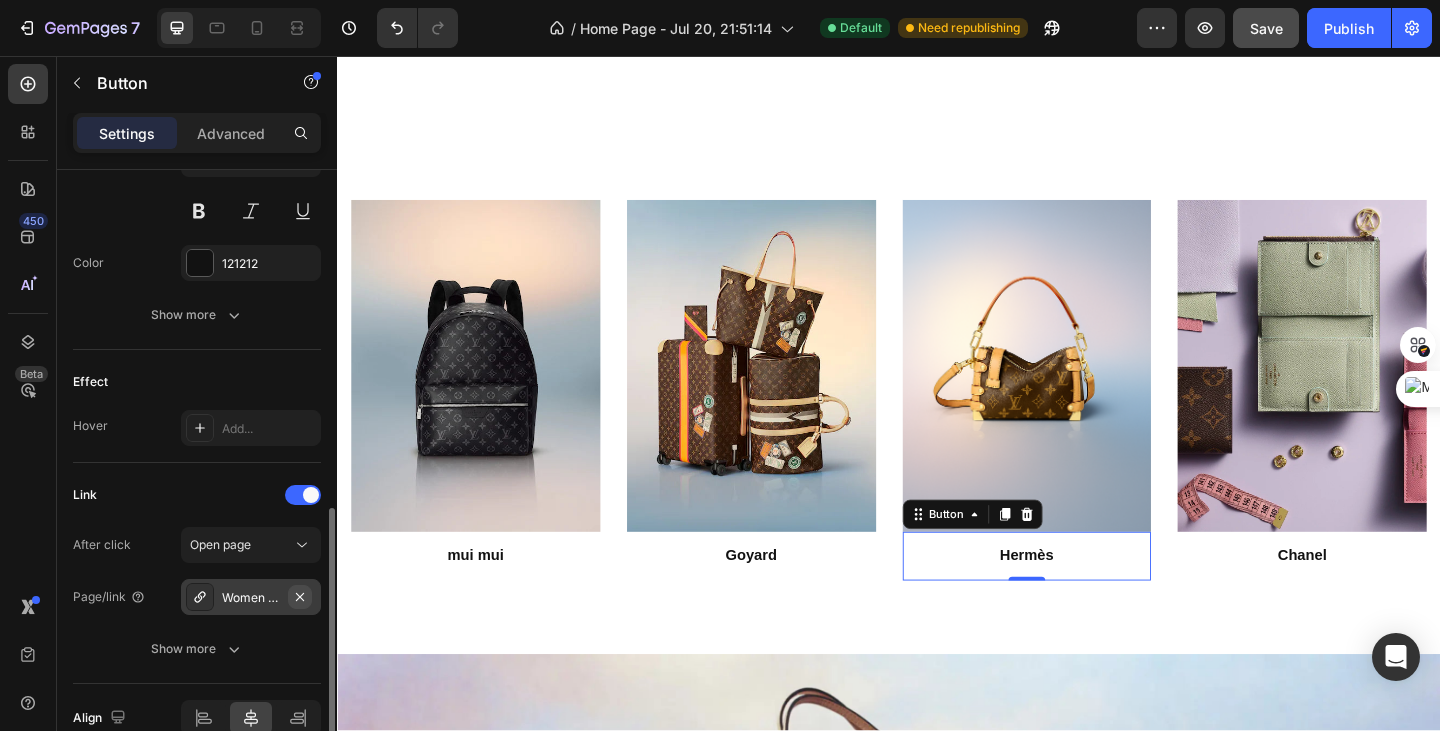 click 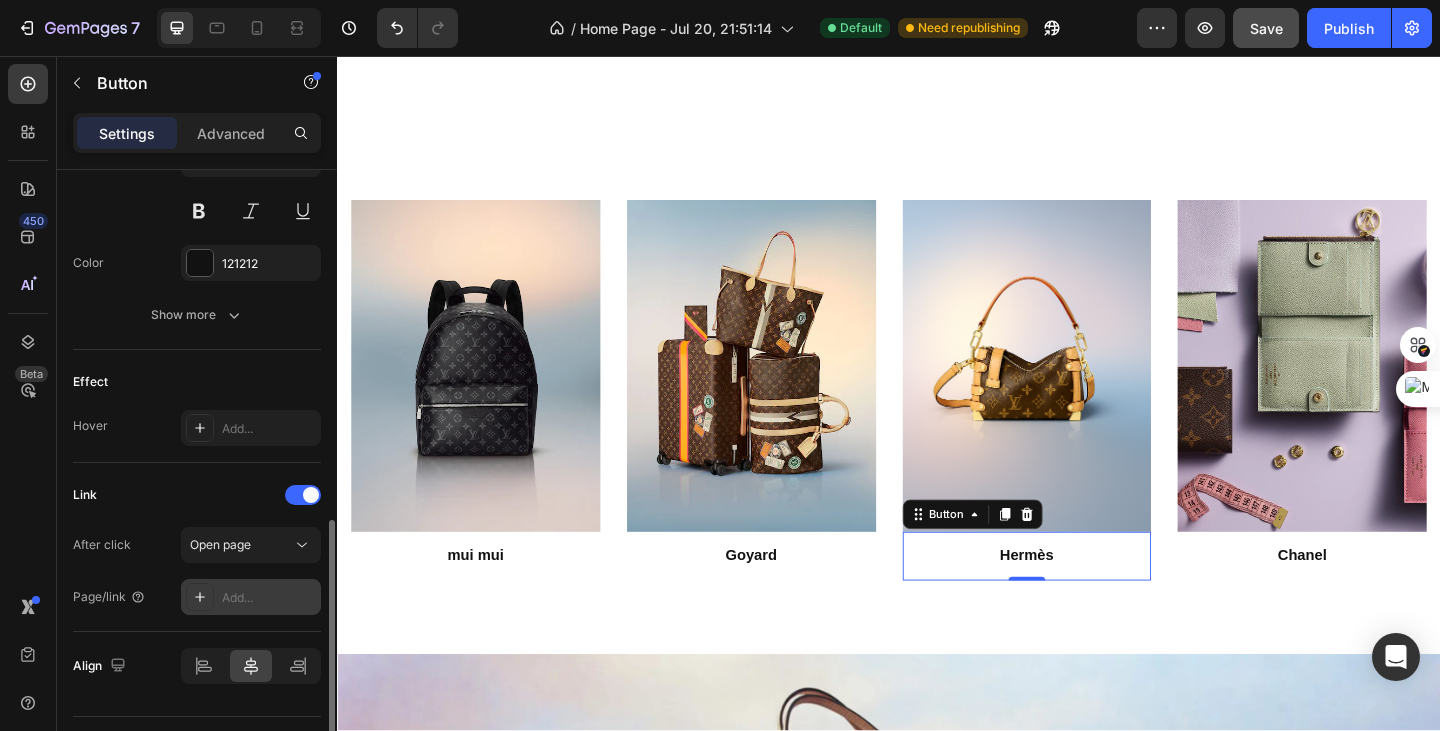 click on "Add..." at bounding box center [269, 598] 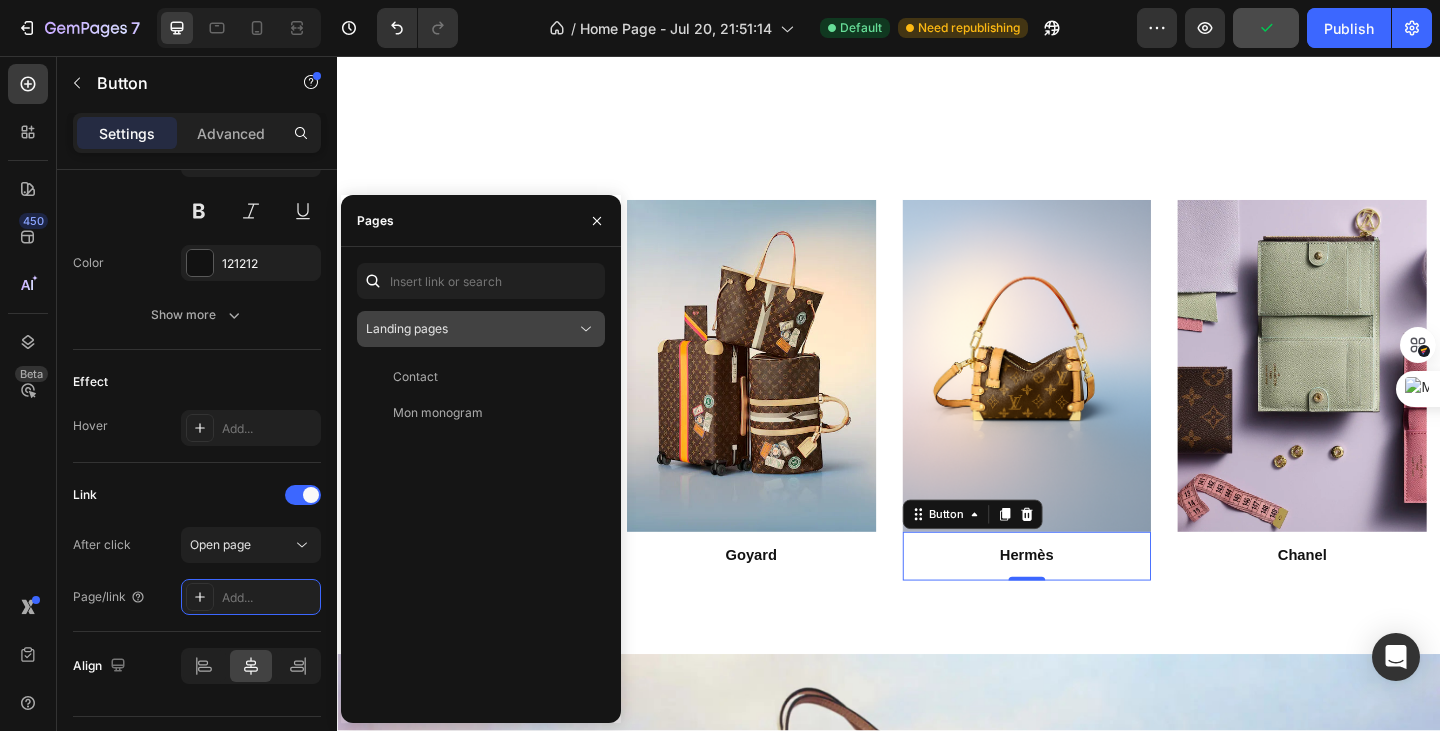 click on "Landing pages" at bounding box center [471, 329] 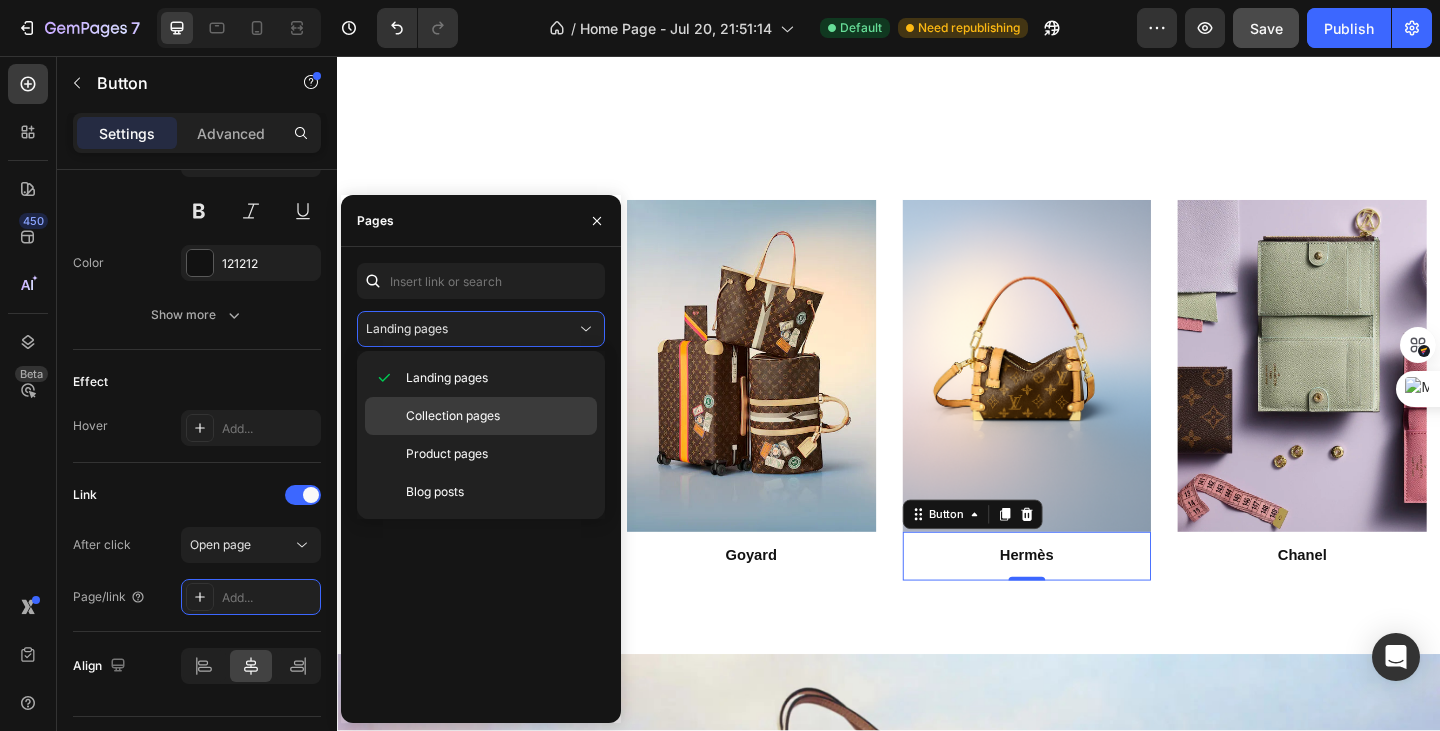 click on "Collection pages" at bounding box center (453, 416) 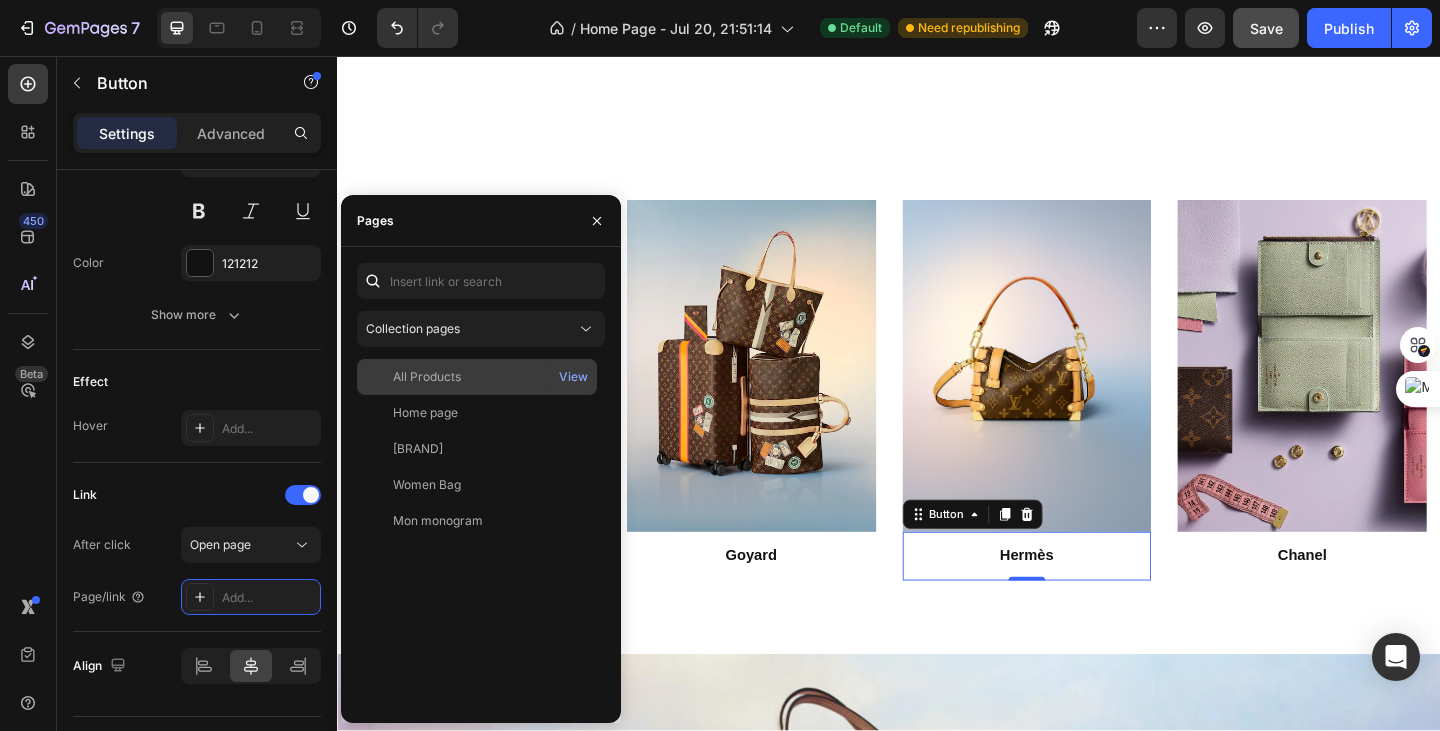 click on "All Products" at bounding box center [477, 377] 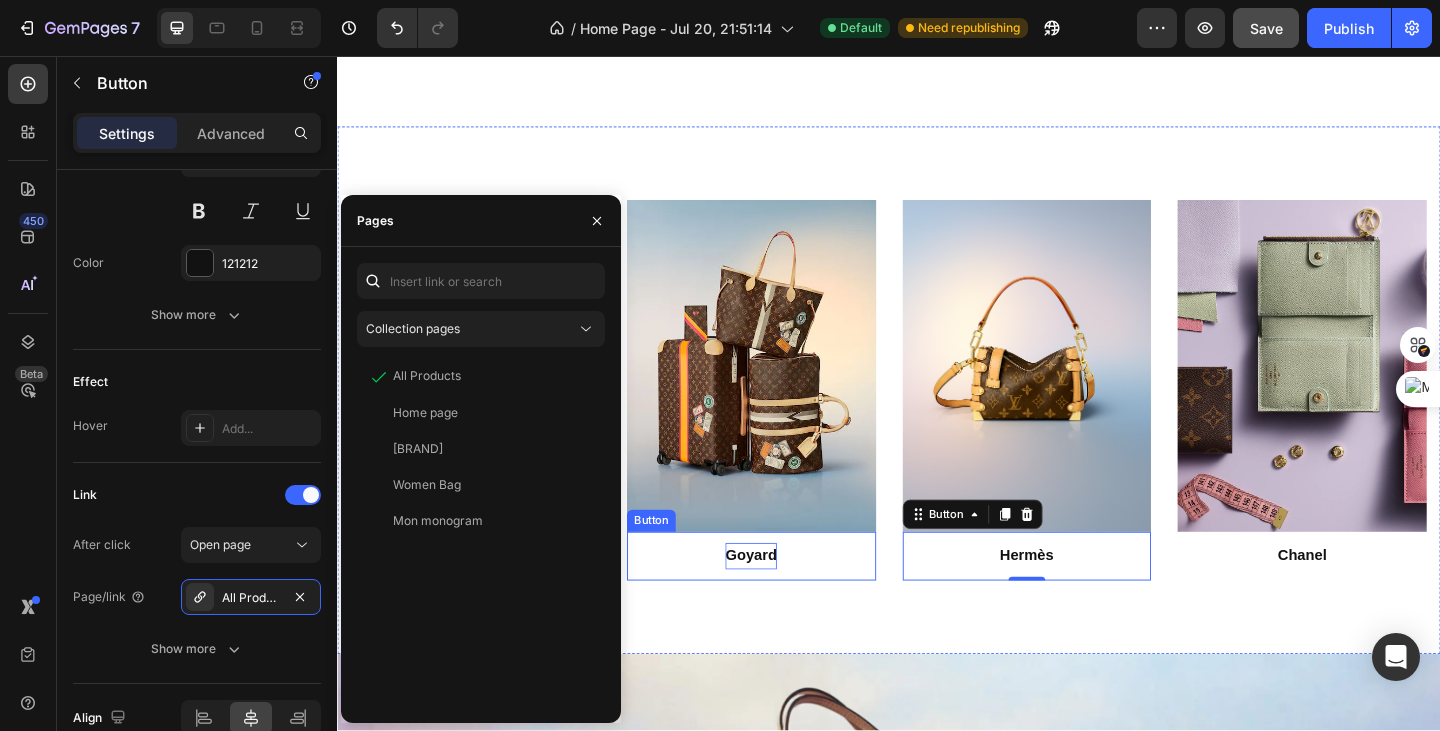click on "Goyard" at bounding box center [787, 599] 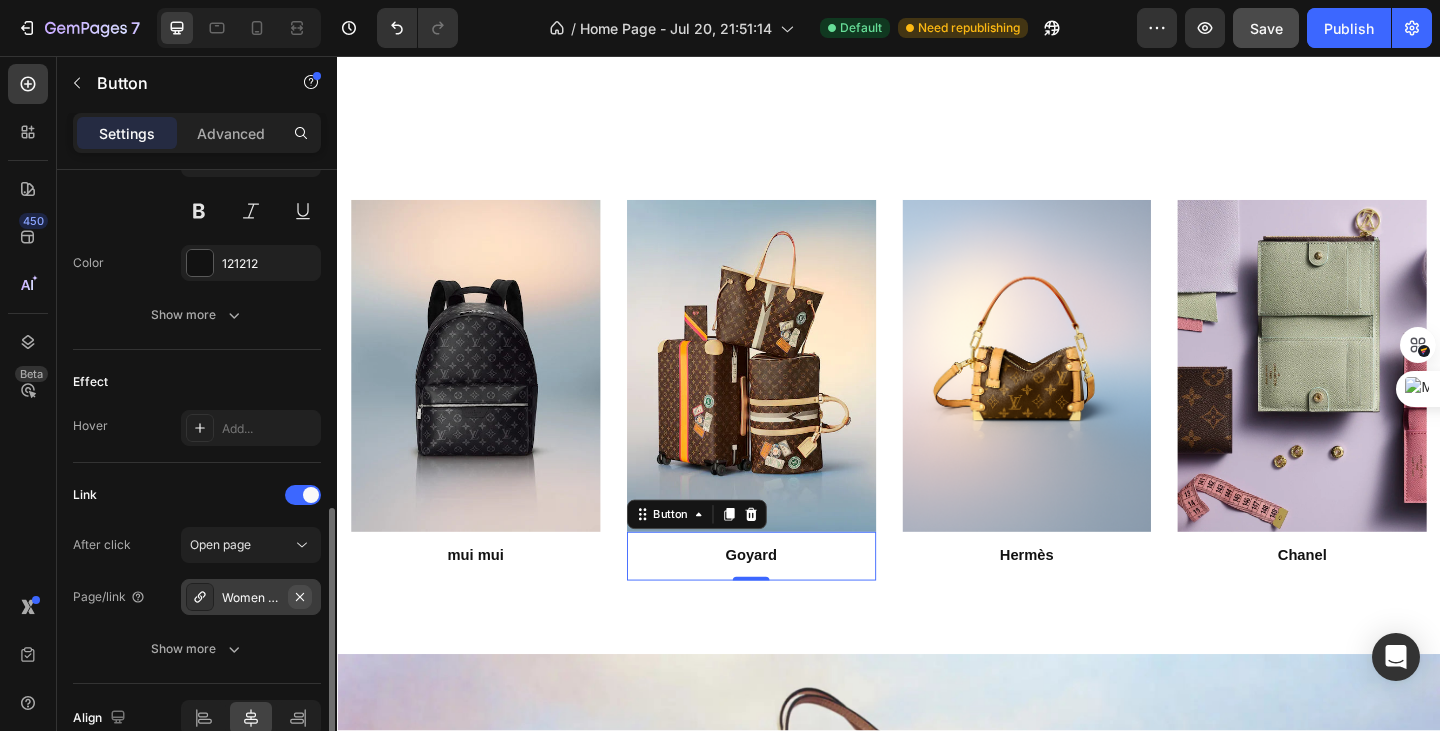 click 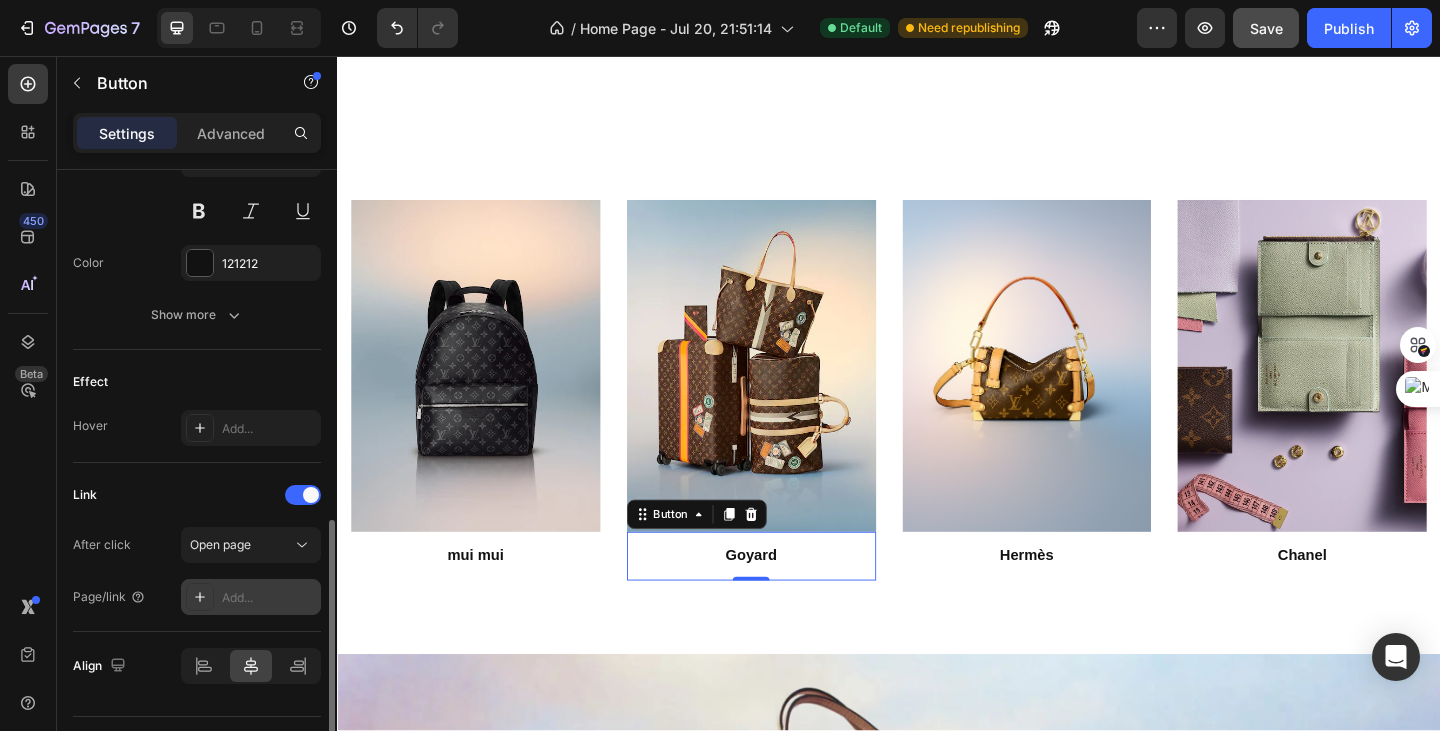 click on "Add..." at bounding box center [269, 598] 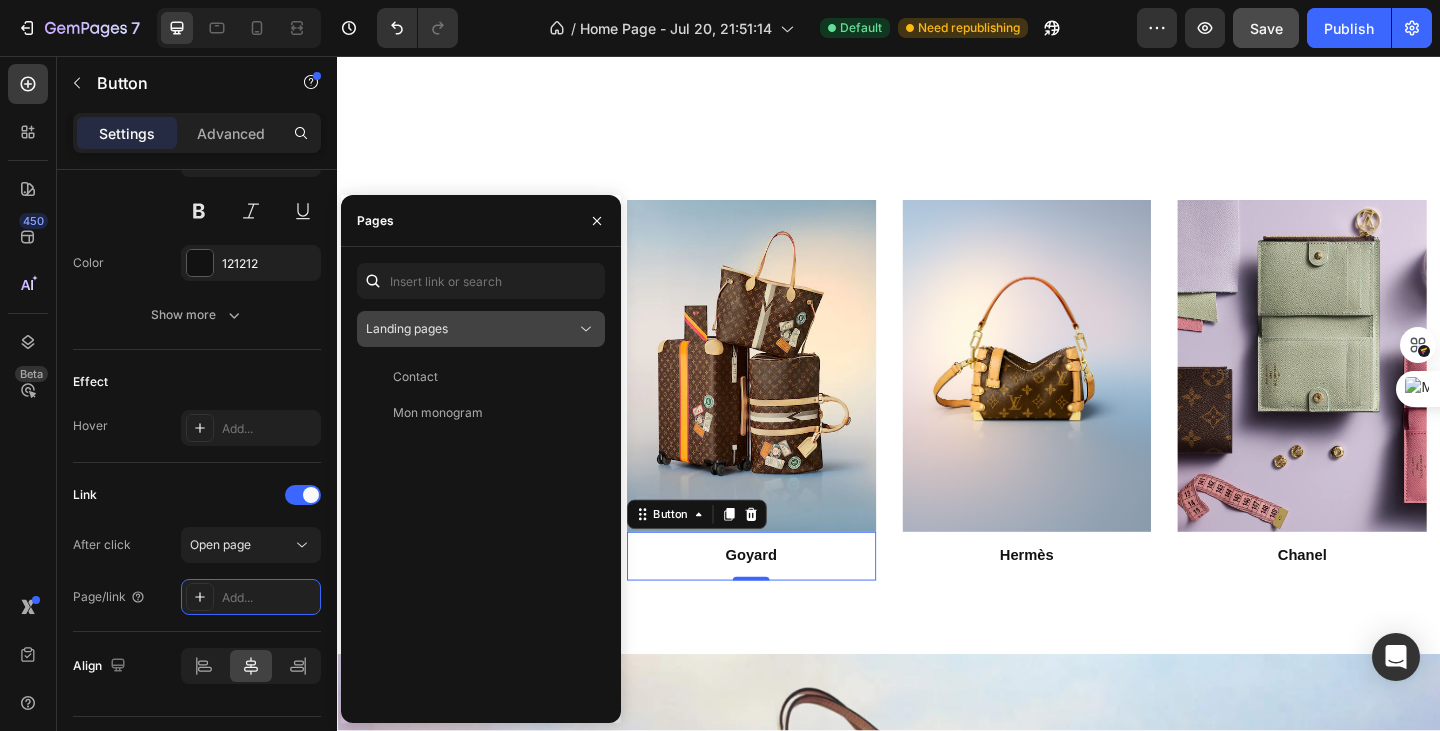 click on "Landing pages" 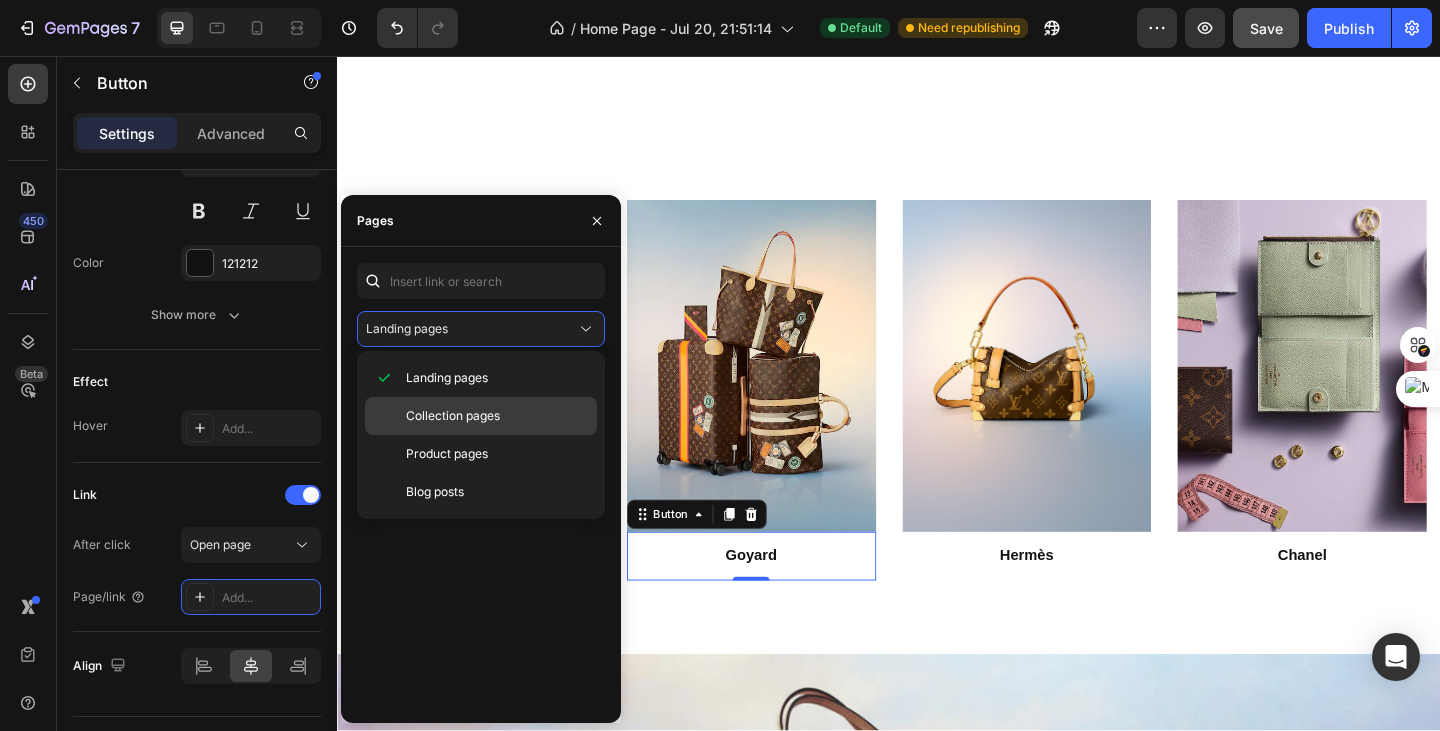 click on "Collection pages" 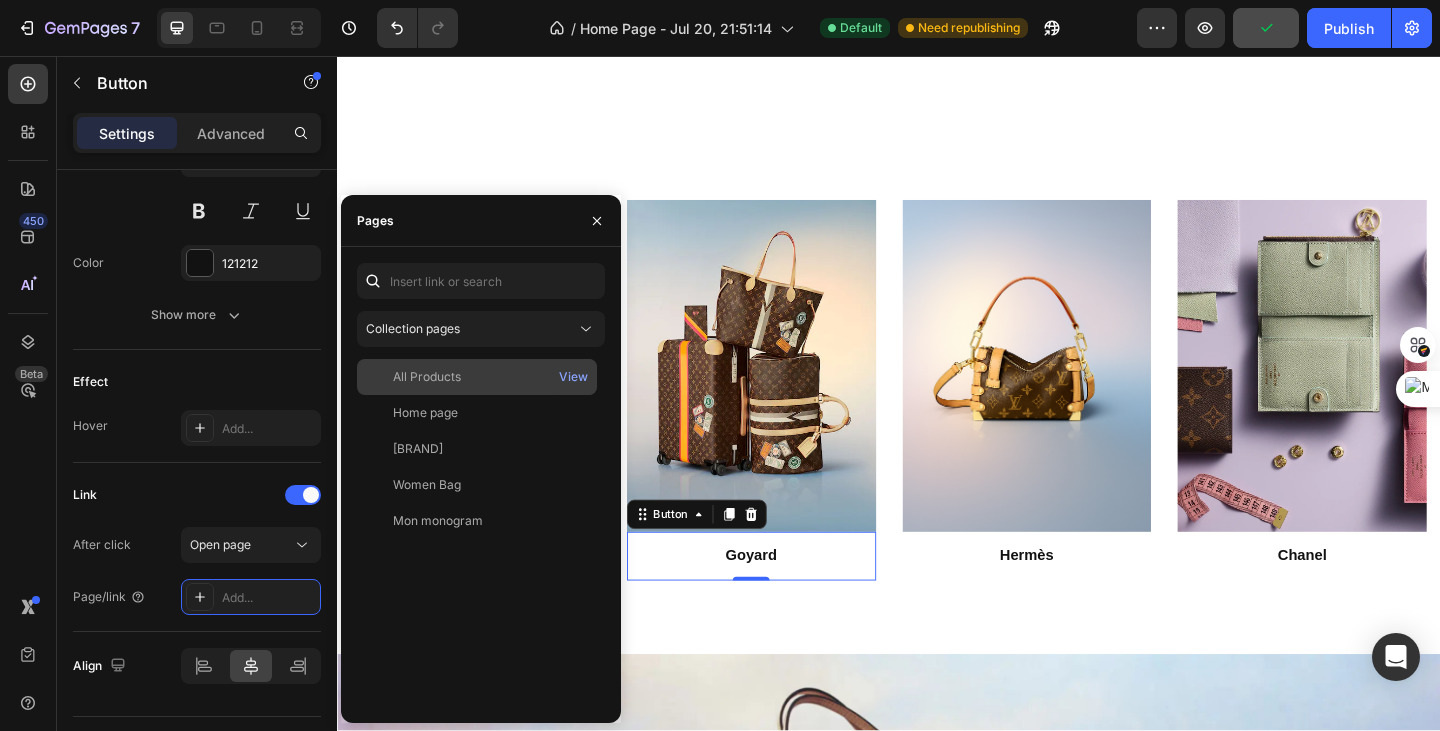 click on "All Products" 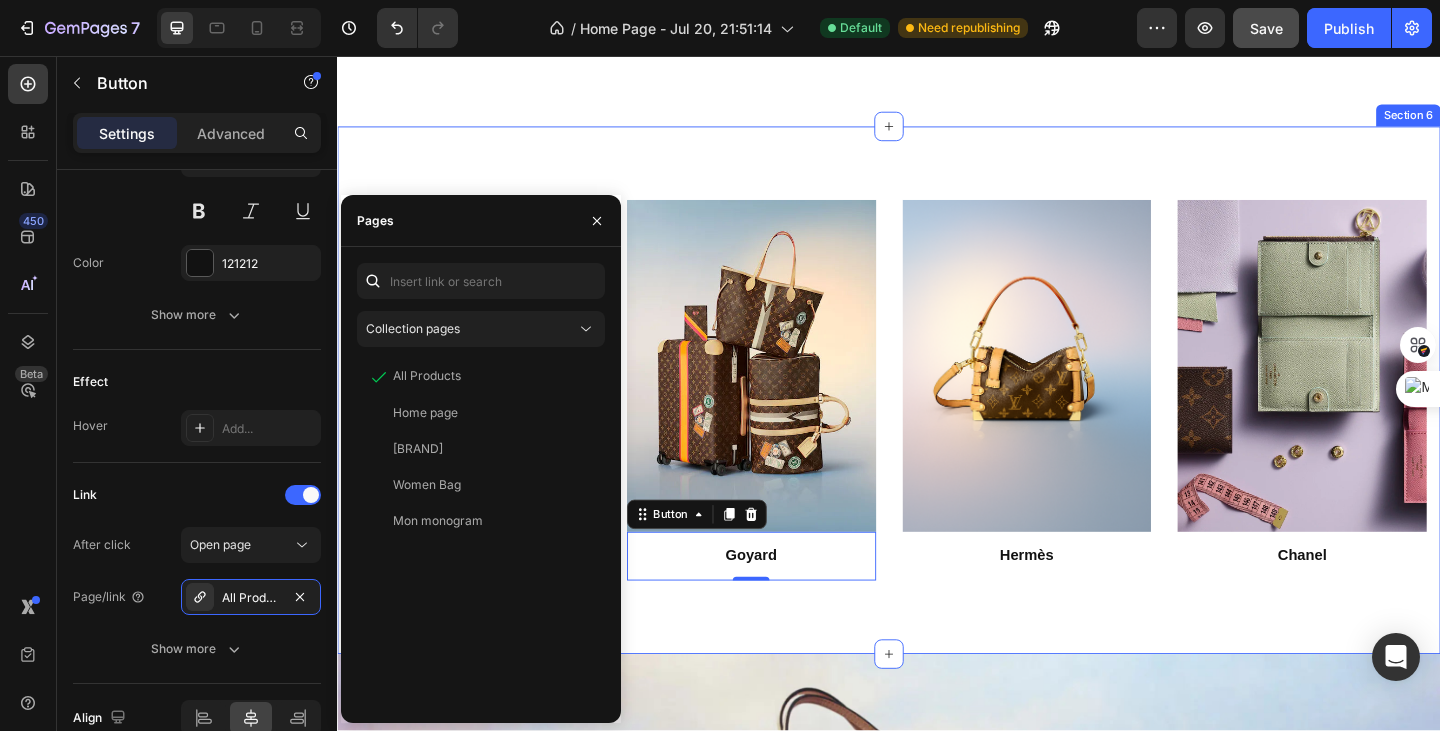 click on "Image mui mui Button Image Goyard Button   0 Image Hermès Button Image Chanel Button Section 6" at bounding box center (937, 420) 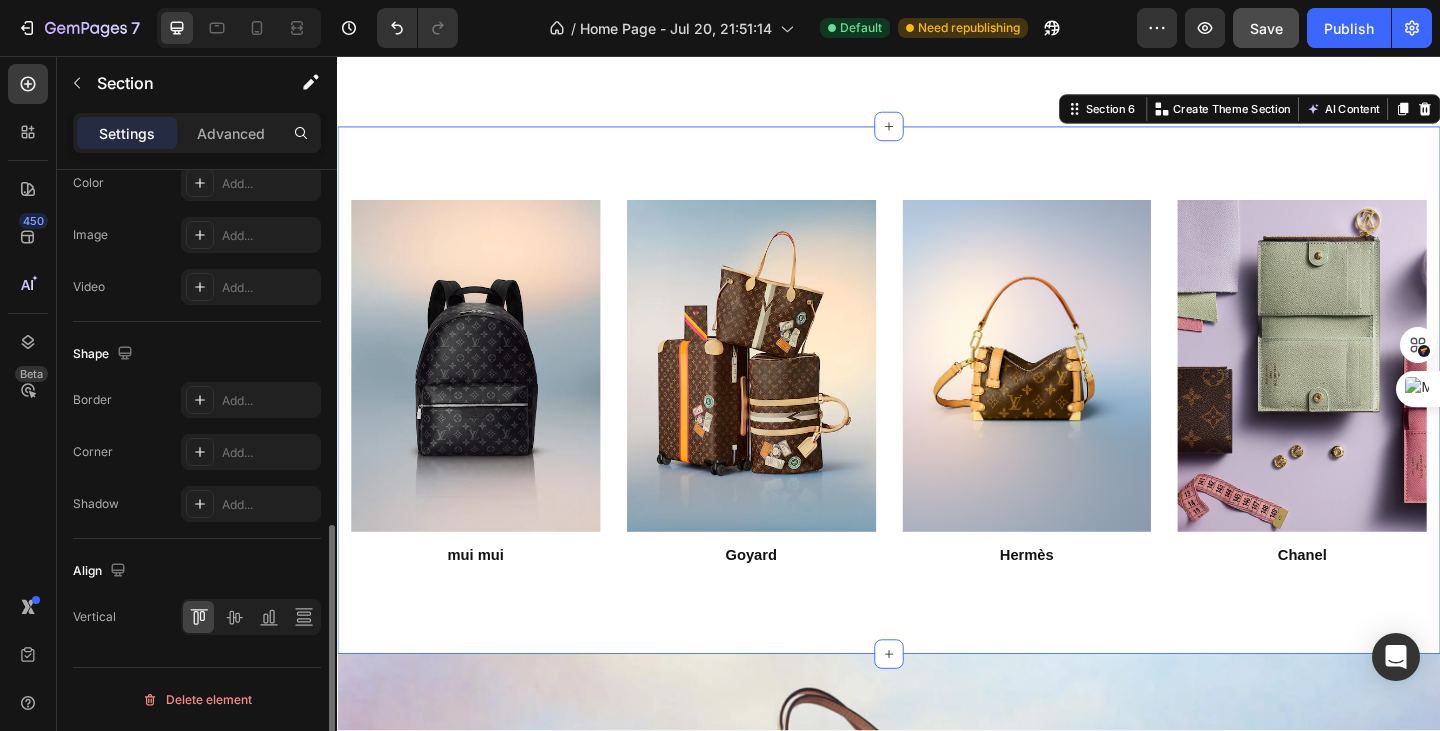 scroll, scrollTop: 0, scrollLeft: 0, axis: both 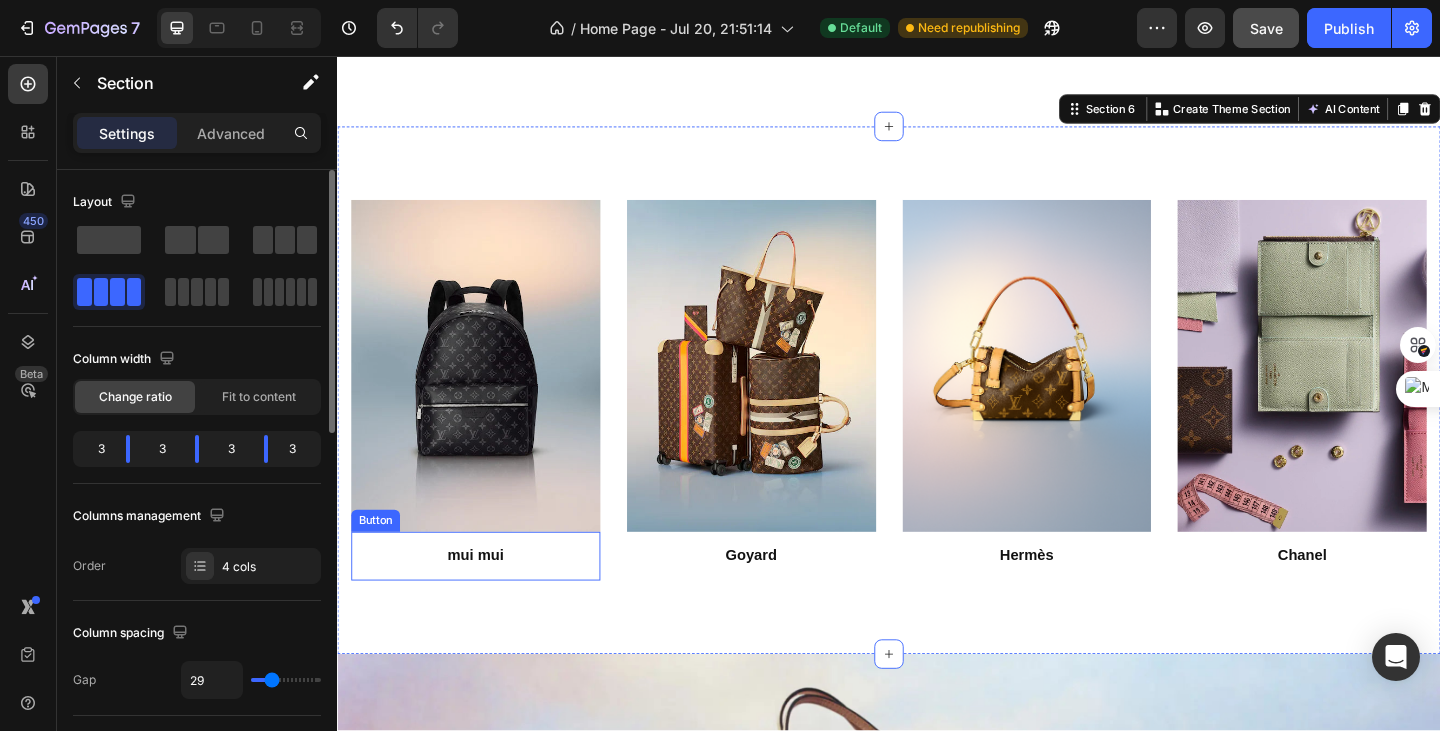 click on "mui mui" at bounding box center [487, 600] 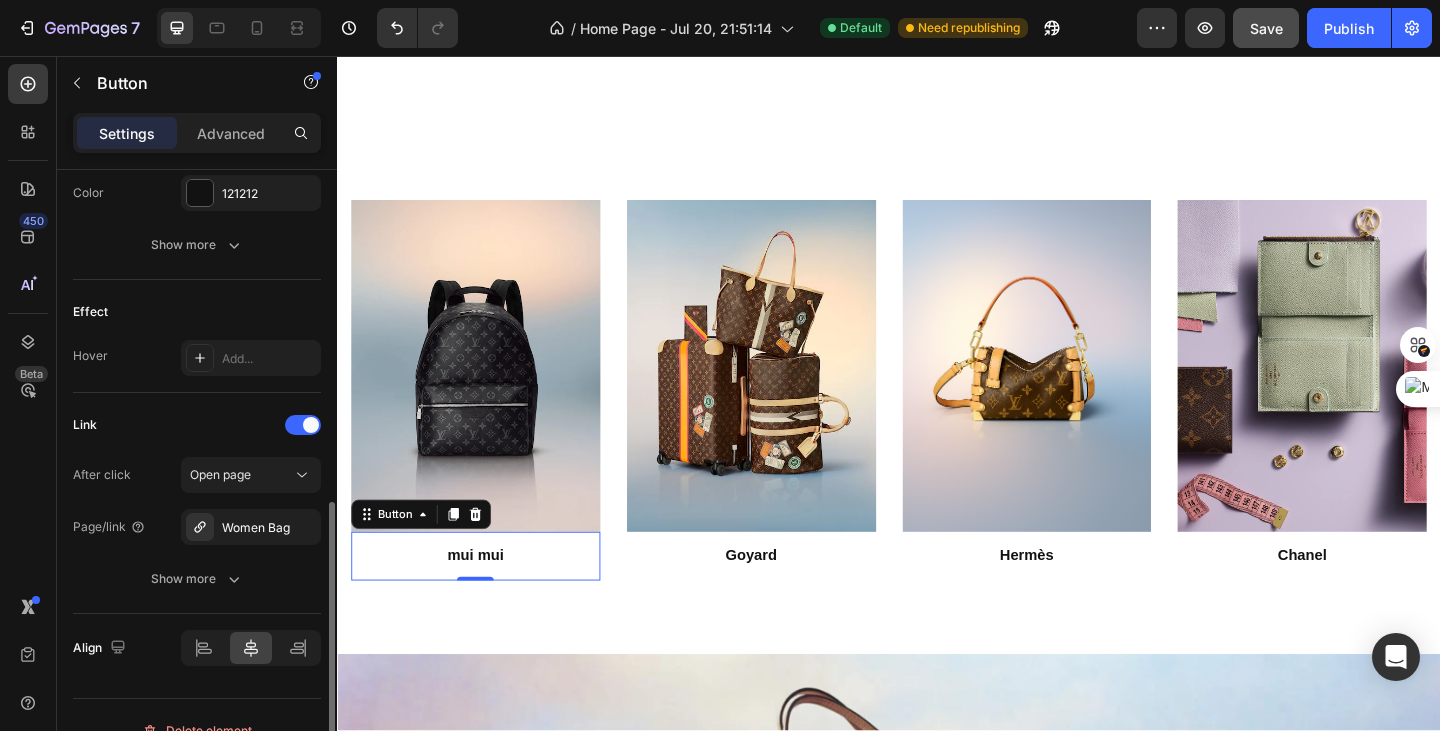 scroll, scrollTop: 966, scrollLeft: 0, axis: vertical 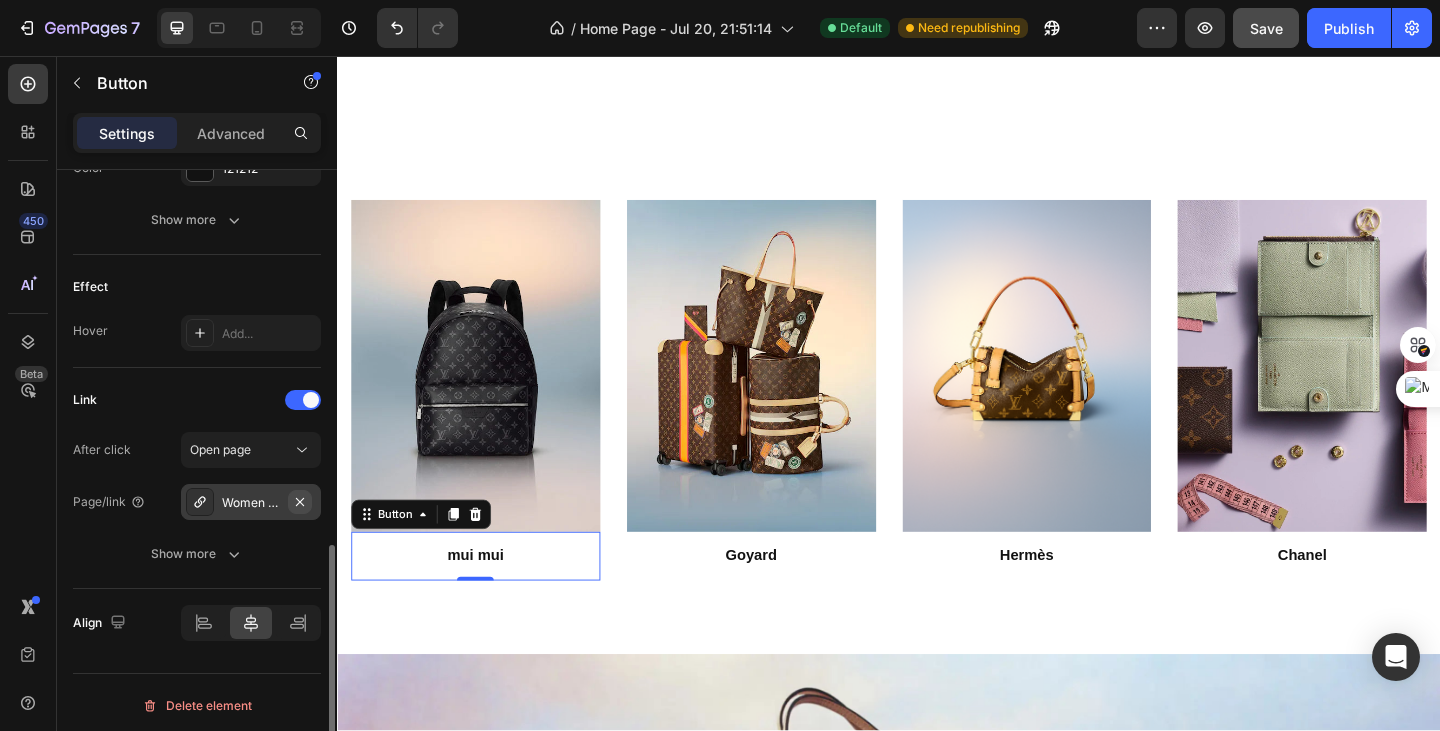 click 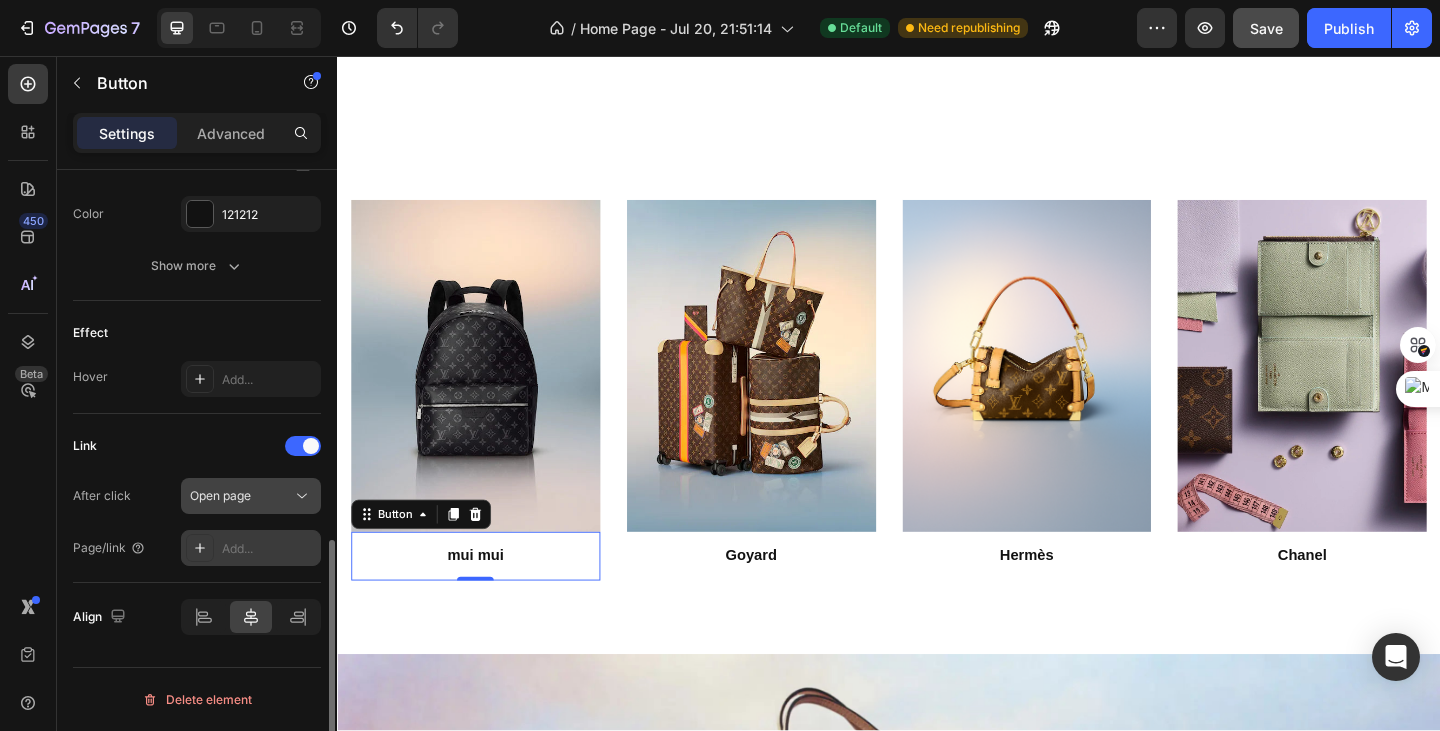 scroll, scrollTop: 920, scrollLeft: 0, axis: vertical 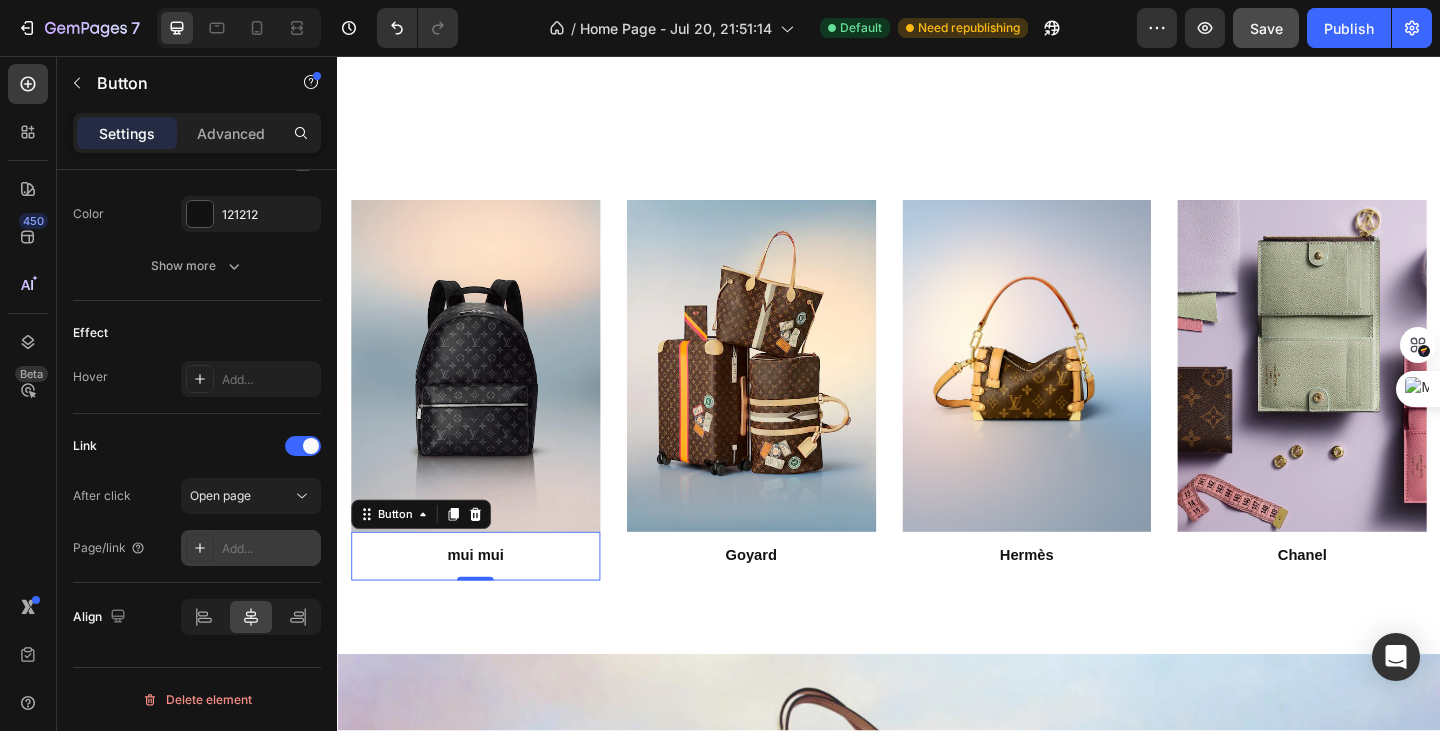 click on "Add..." at bounding box center (269, 549) 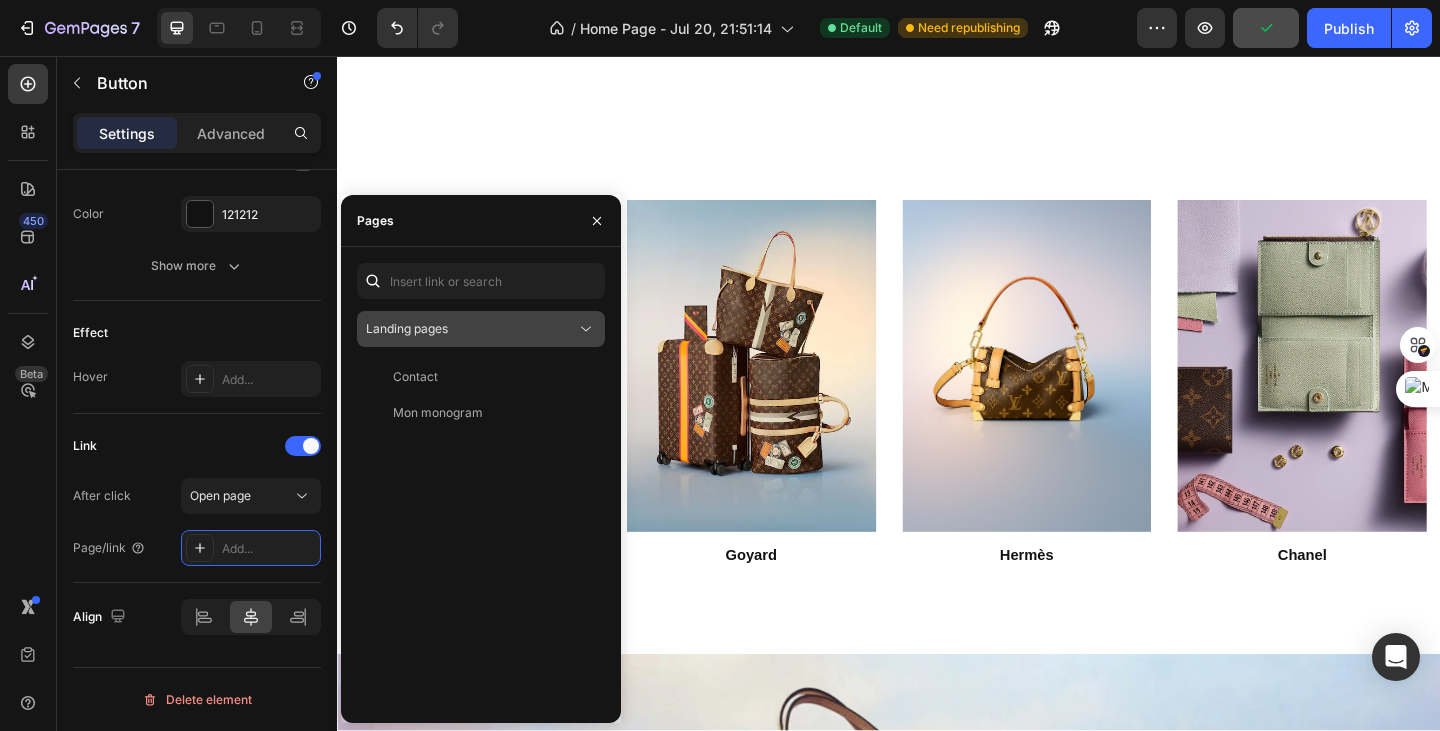 click on "Landing pages" at bounding box center [471, 329] 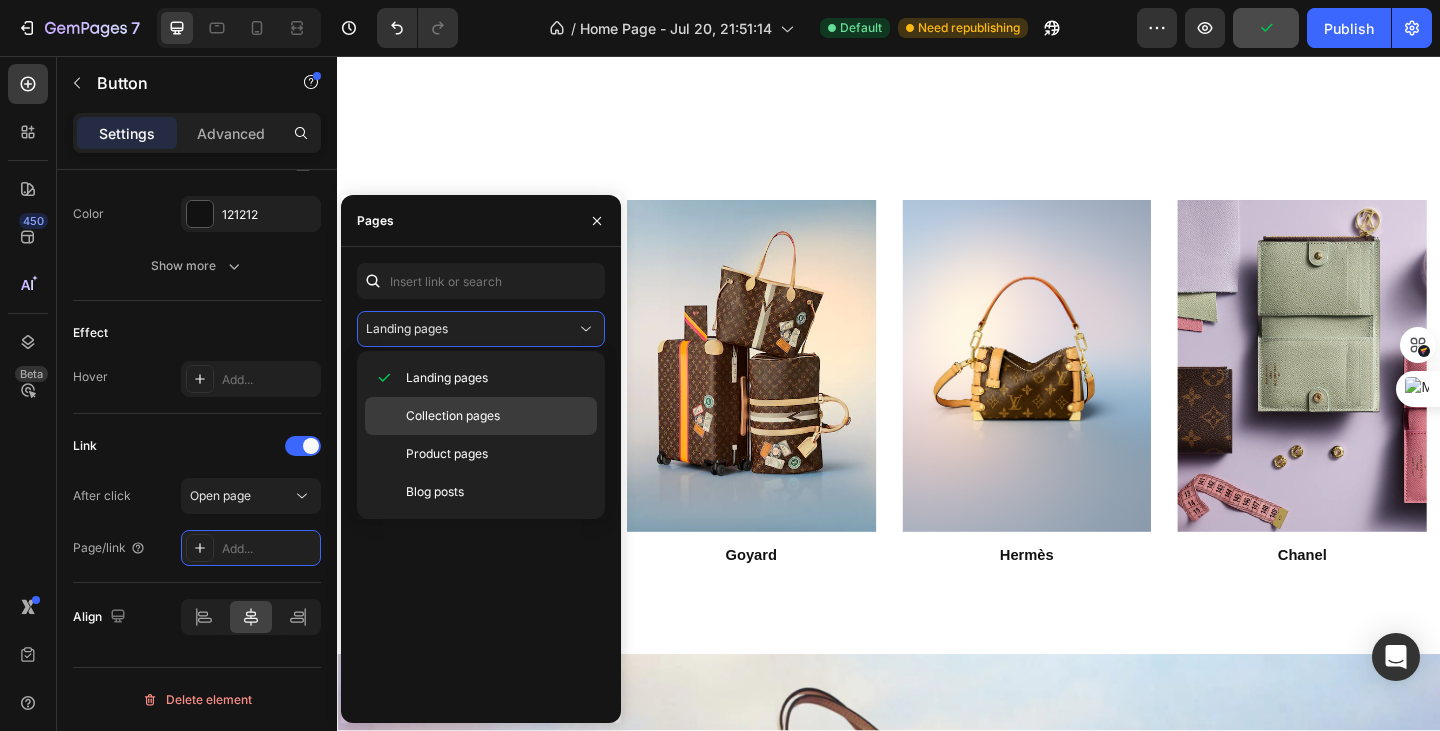 click on "Collection pages" at bounding box center [453, 416] 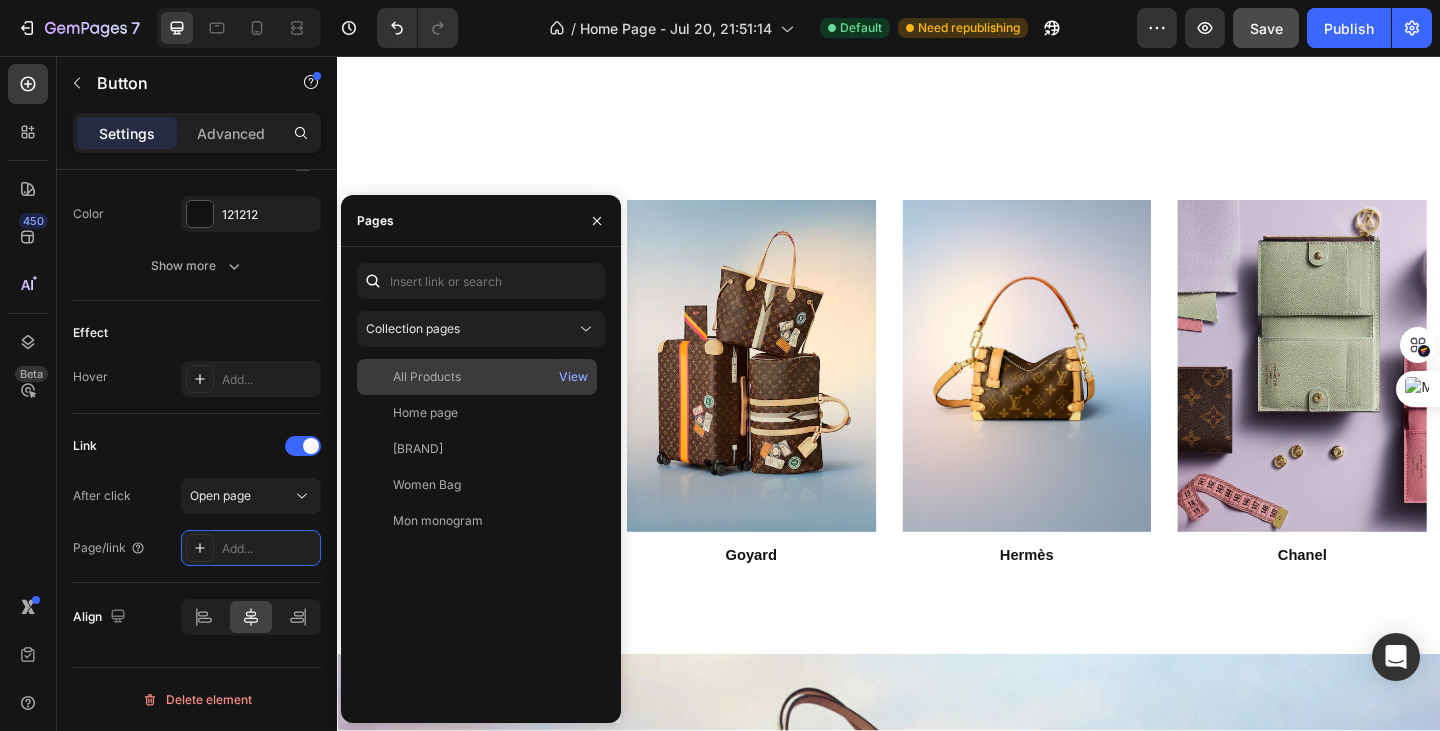 click on "All Products" at bounding box center [477, 377] 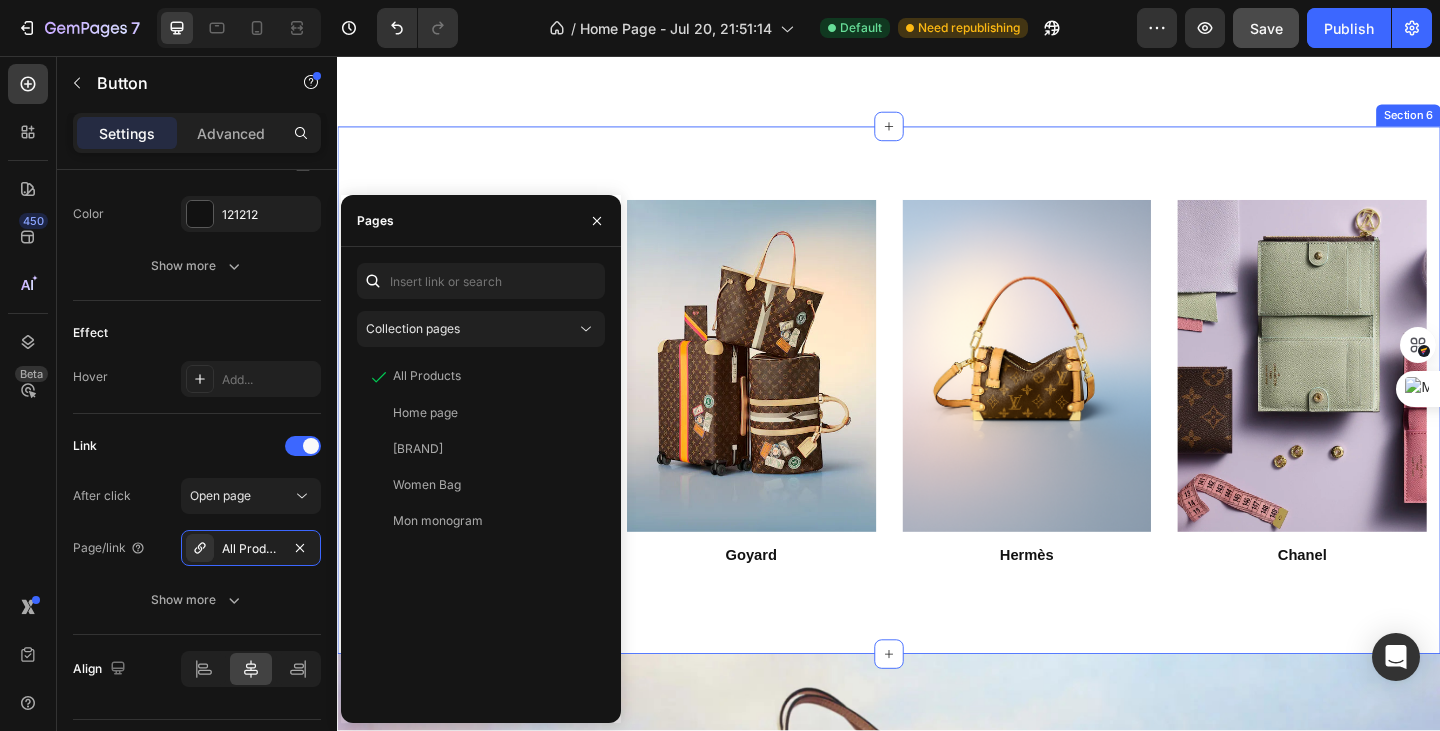 click on "Image mui mui Button   0 Image Goyard Button Image Hermès Button Image Chanel Button Section 6" at bounding box center [937, 420] 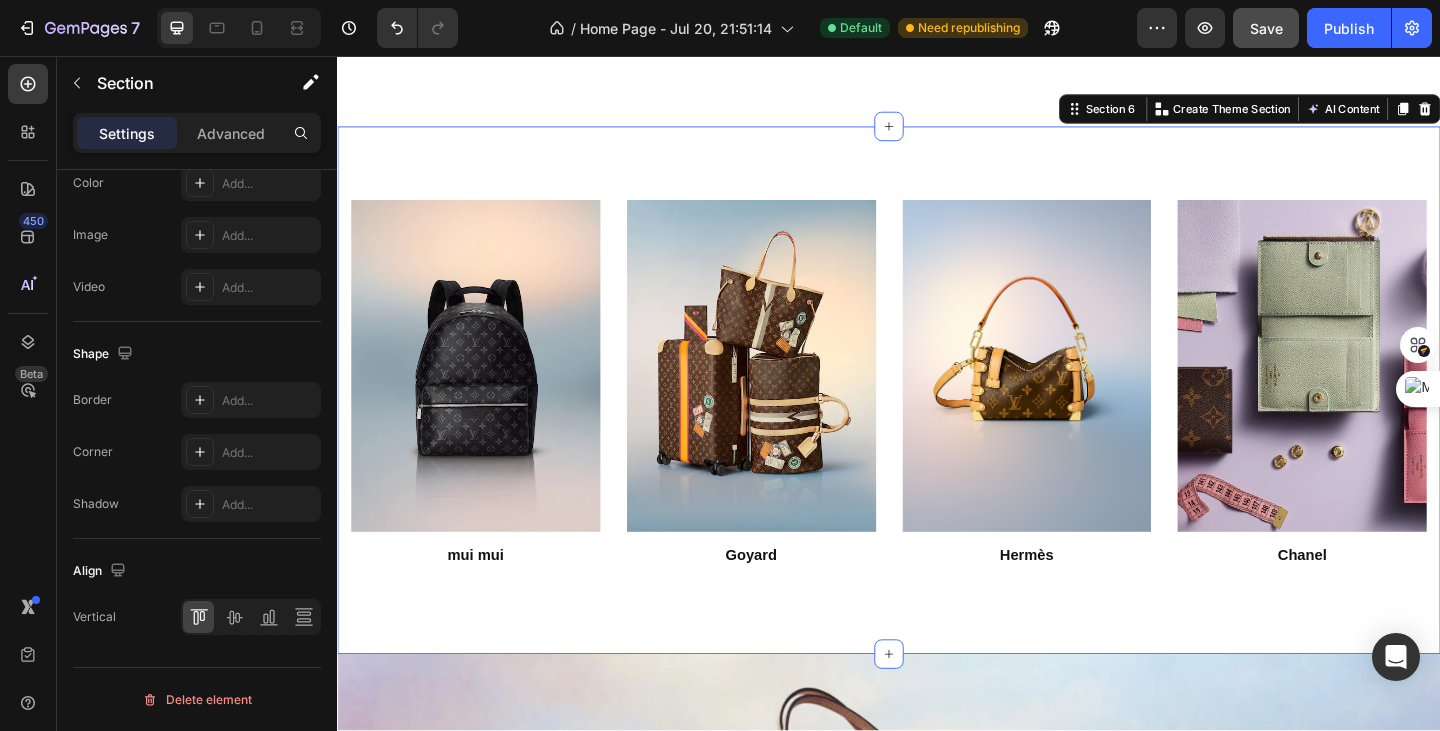 scroll, scrollTop: 0, scrollLeft: 0, axis: both 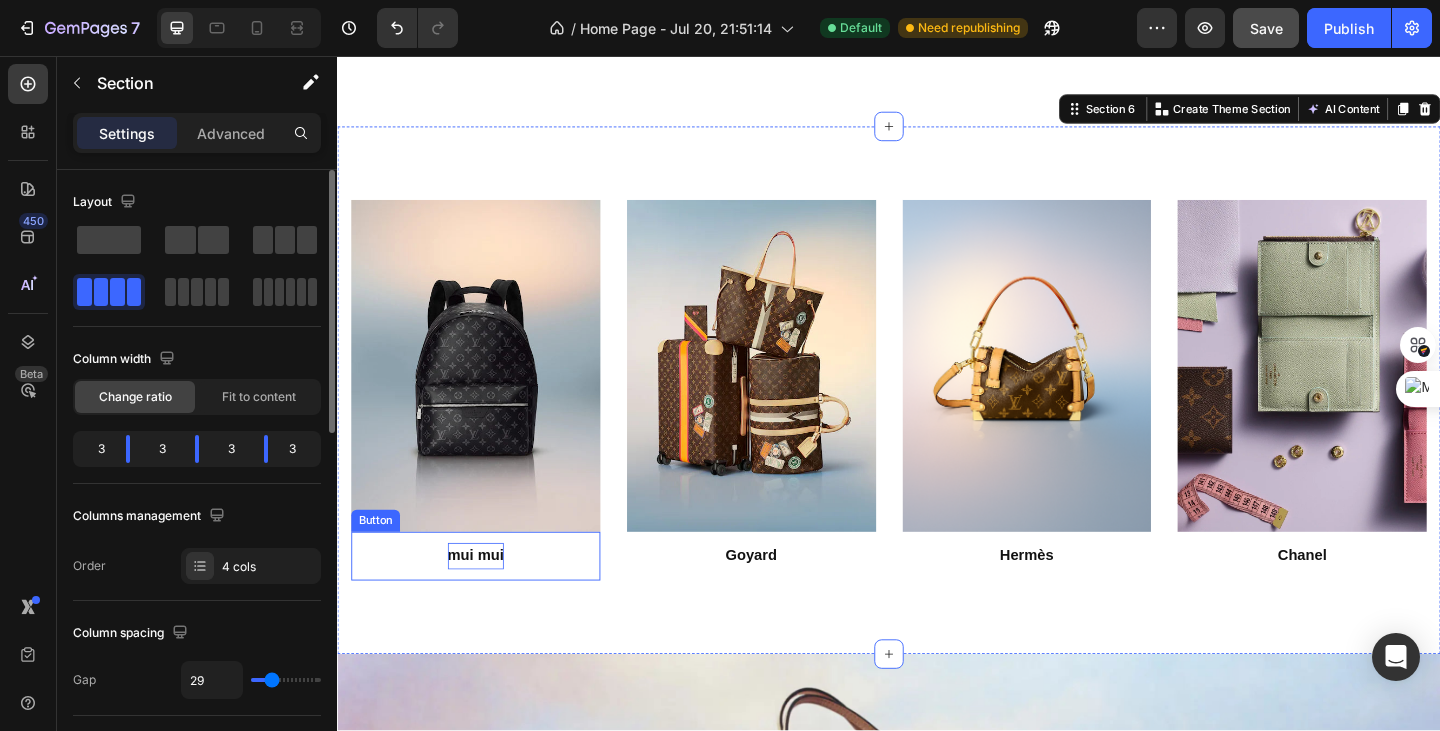 click on "mui mui" at bounding box center (487, 600) 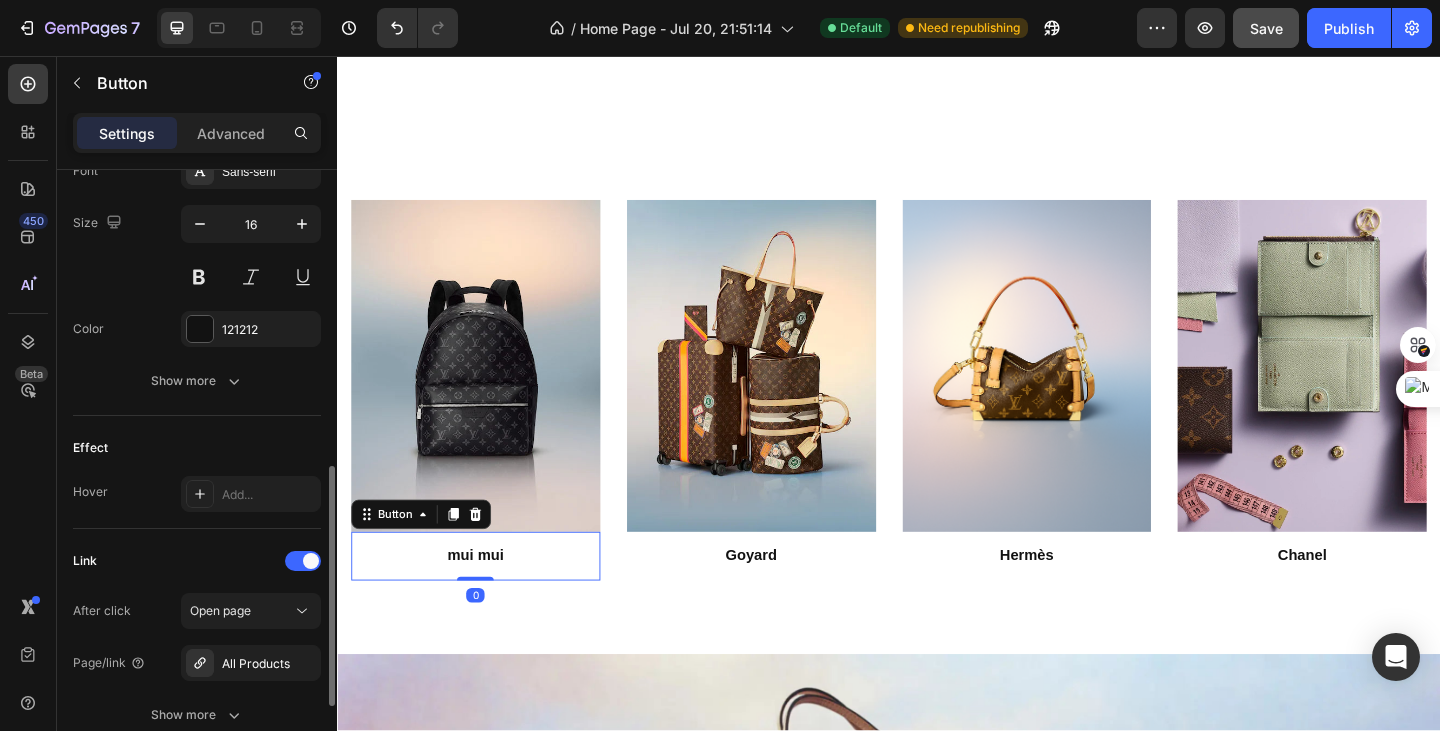 scroll, scrollTop: 935, scrollLeft: 0, axis: vertical 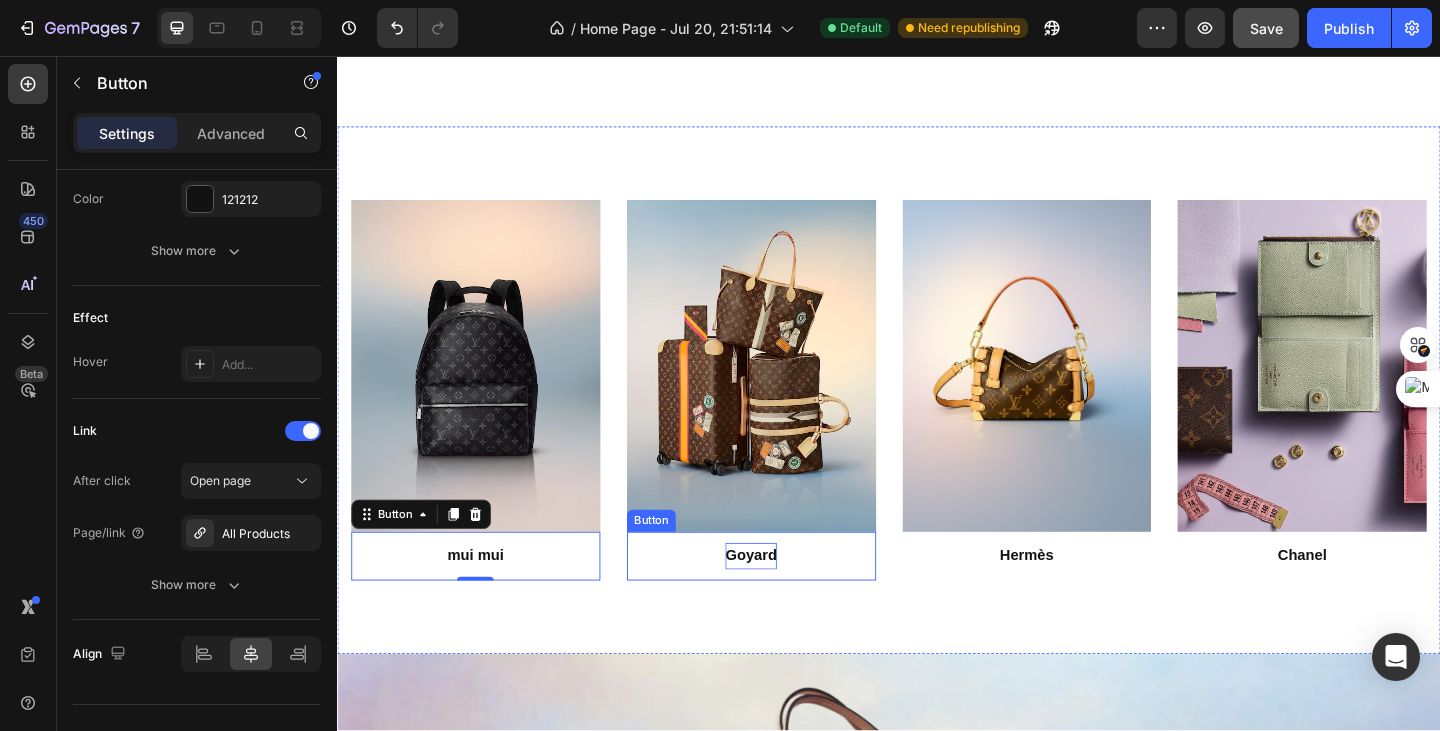 click on "Goyard" at bounding box center (787, 599) 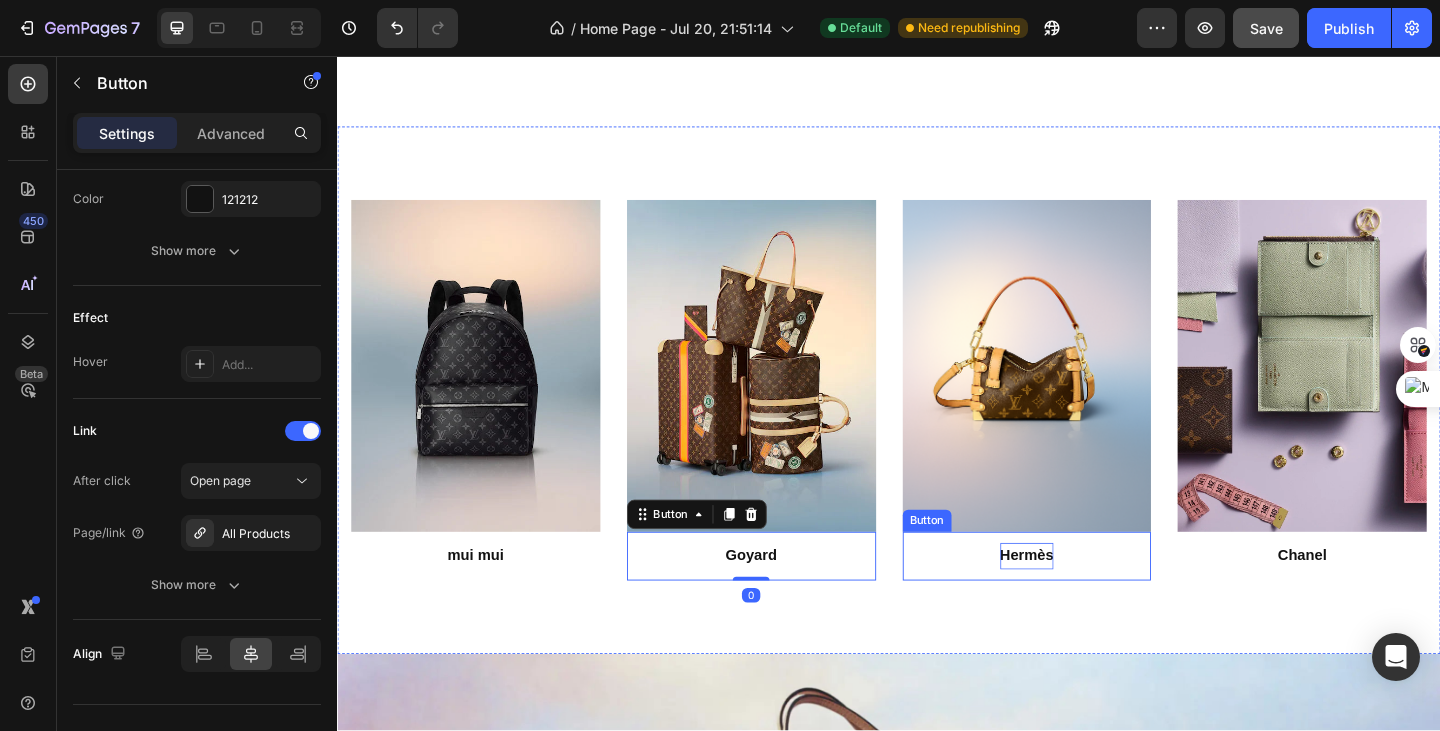 click on "Hermès" at bounding box center (1087, 599) 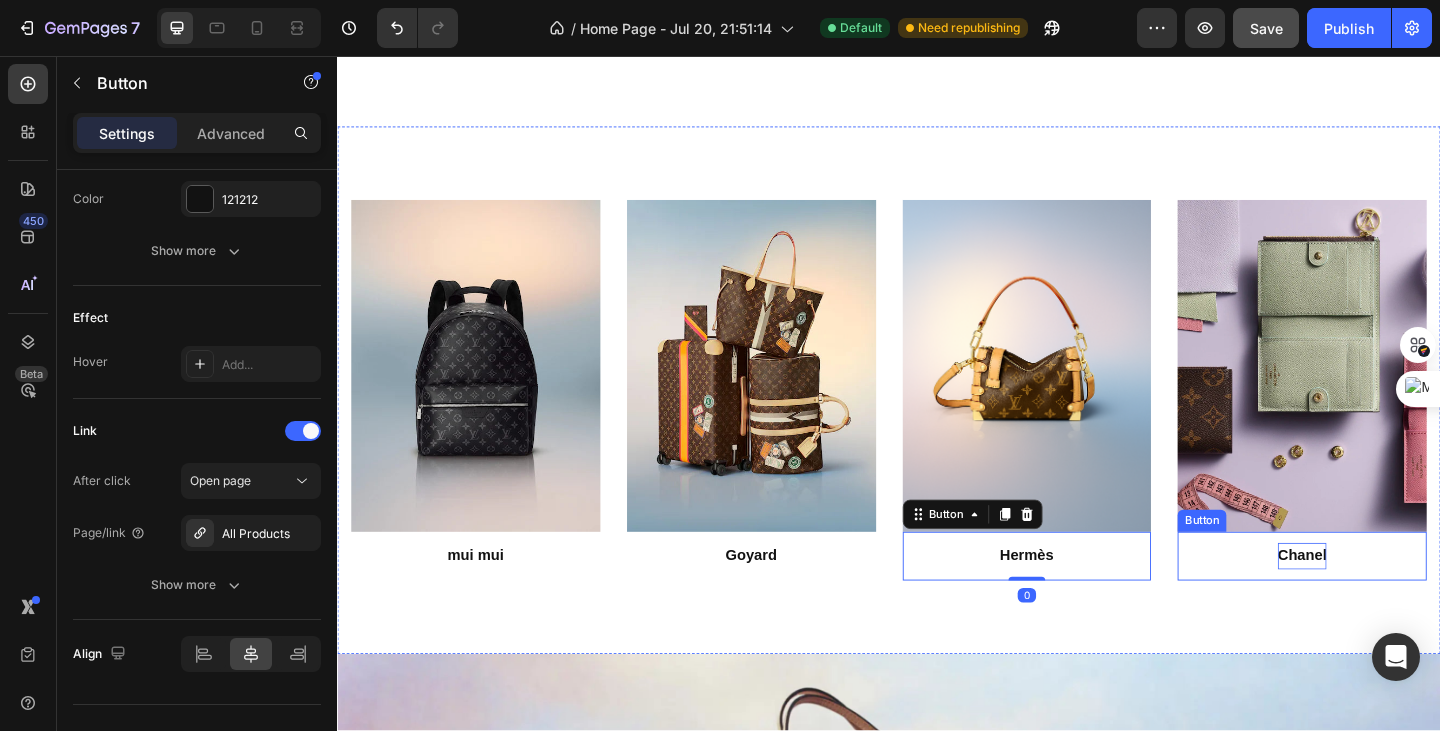 click on "Chanel" at bounding box center (1386, 599) 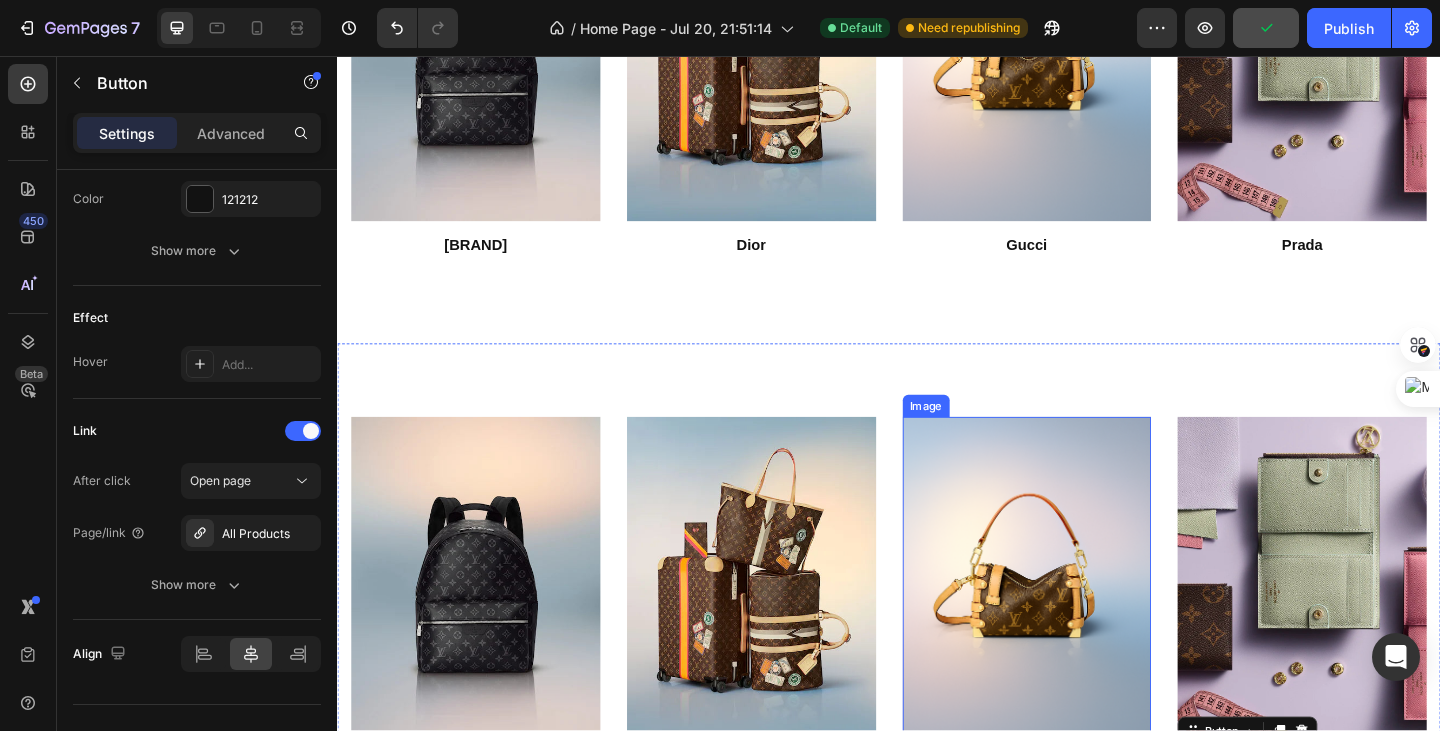 scroll, scrollTop: 2083, scrollLeft: 0, axis: vertical 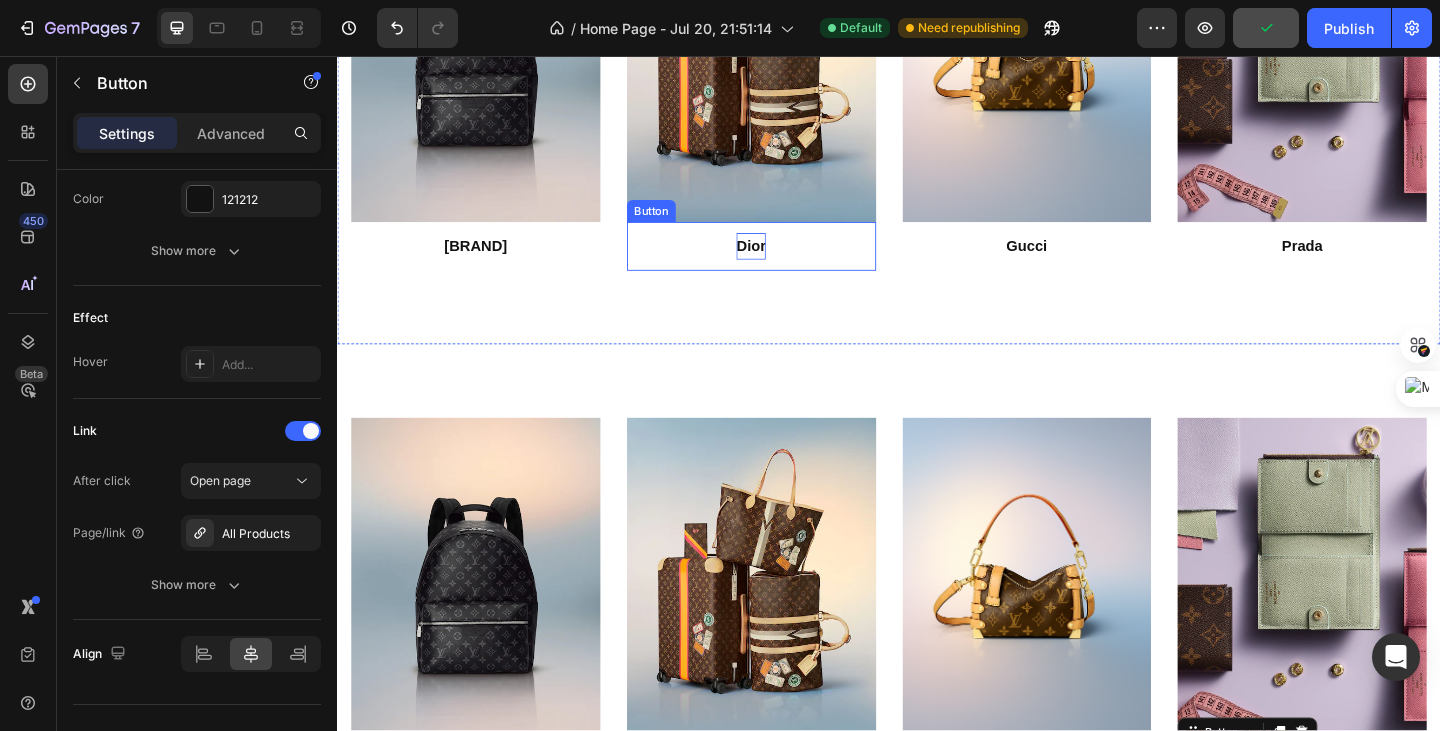 click on "Dior" at bounding box center (787, 262) 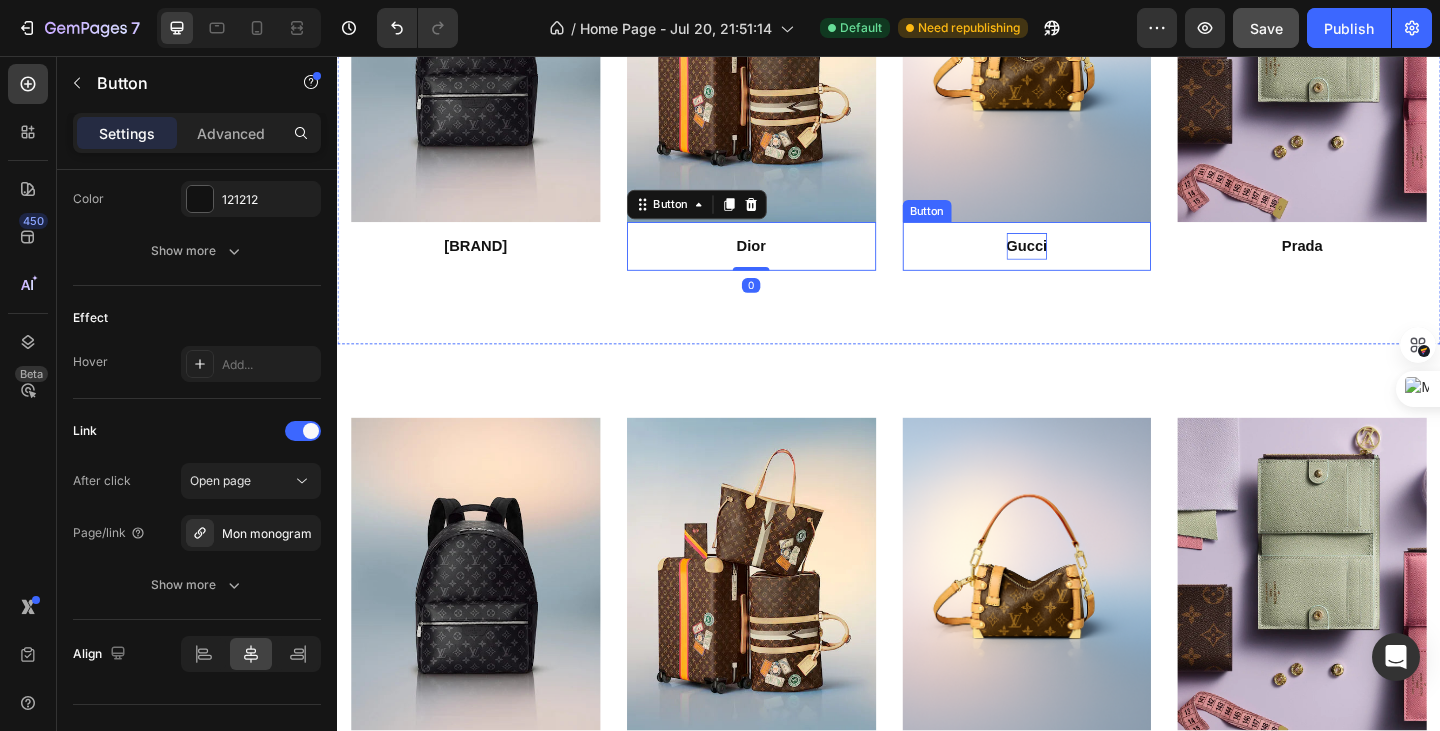 click on "Gucci" at bounding box center [1087, 262] 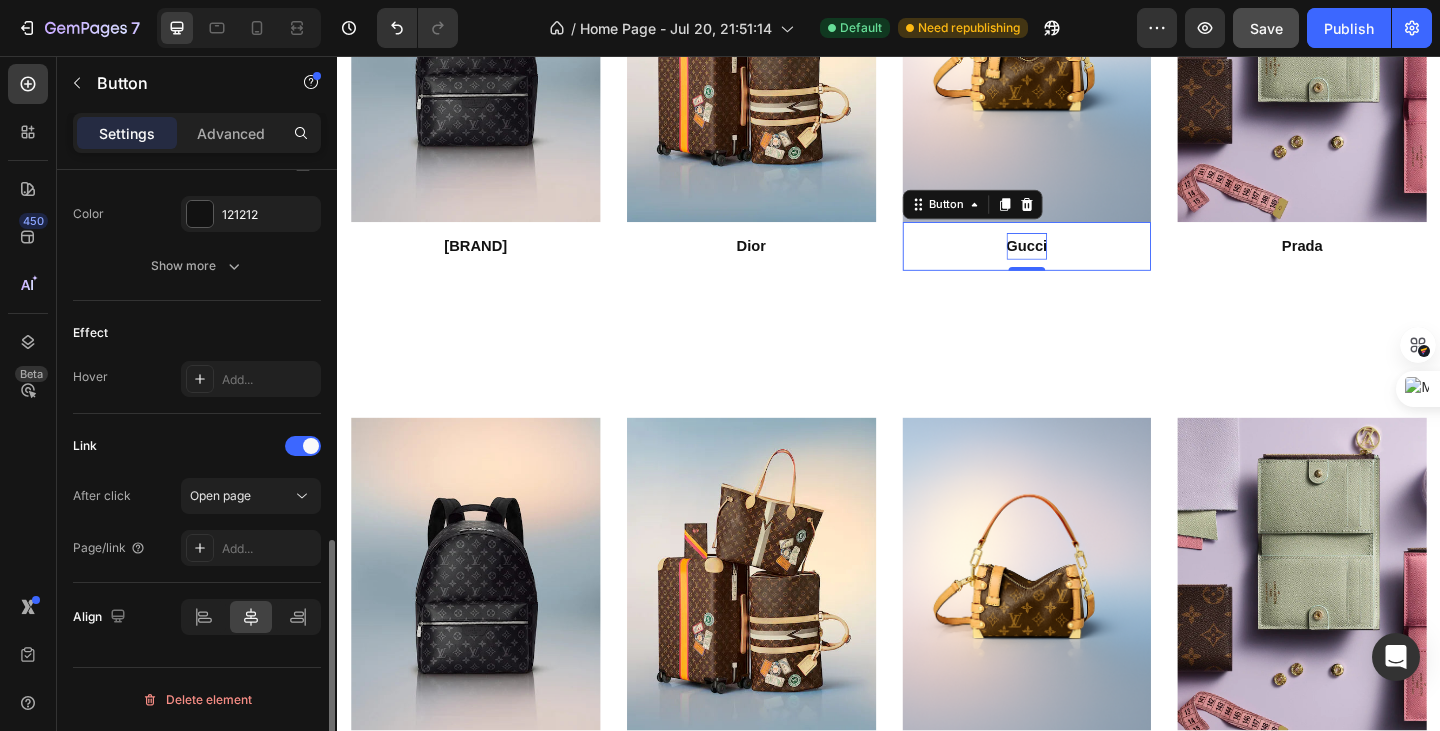 scroll, scrollTop: 920, scrollLeft: 0, axis: vertical 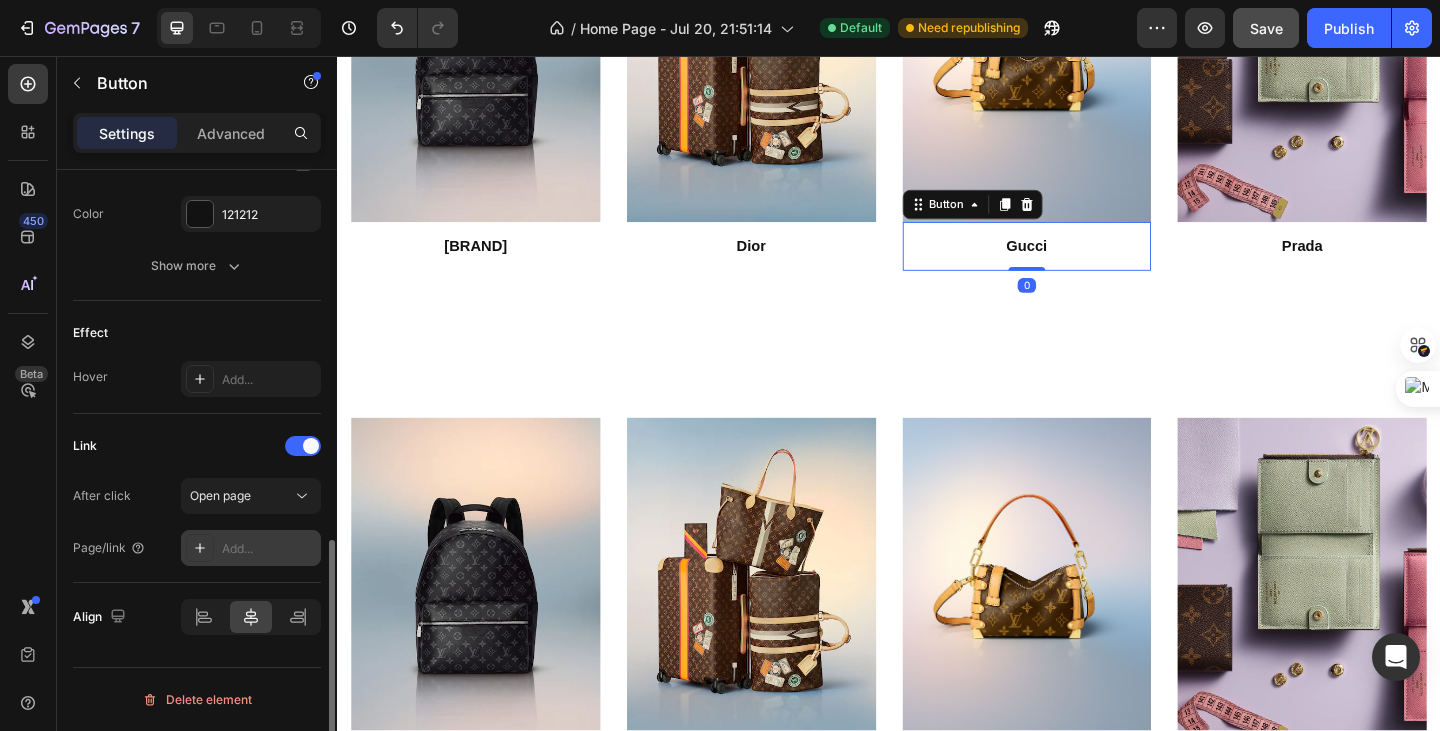 click on "Add..." at bounding box center [269, 549] 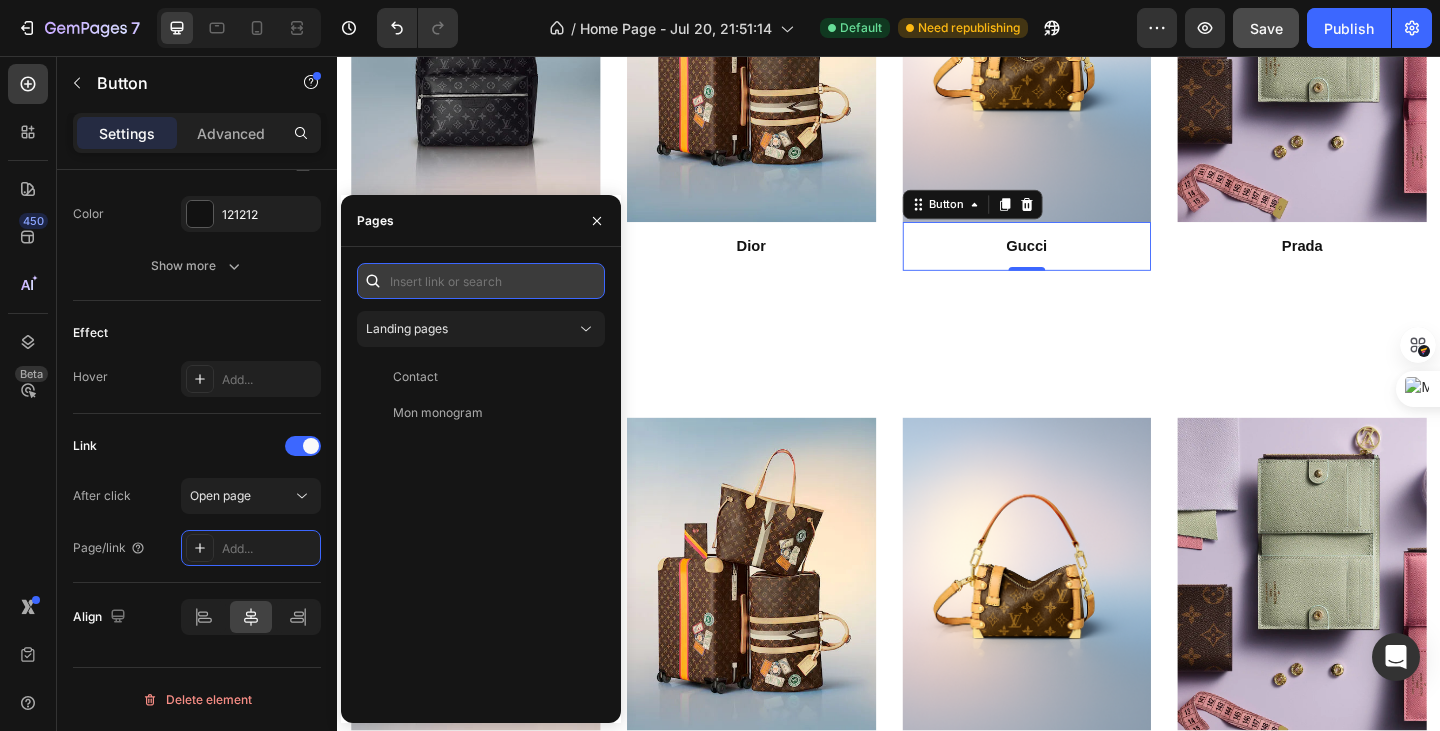 click at bounding box center (481, 281) 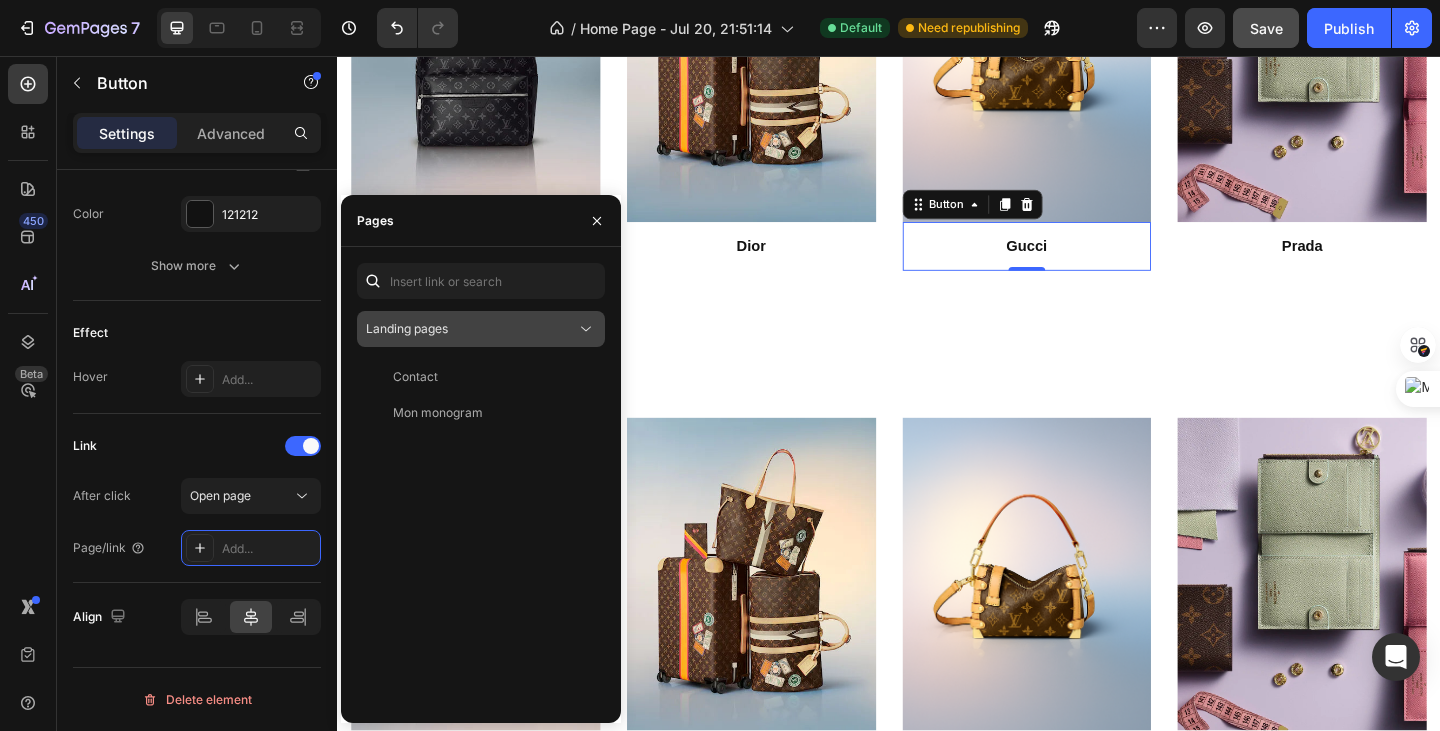 click on "Landing pages" 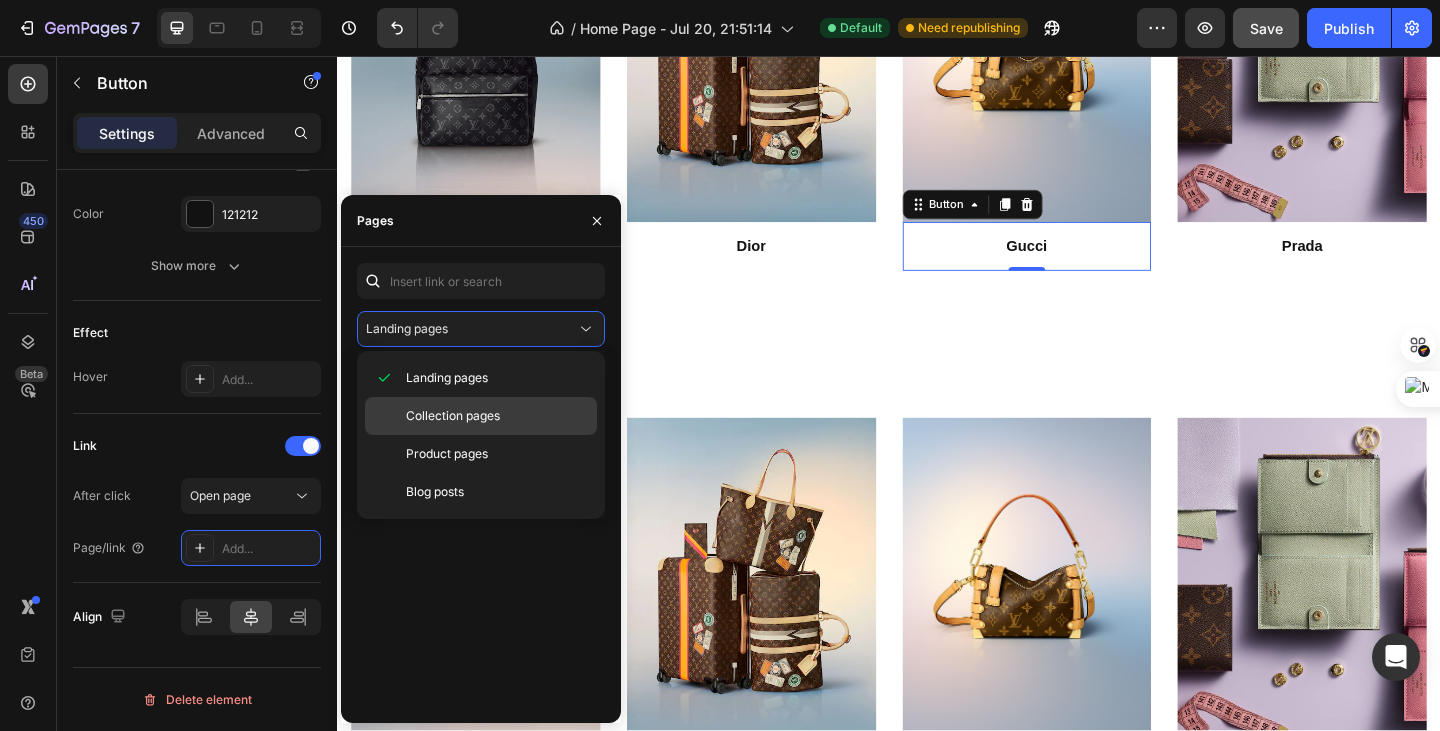 click on "Collection pages" 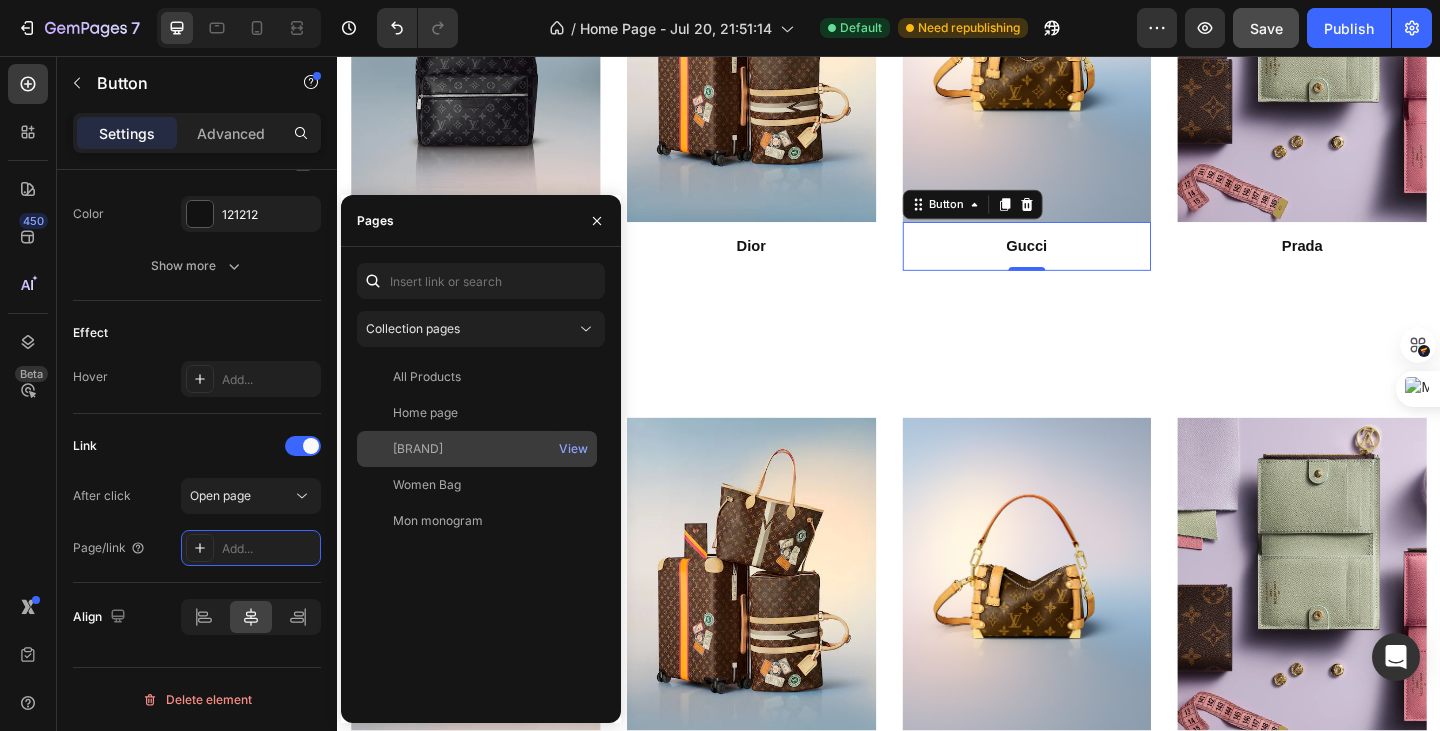 click on "Louis vuittons" 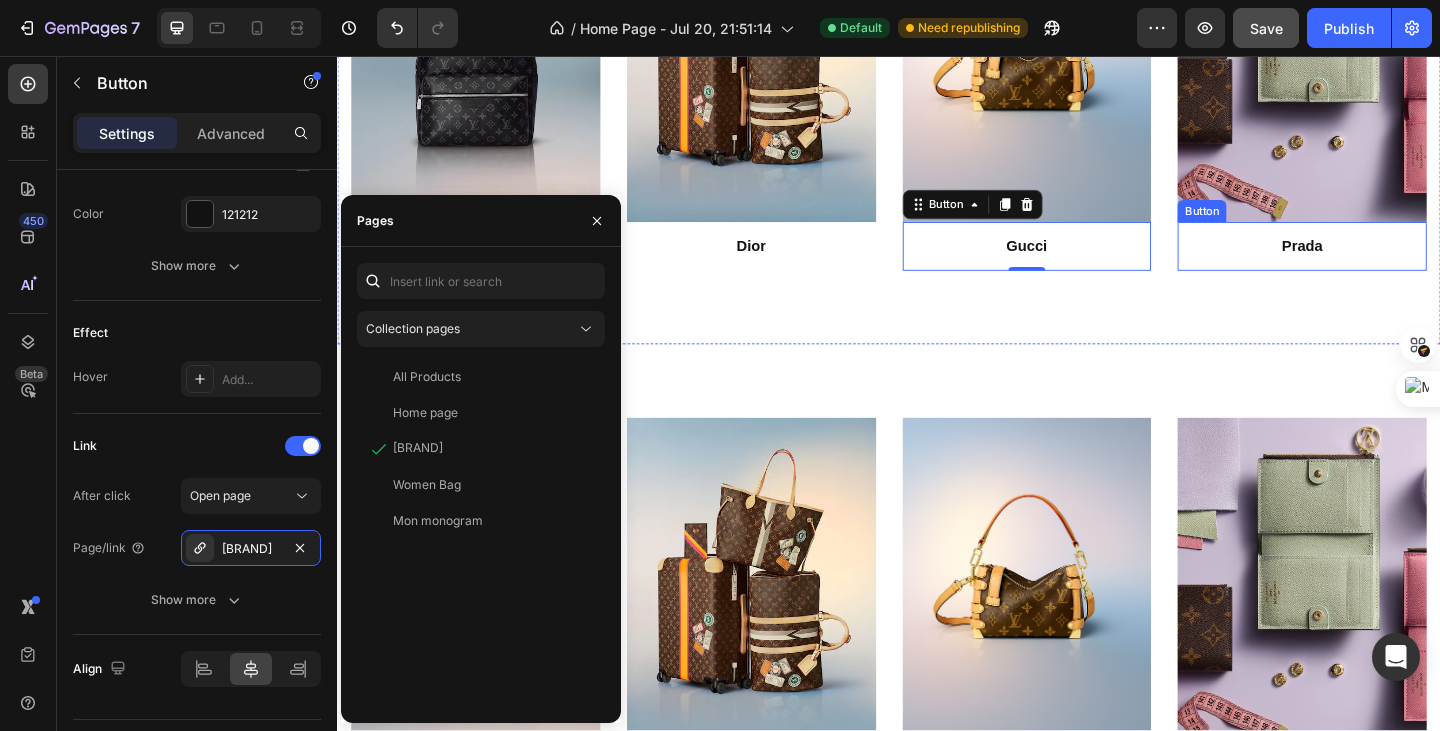 click on "Prada" at bounding box center [1386, 263] 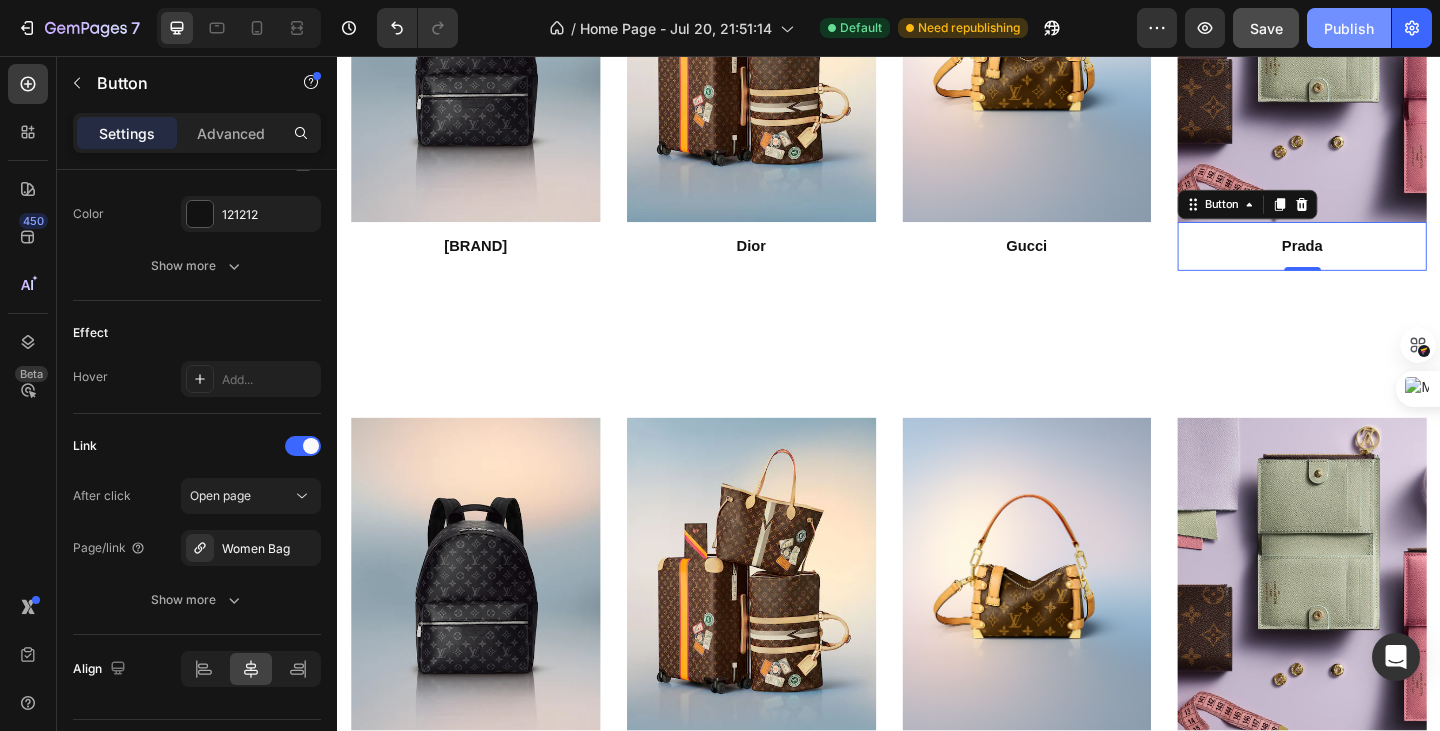 click on "Publish" at bounding box center (1349, 28) 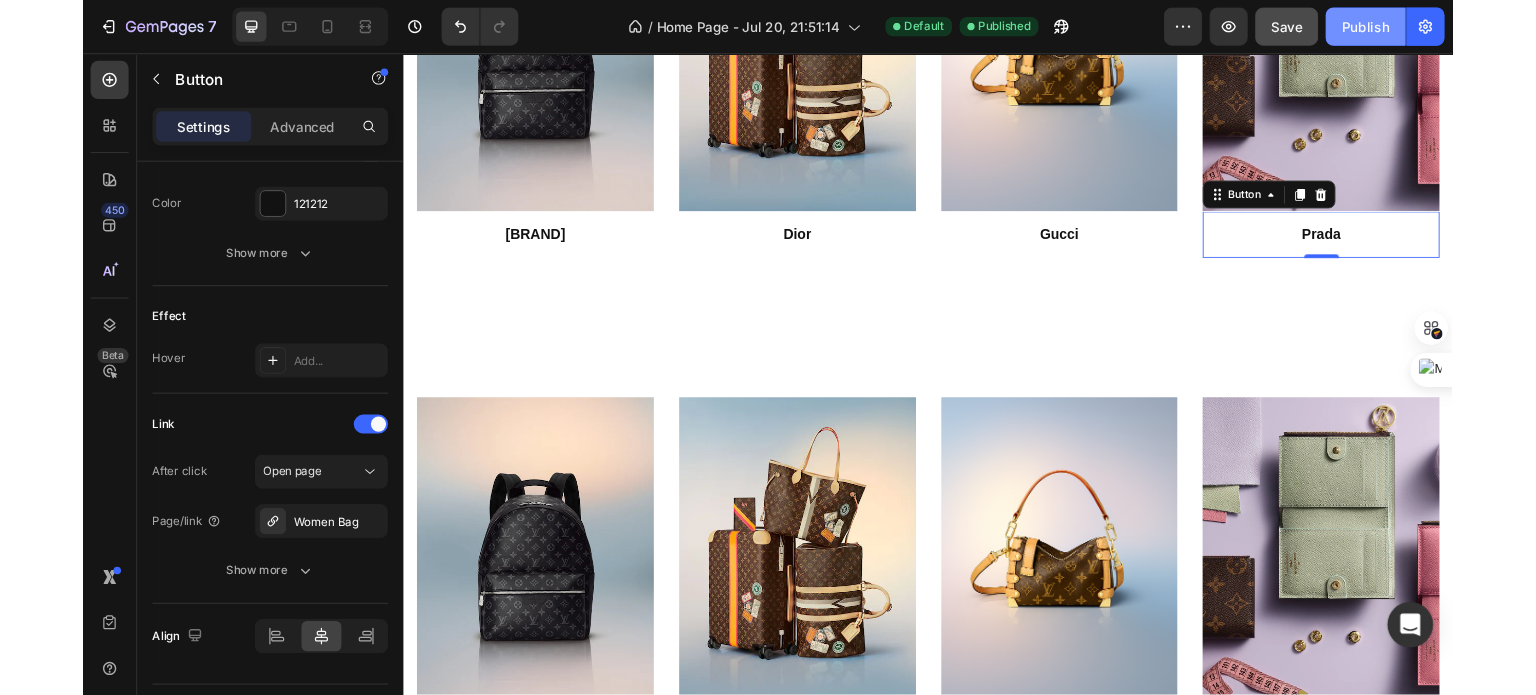scroll, scrollTop: 2083, scrollLeft: 0, axis: vertical 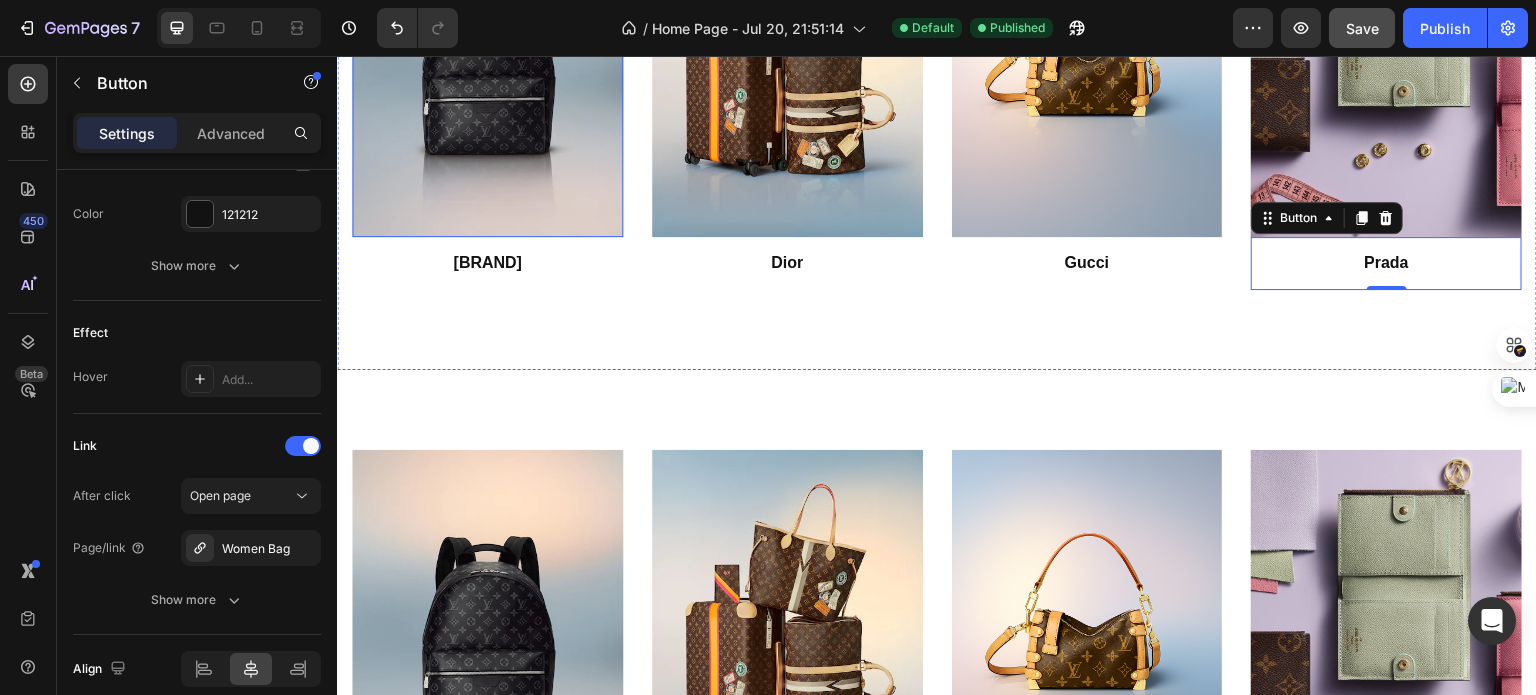 drag, startPoint x: 468, startPoint y: 112, endPoint x: 507, endPoint y: 171, distance: 70.724815 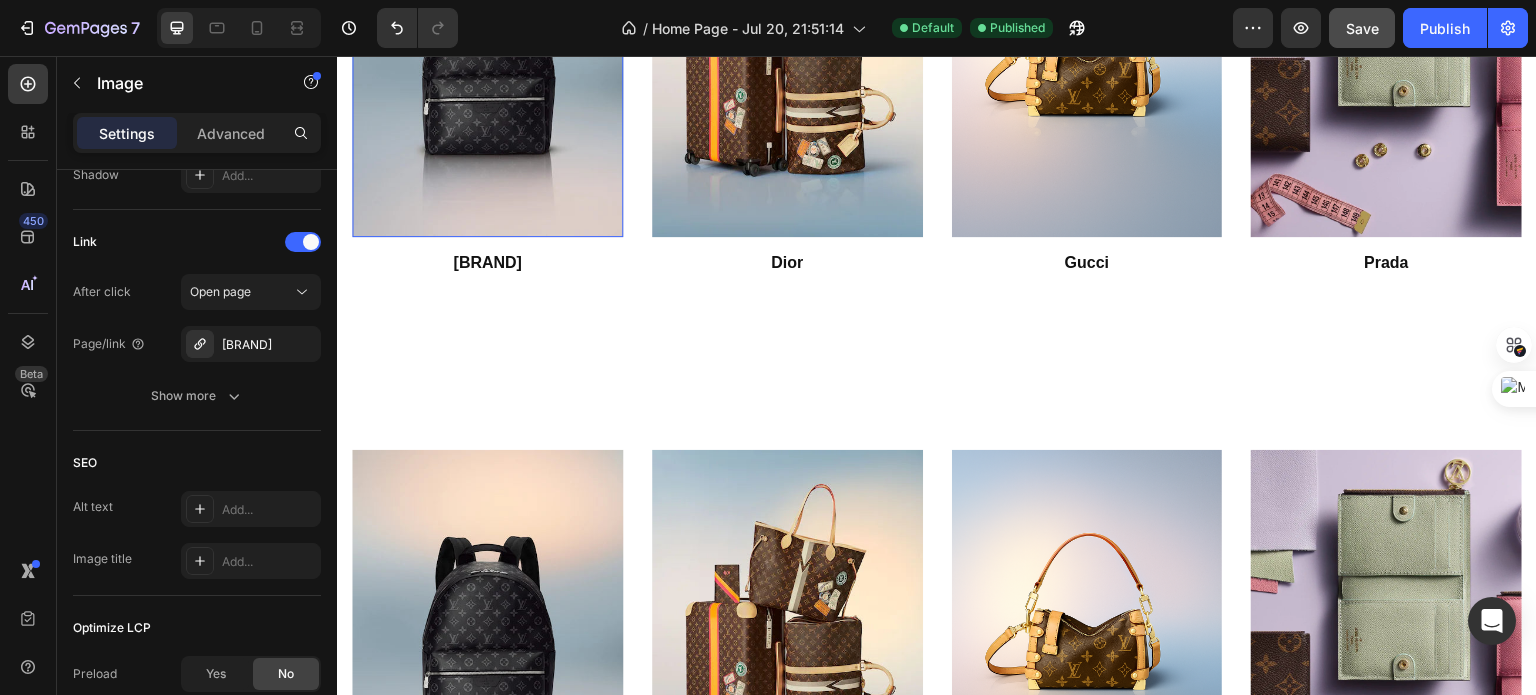 scroll, scrollTop: 0, scrollLeft: 0, axis: both 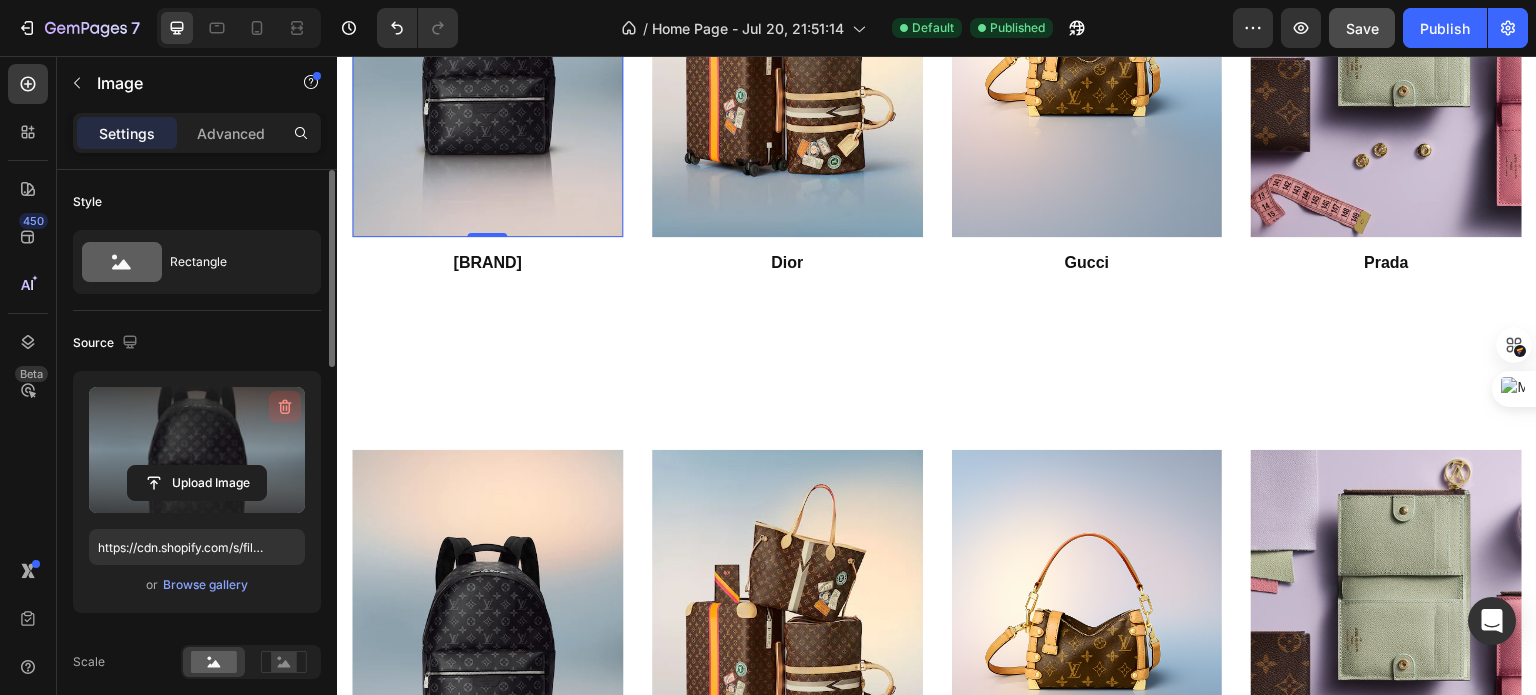 click 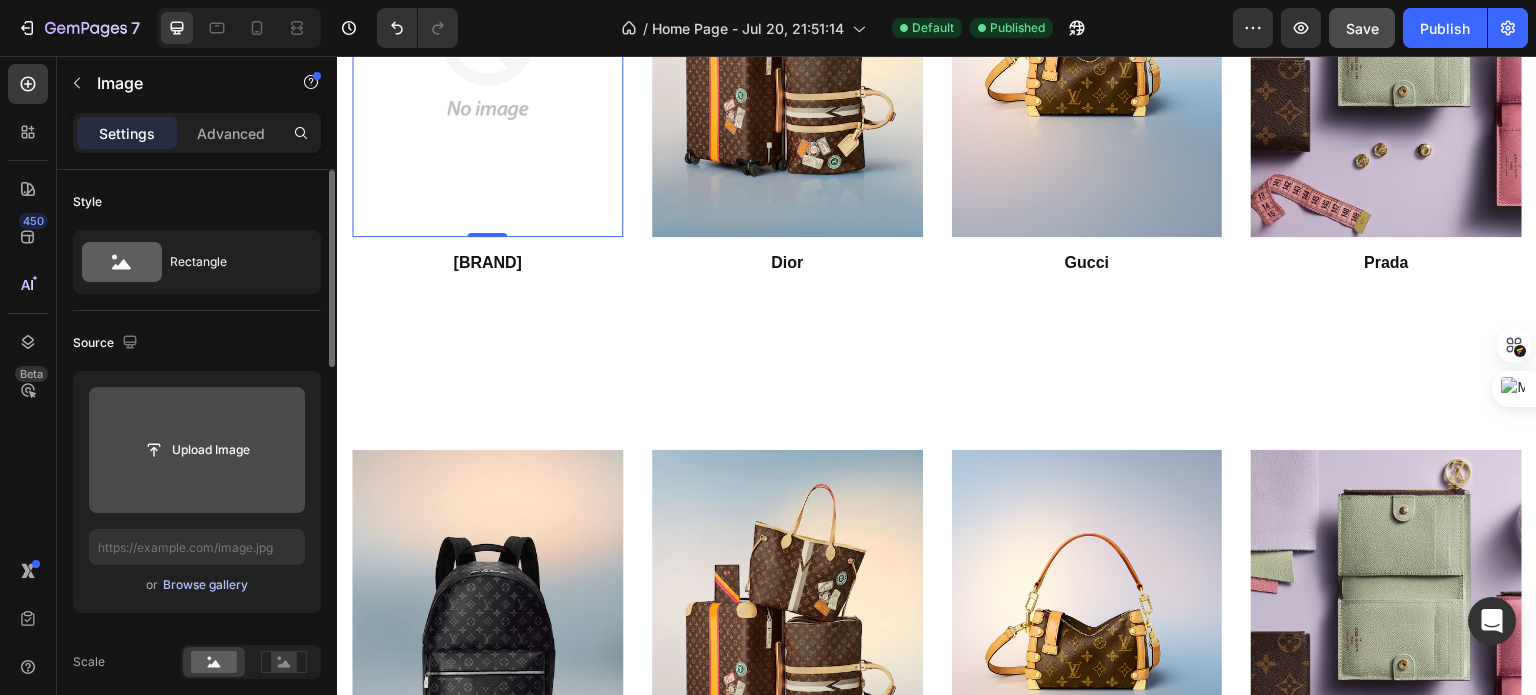 click on "Browse gallery" at bounding box center (205, 585) 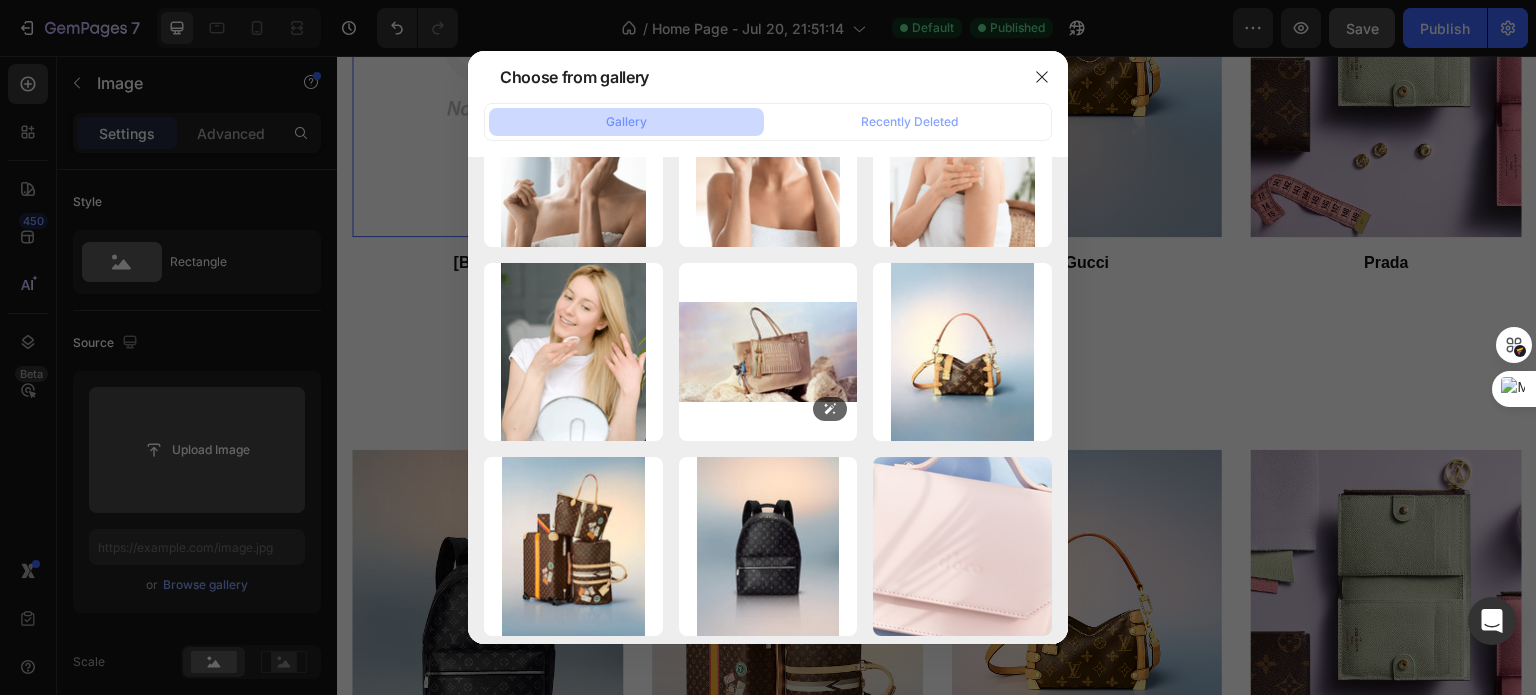 scroll, scrollTop: 4785, scrollLeft: 0, axis: vertical 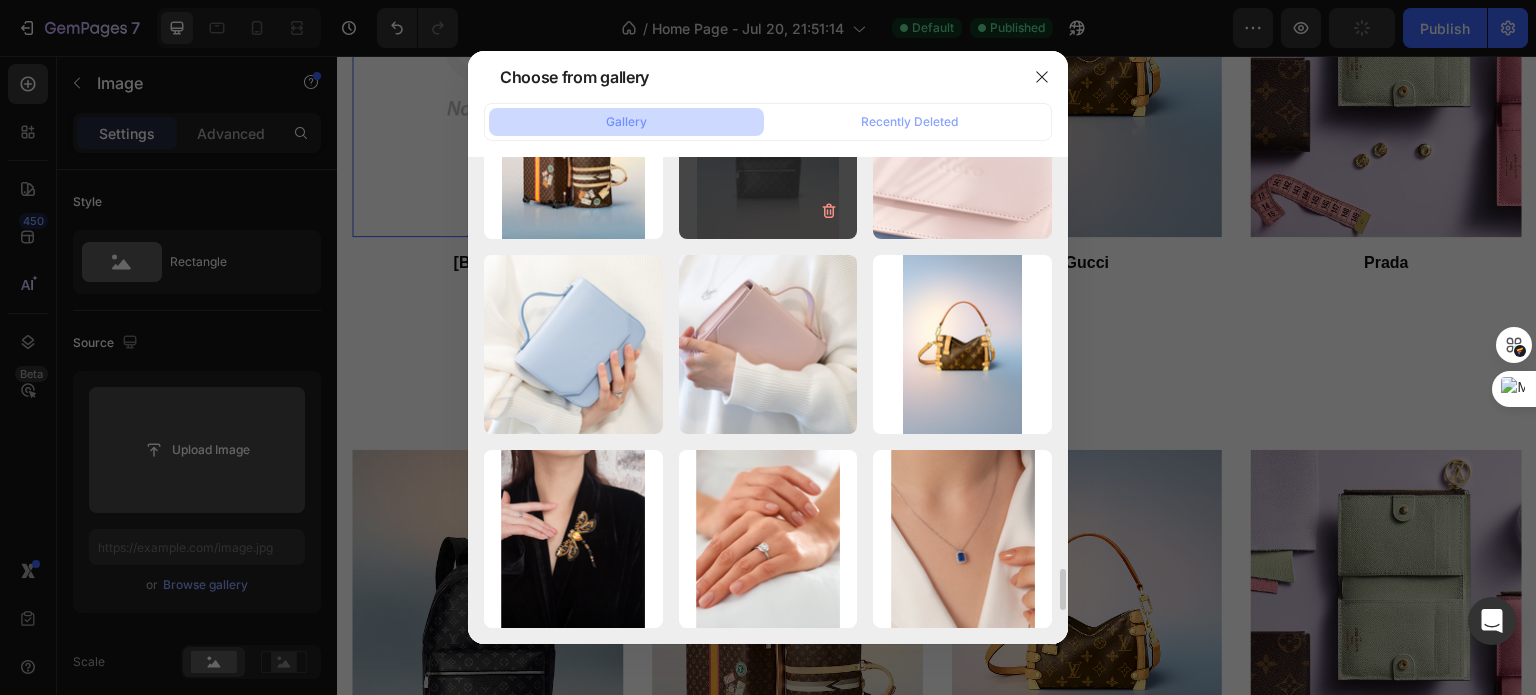 click on "Men_Bags_WW_HP_Categ...II.webp 19.98 kb" at bounding box center (768, 149) 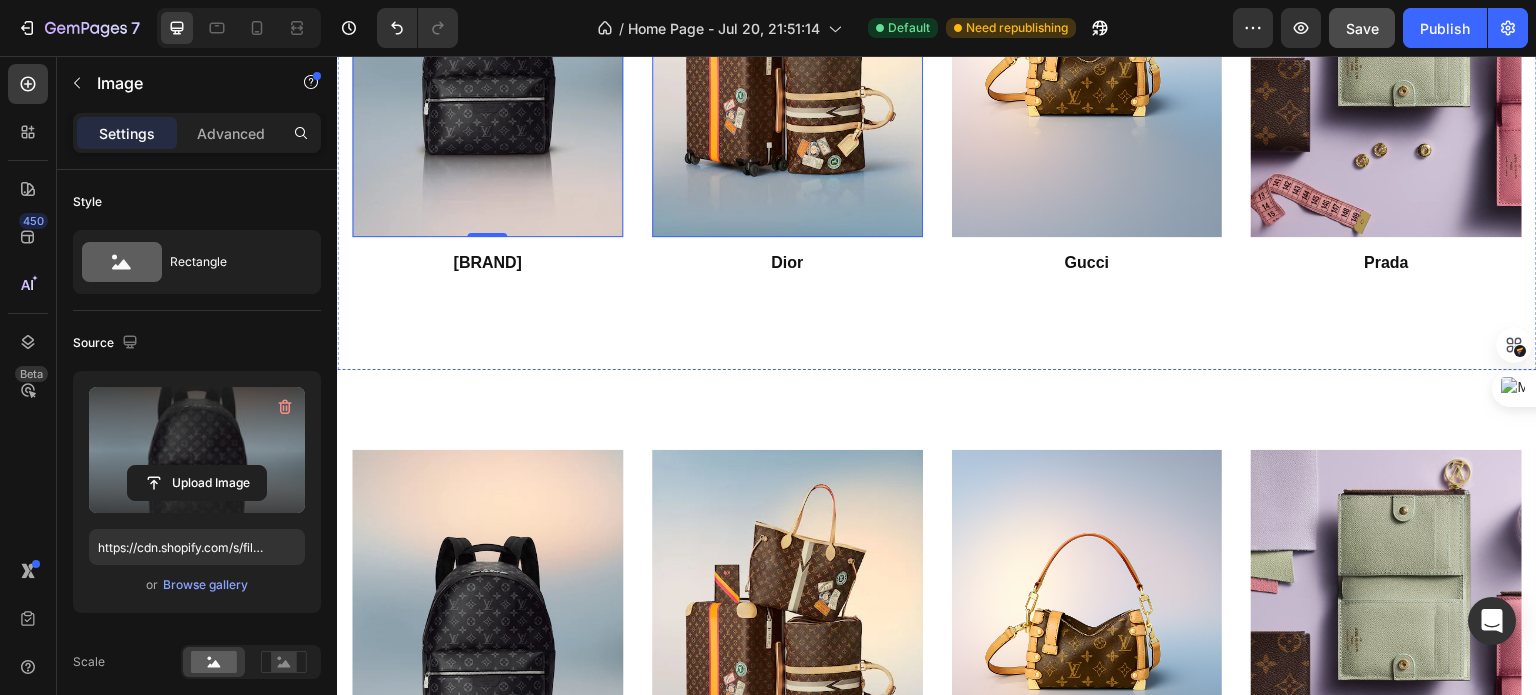 scroll, scrollTop: 1769, scrollLeft: 0, axis: vertical 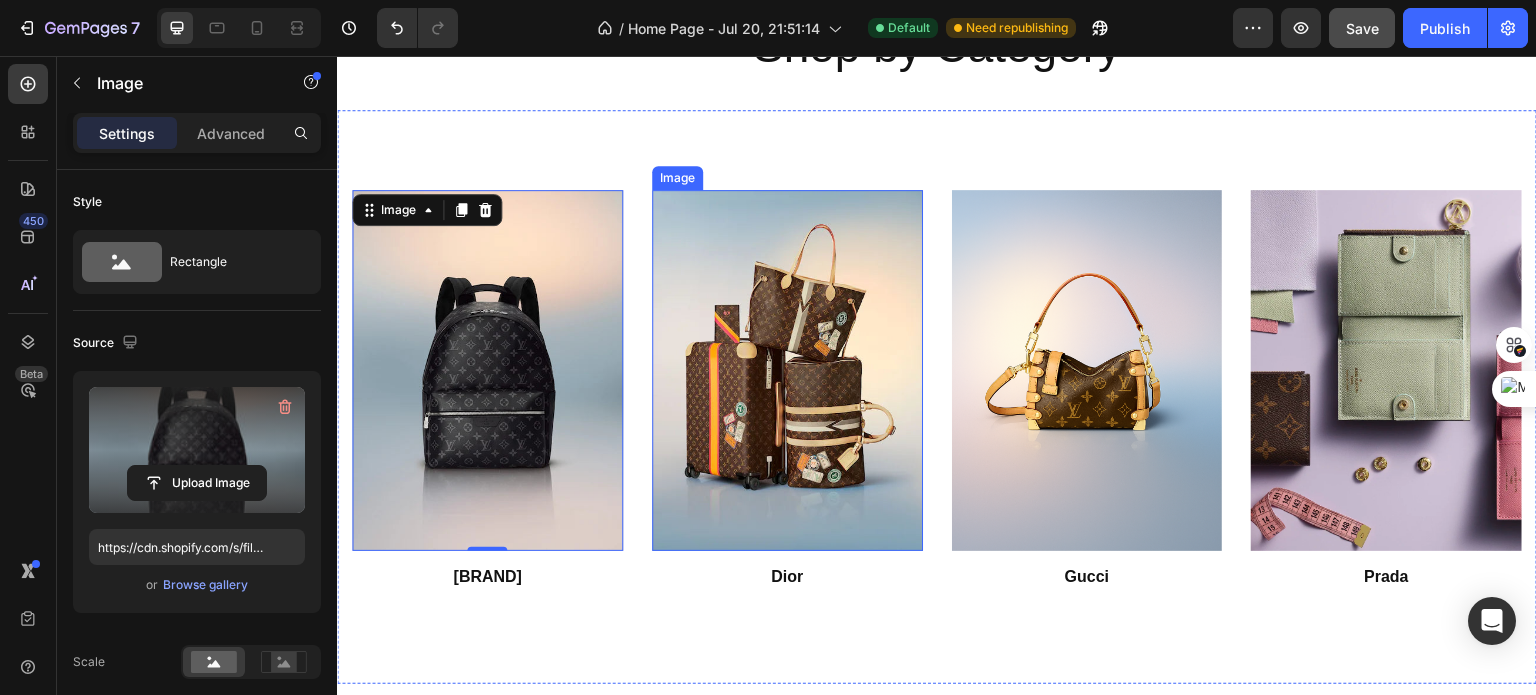 drag, startPoint x: 760, startPoint y: 386, endPoint x: 784, endPoint y: 381, distance: 24.5153 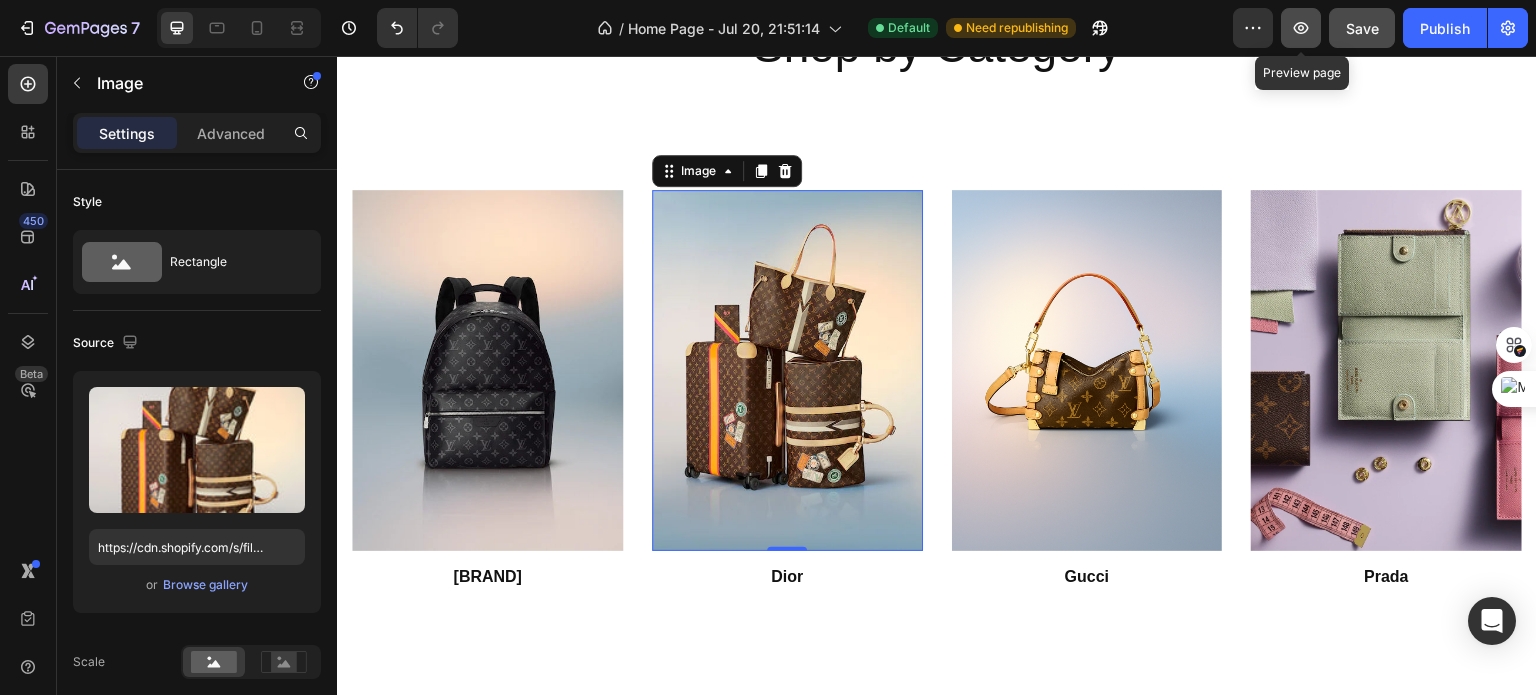 click 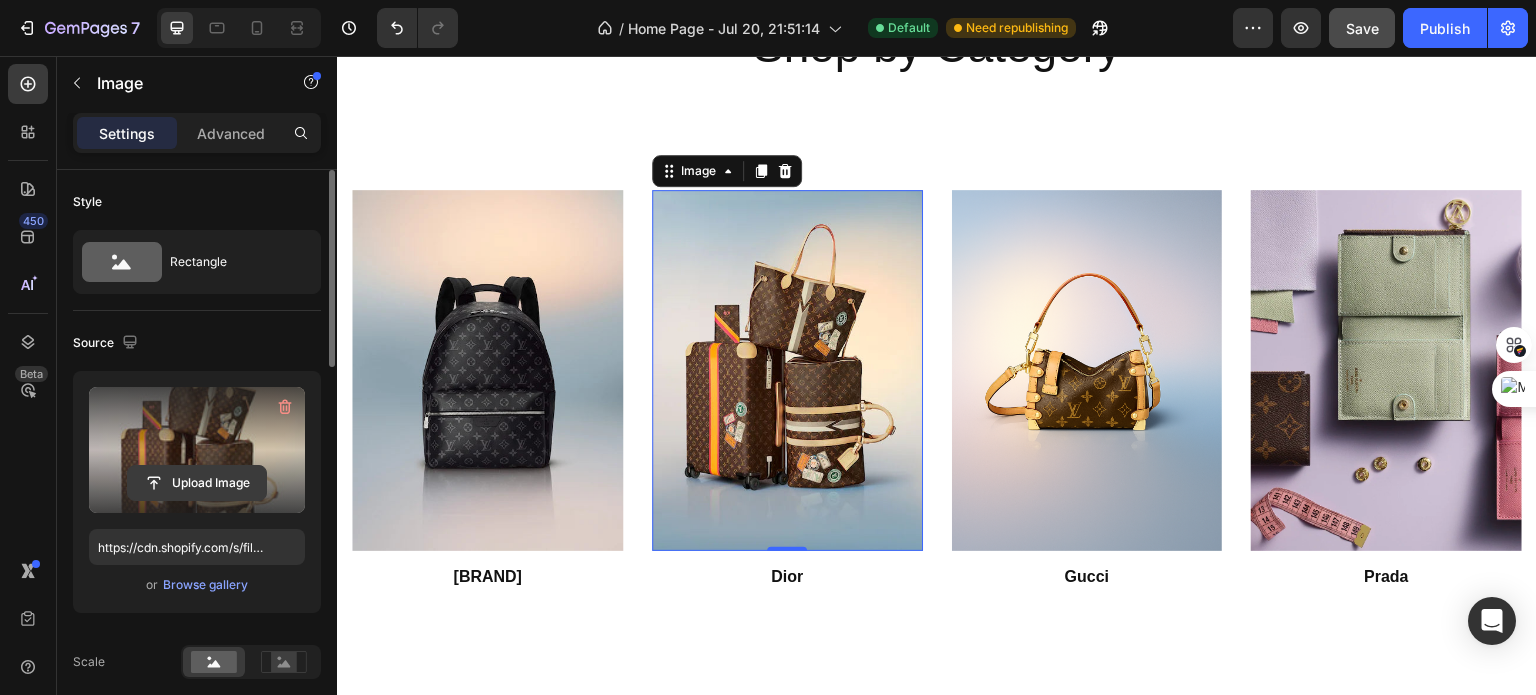 click 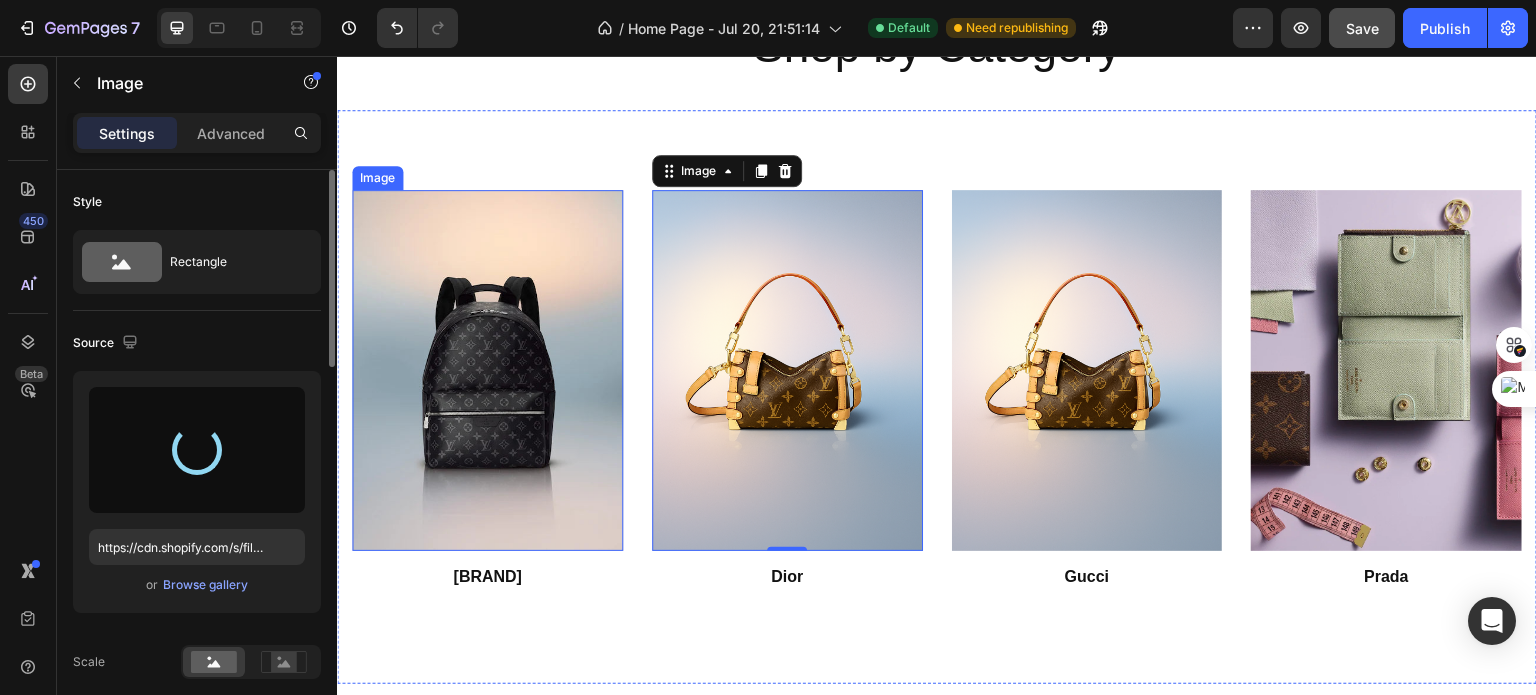 type on "https://cdn.shopify.com/s/files/1/0690/2507/1258/files/gempages_576295356417966930-136c99fa-a625-4f16-97cf-178f94f9e3cf.png" 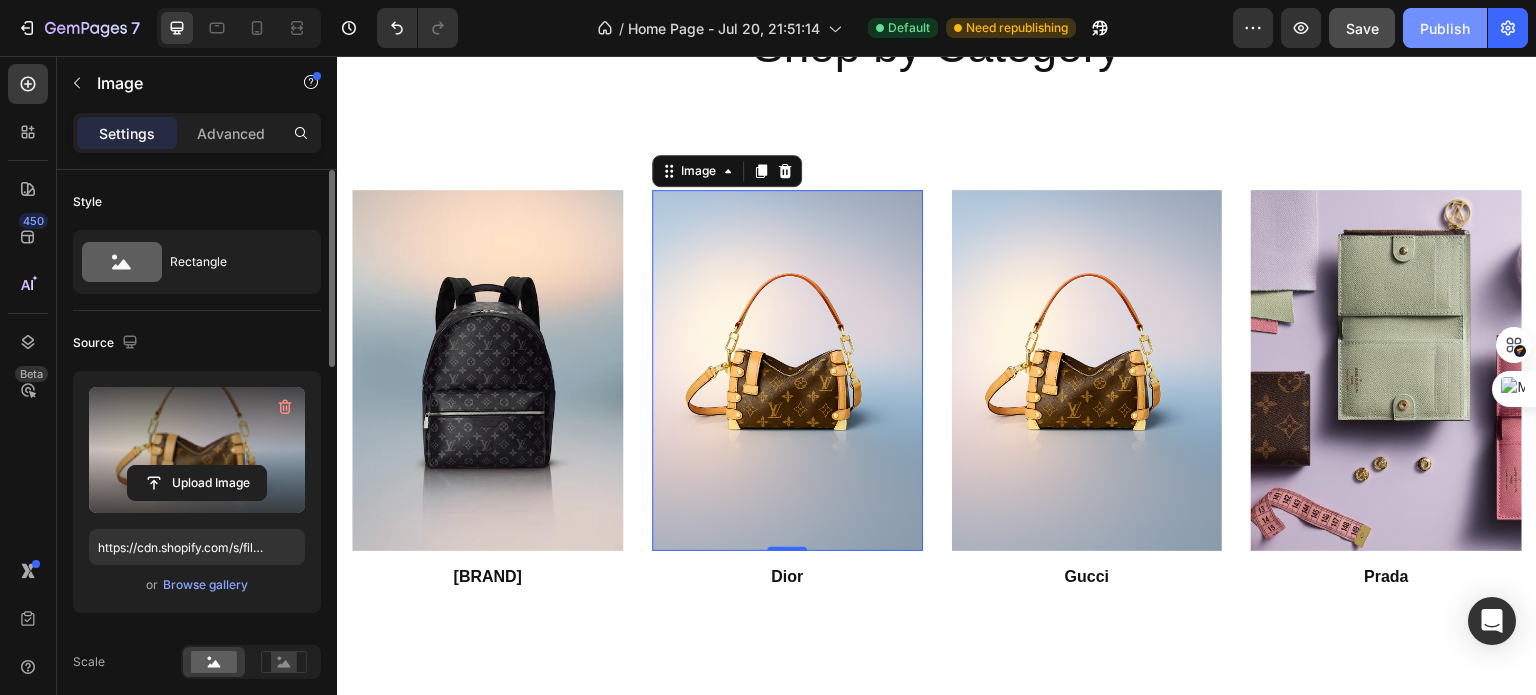 click on "Publish" at bounding box center (1445, 28) 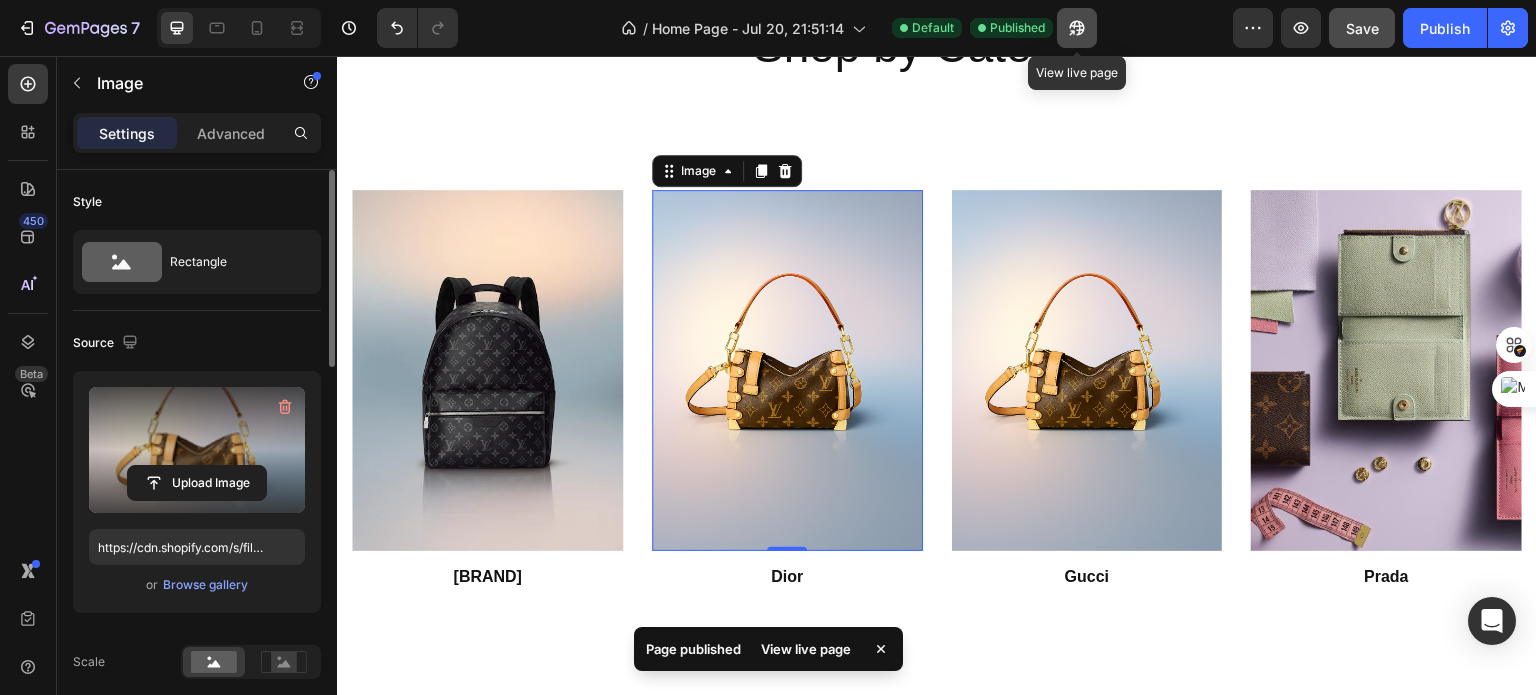 click 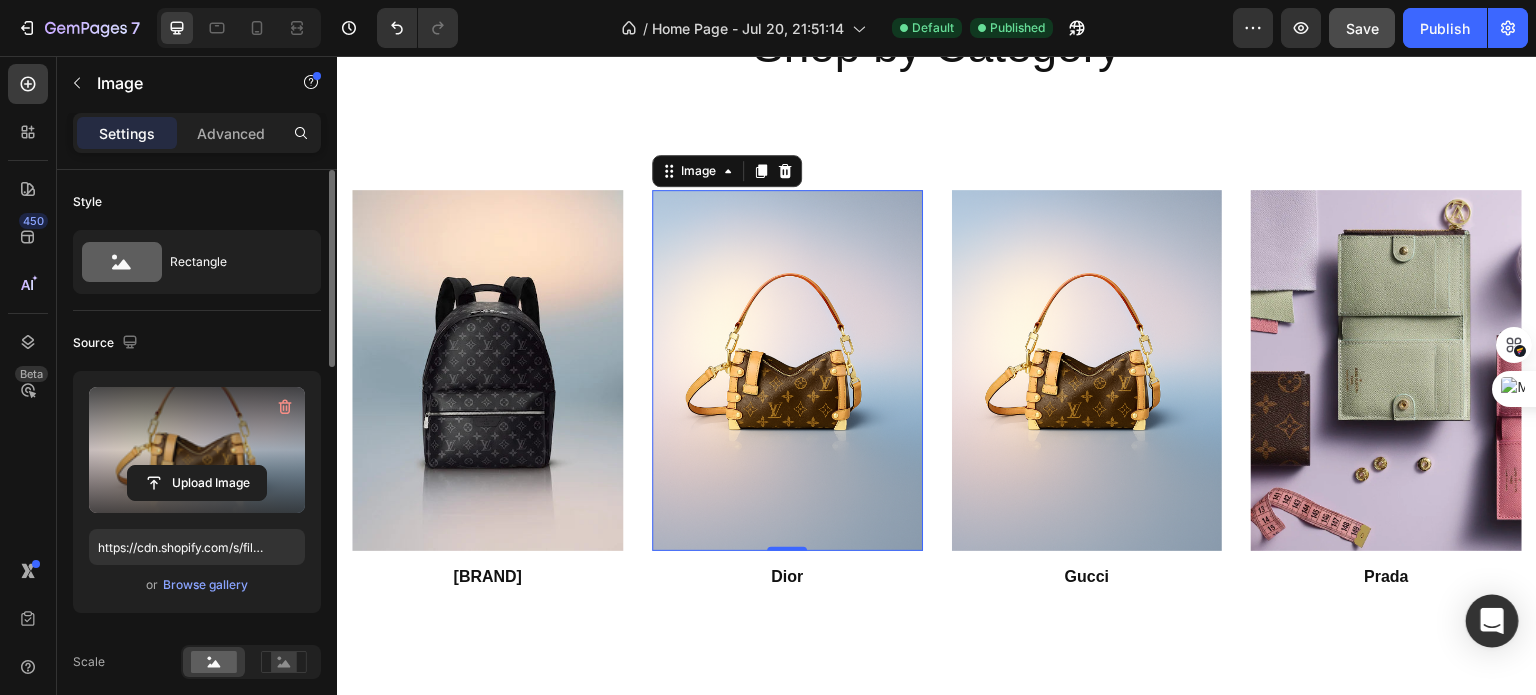 click at bounding box center [1492, 621] 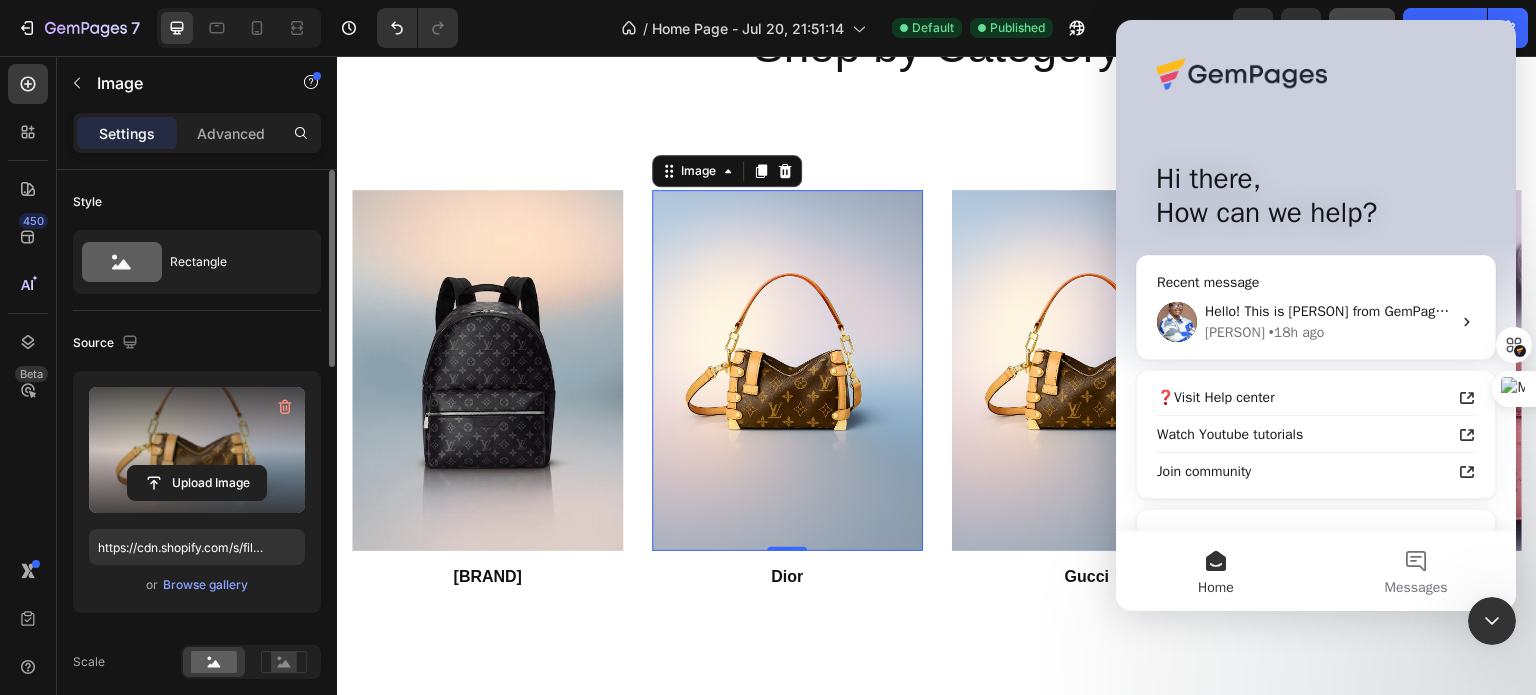 scroll, scrollTop: 0, scrollLeft: 0, axis: both 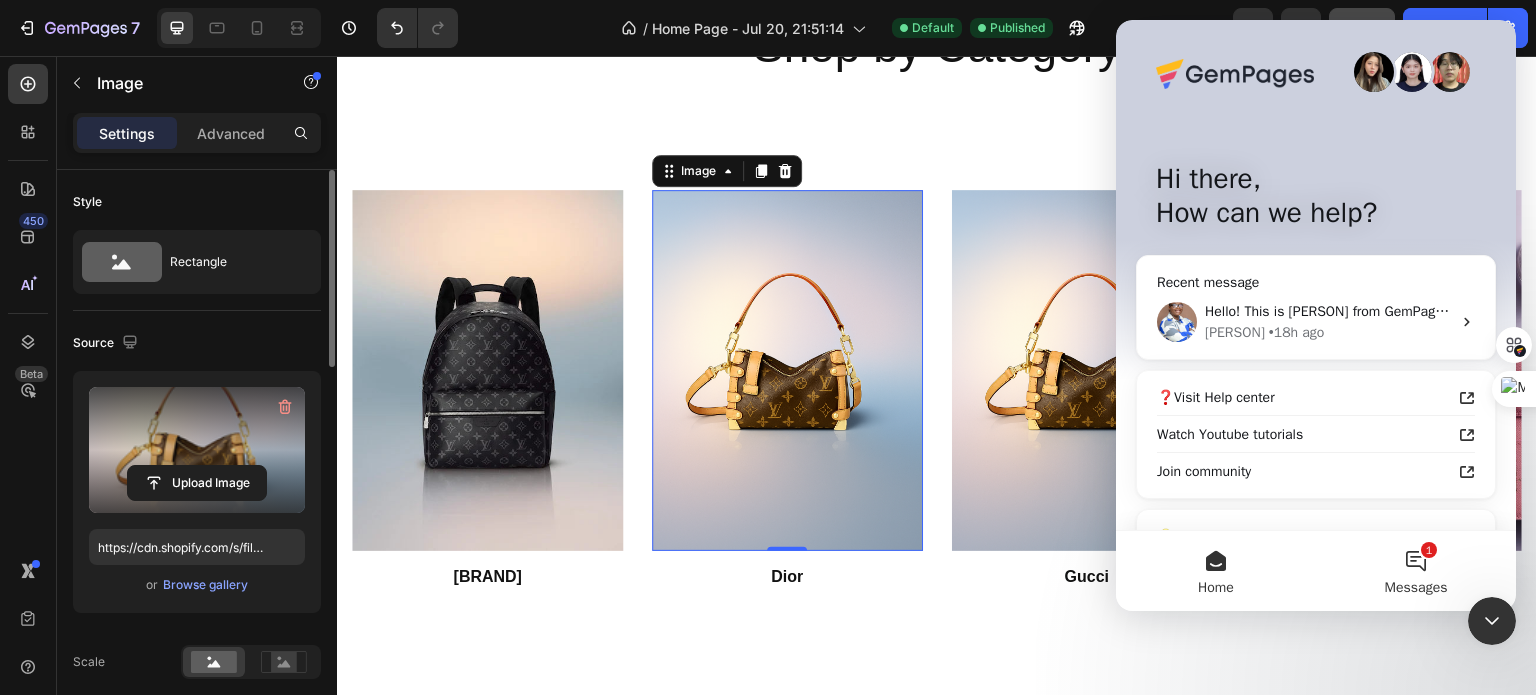click on "1 Messages" at bounding box center (1416, 571) 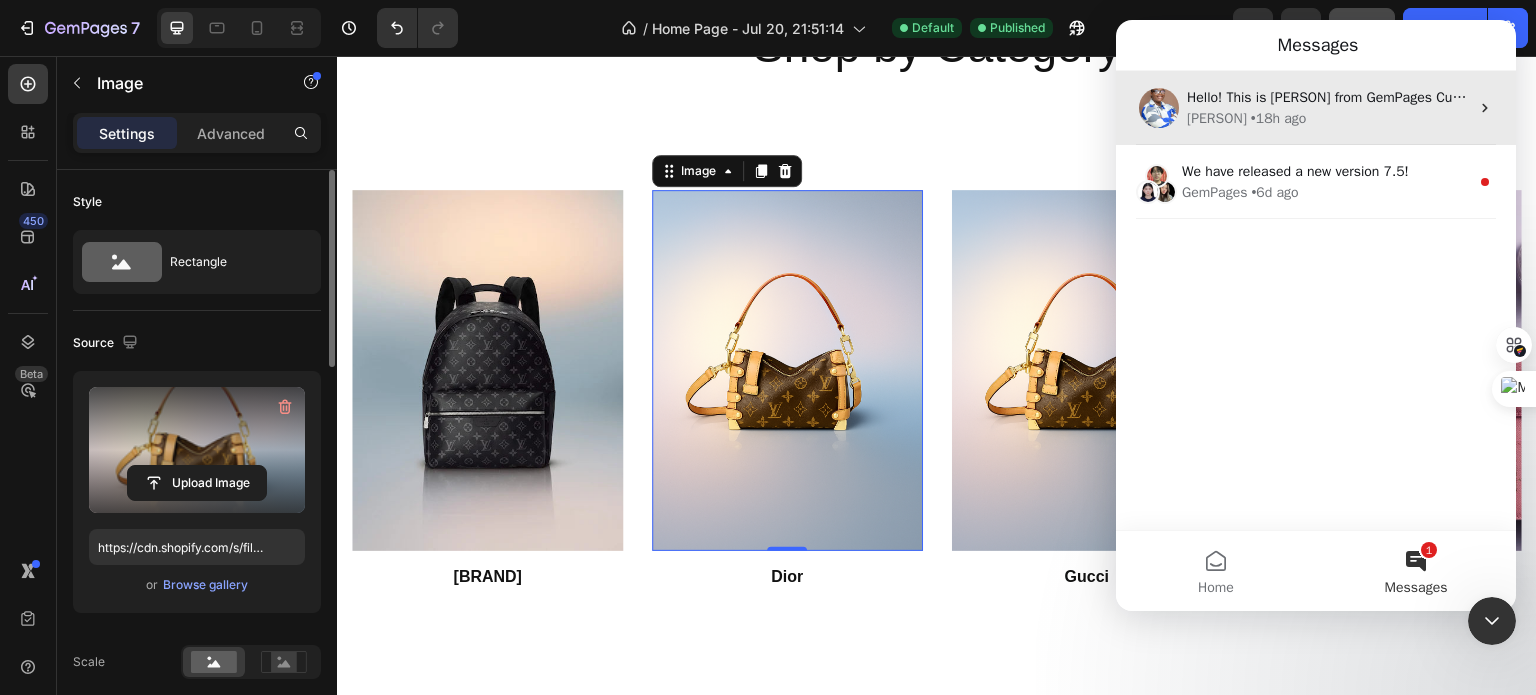 click on "•  18h ago" at bounding box center [1279, 118] 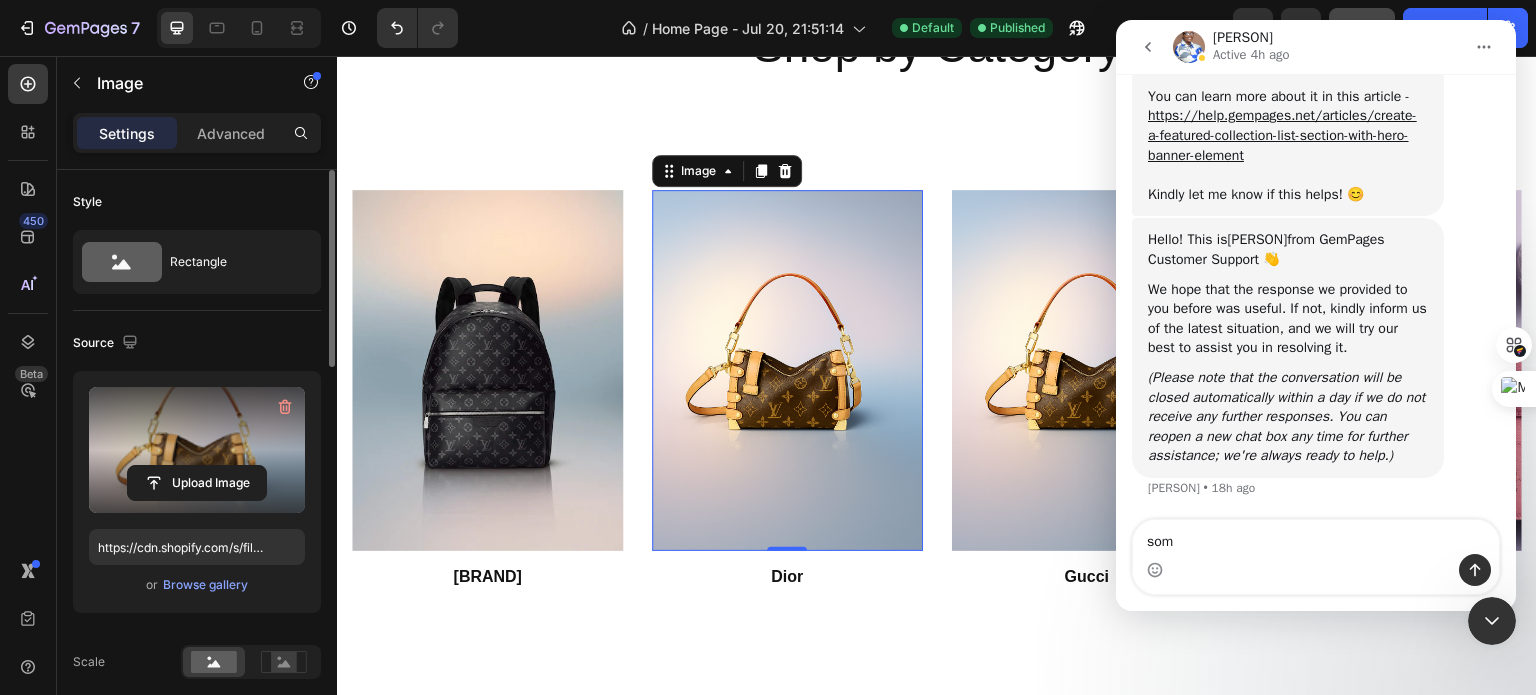 scroll, scrollTop: 1516, scrollLeft: 0, axis: vertical 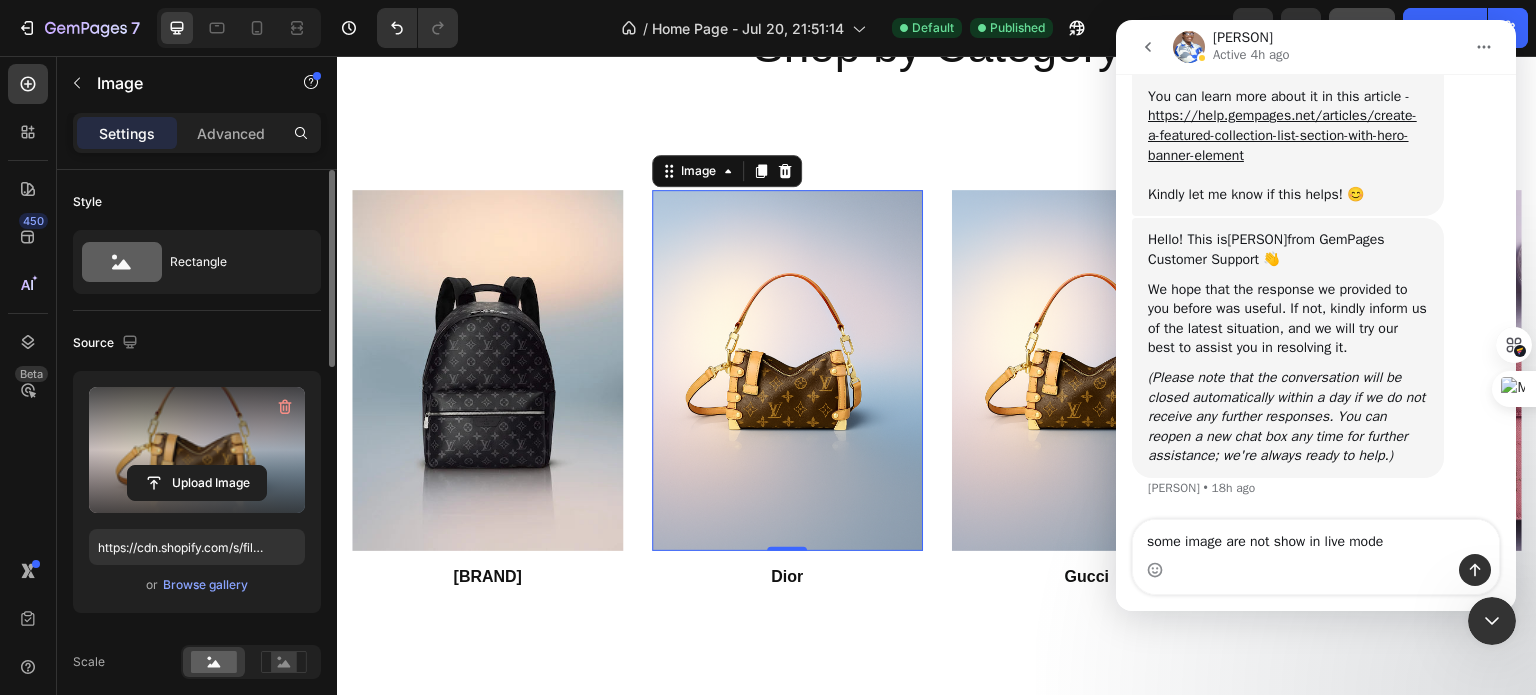 type on "some image are not show in live mode" 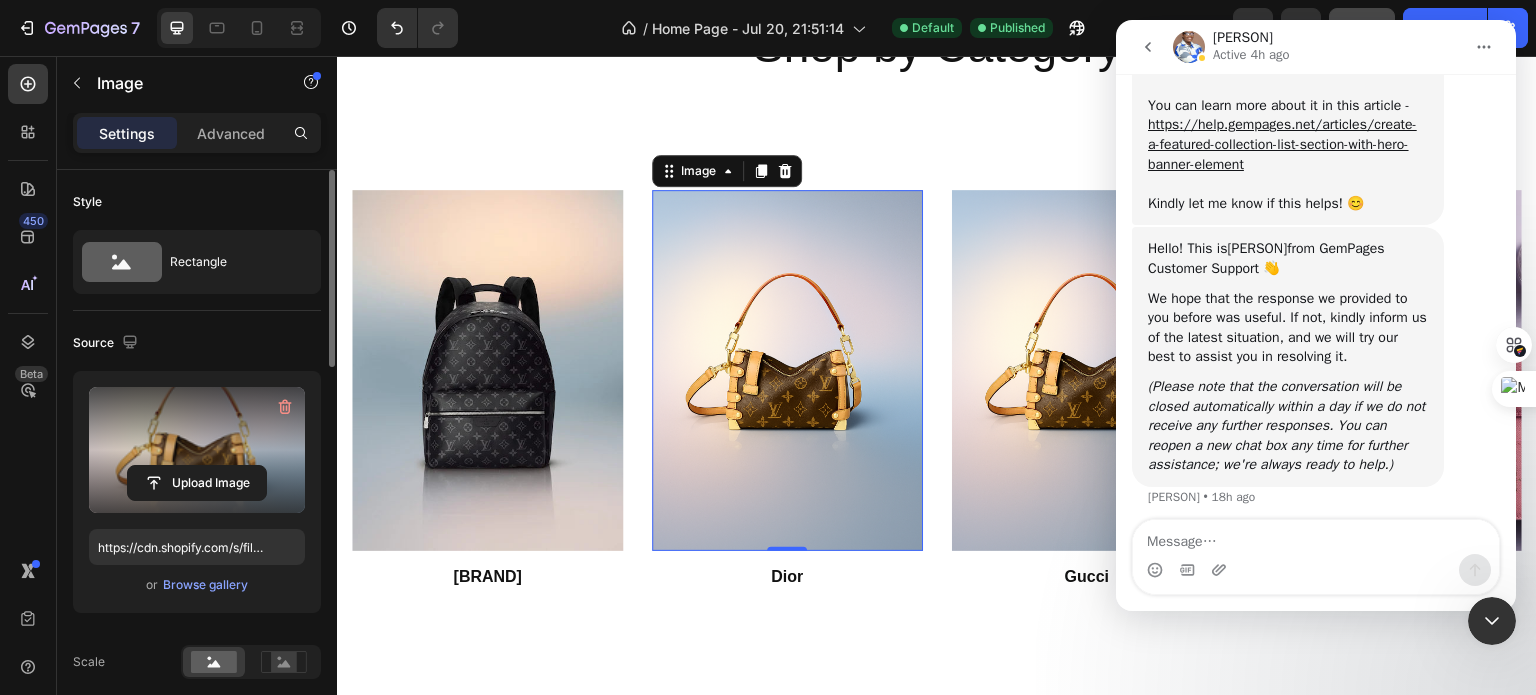 scroll, scrollTop: 1630, scrollLeft: 0, axis: vertical 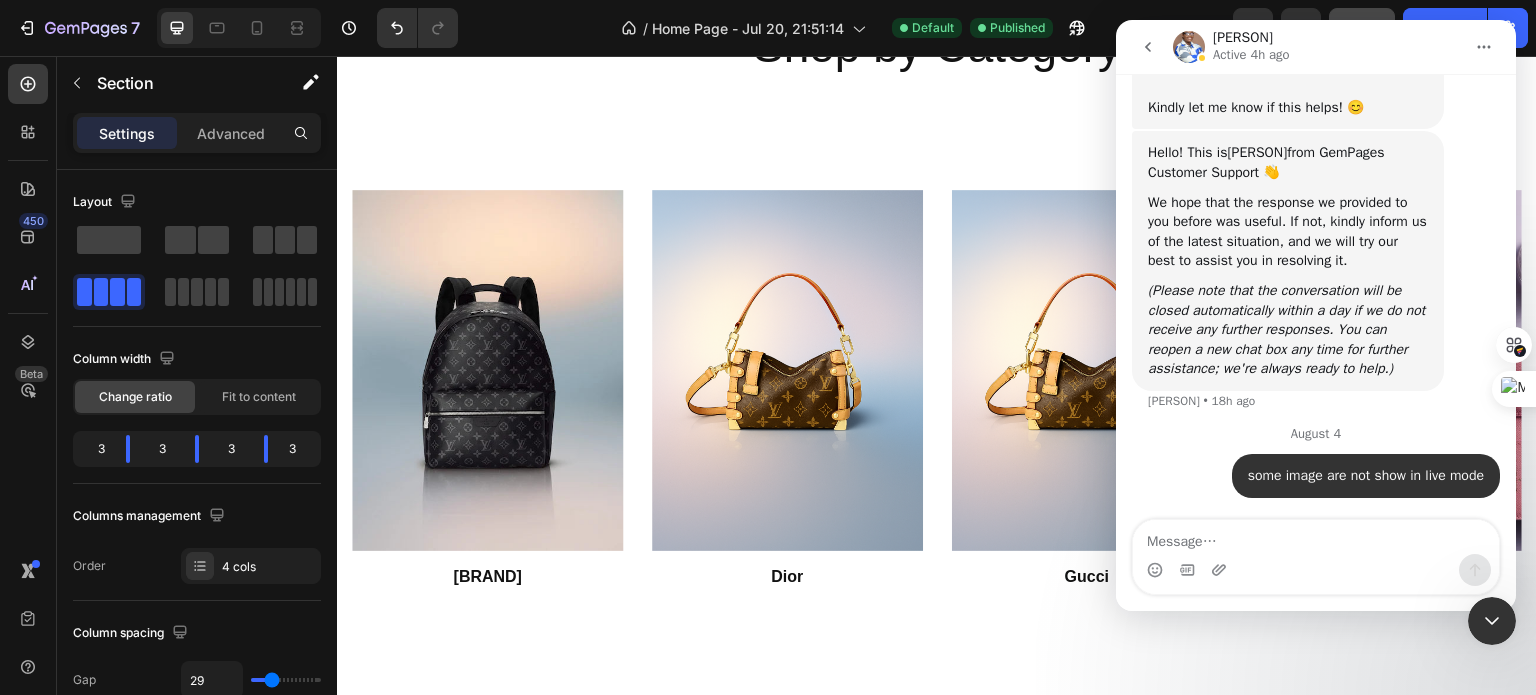 click 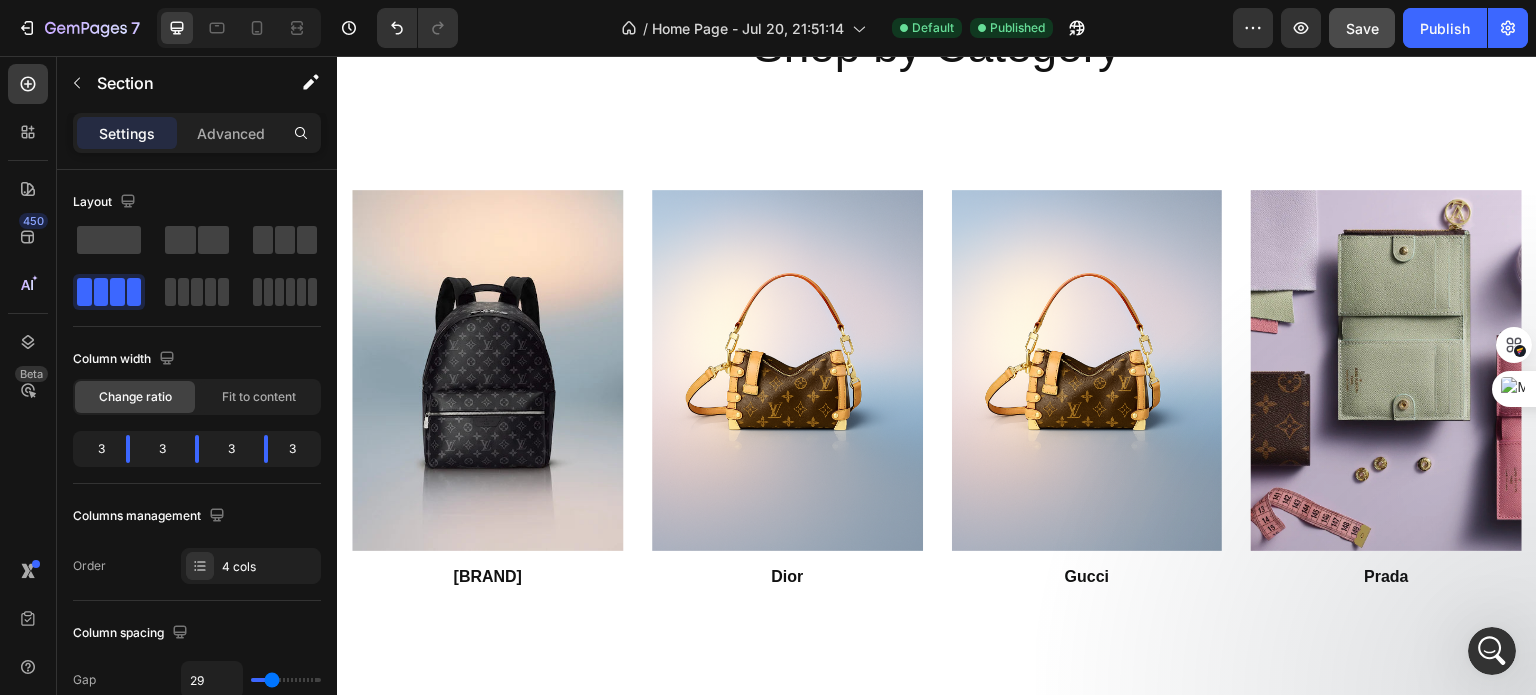 scroll, scrollTop: 0, scrollLeft: 0, axis: both 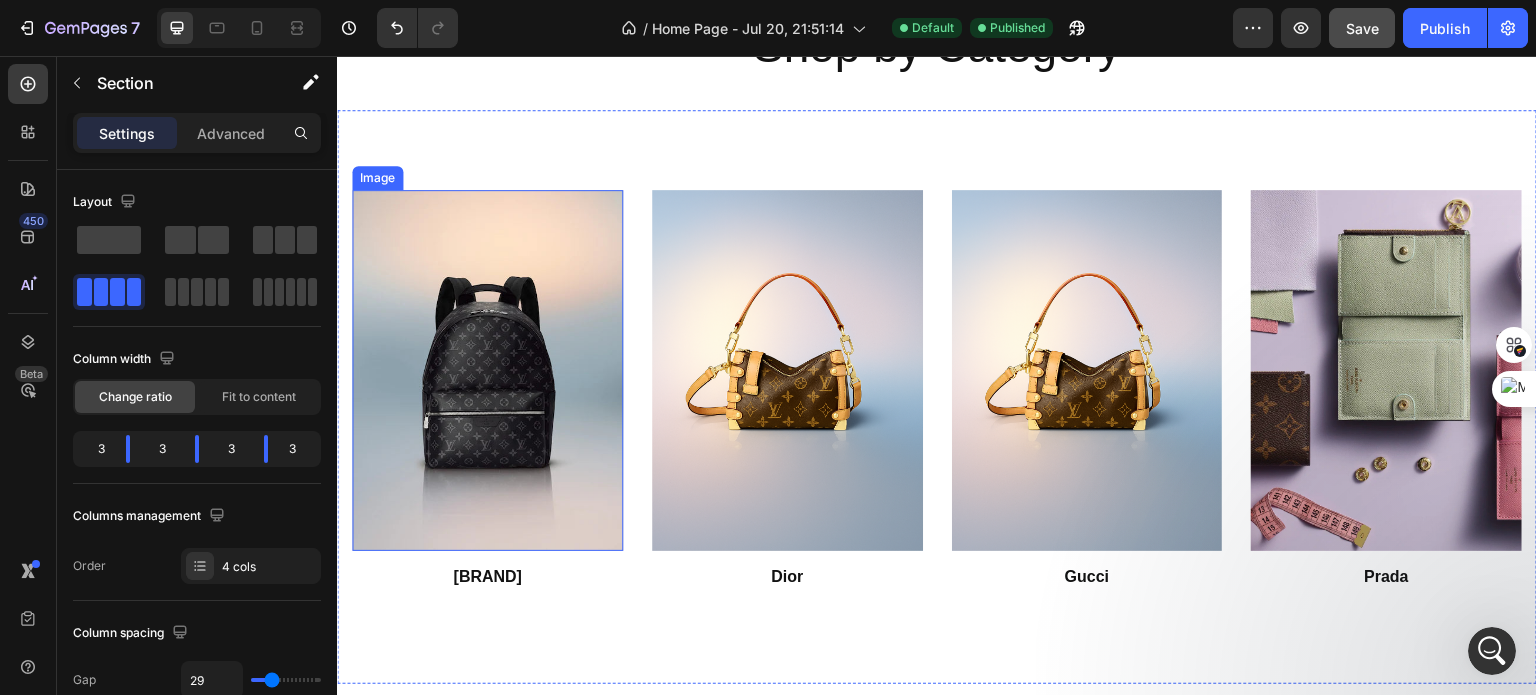 click at bounding box center (487, 370) 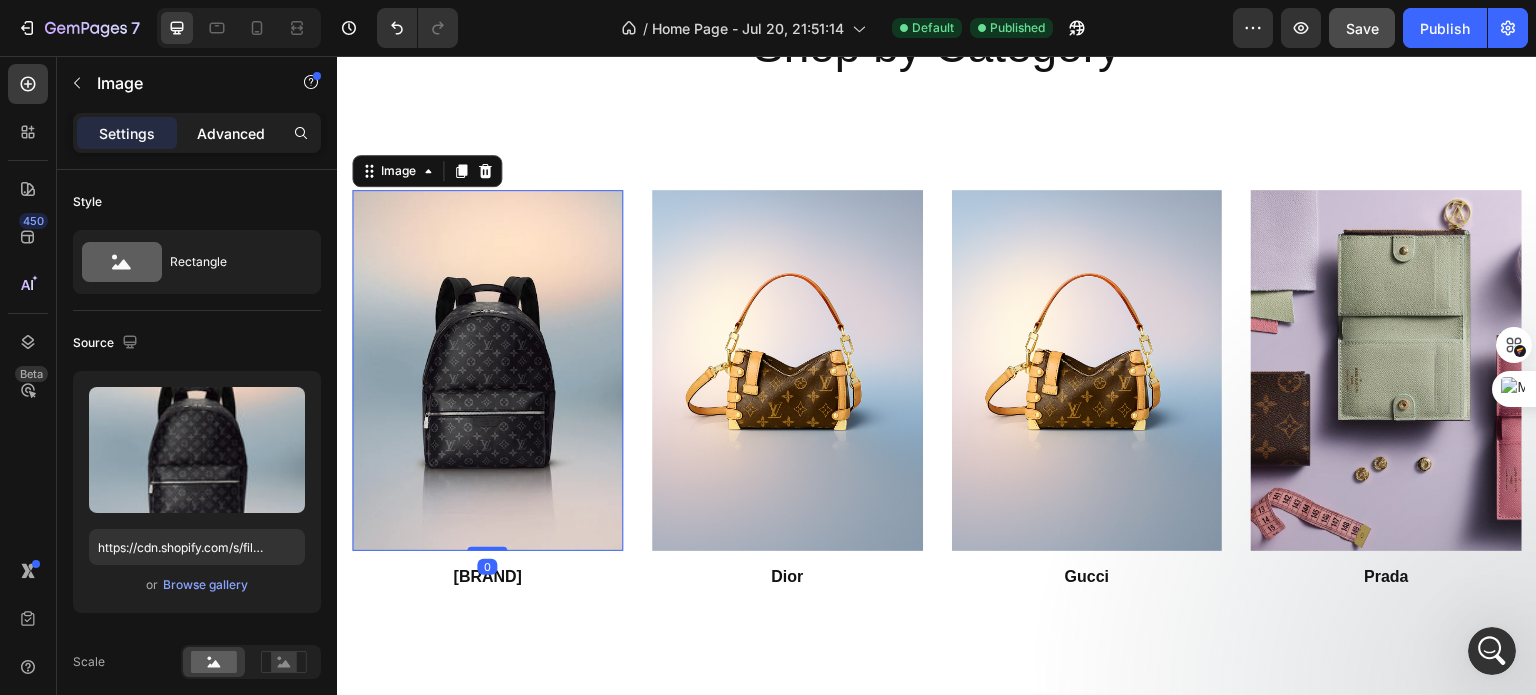 click on "Advanced" at bounding box center [231, 133] 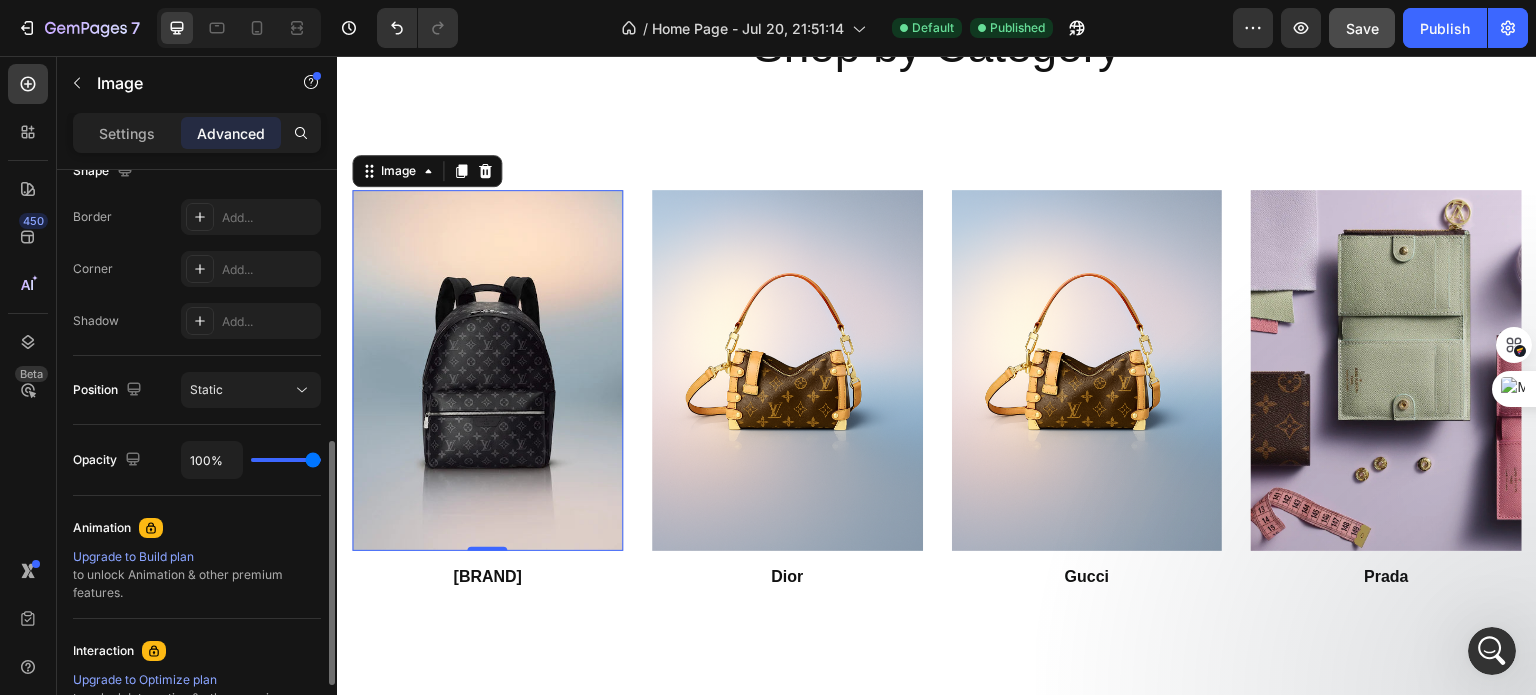 scroll, scrollTop: 575, scrollLeft: 0, axis: vertical 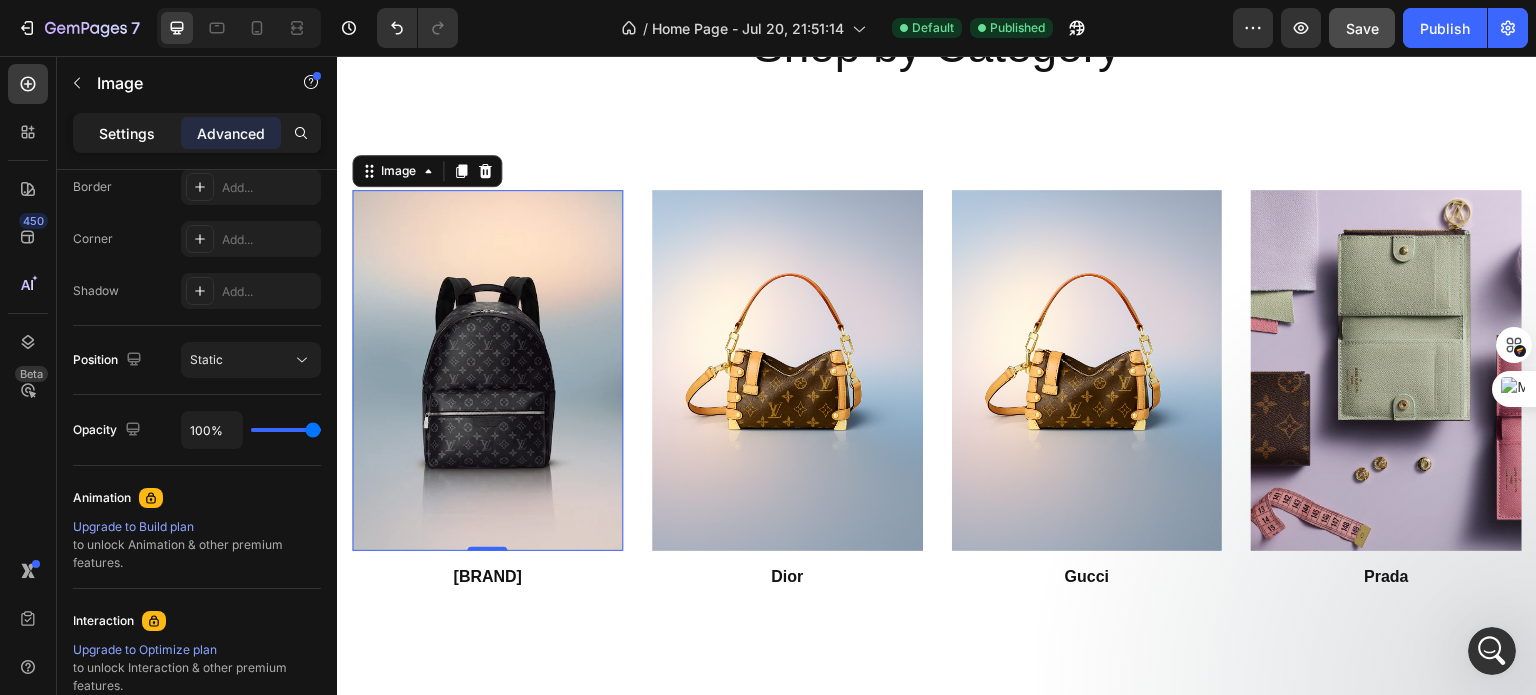 click on "Settings" at bounding box center (127, 133) 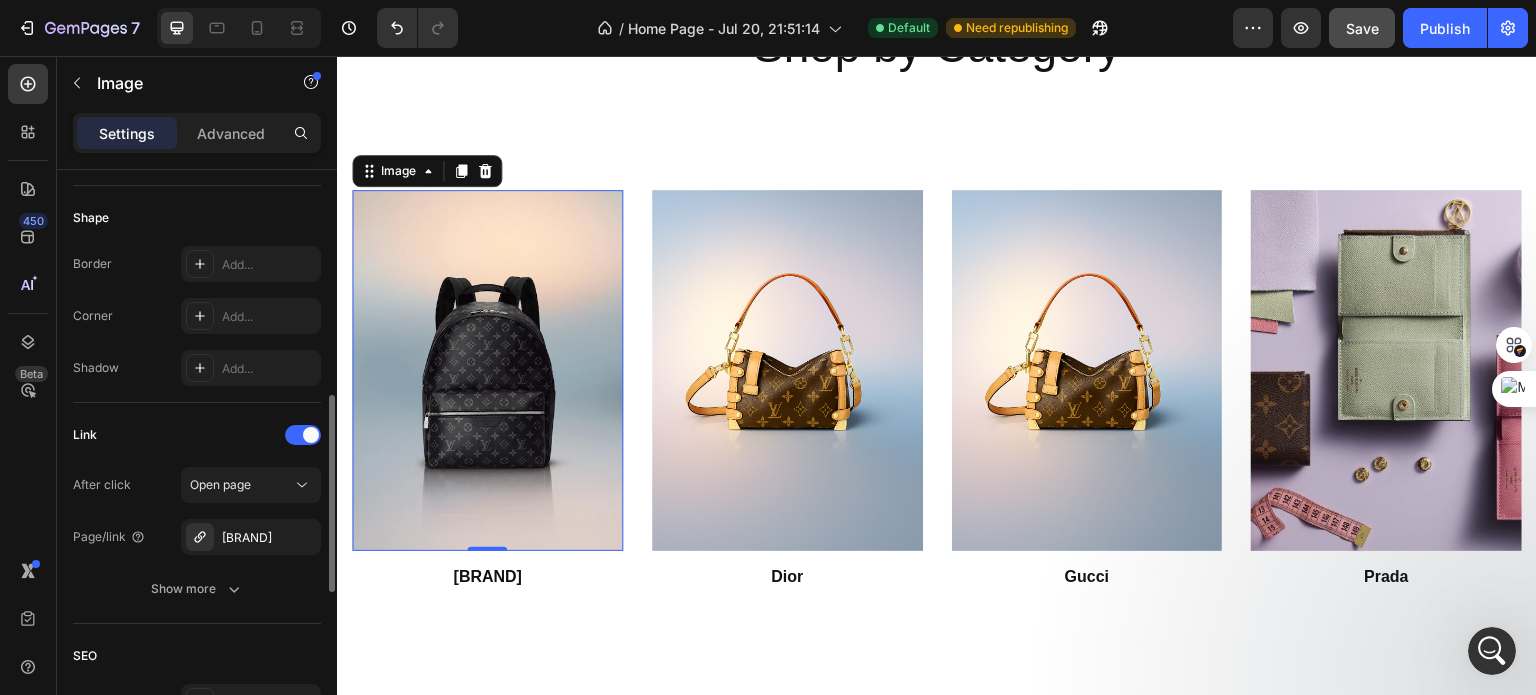scroll, scrollTop: 741, scrollLeft: 0, axis: vertical 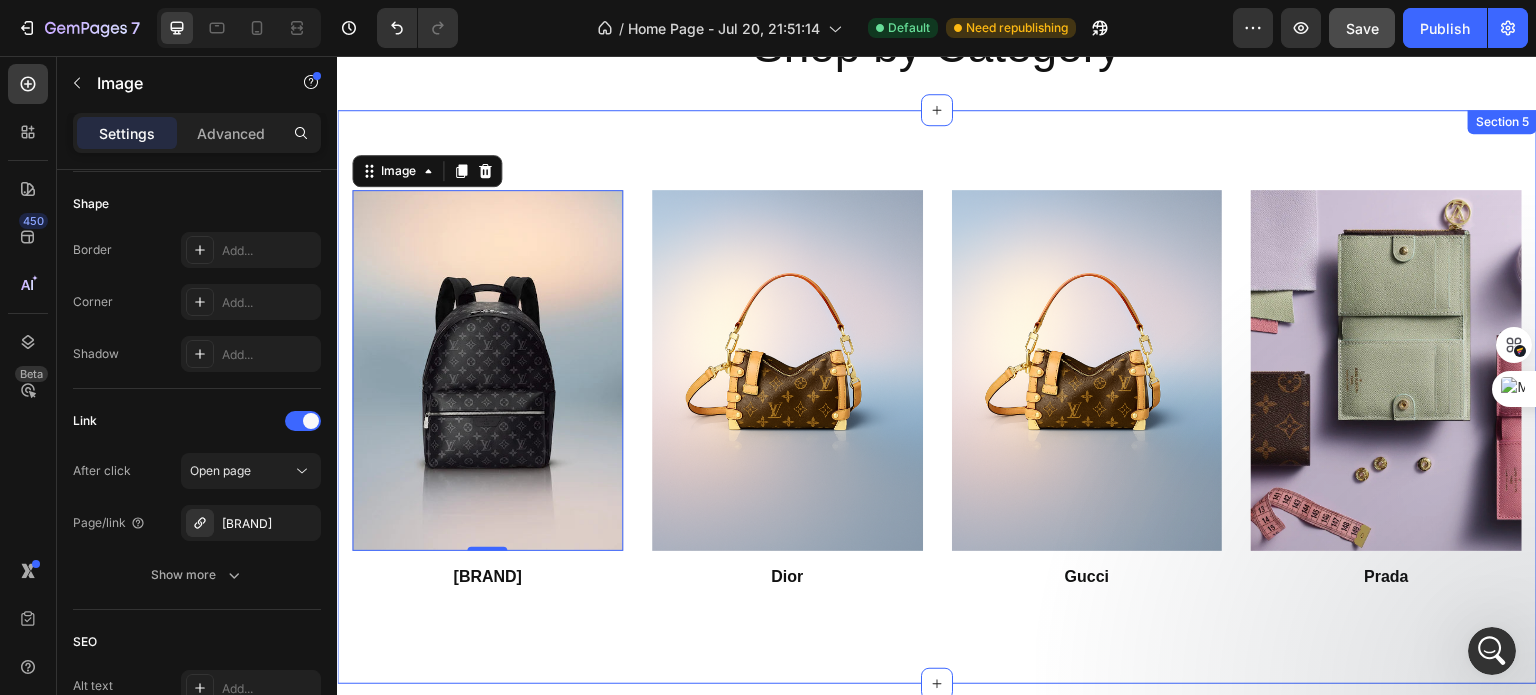 click on "Image   0 Louis vuittons Button Image Dior Button Image Gucci Button Image Prada Button Section 5" at bounding box center [937, 397] 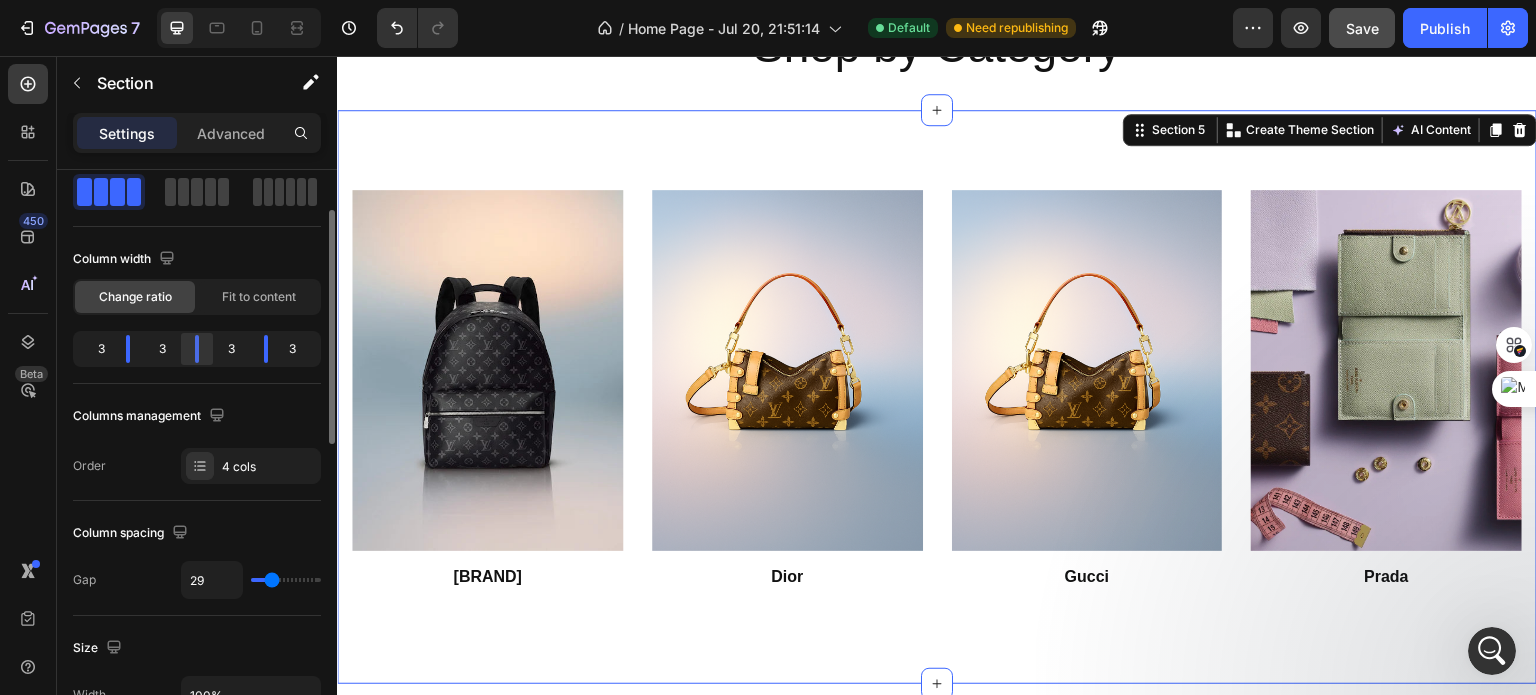 scroll, scrollTop: 100, scrollLeft: 0, axis: vertical 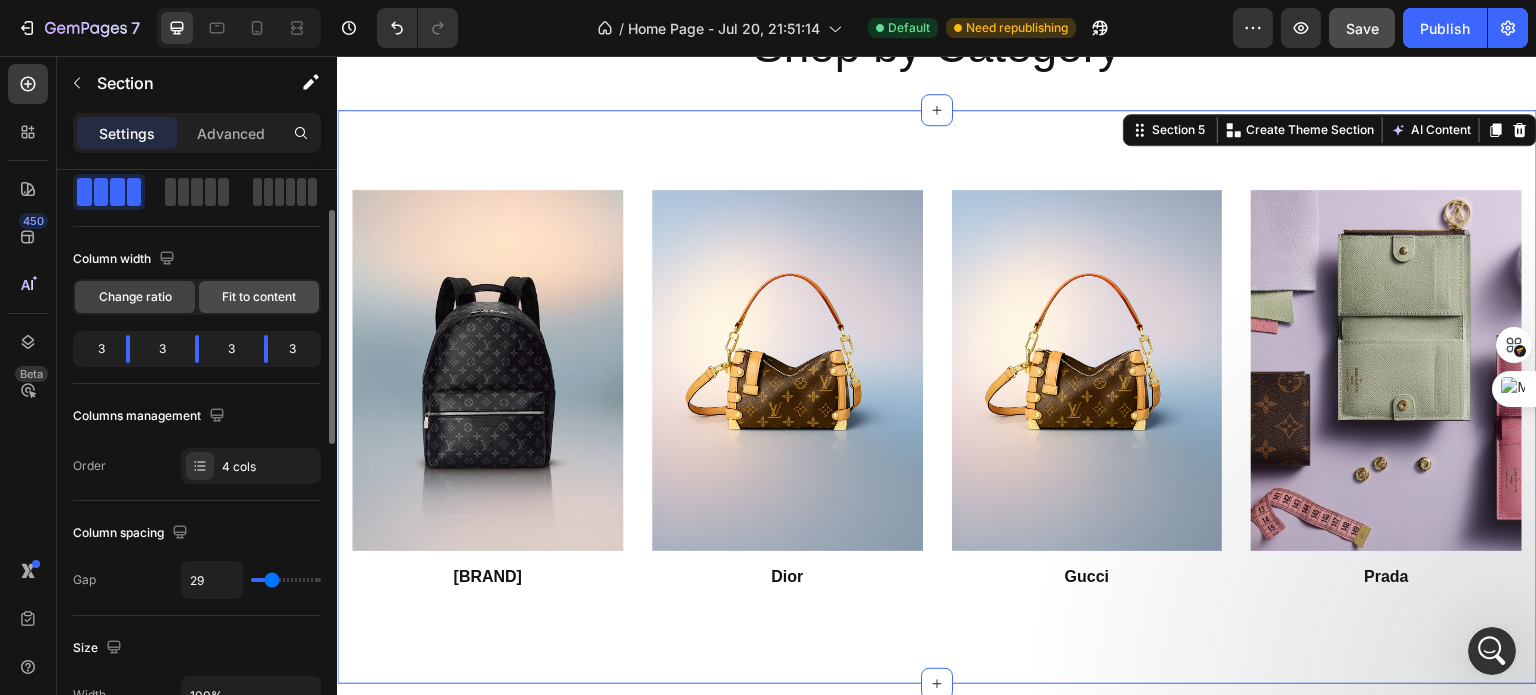 click on "Fit to content" 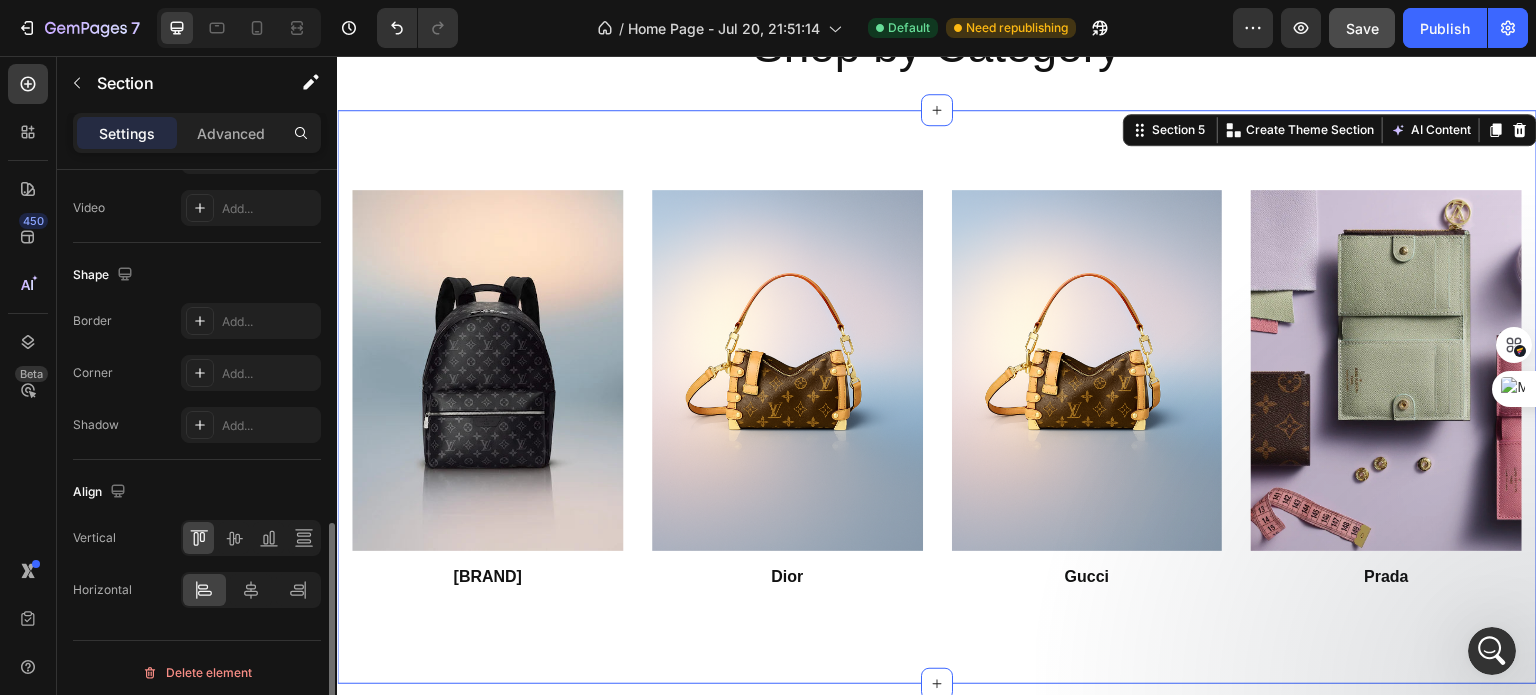 scroll, scrollTop: 863, scrollLeft: 0, axis: vertical 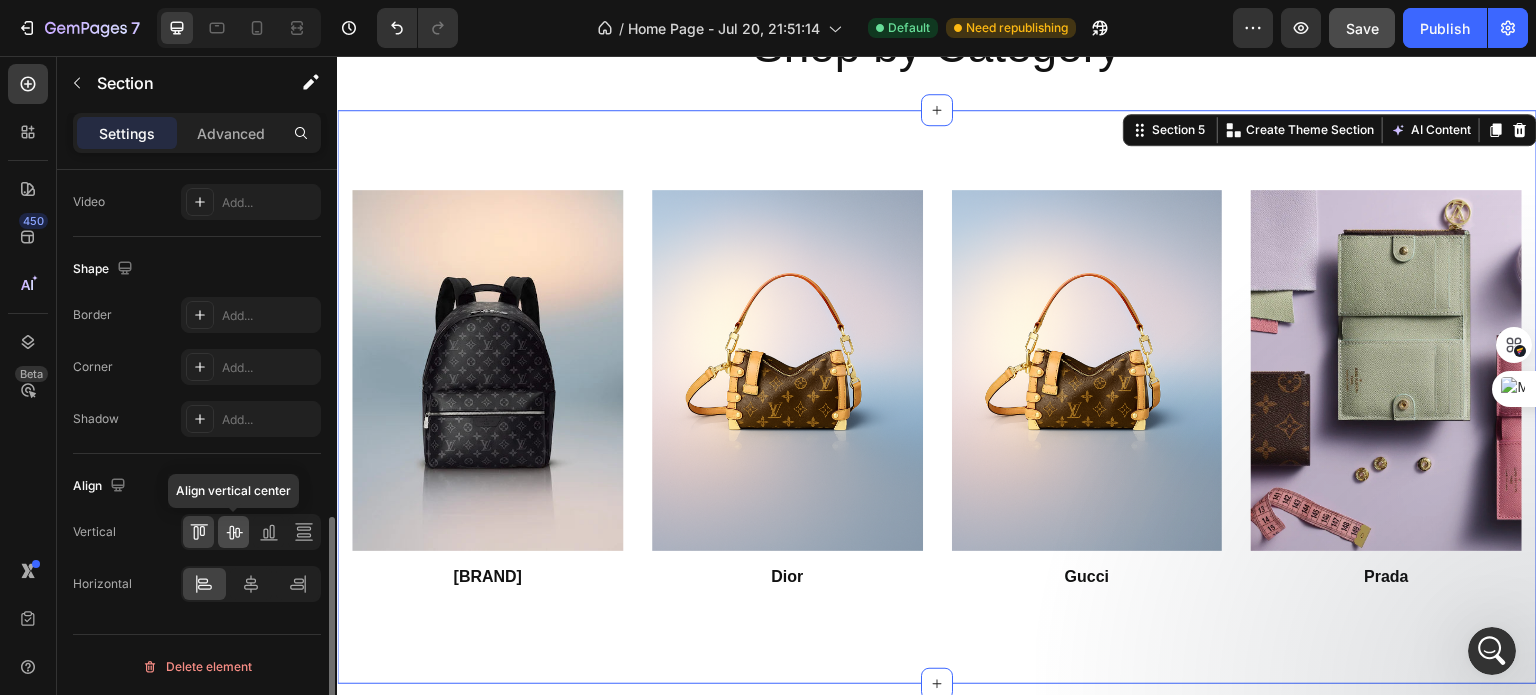 click 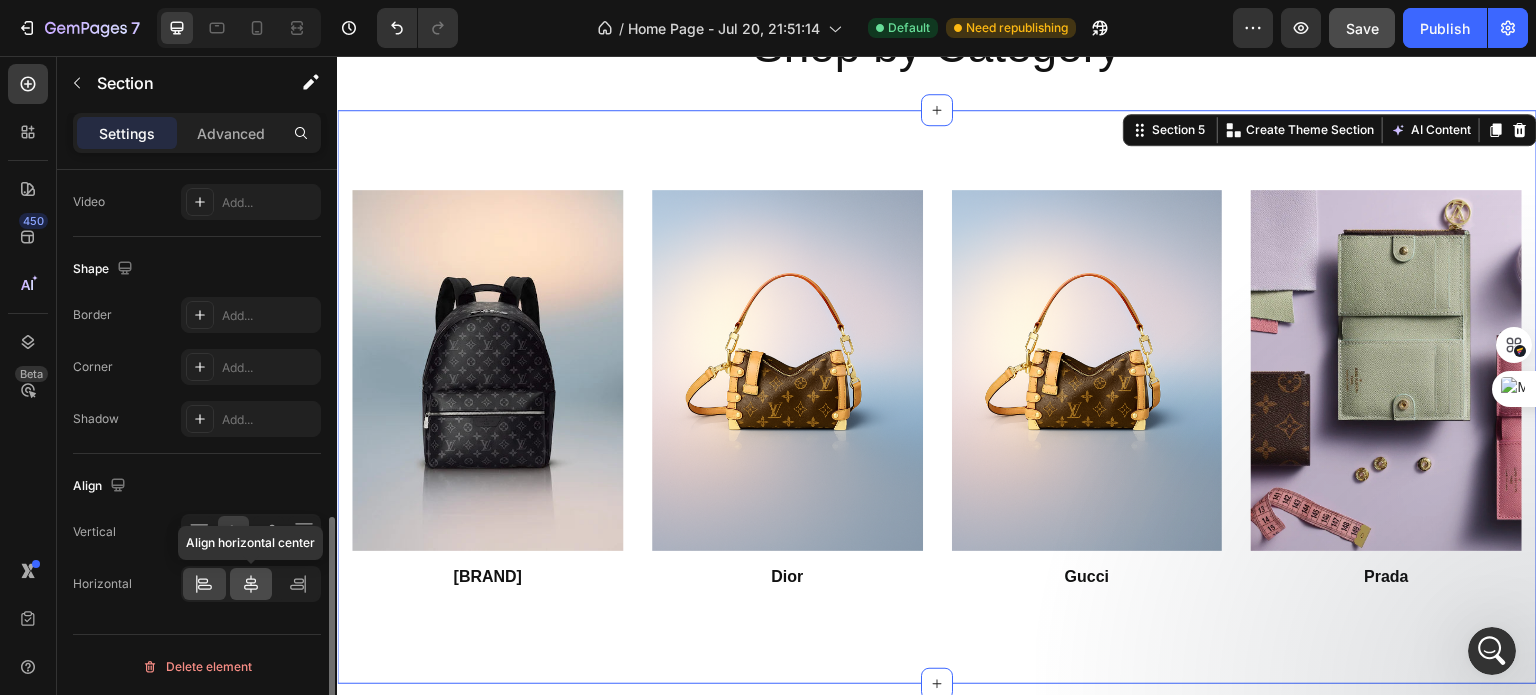 click 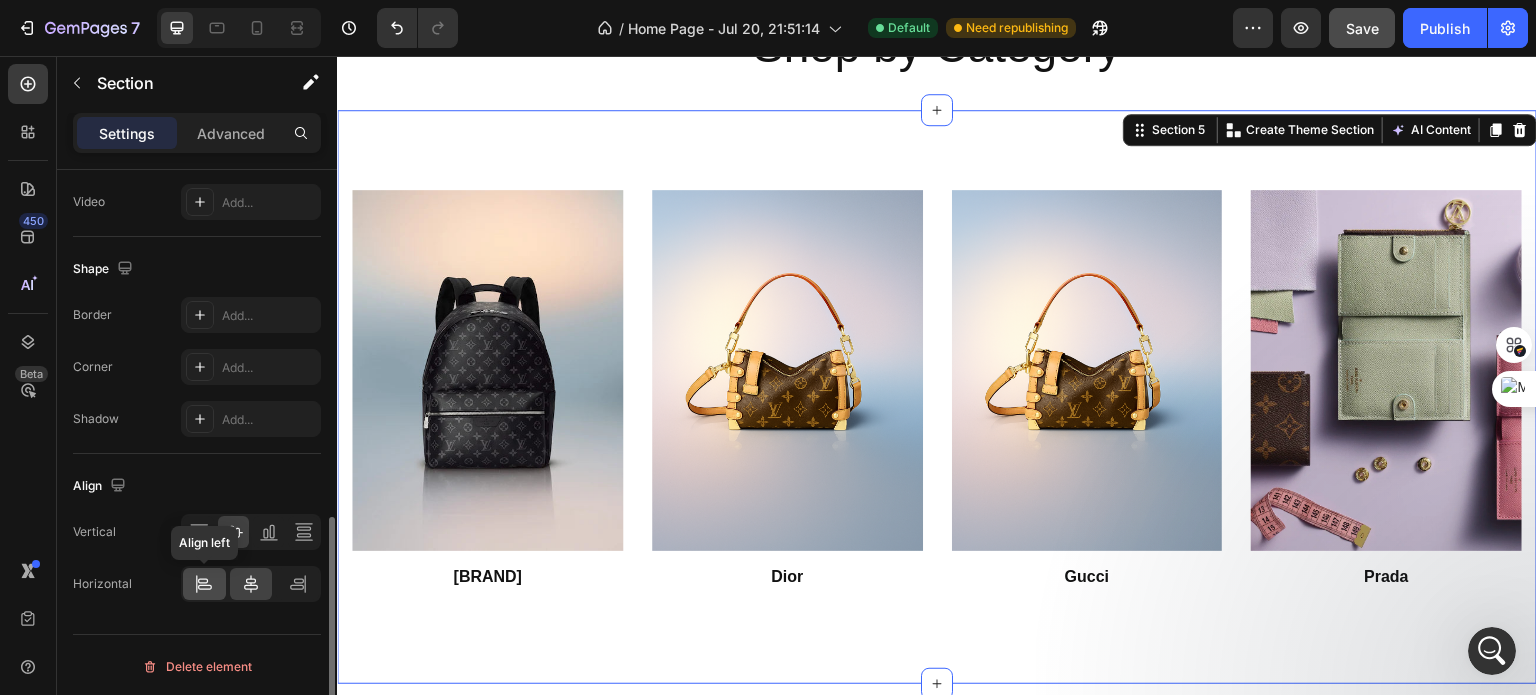 click 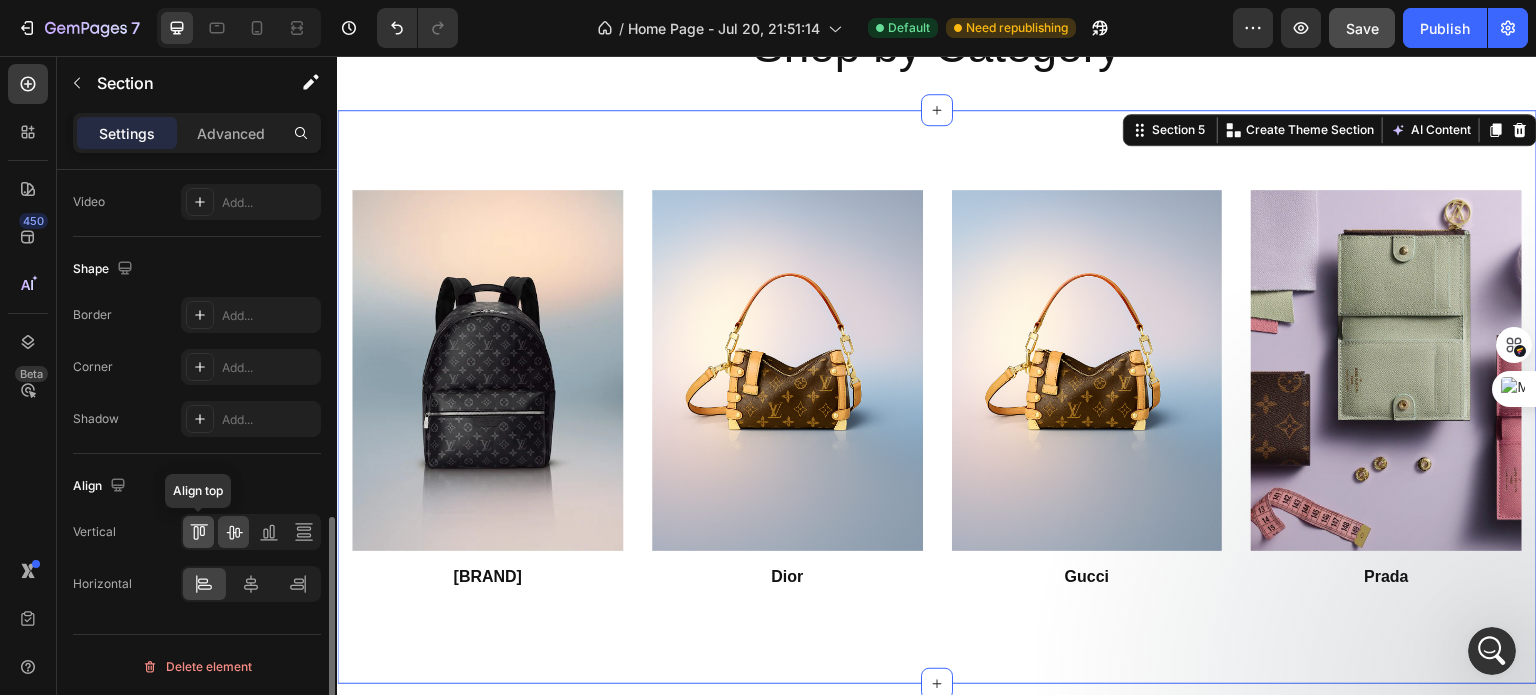 click 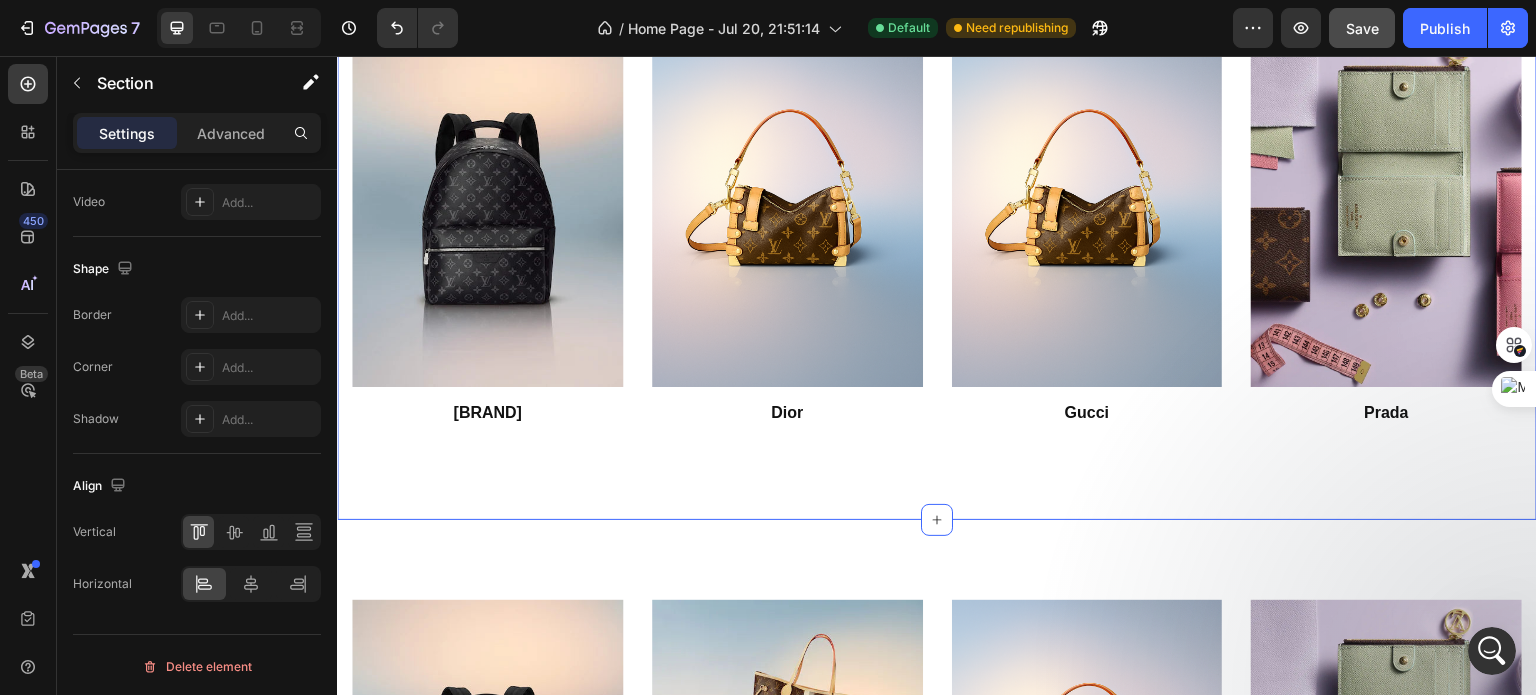 scroll, scrollTop: 1932, scrollLeft: 0, axis: vertical 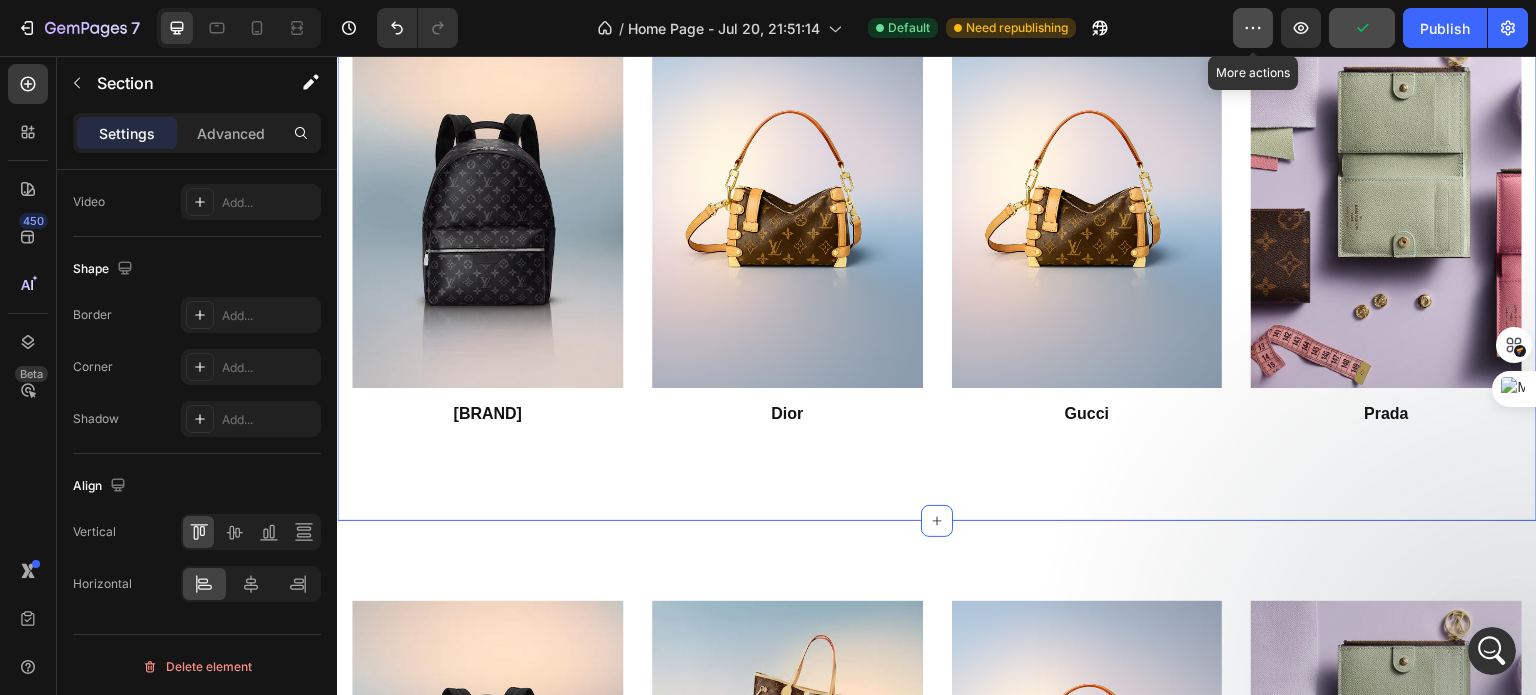 click 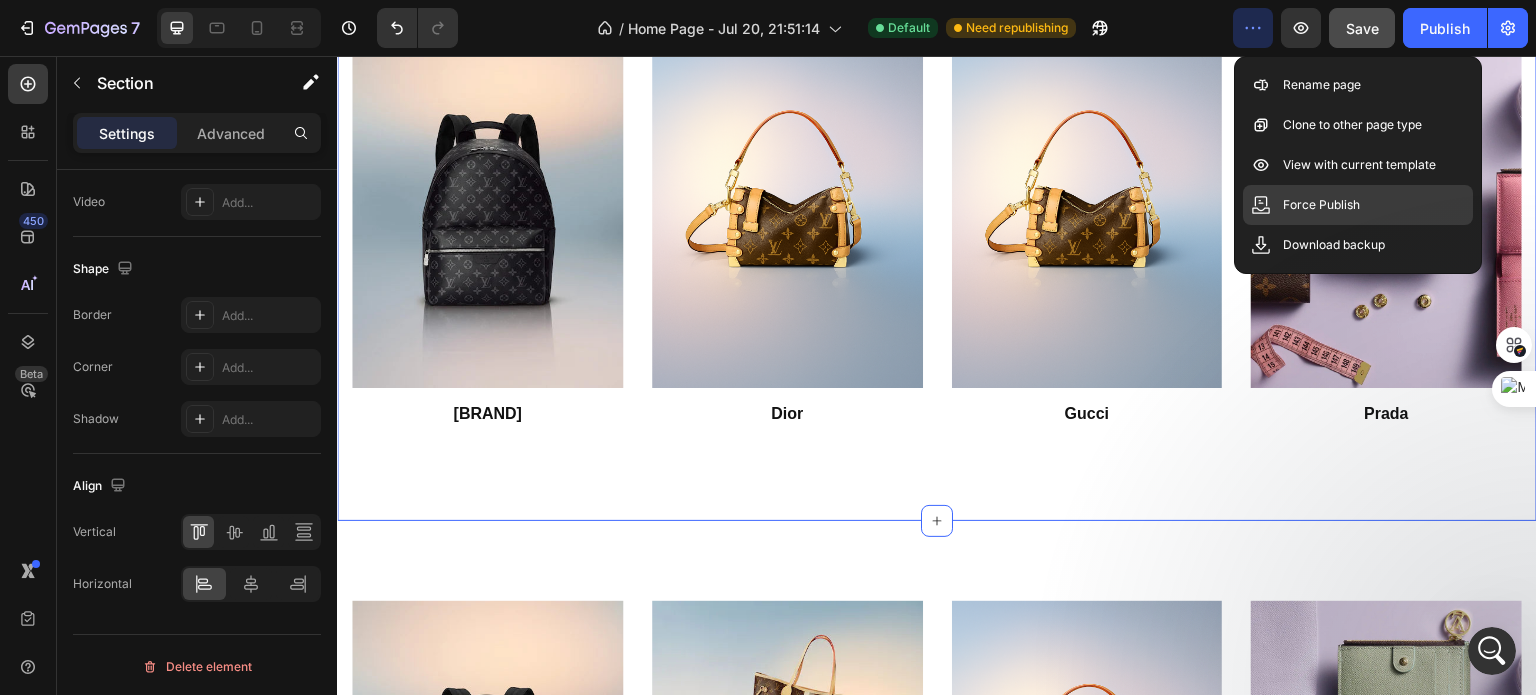 click on "Force Publish" at bounding box center (1321, 205) 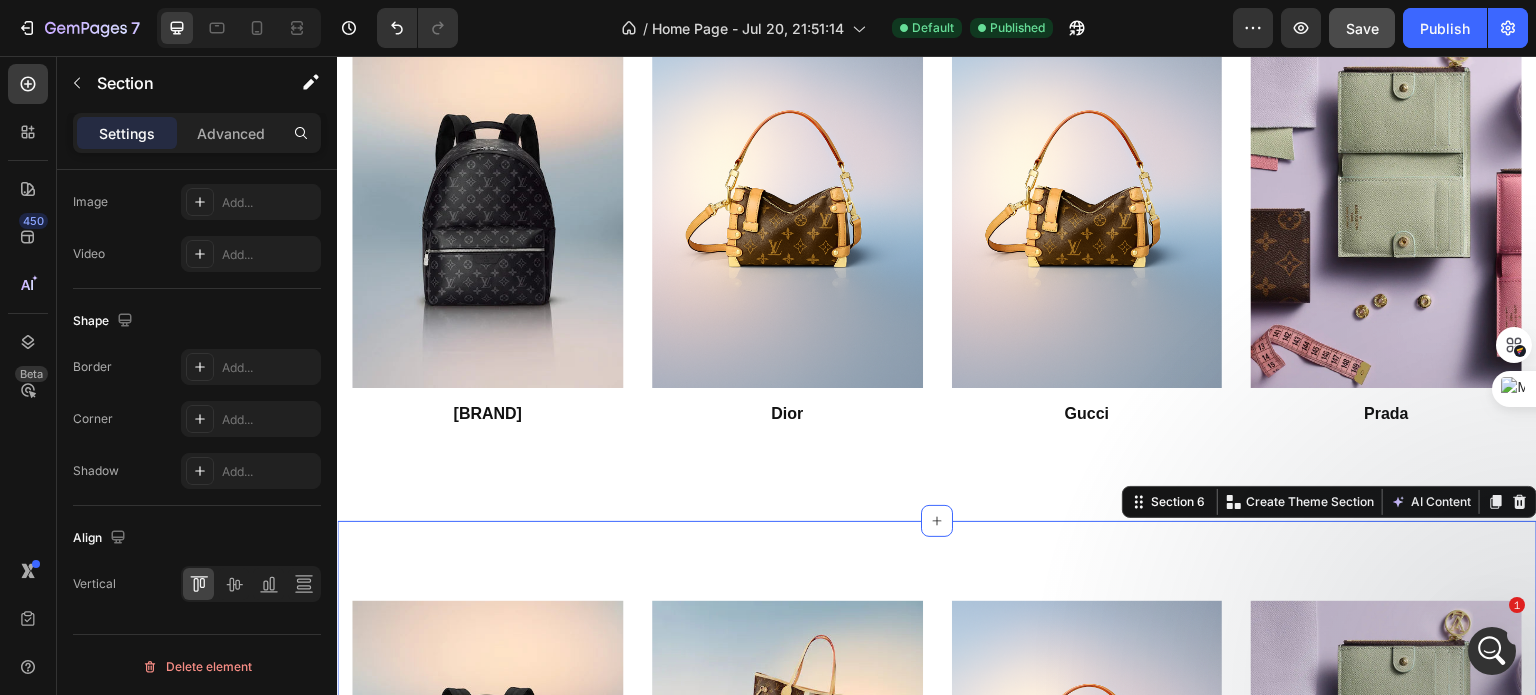 click on "Image mui mui Button Image Goyard Button Image Hermès Button Image Chanel Button Section 6   You can create reusable sections Create Theme Section AI Content Write with GemAI What would you like to describe here? Tone and Voice Persuasive Product Chanel Show more Generate" at bounding box center [937, 808] 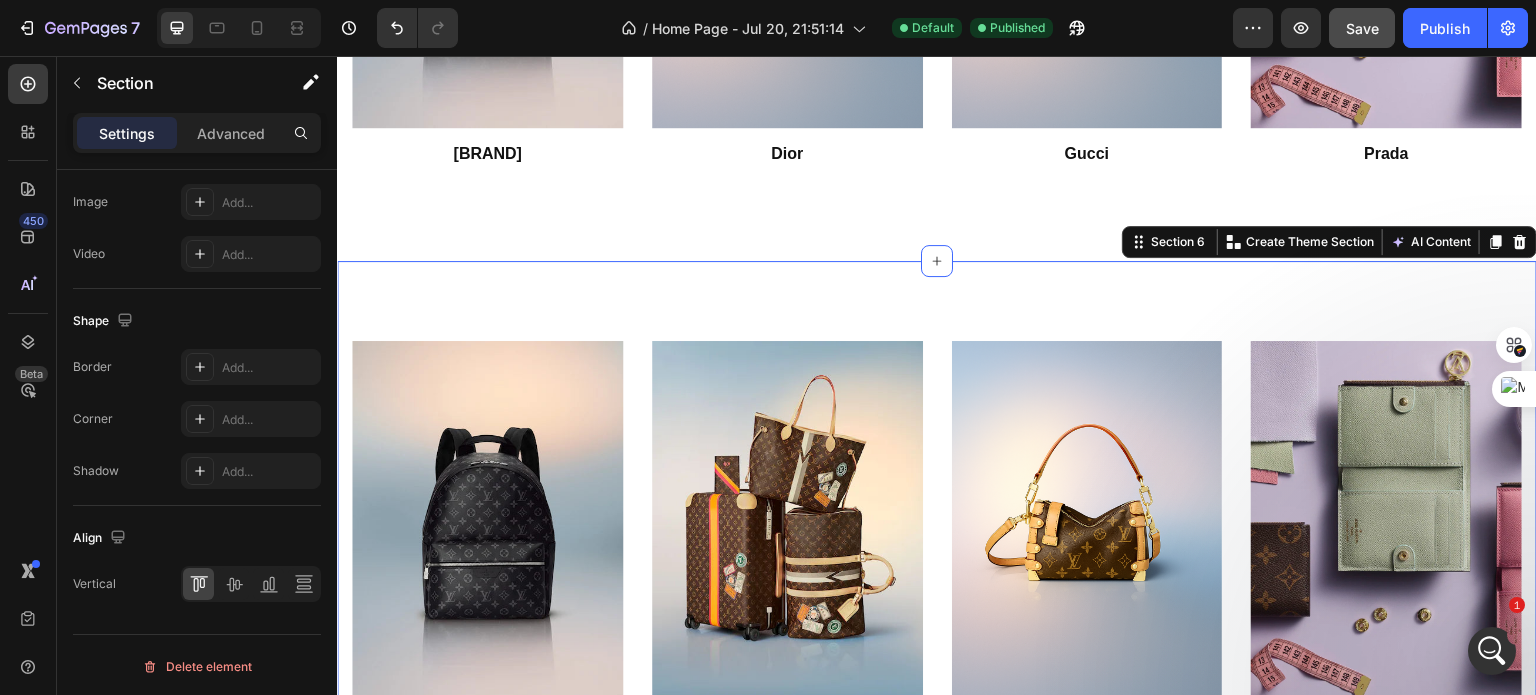 scroll, scrollTop: 2194, scrollLeft: 0, axis: vertical 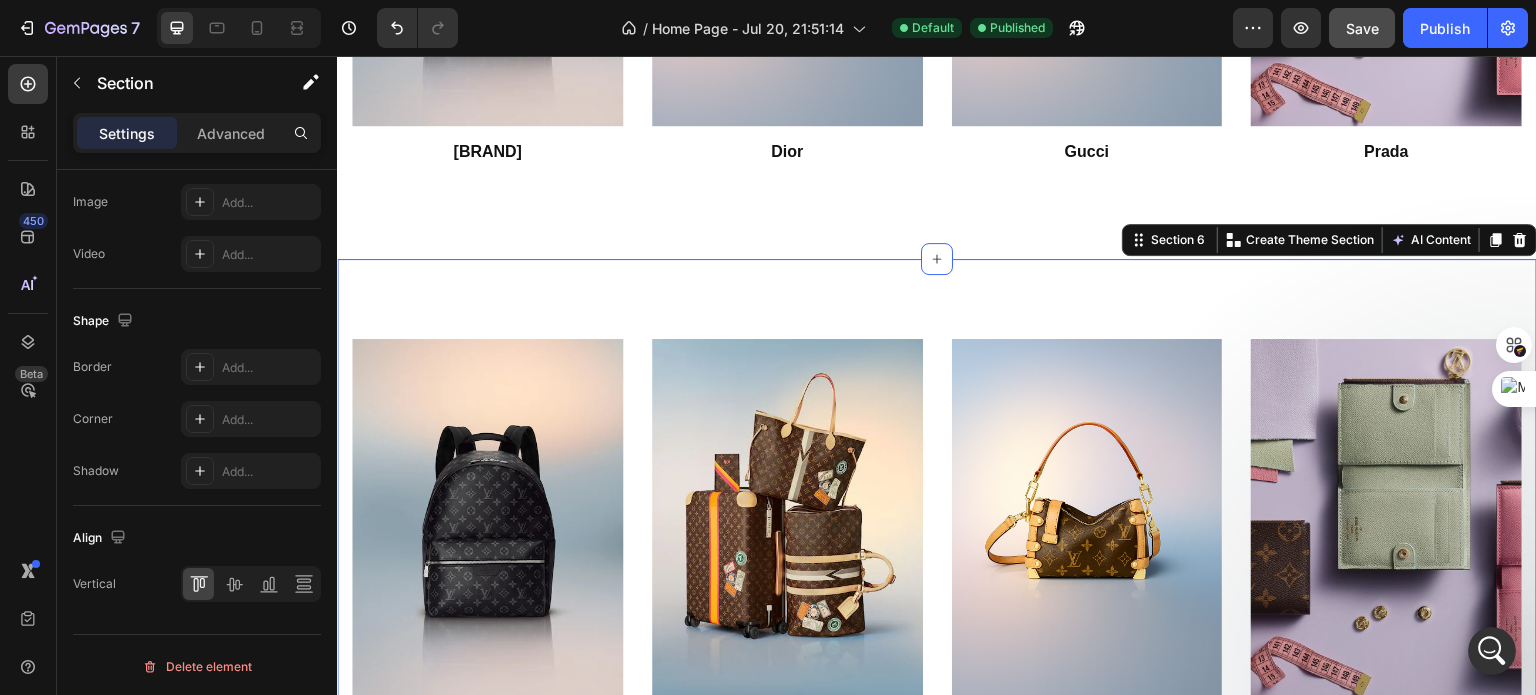 click 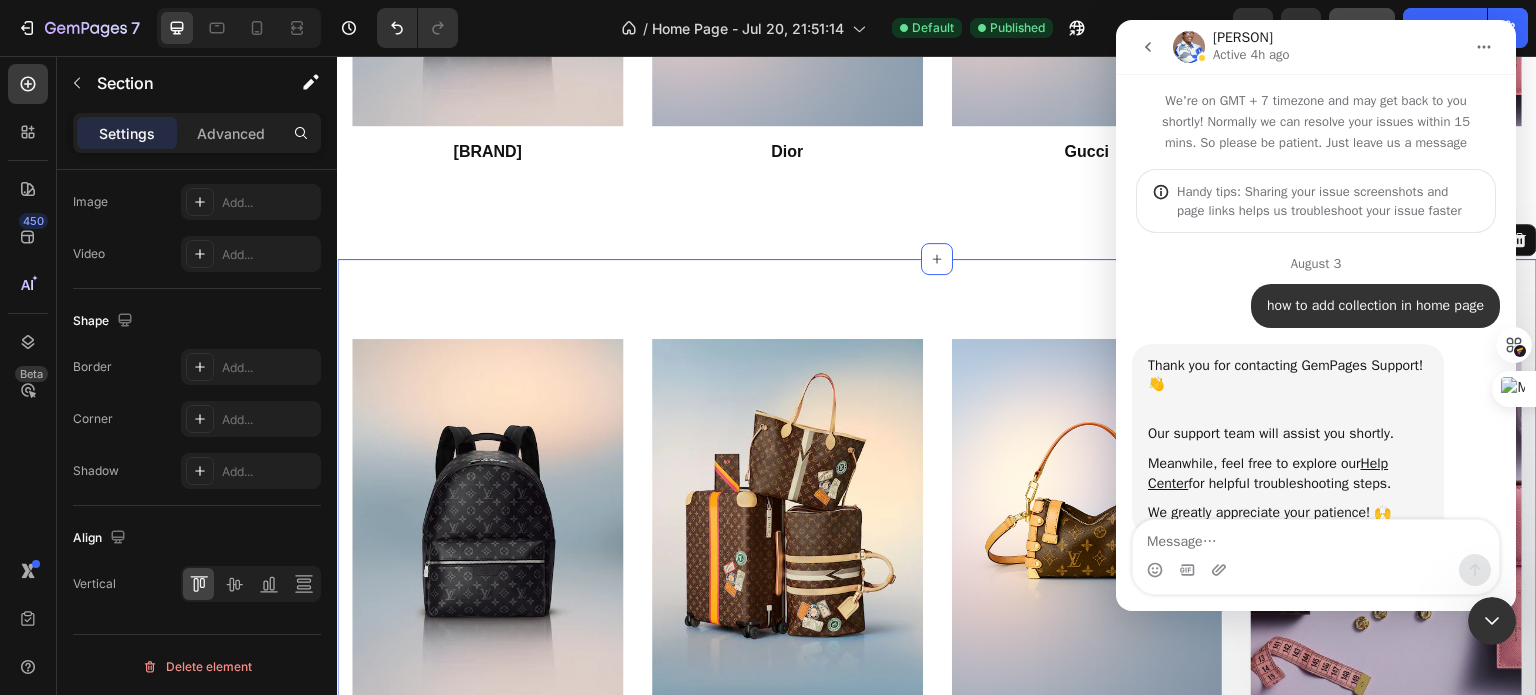 scroll, scrollTop: 1630, scrollLeft: 0, axis: vertical 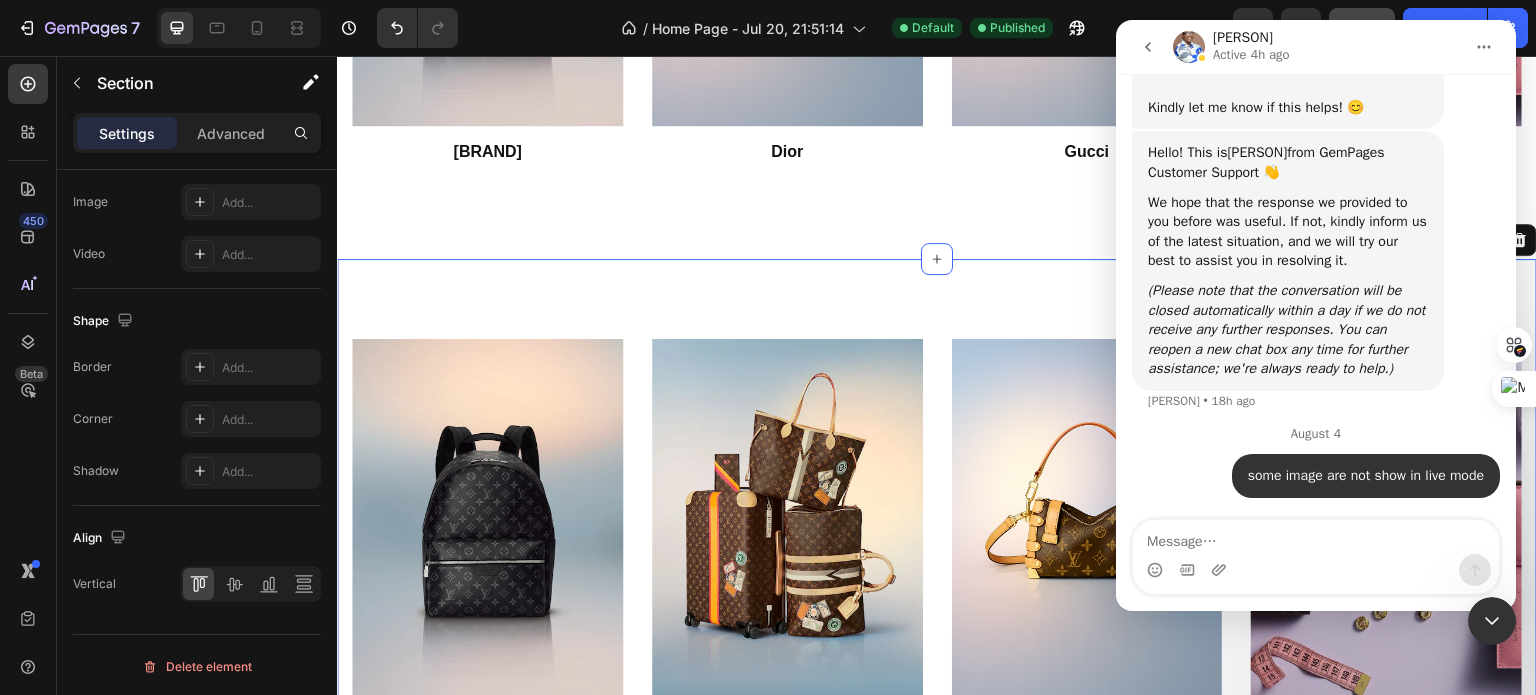 click at bounding box center [1492, 621] 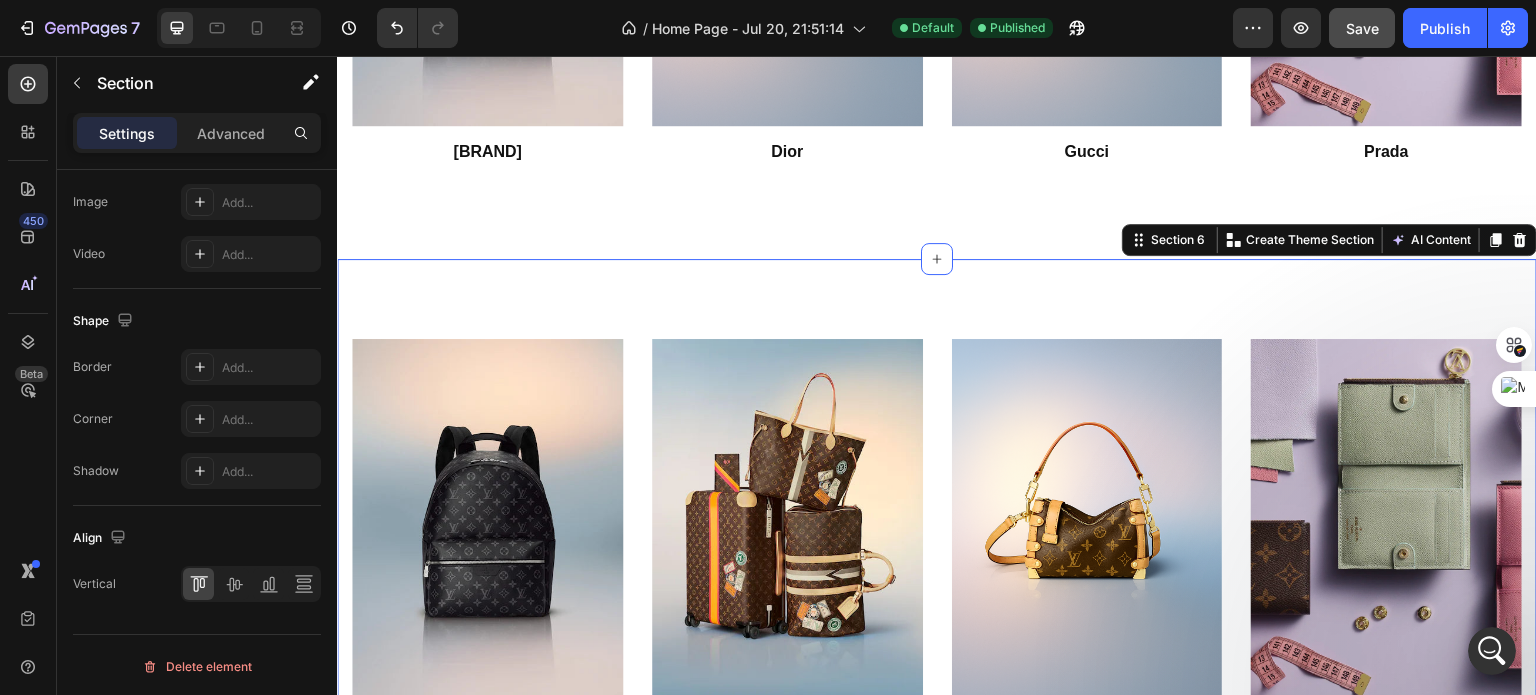 scroll, scrollTop: 0, scrollLeft: 0, axis: both 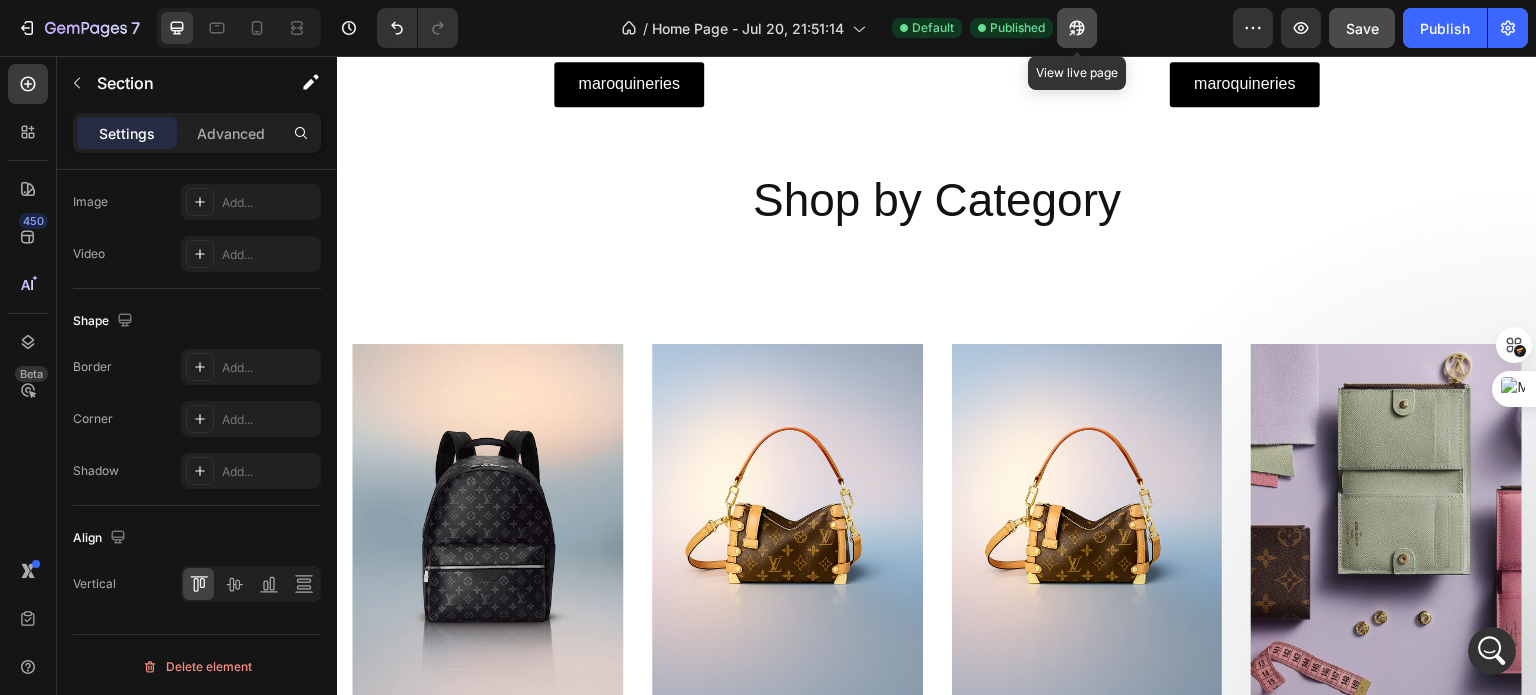 click 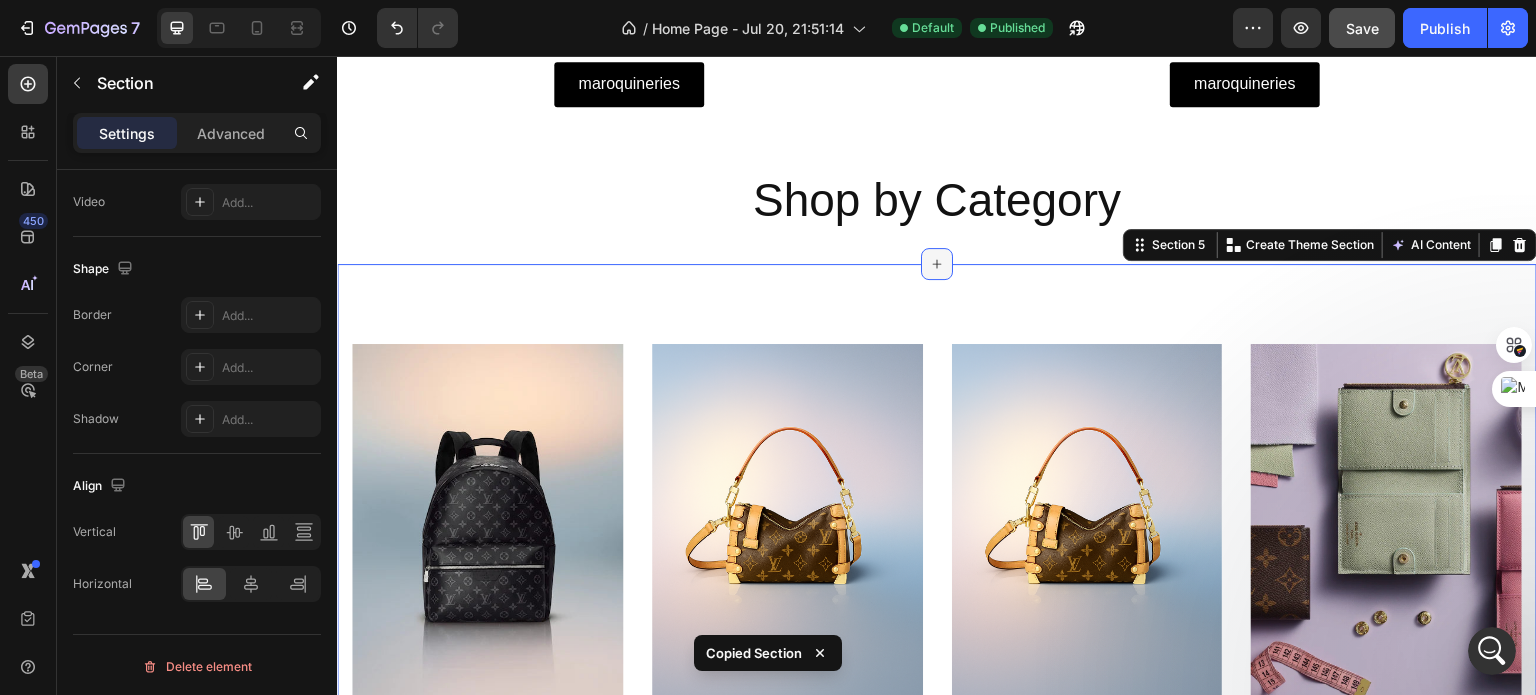 click at bounding box center [937, 264] 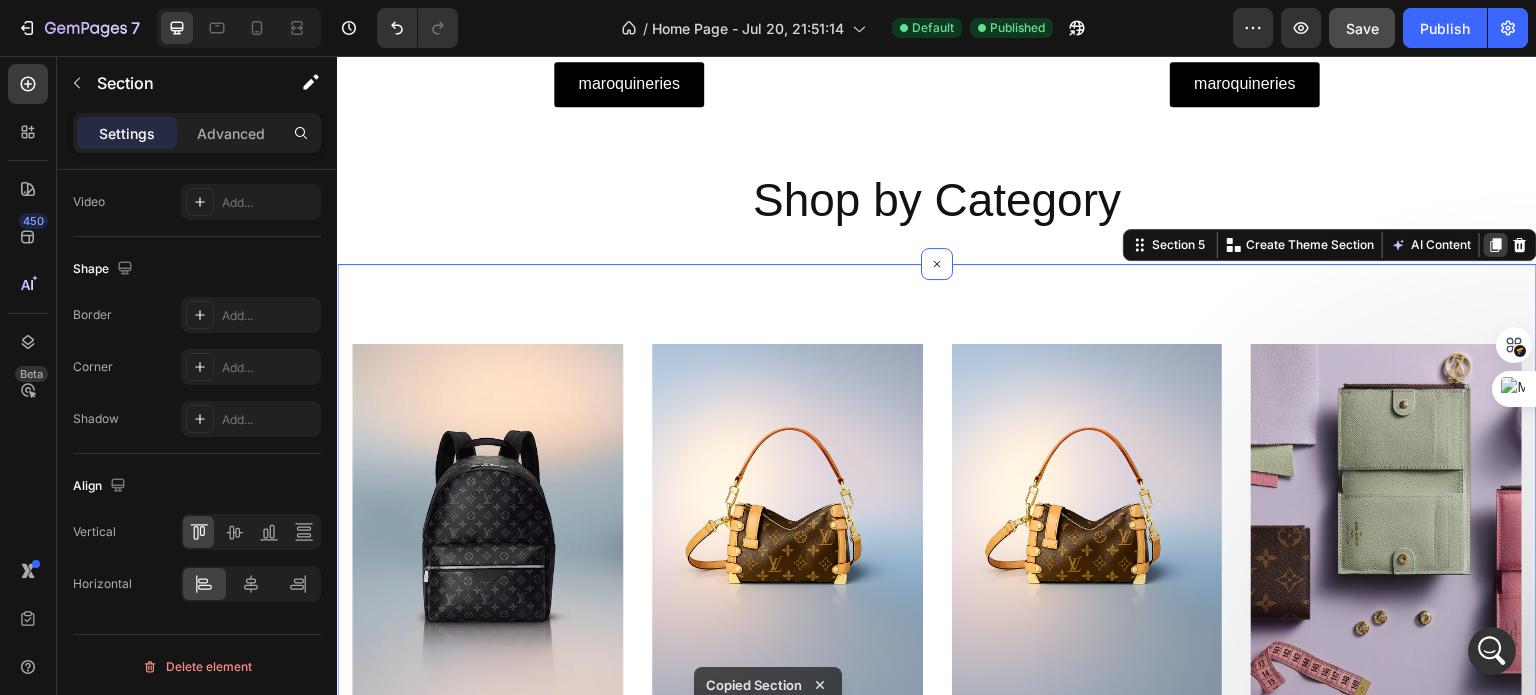 click 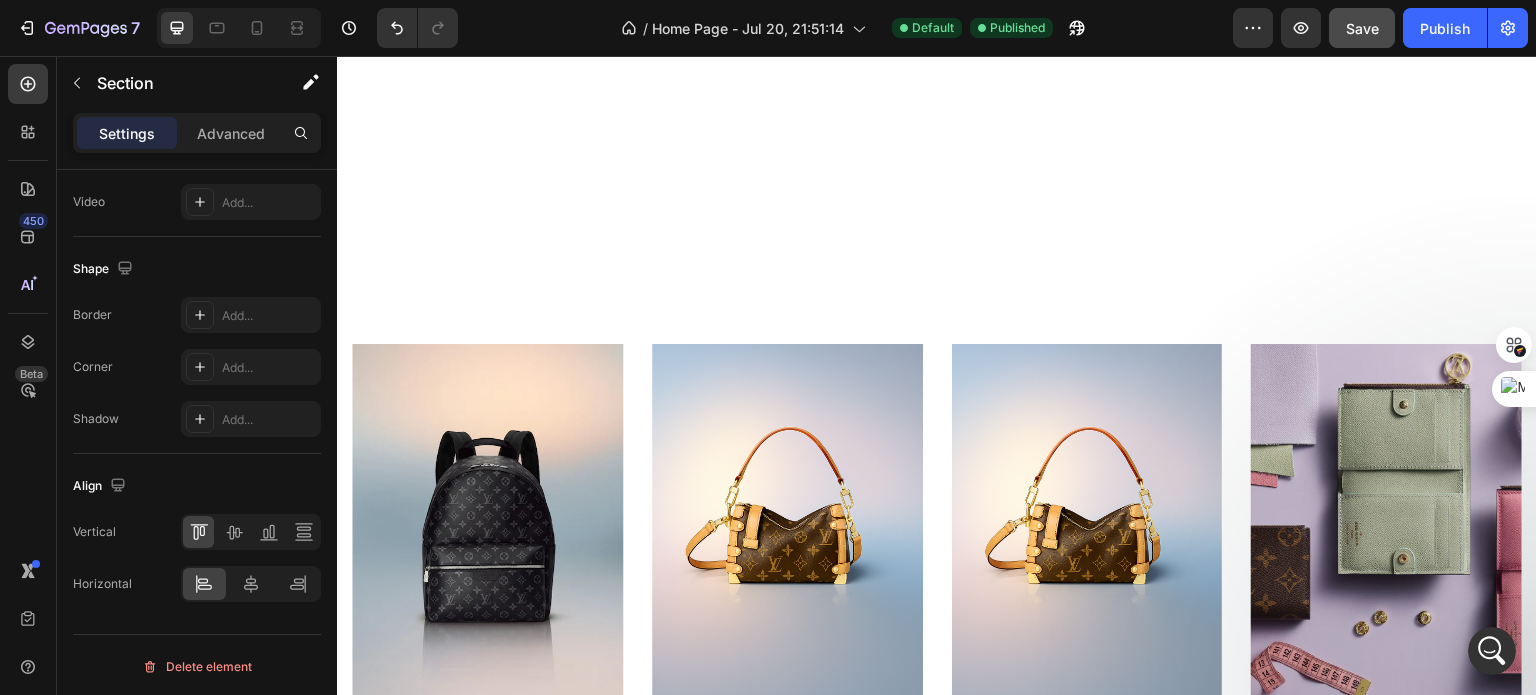 scroll, scrollTop: 2322, scrollLeft: 0, axis: vertical 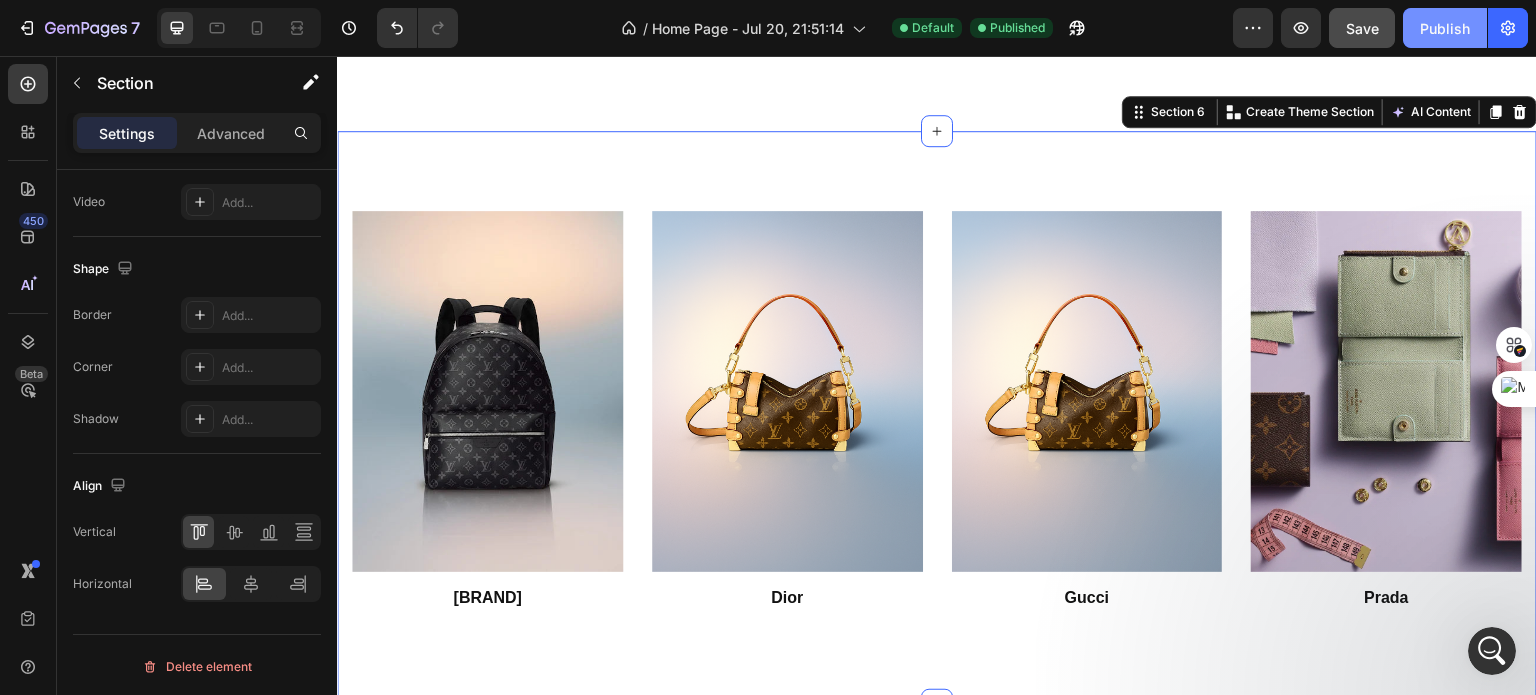 click on "Publish" at bounding box center (1445, 28) 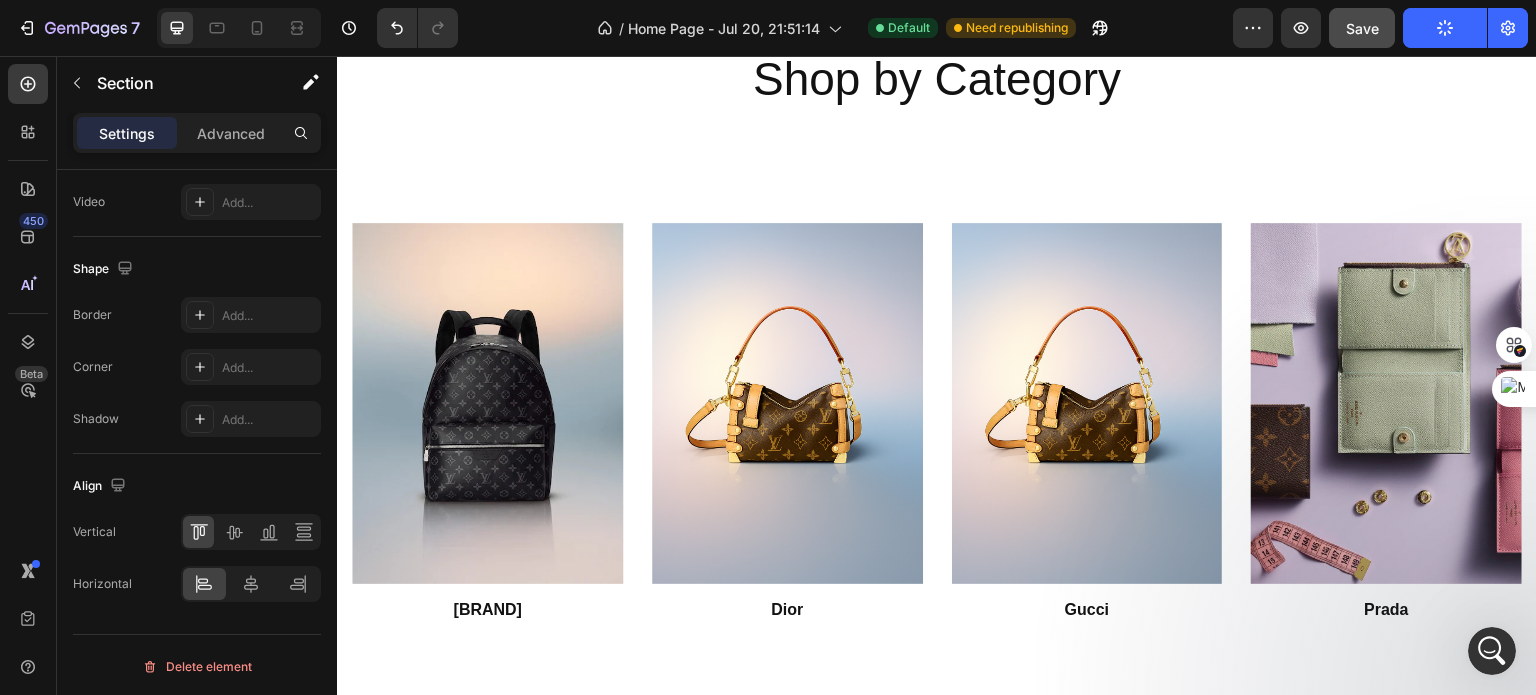 scroll, scrollTop: 1715, scrollLeft: 0, axis: vertical 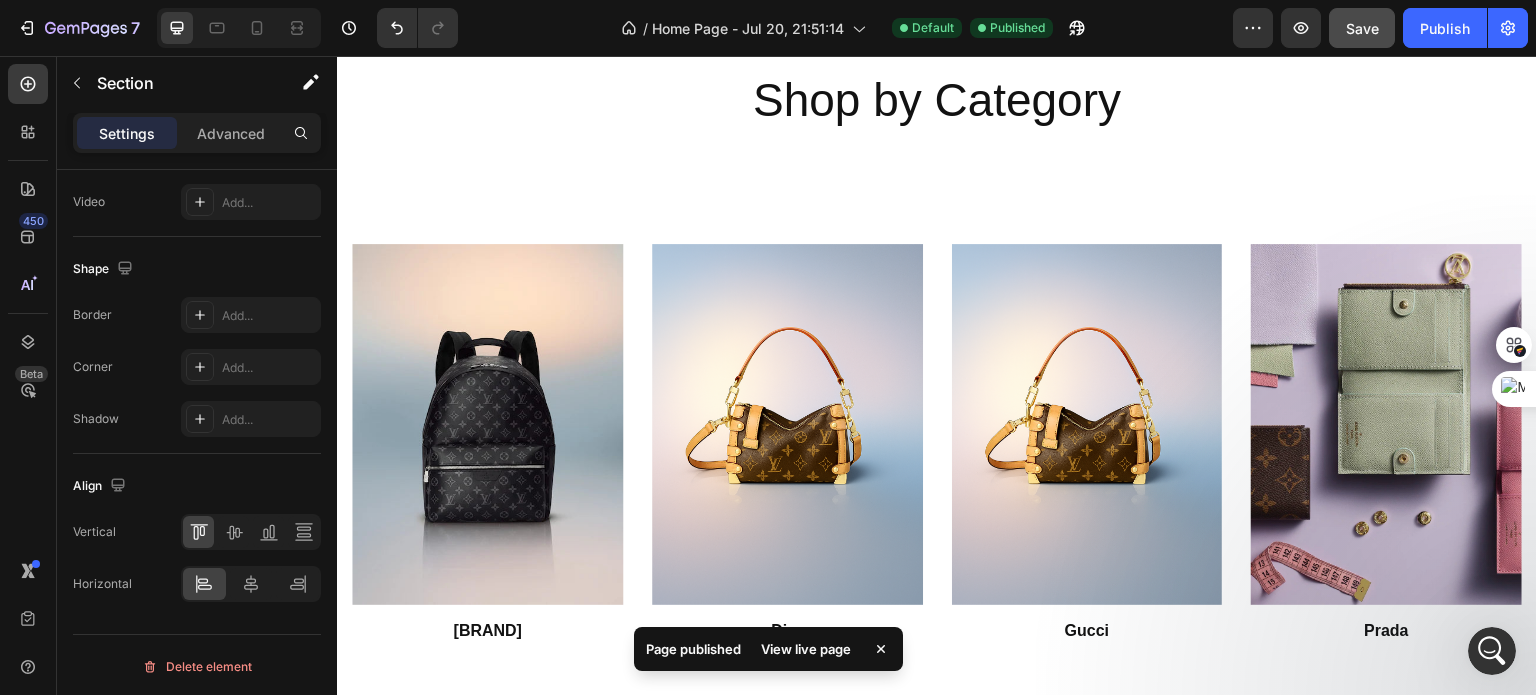click on "View live page" at bounding box center [806, 649] 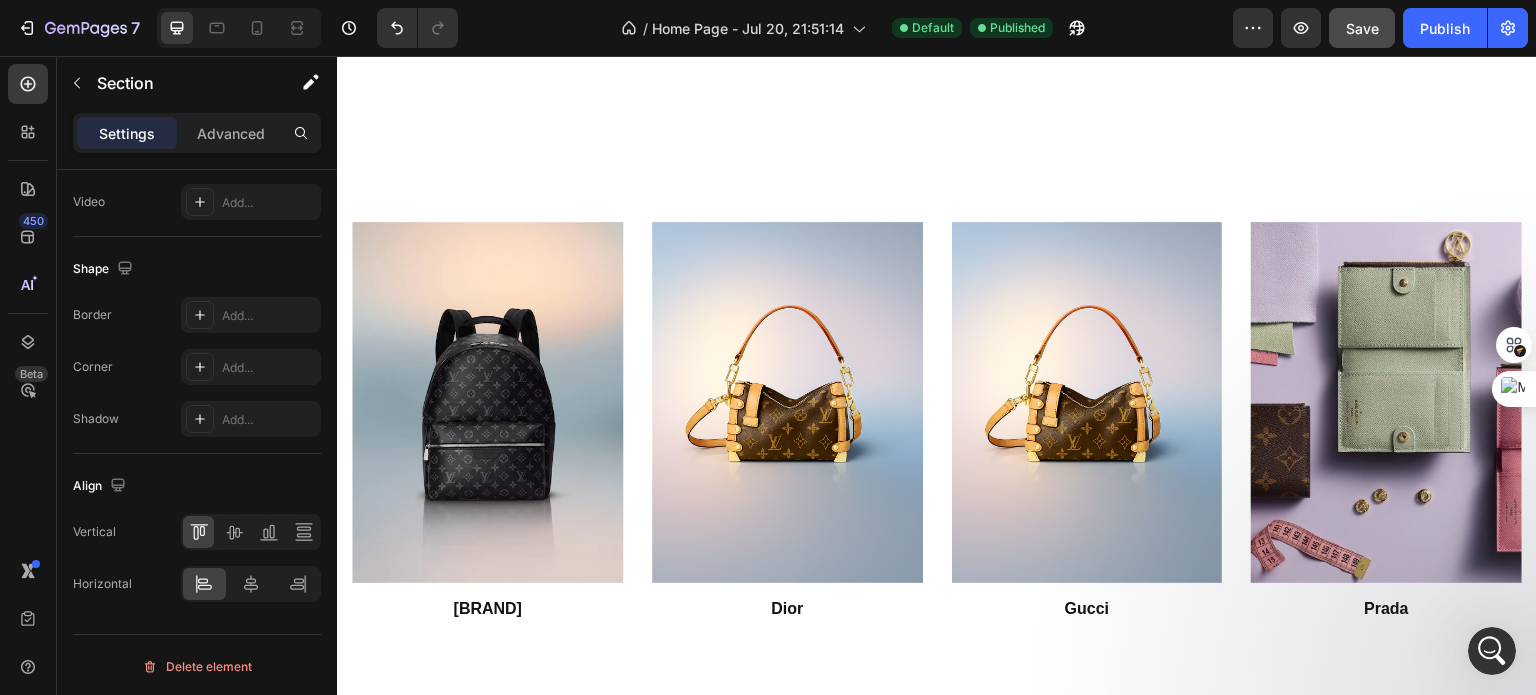 scroll, scrollTop: 2312, scrollLeft: 0, axis: vertical 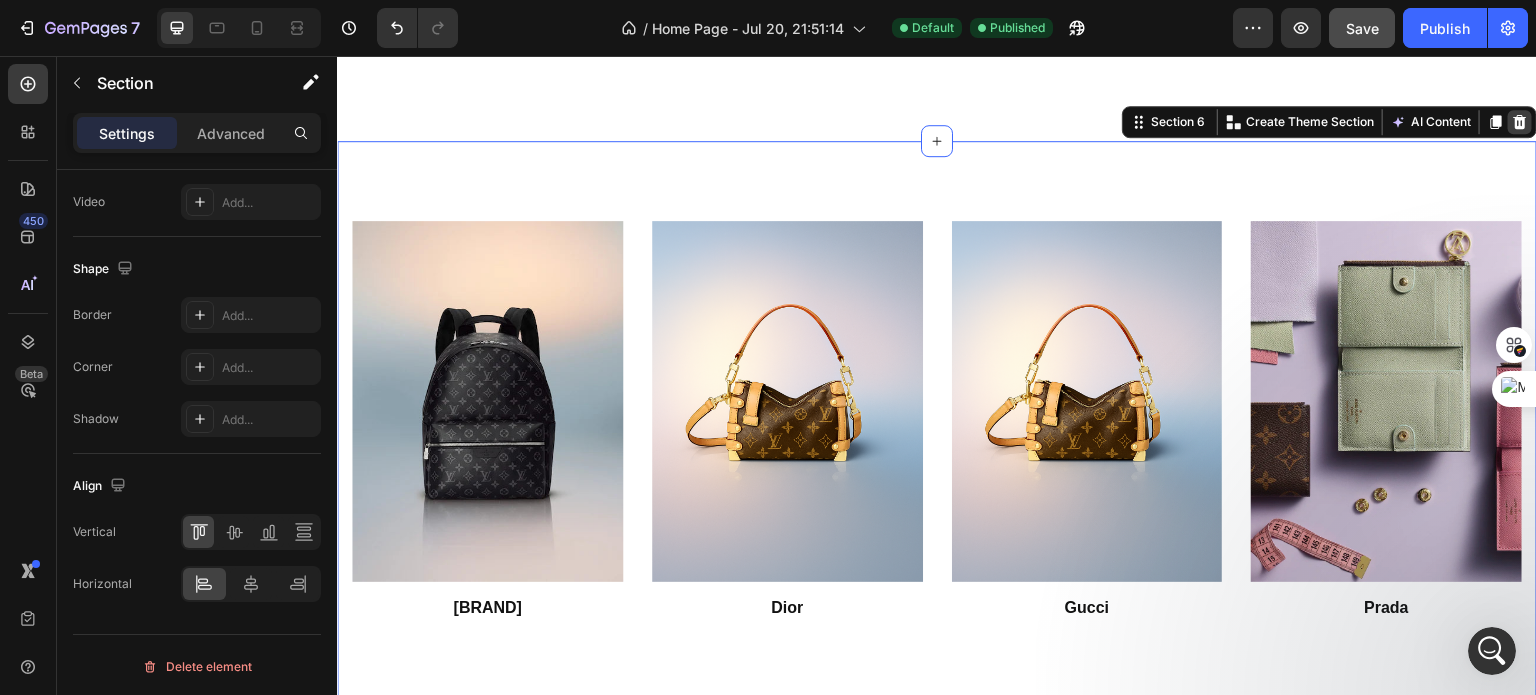 click 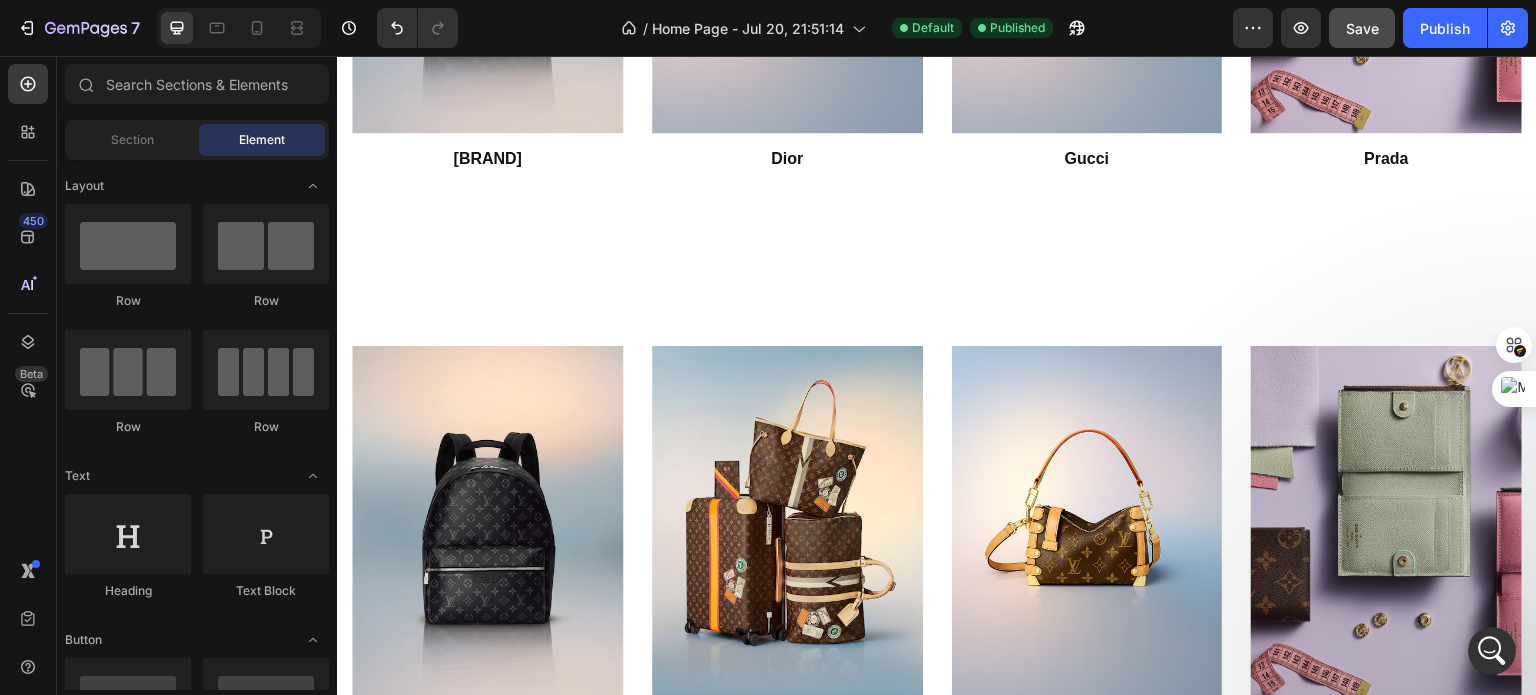 scroll, scrollTop: 2207, scrollLeft: 0, axis: vertical 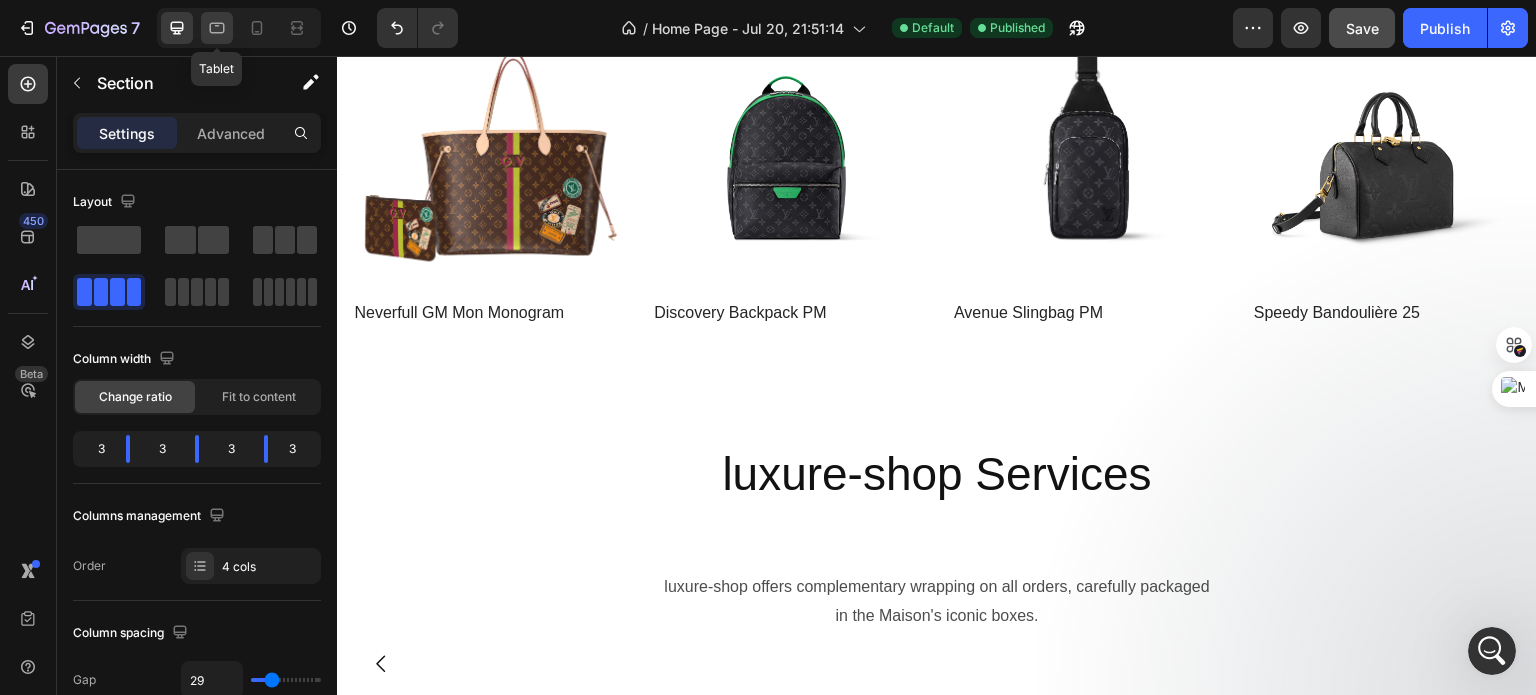 click 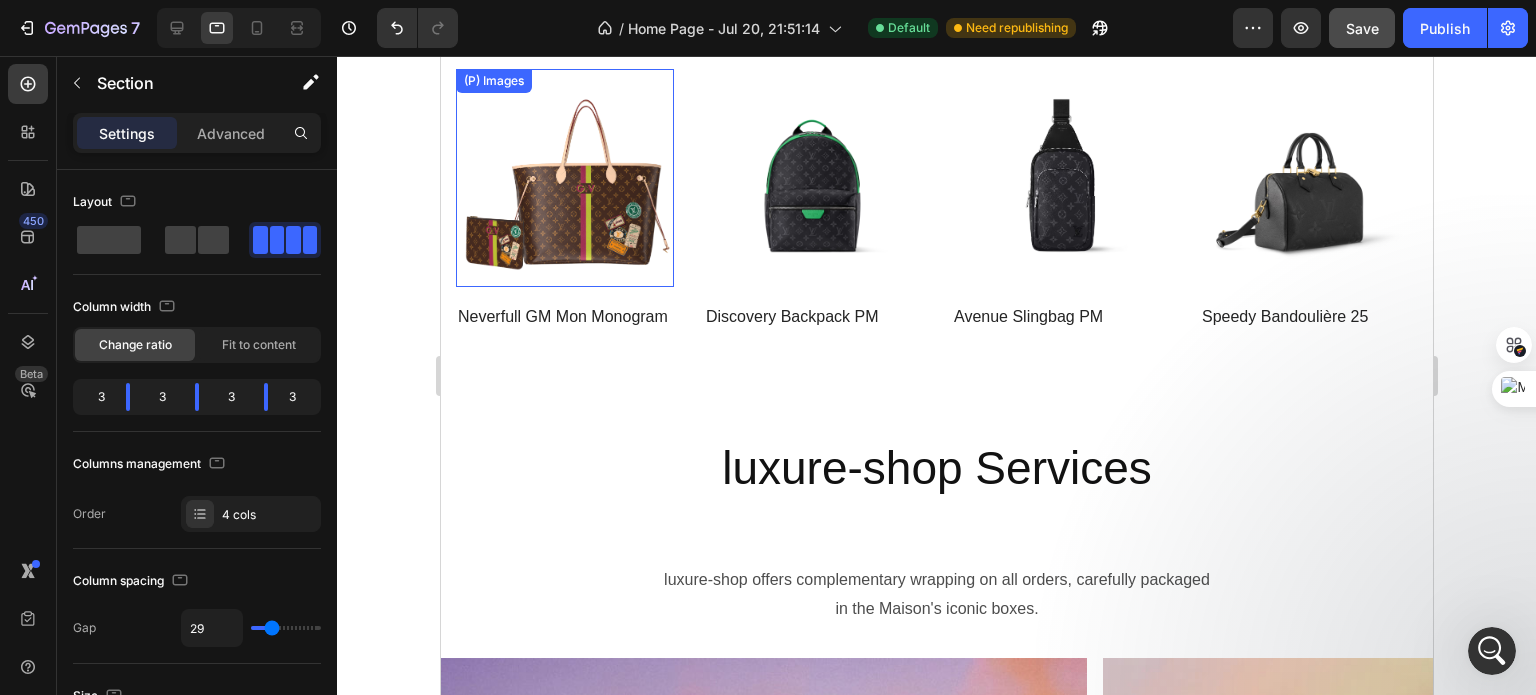 scroll, scrollTop: 3331, scrollLeft: 0, axis: vertical 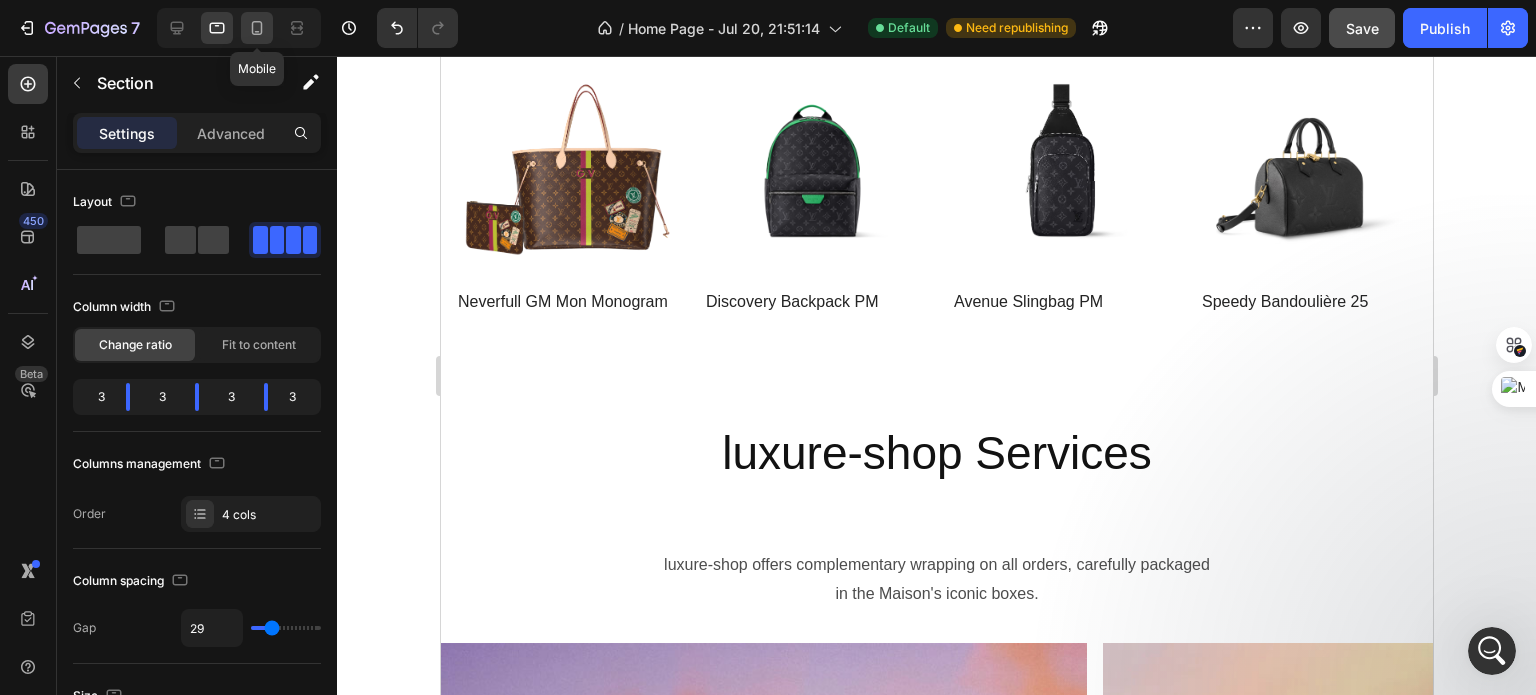 click 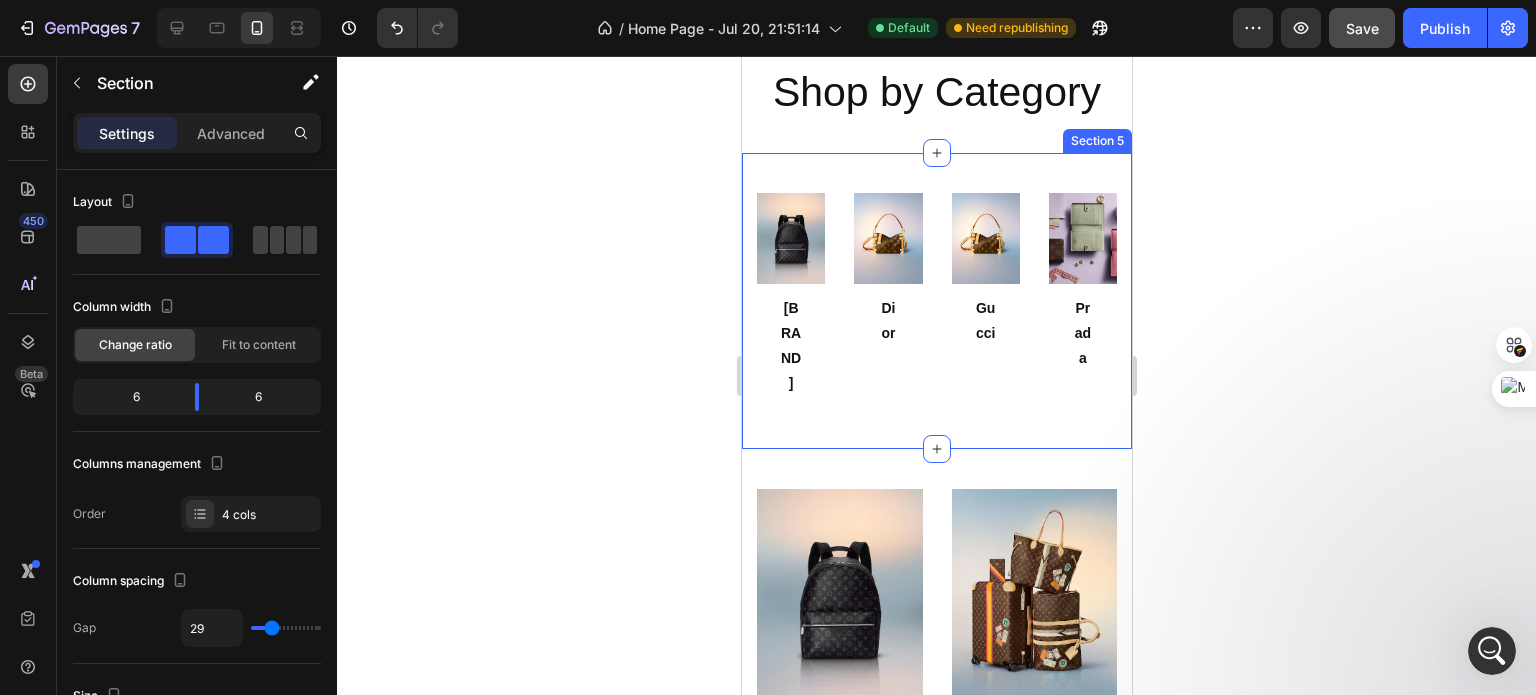scroll, scrollTop: 1048, scrollLeft: 0, axis: vertical 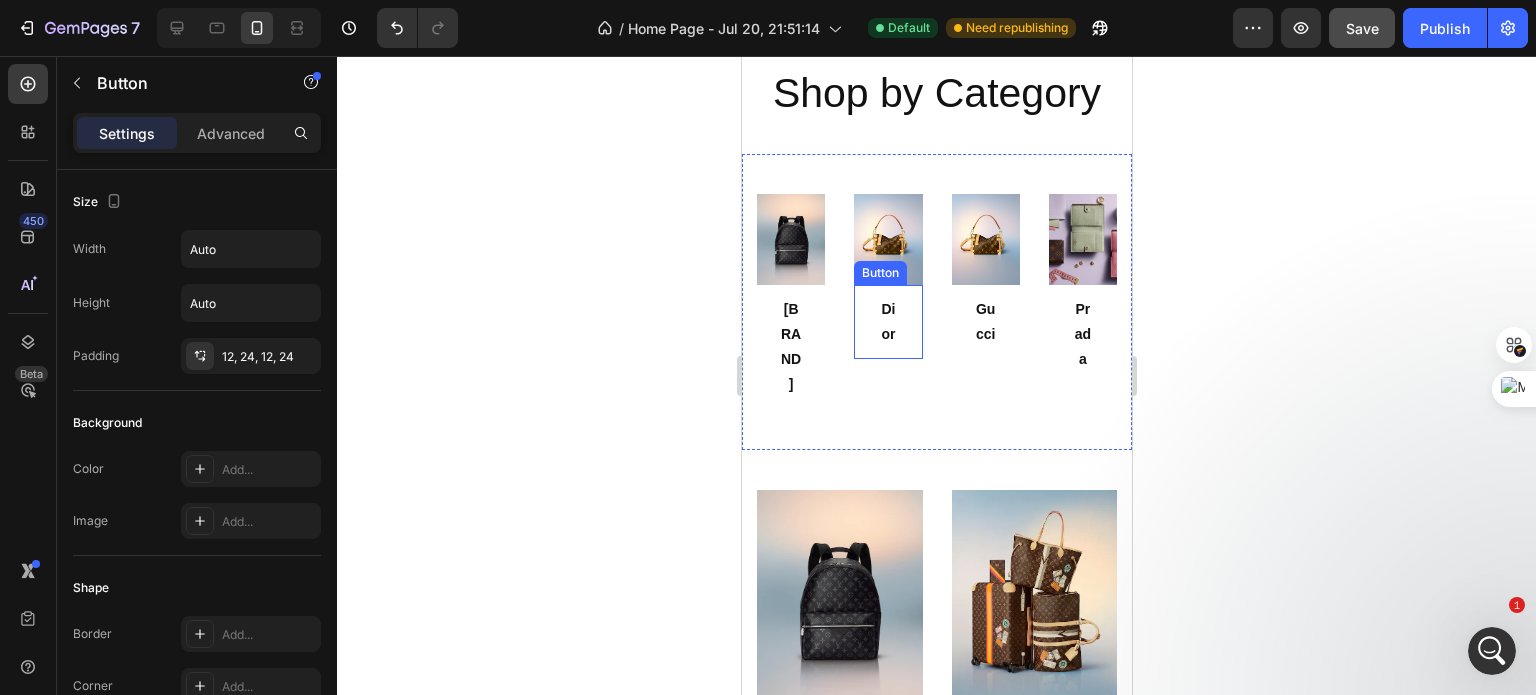 click on "Dior" at bounding box center [887, 322] 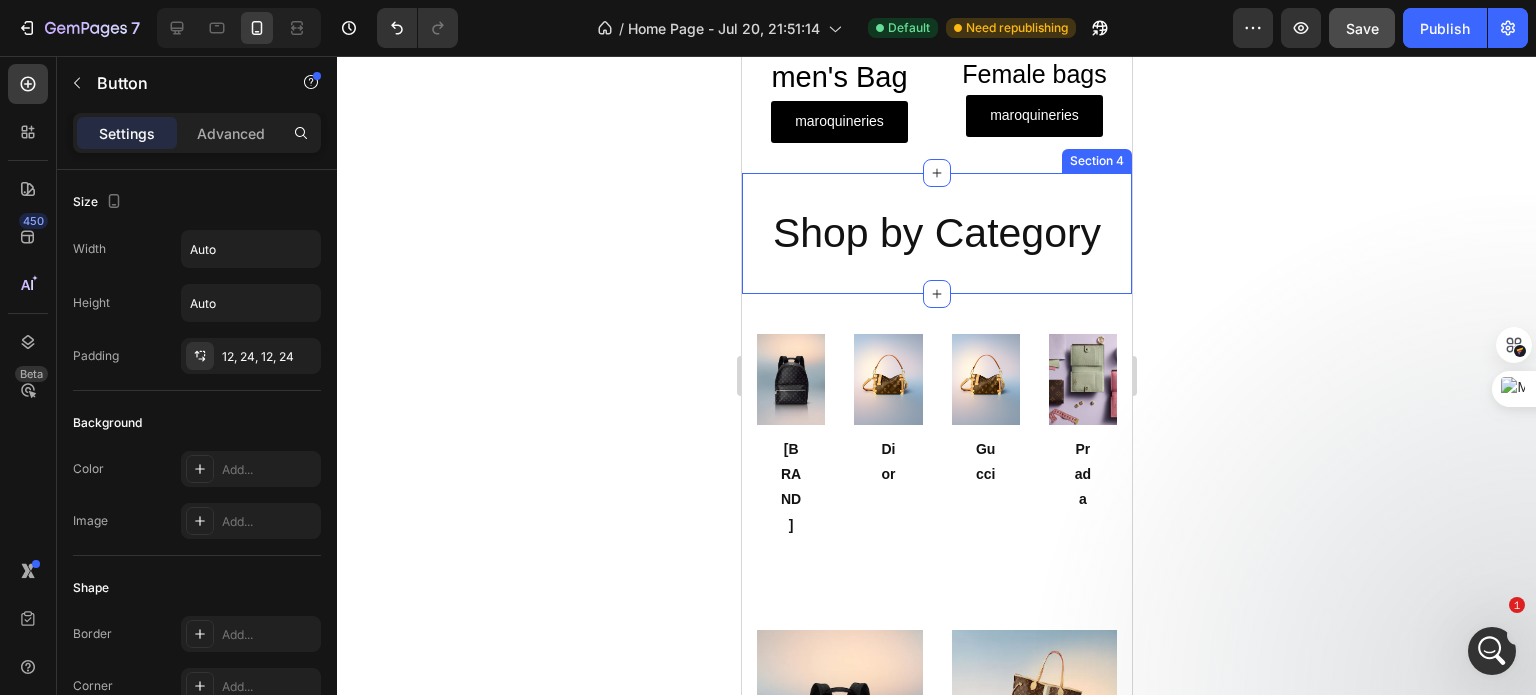 scroll, scrollTop: 906, scrollLeft: 0, axis: vertical 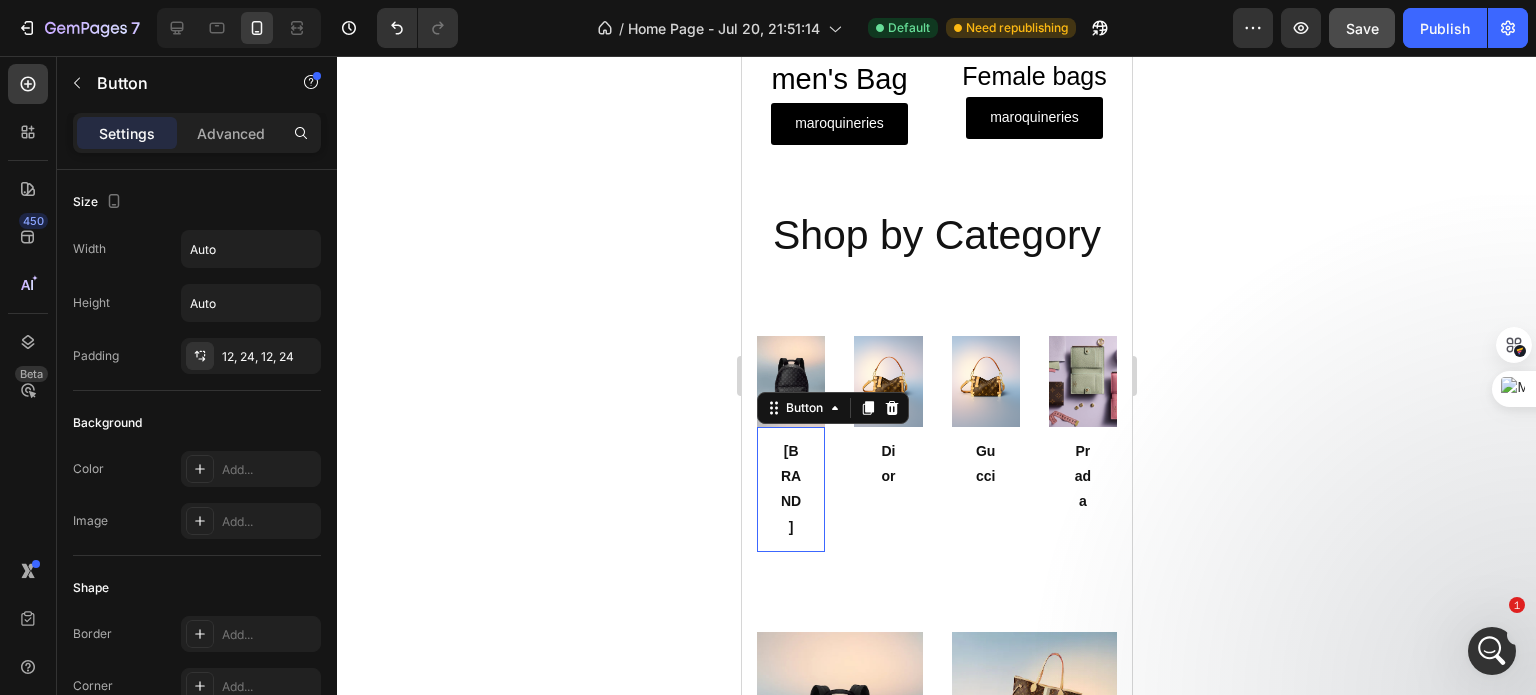 click on "Louis vuittons" at bounding box center [790, 489] 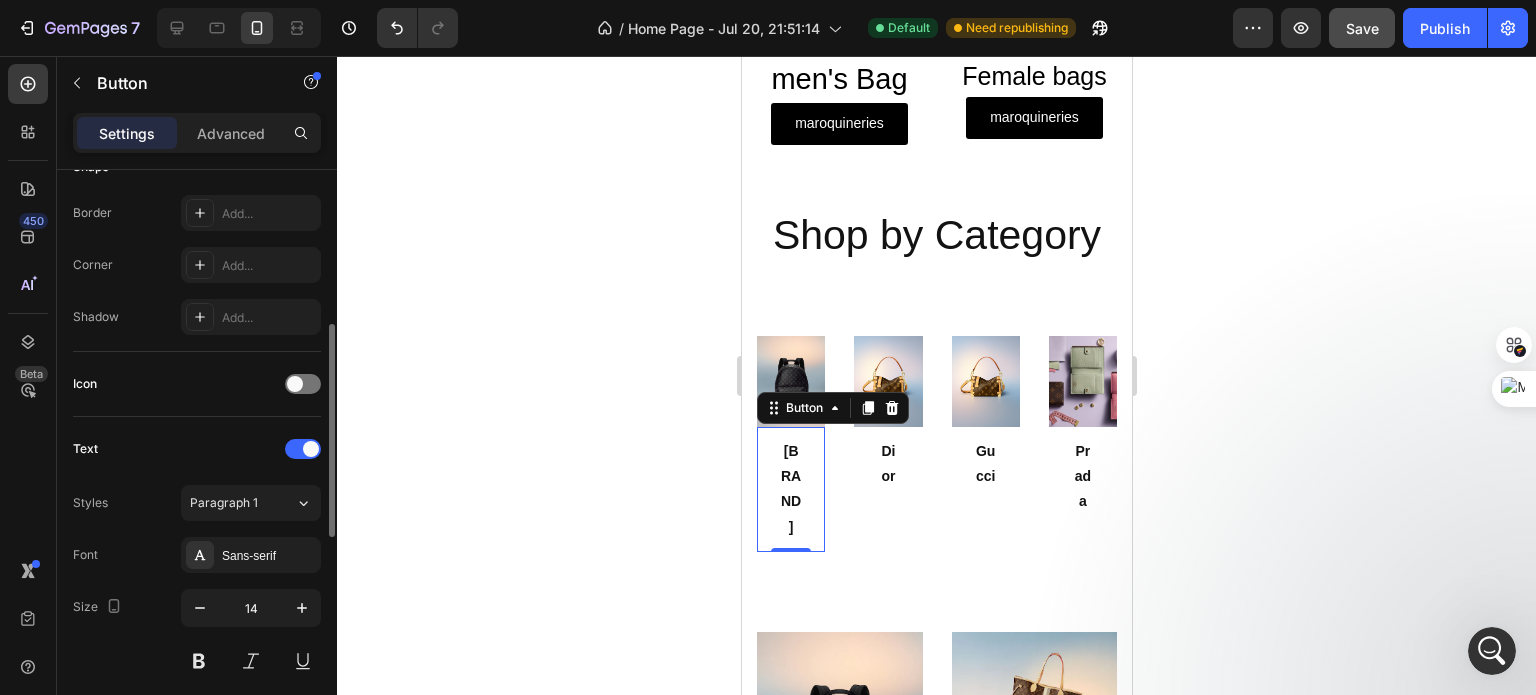 scroll, scrollTop: 406, scrollLeft: 0, axis: vertical 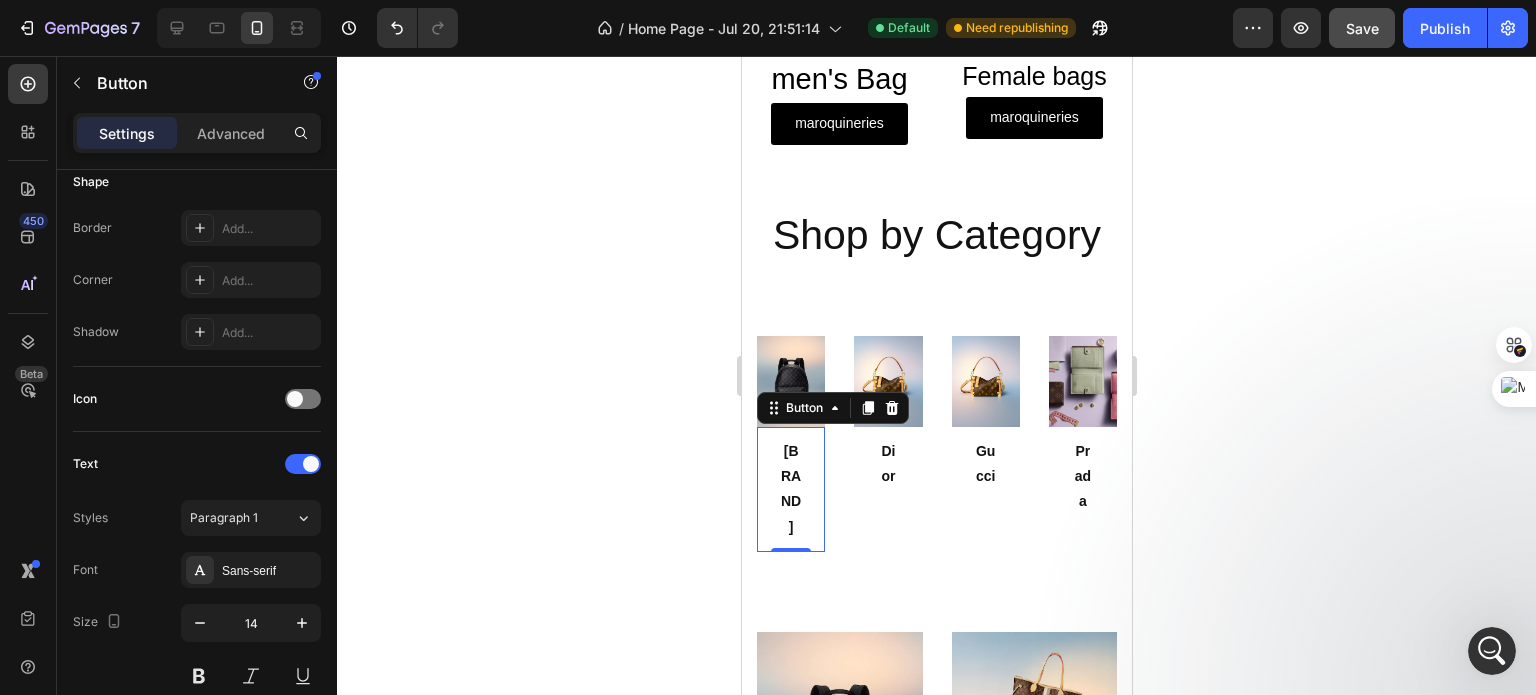 click on "Louis vuittons" at bounding box center [790, 489] 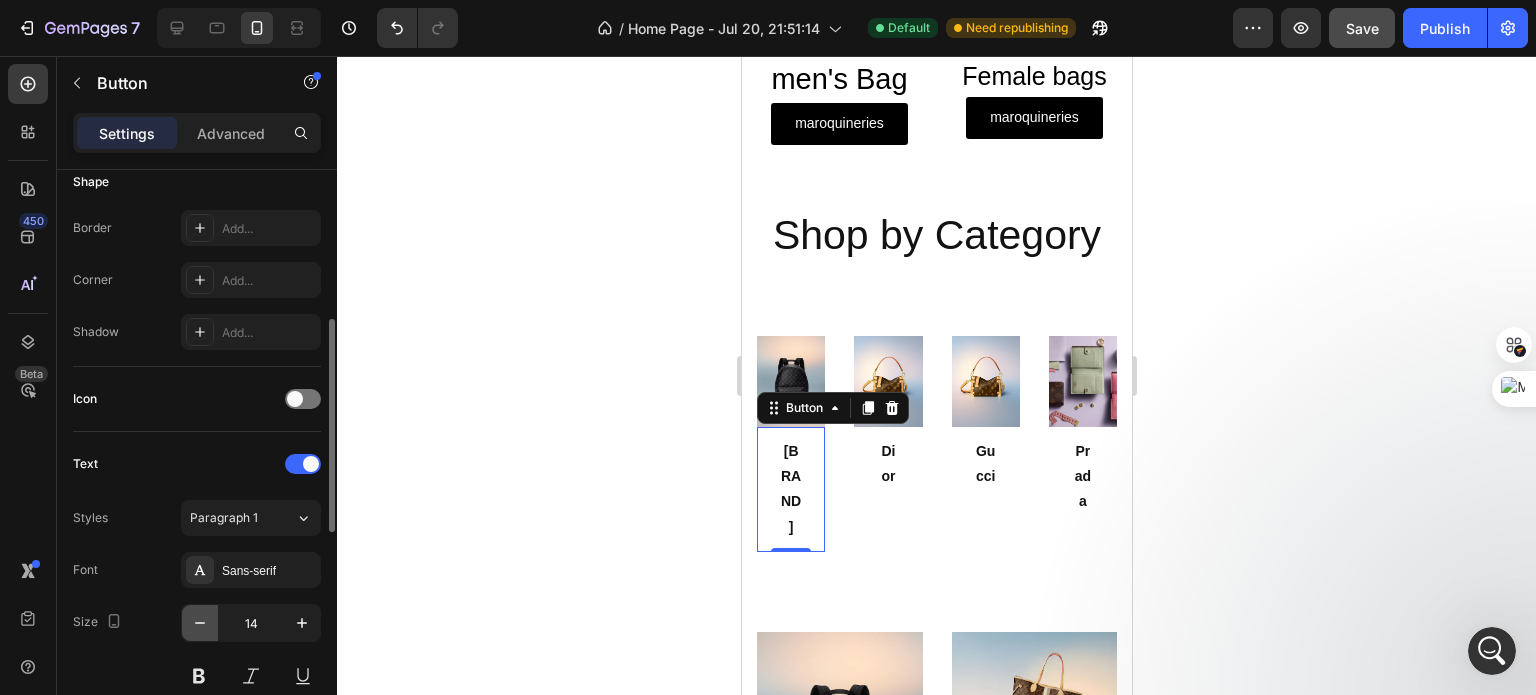click 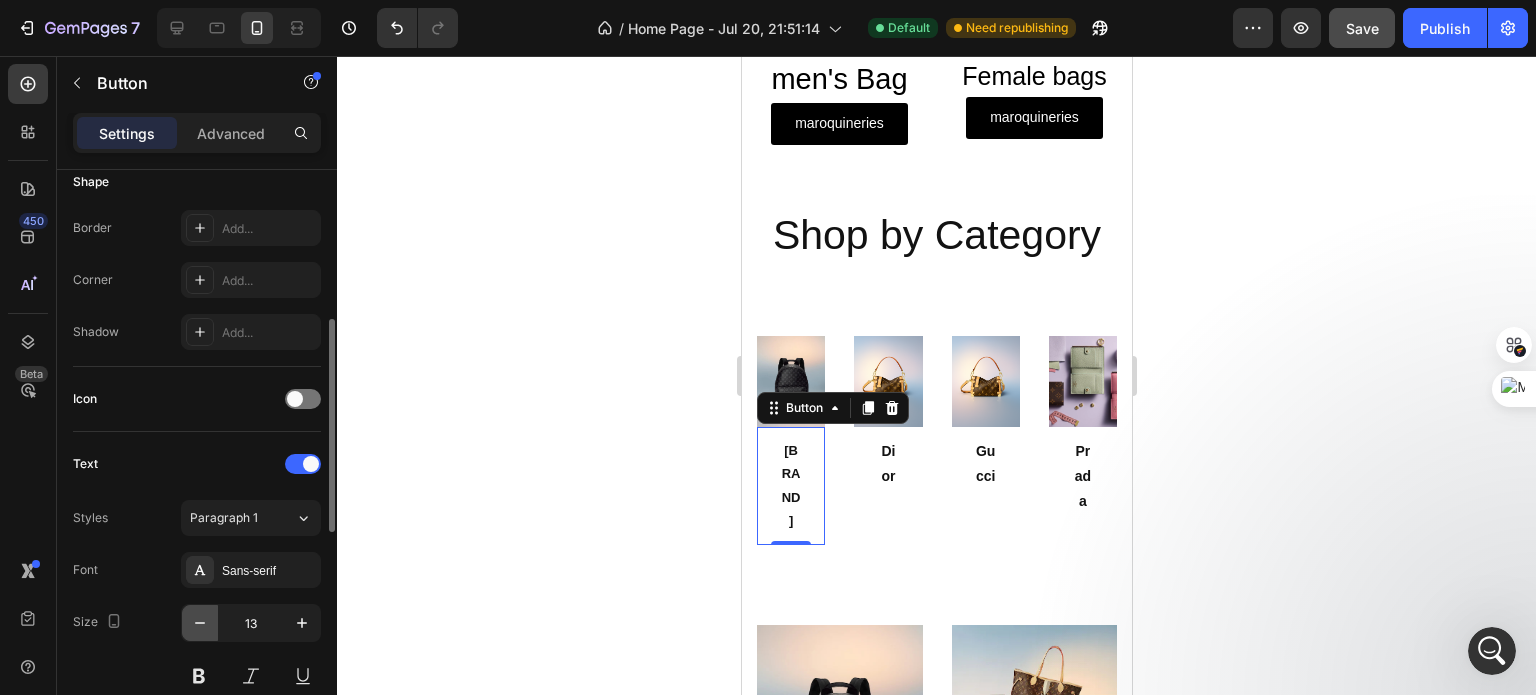 click 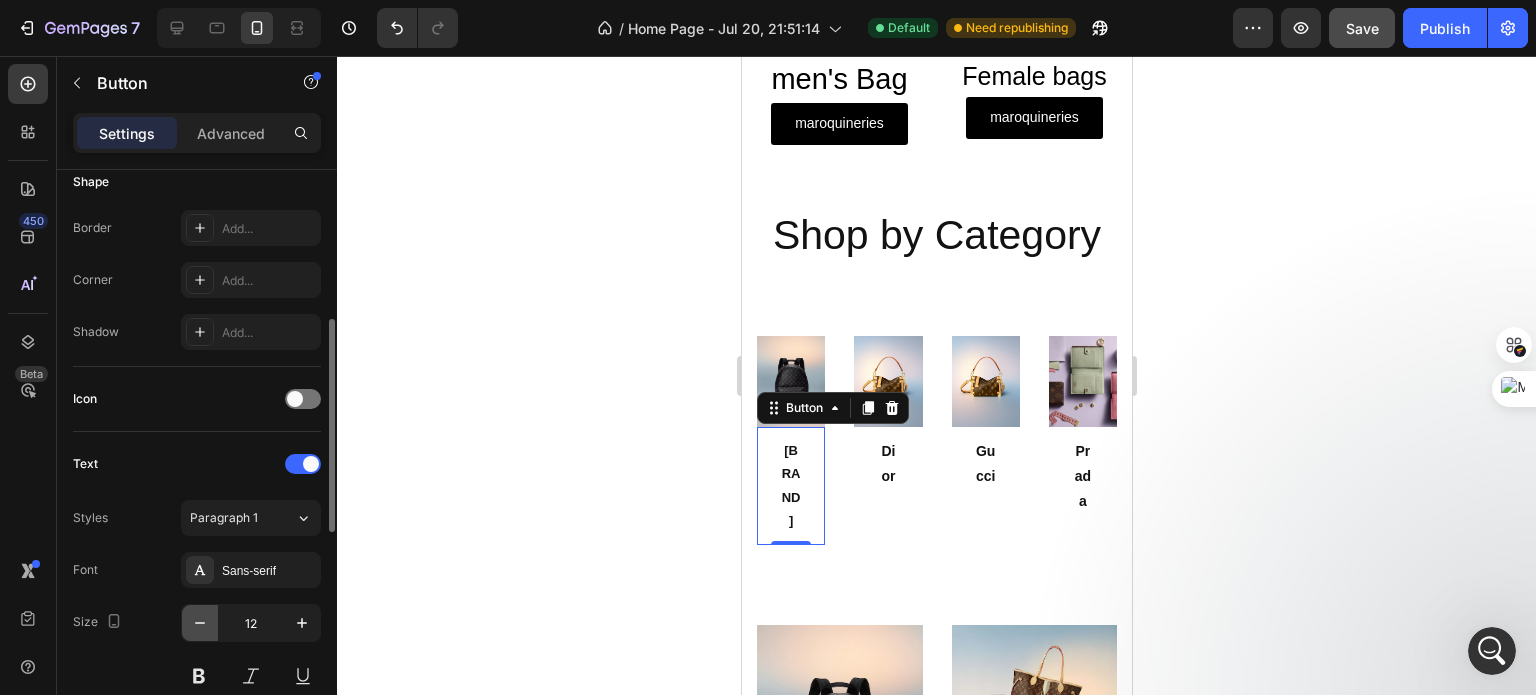 click 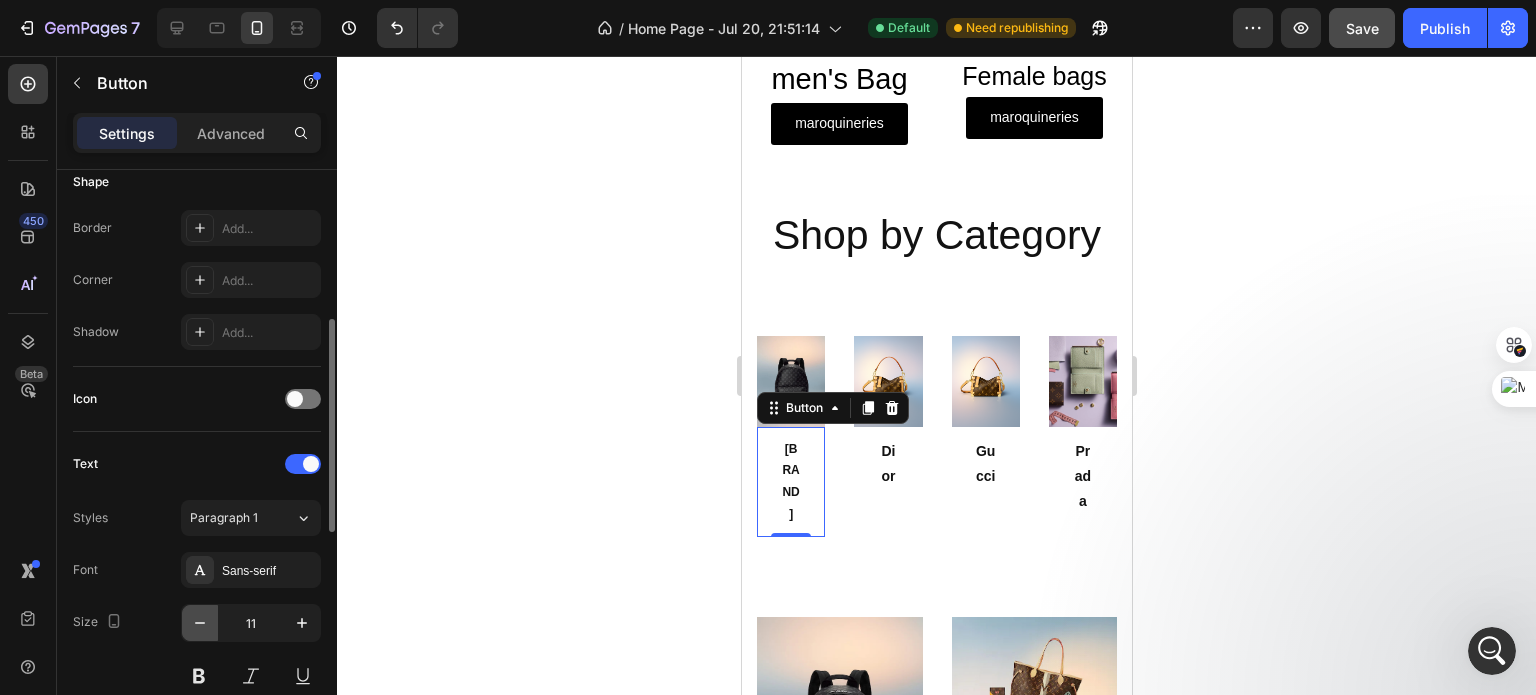 click 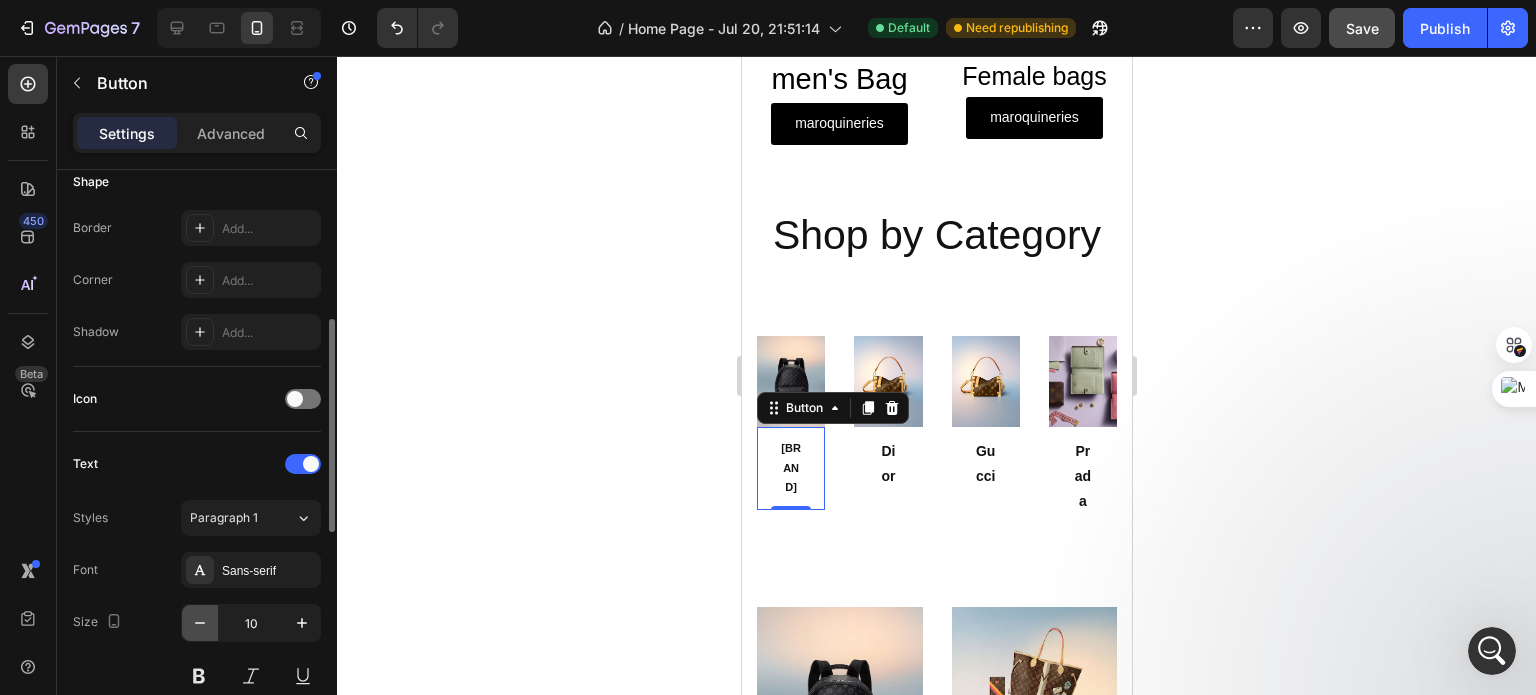 click 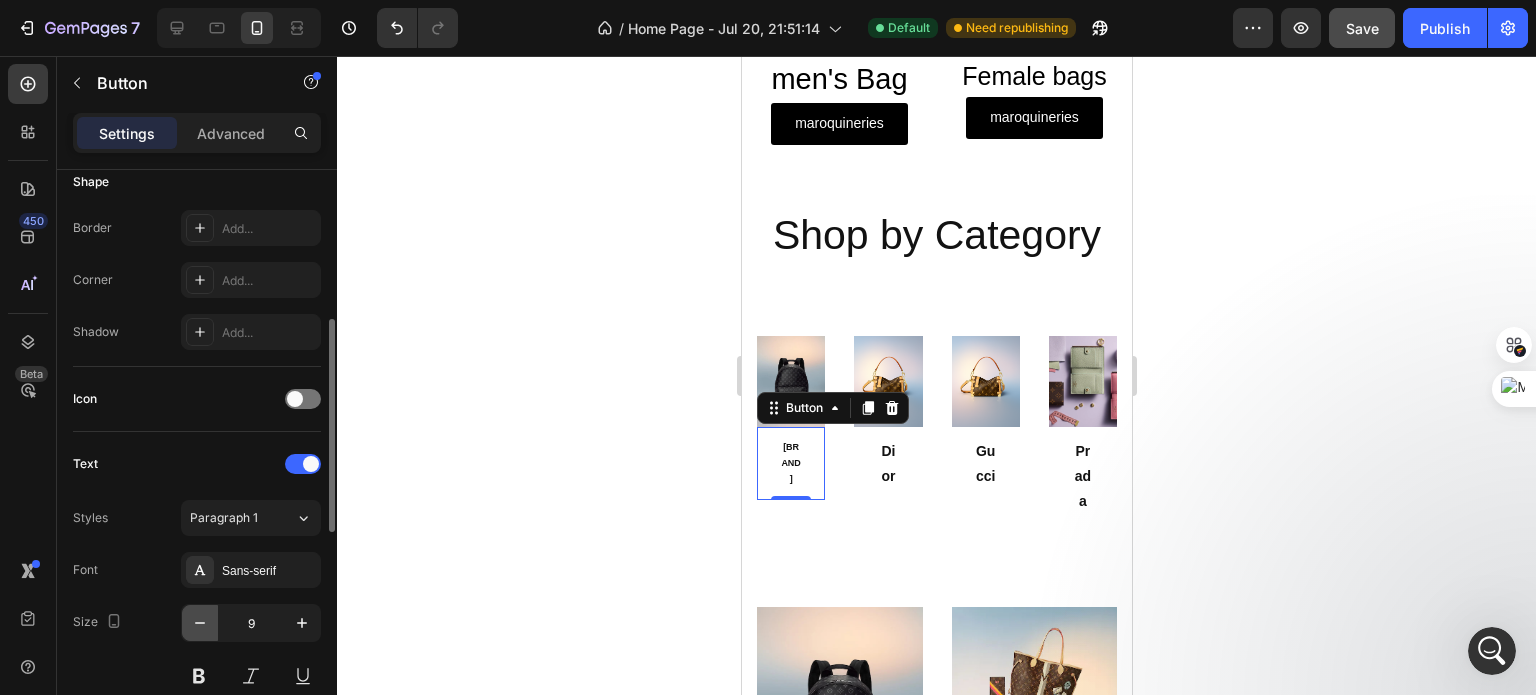 click 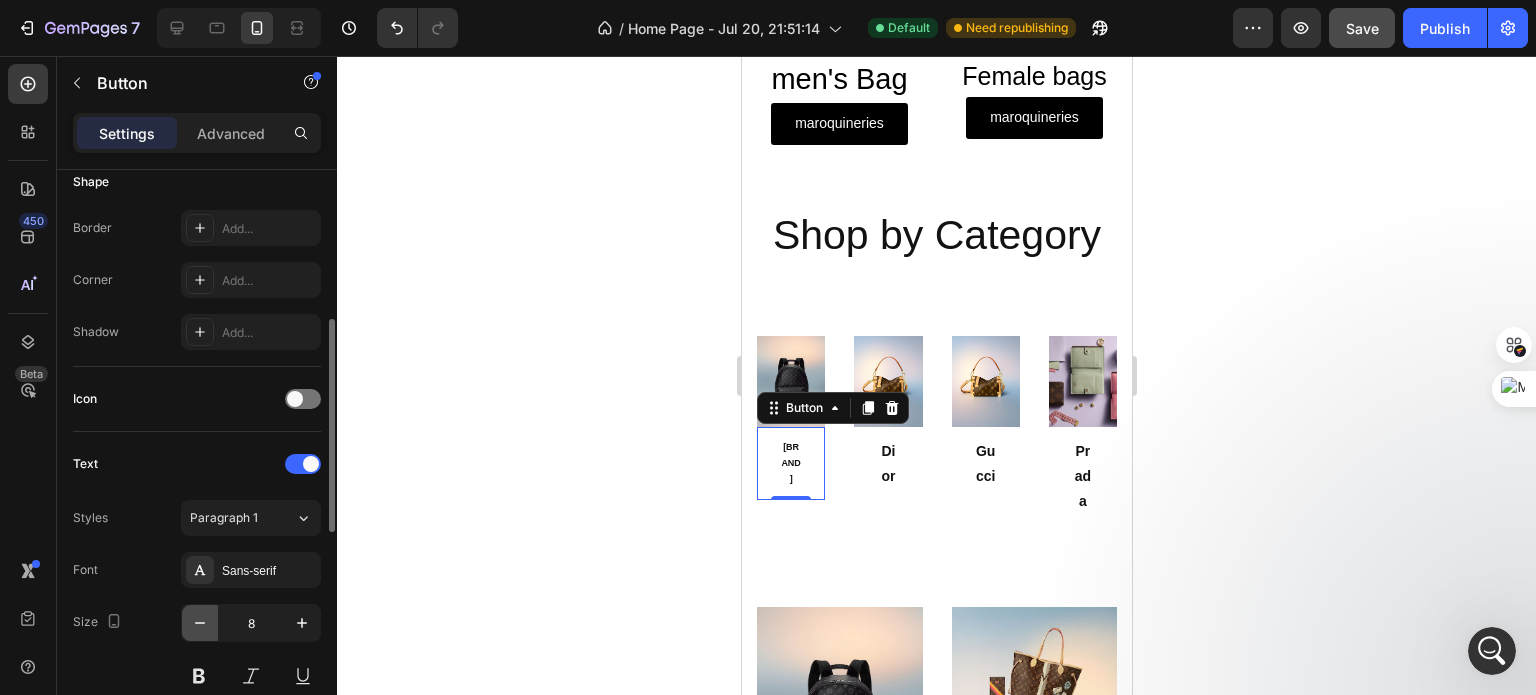 click 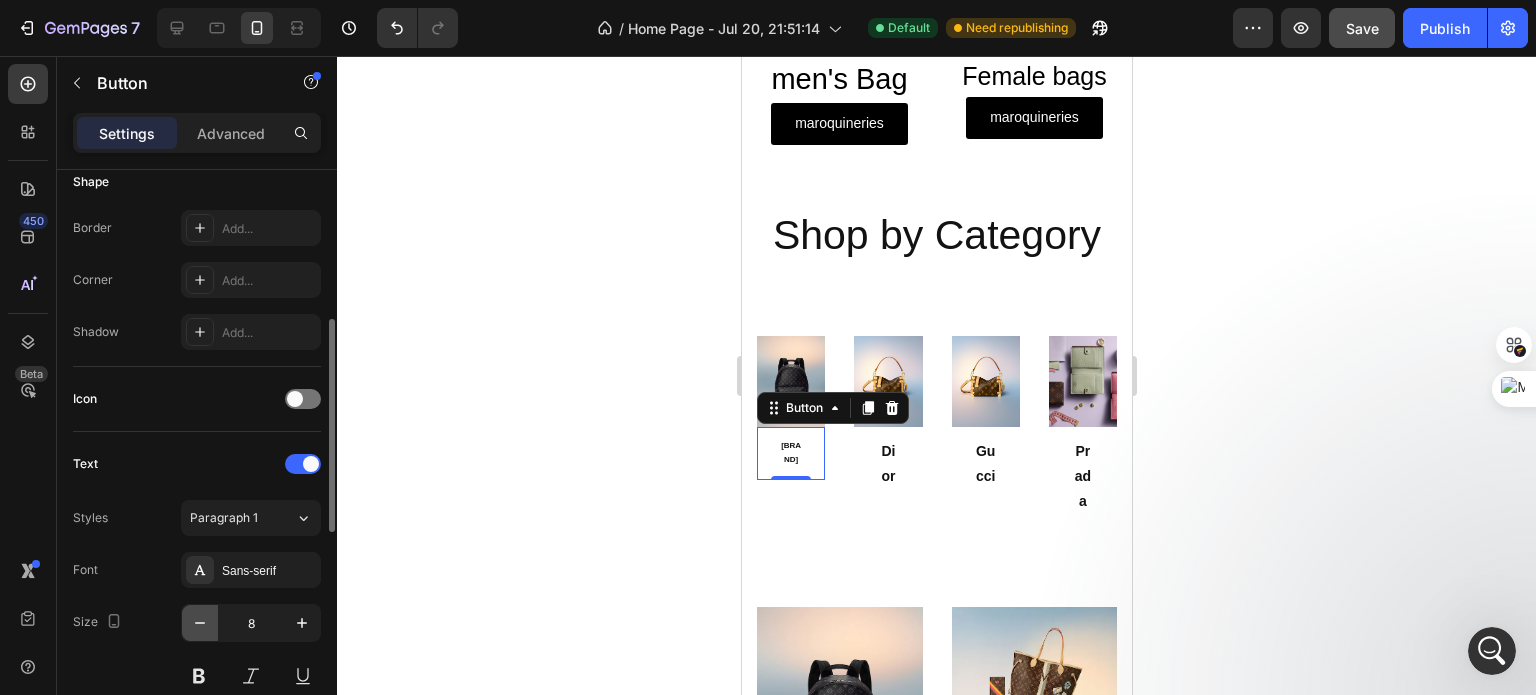 type on "7" 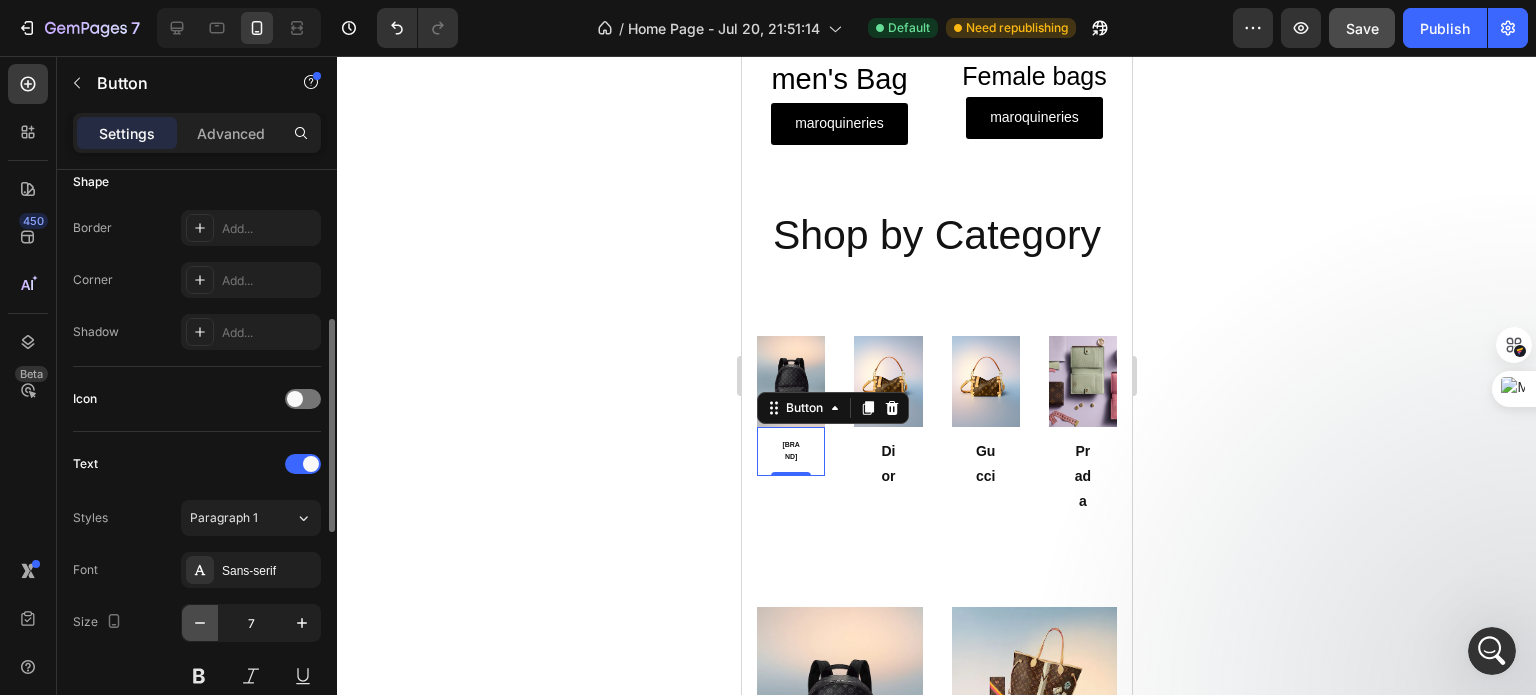 type 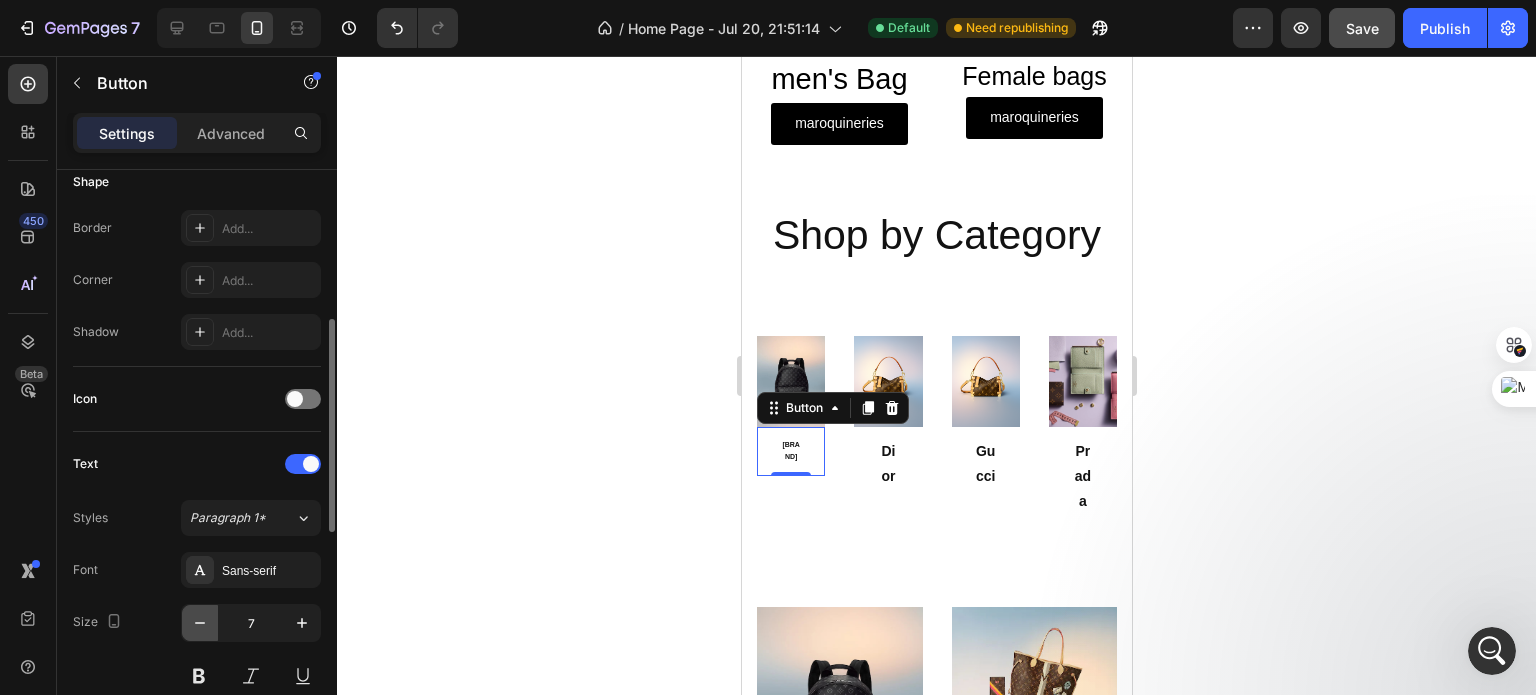 type on "14" 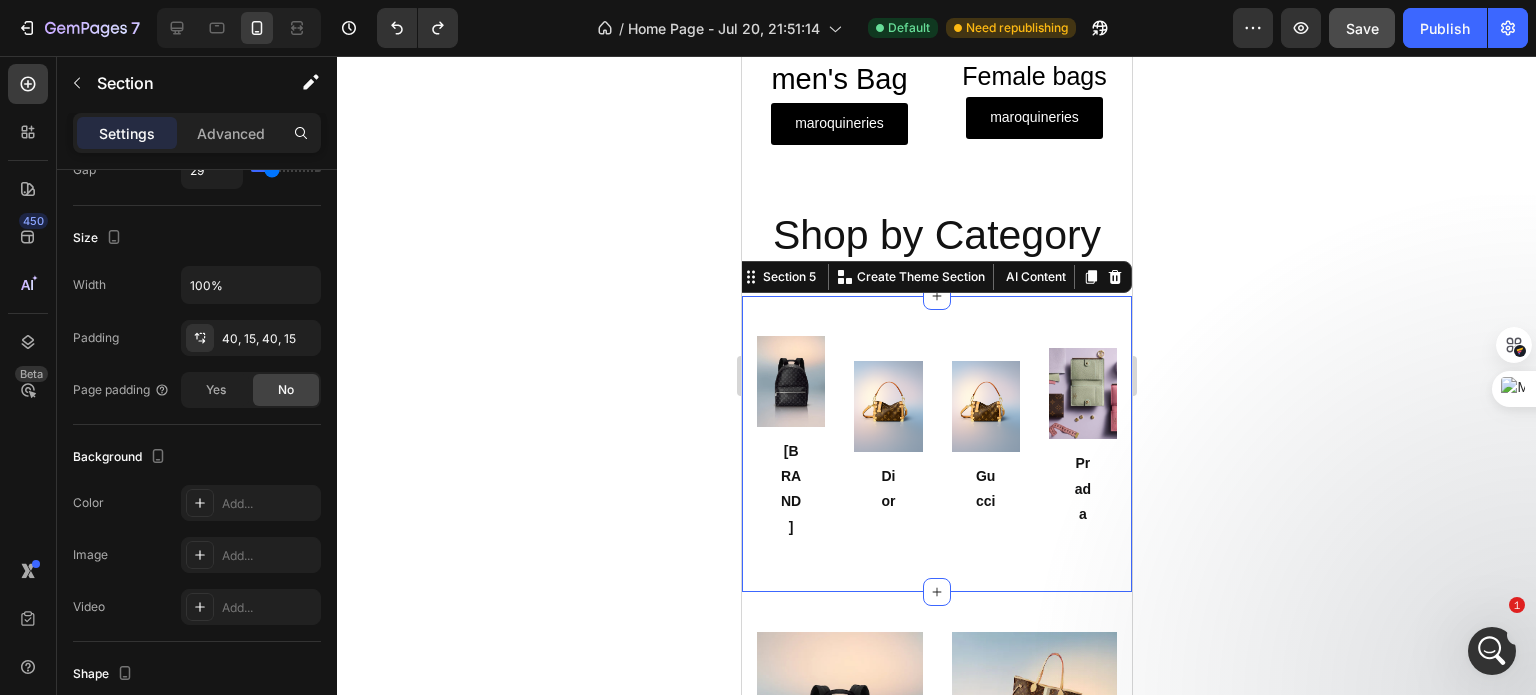 click on "Image Gucci Button" at bounding box center (985, 444) 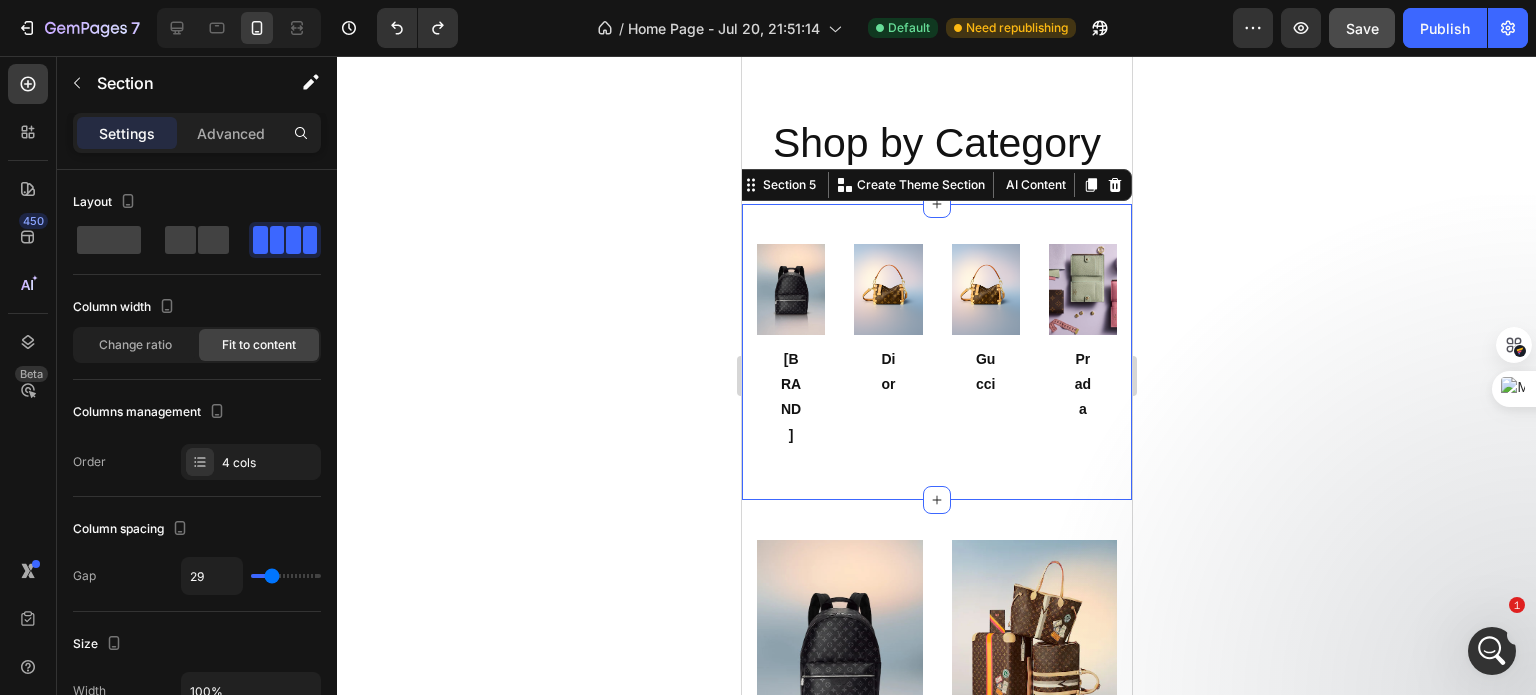 scroll, scrollTop: 996, scrollLeft: 0, axis: vertical 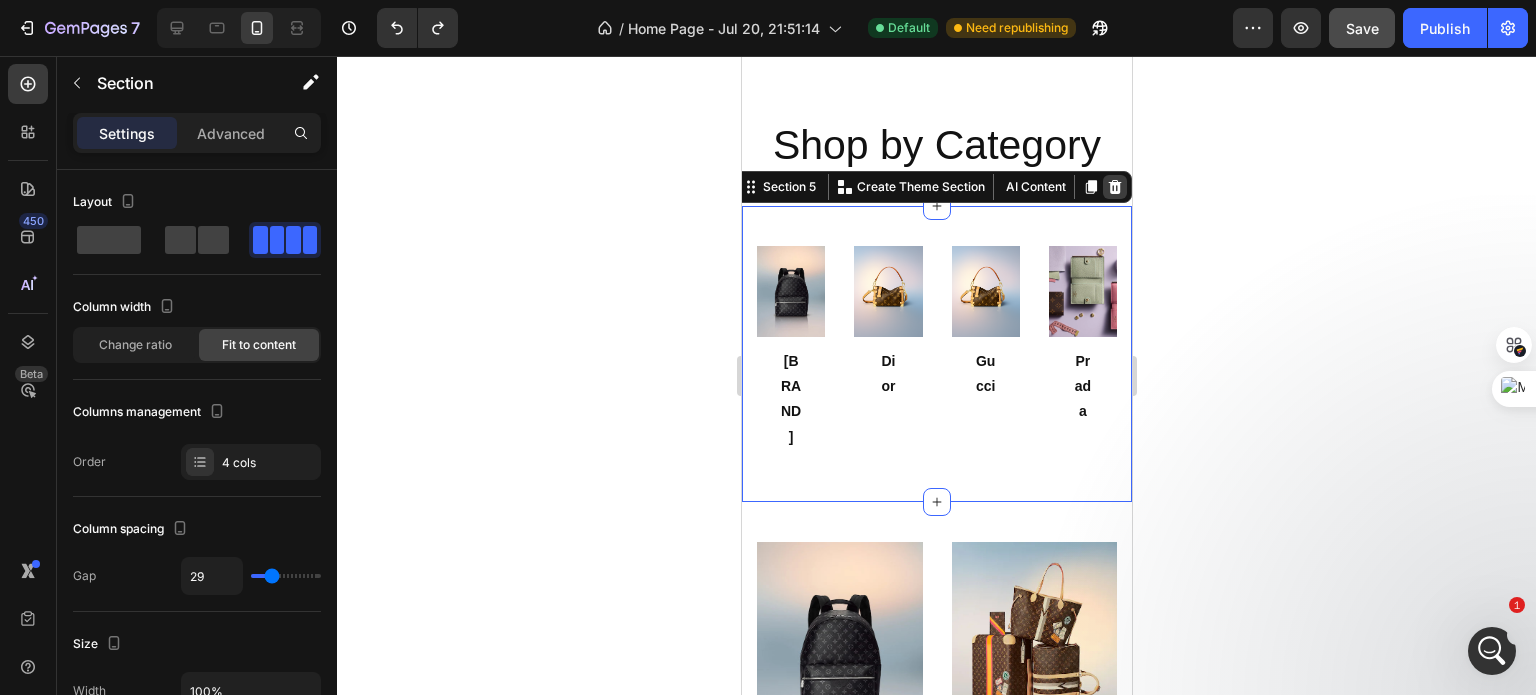 click 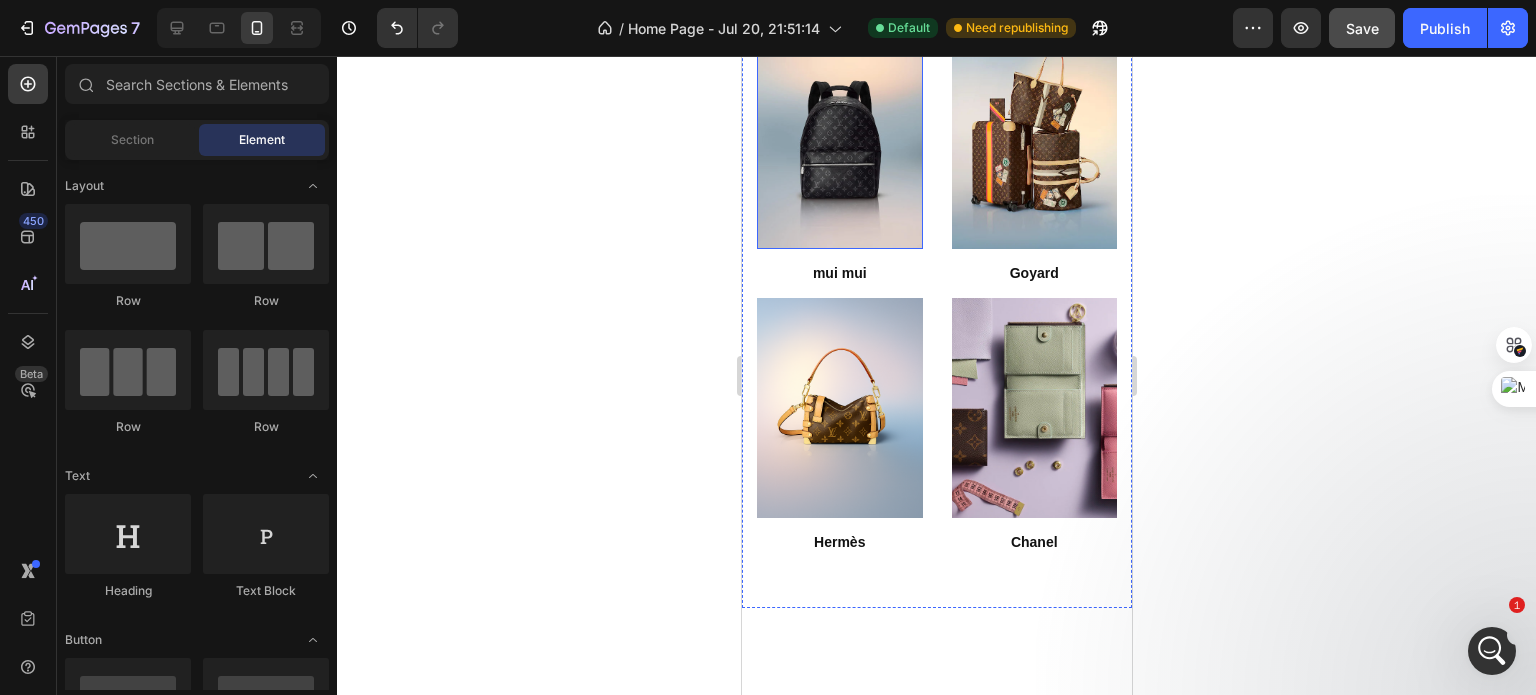 scroll, scrollTop: 937, scrollLeft: 0, axis: vertical 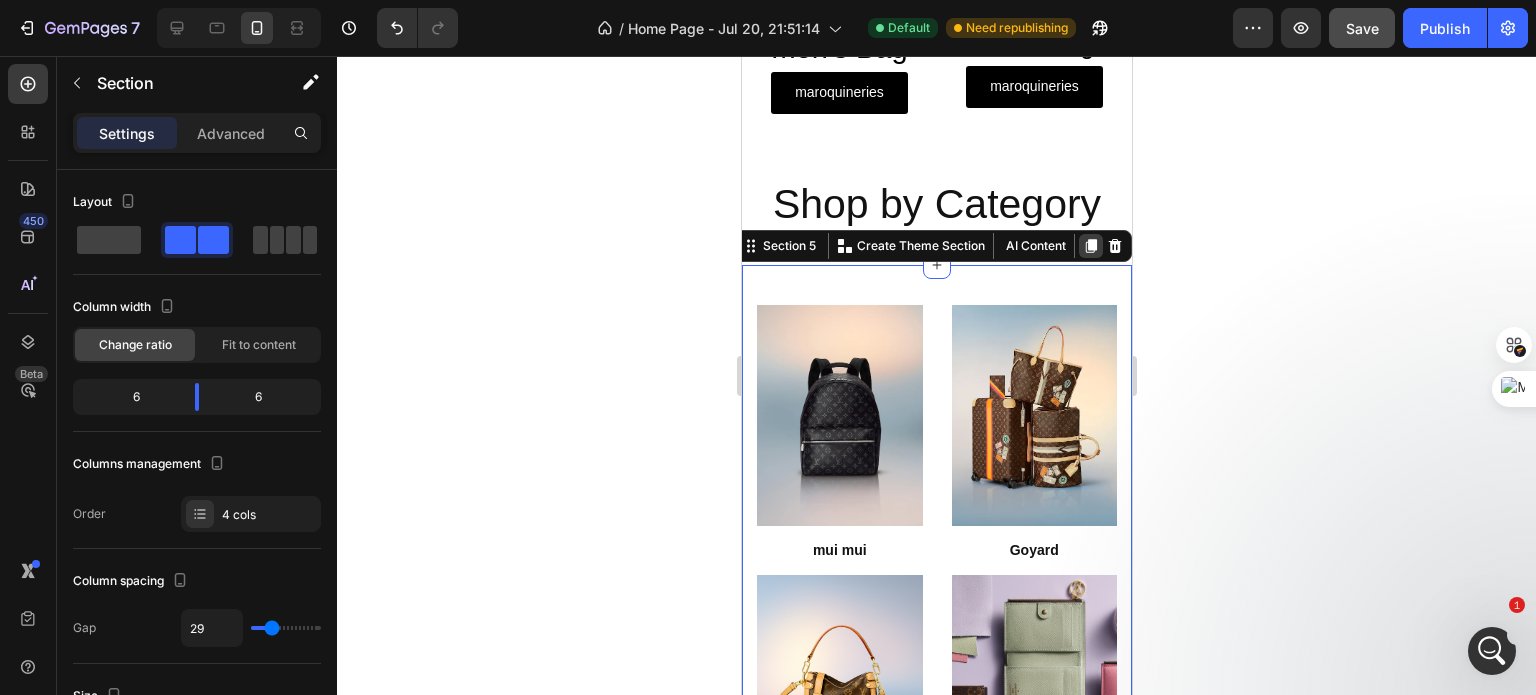 click at bounding box center [1090, 246] 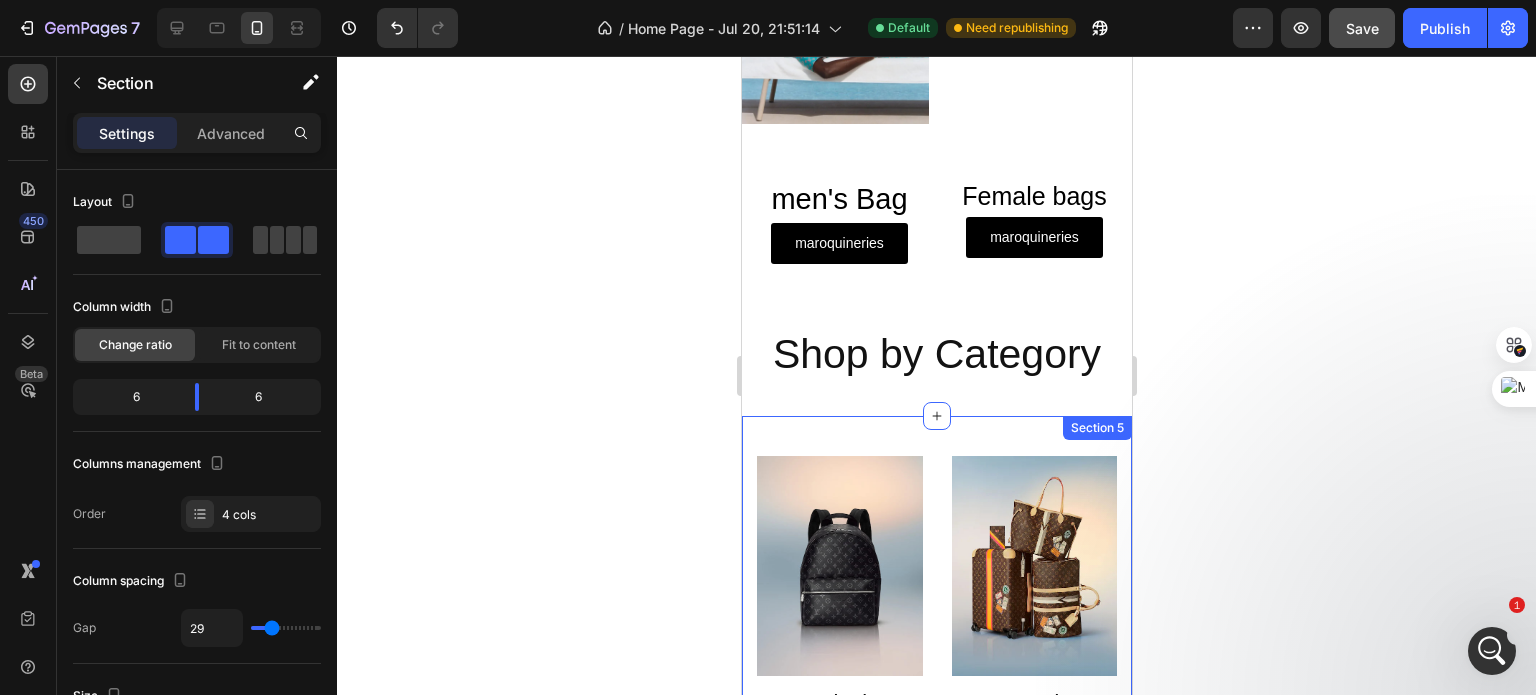 scroll, scrollTop: 780, scrollLeft: 0, axis: vertical 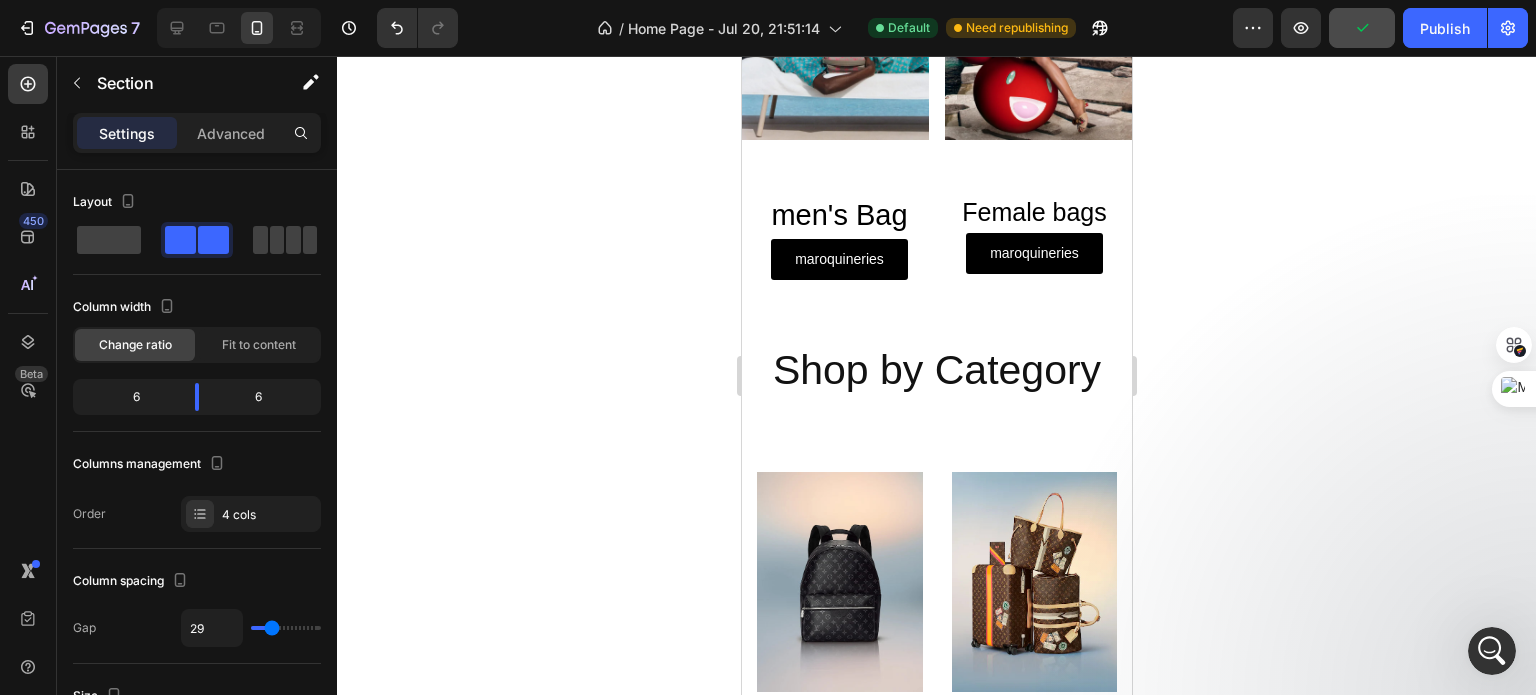 click 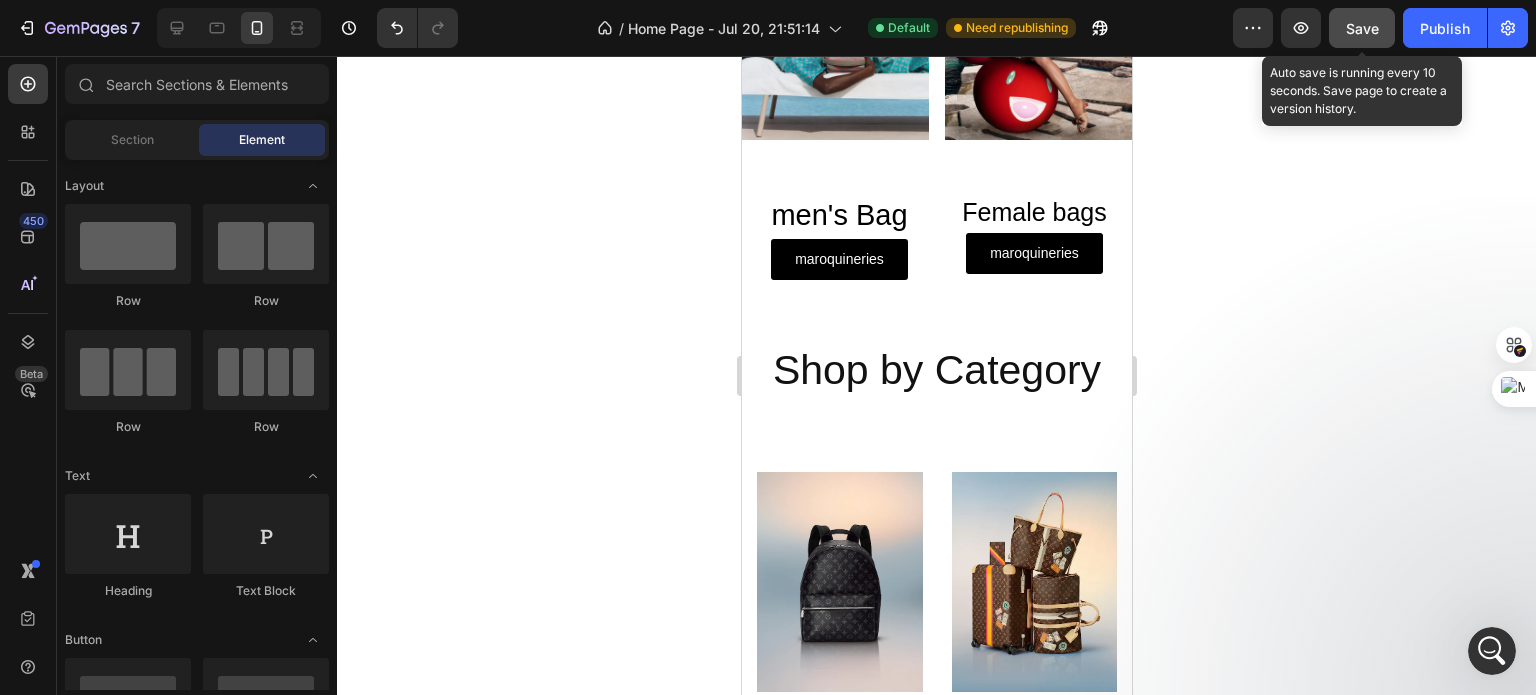 click on "Save" at bounding box center [1362, 28] 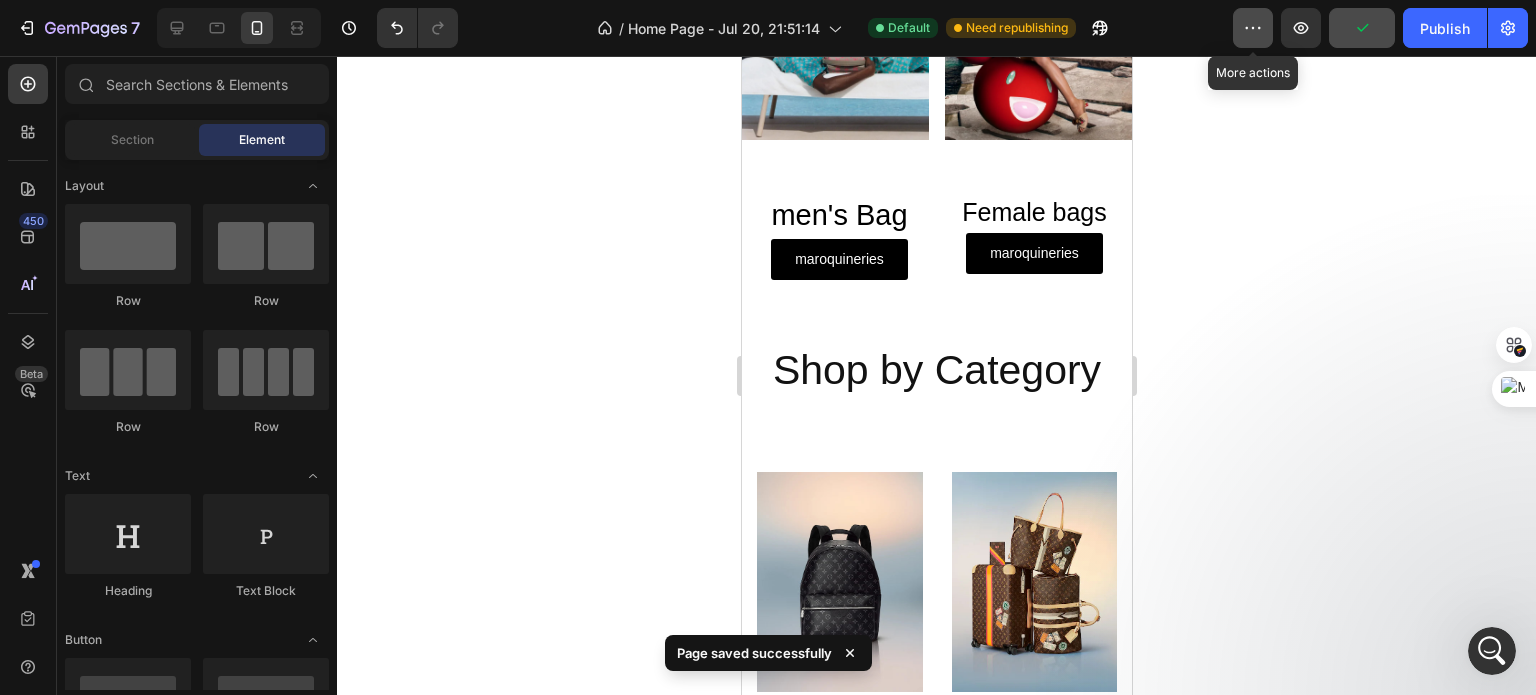 click 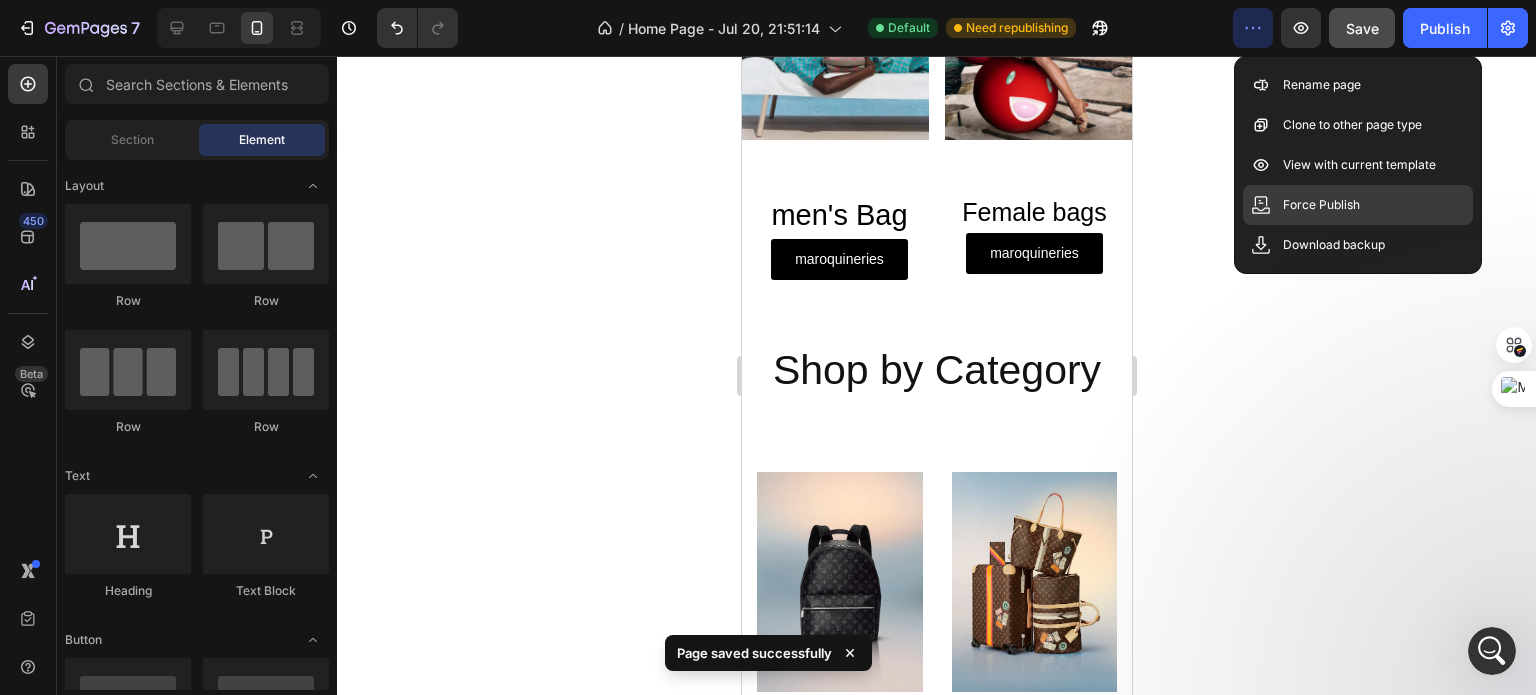 click on "Force Publish" at bounding box center (1321, 205) 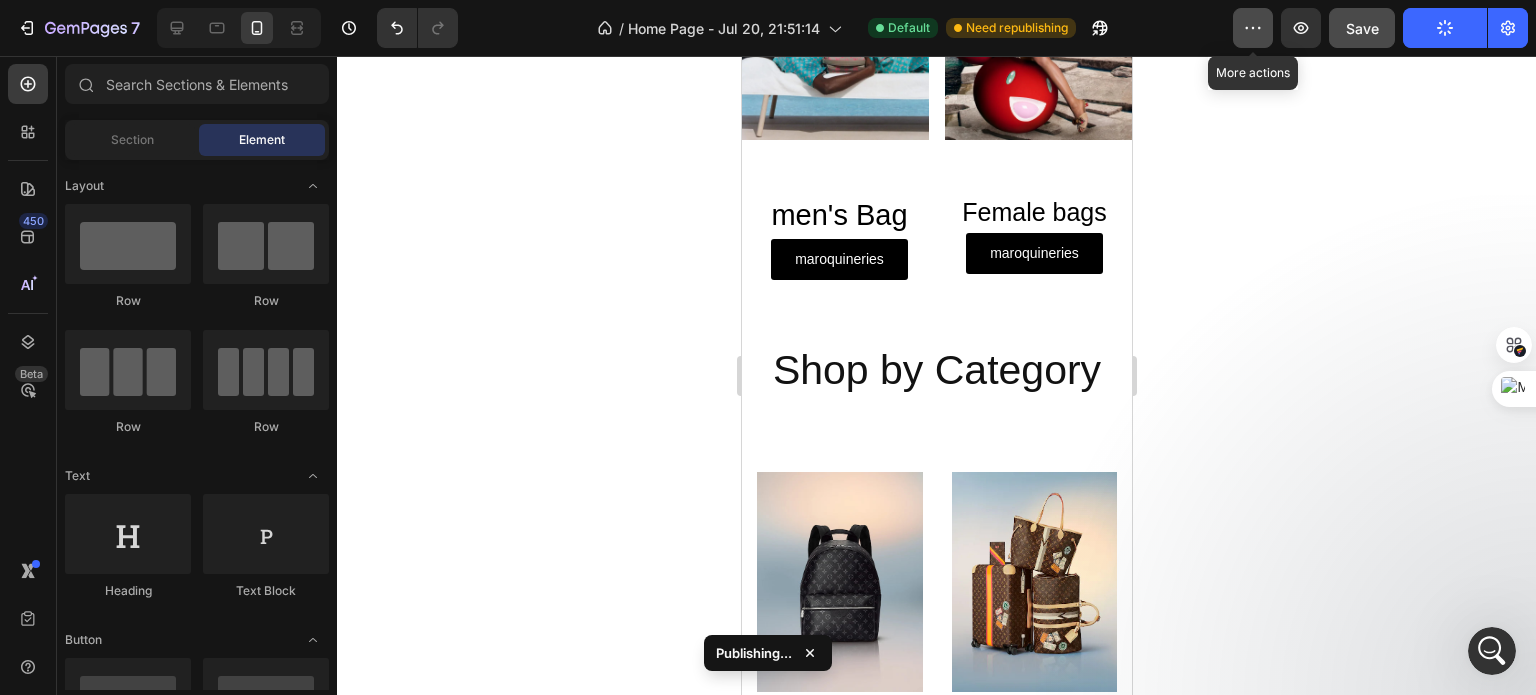 click 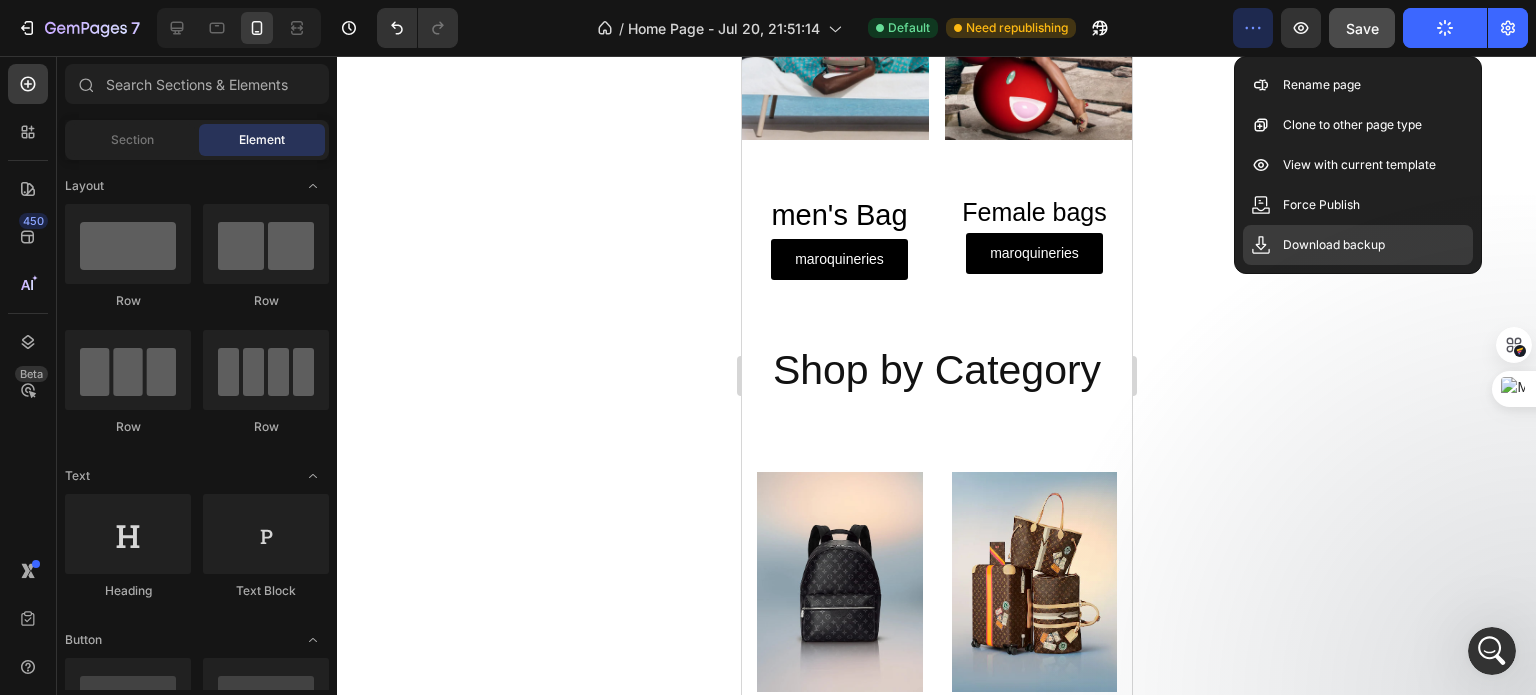 click on "Download backup" at bounding box center [1334, 245] 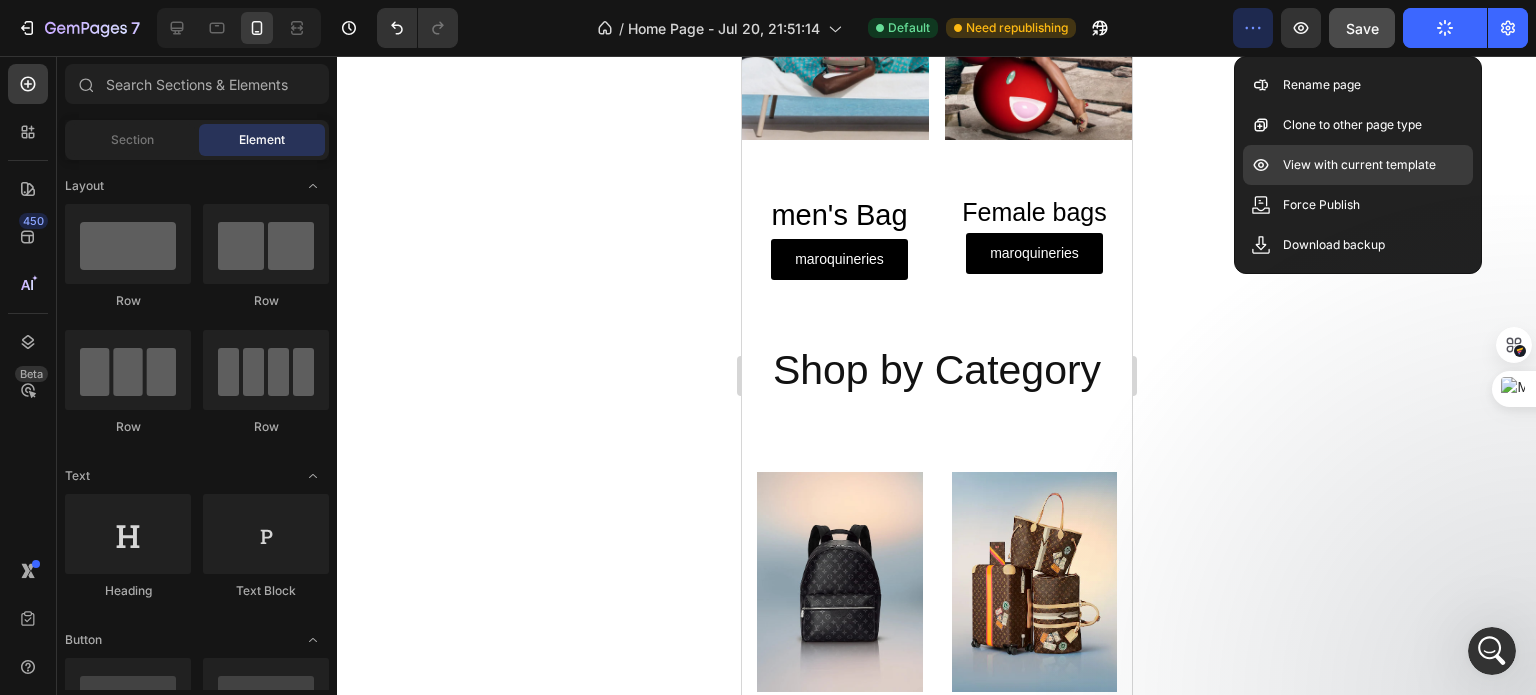 click on "View with current template" at bounding box center [1359, 165] 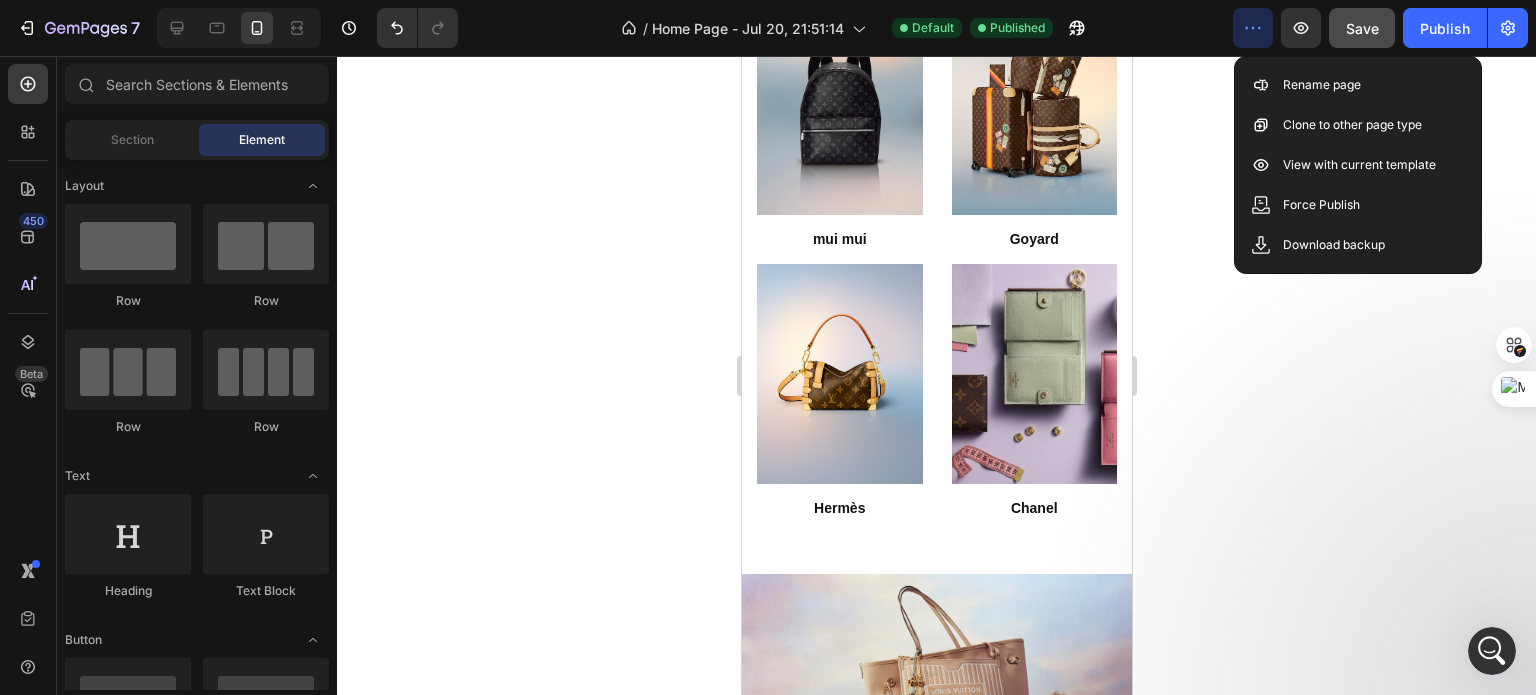 scroll, scrollTop: 1850, scrollLeft: 0, axis: vertical 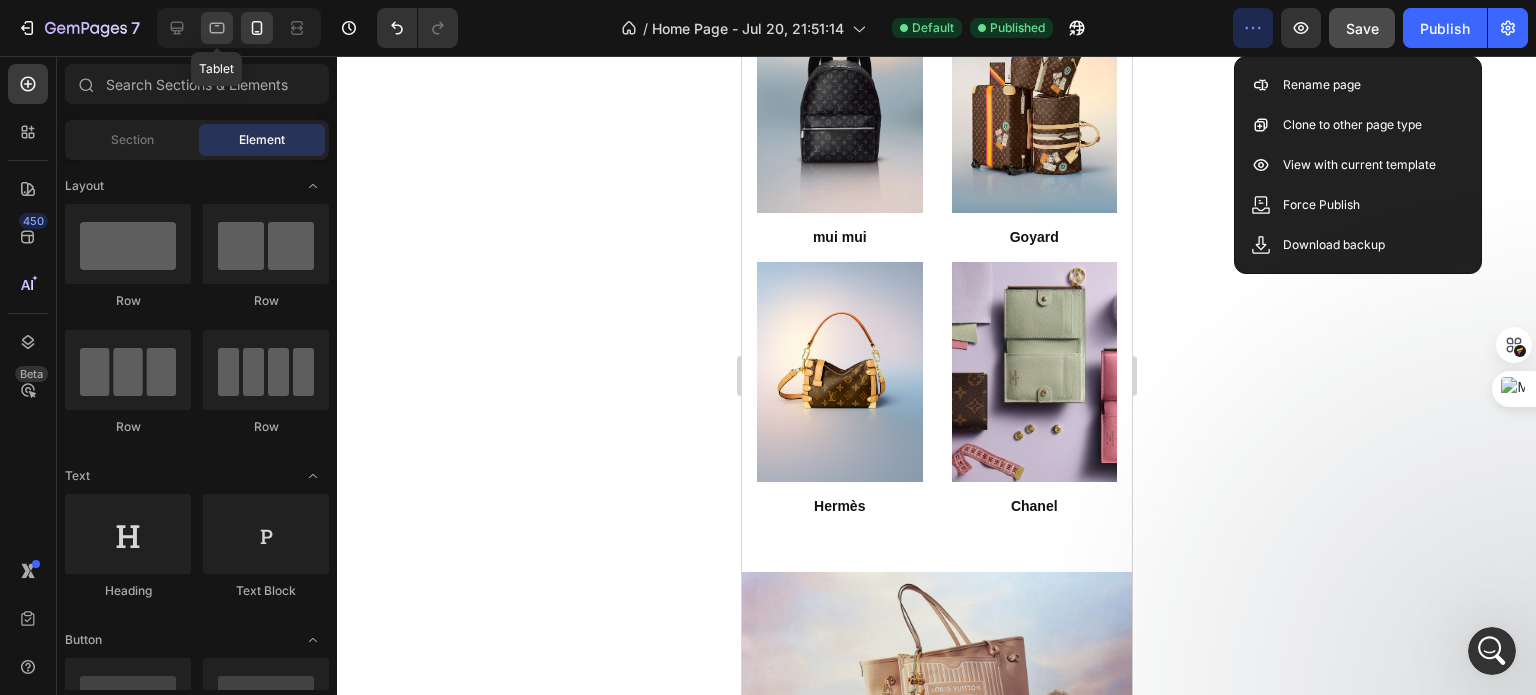 click 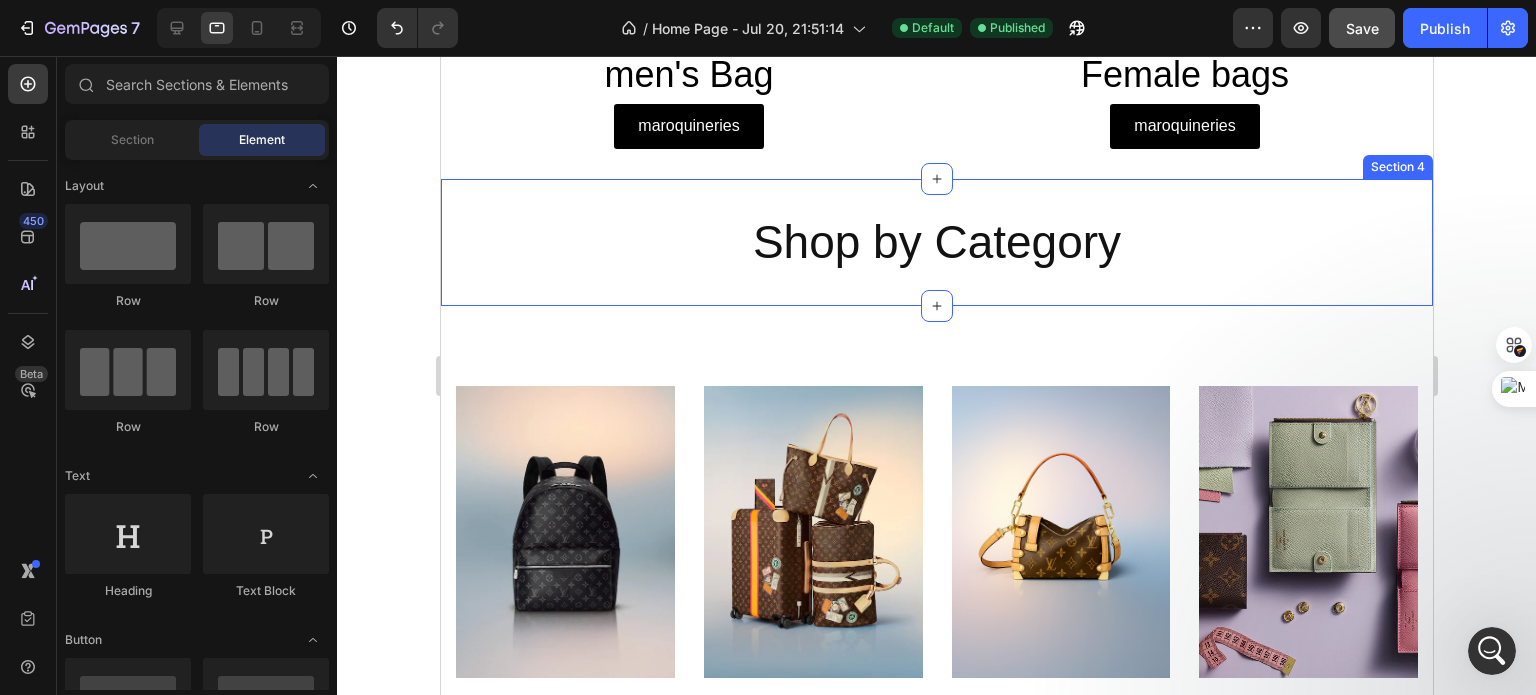 scroll, scrollTop: 915, scrollLeft: 0, axis: vertical 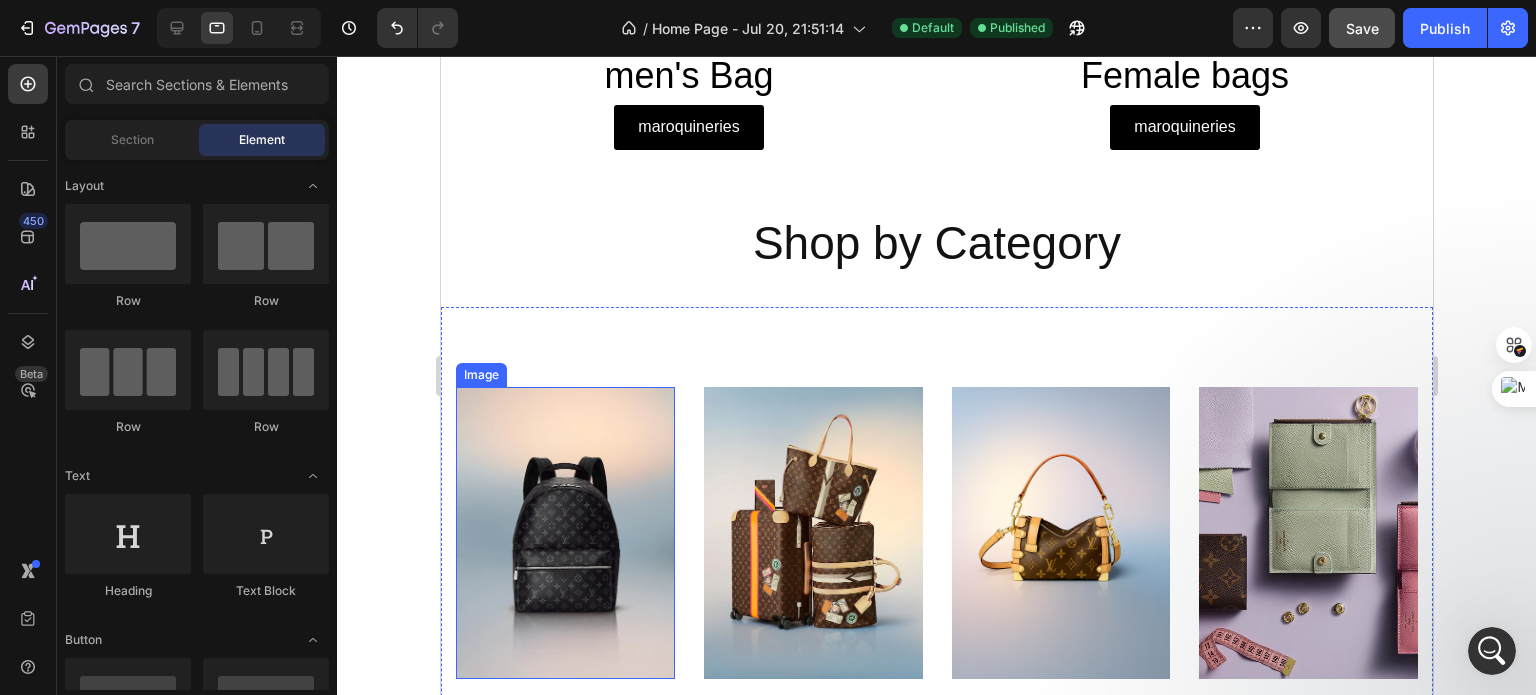 click at bounding box center [564, 533] 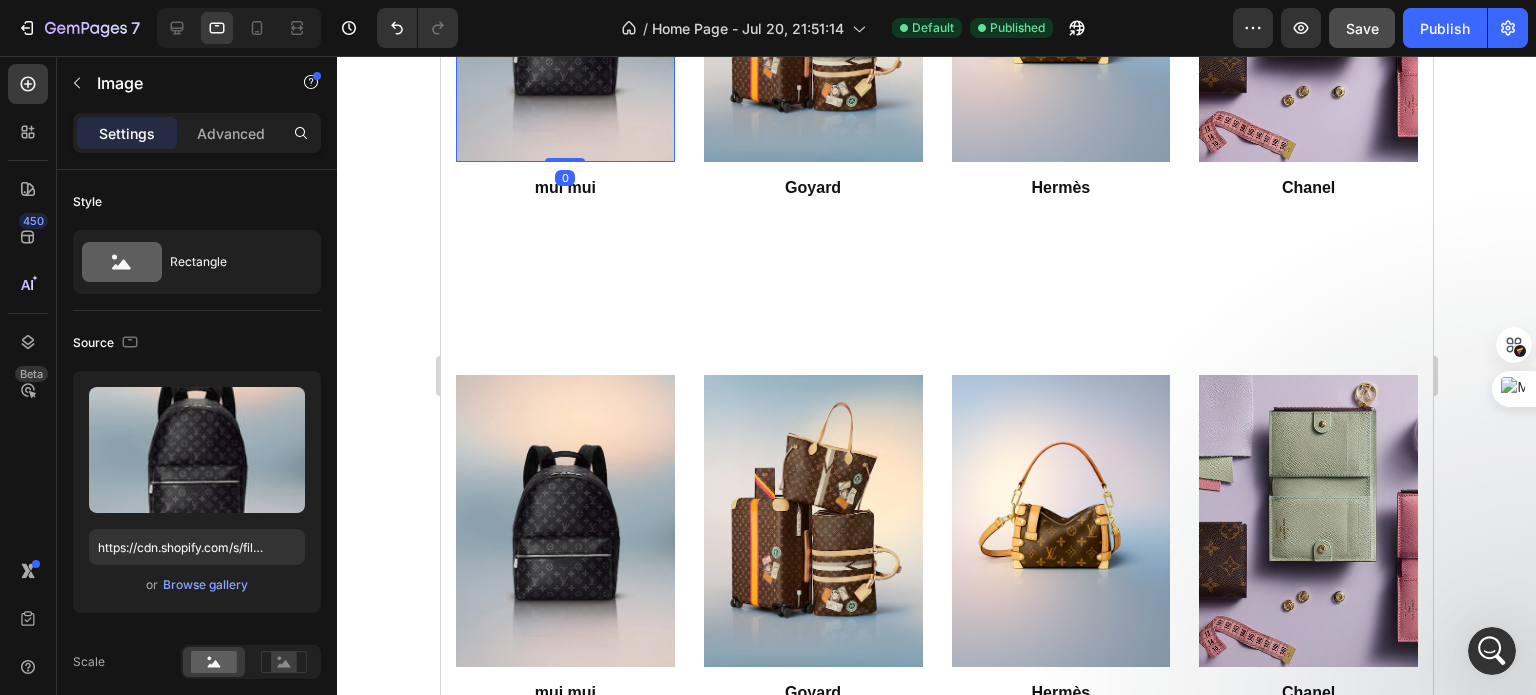 scroll, scrollTop: 1434, scrollLeft: 0, axis: vertical 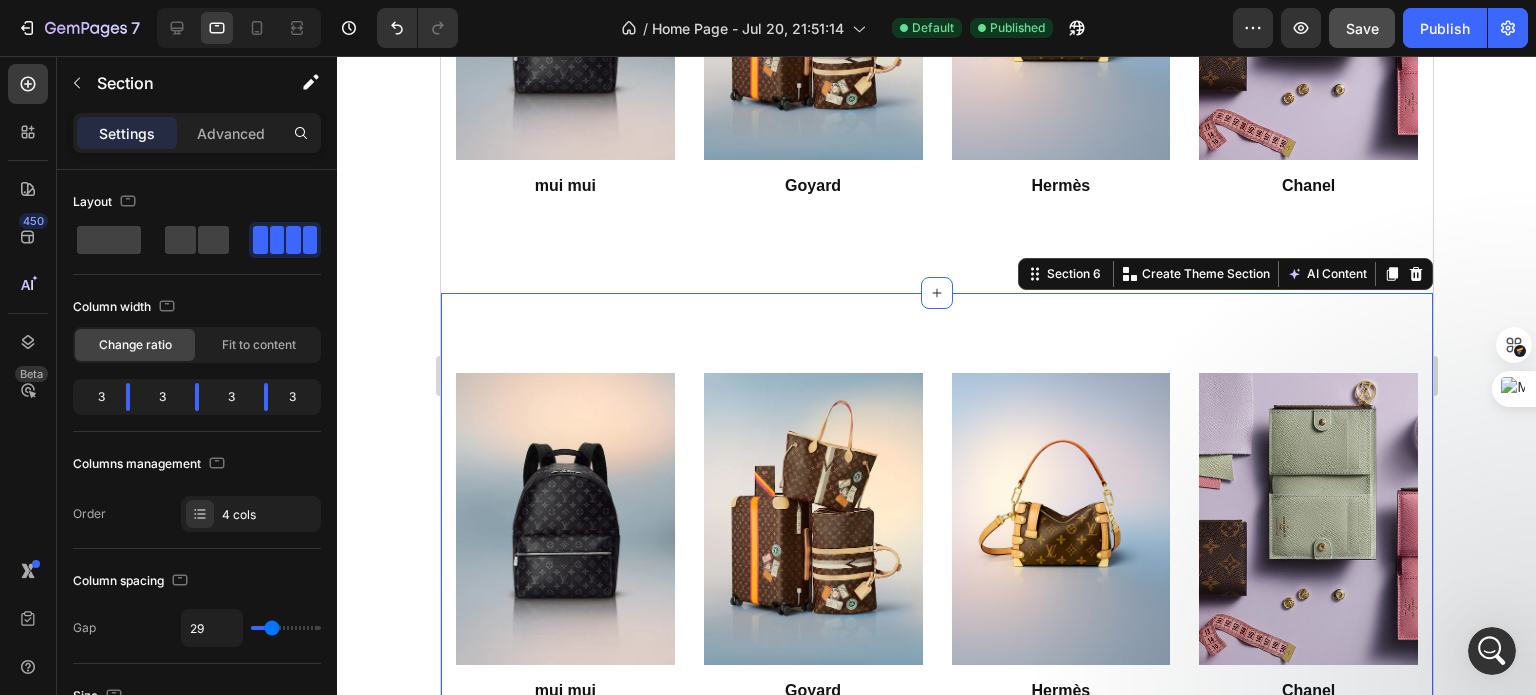 click on "Image mui mui Button Image Goyard Button Image Hermès Button Image Chanel Button Section 6   You can create reusable sections Create Theme Section AI Content Write with GemAI What would you like to describe here? Tone and Voice Persuasive Product Show more Generate" at bounding box center [936, 545] 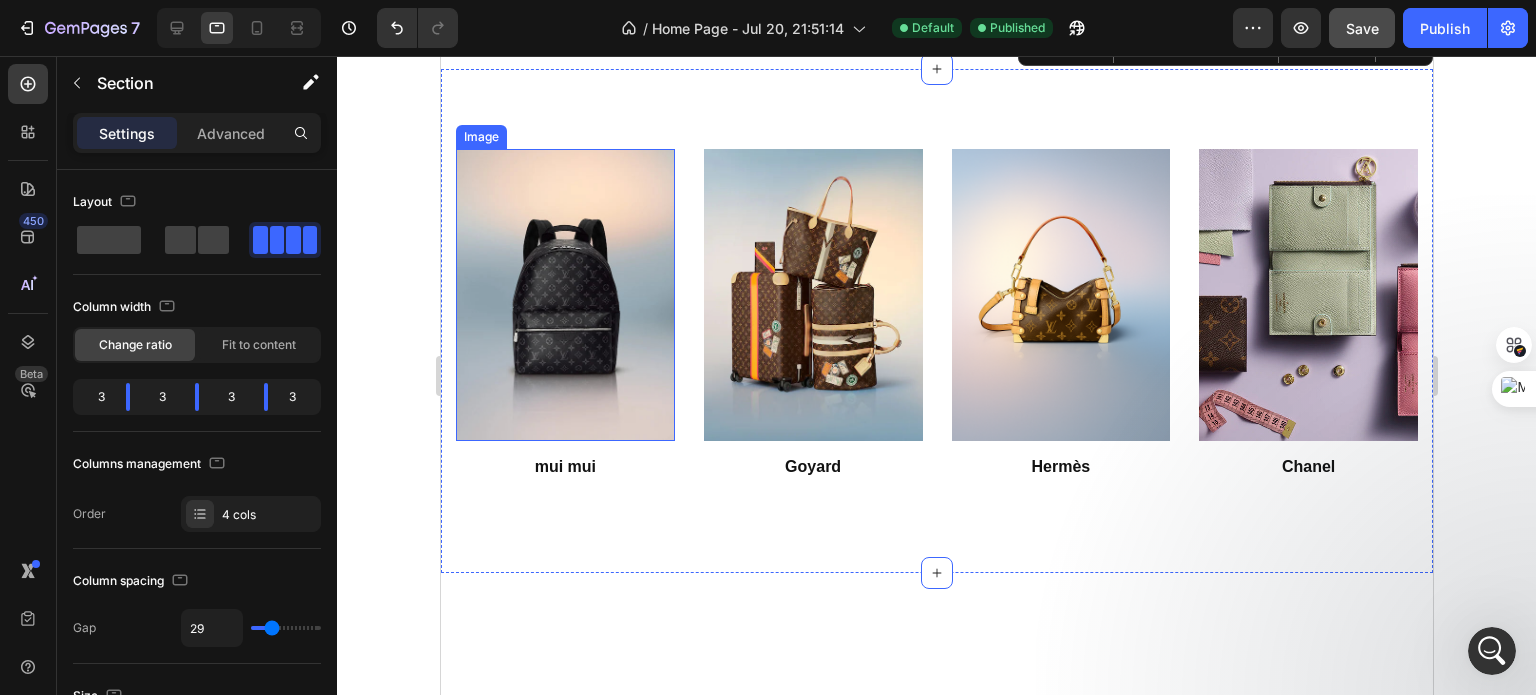 scroll, scrollTop: 1466, scrollLeft: 0, axis: vertical 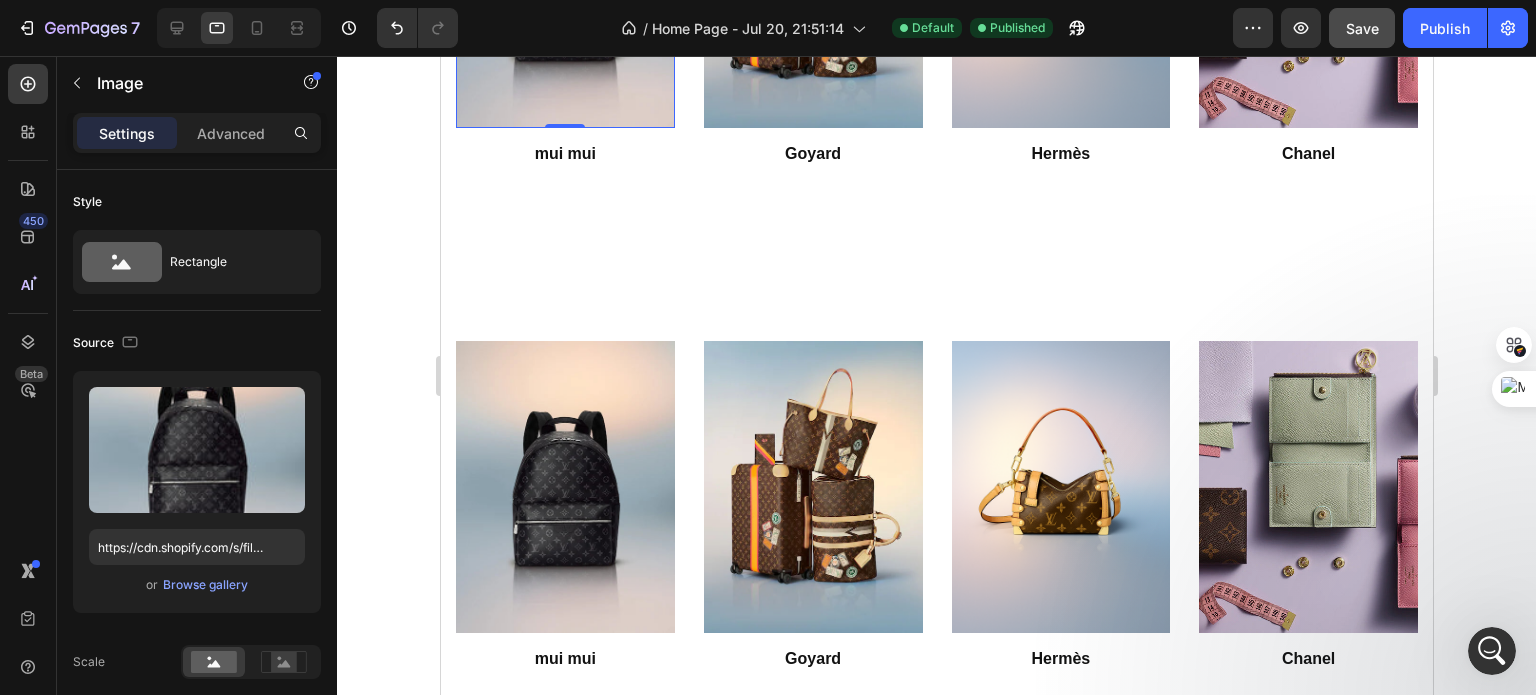 click at bounding box center [564, -18] 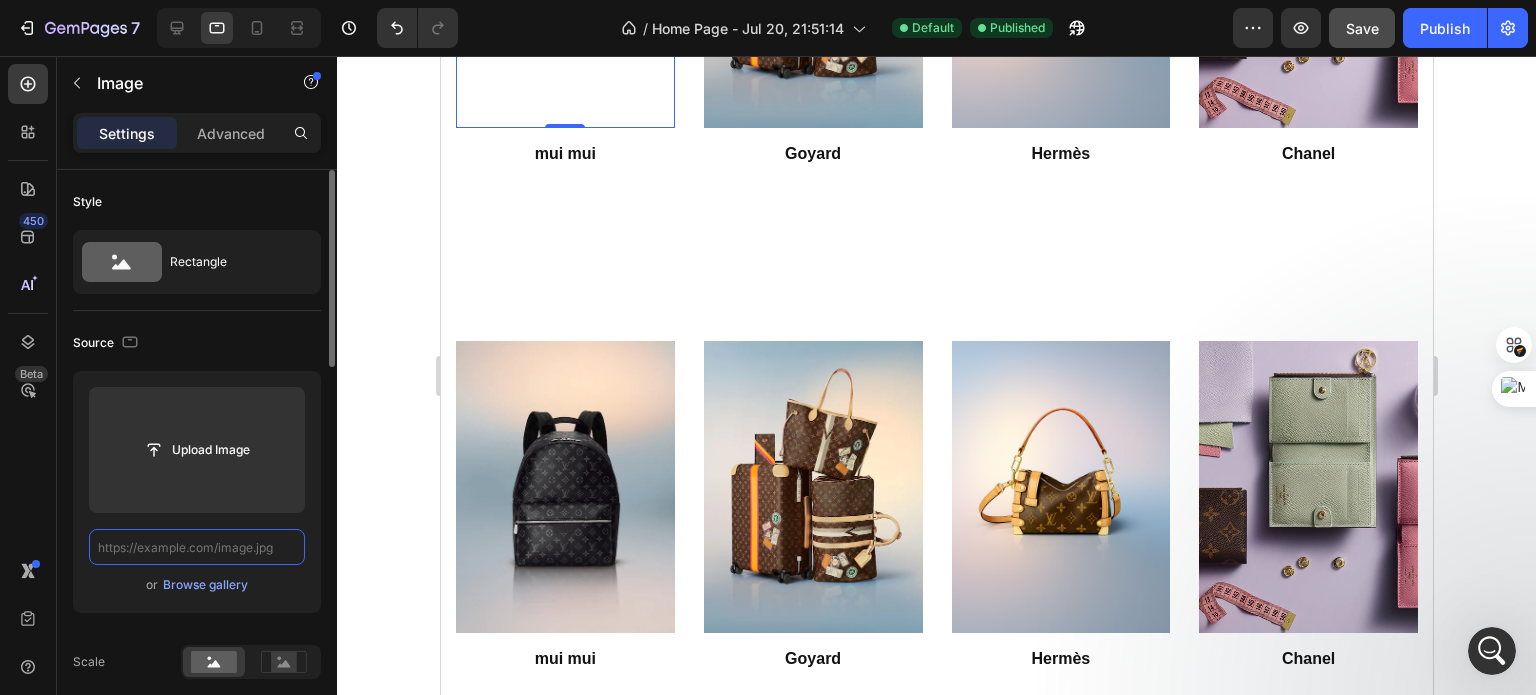 scroll, scrollTop: 0, scrollLeft: 0, axis: both 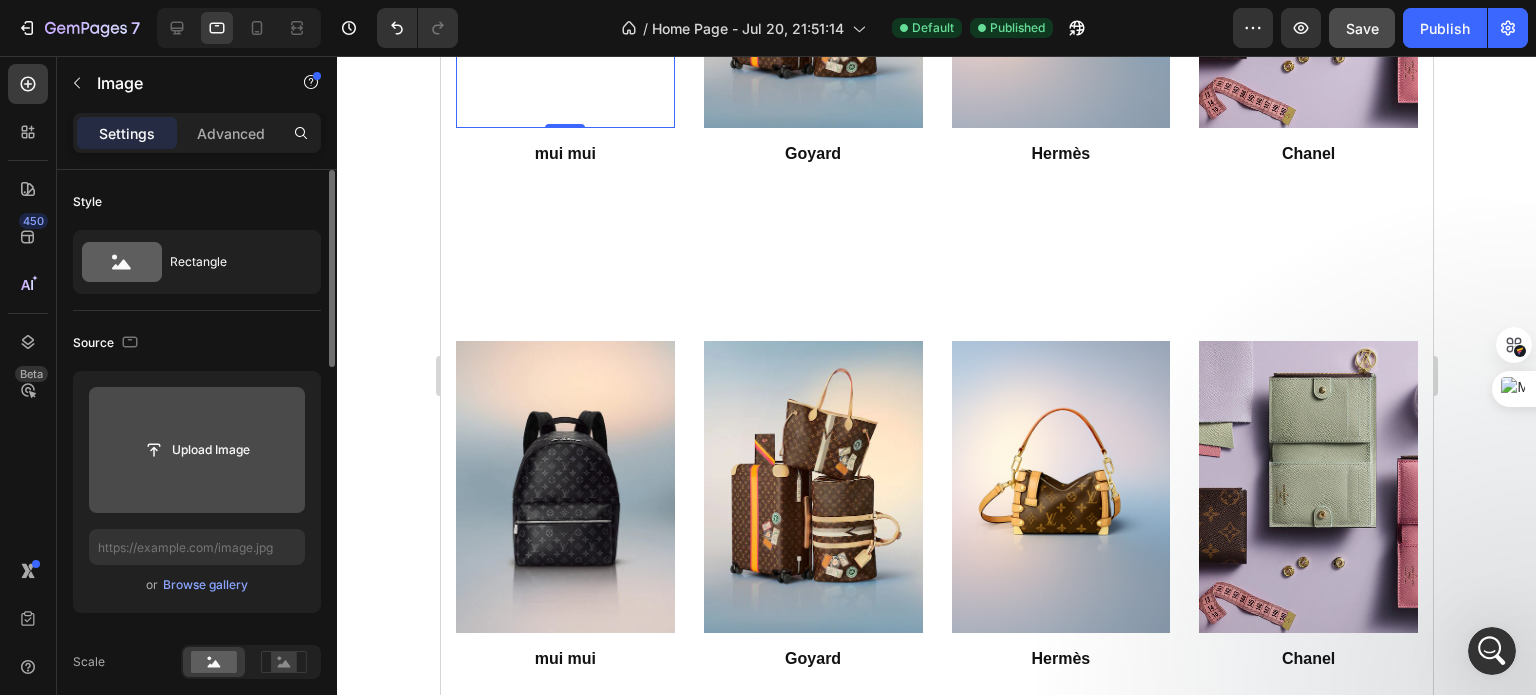 click 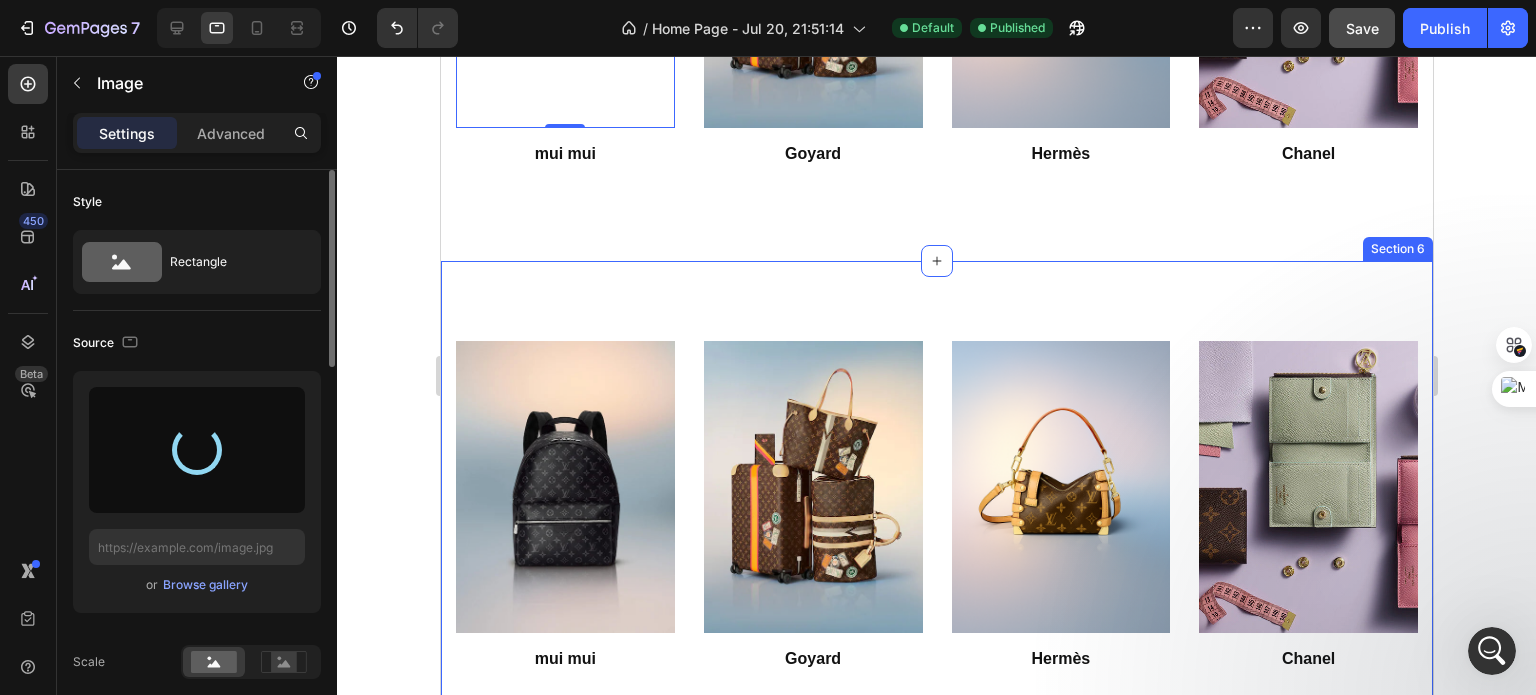 type on "https://cdn.shopify.com/s/files/1/0690/2507/1258/files/gempages_576295356417966930-78d4d877-df7c-4964-b060-fabaef77a4b0.webp" 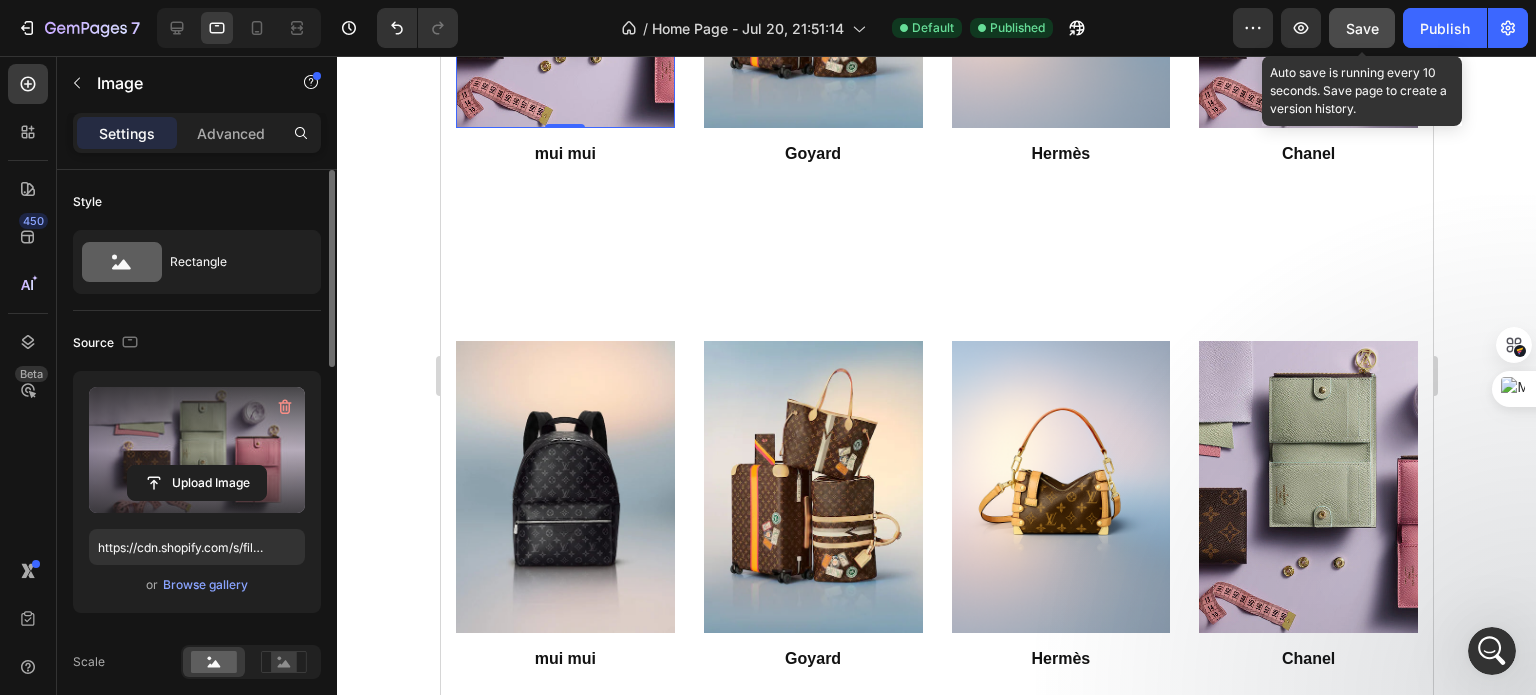 click on "Save" at bounding box center [1362, 28] 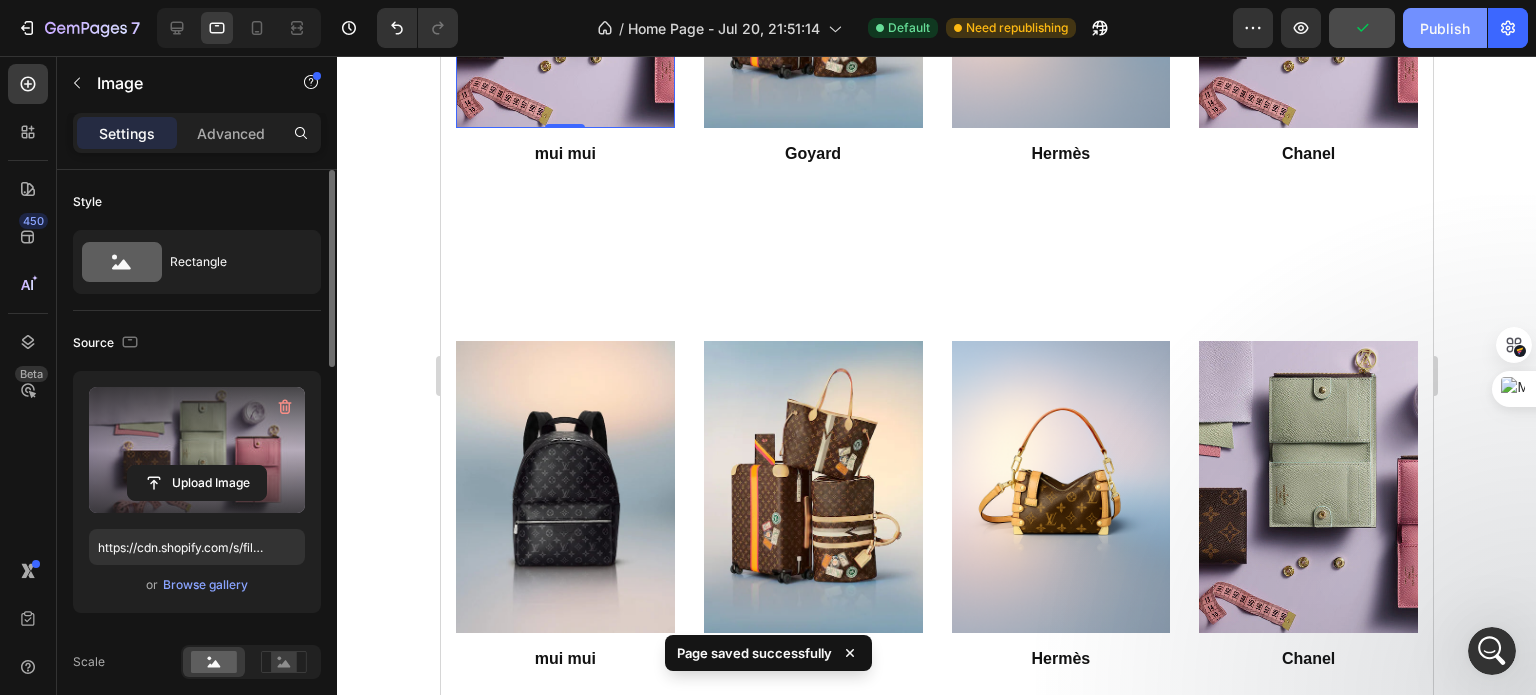 click on "Publish" at bounding box center [1445, 28] 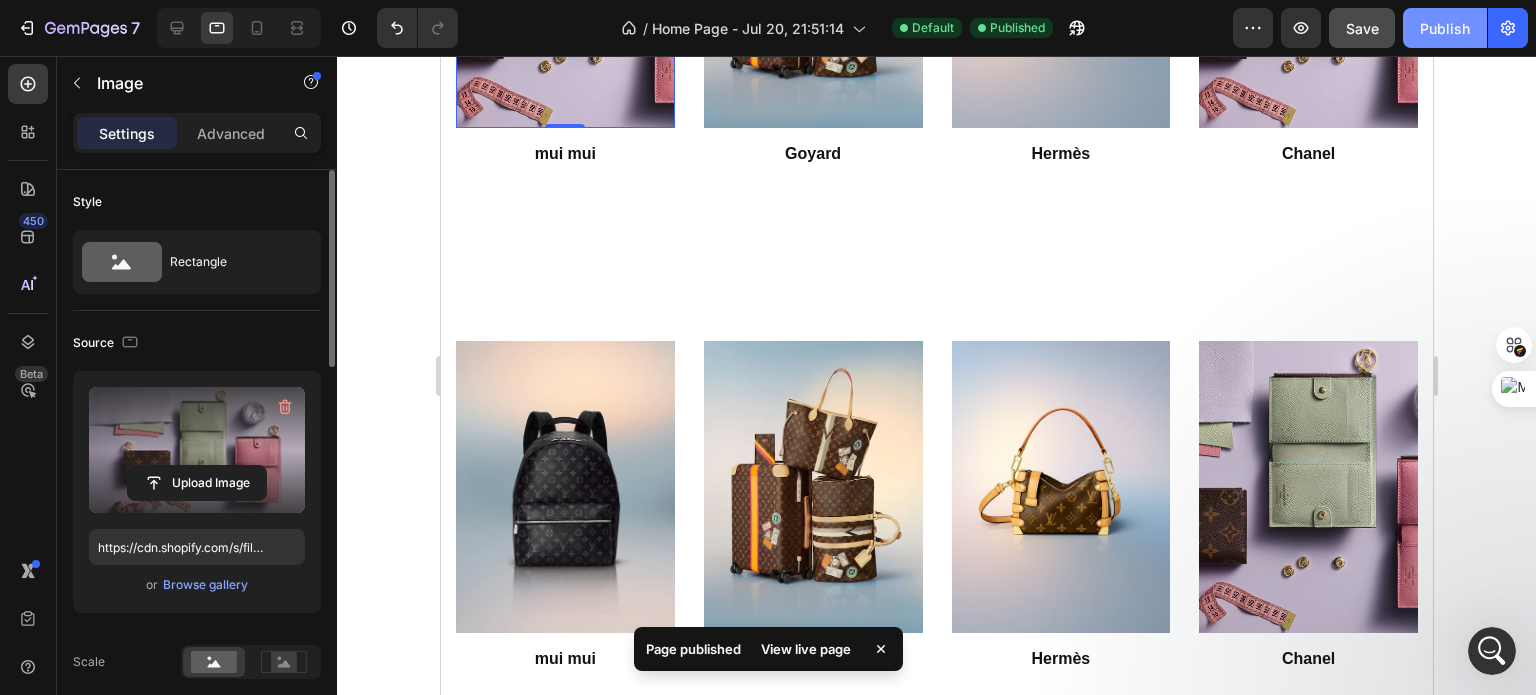 click on "Publish" at bounding box center [1445, 28] 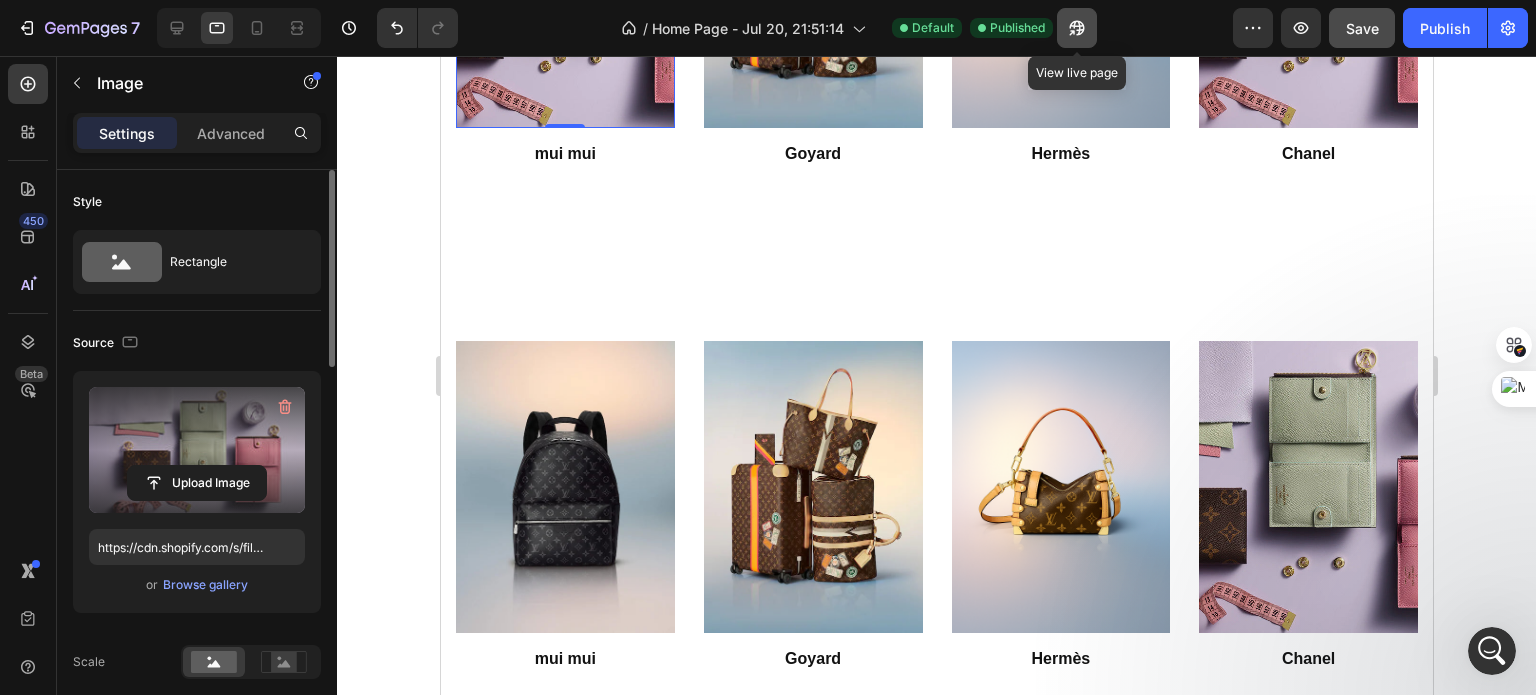 click 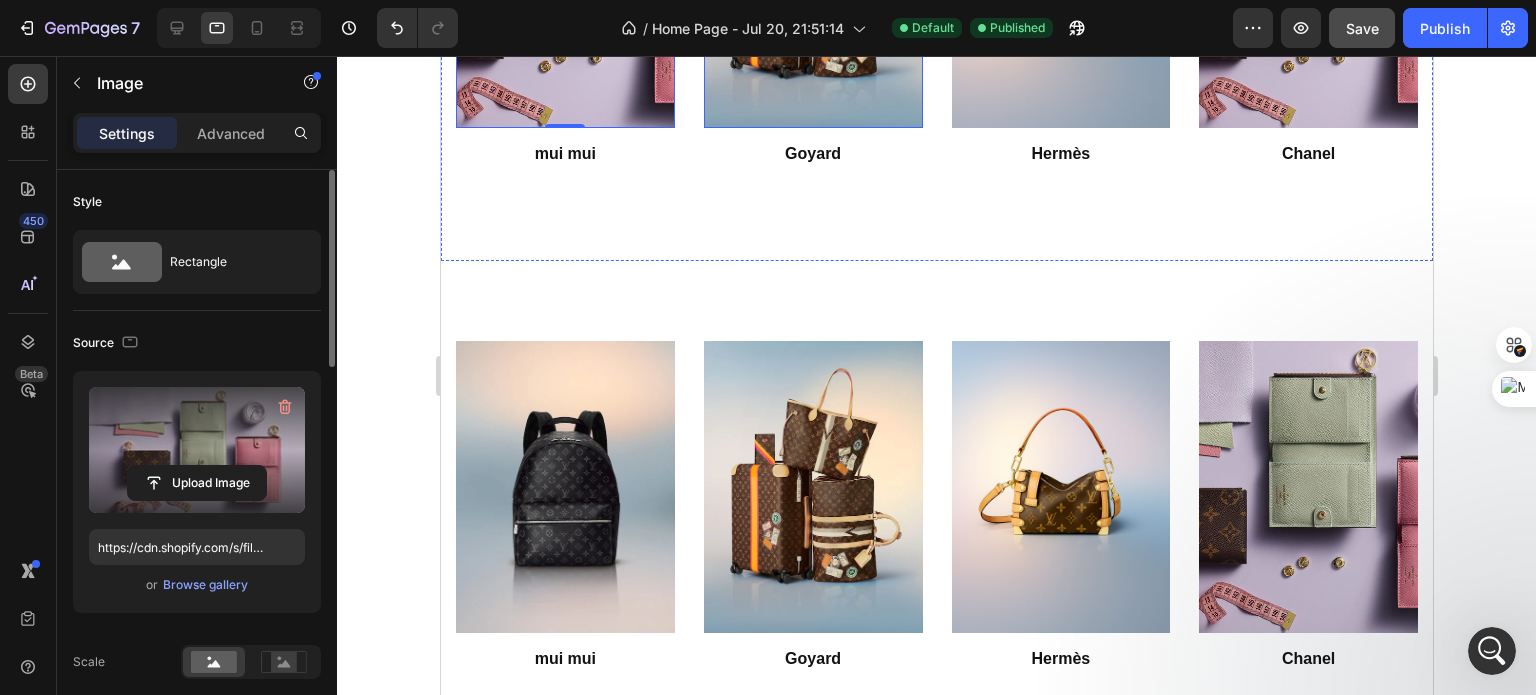 click at bounding box center (812, -18) 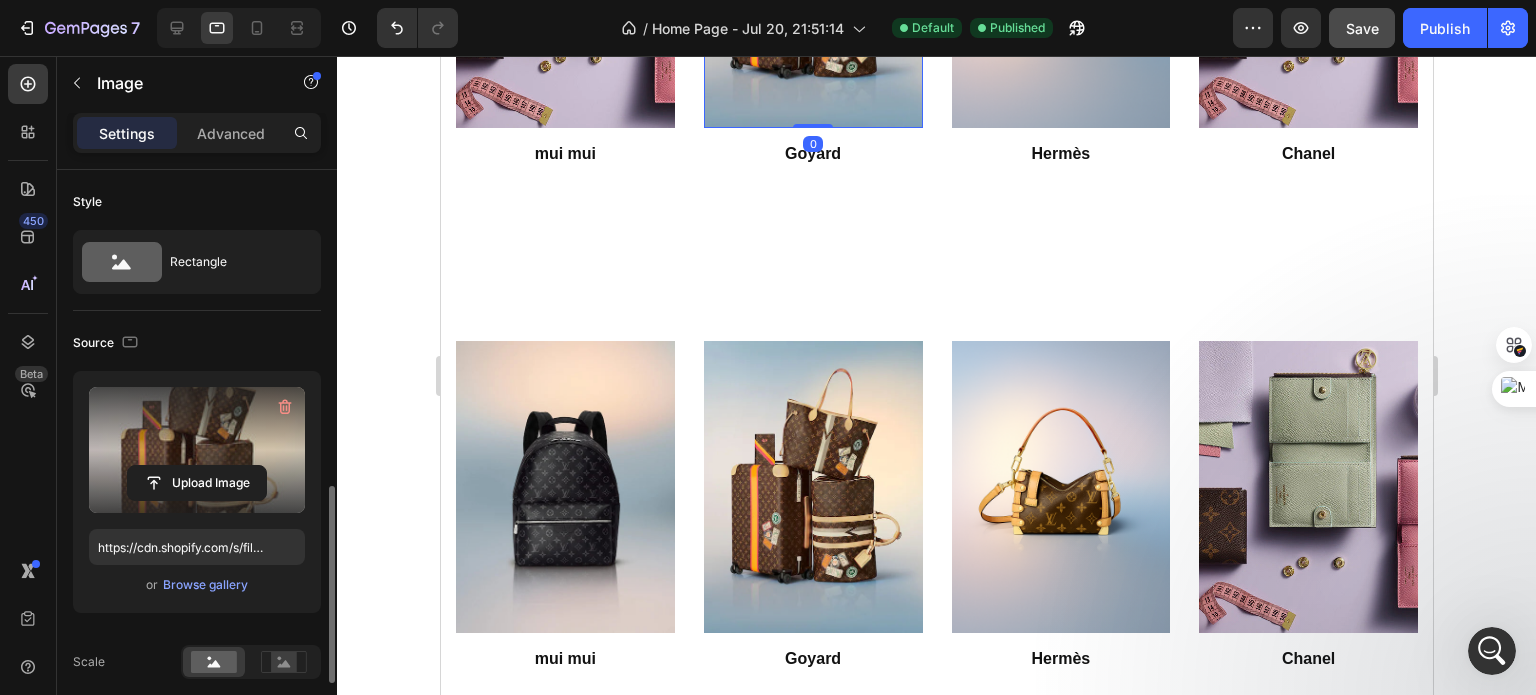 scroll, scrollTop: 252, scrollLeft: 0, axis: vertical 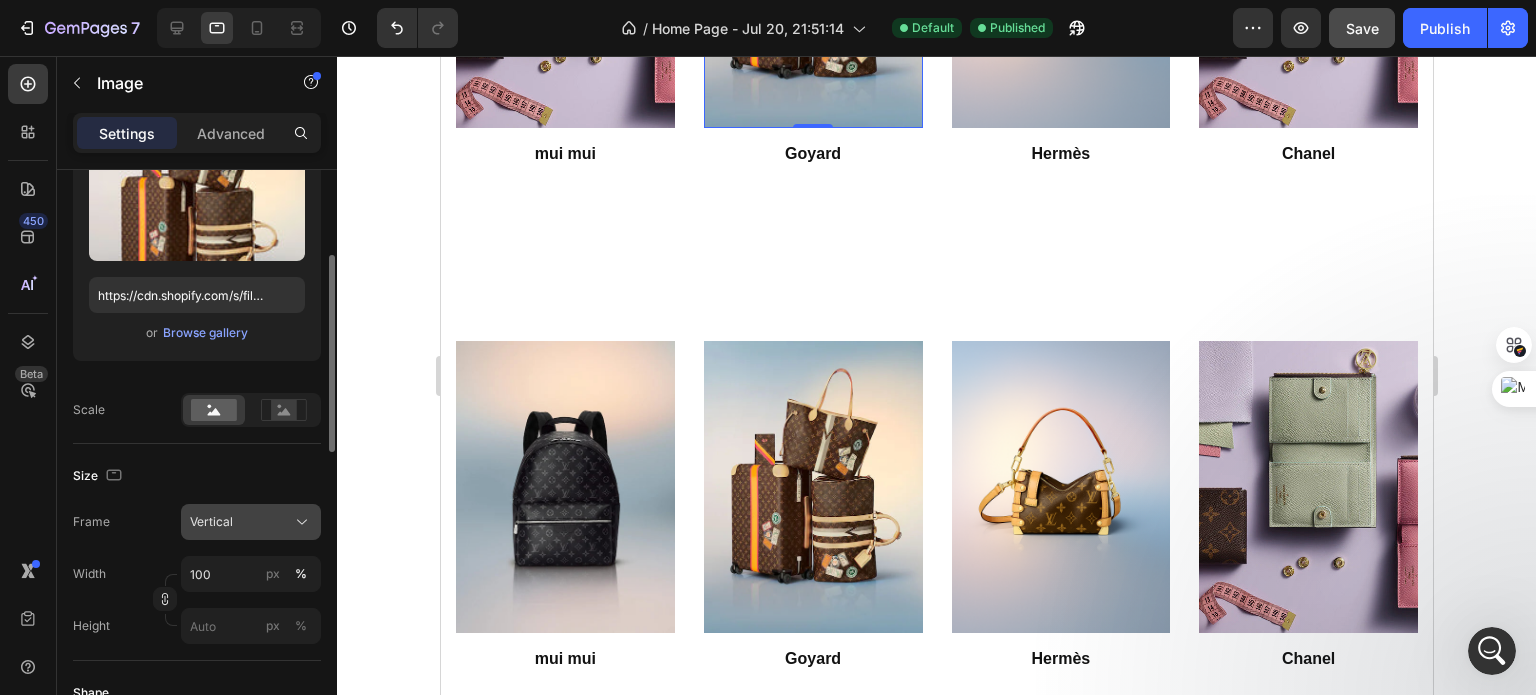 click on "Vertical" 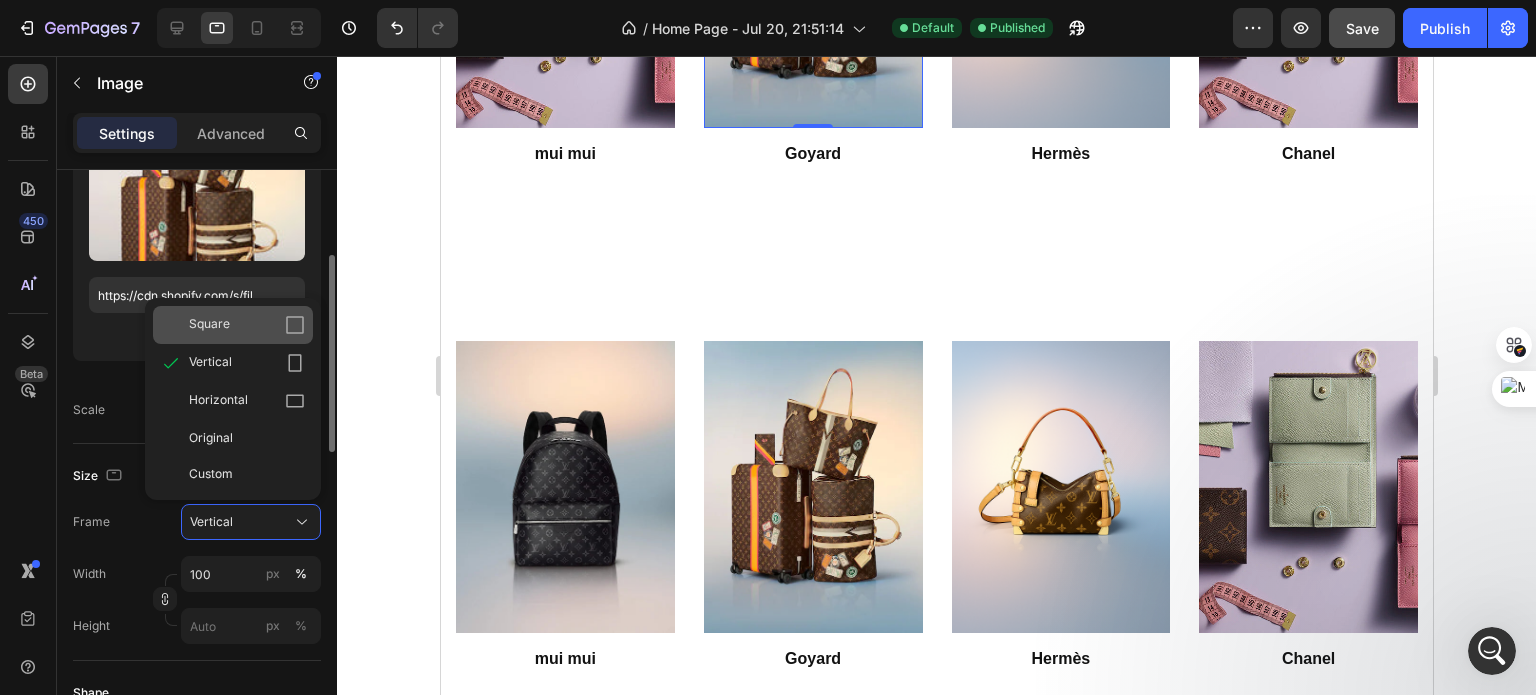 click 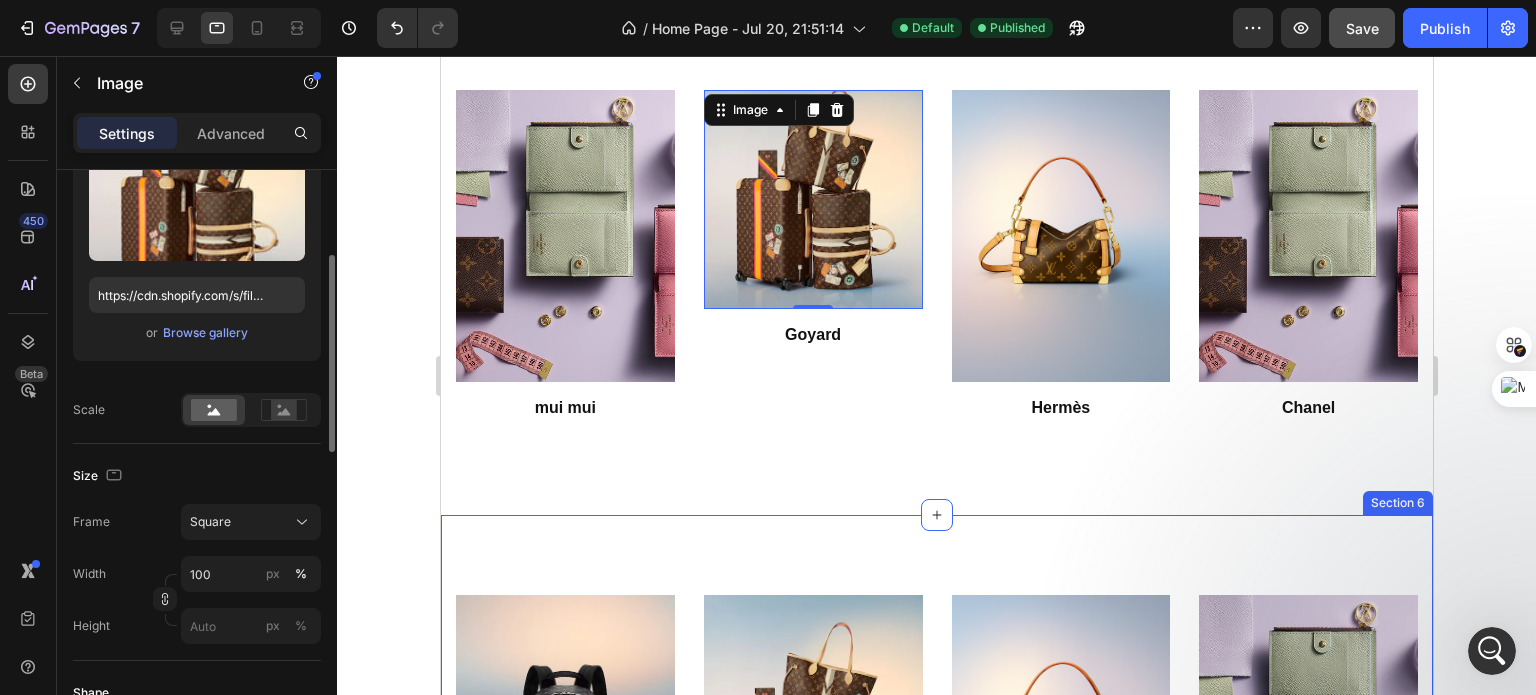 scroll, scrollTop: 1210, scrollLeft: 0, axis: vertical 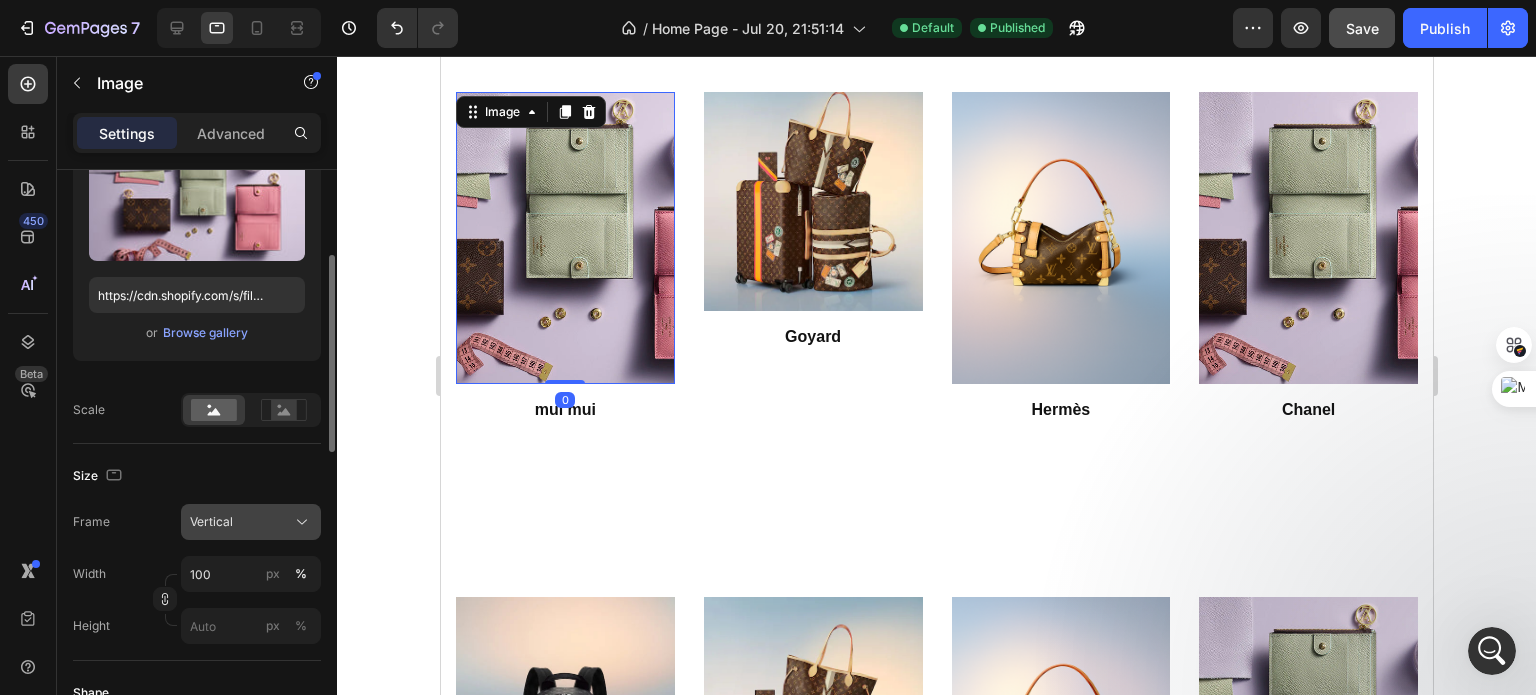 click on "Vertical" at bounding box center [251, 522] 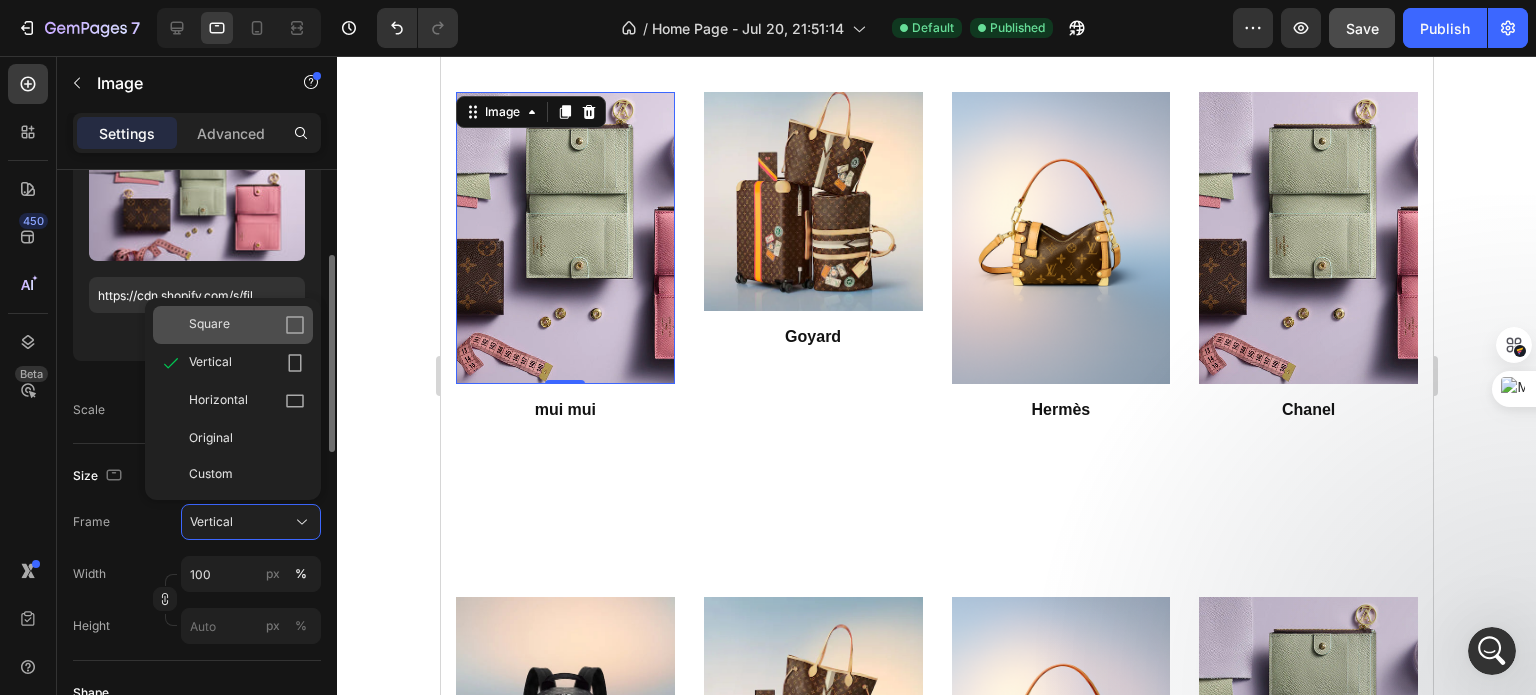 click on "Square" 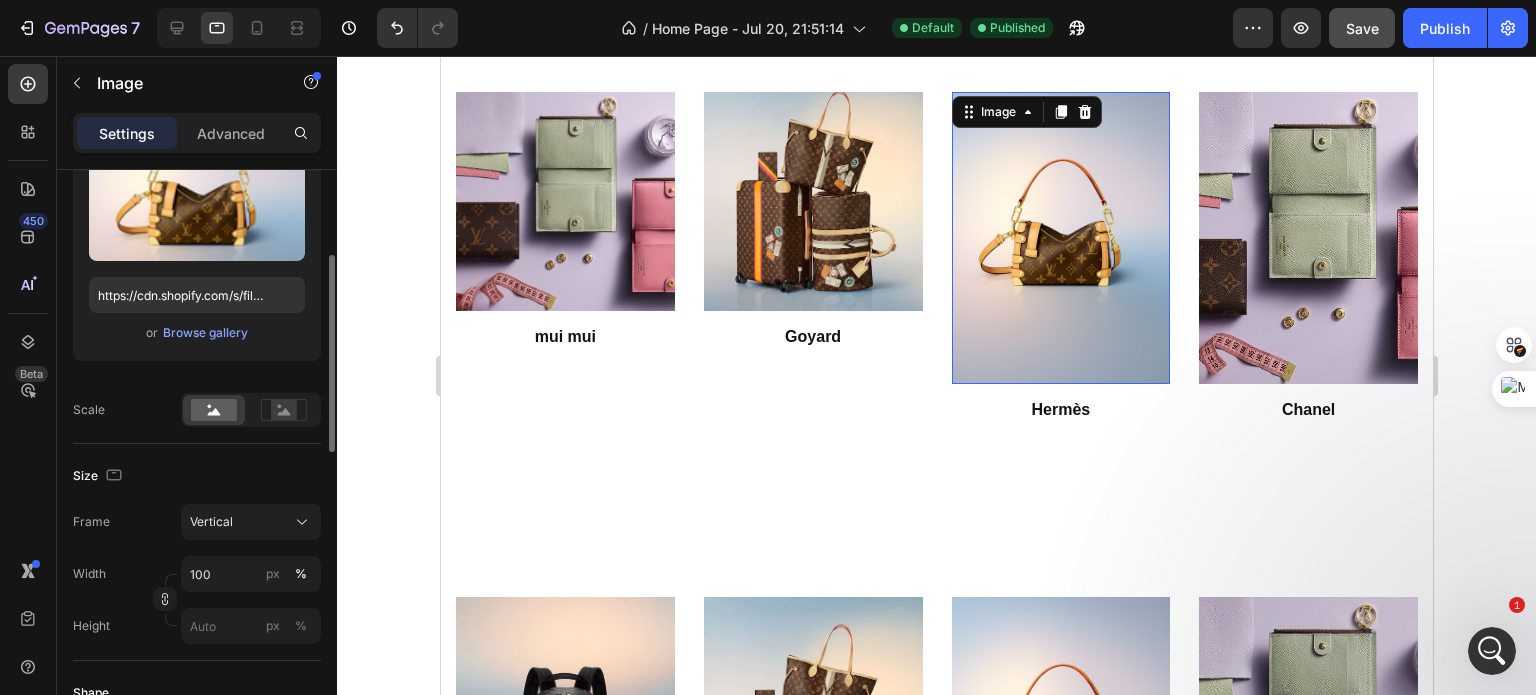 click at bounding box center [1060, 238] 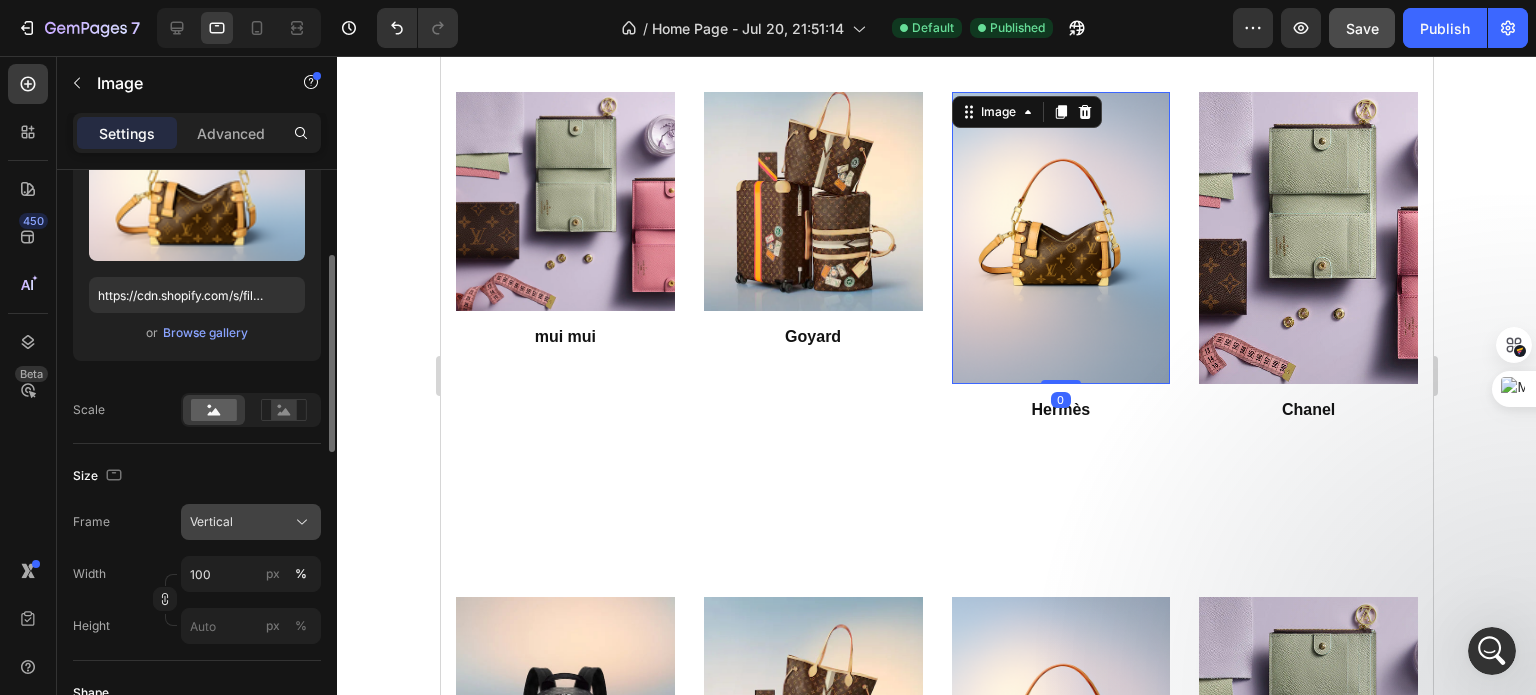 click 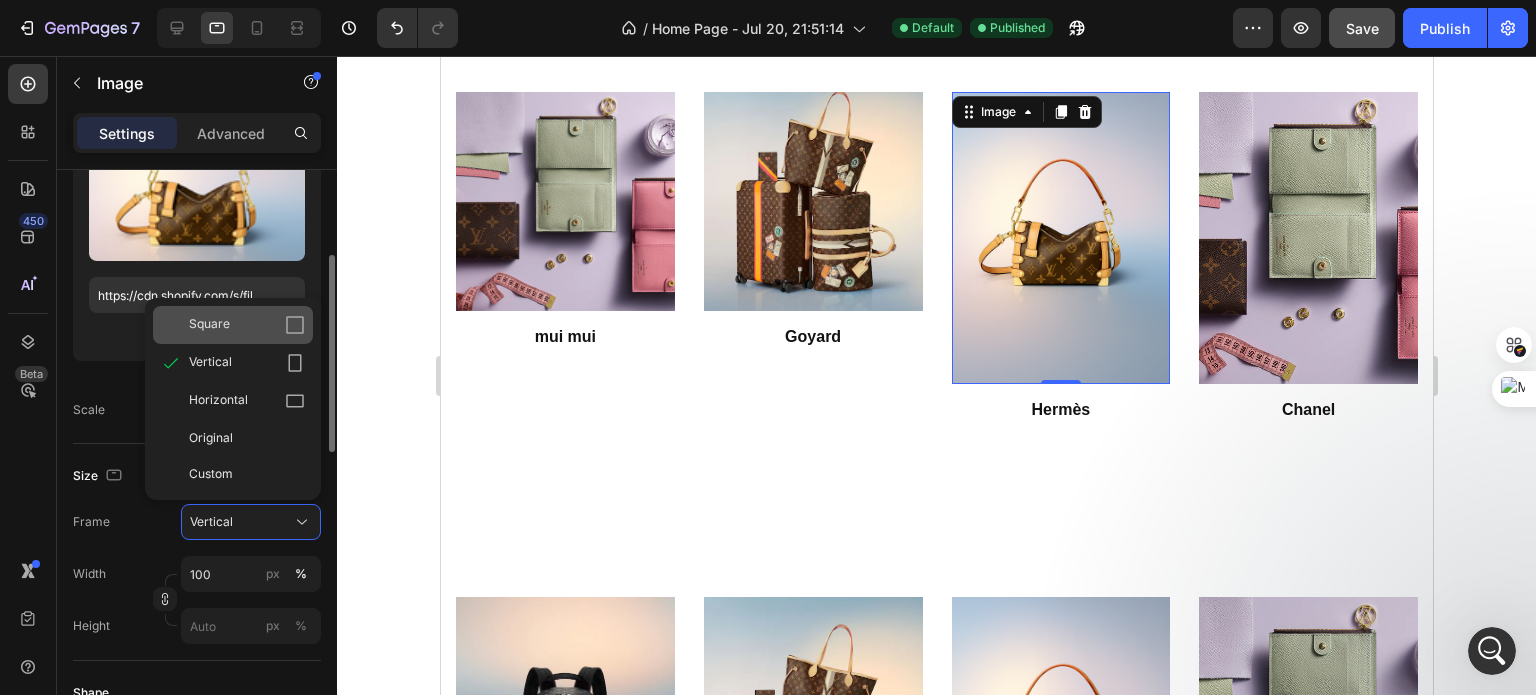 click on "Square" at bounding box center (247, 325) 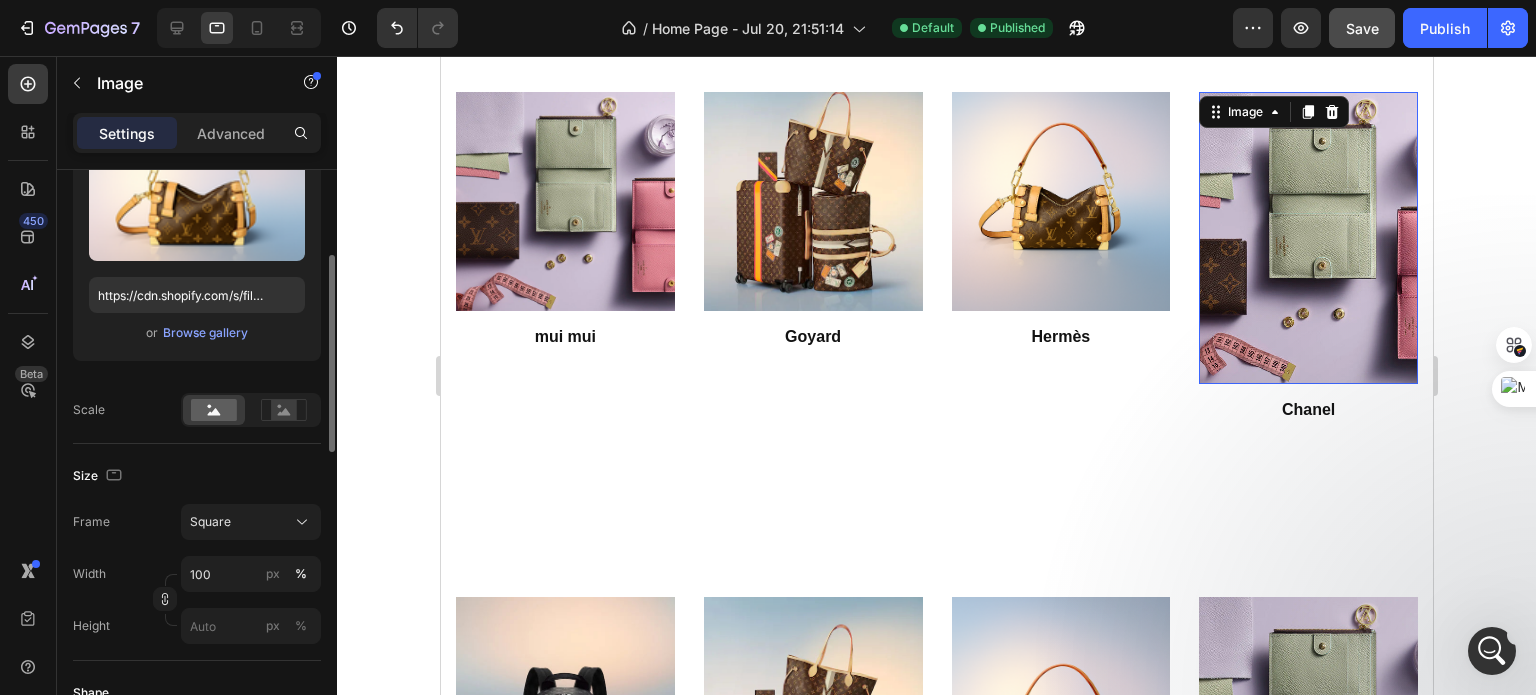 click at bounding box center [1307, 238] 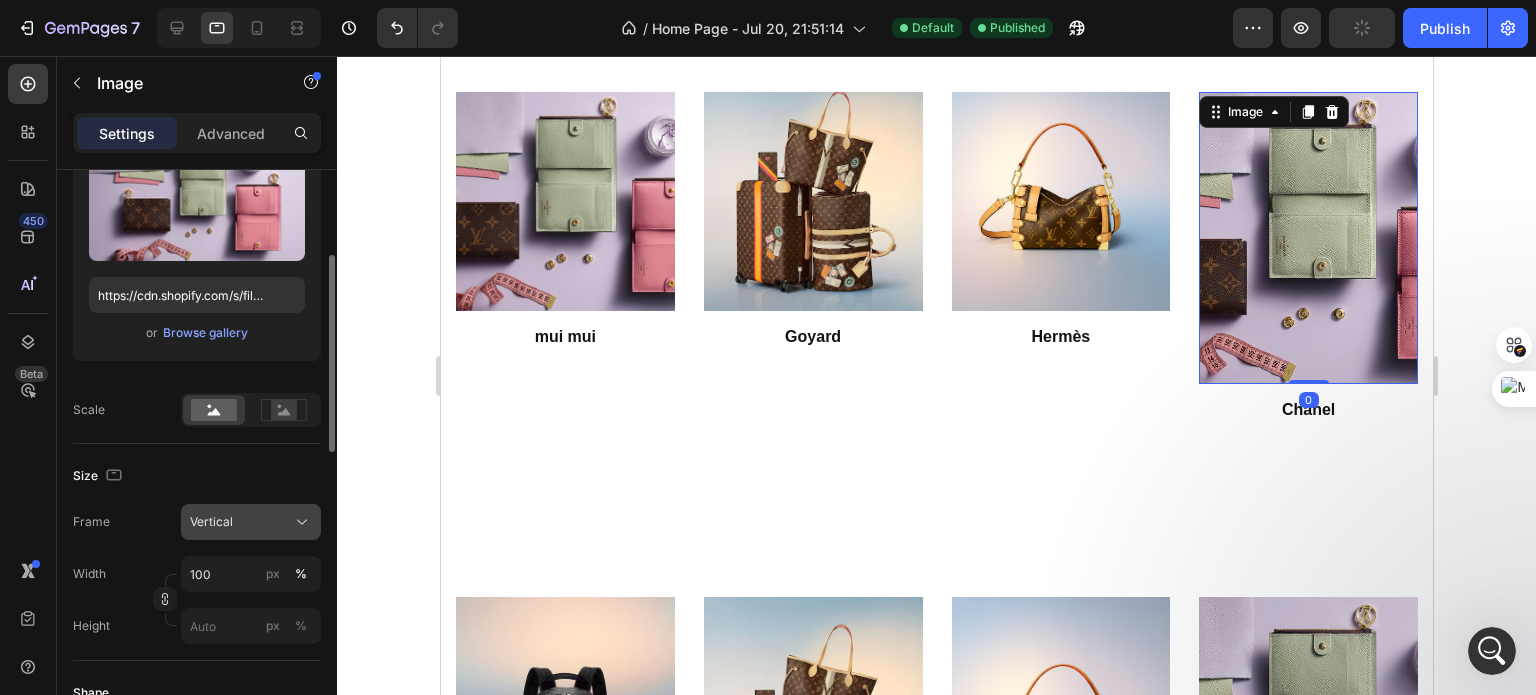 click on "Vertical" 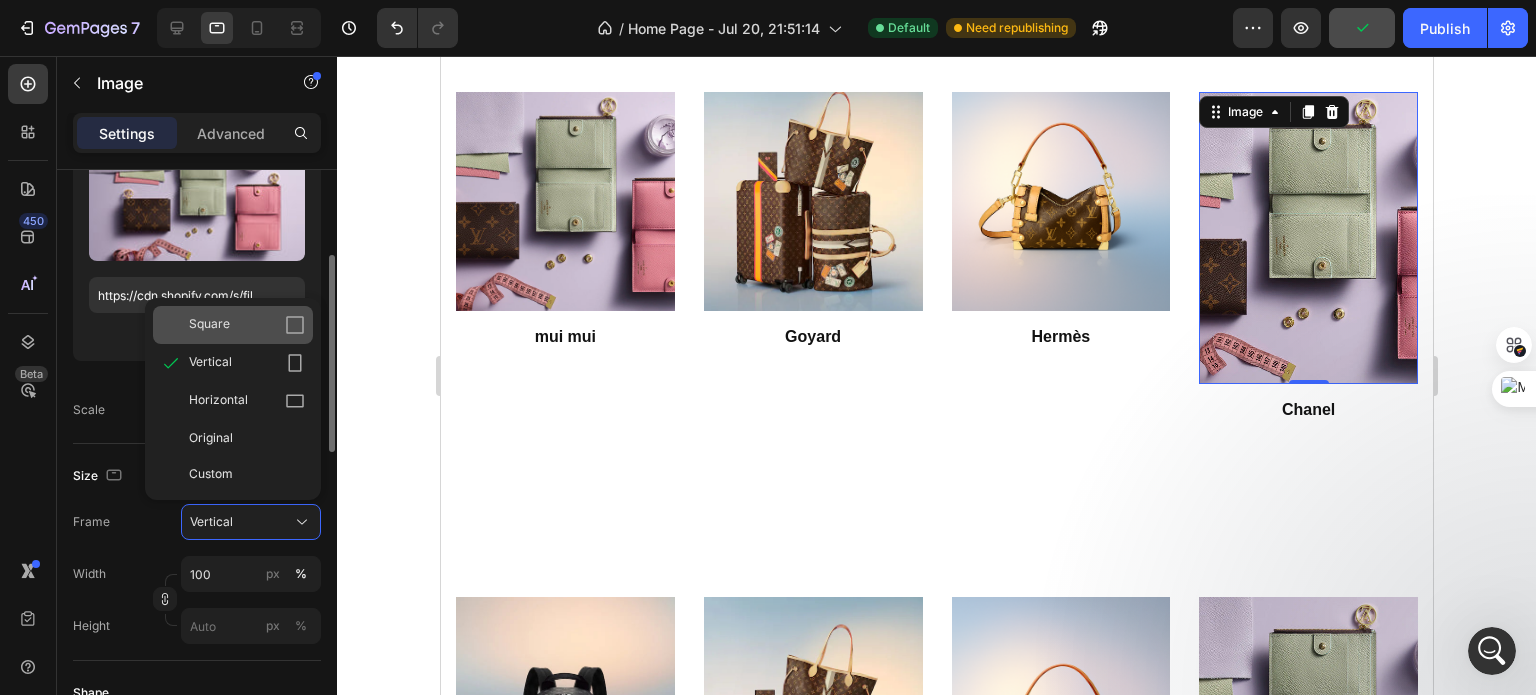 click on "Square" at bounding box center [247, 325] 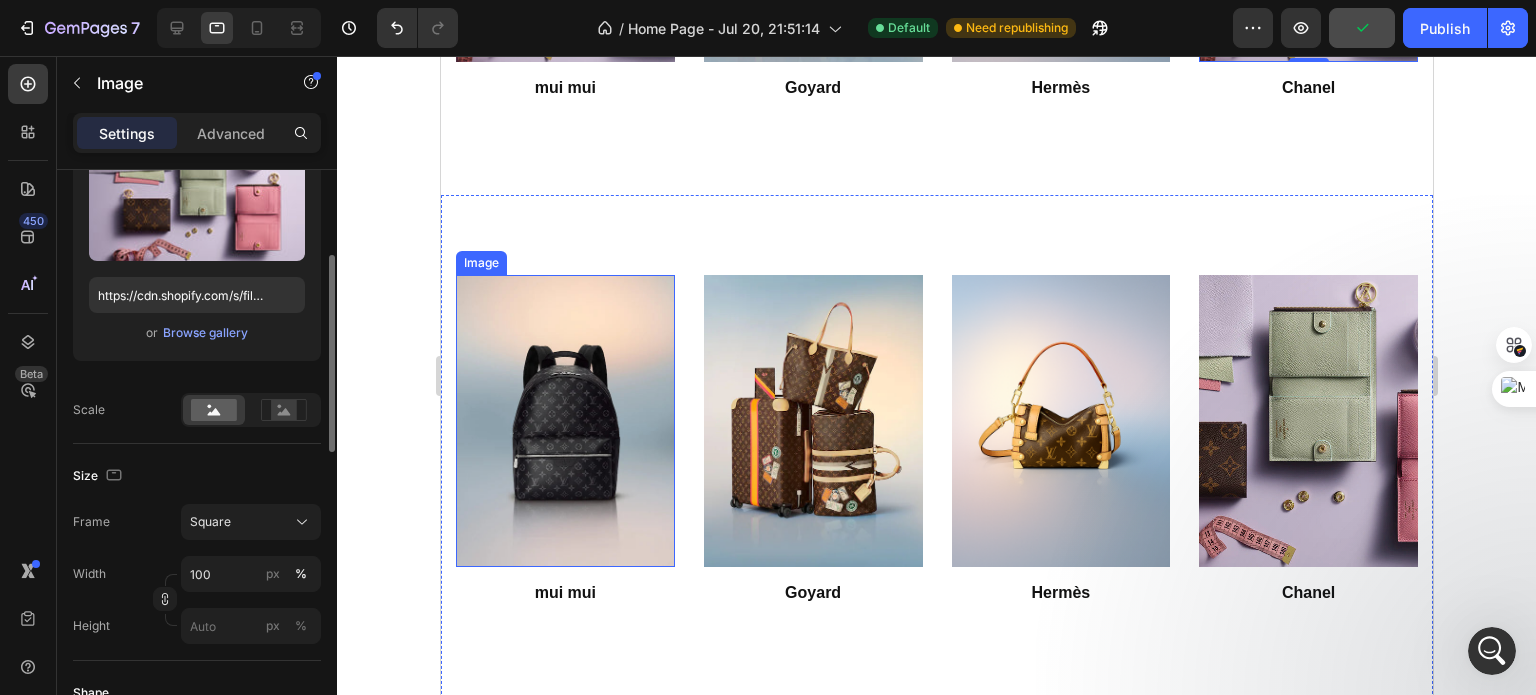 scroll, scrollTop: 1470, scrollLeft: 0, axis: vertical 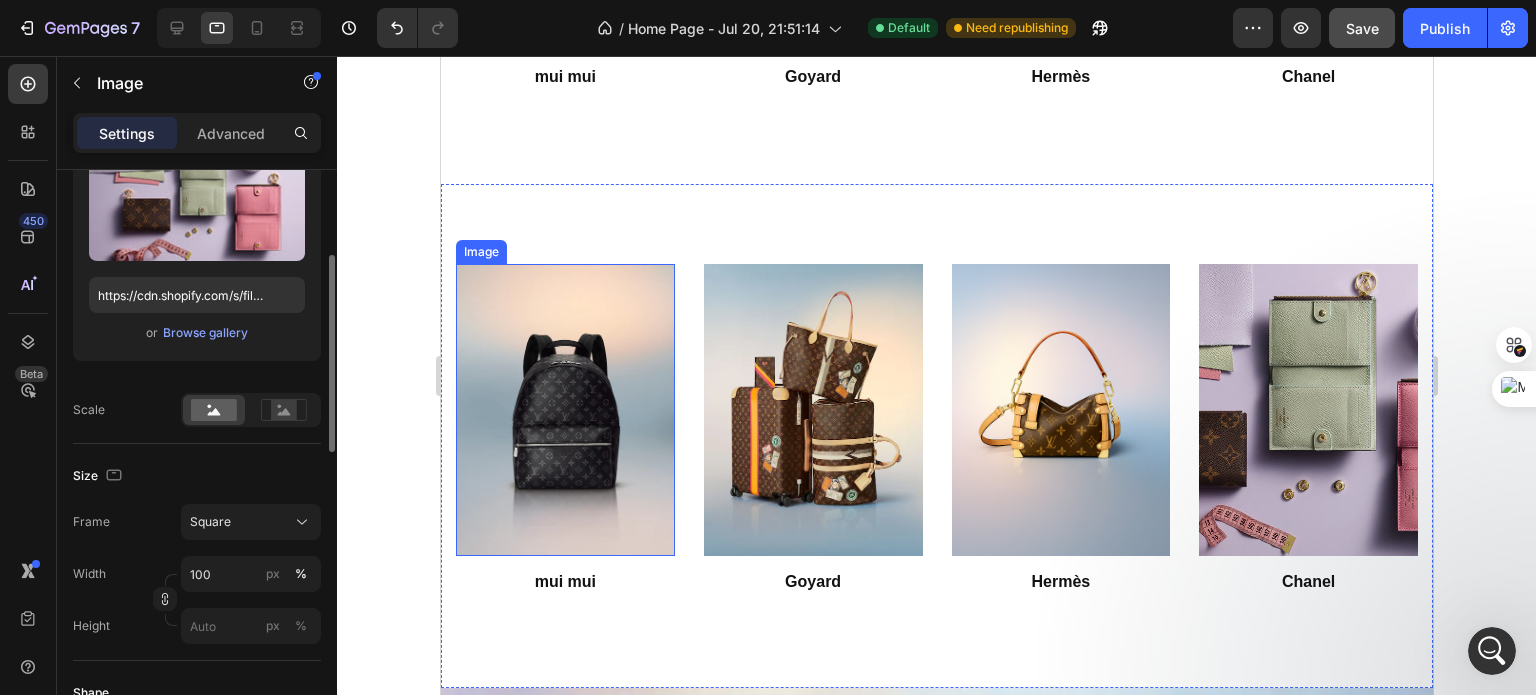 click at bounding box center [564, 410] 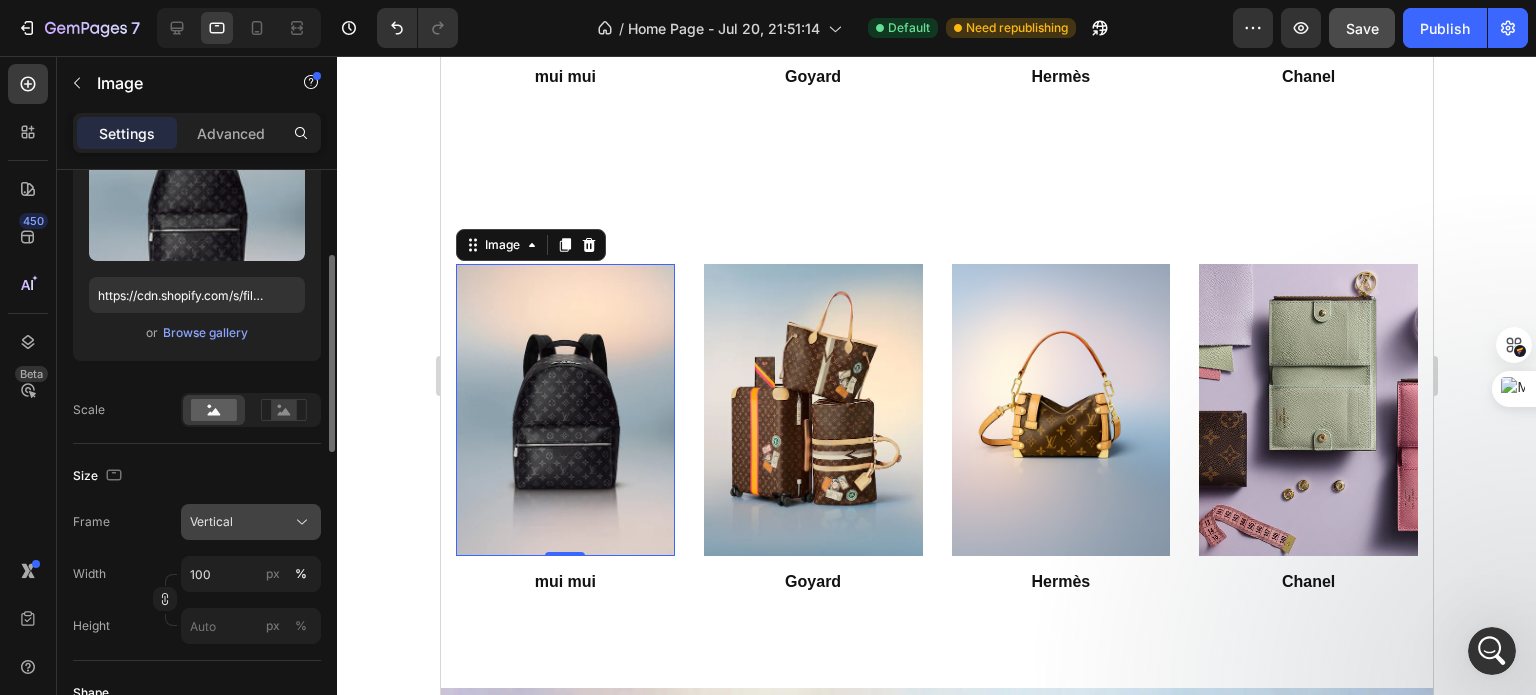 click on "Vertical" 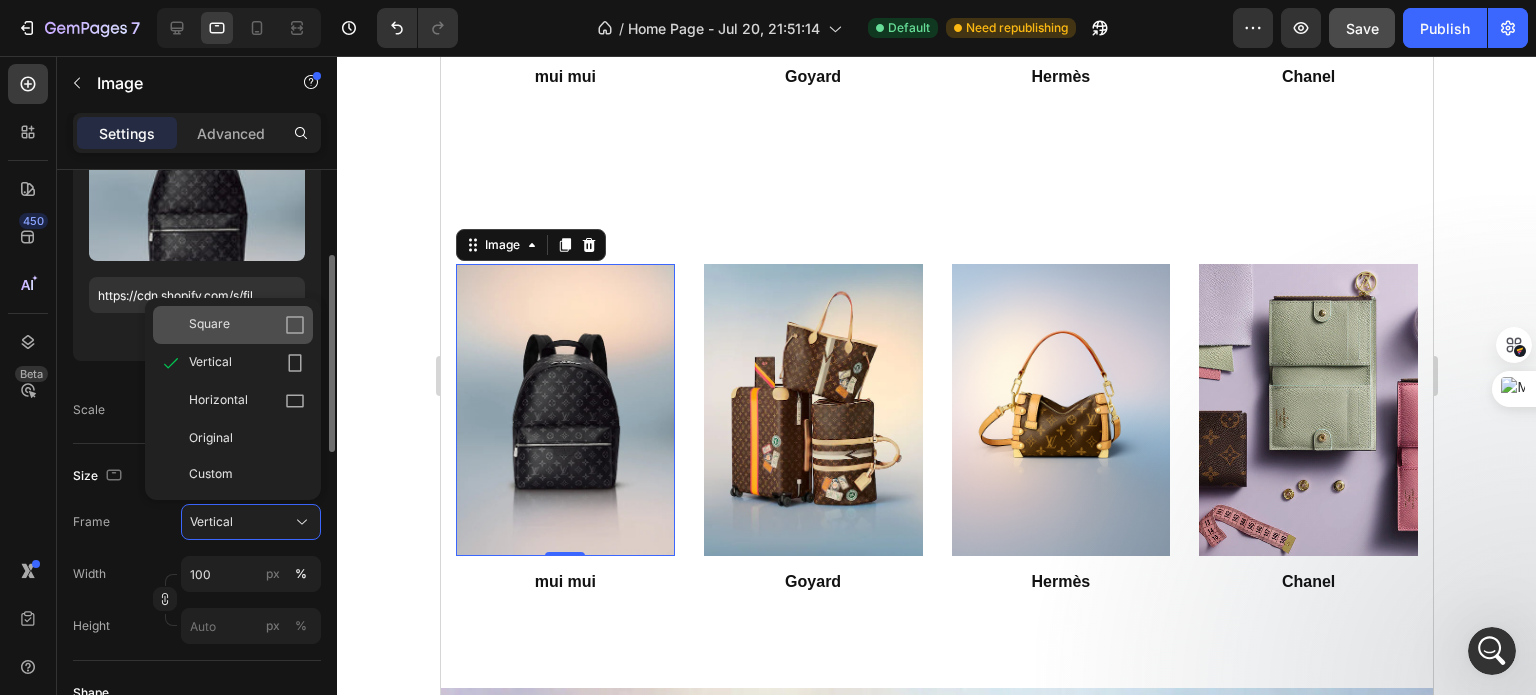 click on "Square" 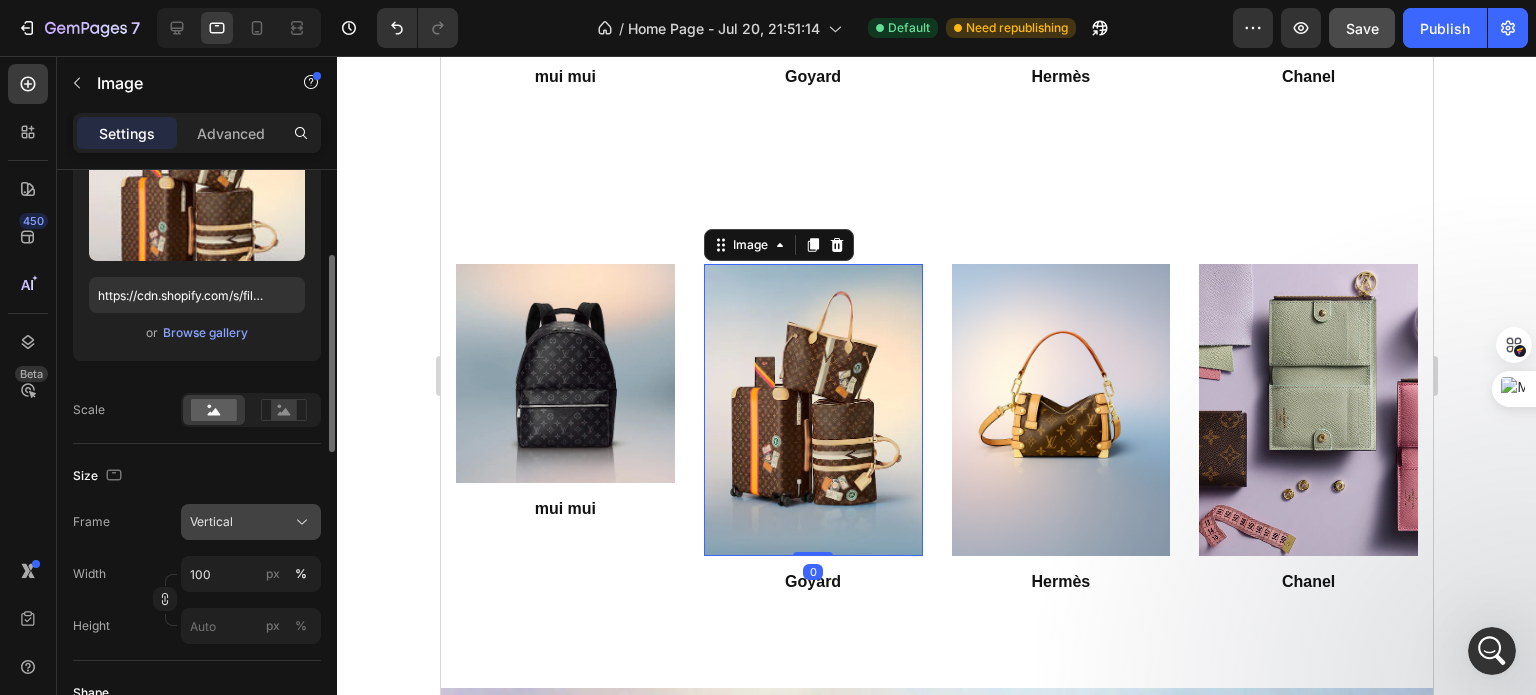 click on "Vertical" 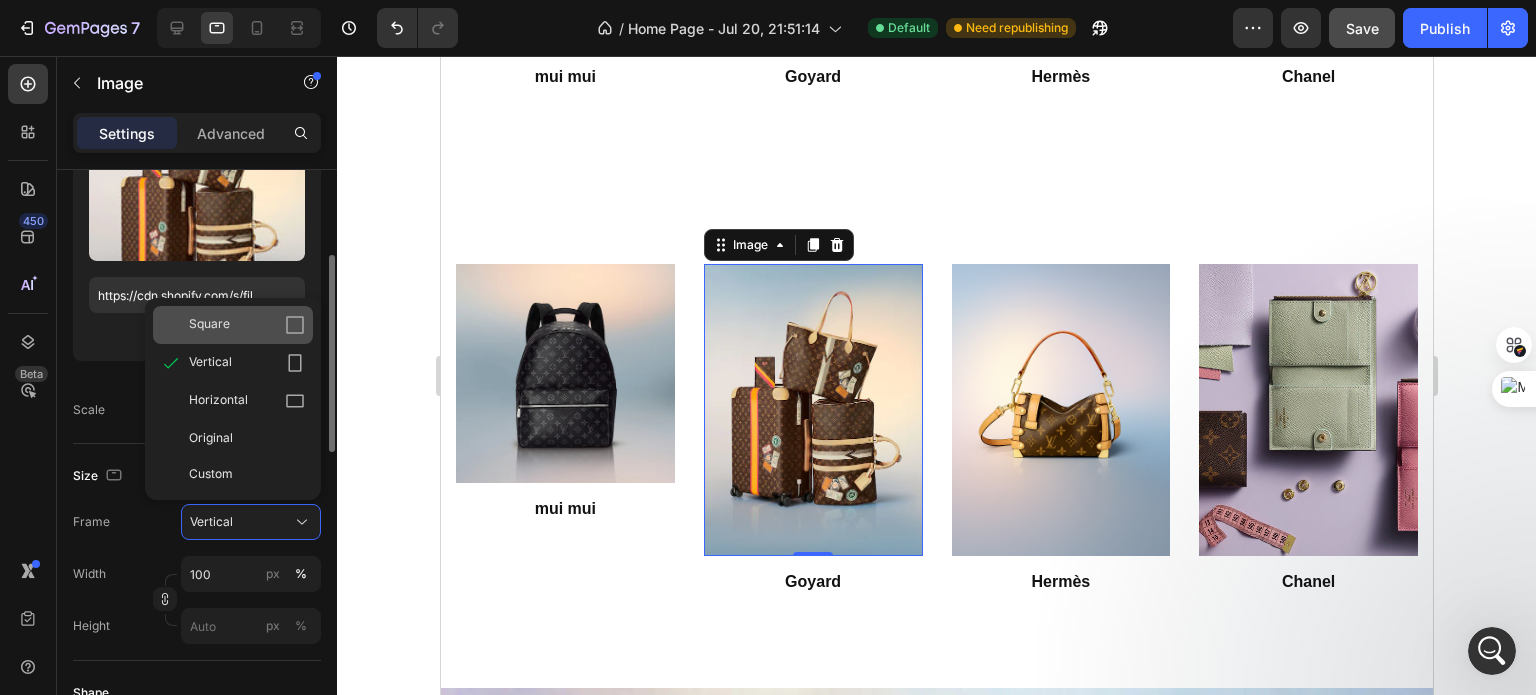 click on "Square" 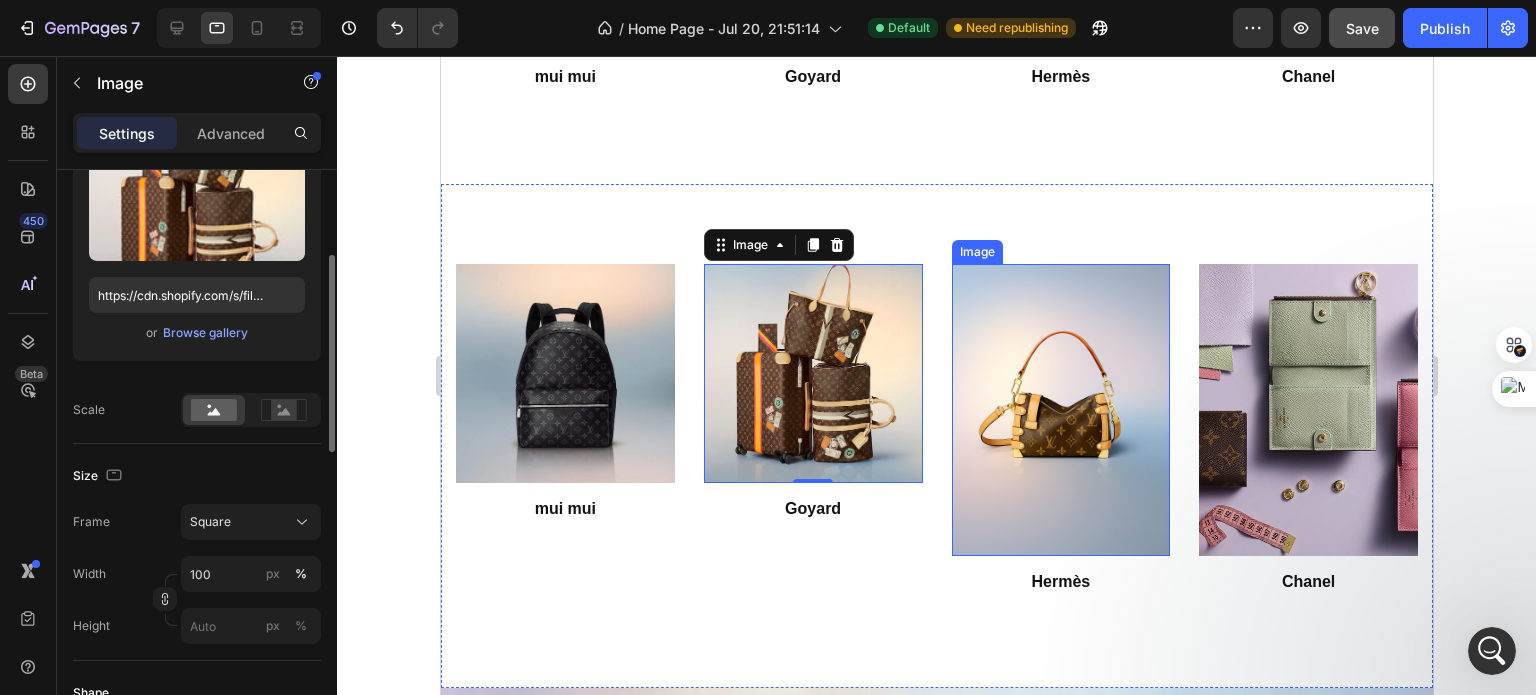 click at bounding box center [1060, 410] 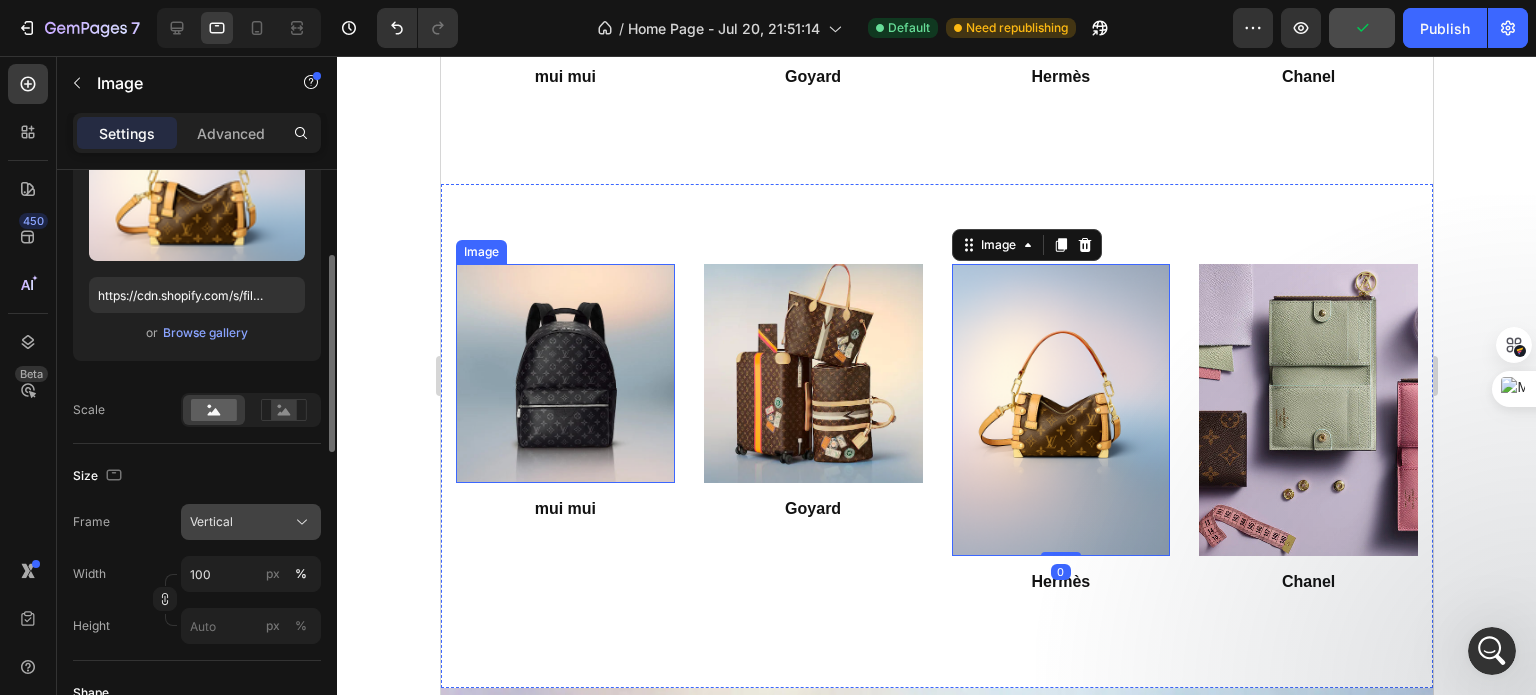 click on "Vertical" at bounding box center (251, 522) 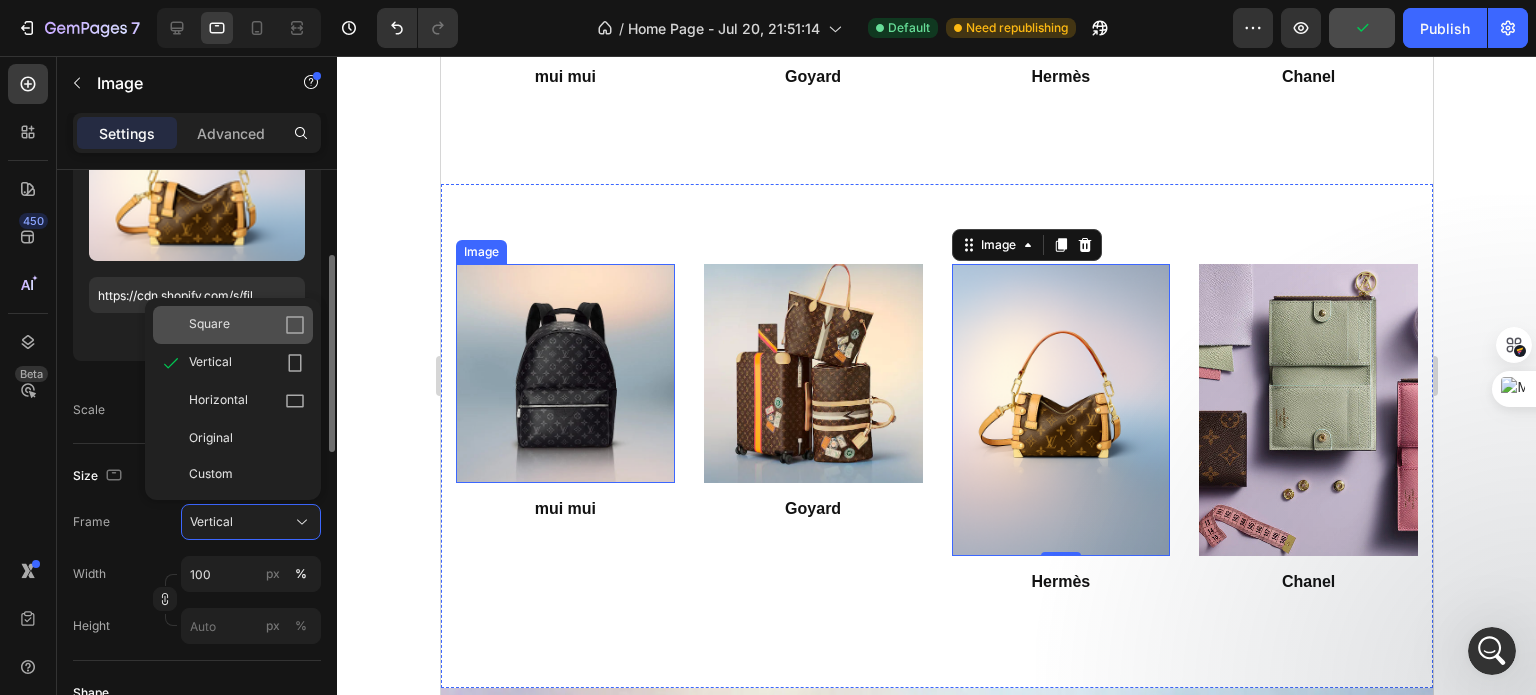 click 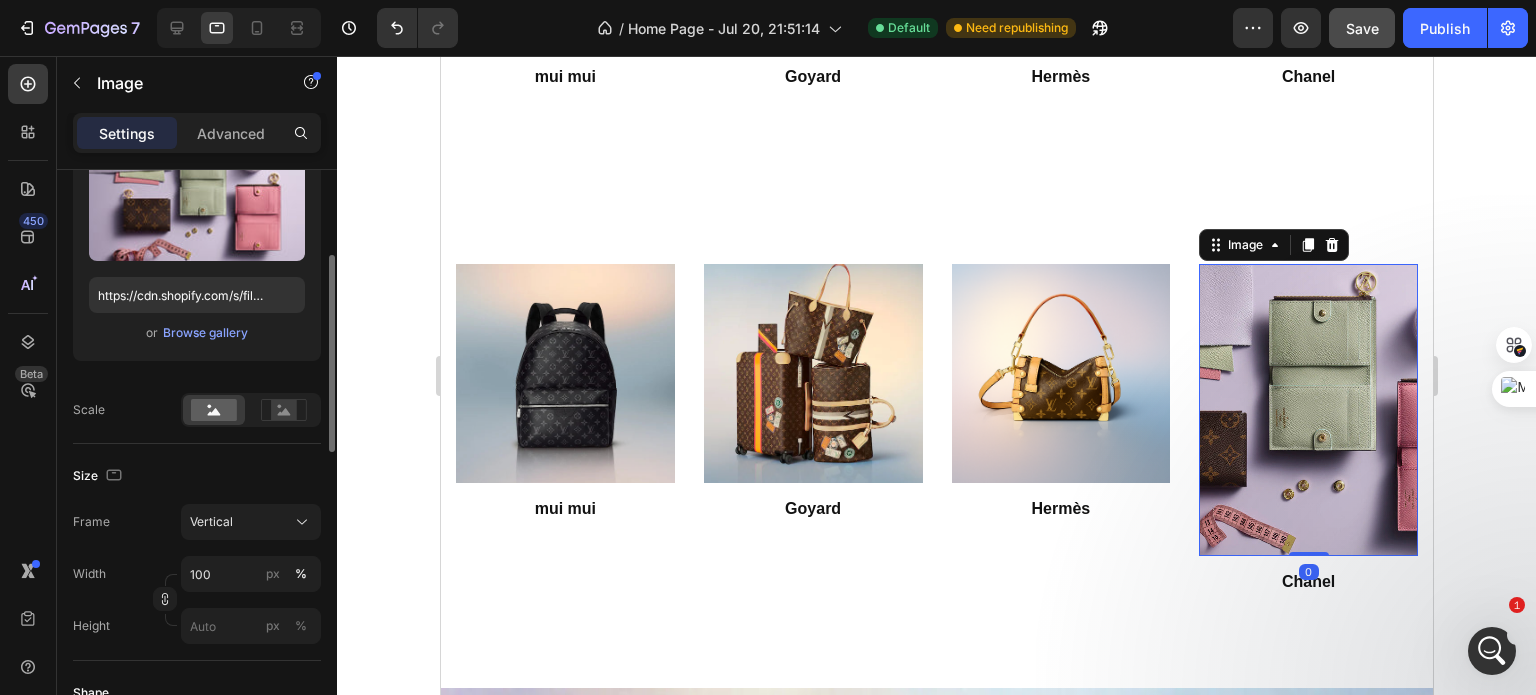 click at bounding box center [1307, 410] 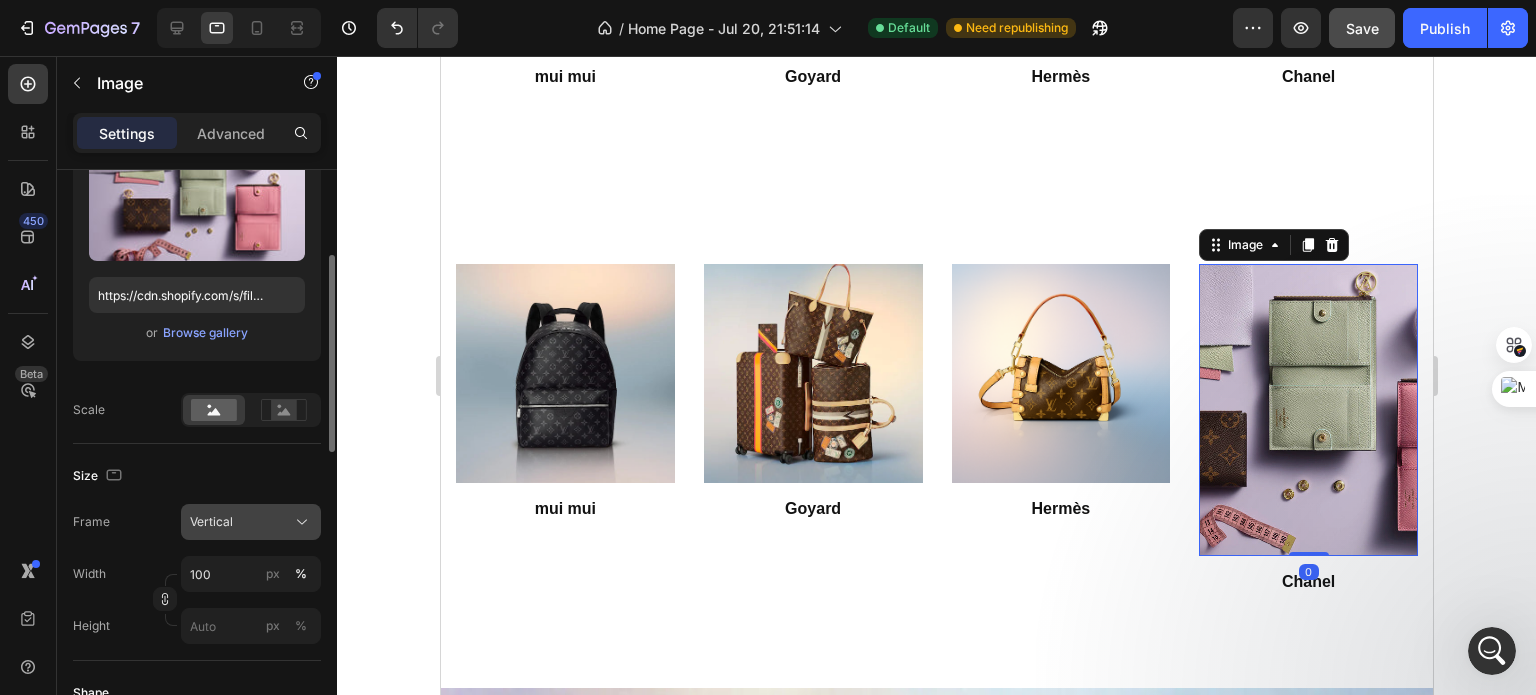 click 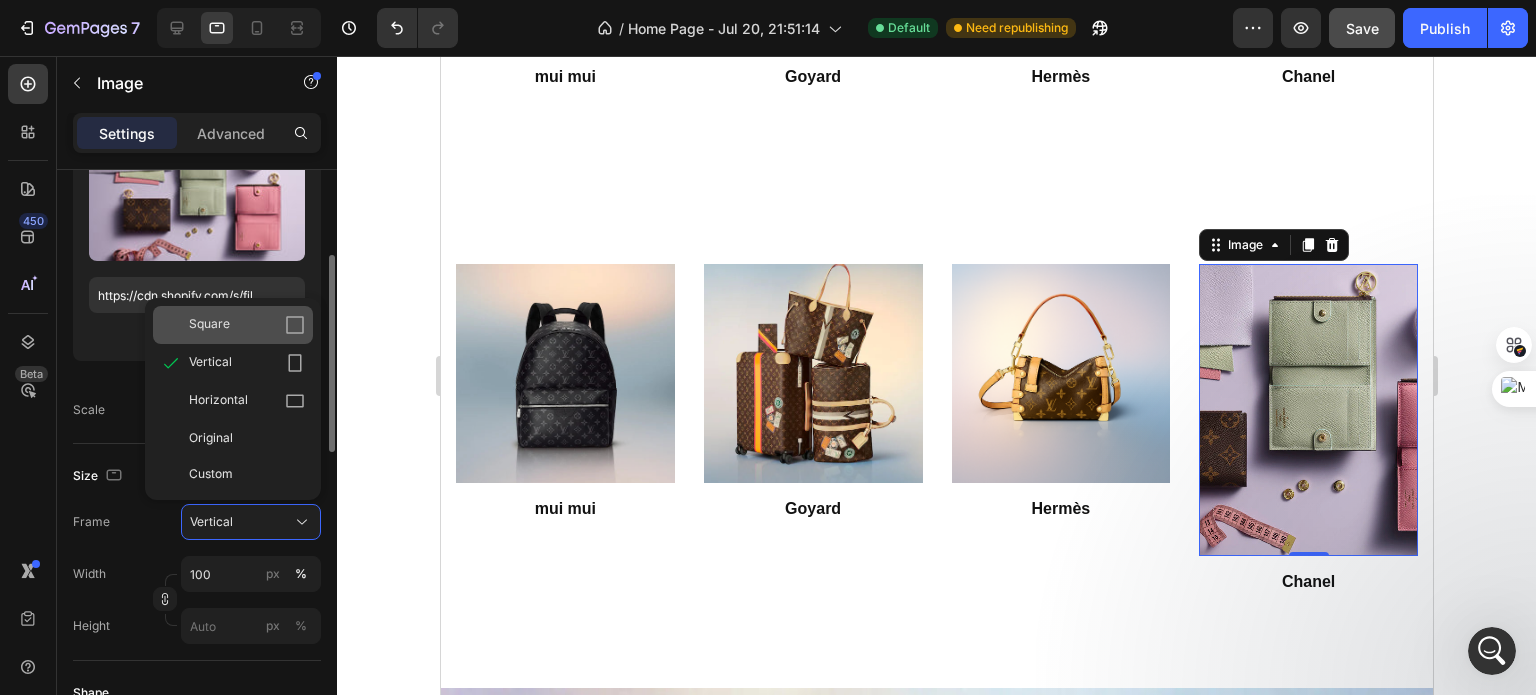 click on "Square" at bounding box center [247, 325] 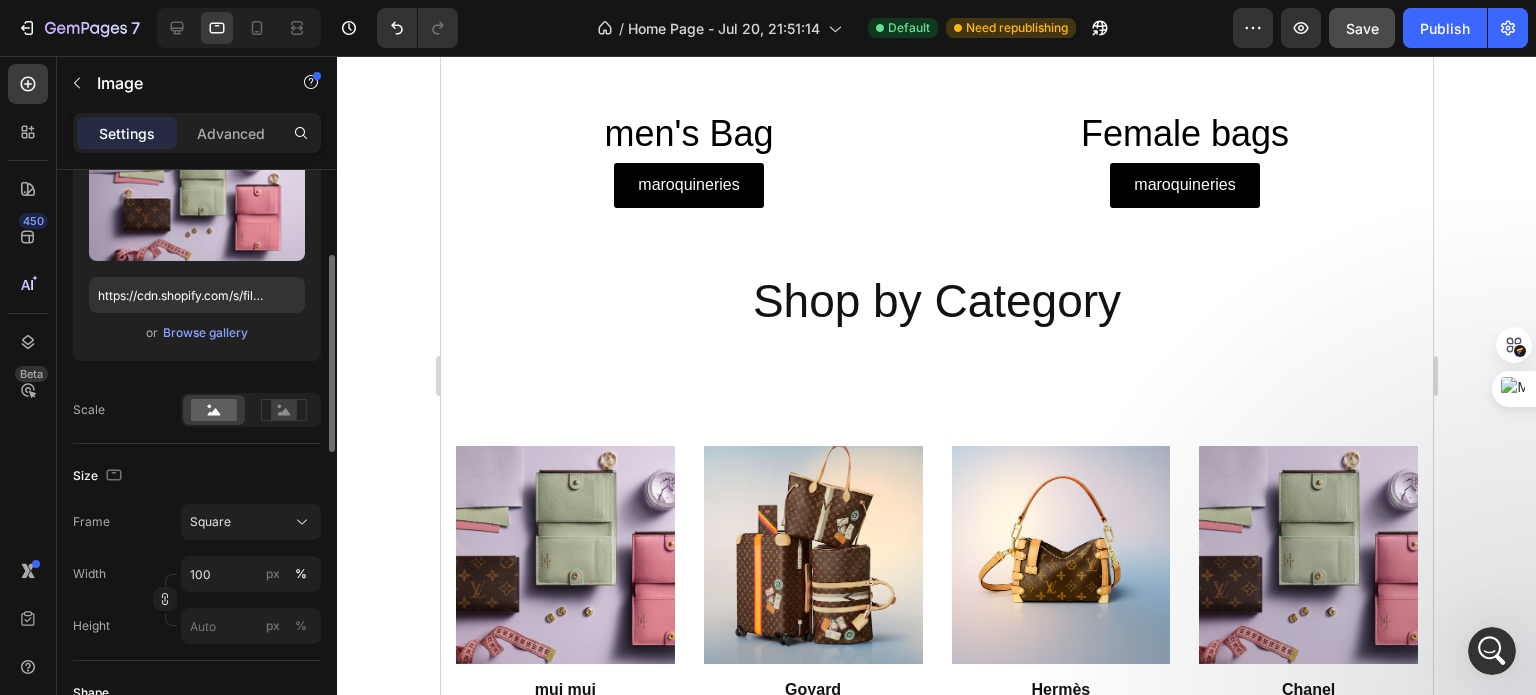 scroll, scrollTop: 1272, scrollLeft: 0, axis: vertical 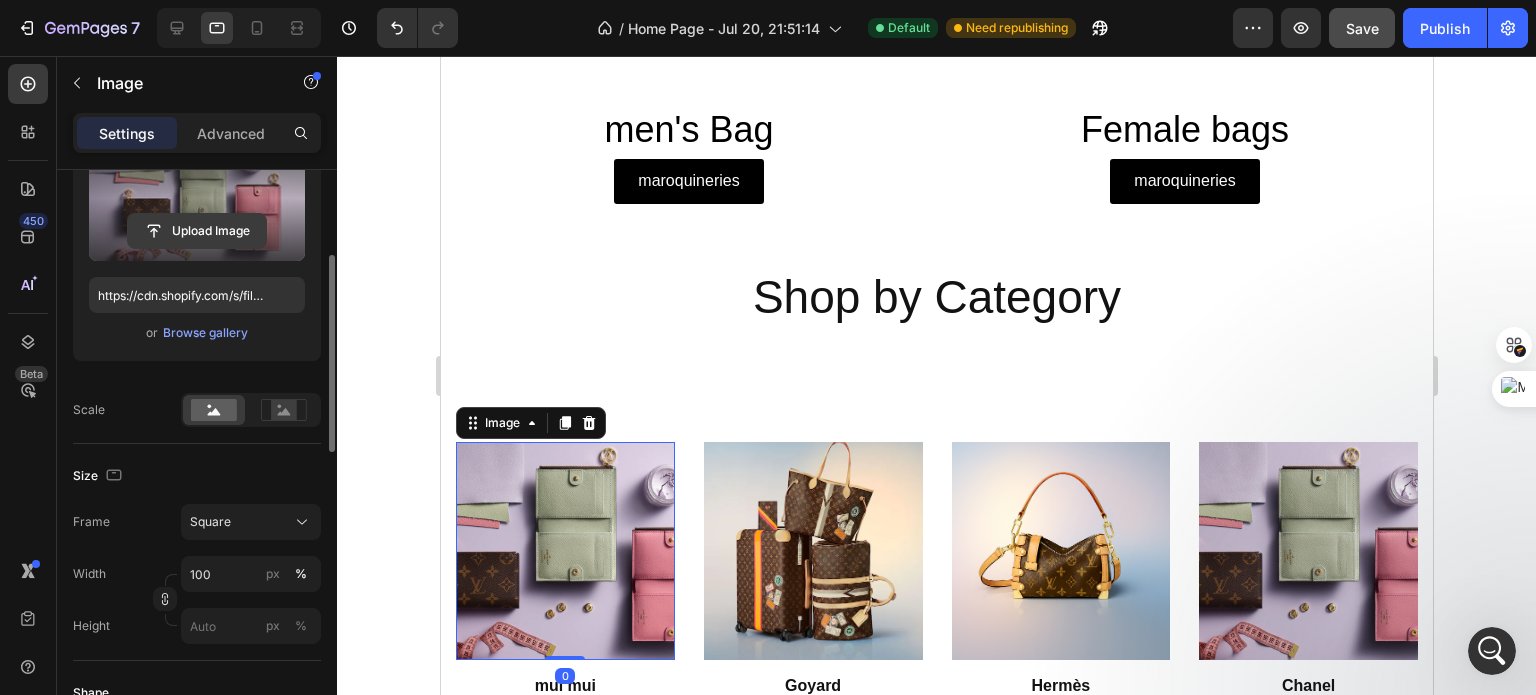 click 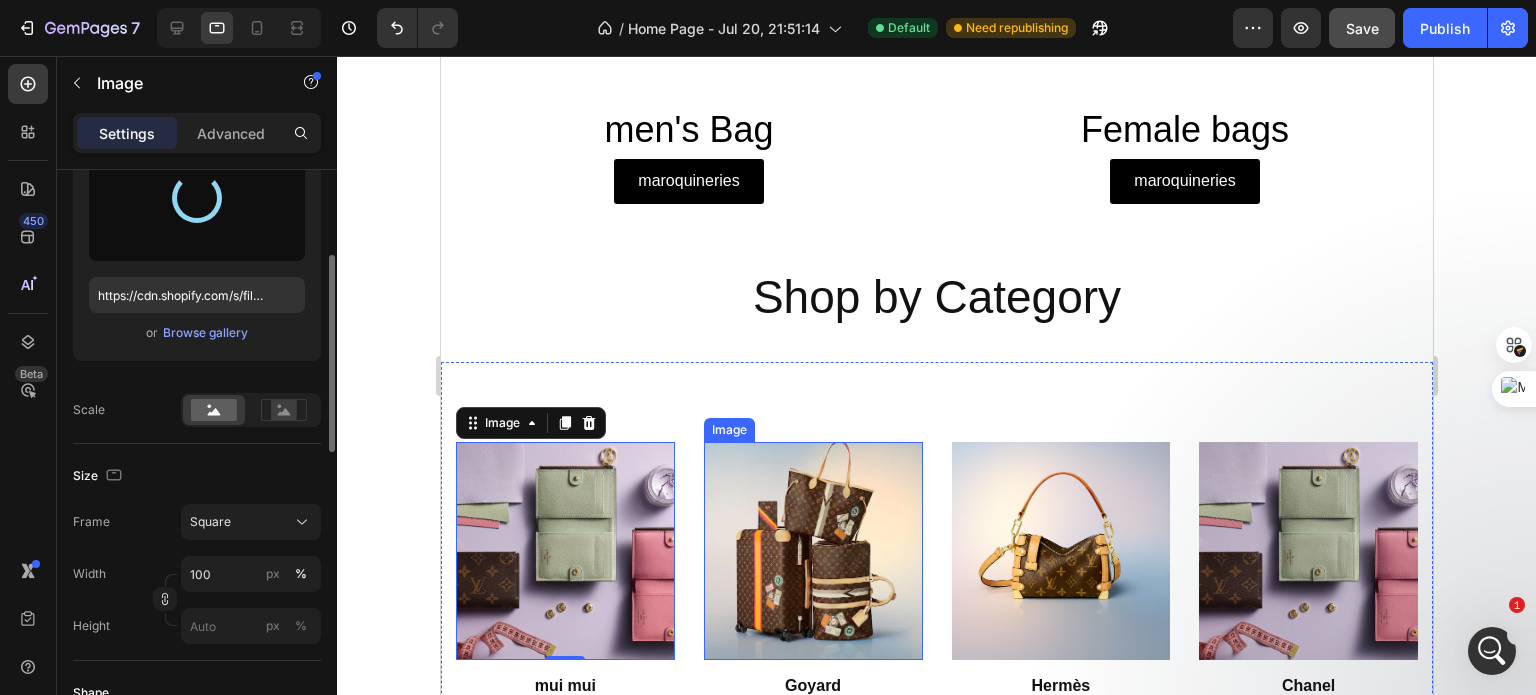 click at bounding box center [812, 551] 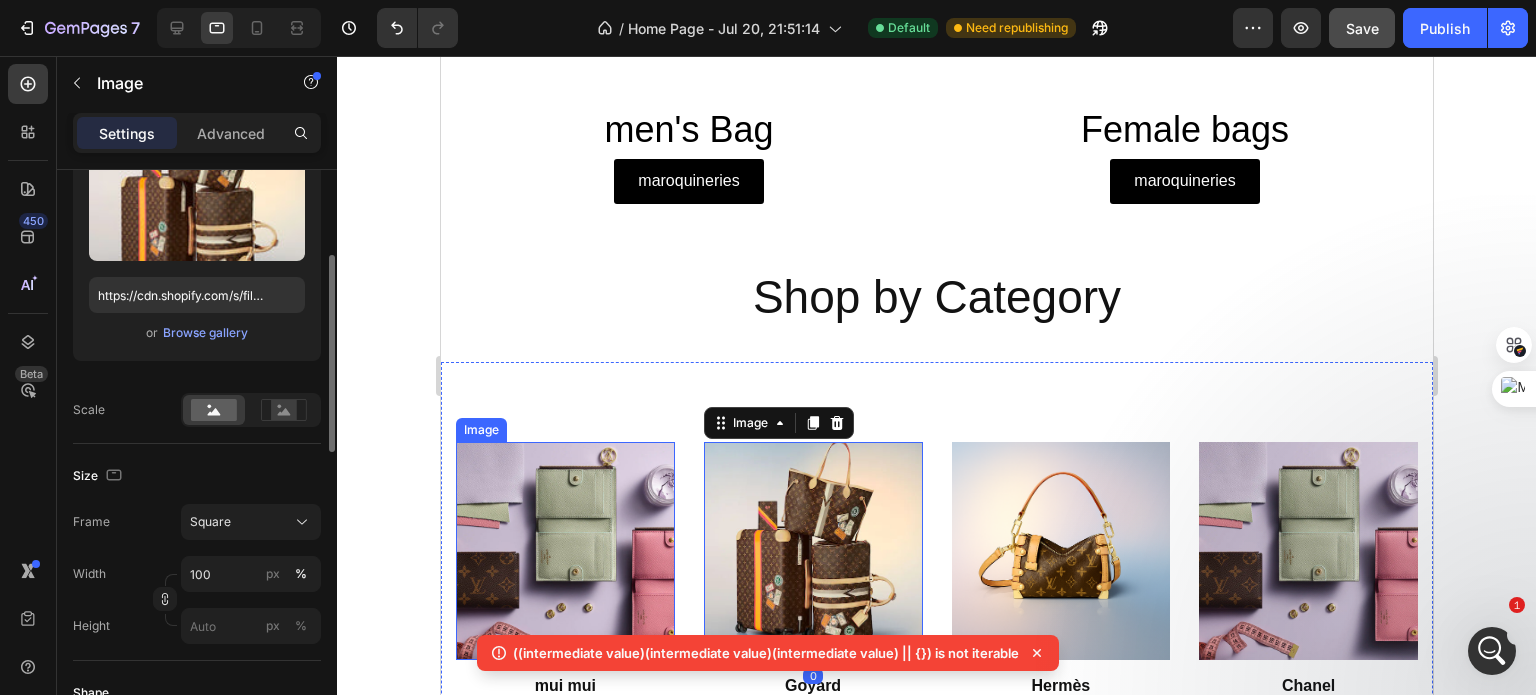 click at bounding box center (564, 551) 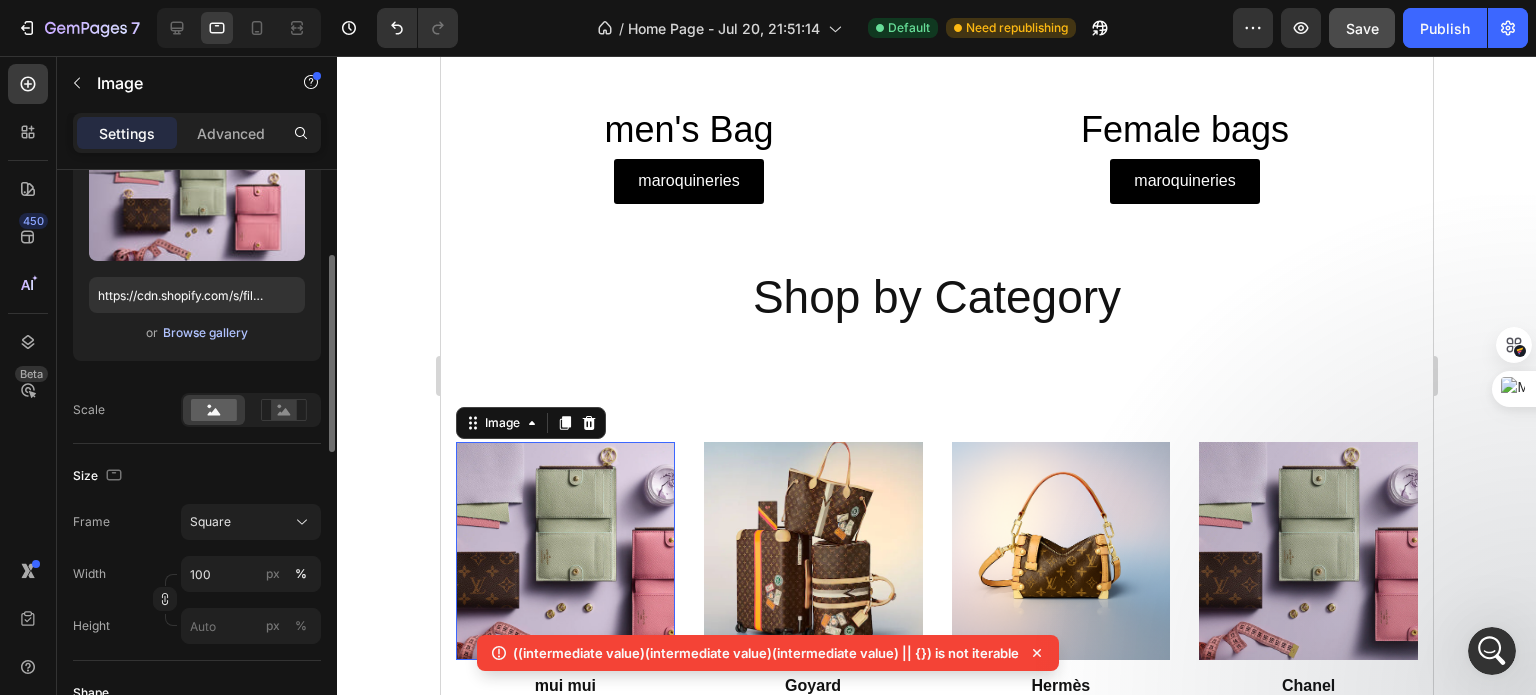 click on "Browse gallery" at bounding box center [205, 333] 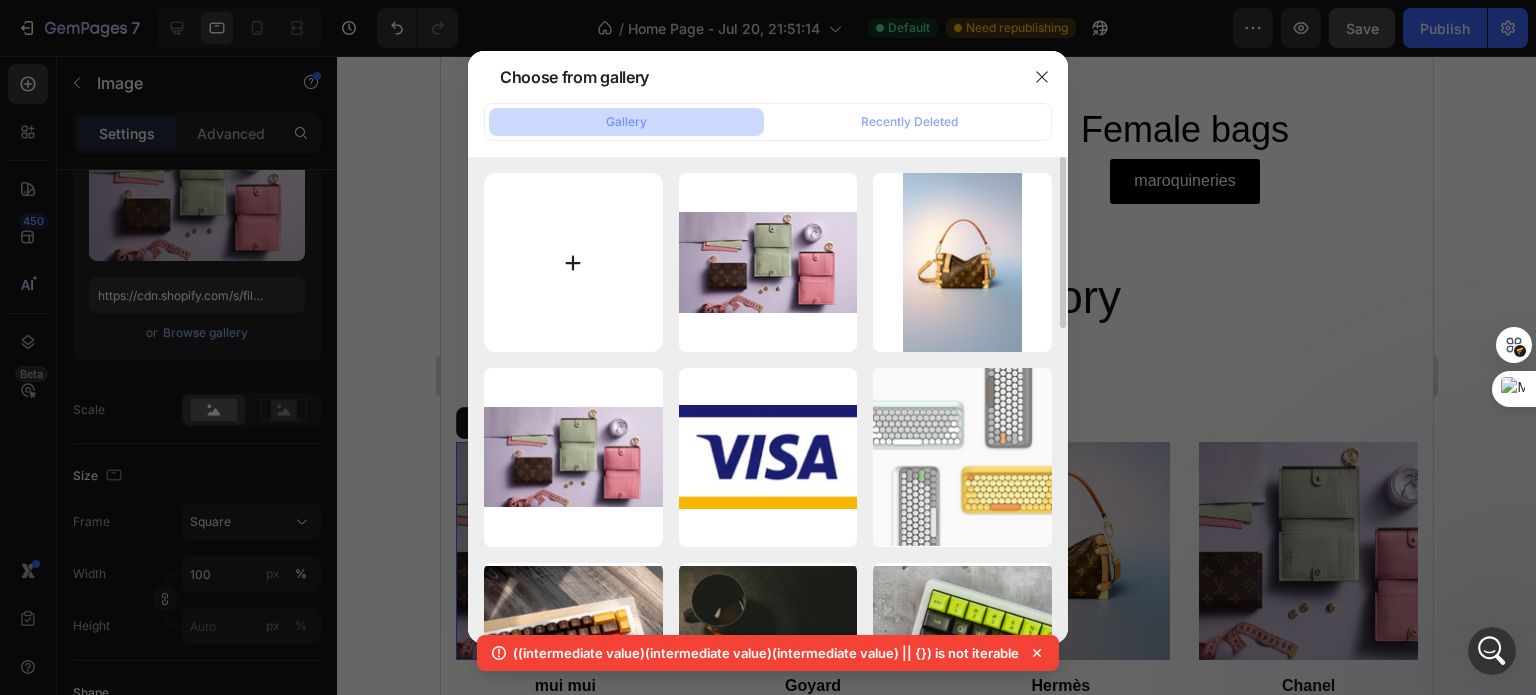 click at bounding box center (573, 262) 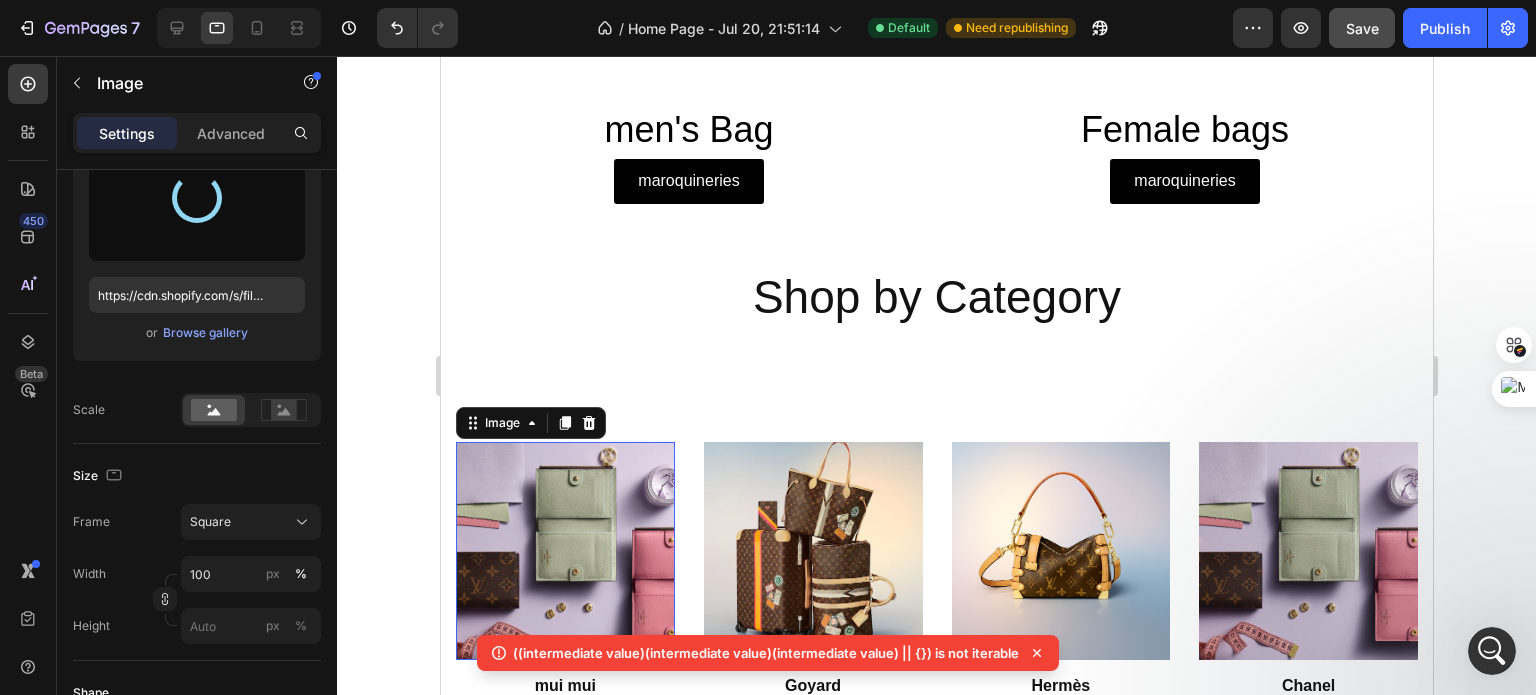 type on "https://cdn.shopify.com/s/files/1/0690/2507/1258/files/gempages_576295356417966930-136c99fa-a625-4f16-97cf-178f94f9e3cf.png" 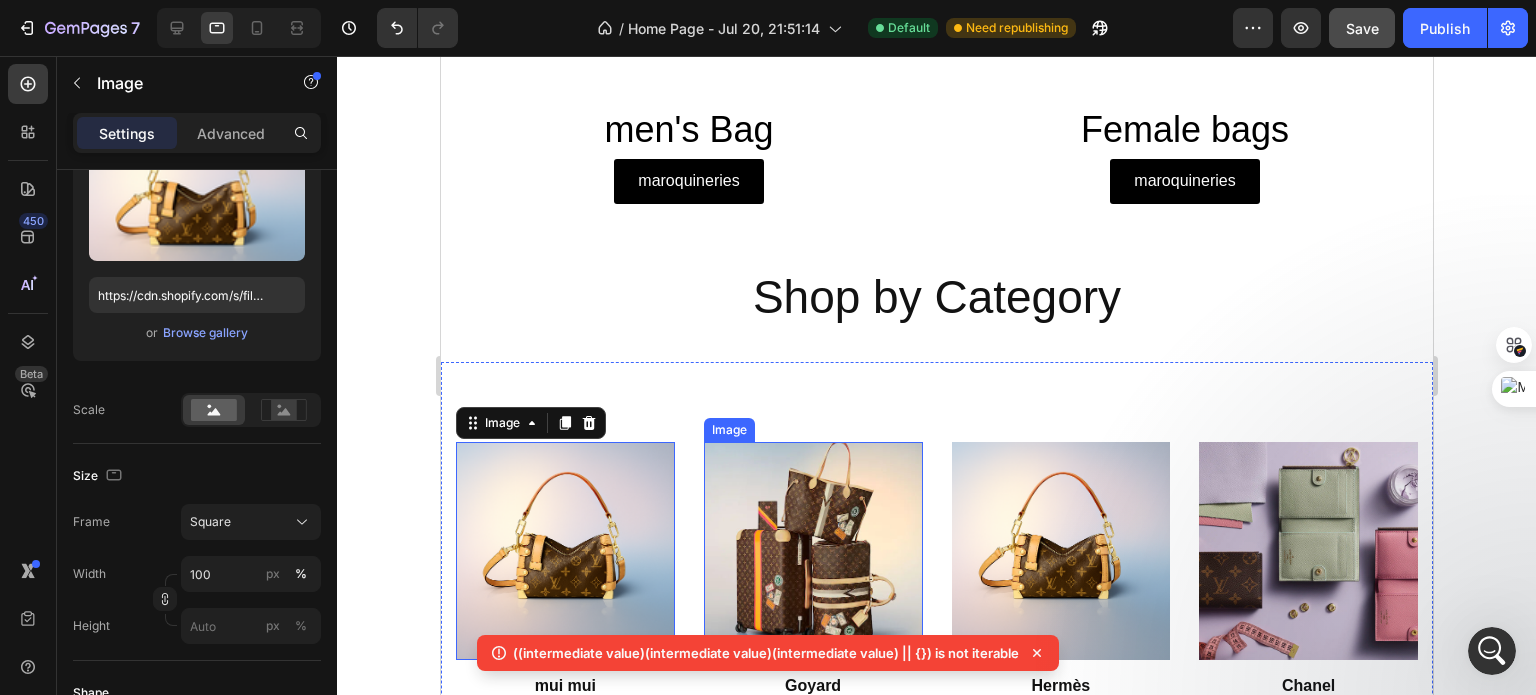 click at bounding box center [812, 551] 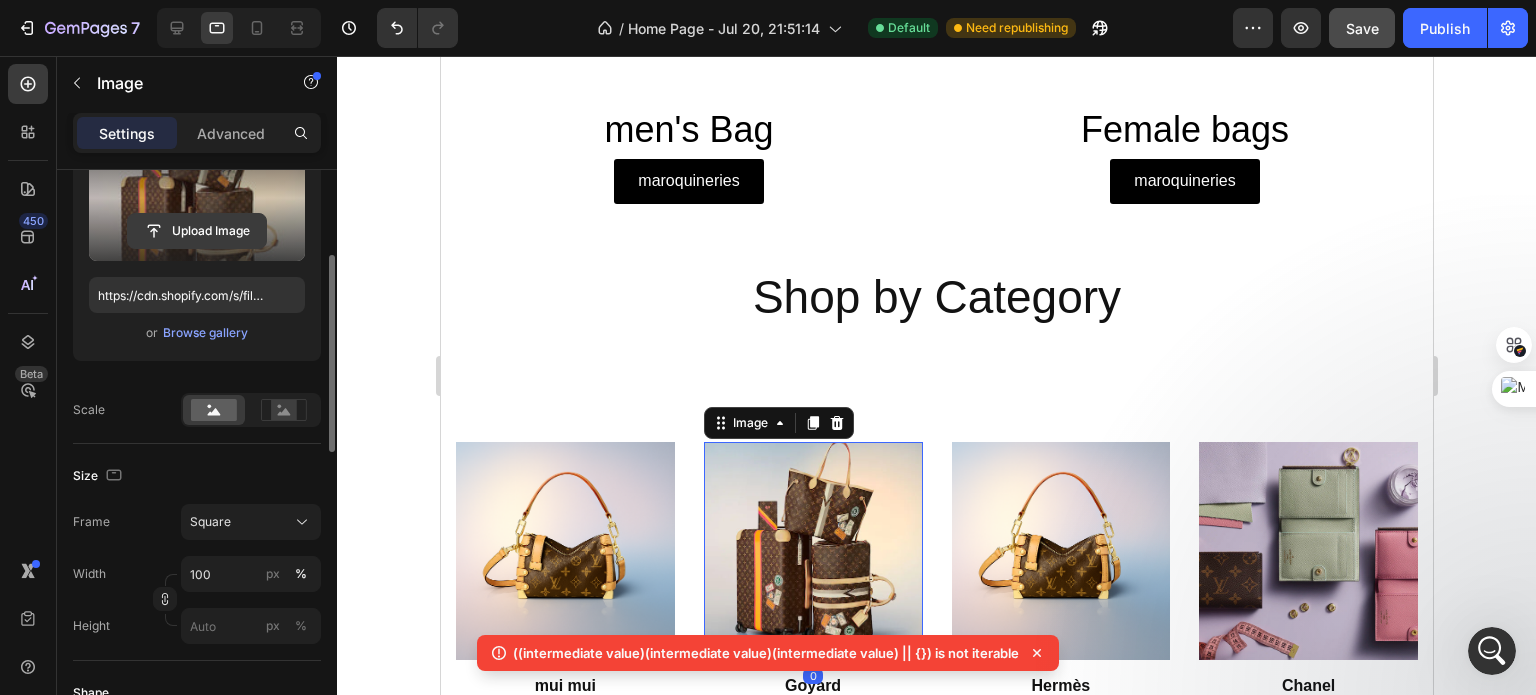 click 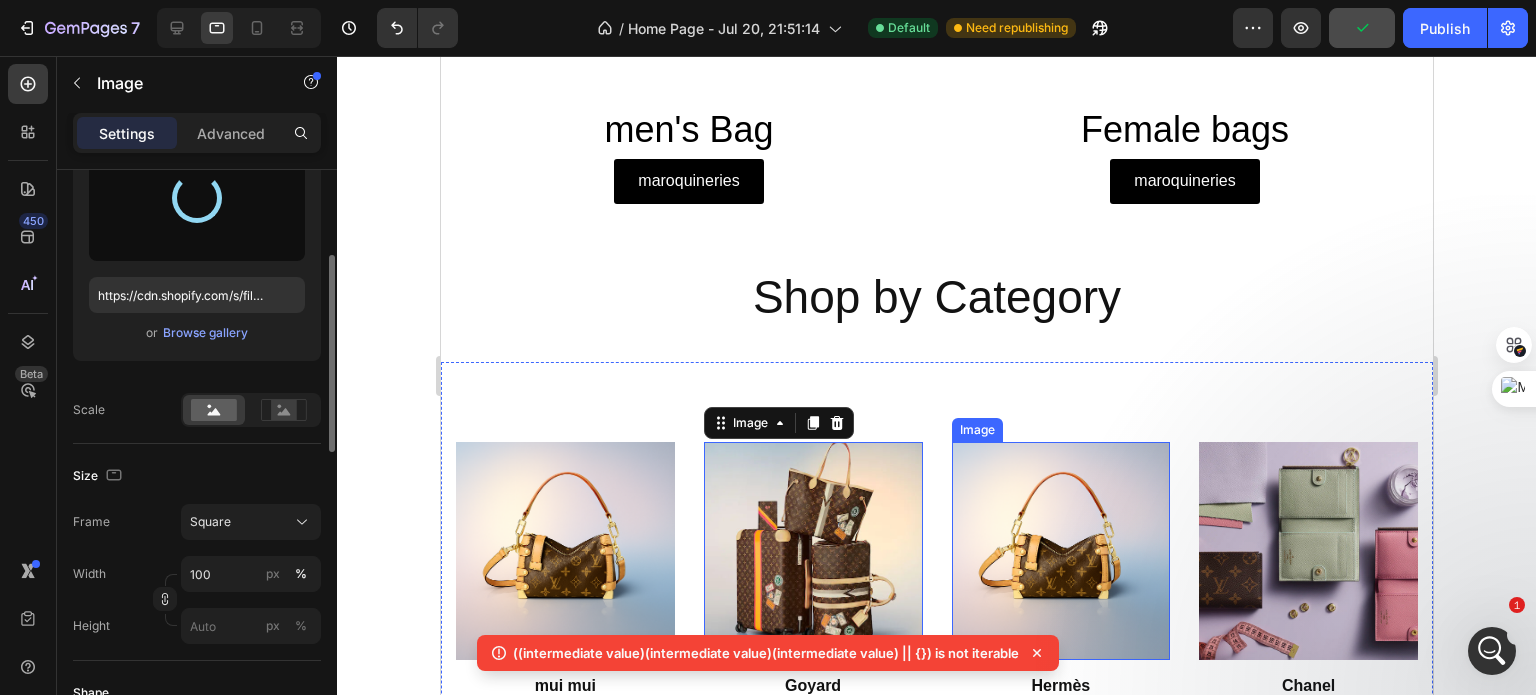 type on "https://cdn.shopify.com/s/files/1/0690/2507/1258/files/gempages_576295356417966930-136c99fa-a625-4f16-97cf-178f94f9e3cf.png" 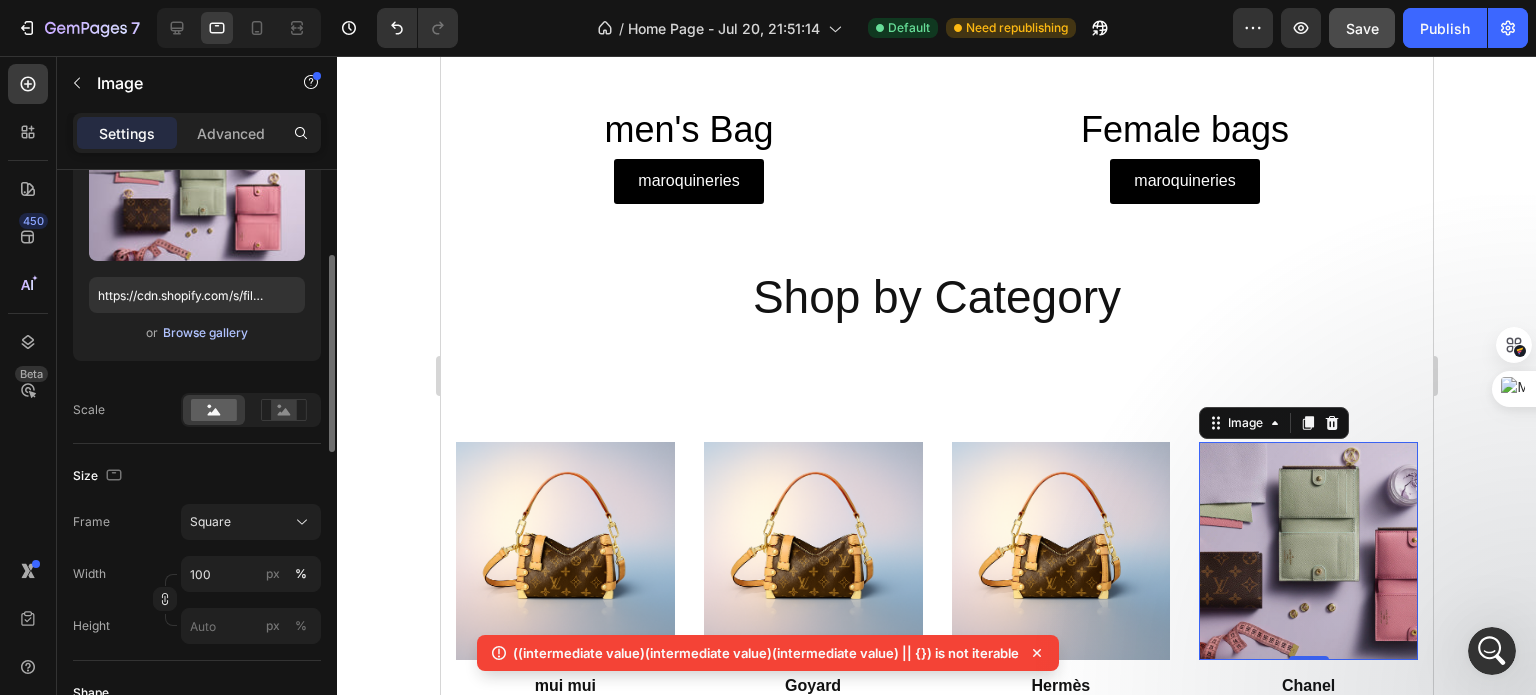 click on "Browse gallery" at bounding box center [205, 333] 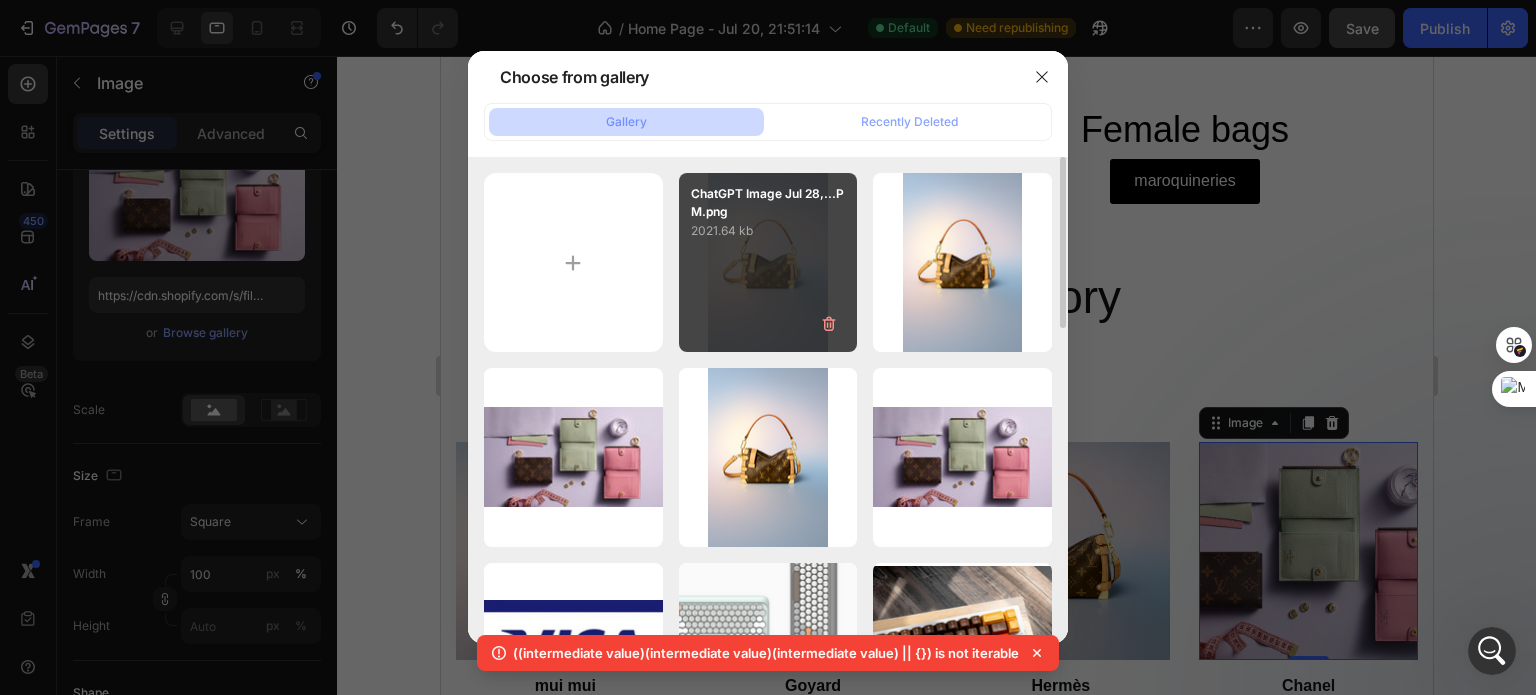 click on "ChatGPT Image Jul 28,...PM.png 2021.64 kb" at bounding box center (768, 262) 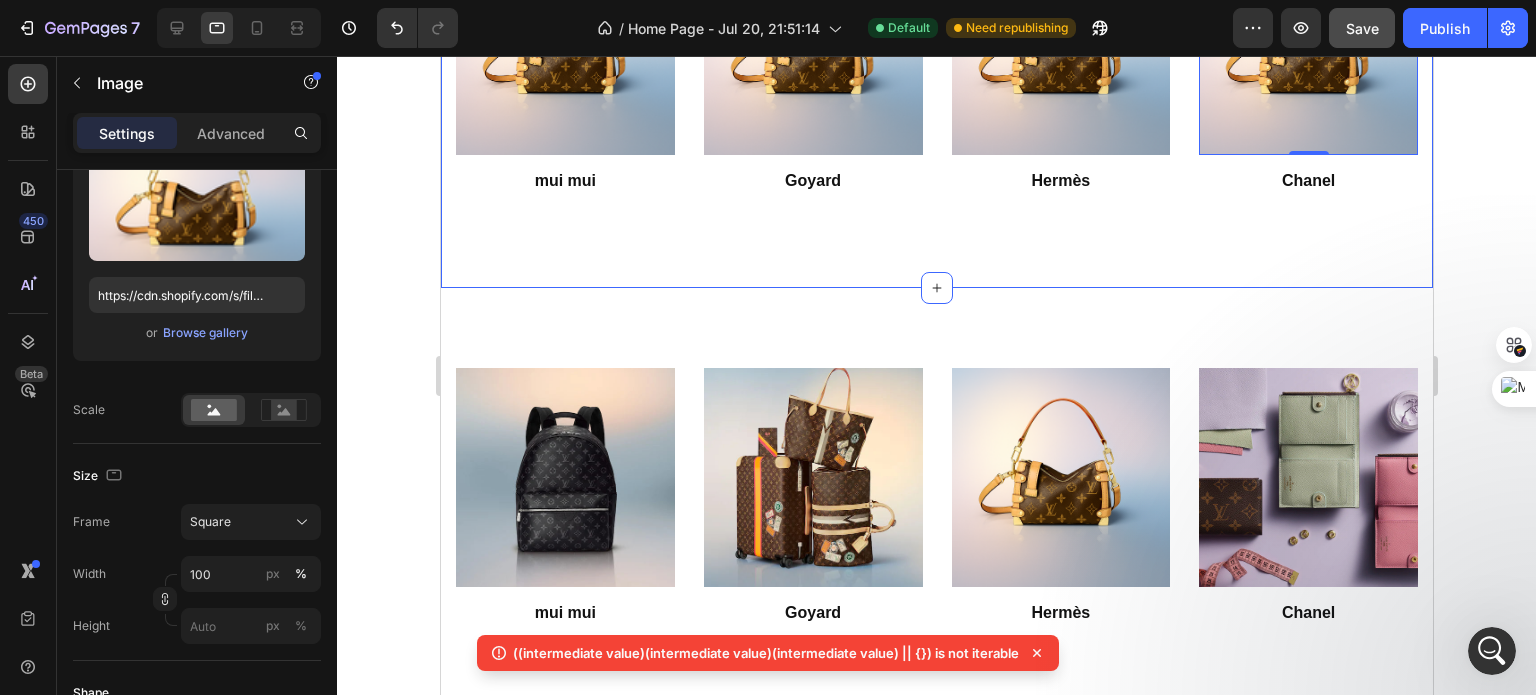 scroll, scrollTop: 1858, scrollLeft: 0, axis: vertical 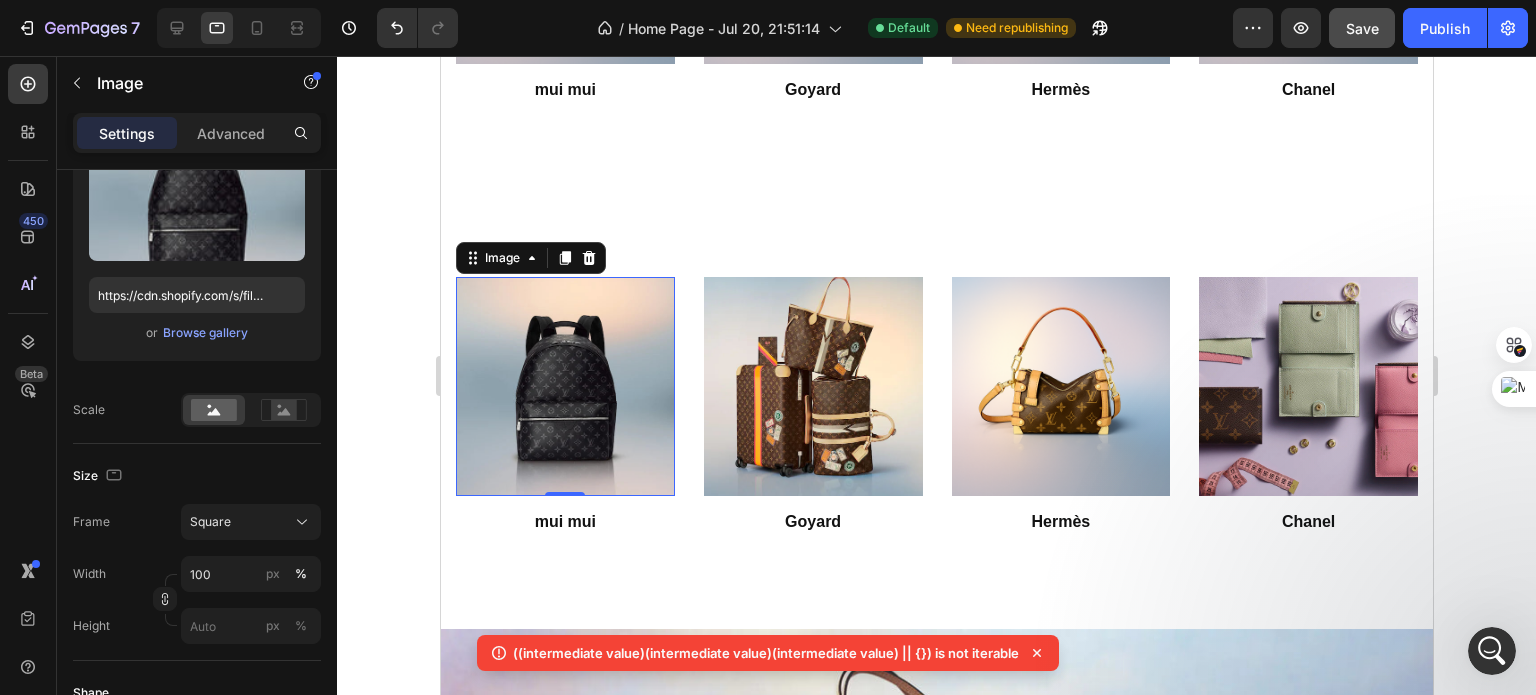 click 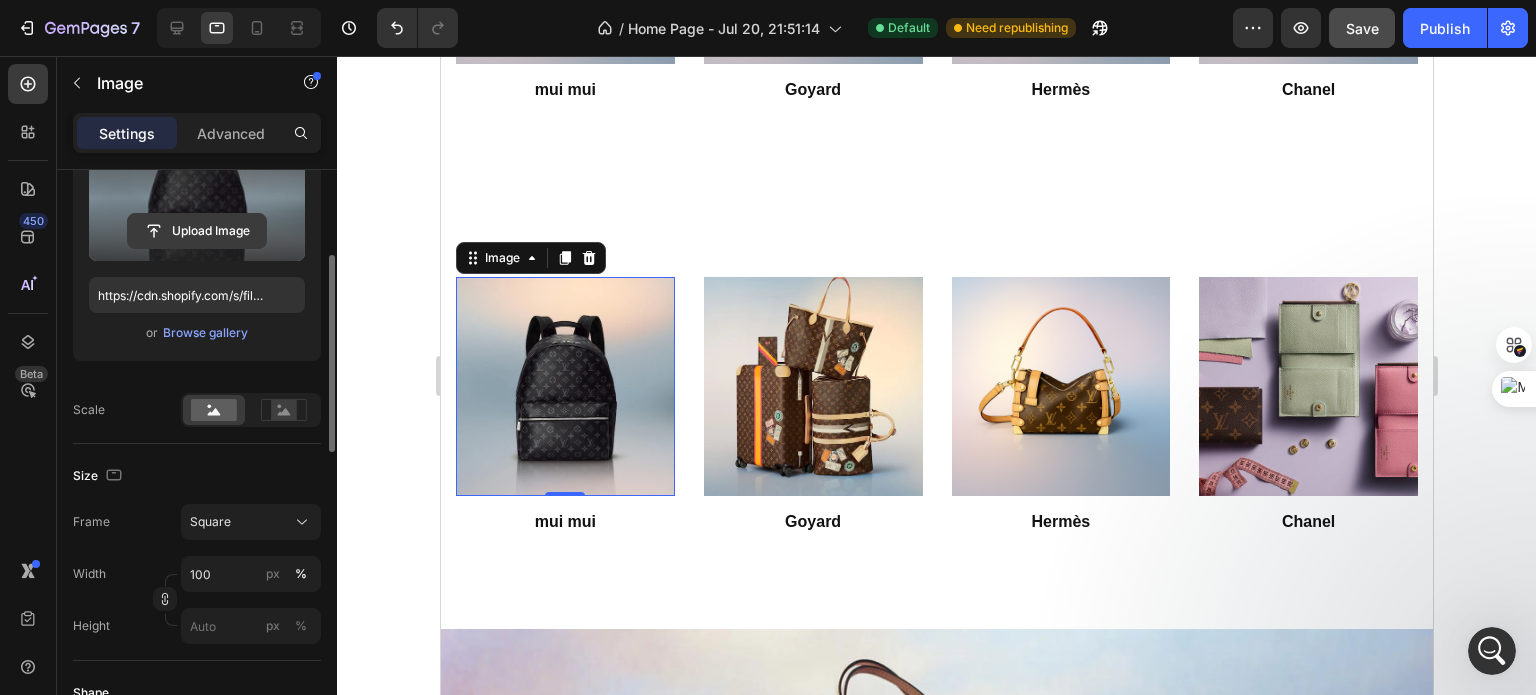 click 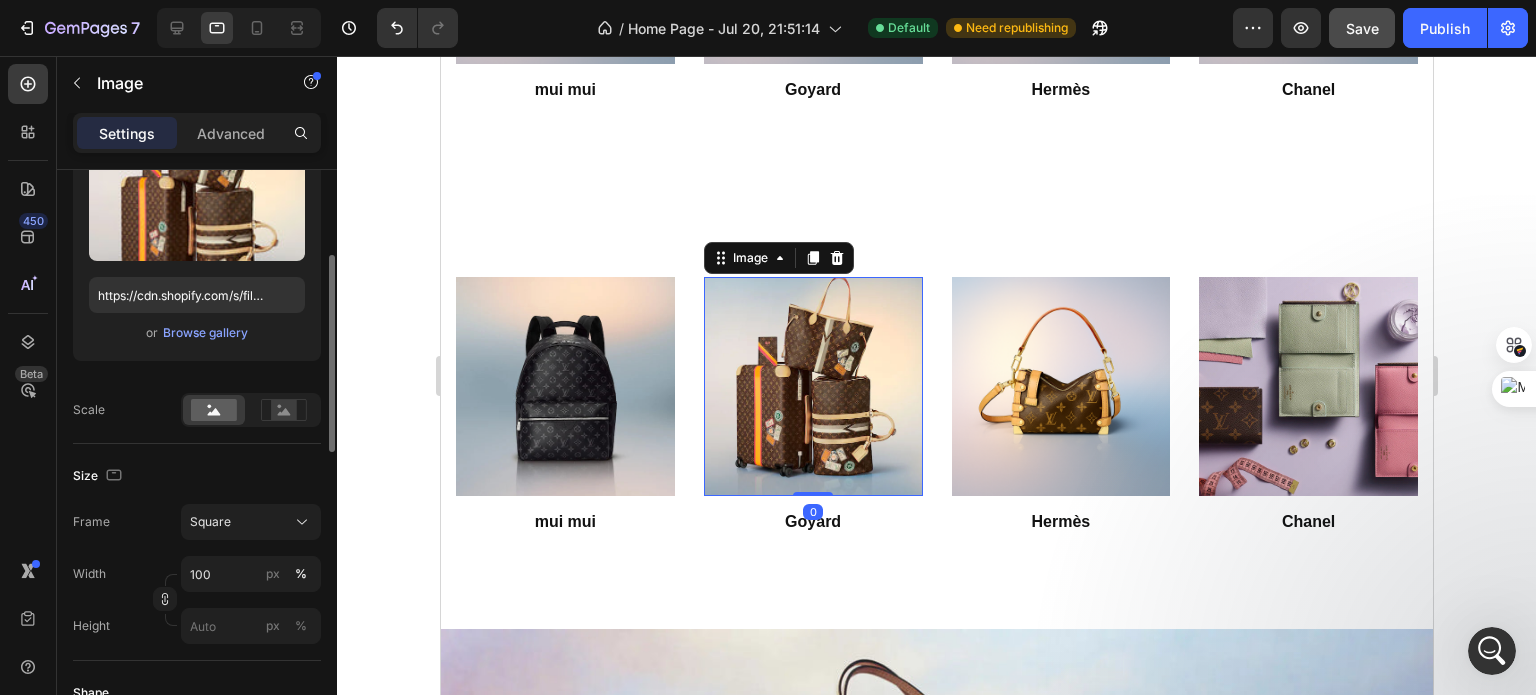 click at bounding box center (812, 386) 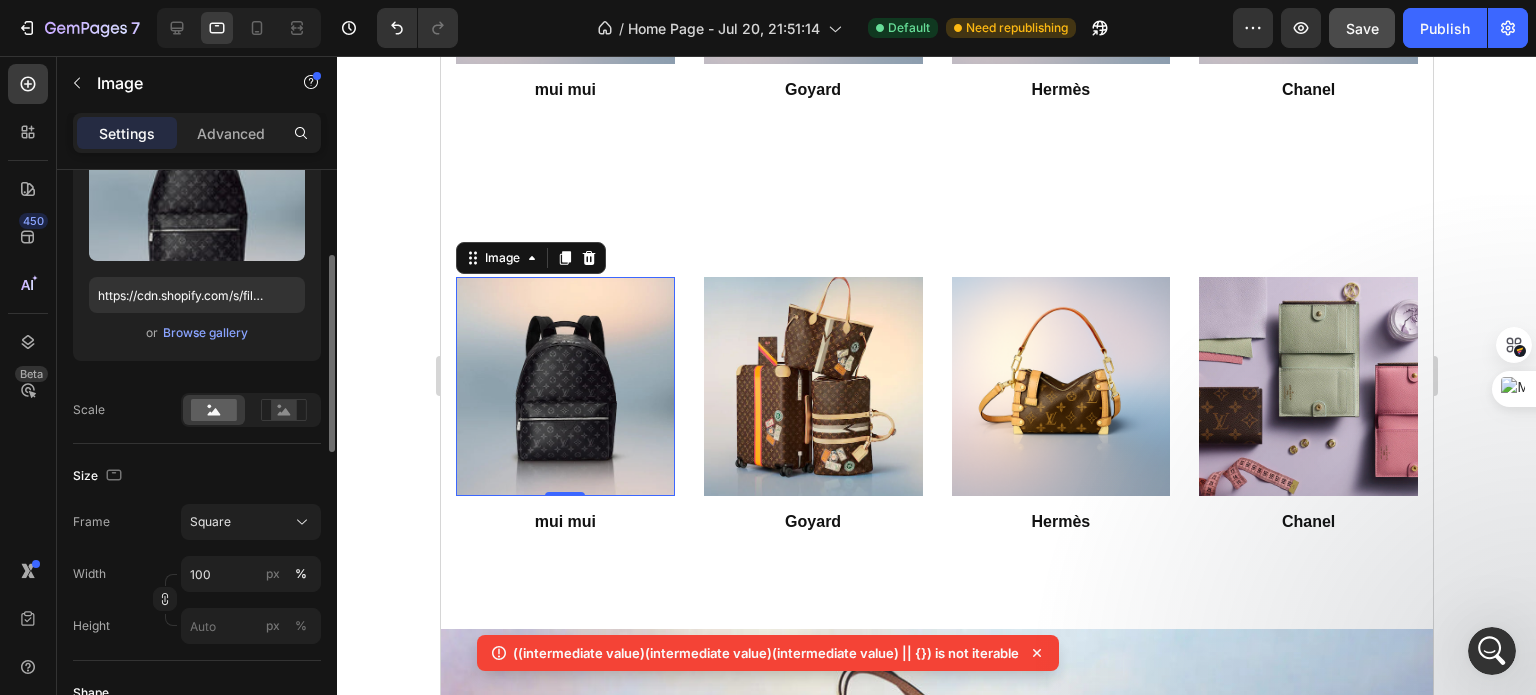 click 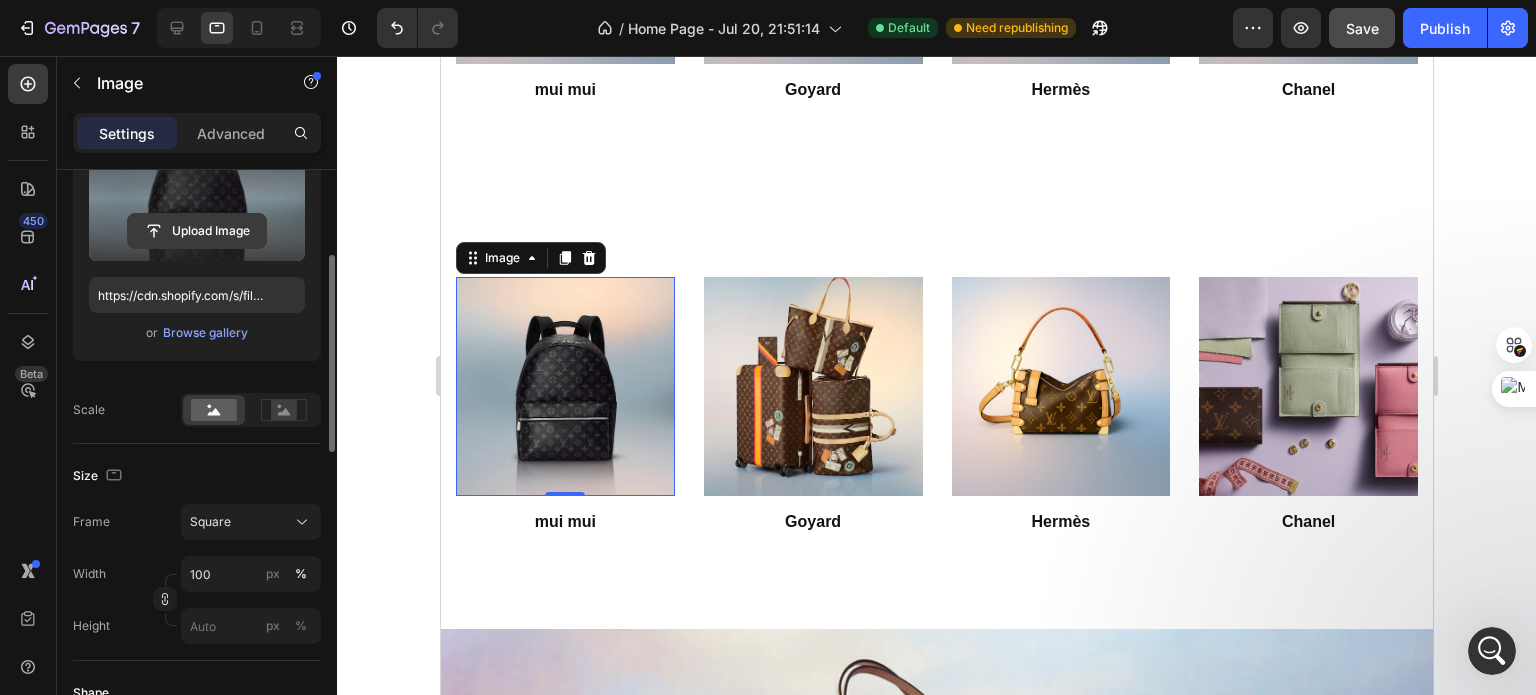 click 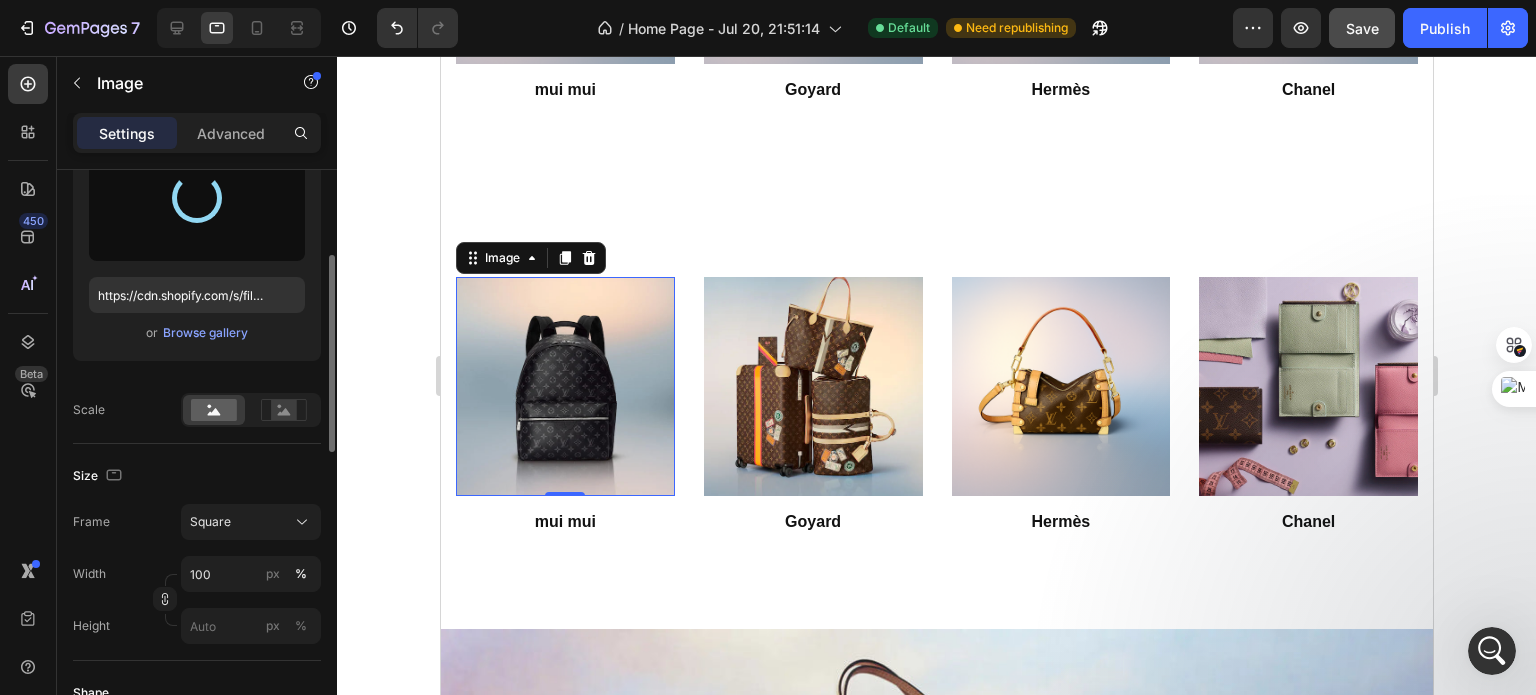 type on "https://cdn.shopify.com/s/files/1/0690/2507/1258/files/gempages_576295356417966930-78d4d877-df7c-4964-b060-fabaef77a4b0.webp" 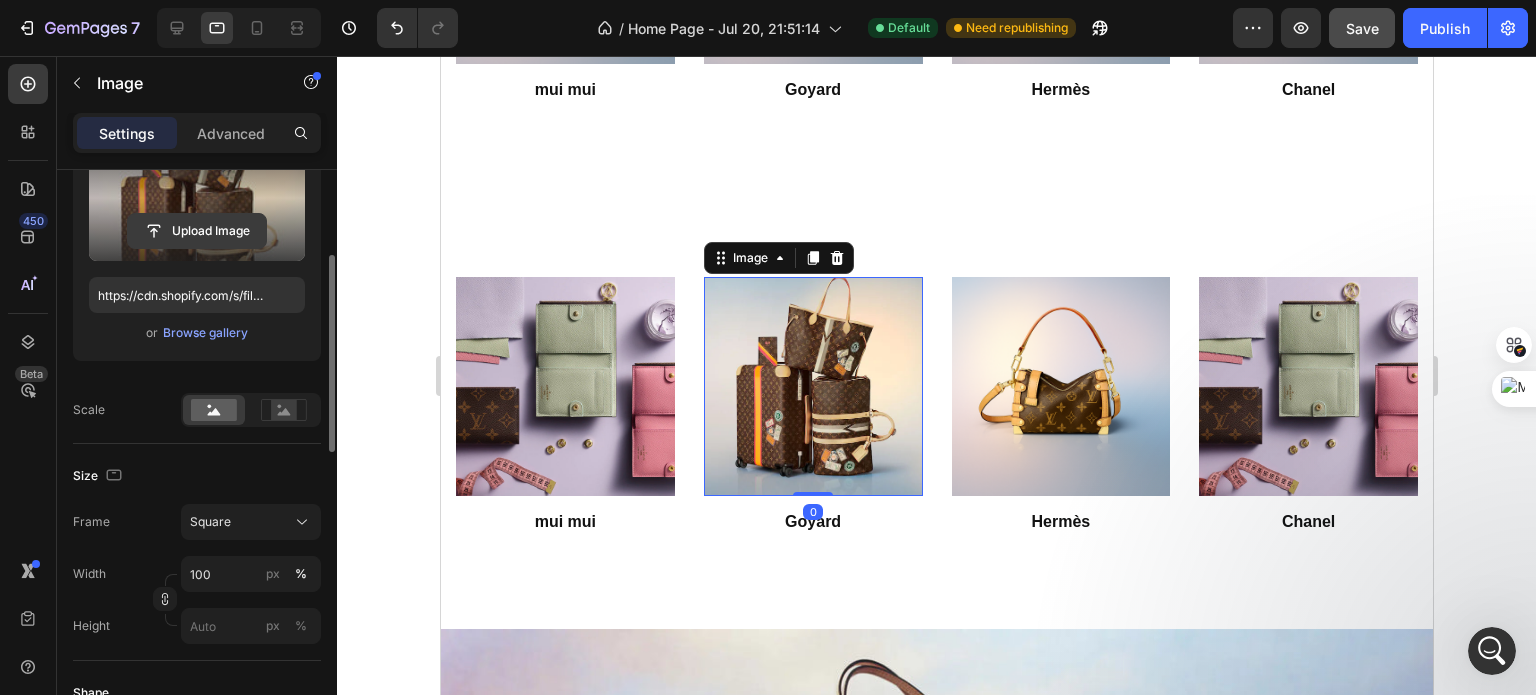 click 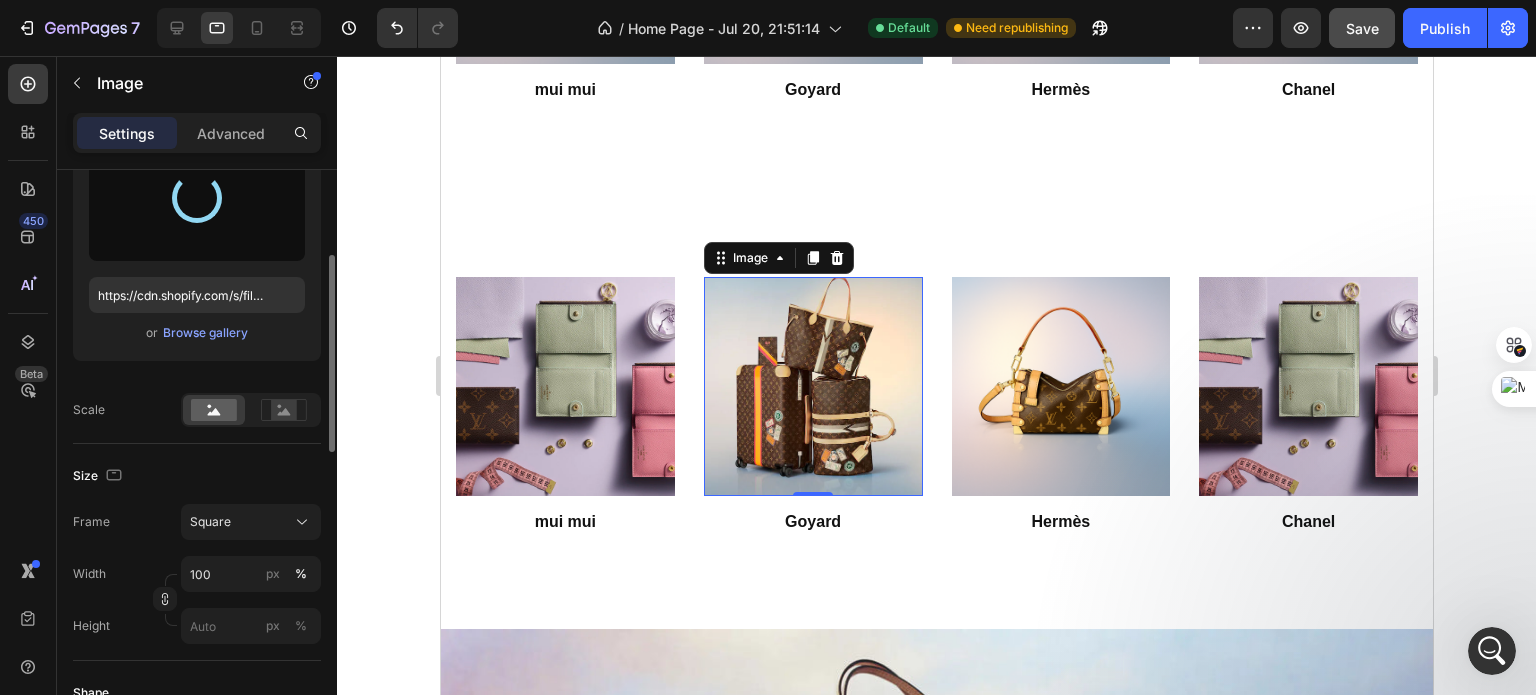 type on "https://cdn.shopify.com/s/files/1/0690/2507/1258/files/gempages_576295356417966930-78d4d877-df7c-4964-b060-fabaef77a4b0.webp" 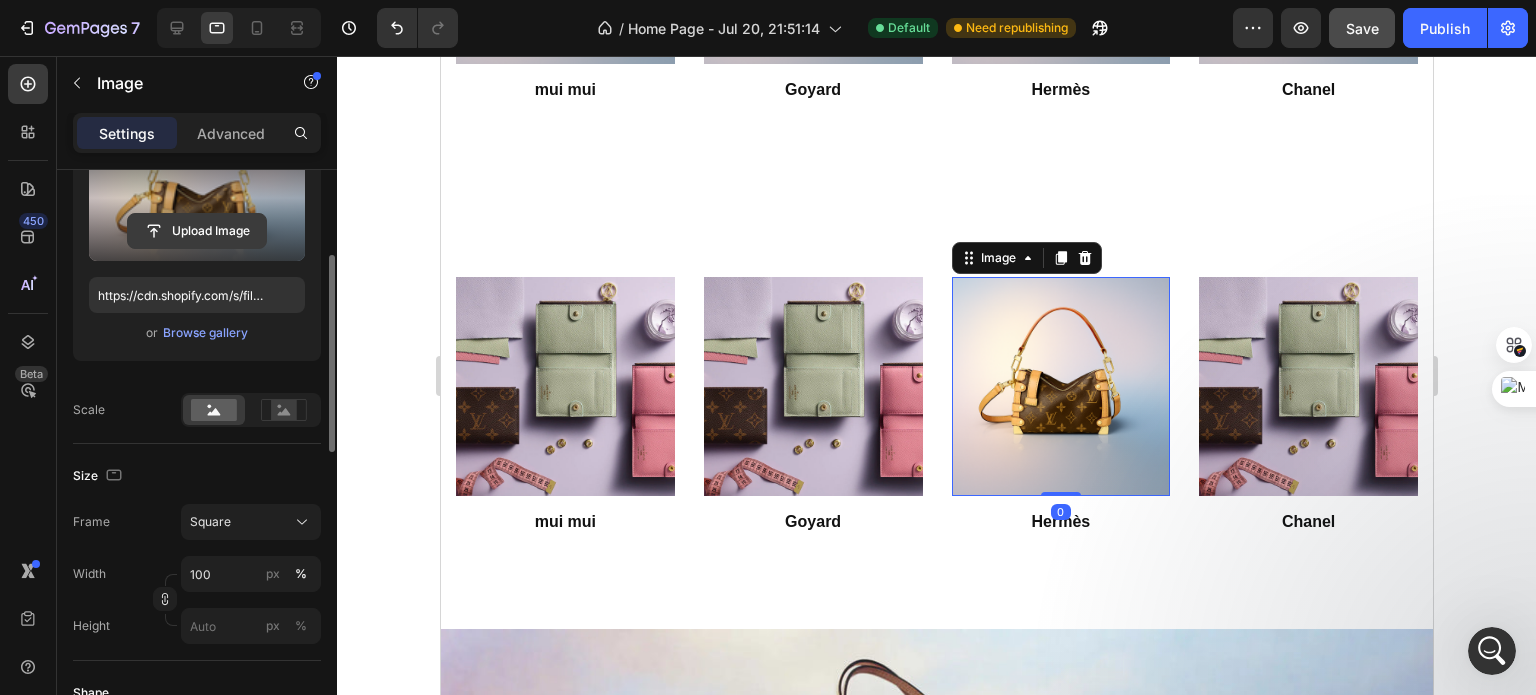 click 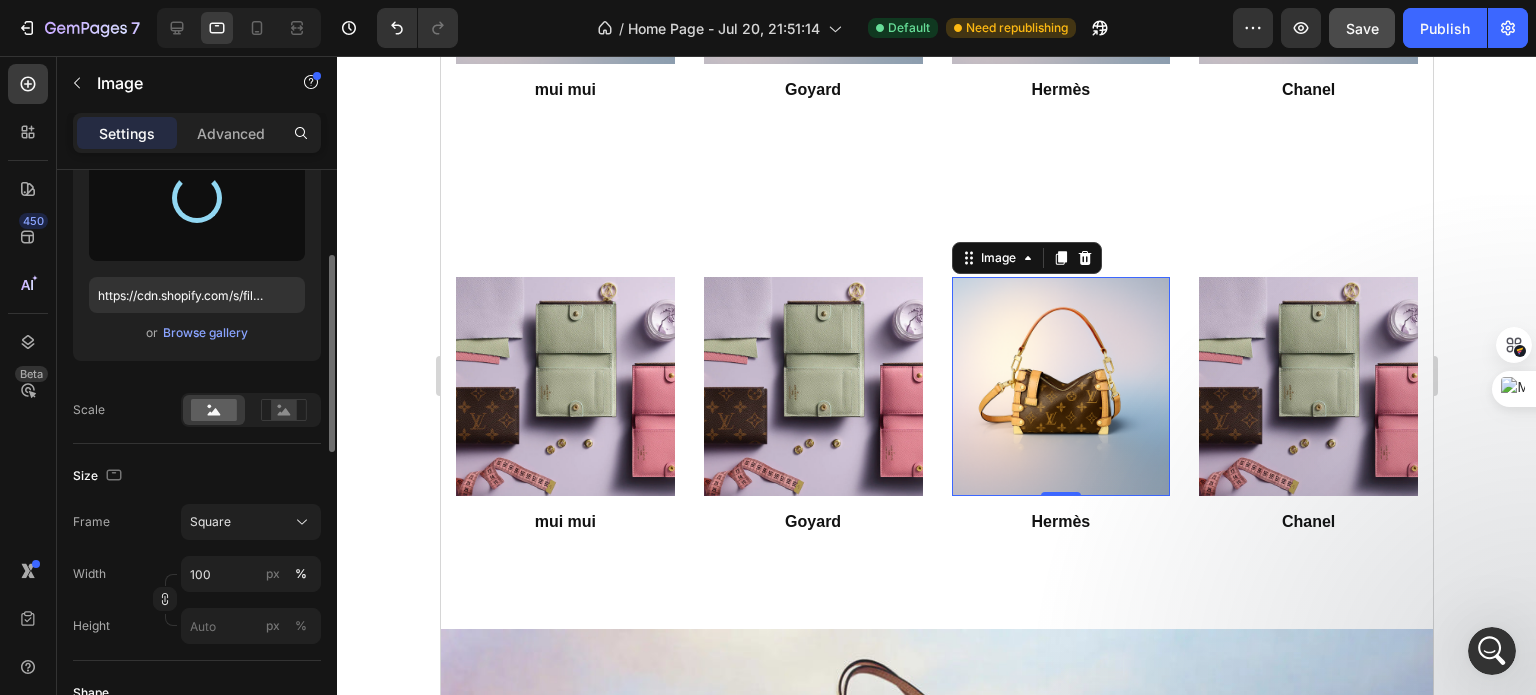 type on "https://cdn.shopify.com/s/files/1/0690/2507/1258/files/gempages_576295356417966930-78d4d877-df7c-4964-b060-fabaef77a4b0.webp" 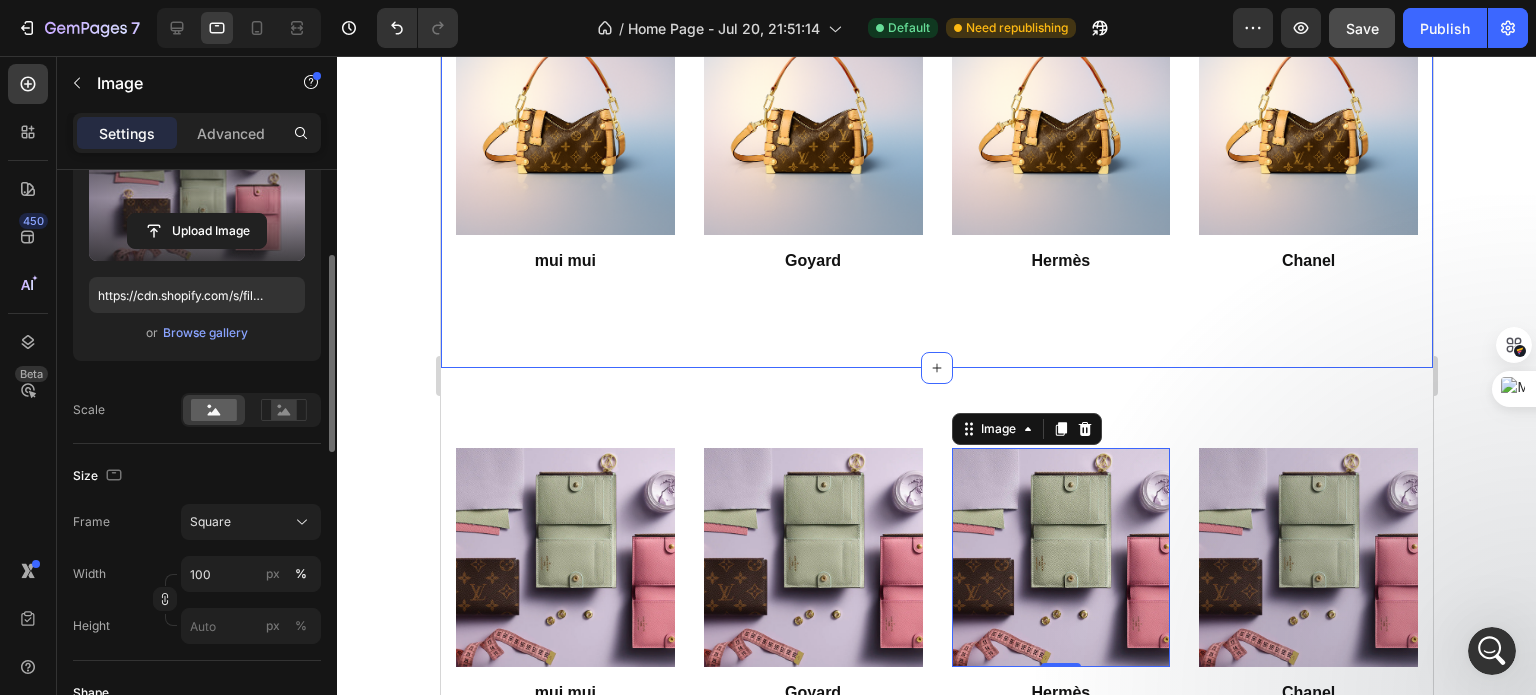 scroll, scrollTop: 1576, scrollLeft: 0, axis: vertical 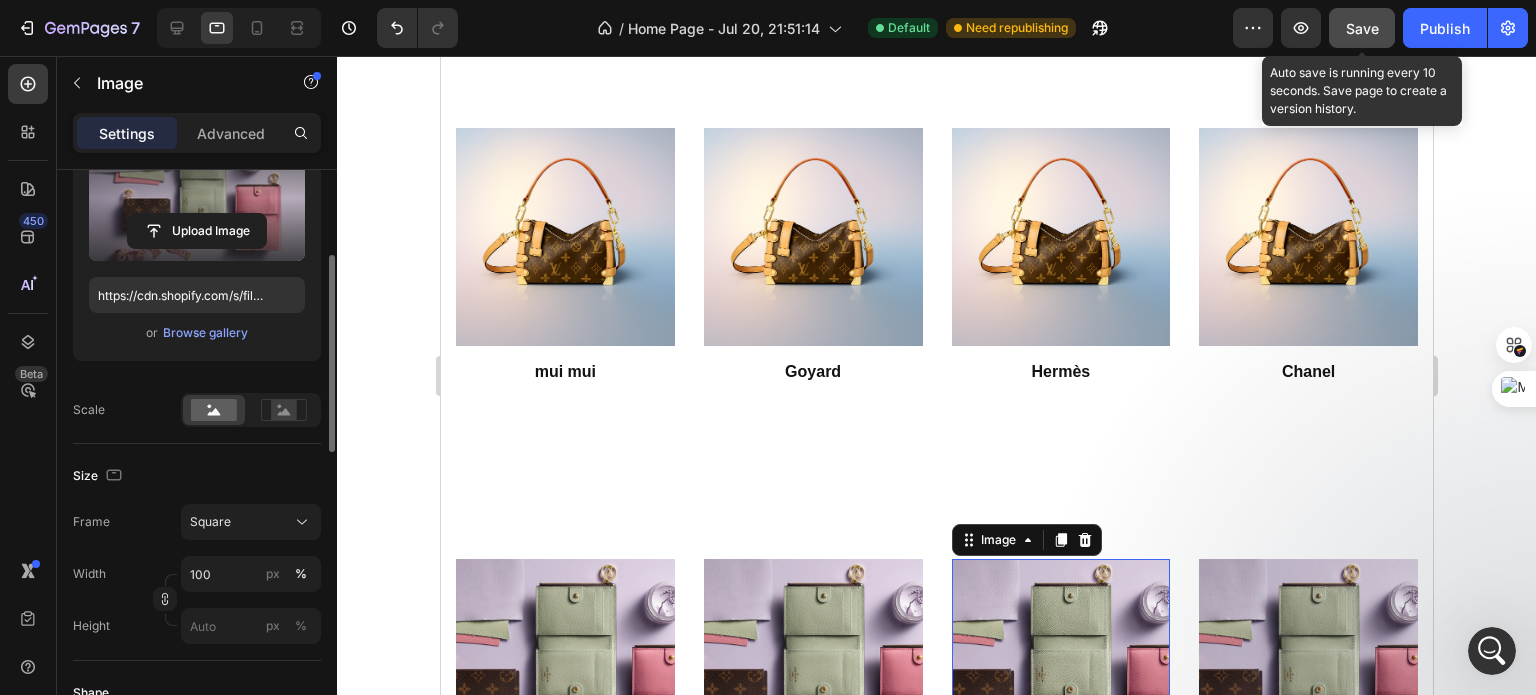 click on "Save" at bounding box center (1362, 28) 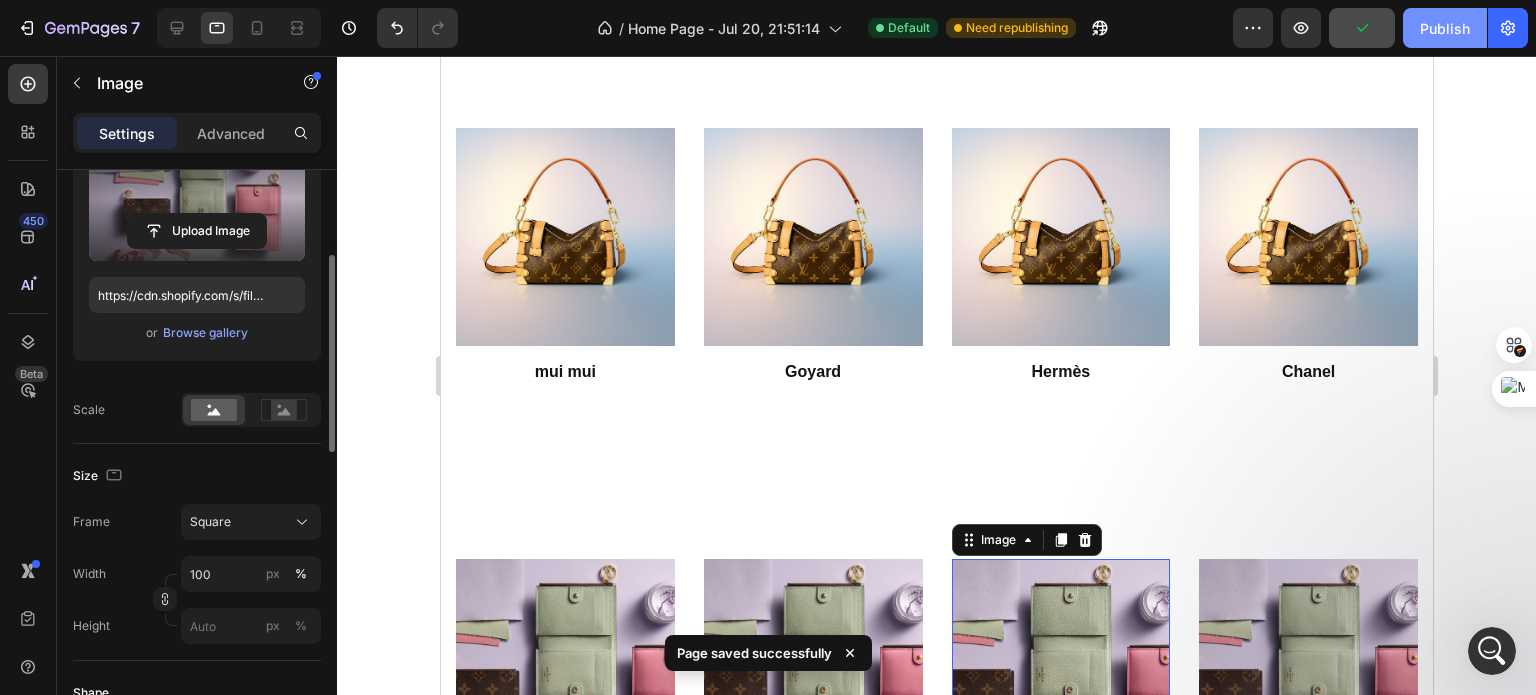 click on "Publish" at bounding box center (1445, 28) 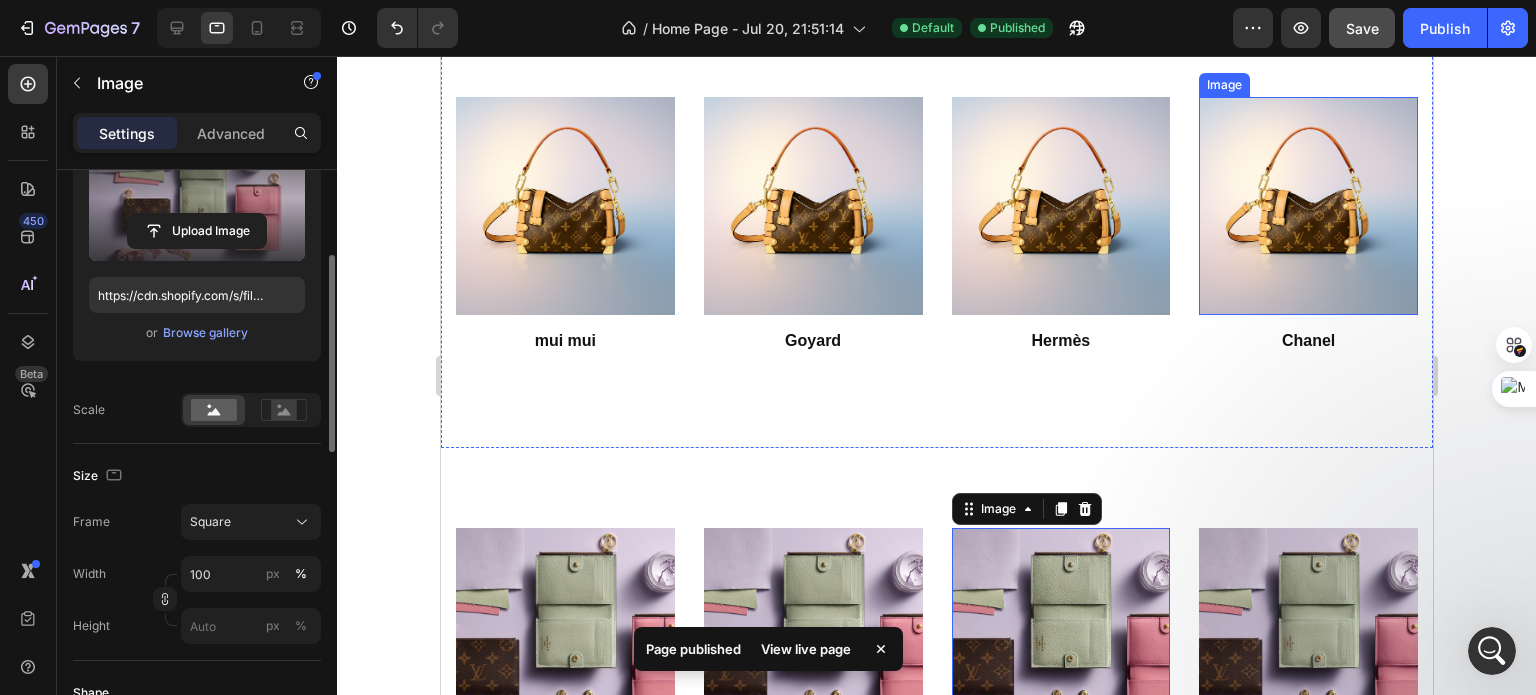 scroll, scrollTop: 1614, scrollLeft: 0, axis: vertical 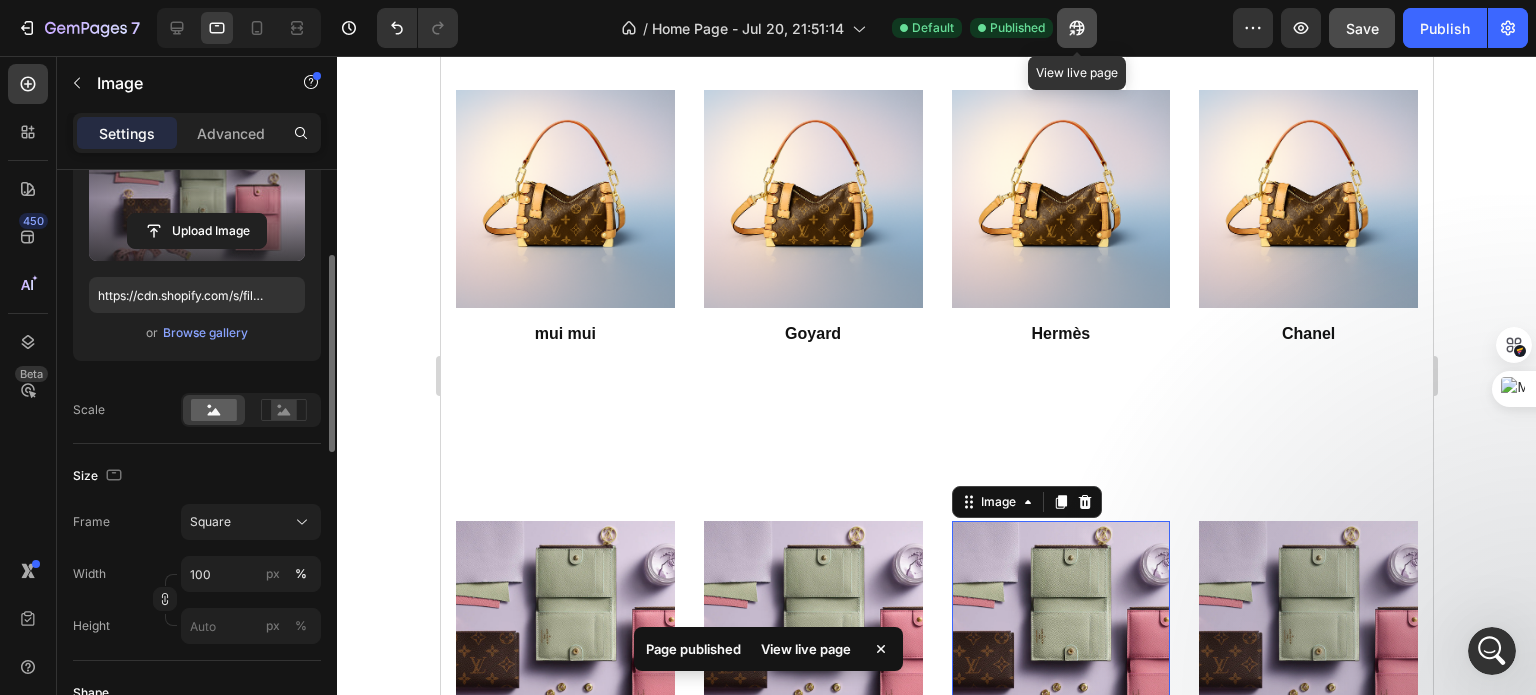 click 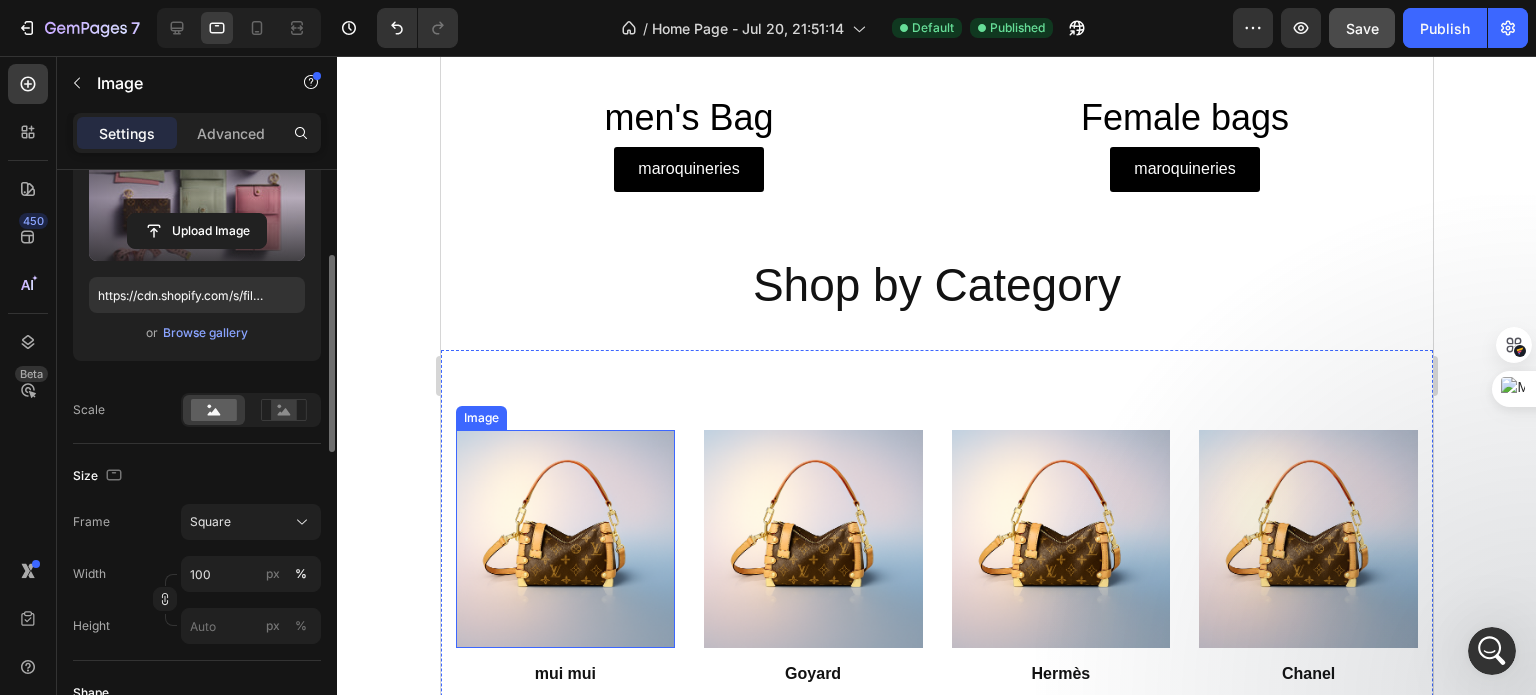 scroll, scrollTop: 1403, scrollLeft: 0, axis: vertical 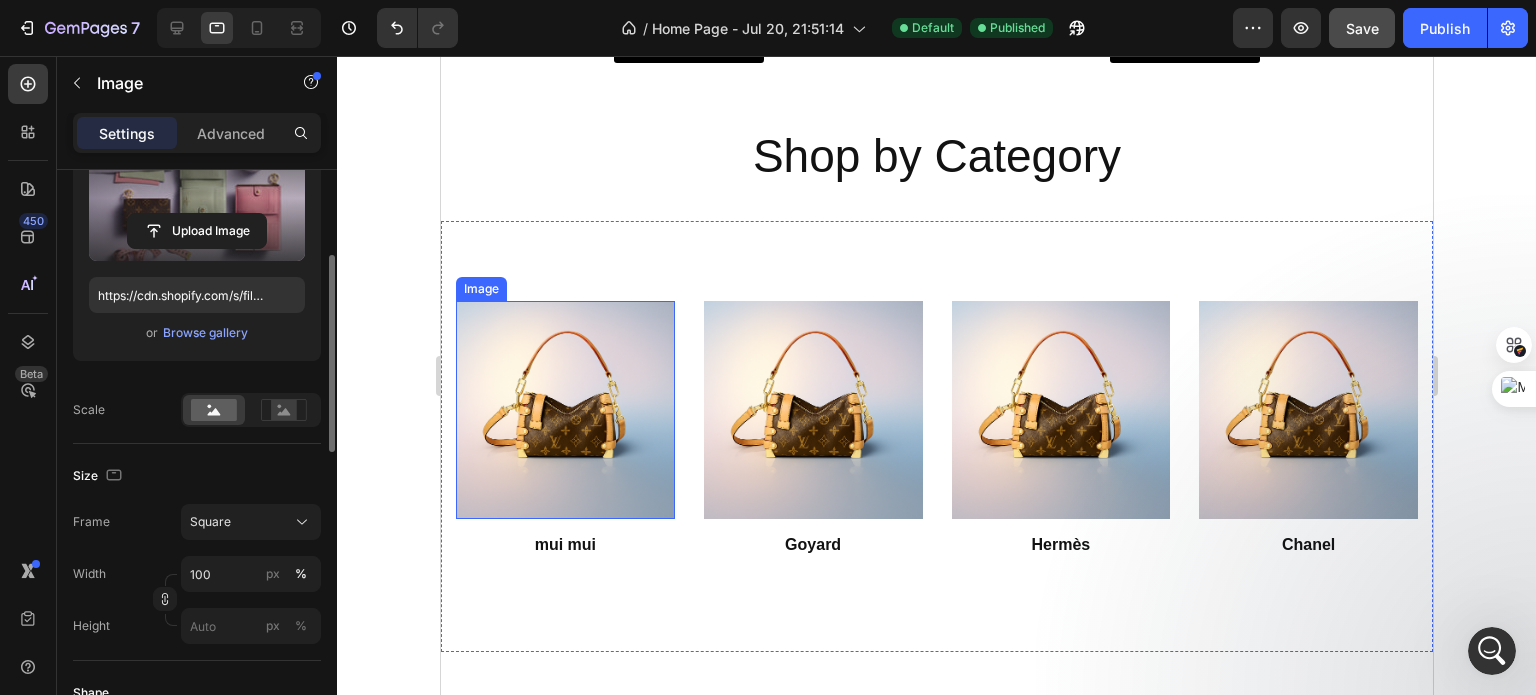type 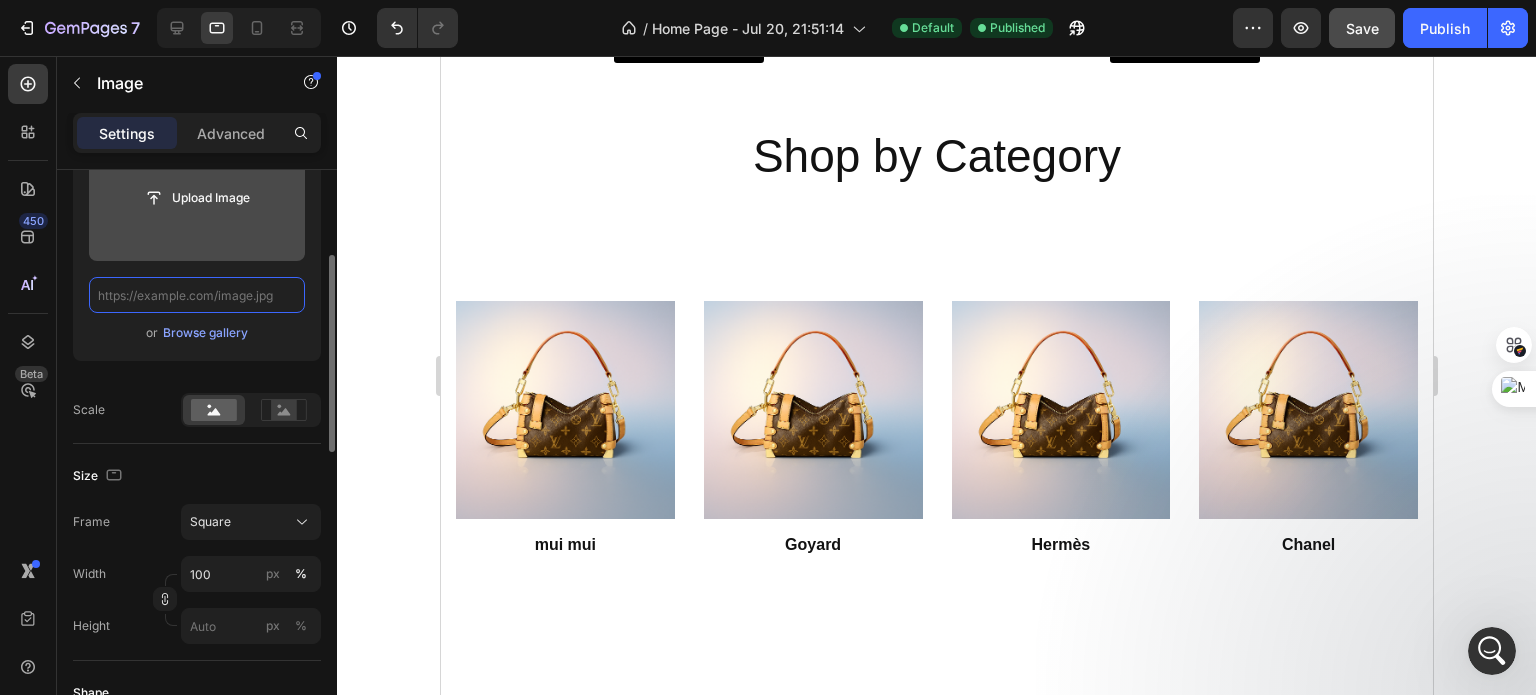 scroll, scrollTop: 0, scrollLeft: 0, axis: both 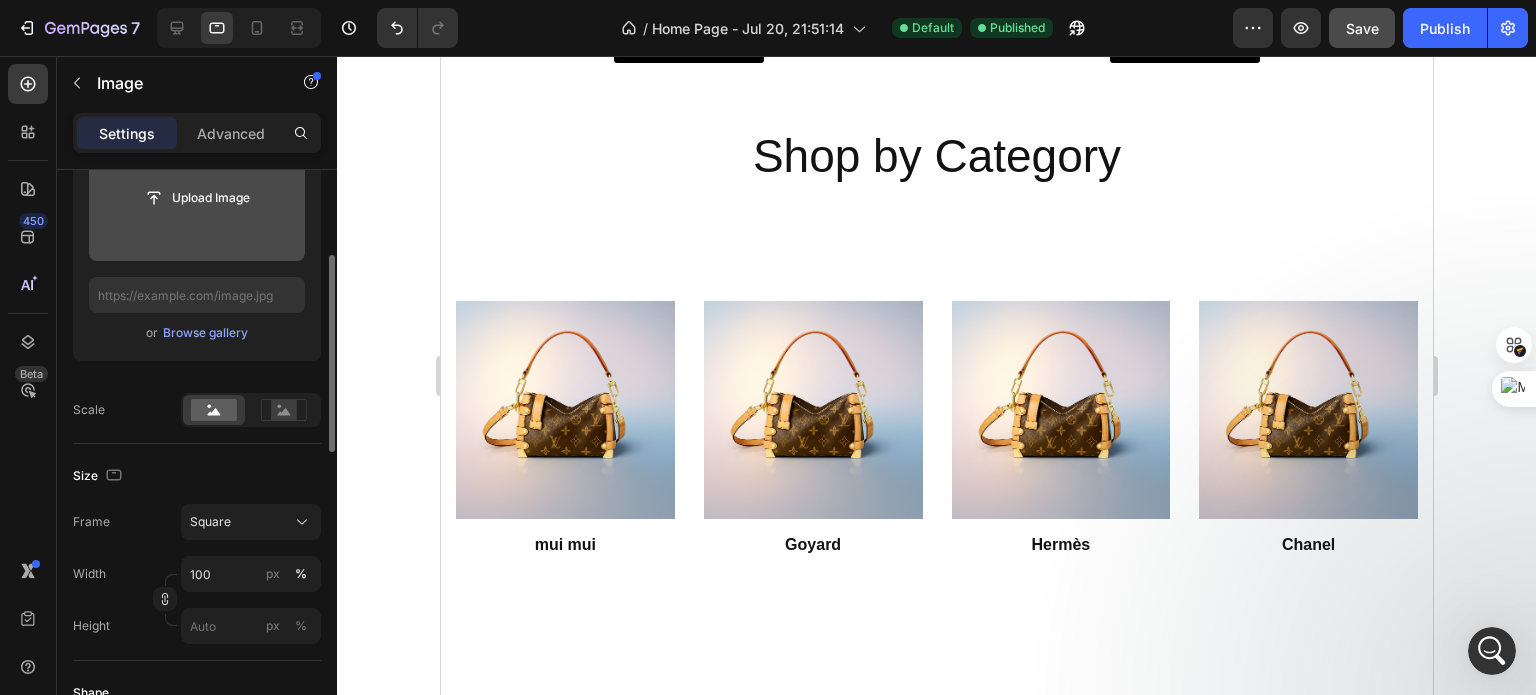 click 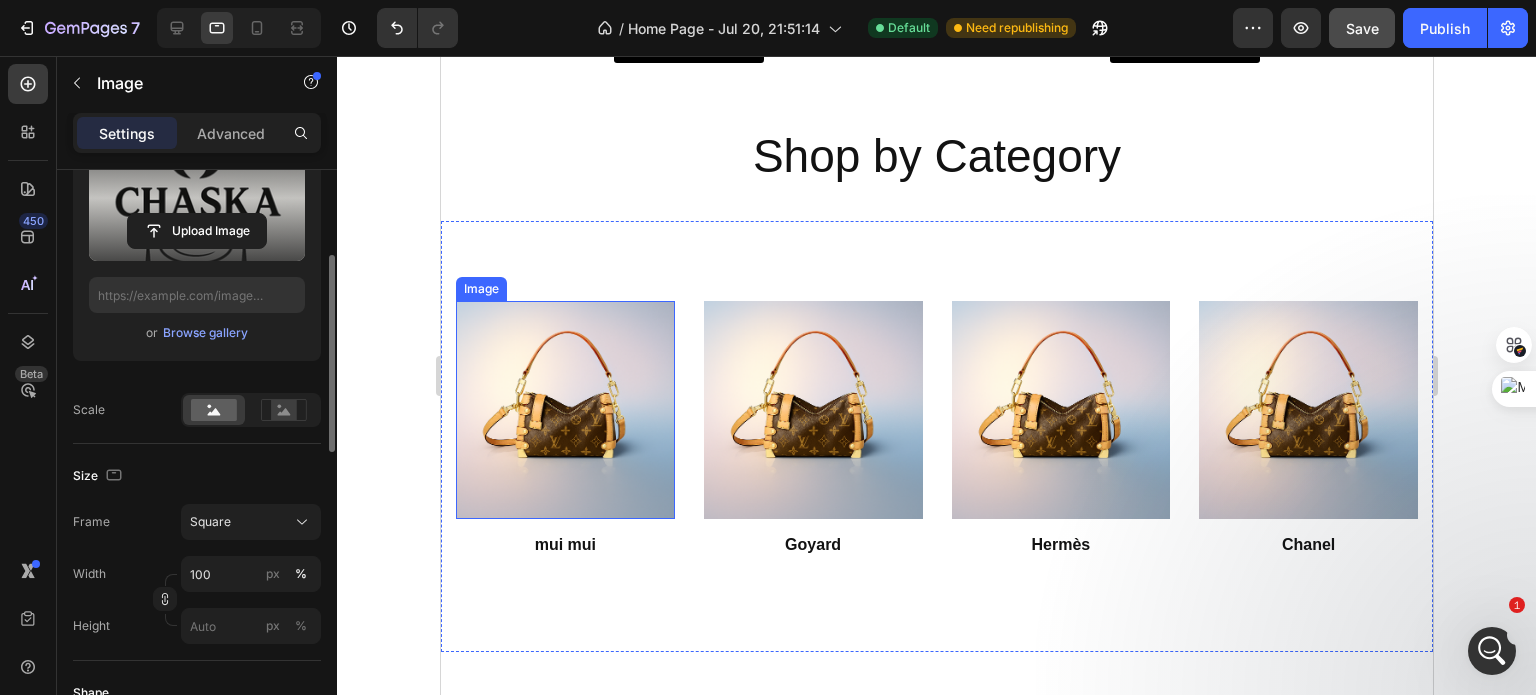 type on "https://cdn.shopify.com/s/files/1/0690/2507/1258/files/gempages_576295356417966930-d9d2a81a-1bcd-4a1d-ac72-3eed28eb3c3a.png" 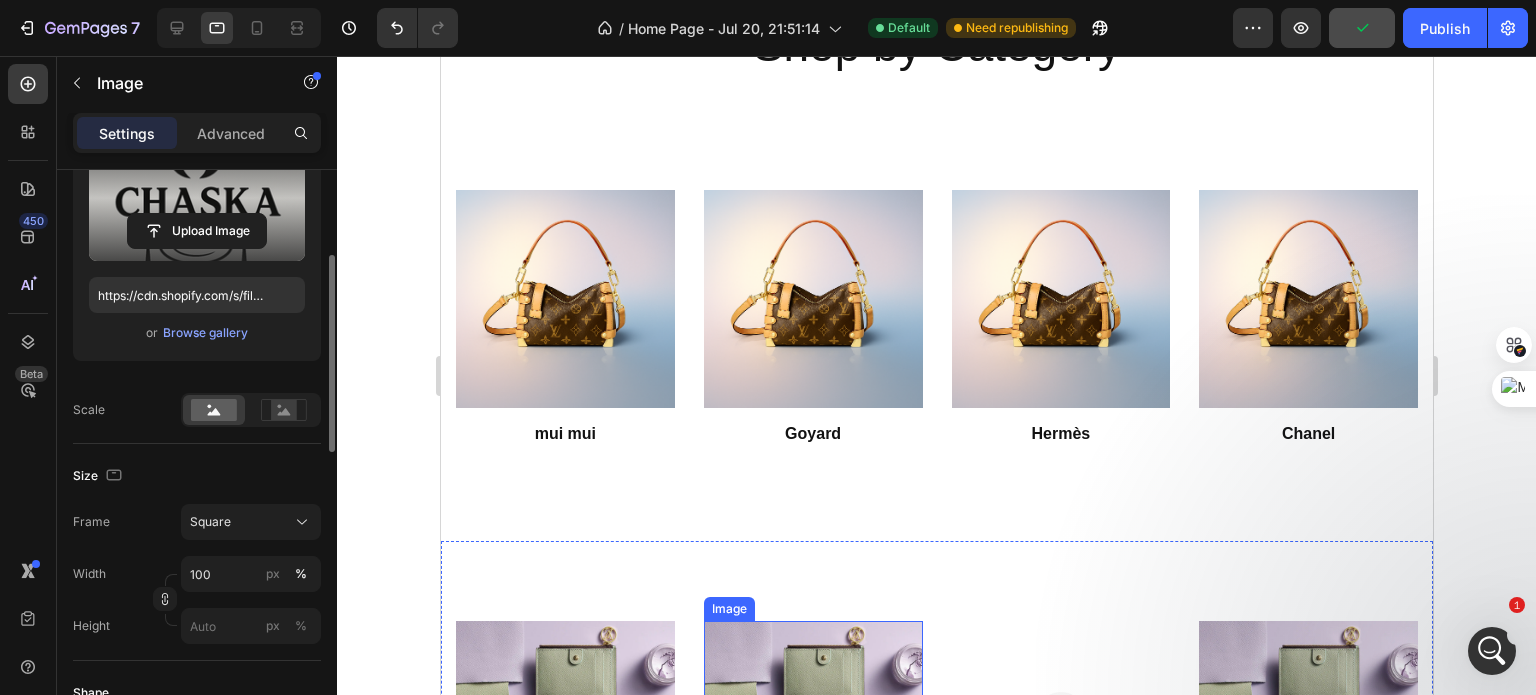 scroll, scrollTop: 1442, scrollLeft: 0, axis: vertical 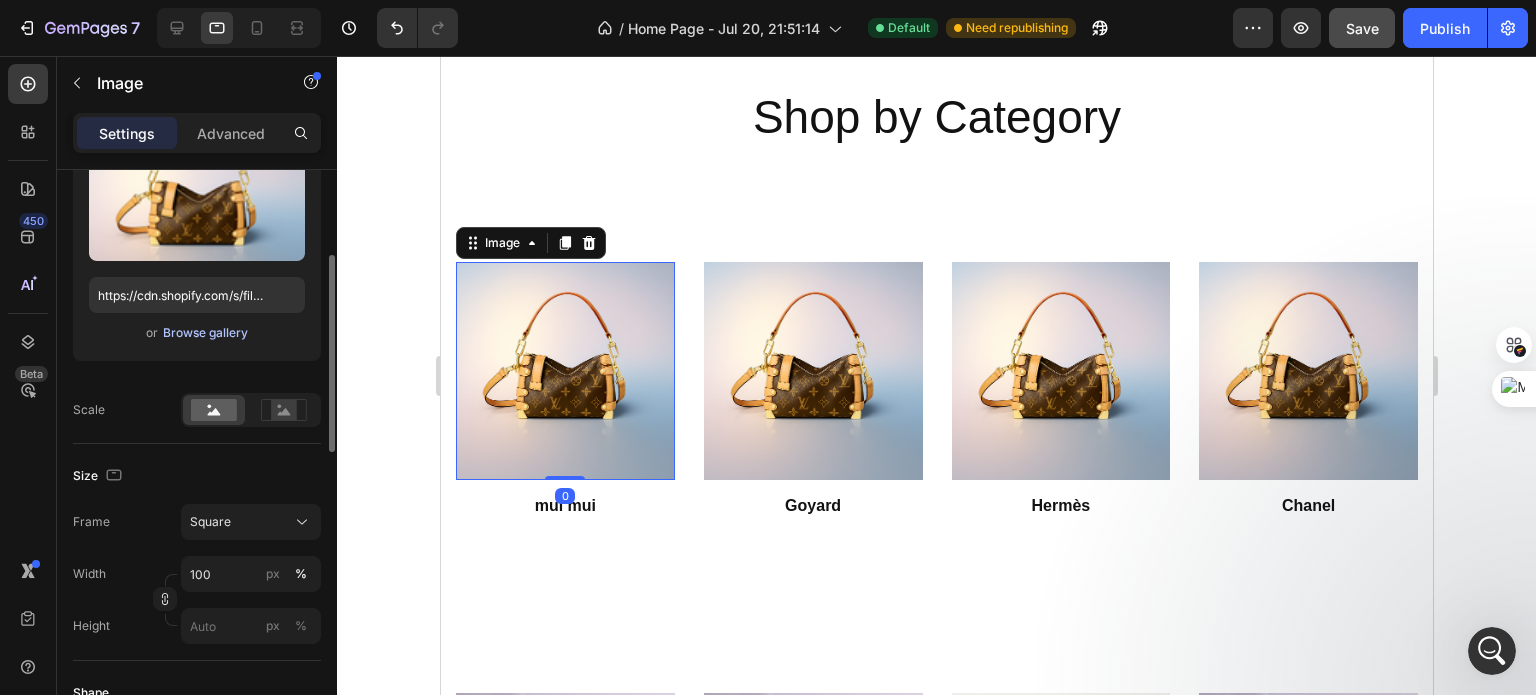click on "Browse gallery" at bounding box center (205, 333) 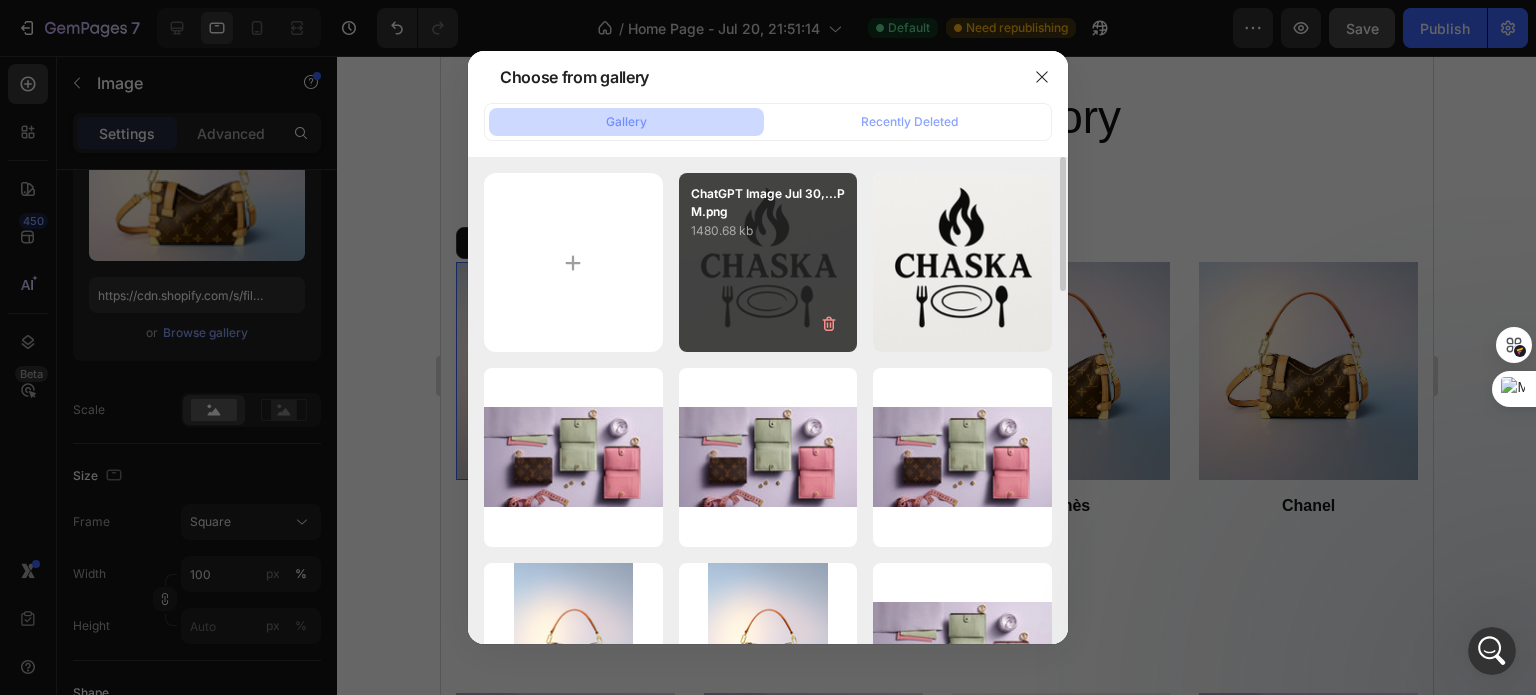 click on "ChatGPT Image Jul 30,...PM.png 1480.68 kb" at bounding box center [768, 262] 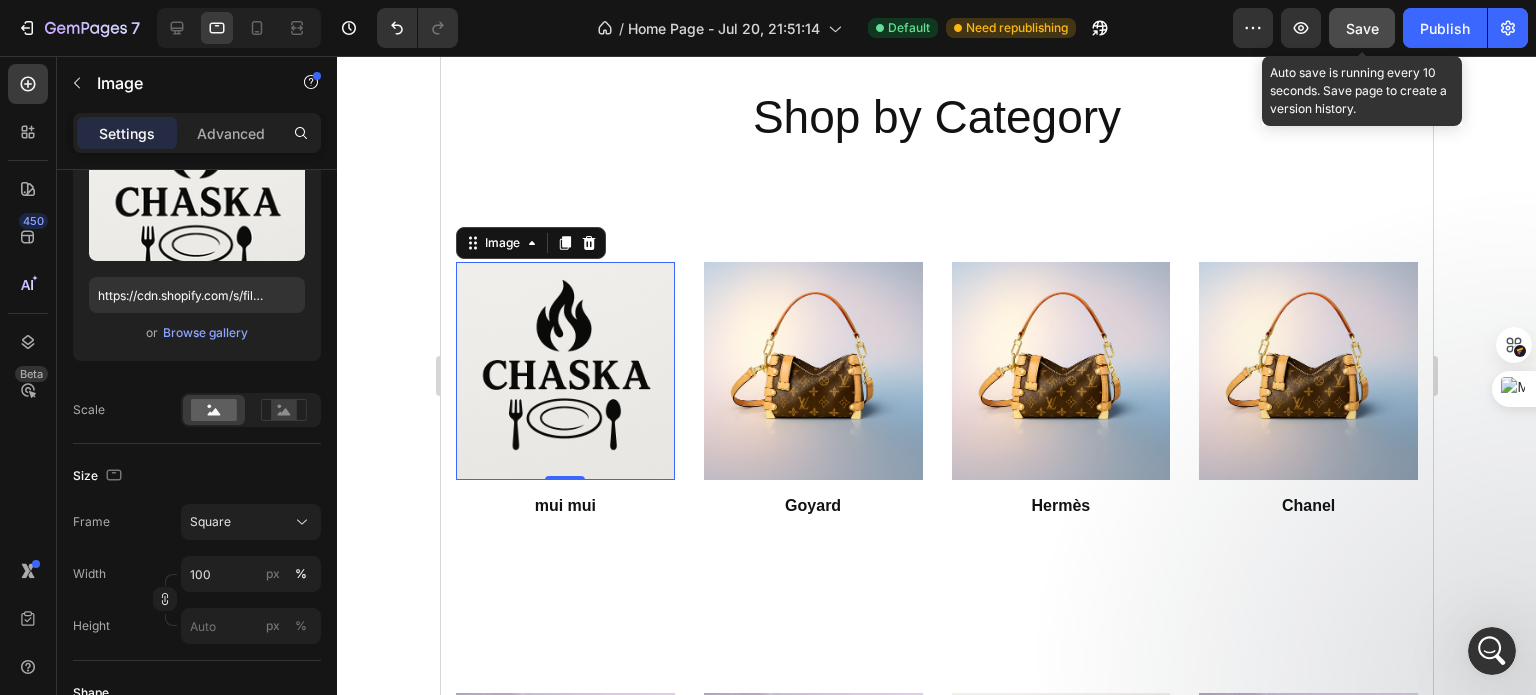 click on "Save" 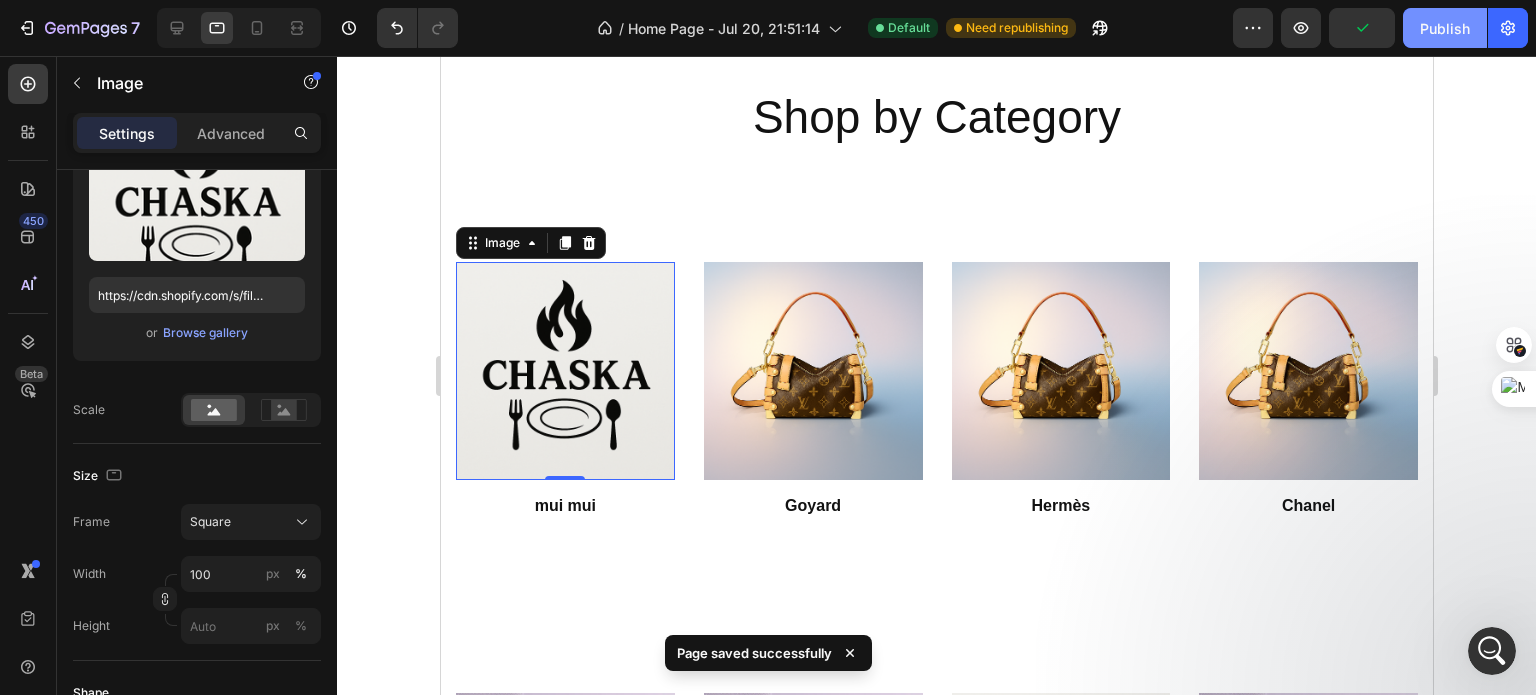 click on "Publish" at bounding box center (1445, 28) 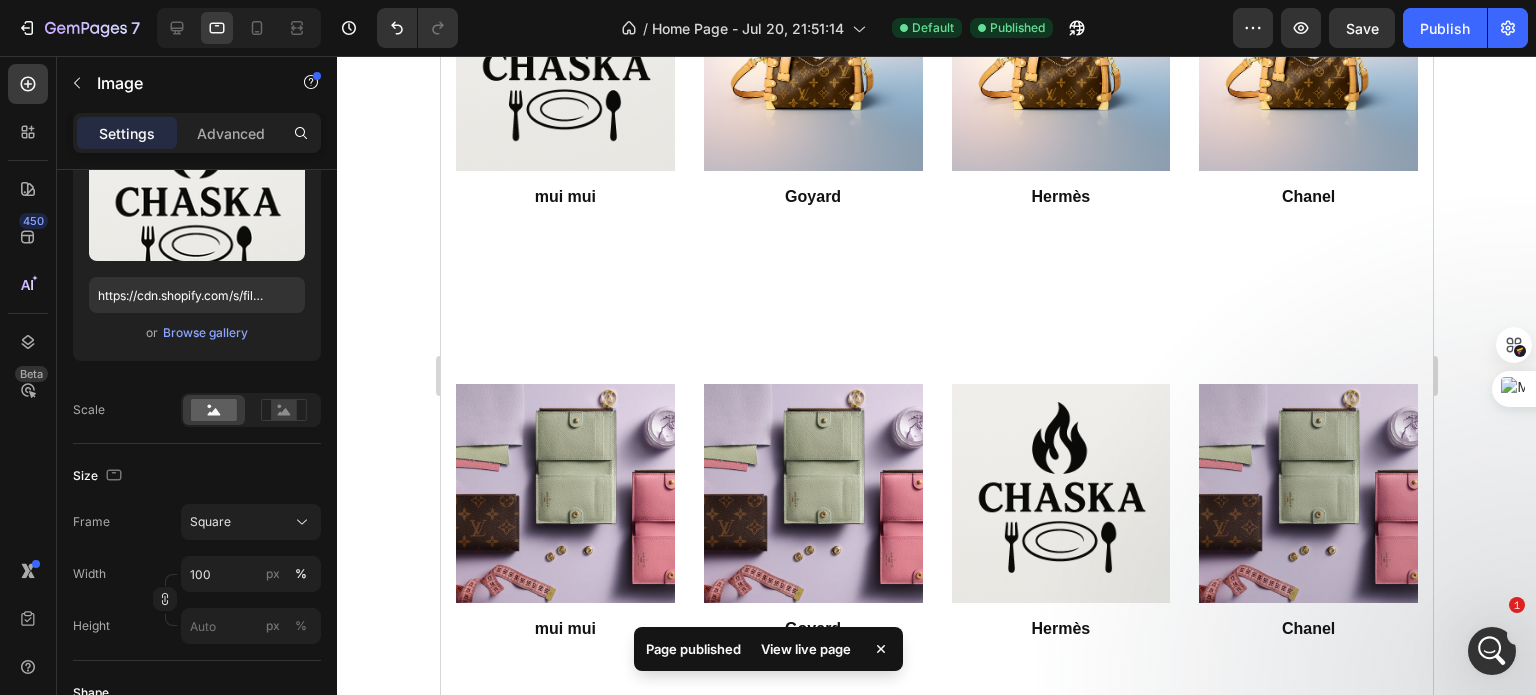 scroll, scrollTop: 1747, scrollLeft: 0, axis: vertical 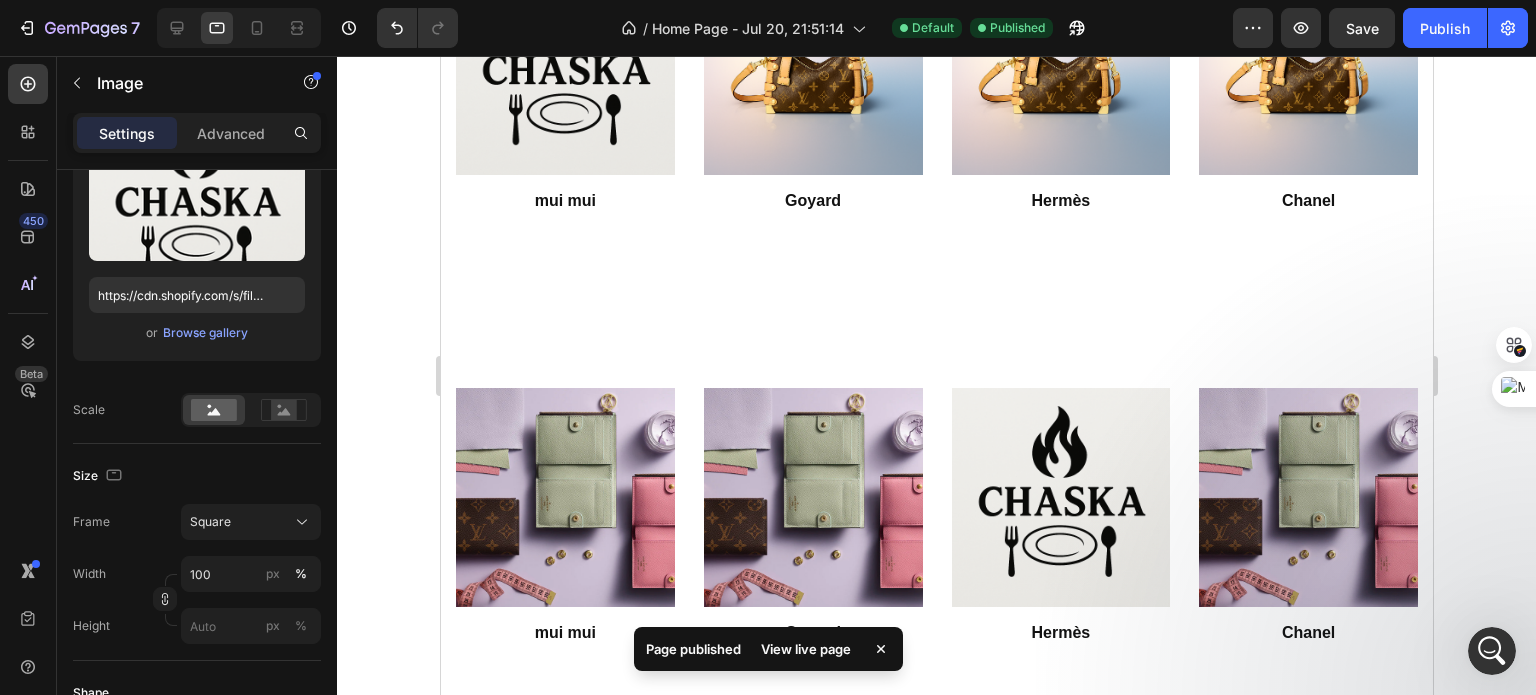 click on "View live page" at bounding box center (806, 649) 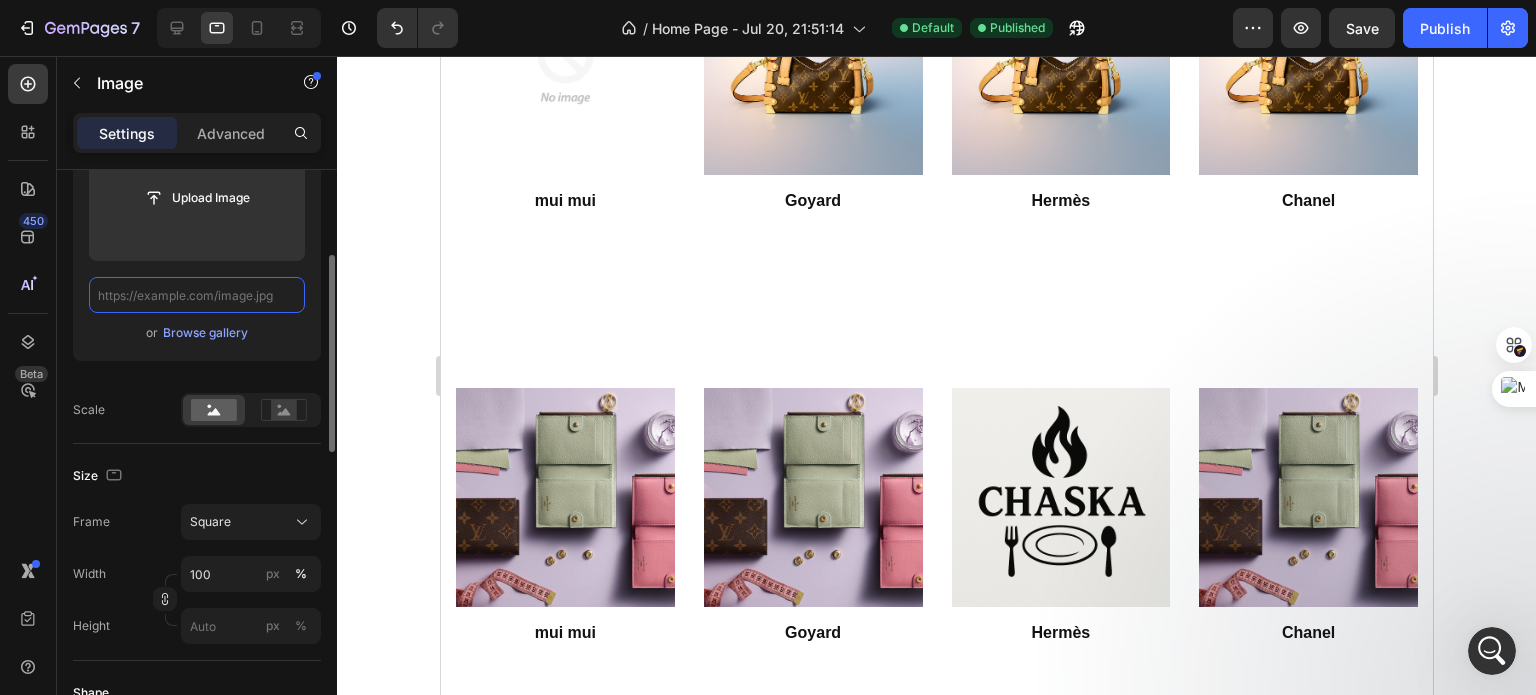 scroll, scrollTop: 0, scrollLeft: 0, axis: both 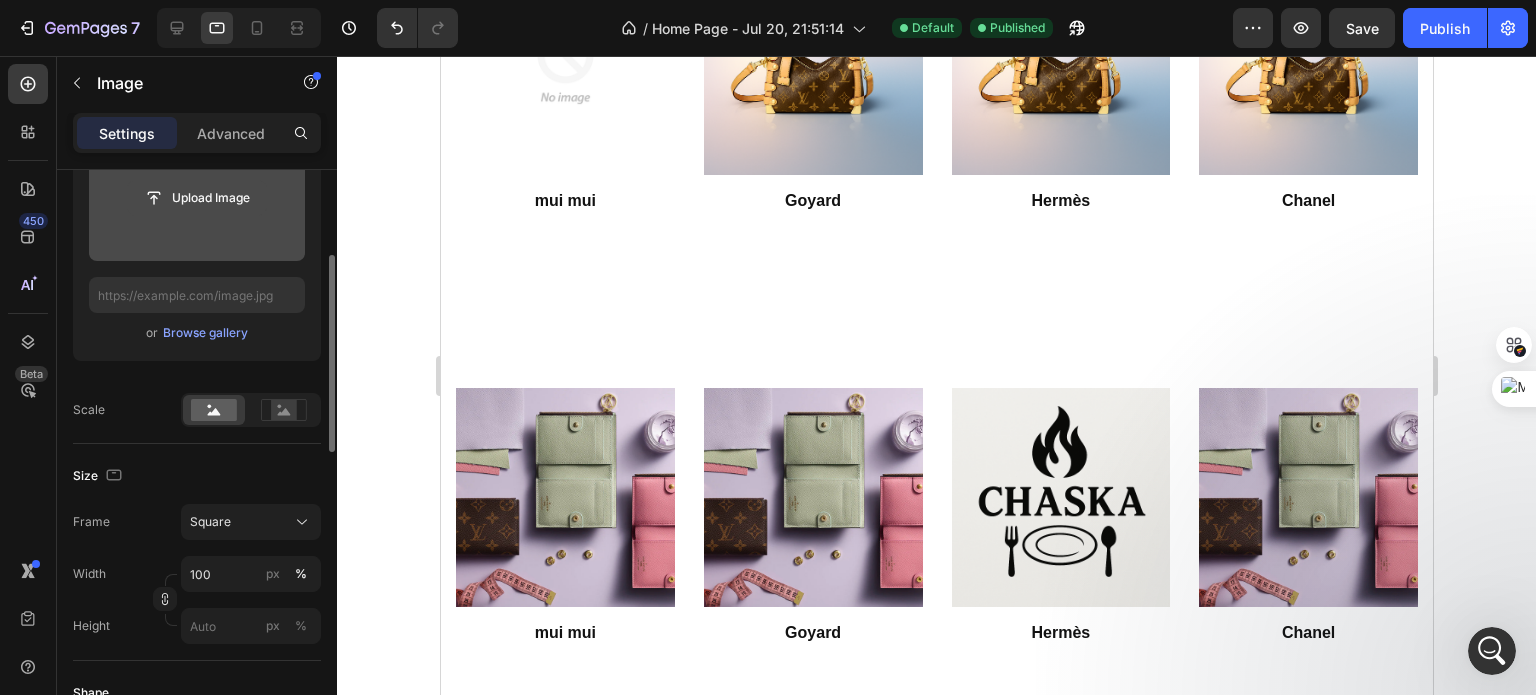 click 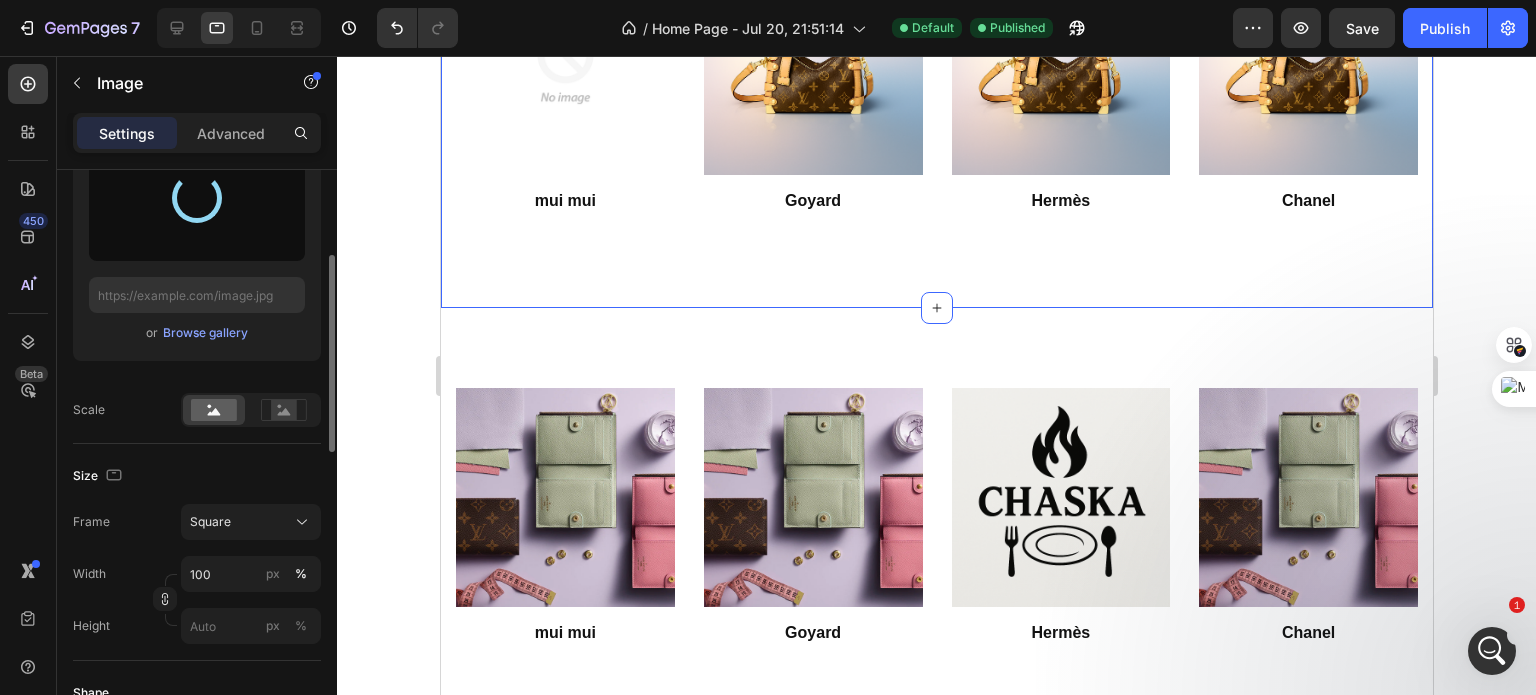 type on "https://cdn.shopify.com/s/files/1/0690/2507/1258/files/gempages_576295356417966930-78d4d877-df7c-4964-b060-fabaef77a4b0.webp" 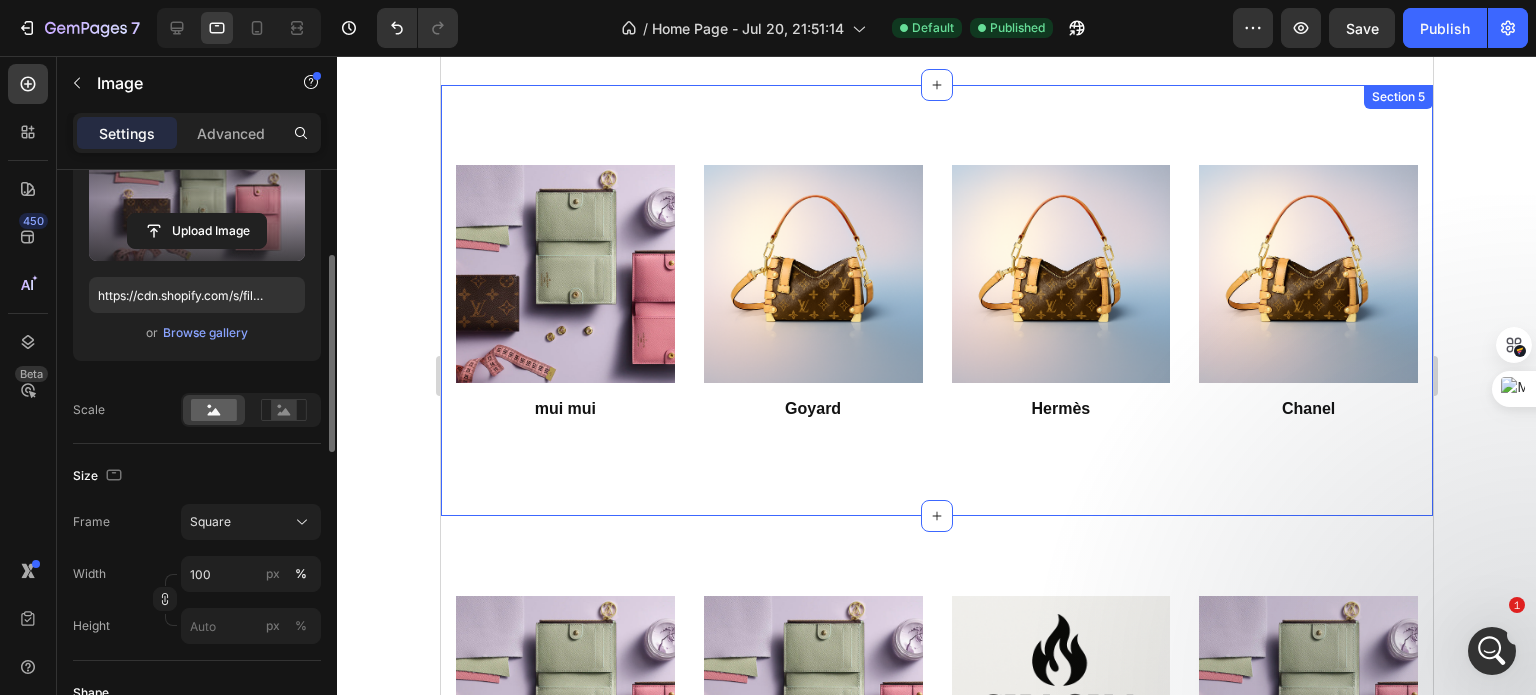 scroll, scrollTop: 1500, scrollLeft: 0, axis: vertical 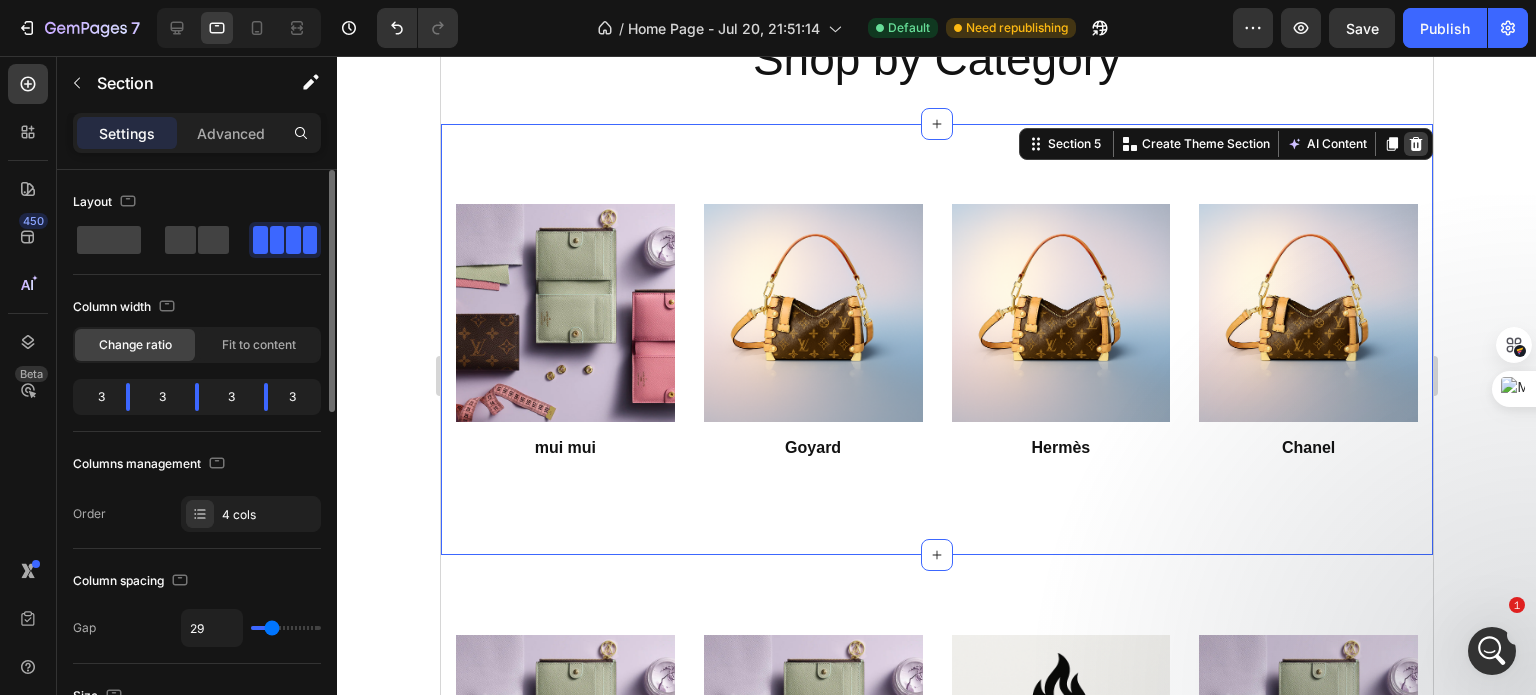 click 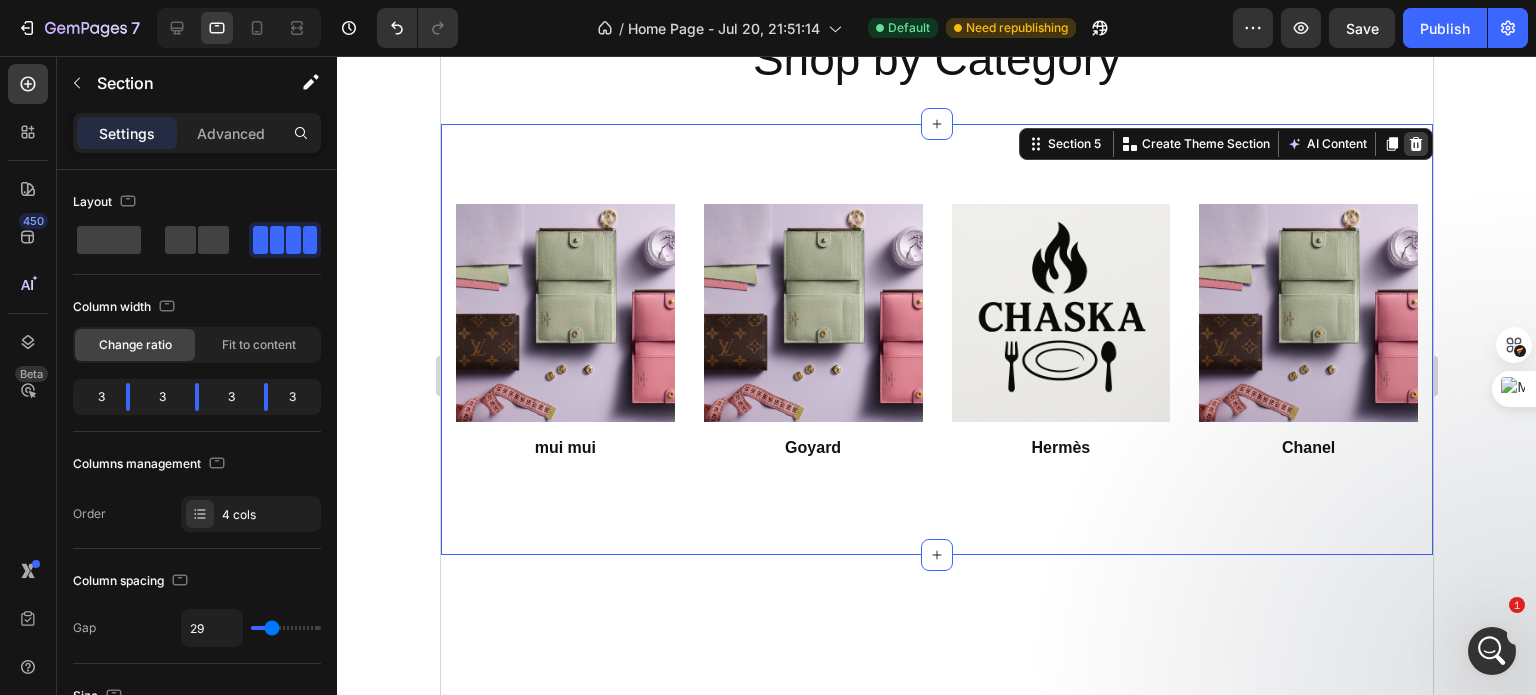 click 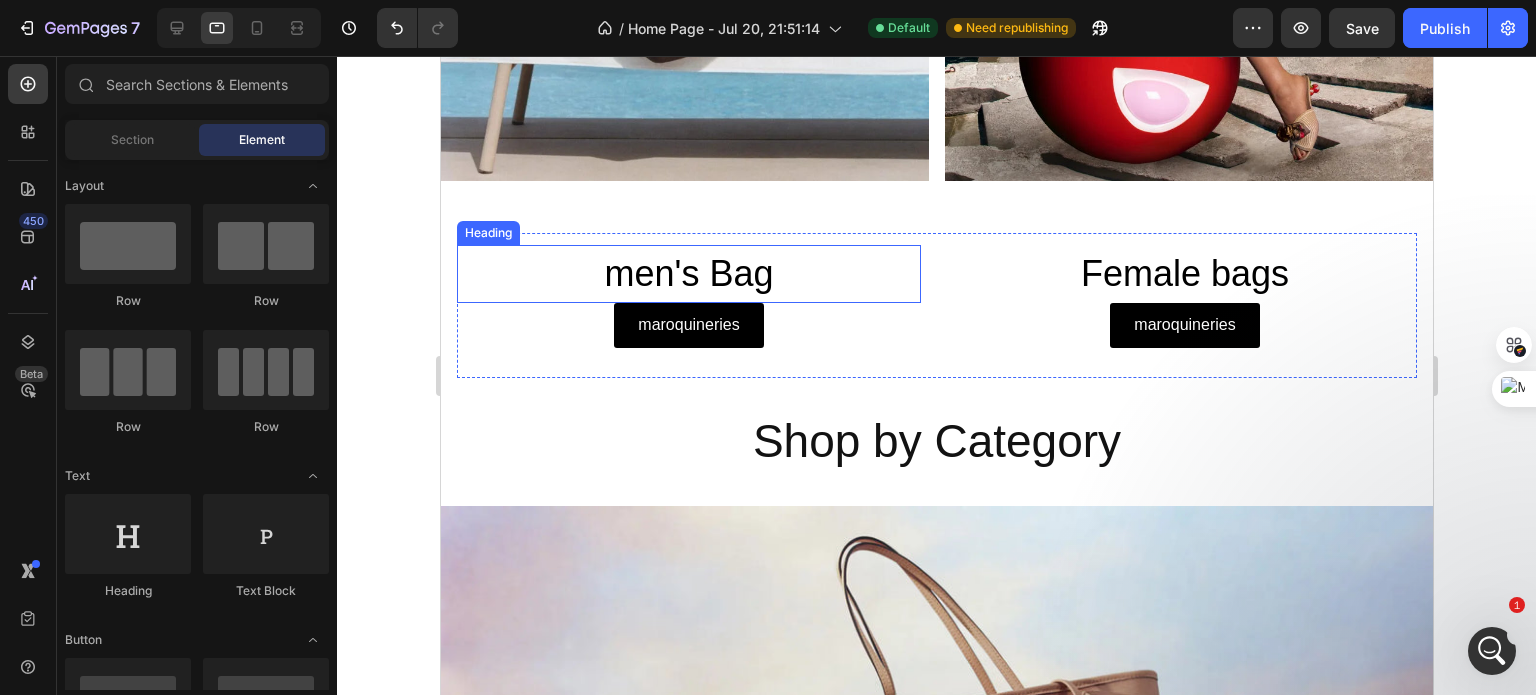 scroll, scrollTop: 1123, scrollLeft: 0, axis: vertical 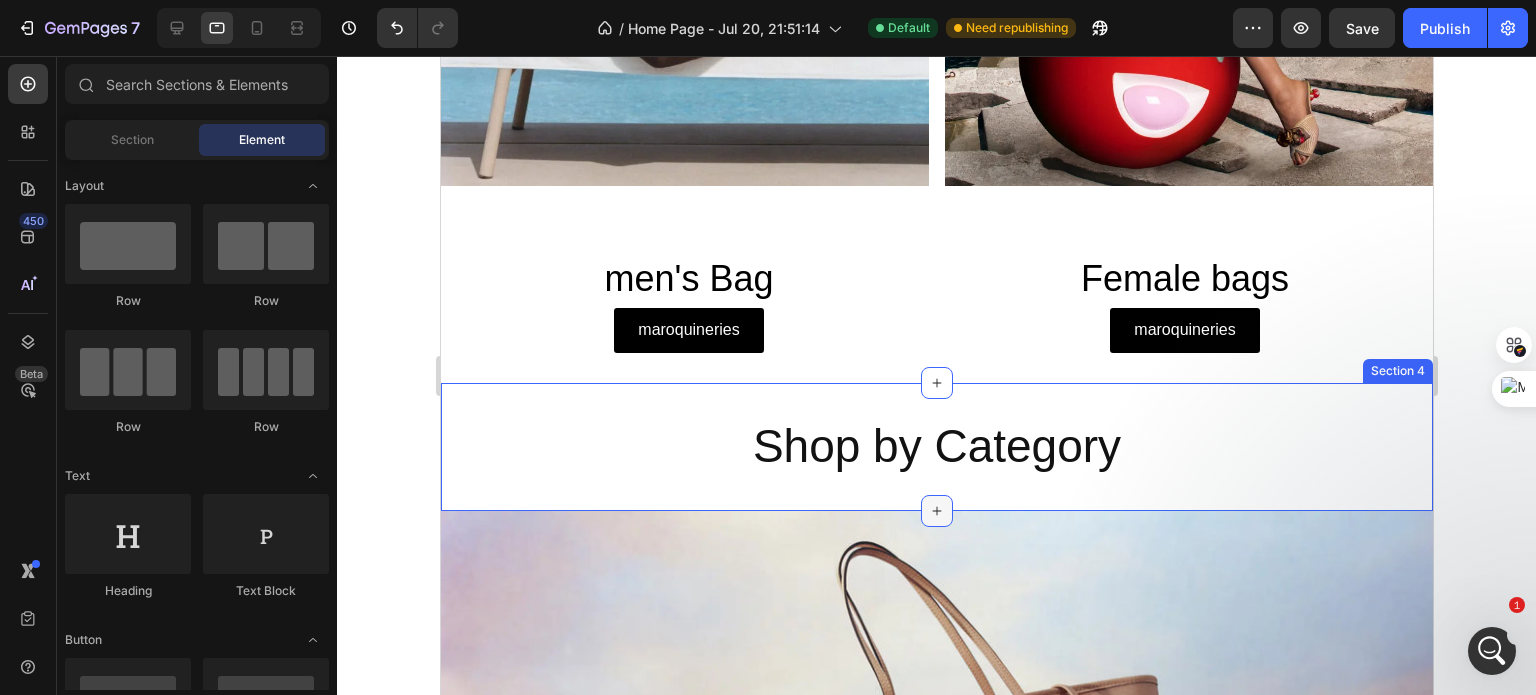 click 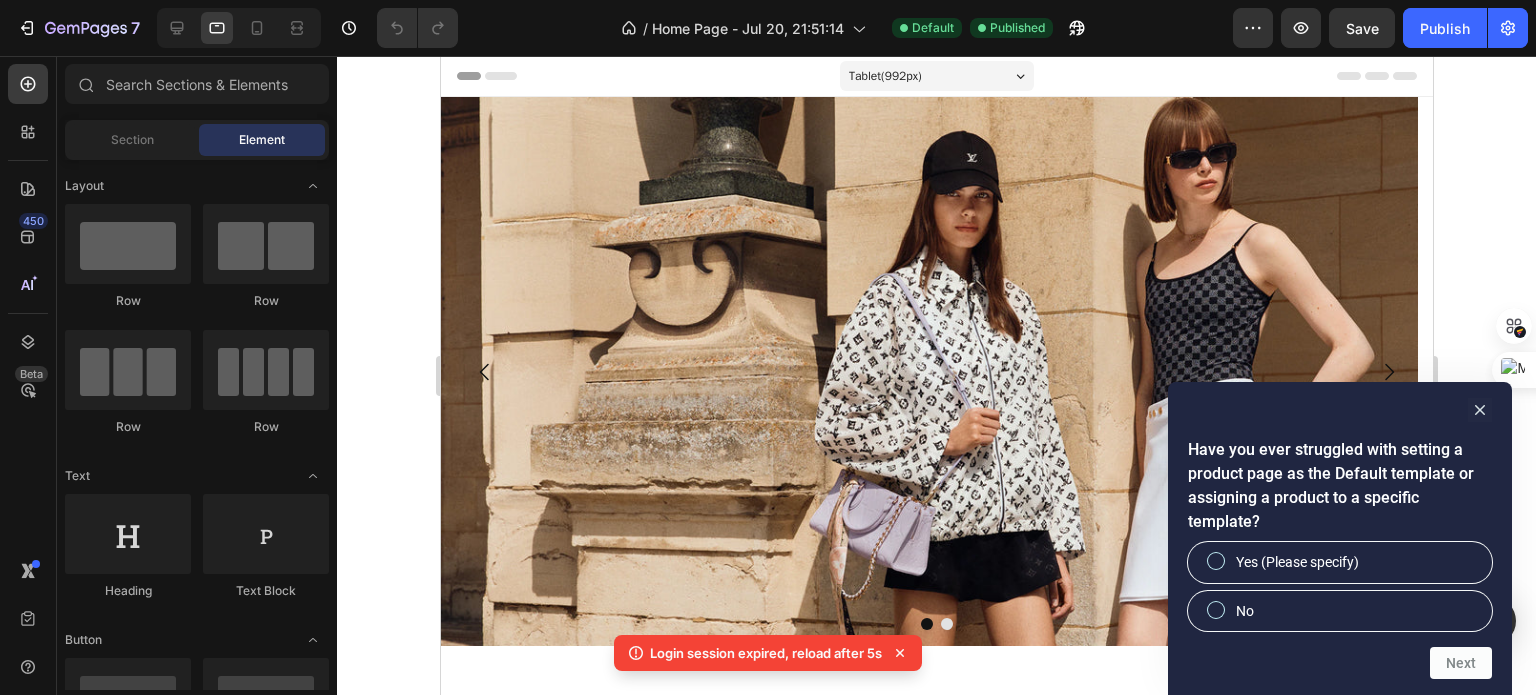 scroll, scrollTop: 0, scrollLeft: 0, axis: both 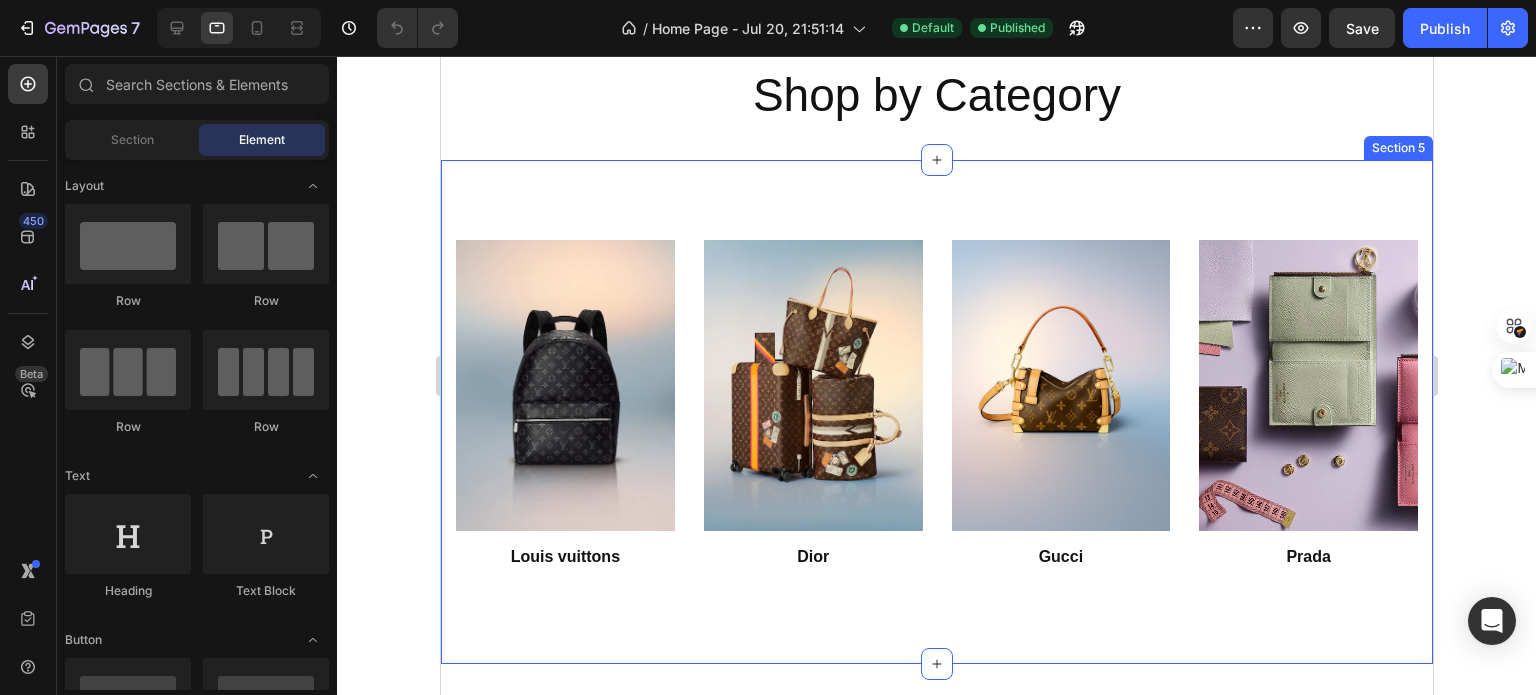 click on "Image Louis vuittons Button Image Dior Button Image Gucci Button Image Prada Button Section 5" at bounding box center (936, 412) 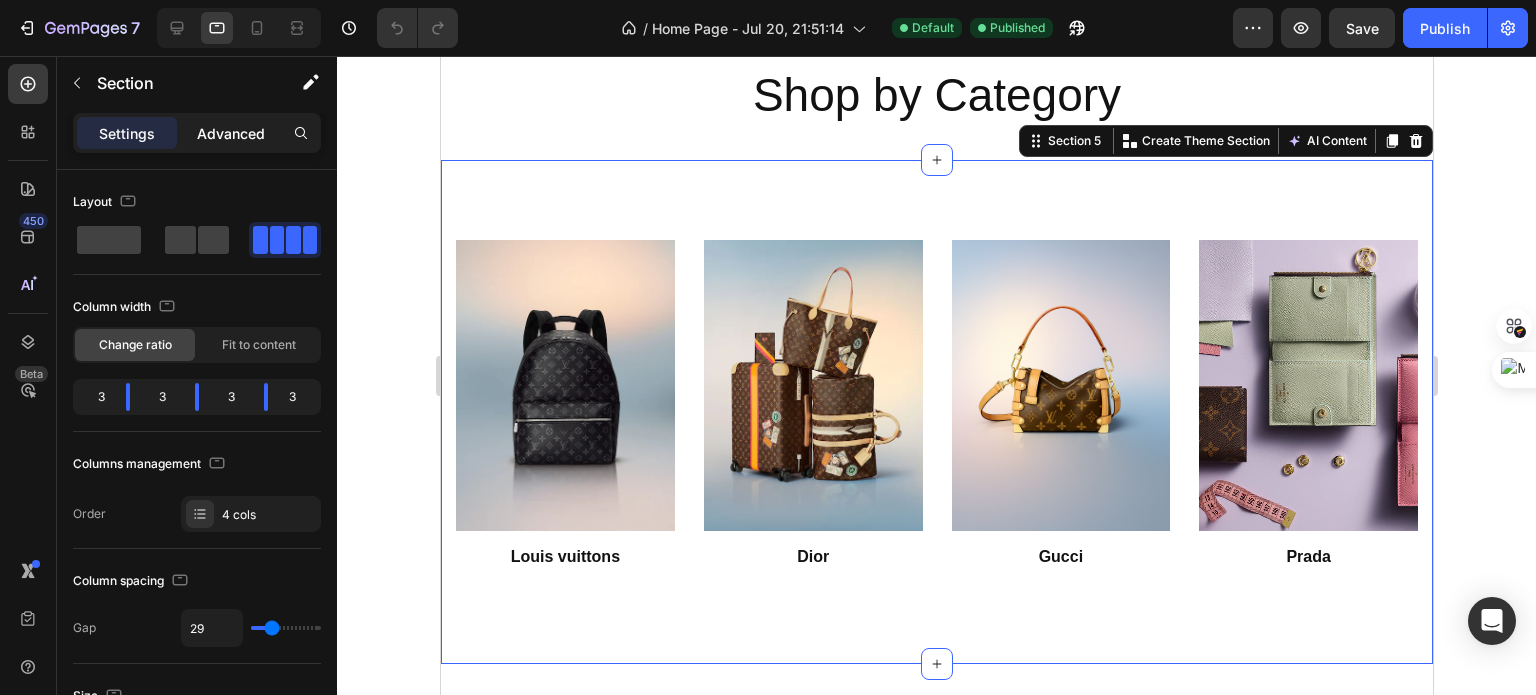 click on "Advanced" 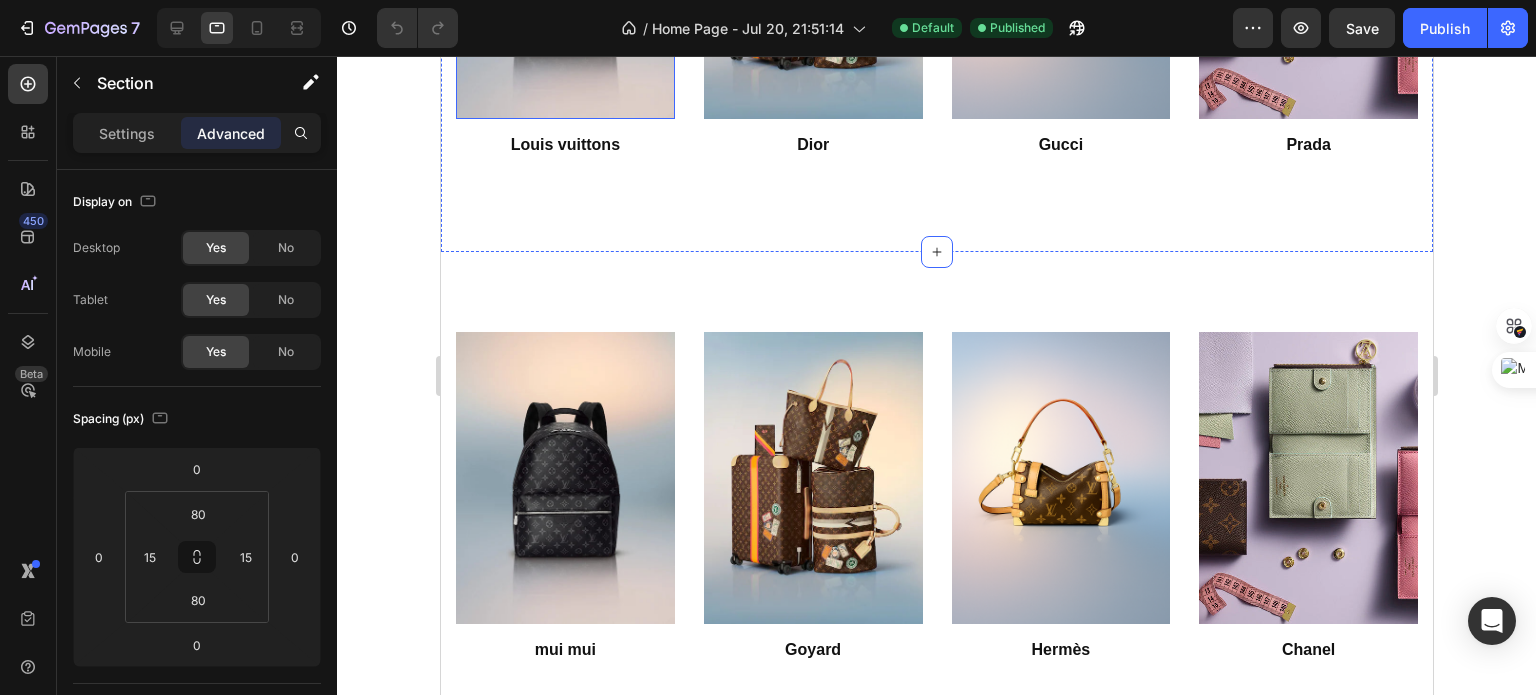 scroll, scrollTop: 1904, scrollLeft: 0, axis: vertical 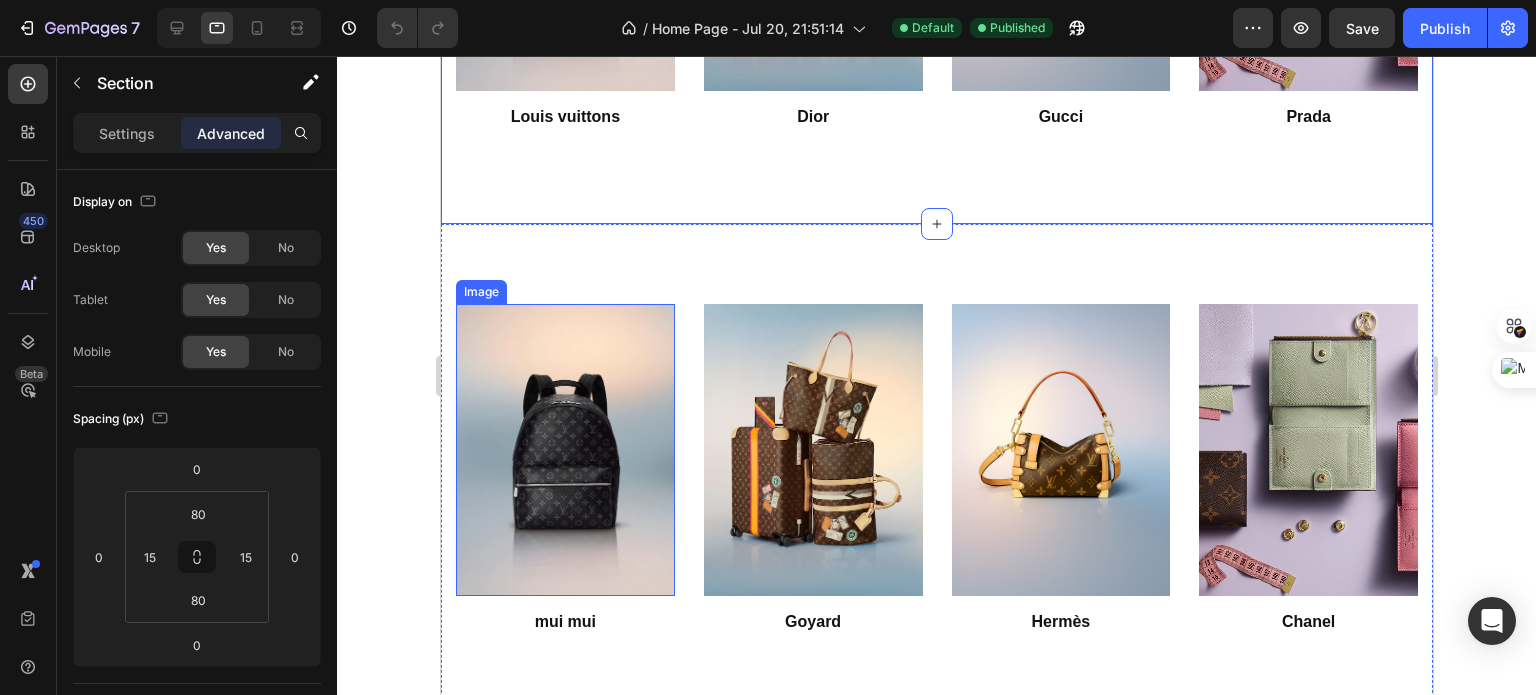 click at bounding box center (564, 450) 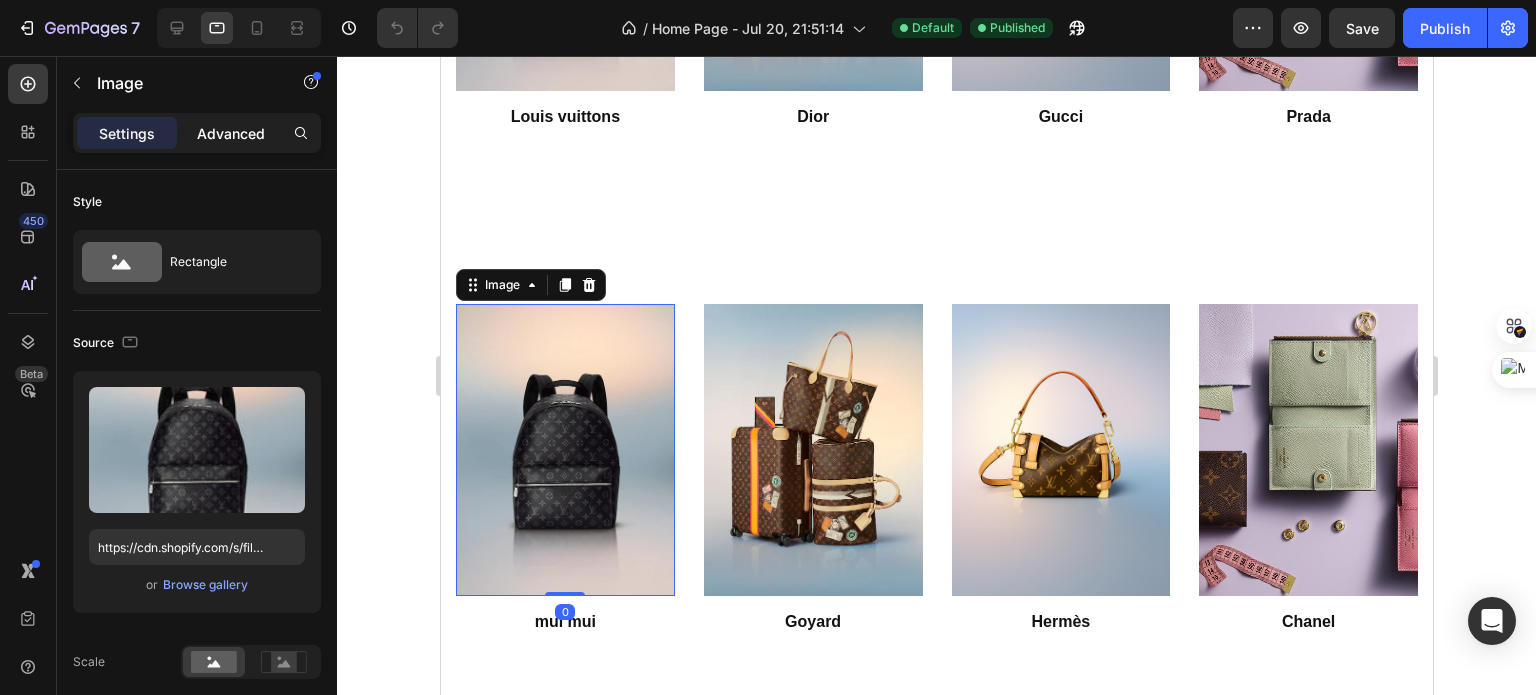 click on "Advanced" at bounding box center (231, 133) 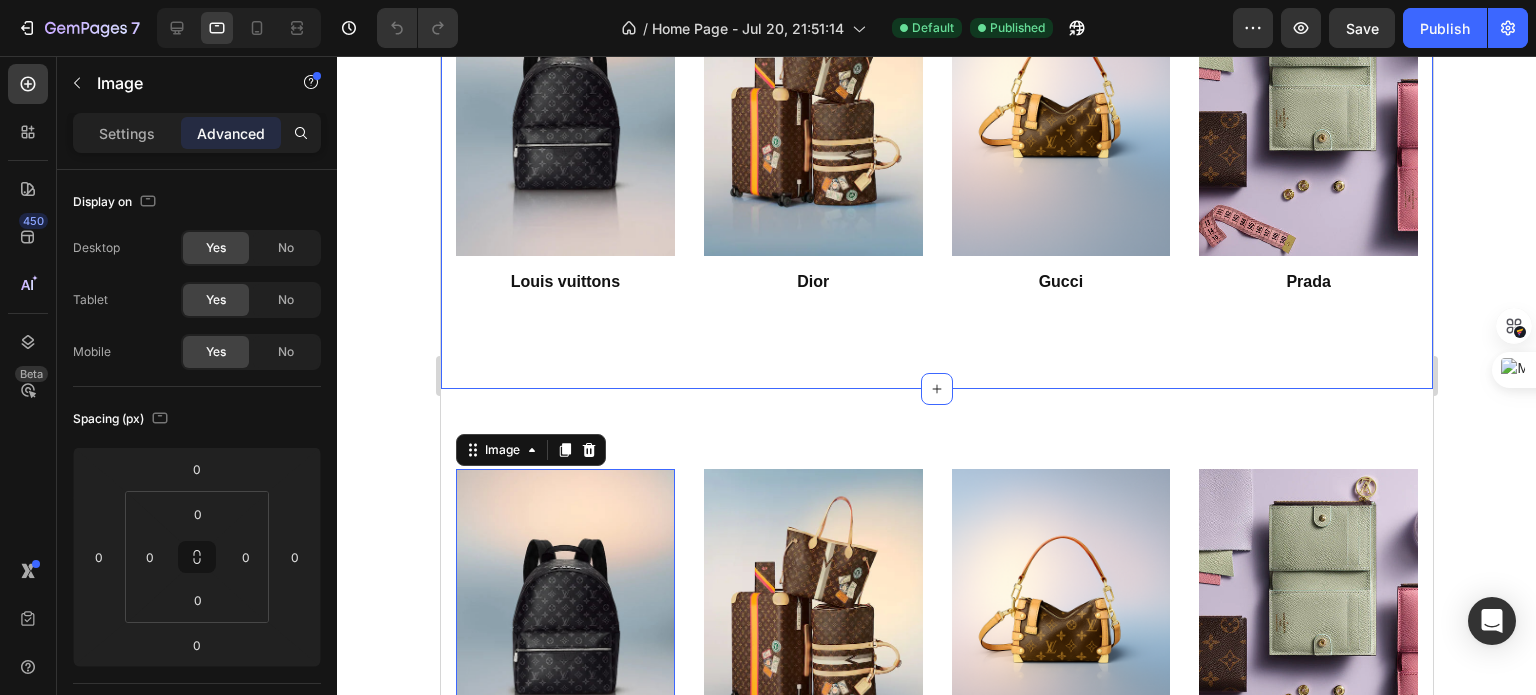 scroll, scrollTop: 1695, scrollLeft: 0, axis: vertical 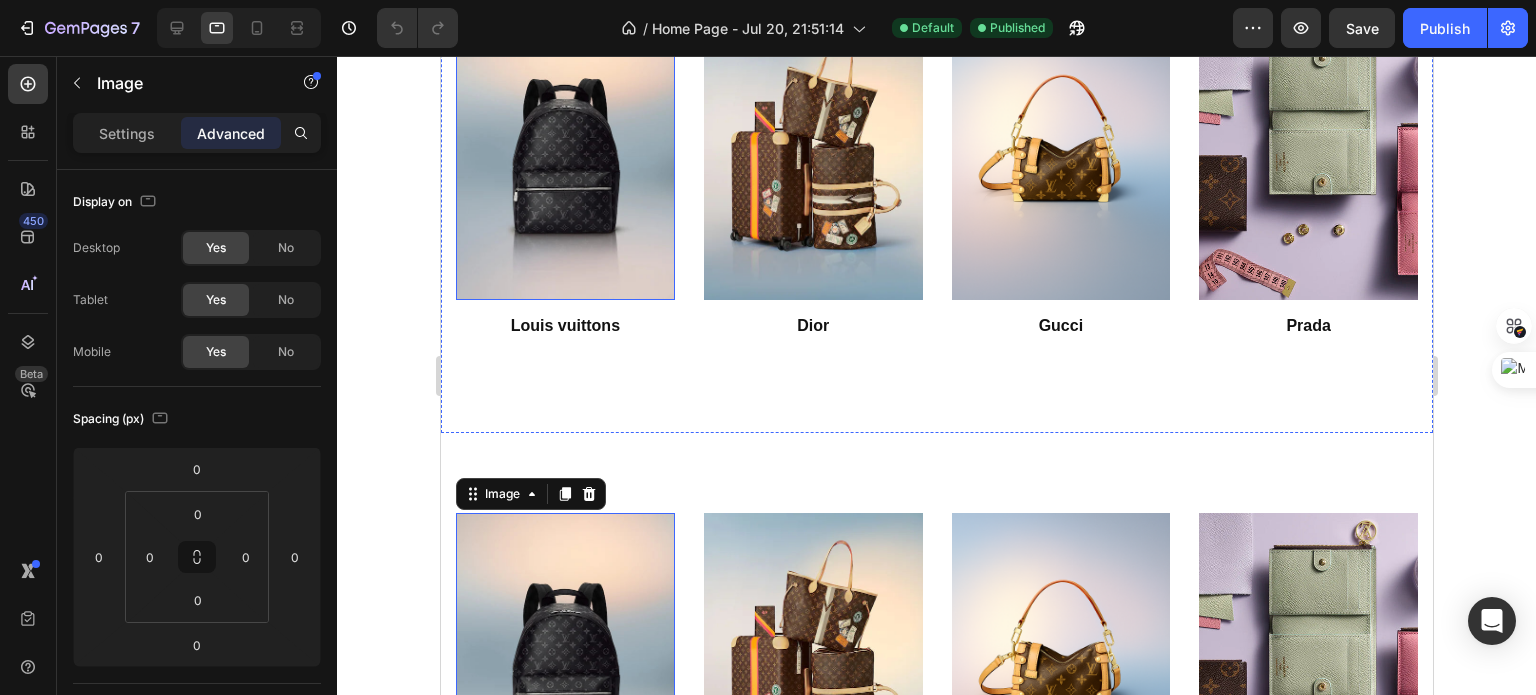 click at bounding box center (564, 155) 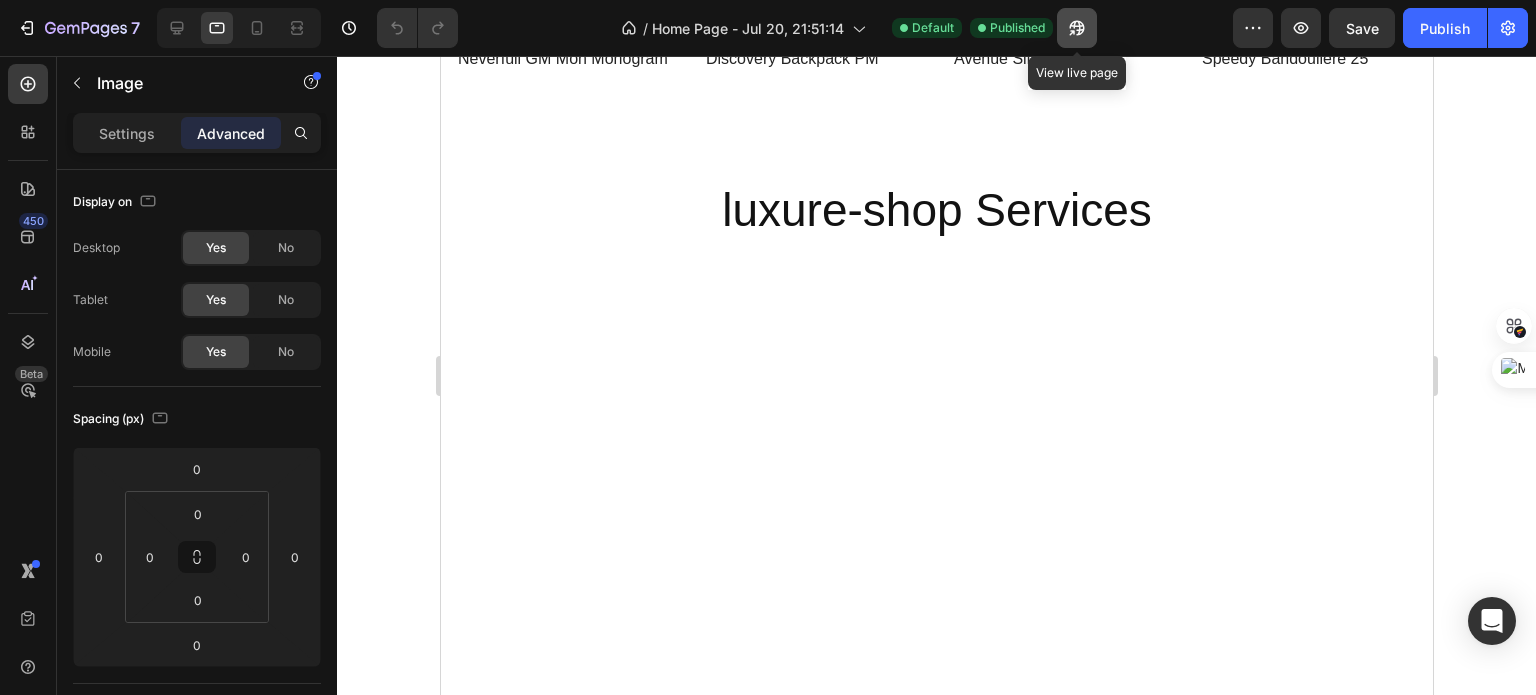 scroll, scrollTop: 3039, scrollLeft: 0, axis: vertical 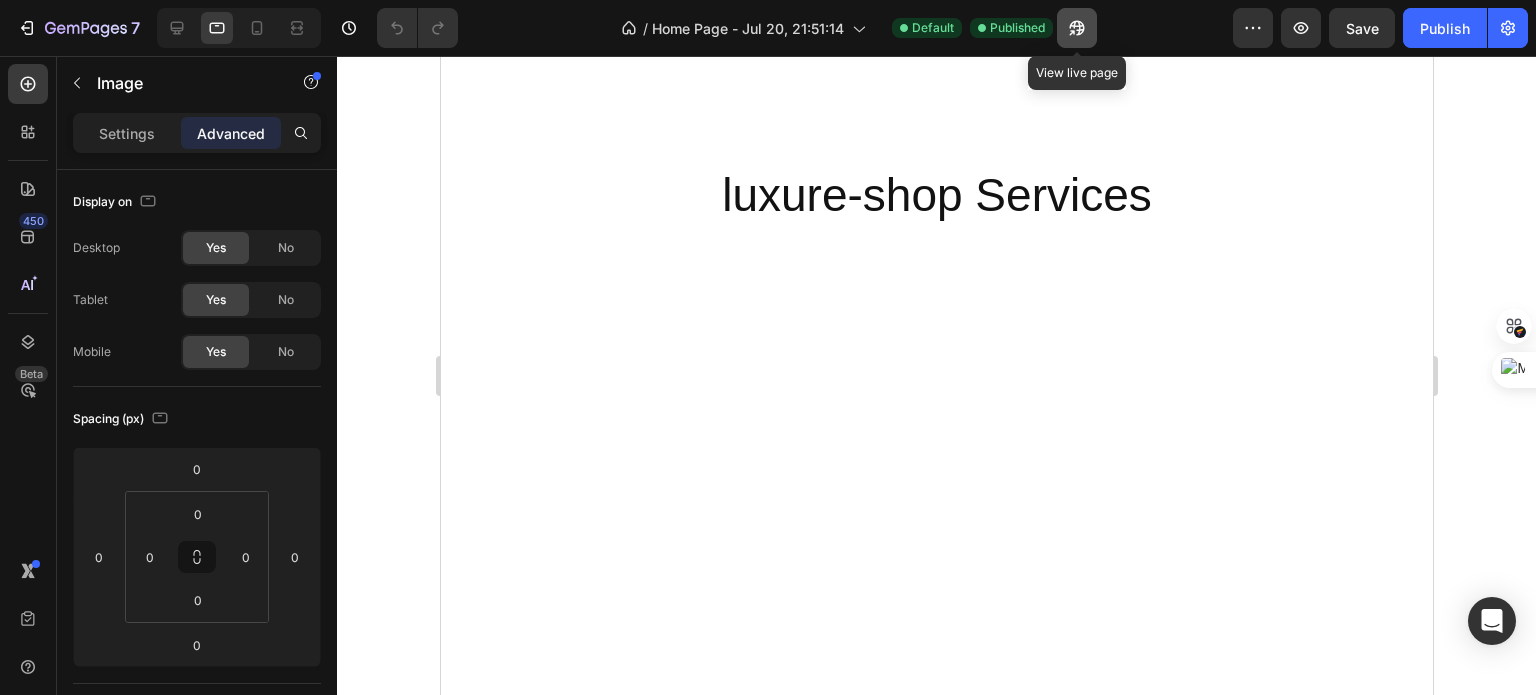 click 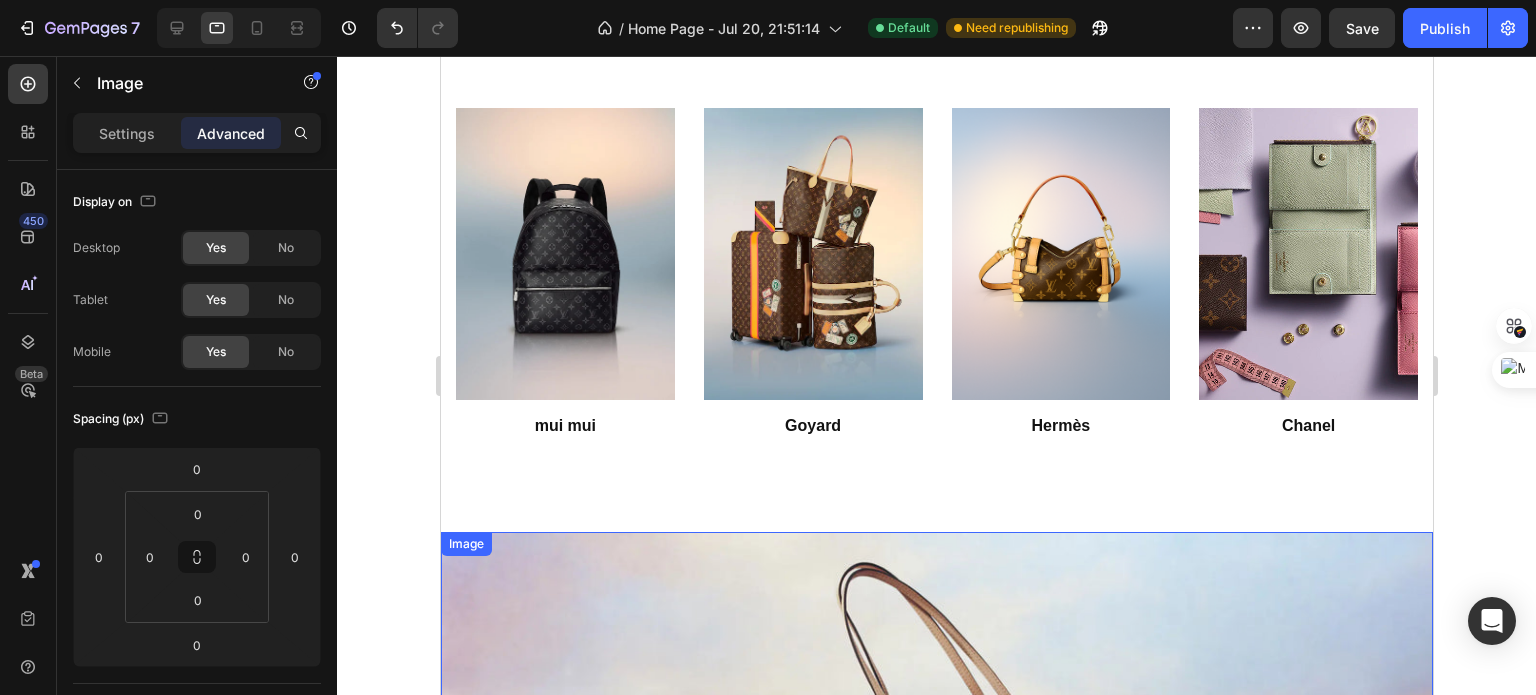 scroll, scrollTop: 2012, scrollLeft: 0, axis: vertical 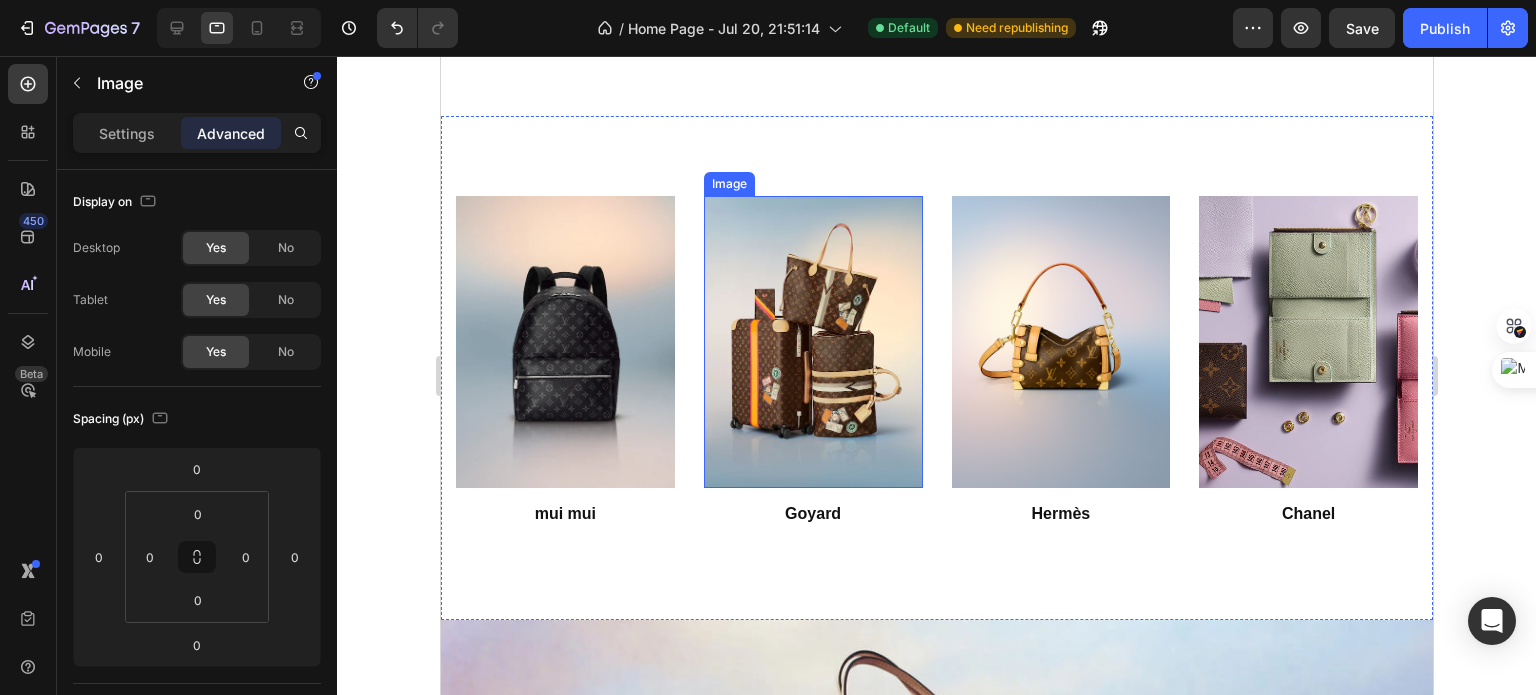 drag, startPoint x: 700, startPoint y: 311, endPoint x: 484, endPoint y: 334, distance: 217.22108 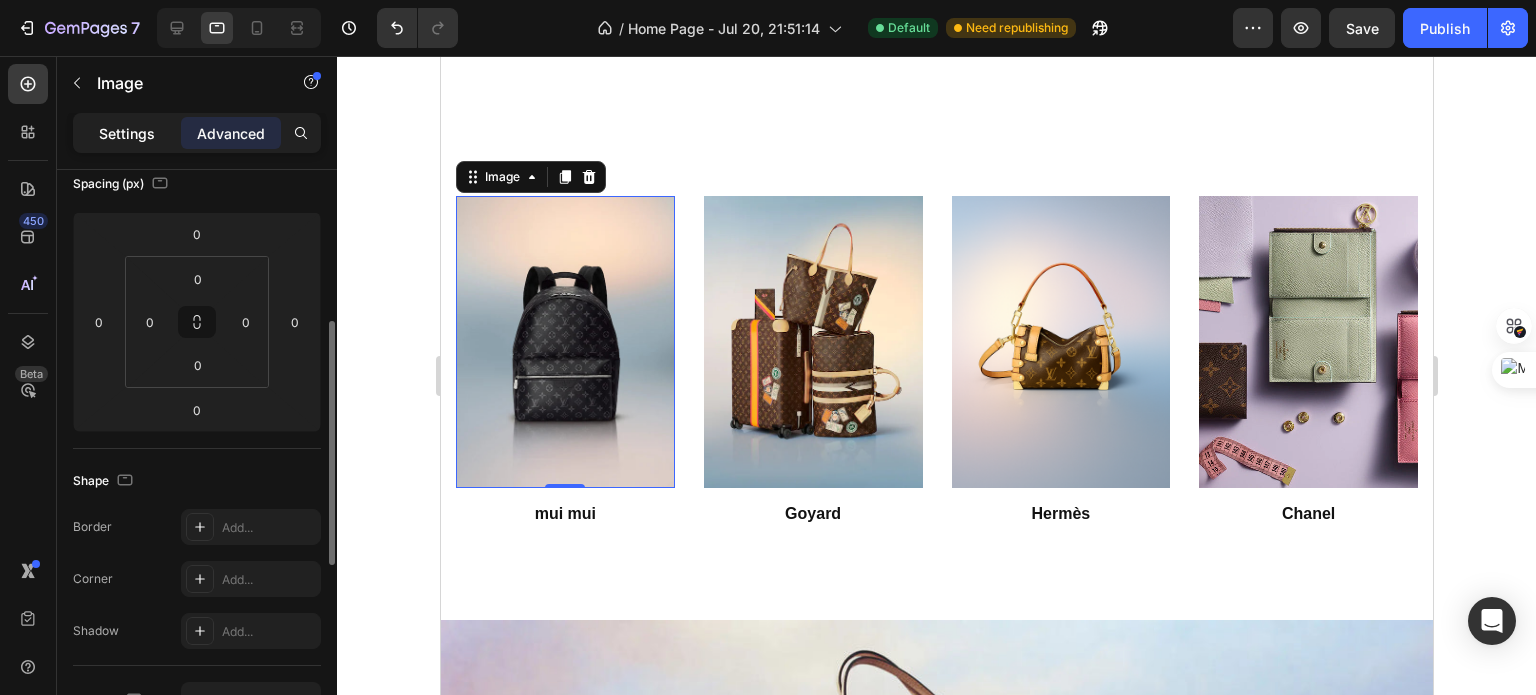 scroll, scrollTop: 220, scrollLeft: 0, axis: vertical 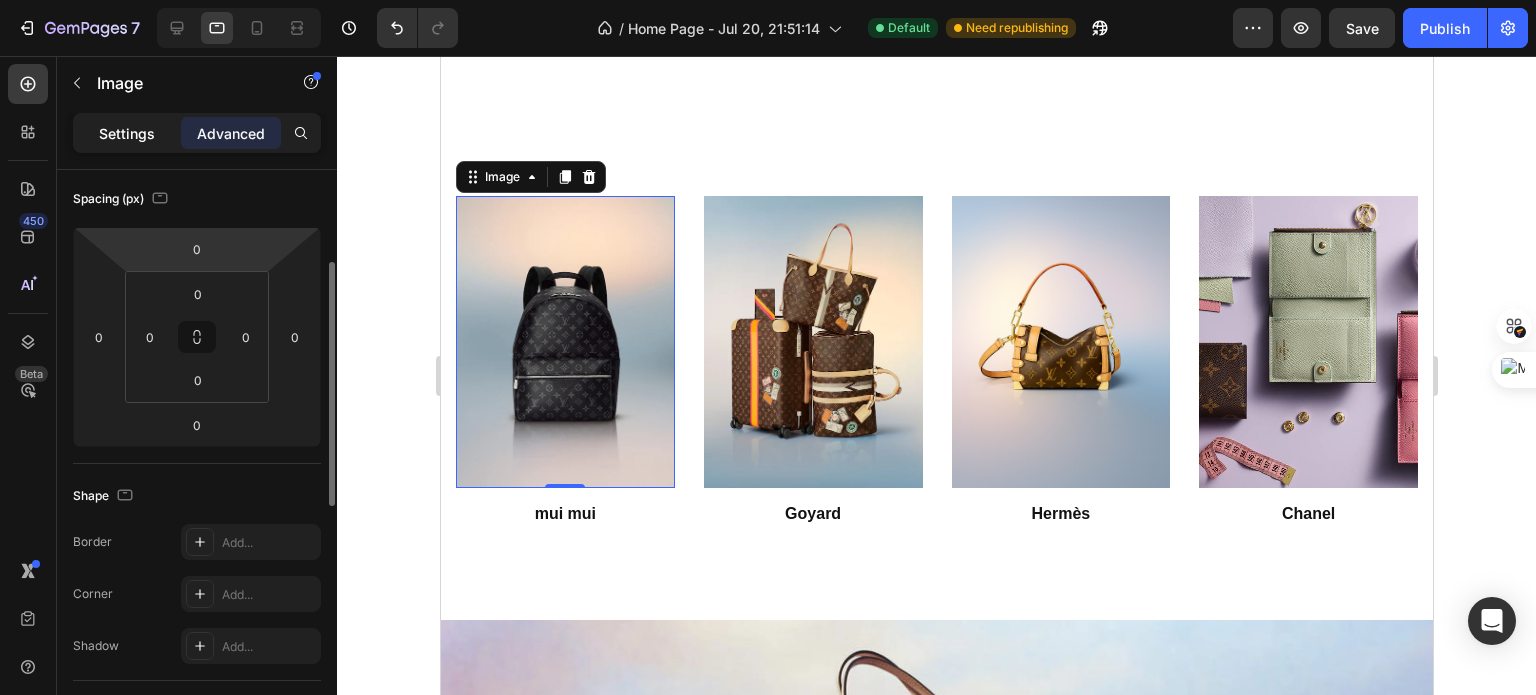 click on "Settings" 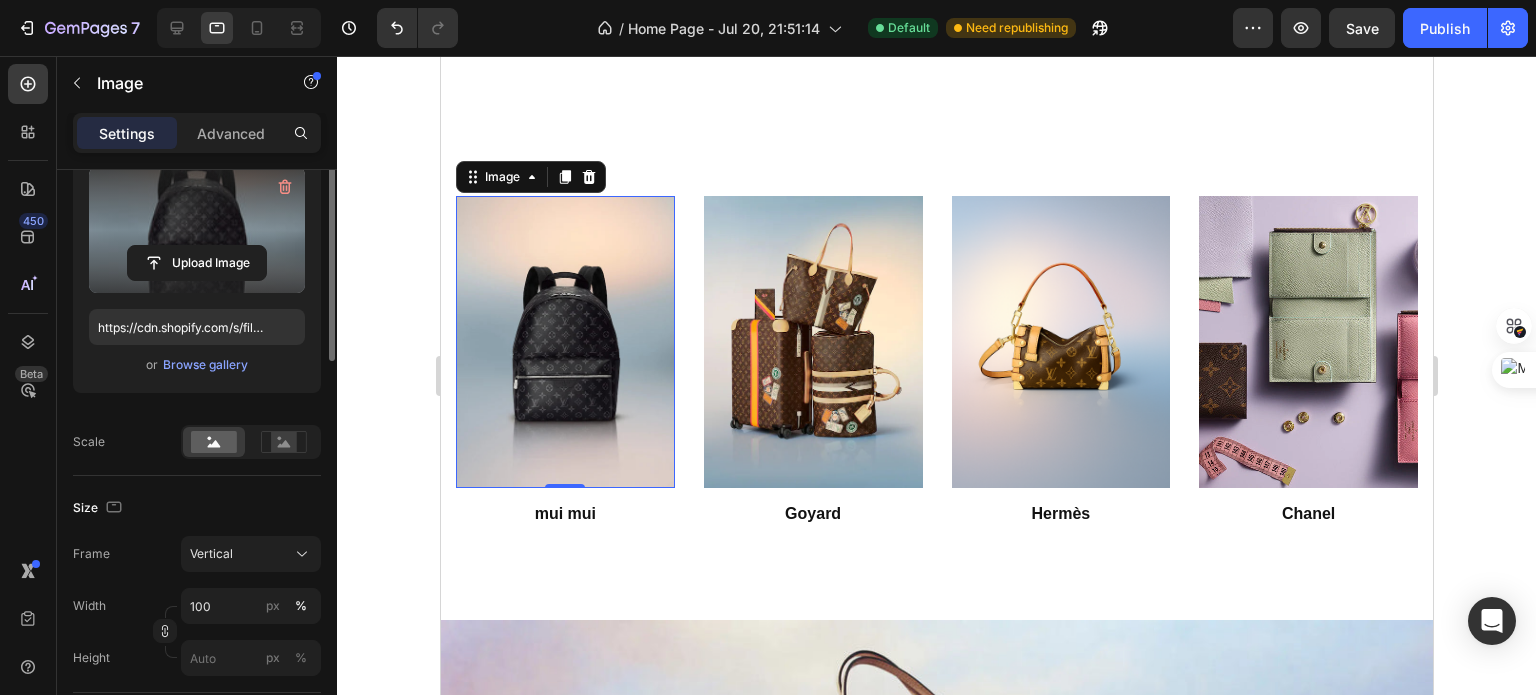 scroll, scrollTop: 0, scrollLeft: 0, axis: both 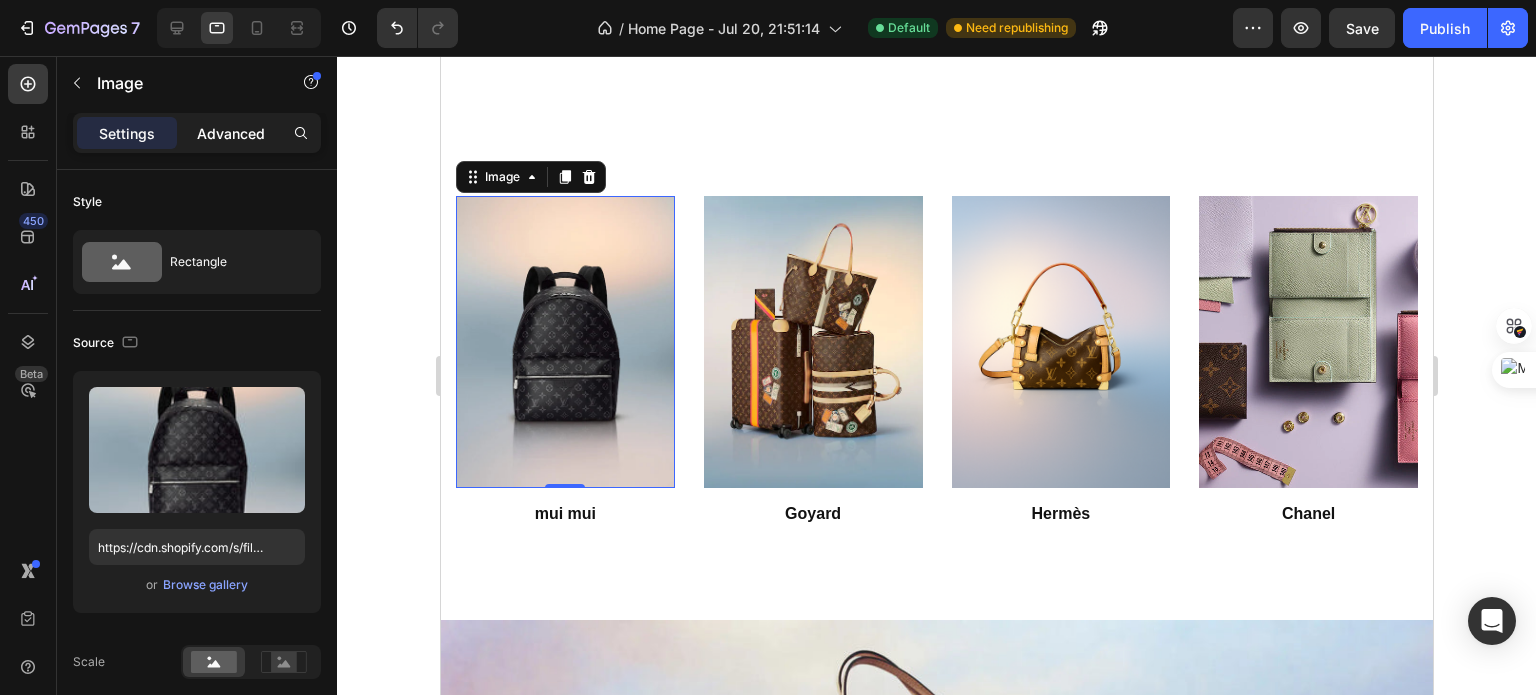 click on "Advanced" at bounding box center [231, 133] 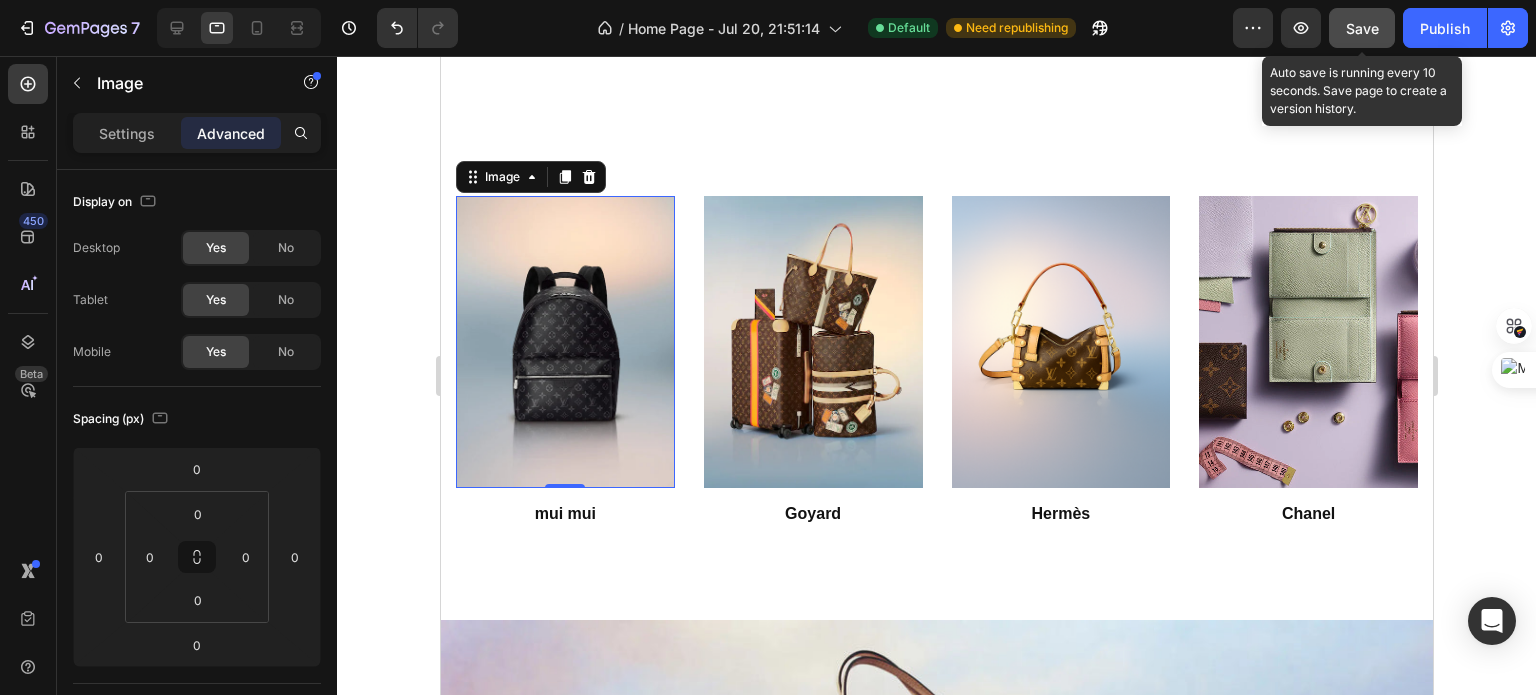 click on "Save" 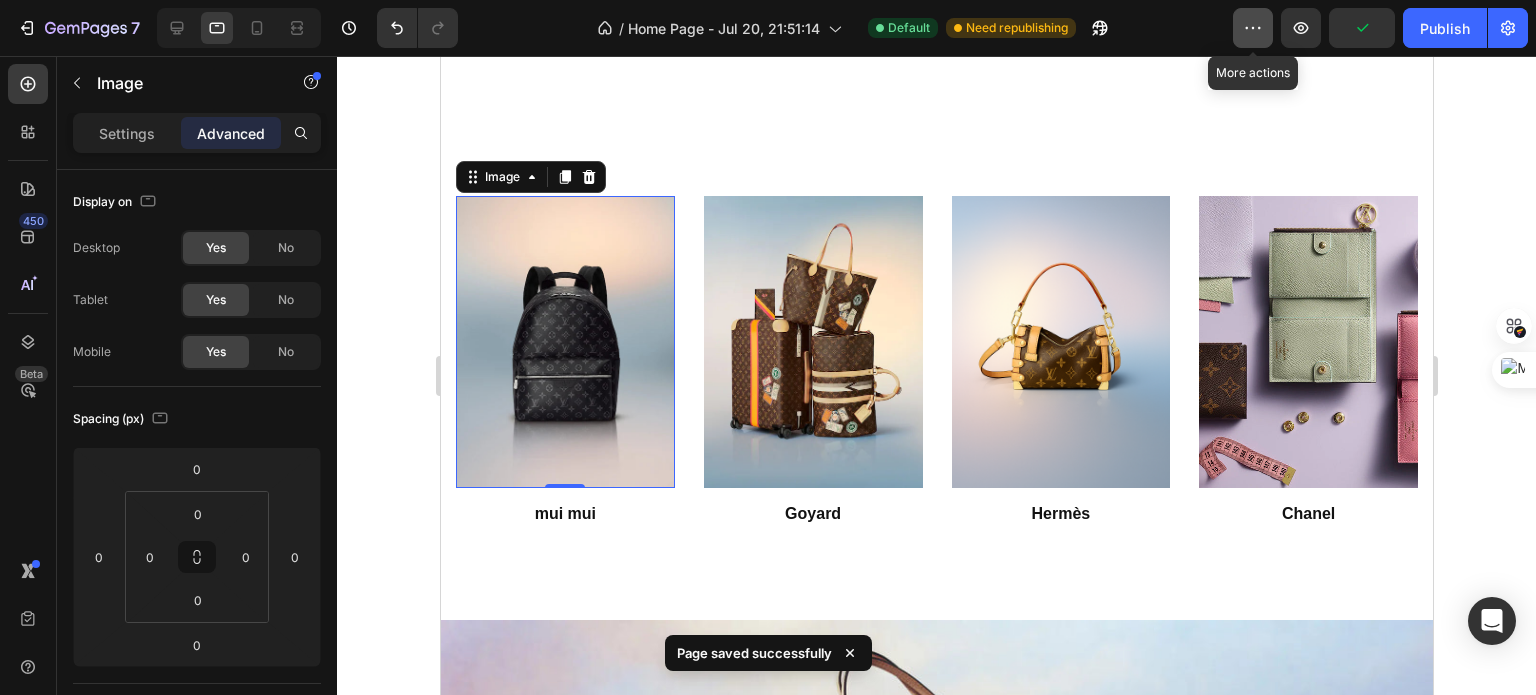 click 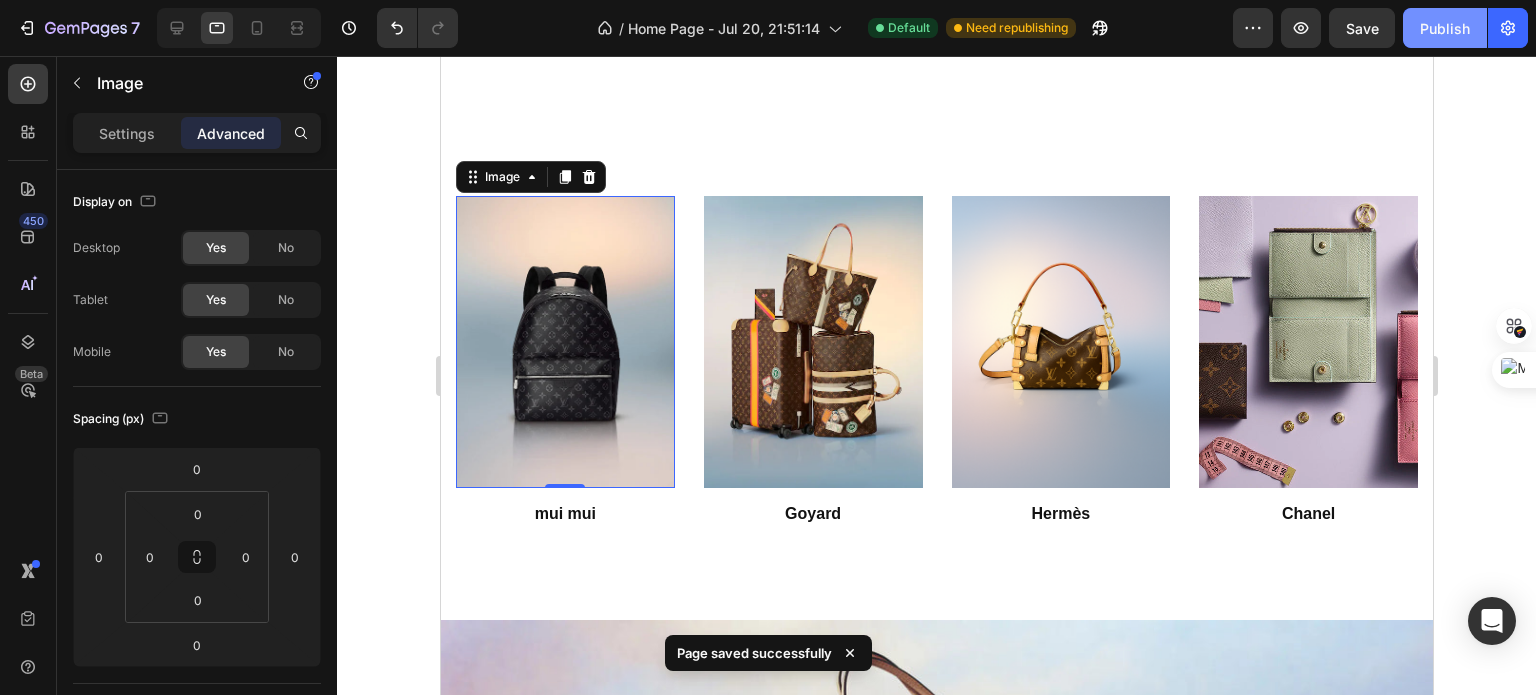 click on "Publish" at bounding box center [1445, 28] 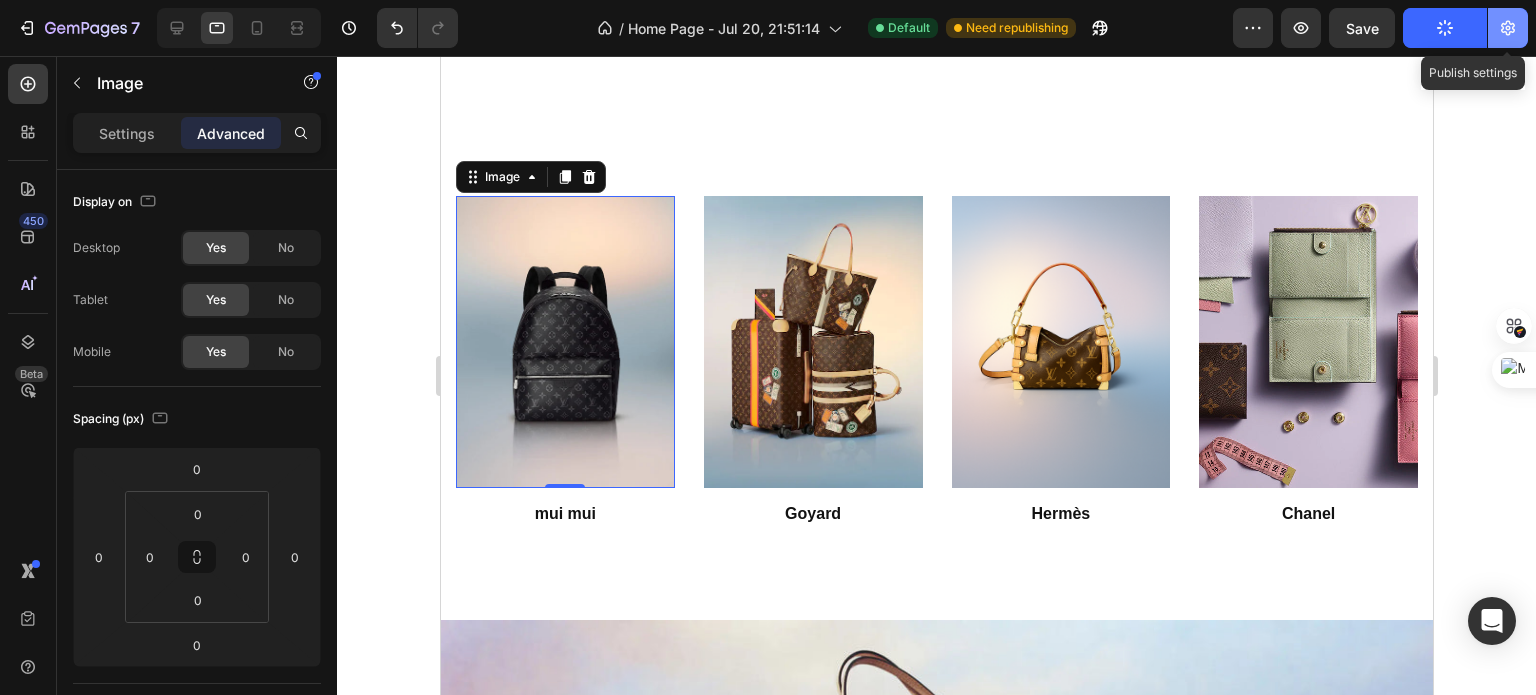 click 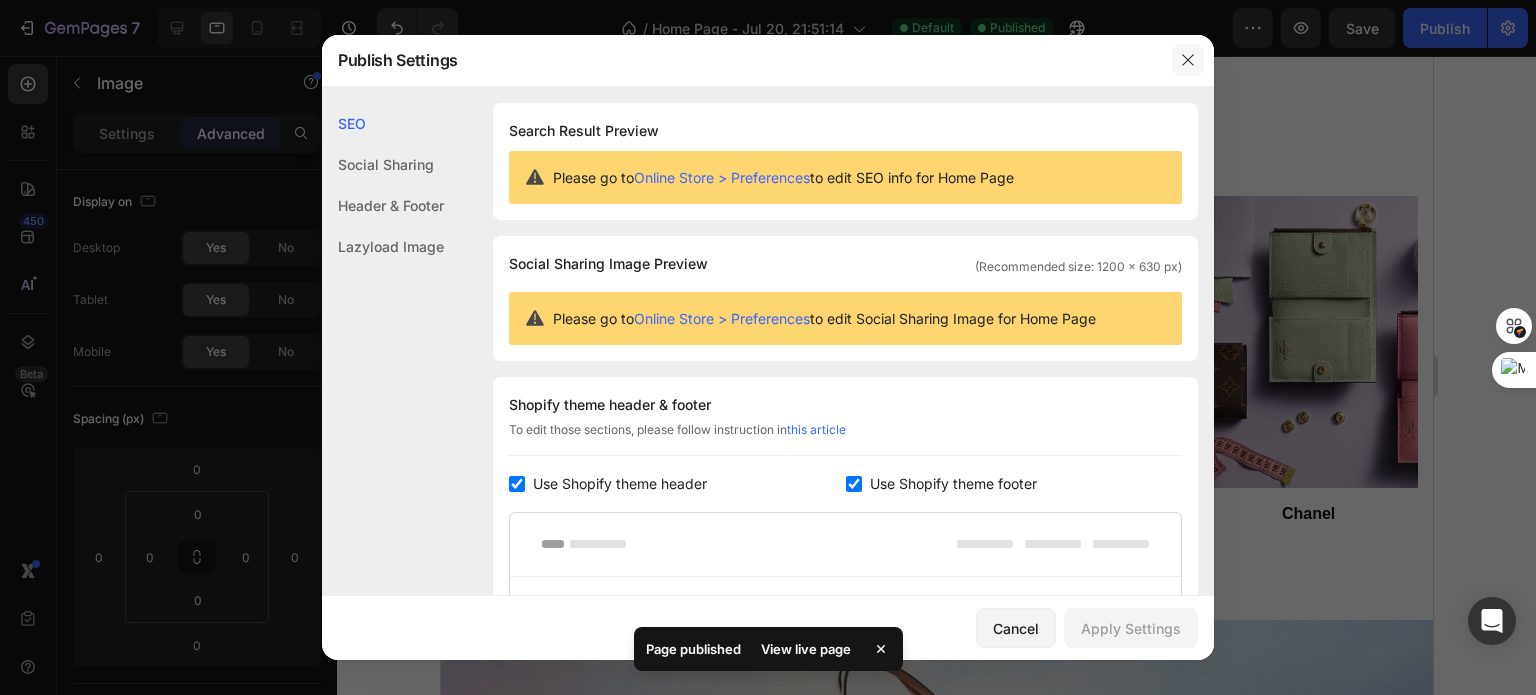 click at bounding box center (1188, 60) 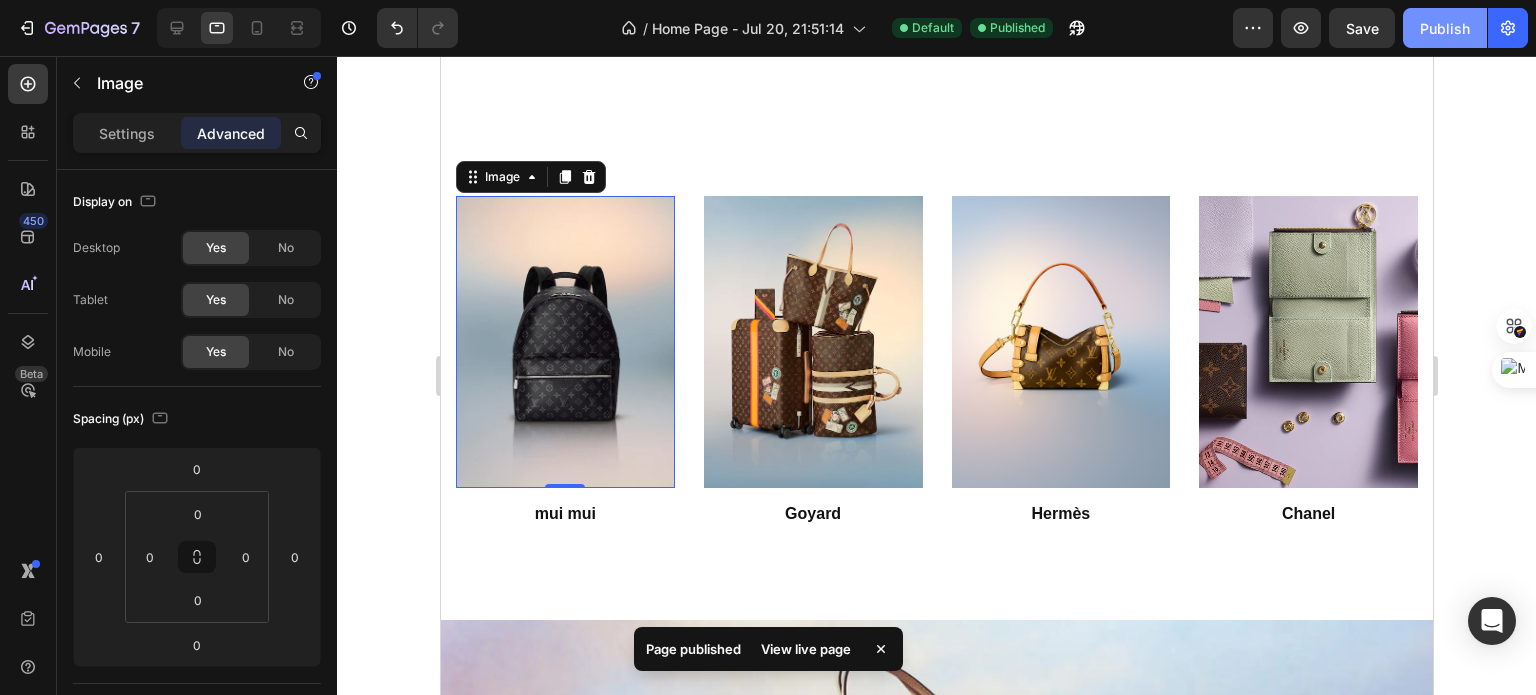 click on "Publish" at bounding box center (1445, 28) 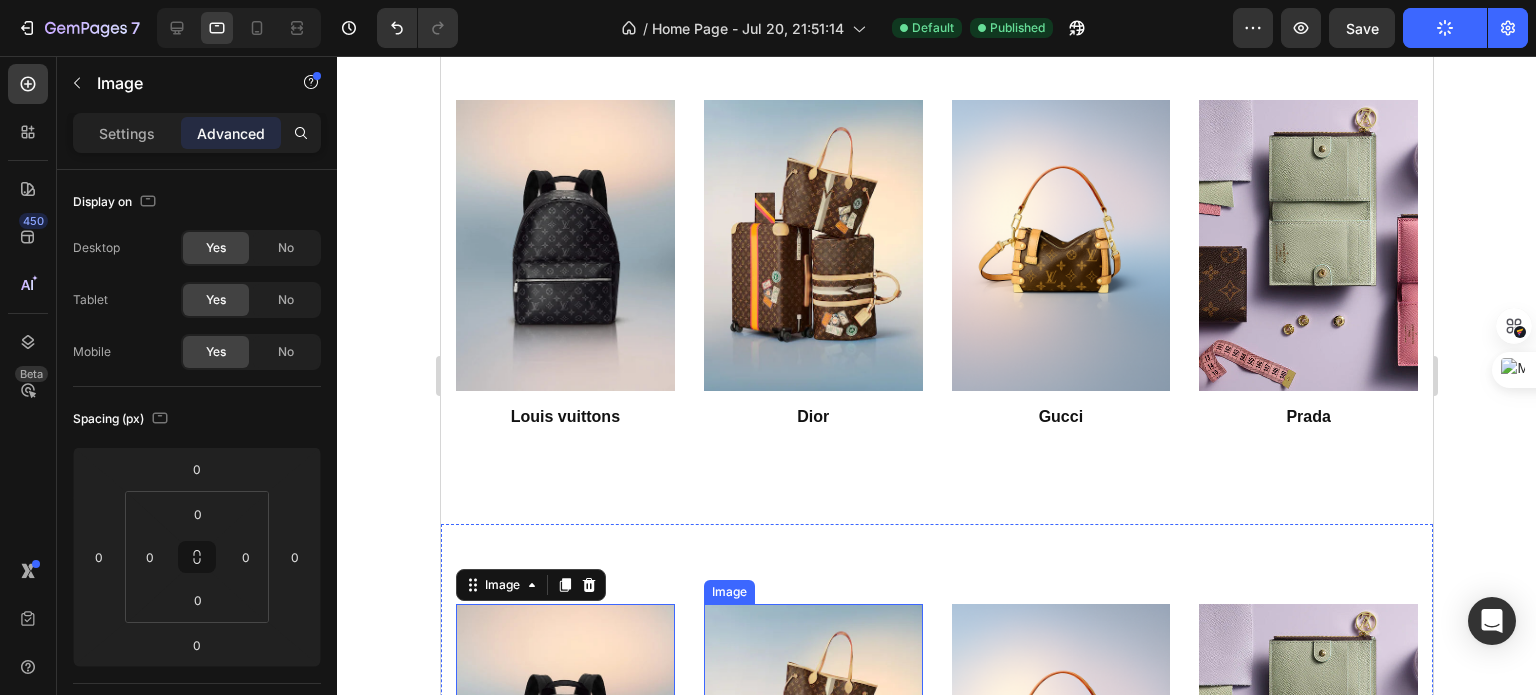 scroll, scrollTop: 1586, scrollLeft: 0, axis: vertical 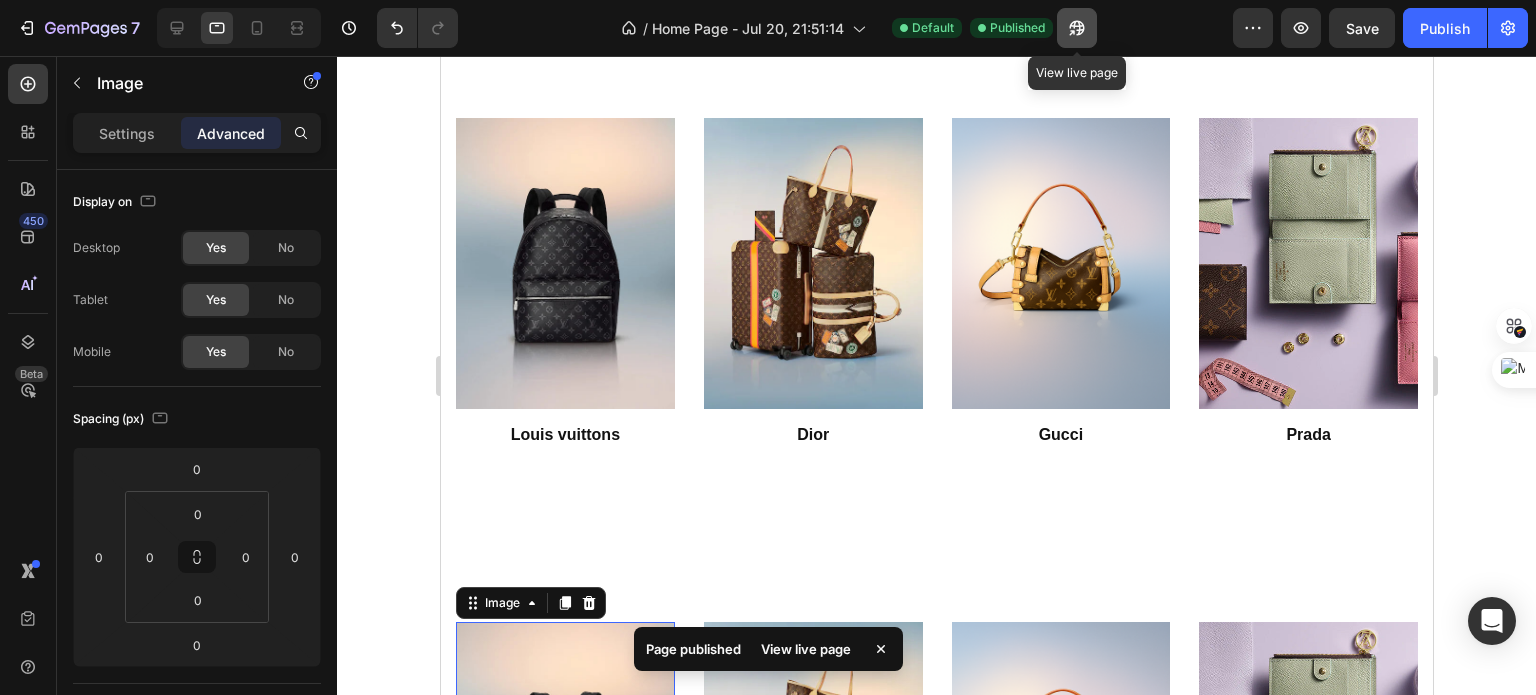 click 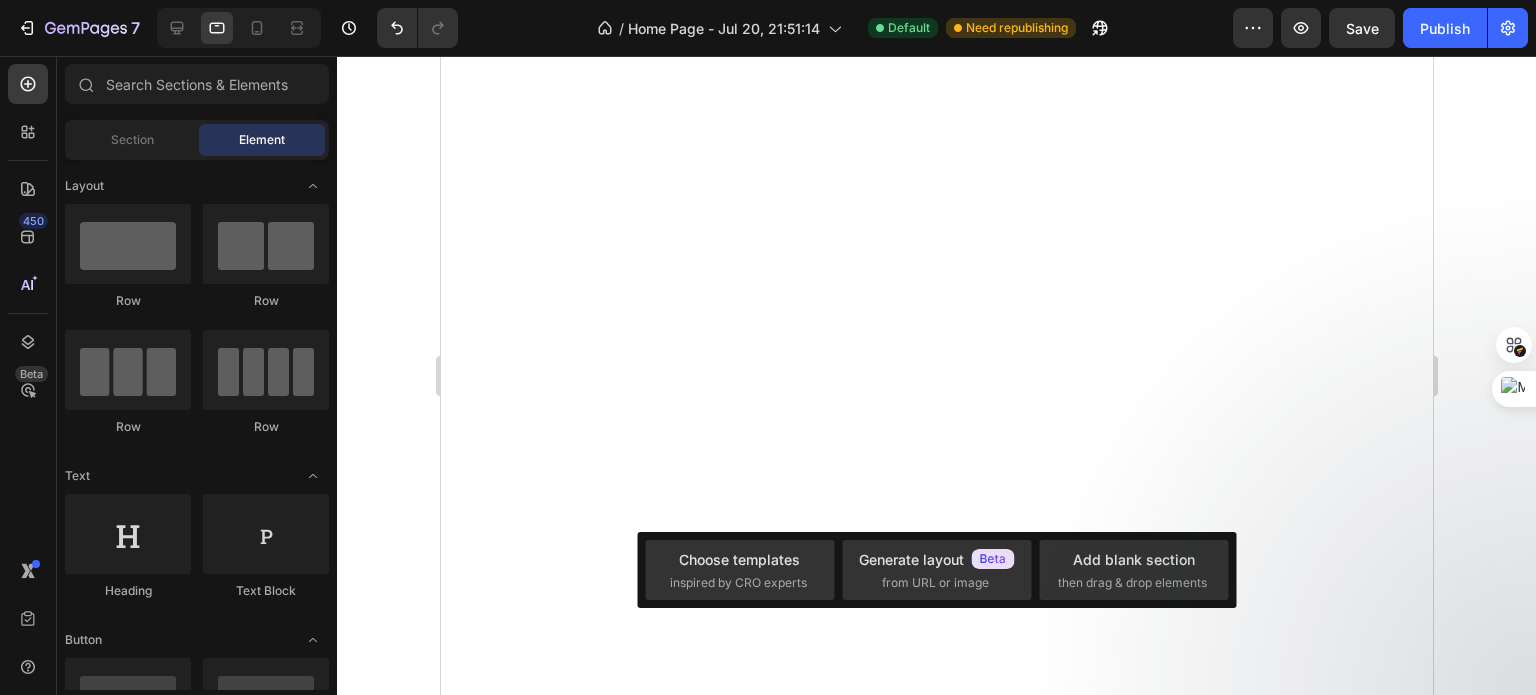 scroll, scrollTop: 0, scrollLeft: 0, axis: both 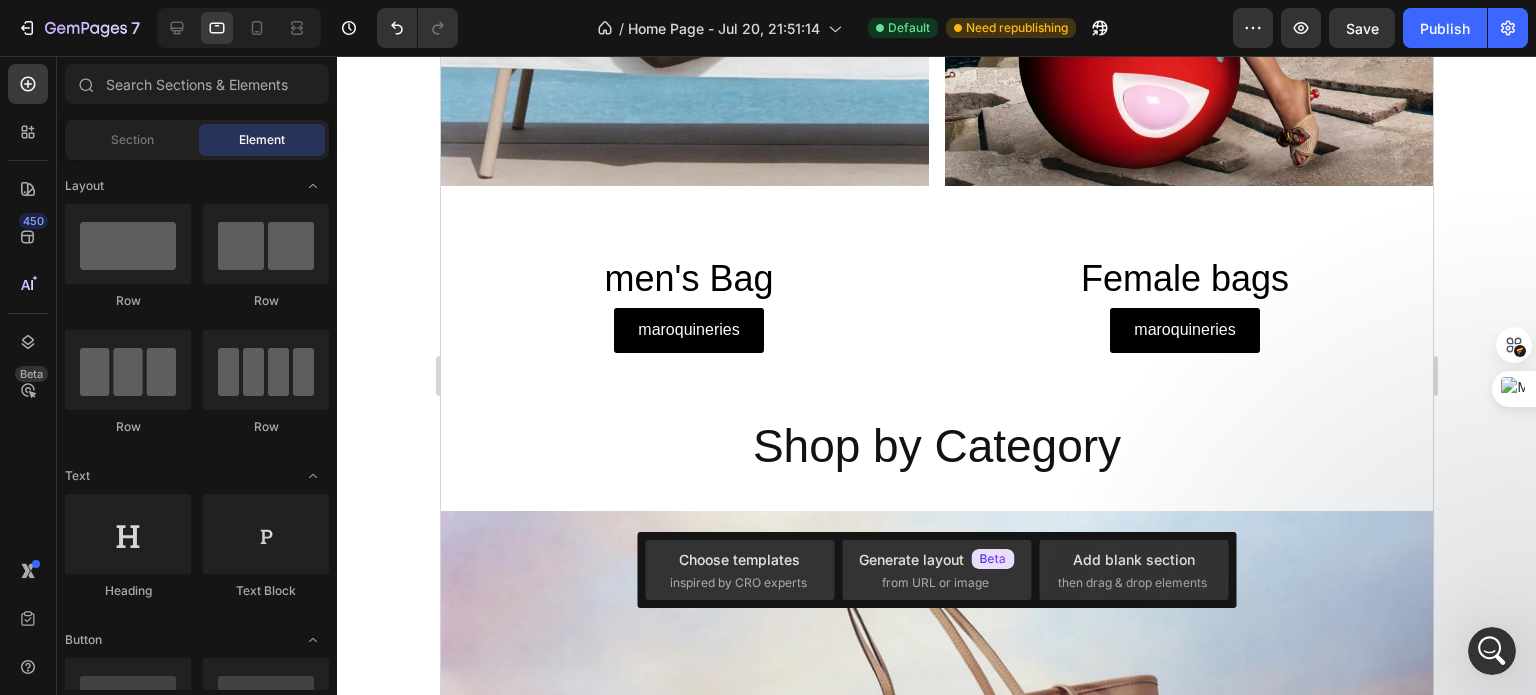 click on "Add blank section  then drag & drop elements" at bounding box center [1134, 570] 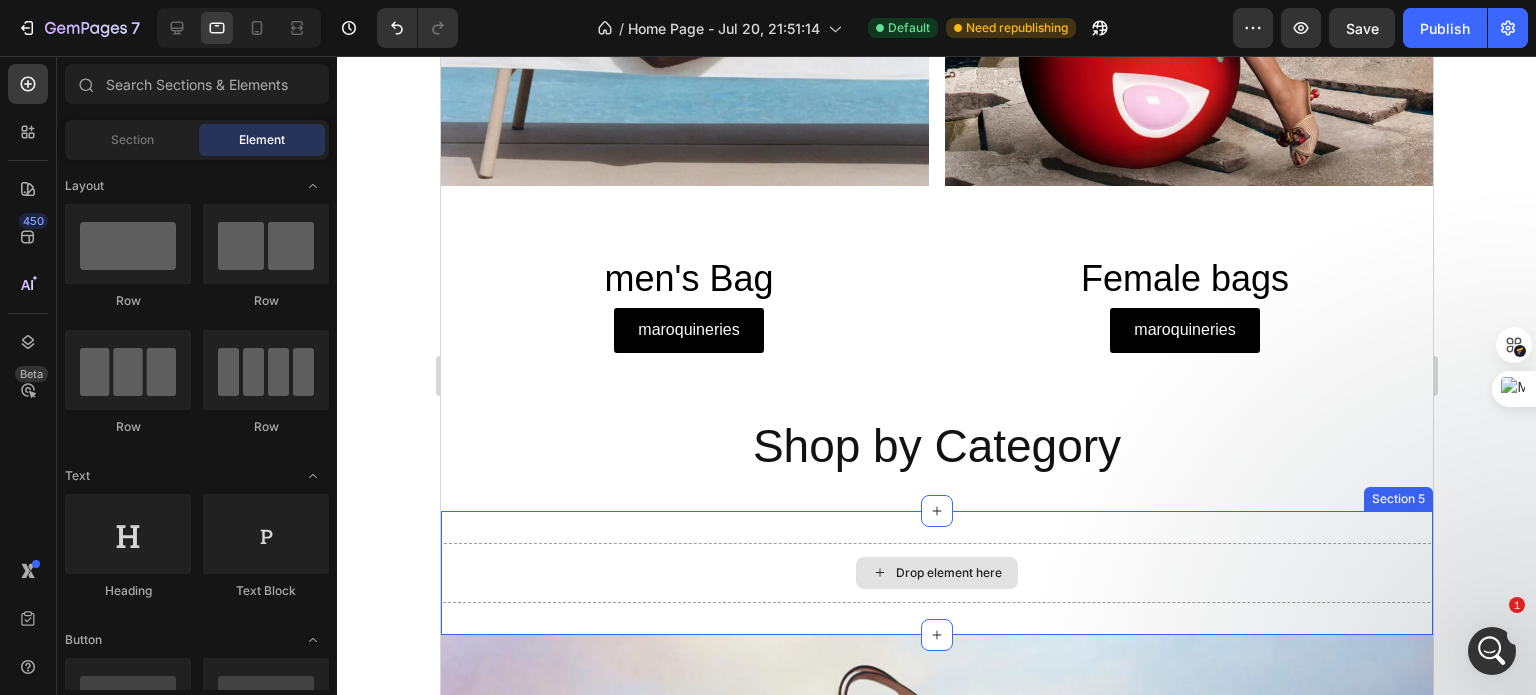 click on "Drop element here" at bounding box center [948, 573] 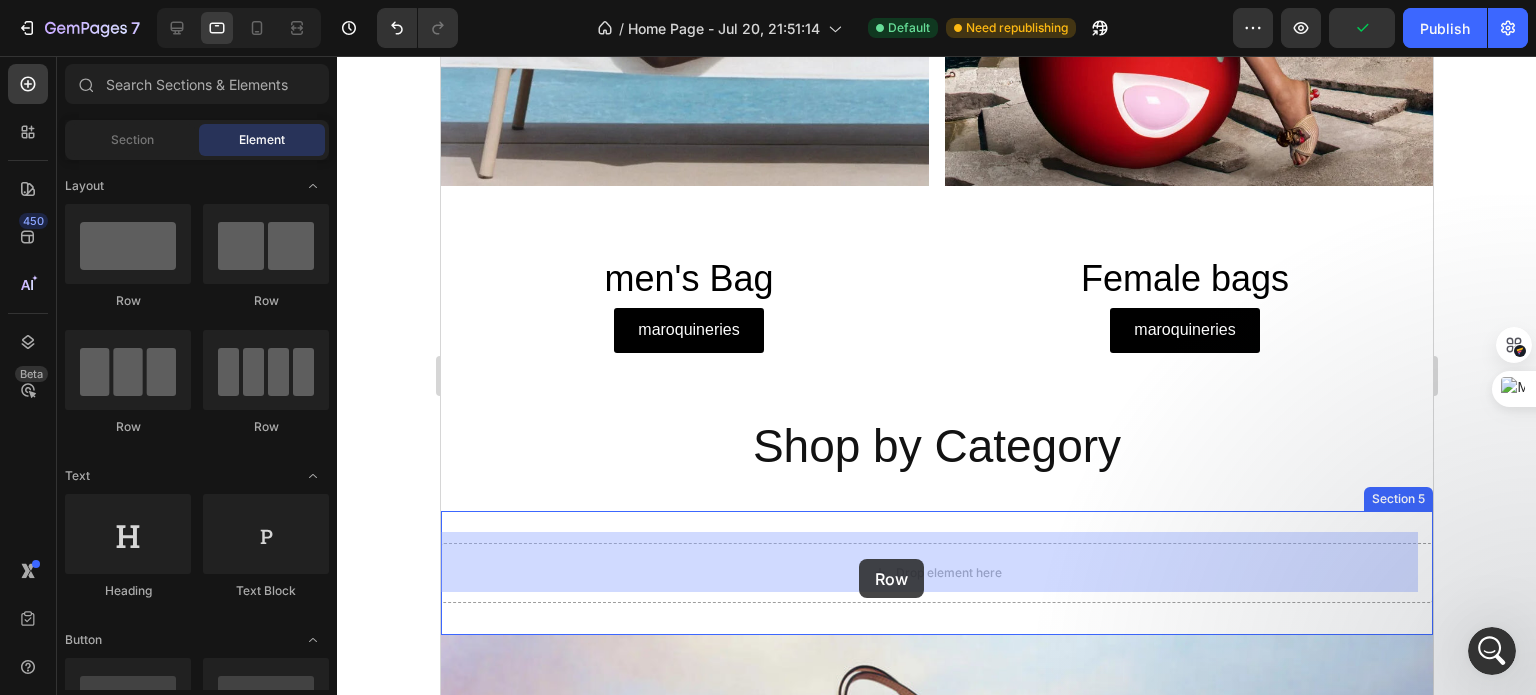 drag, startPoint x: 730, startPoint y: 446, endPoint x: 858, endPoint y: 558, distance: 170.08234 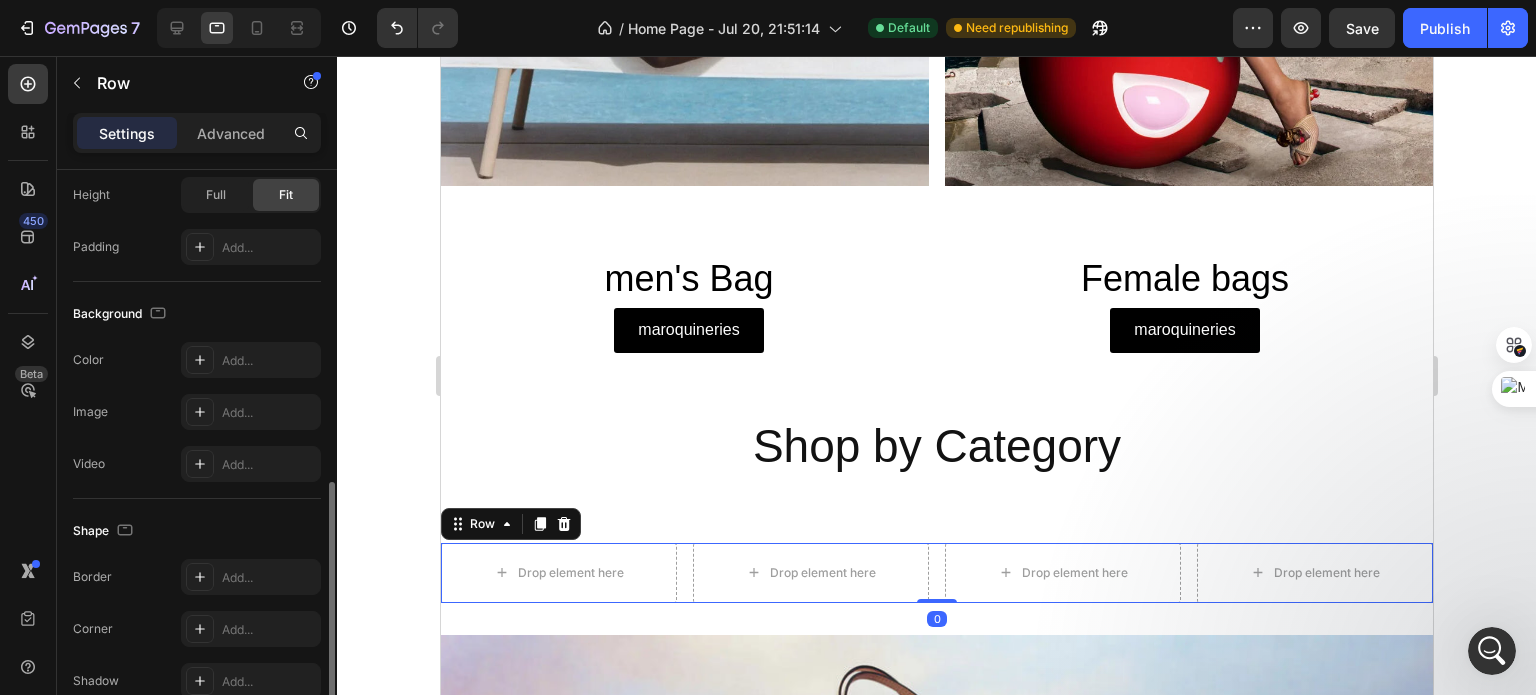 scroll, scrollTop: 738, scrollLeft: 0, axis: vertical 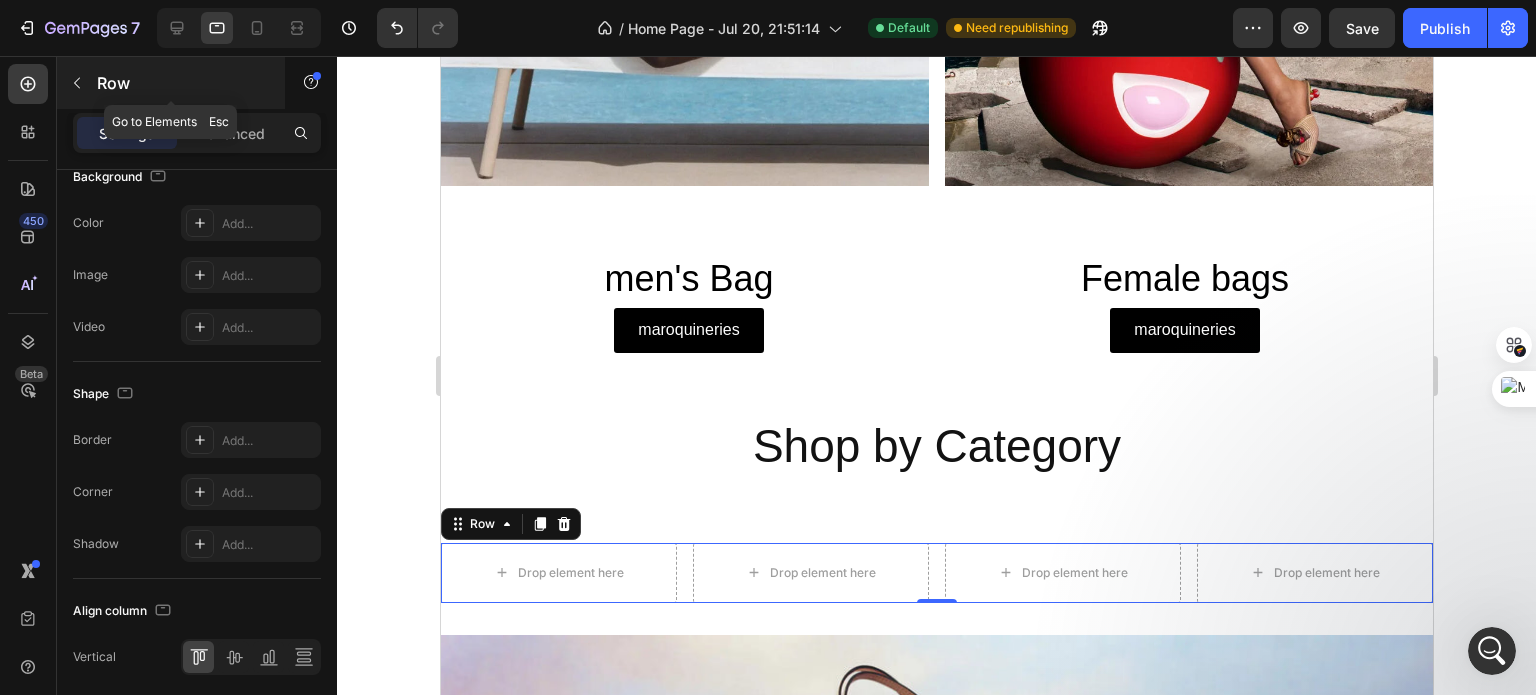 click 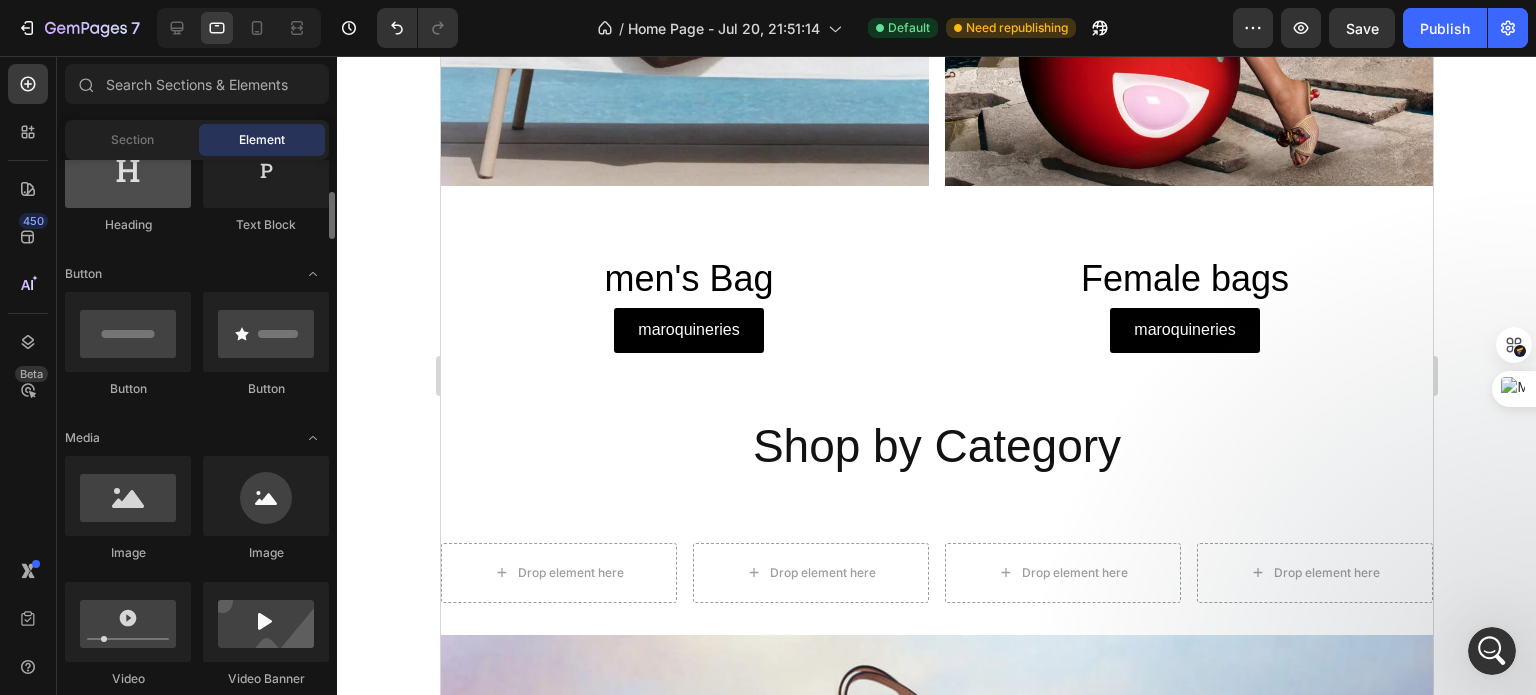 scroll, scrollTop: 394, scrollLeft: 0, axis: vertical 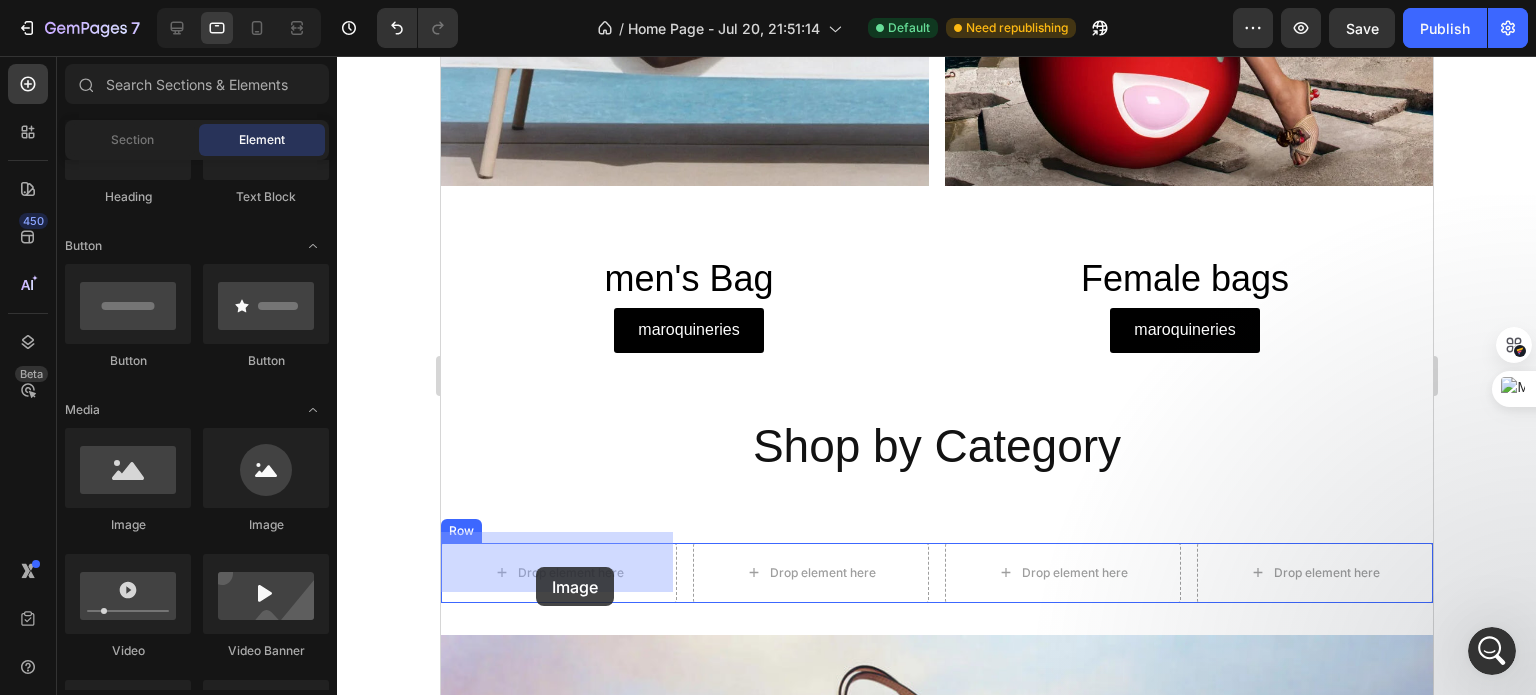 drag, startPoint x: 576, startPoint y: 549, endPoint x: 533, endPoint y: 563, distance: 45.221676 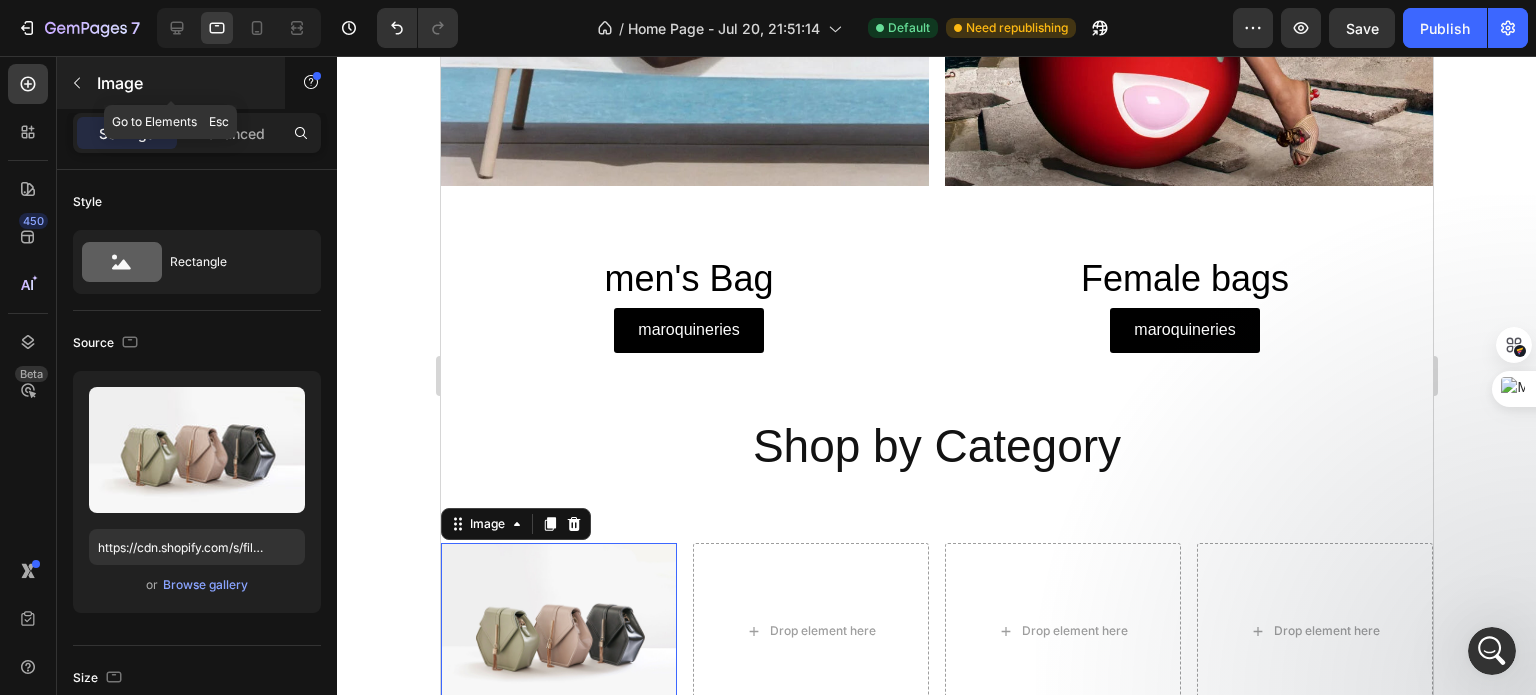 click 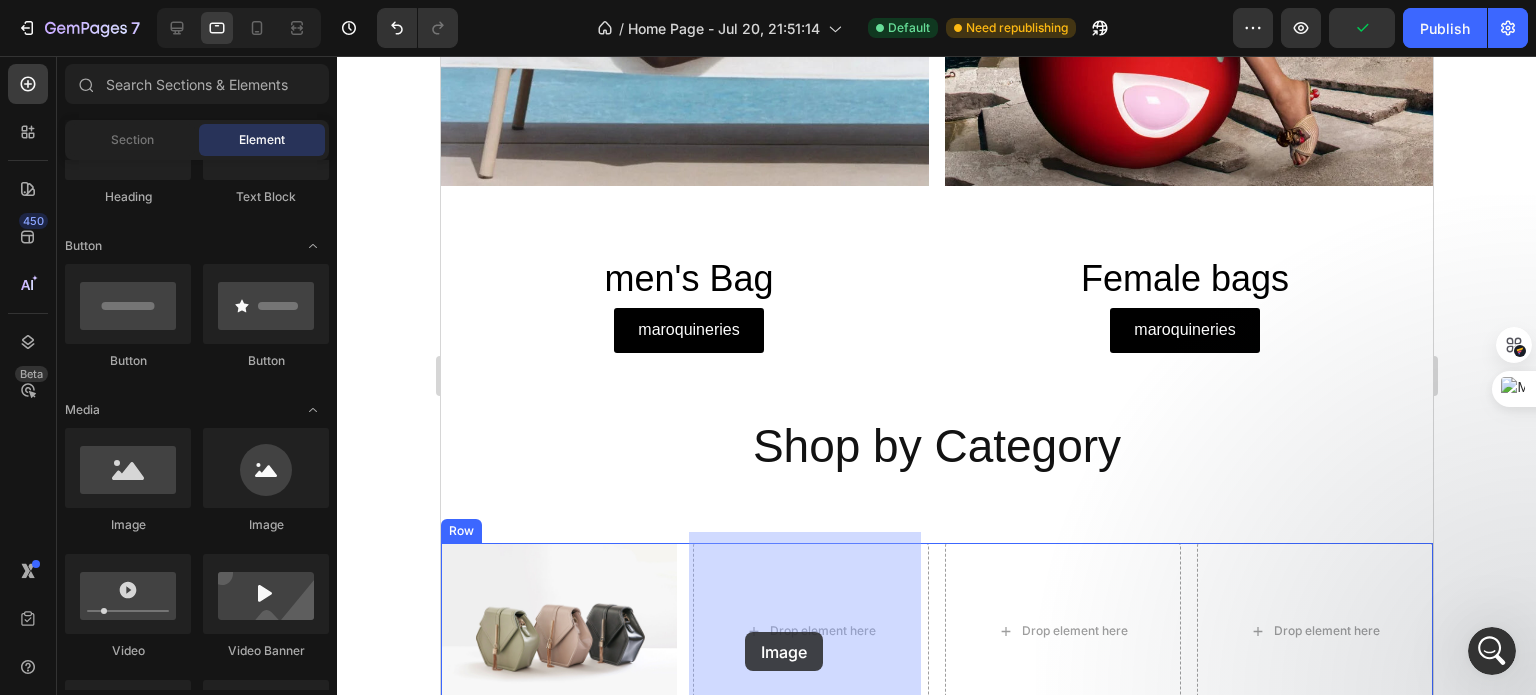 drag, startPoint x: 579, startPoint y: 559, endPoint x: 780, endPoint y: 608, distance: 206.88644 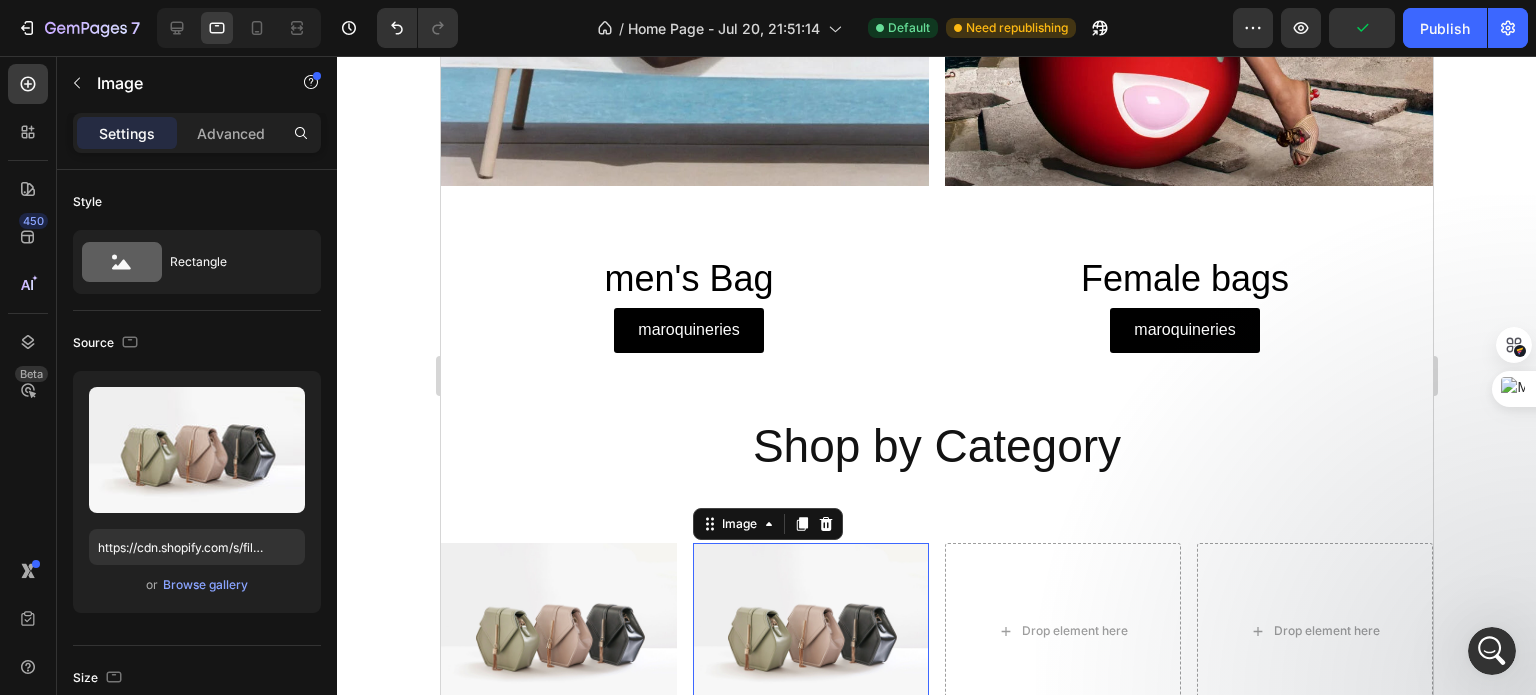 scroll, scrollTop: 1147, scrollLeft: 0, axis: vertical 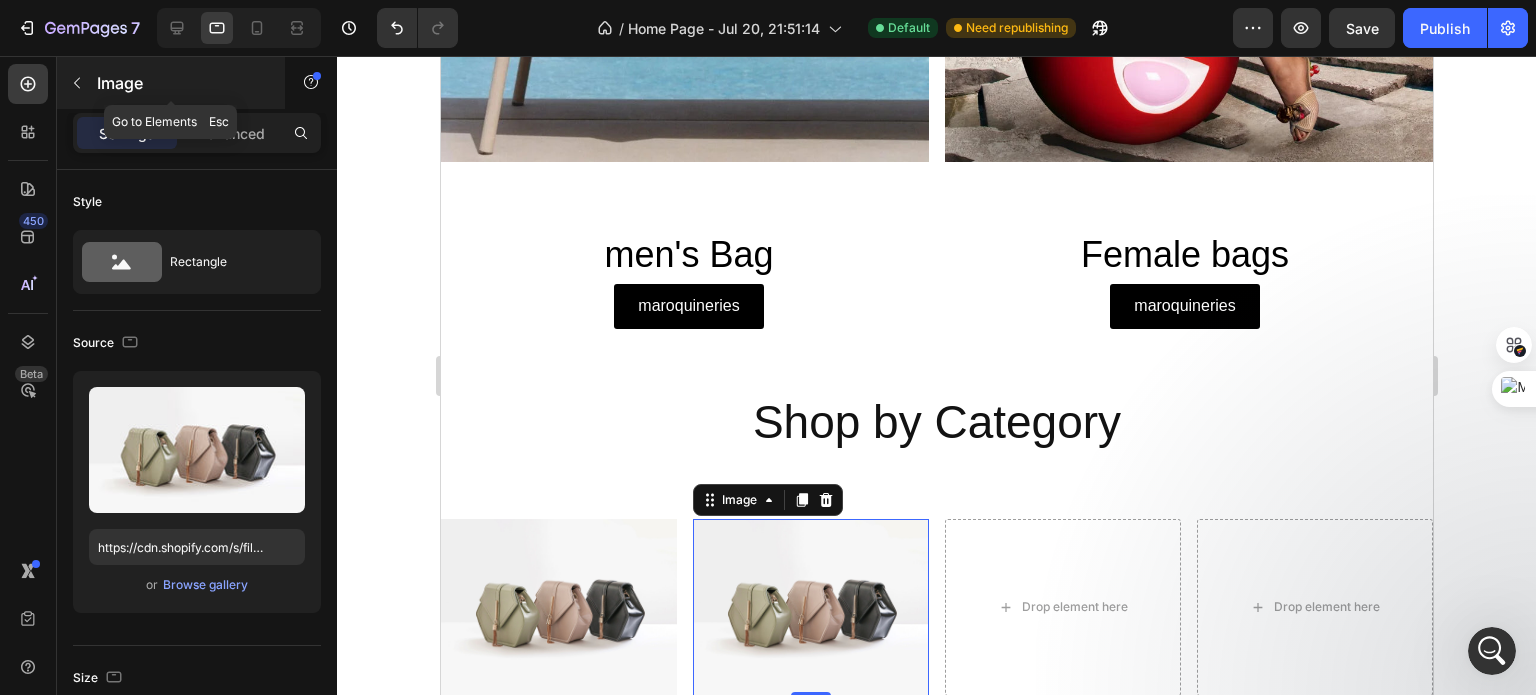 click 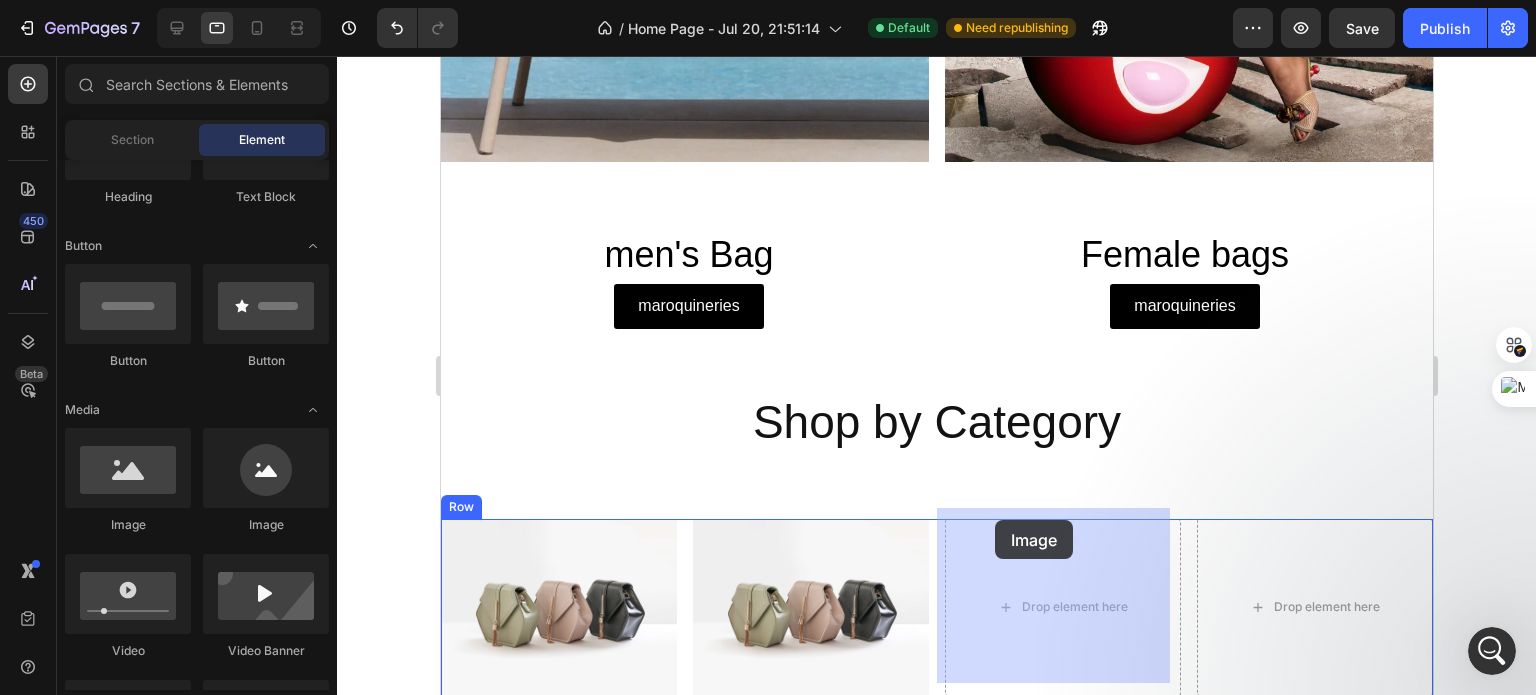 drag, startPoint x: 584, startPoint y: 507, endPoint x: 996, endPoint y: 520, distance: 412.20505 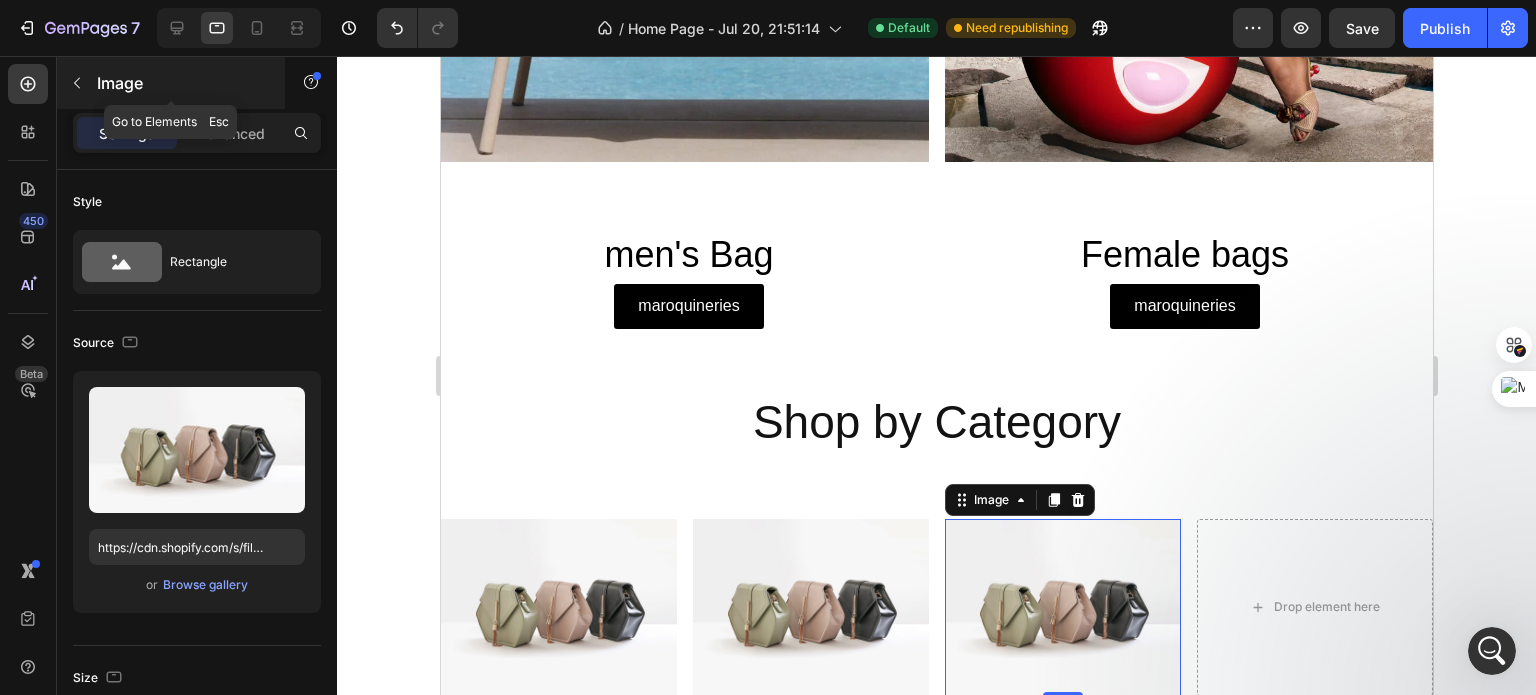click at bounding box center [77, 83] 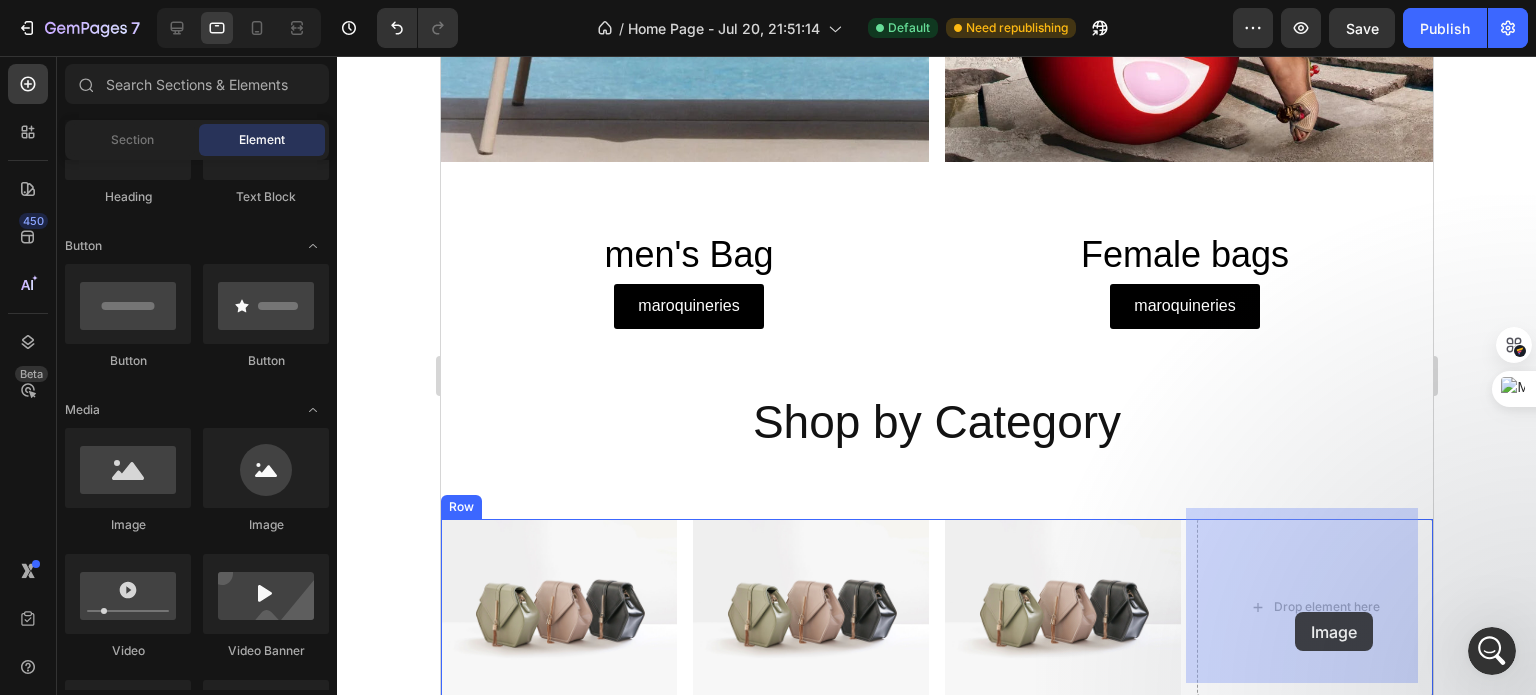 drag, startPoint x: 600, startPoint y: 536, endPoint x: 1264, endPoint y: 587, distance: 665.9557 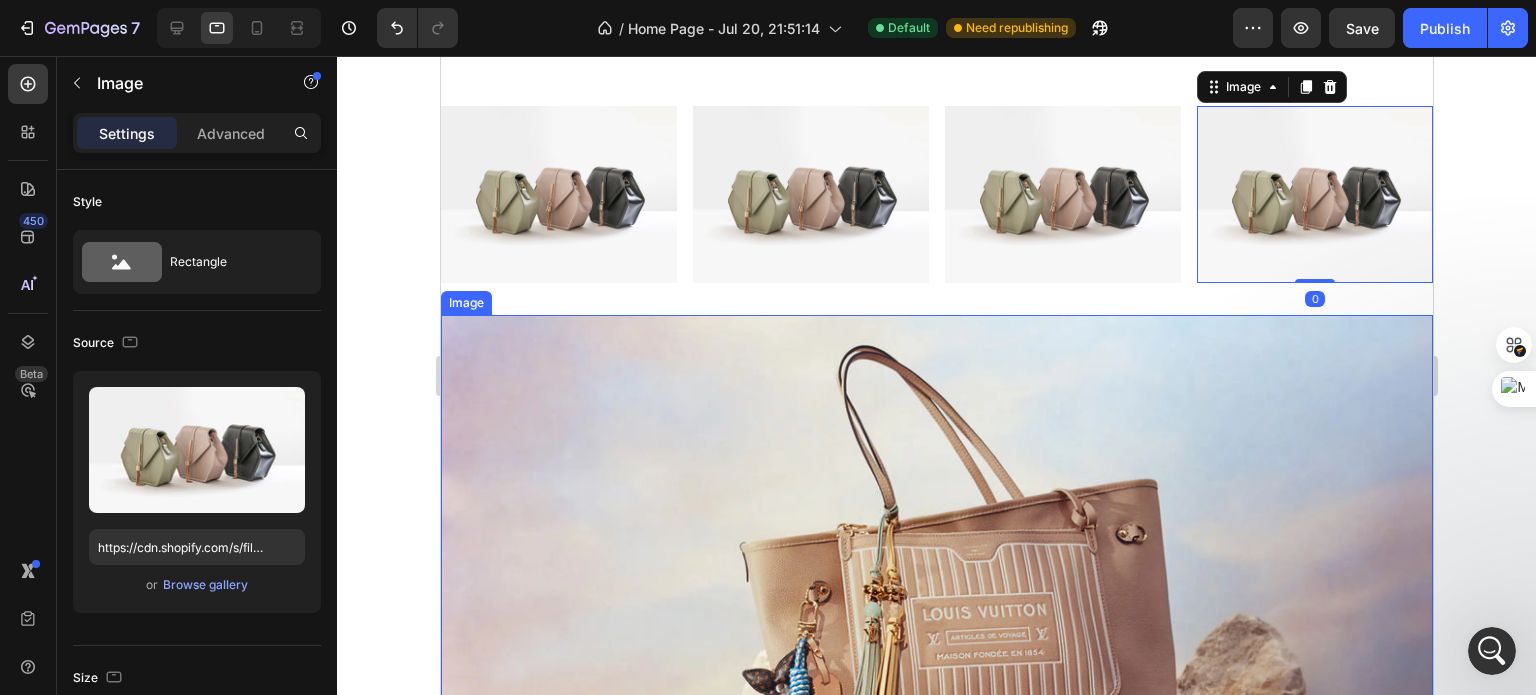 scroll, scrollTop: 1551, scrollLeft: 0, axis: vertical 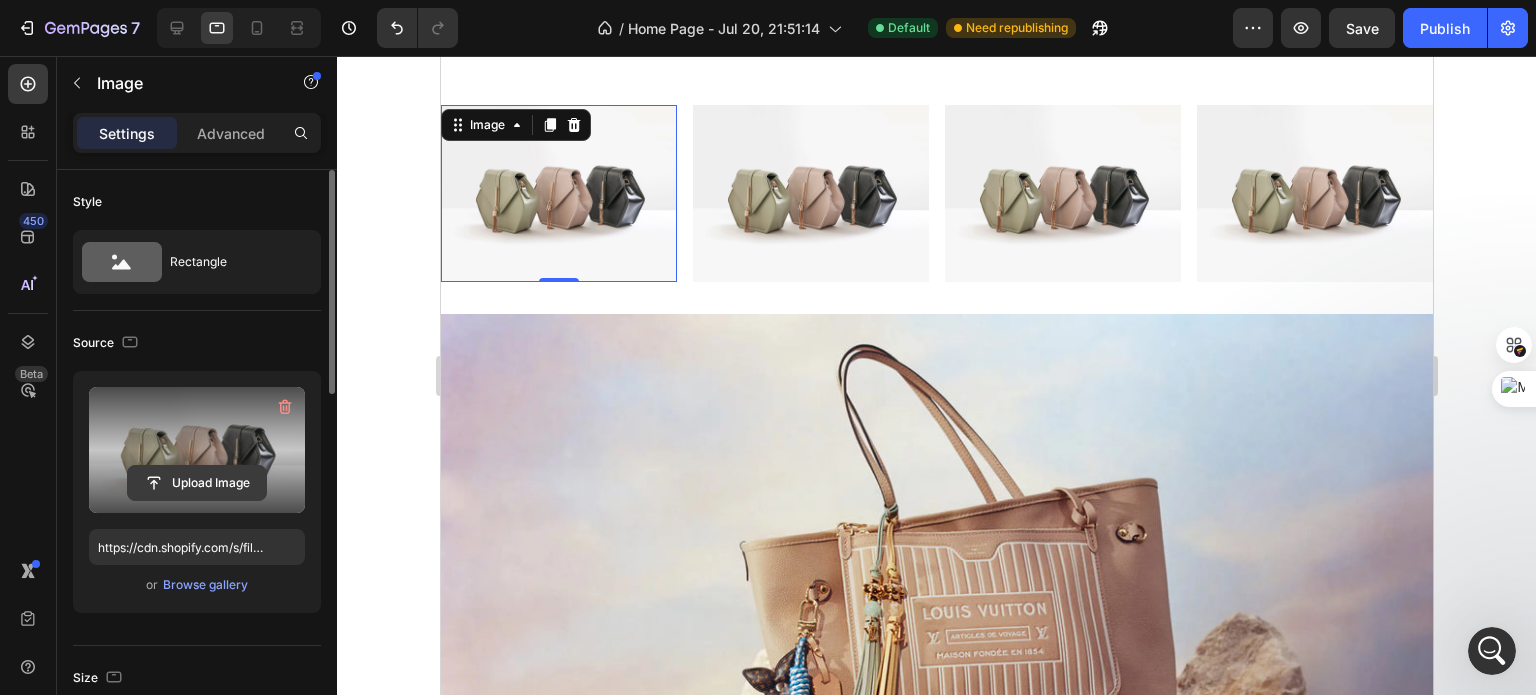 click 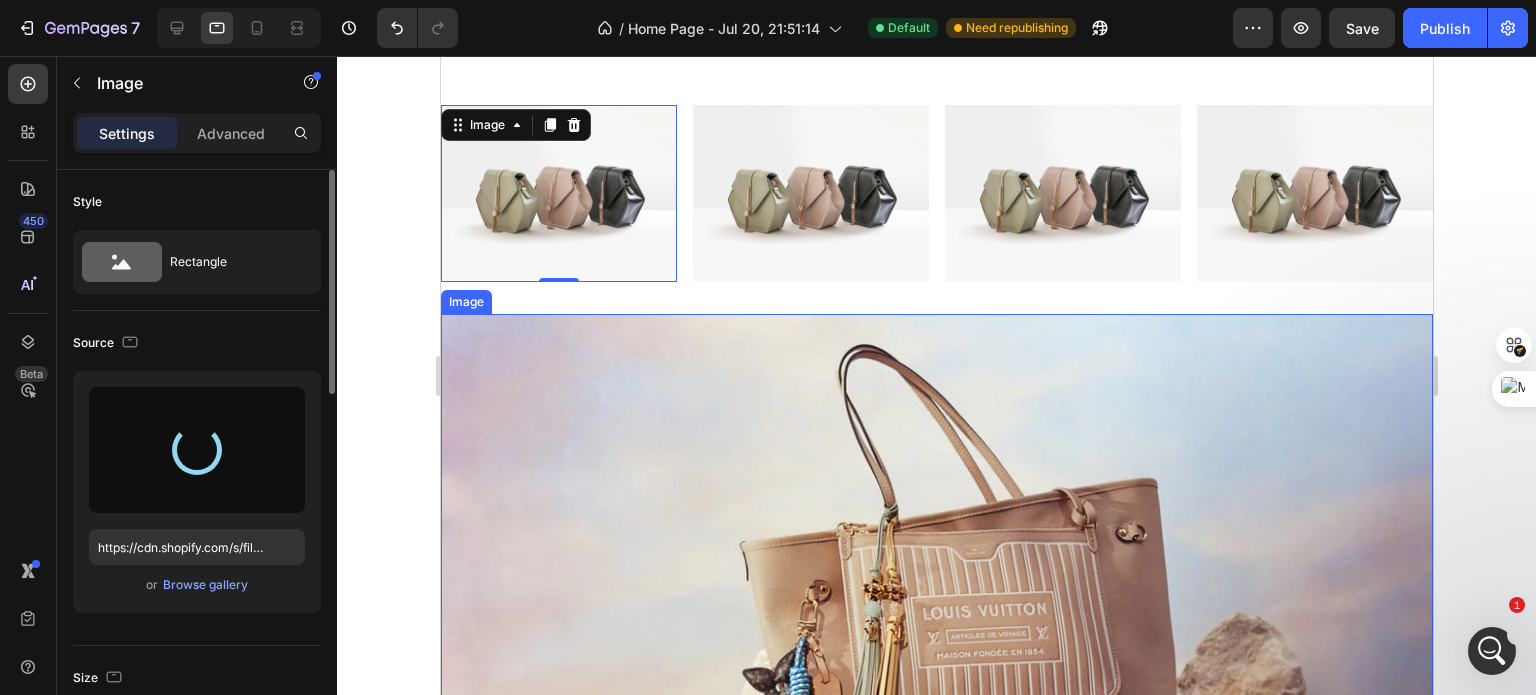 type on "https://cdn.shopify.com/s/files/1/0690/2507/1258/files/gempages_576295356417966930-136c99fa-a625-4f16-97cf-178f94f9e3cf.png" 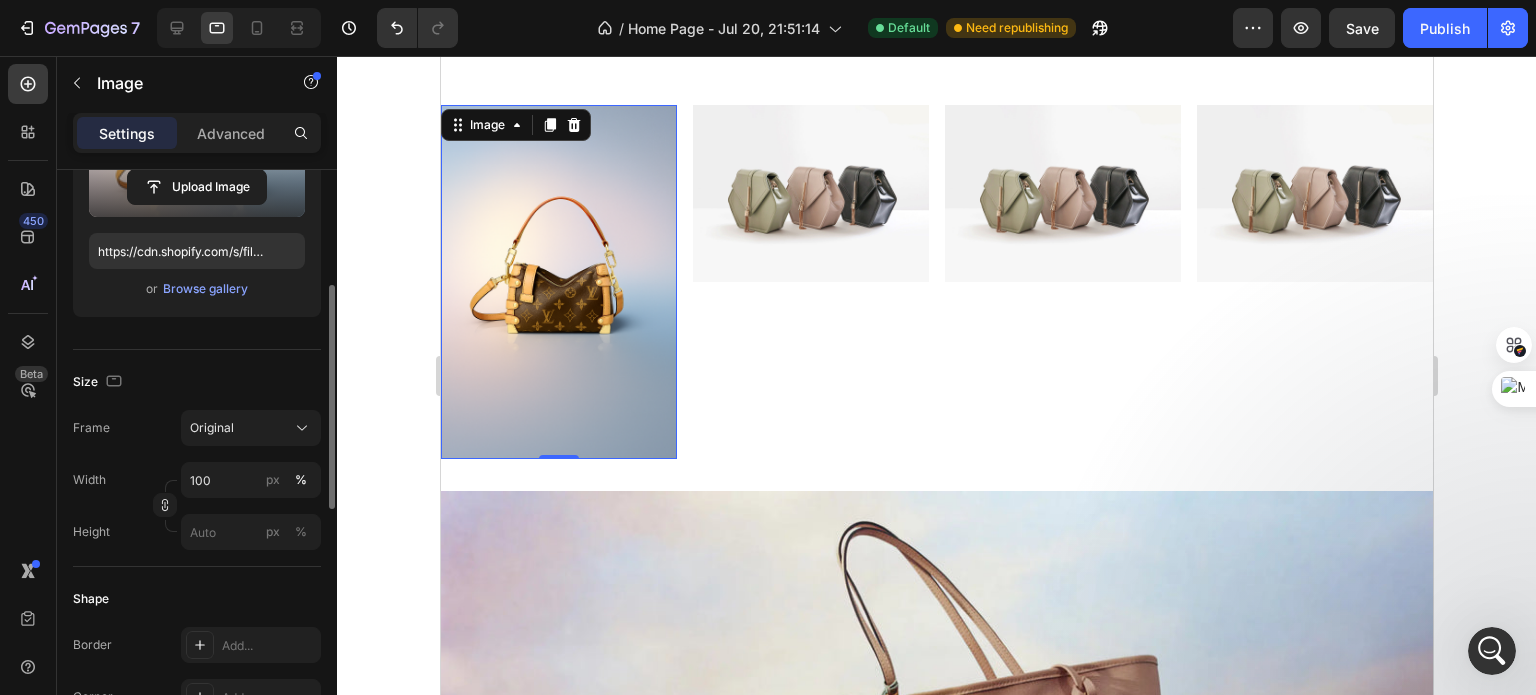 scroll, scrollTop: 297, scrollLeft: 0, axis: vertical 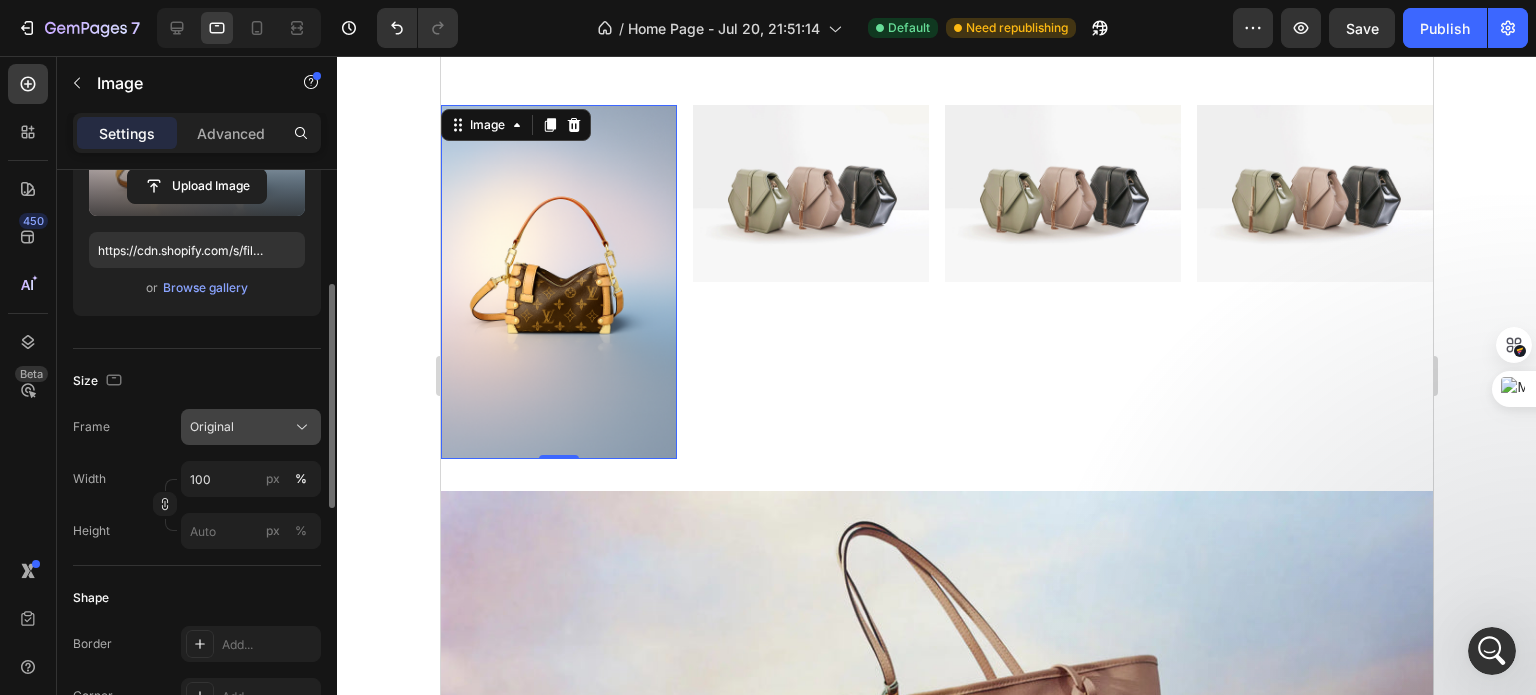 click on "Original" 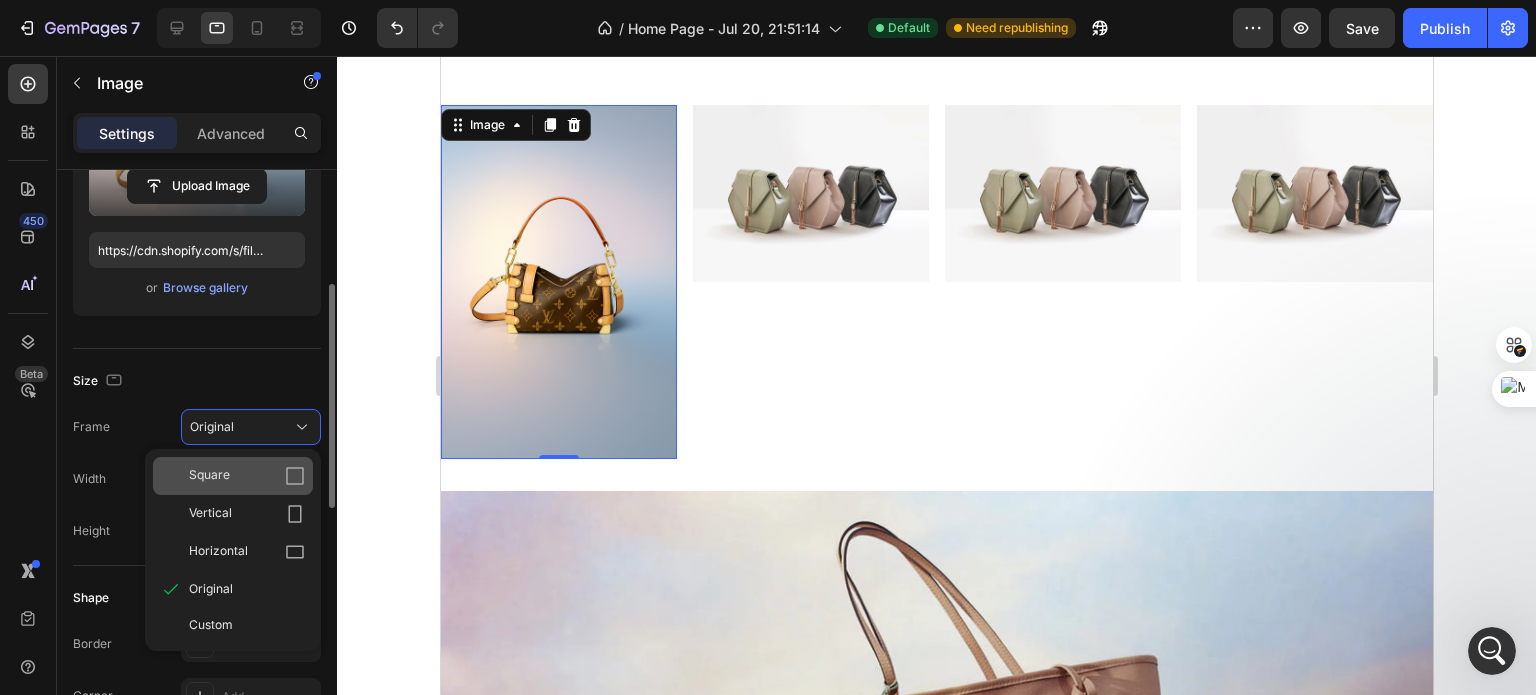 click on "Square" at bounding box center [247, 476] 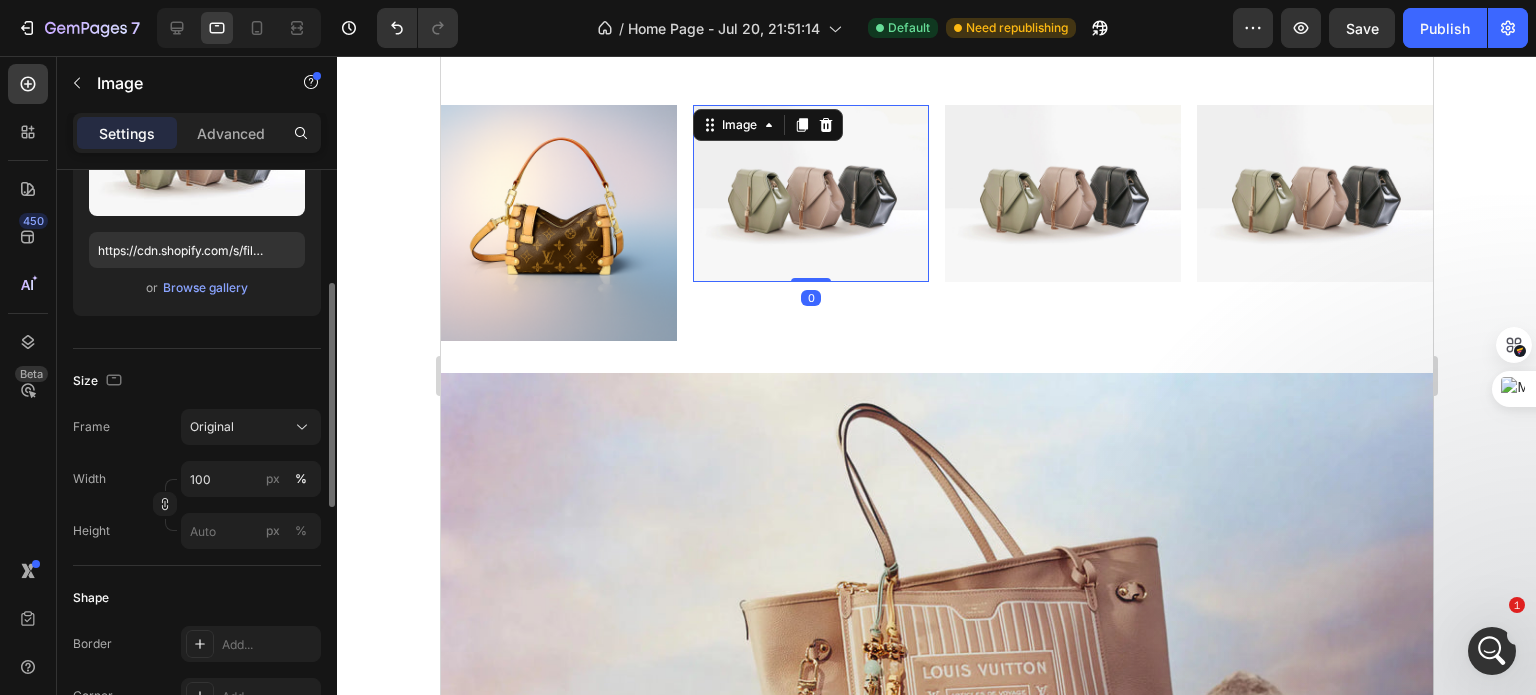 scroll, scrollTop: 296, scrollLeft: 0, axis: vertical 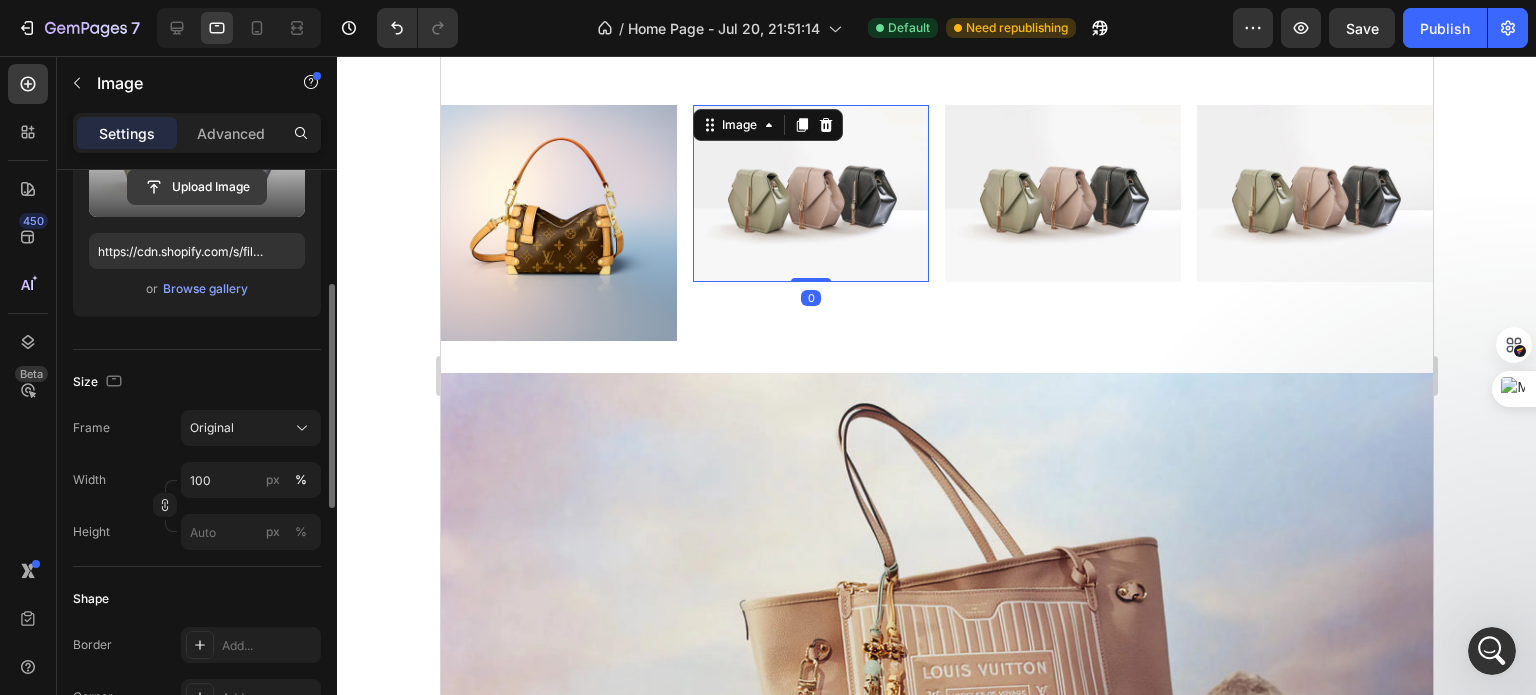 click 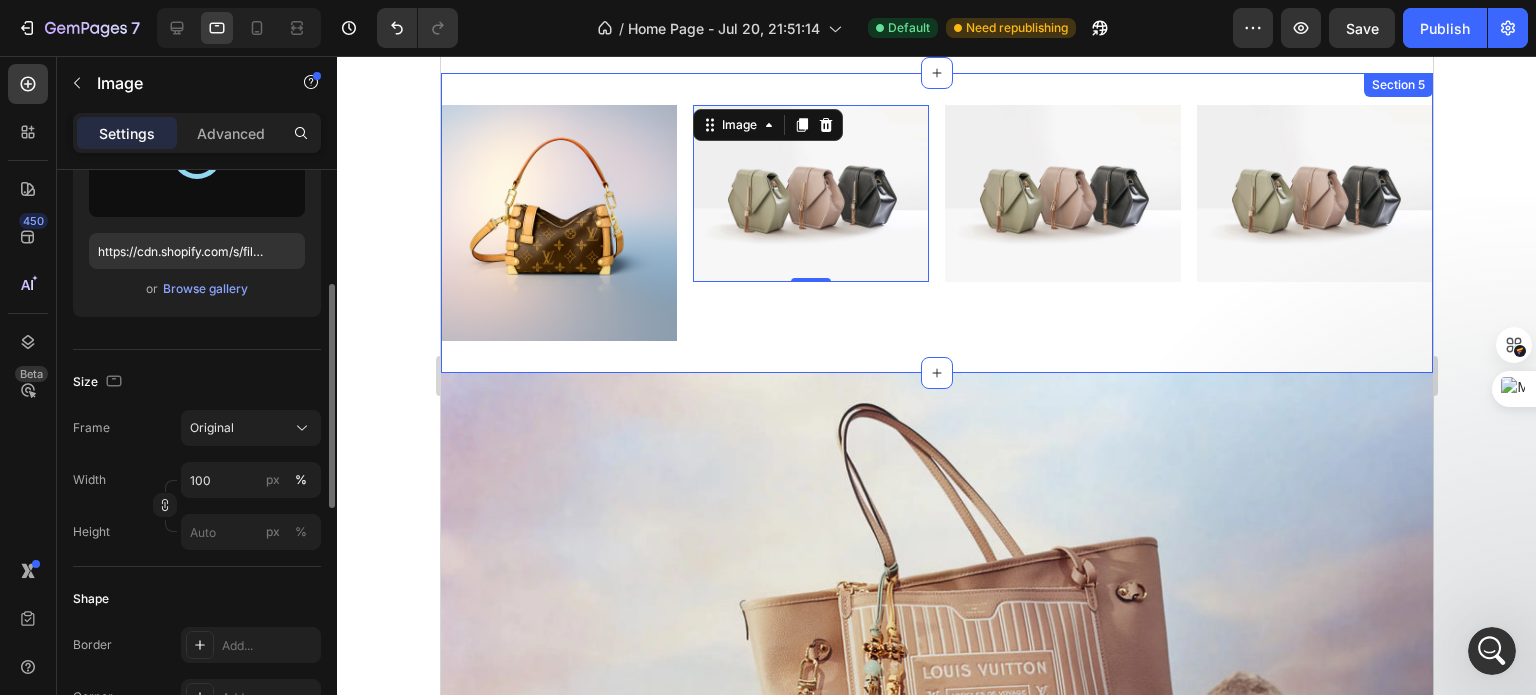 type on "https://cdn.shopify.com/s/files/1/0690/2507/1258/files/gempages_576295356417966930-78d4d877-df7c-4964-b060-fabaef77a4b0.webp" 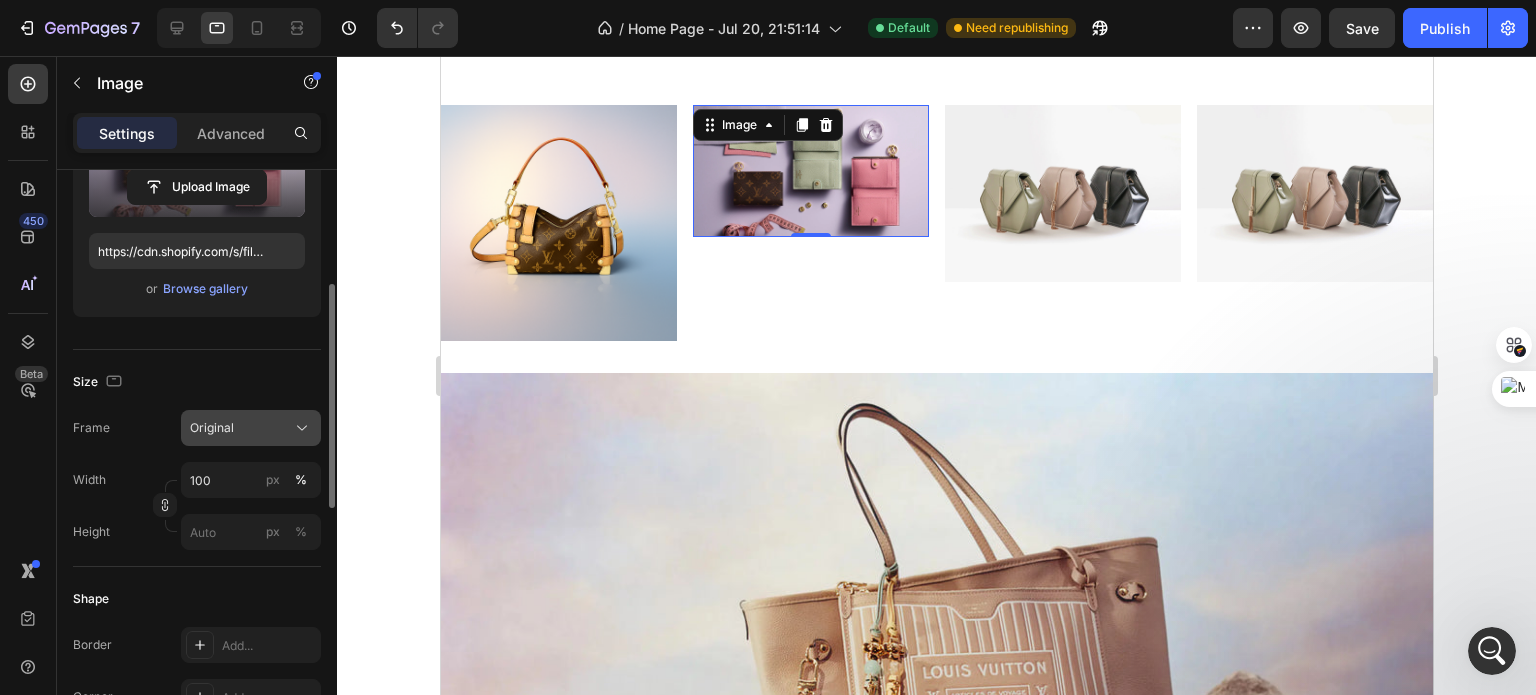 click on "Original" 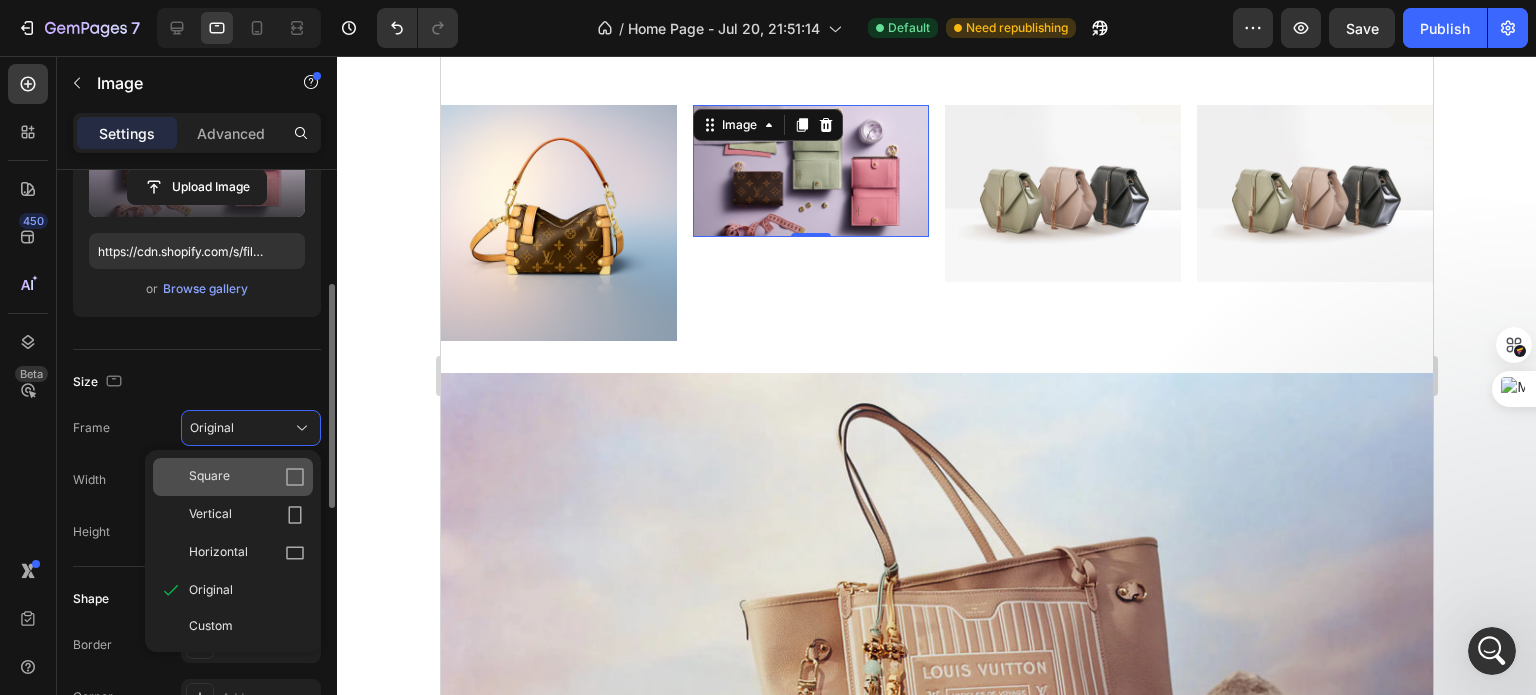 click on "Square" at bounding box center [247, 477] 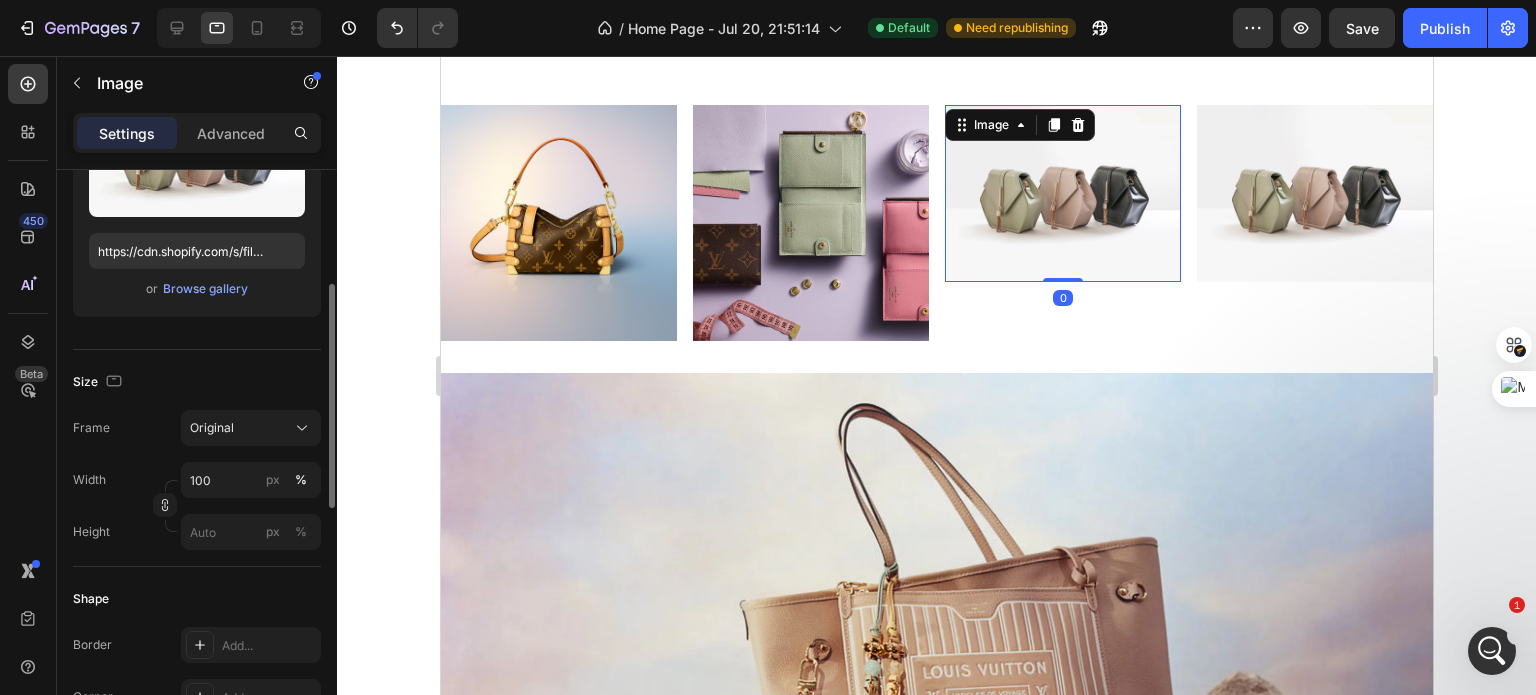 scroll, scrollTop: 296, scrollLeft: 0, axis: vertical 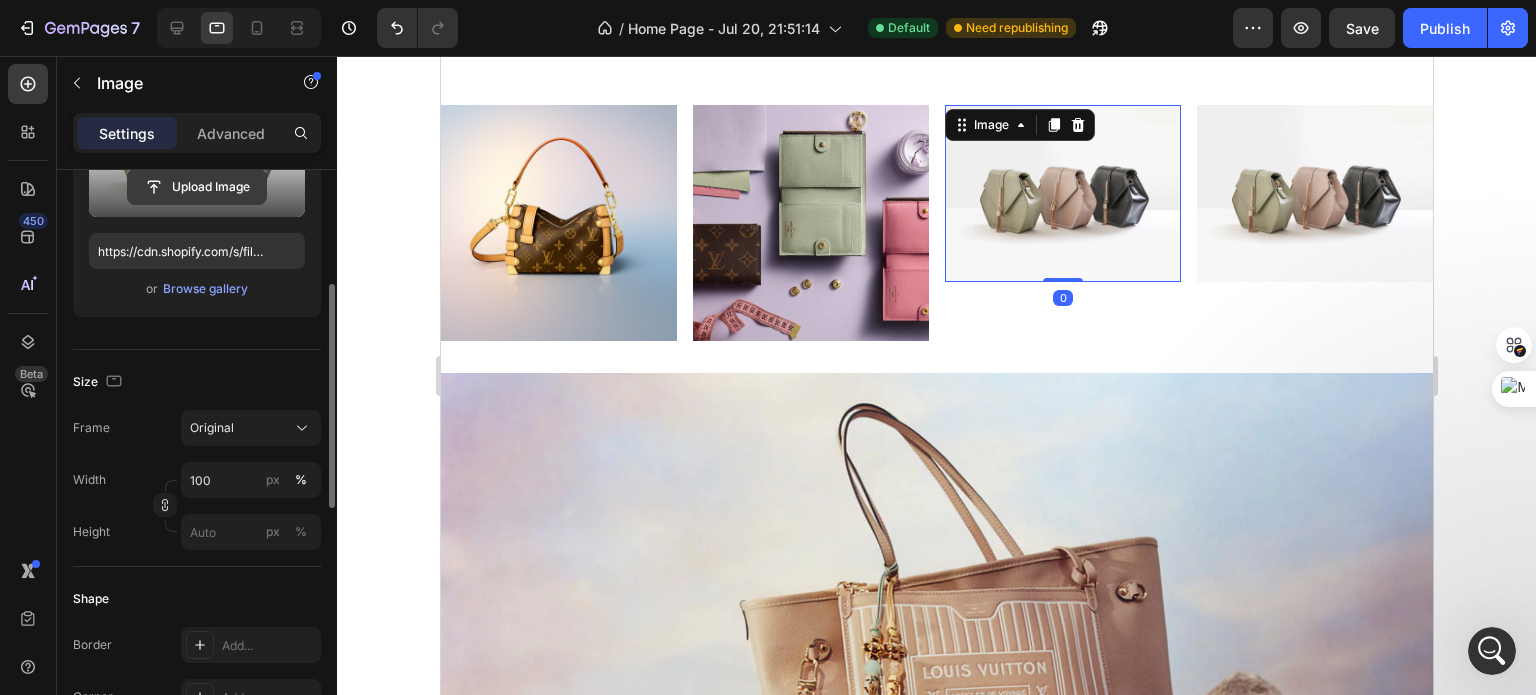 click 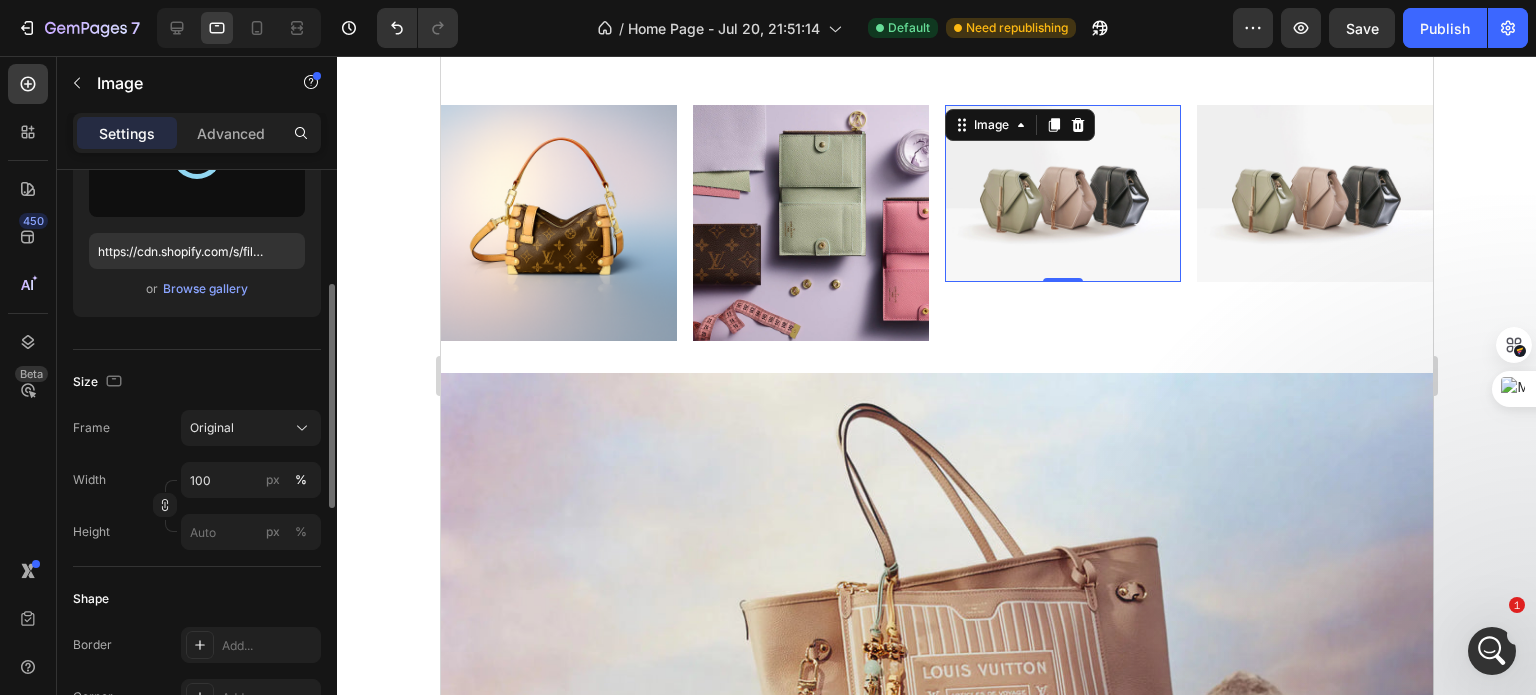 type on "https://cdn.shopify.com/s/files/1/0690/2507/1258/files/gempages_576295356417966930-d45d1060-351a-4924-bb1f-a39f3077f618.webp" 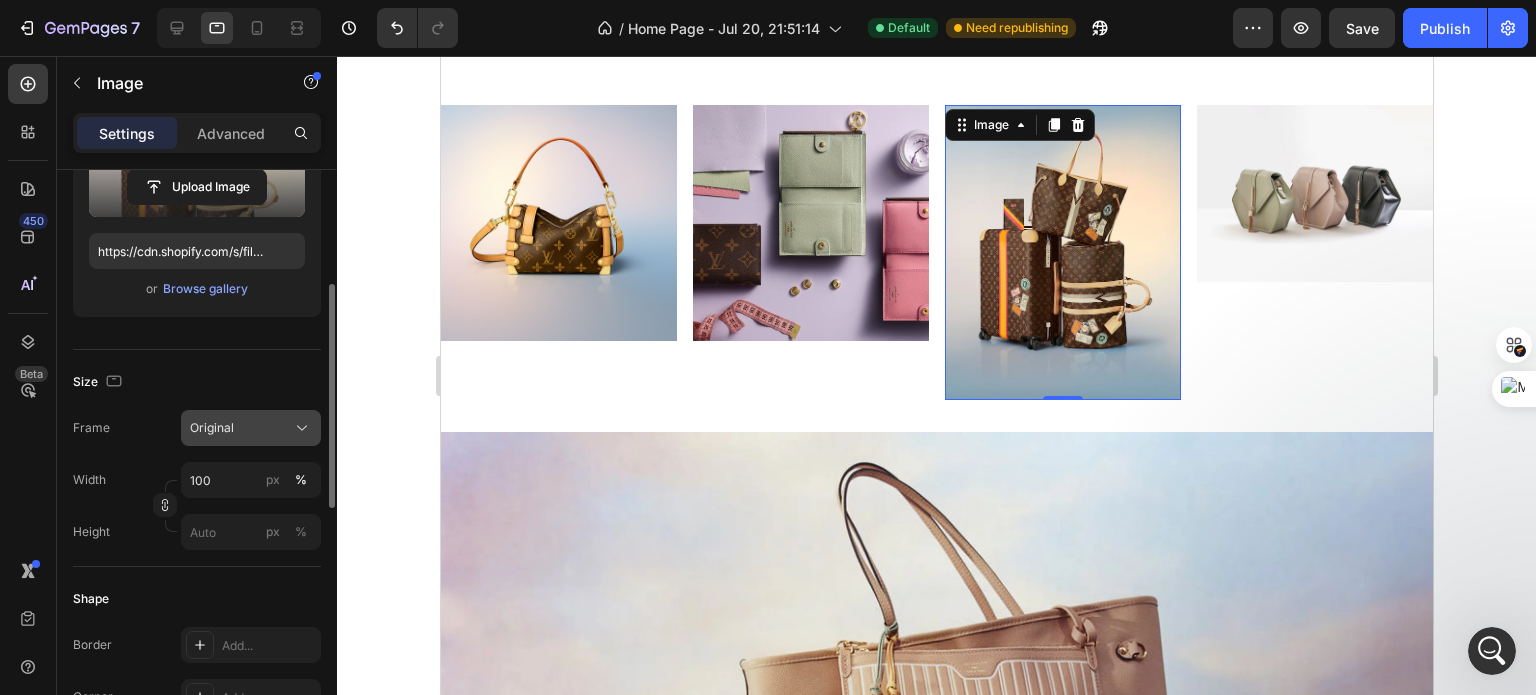 click on "Original" at bounding box center [251, 428] 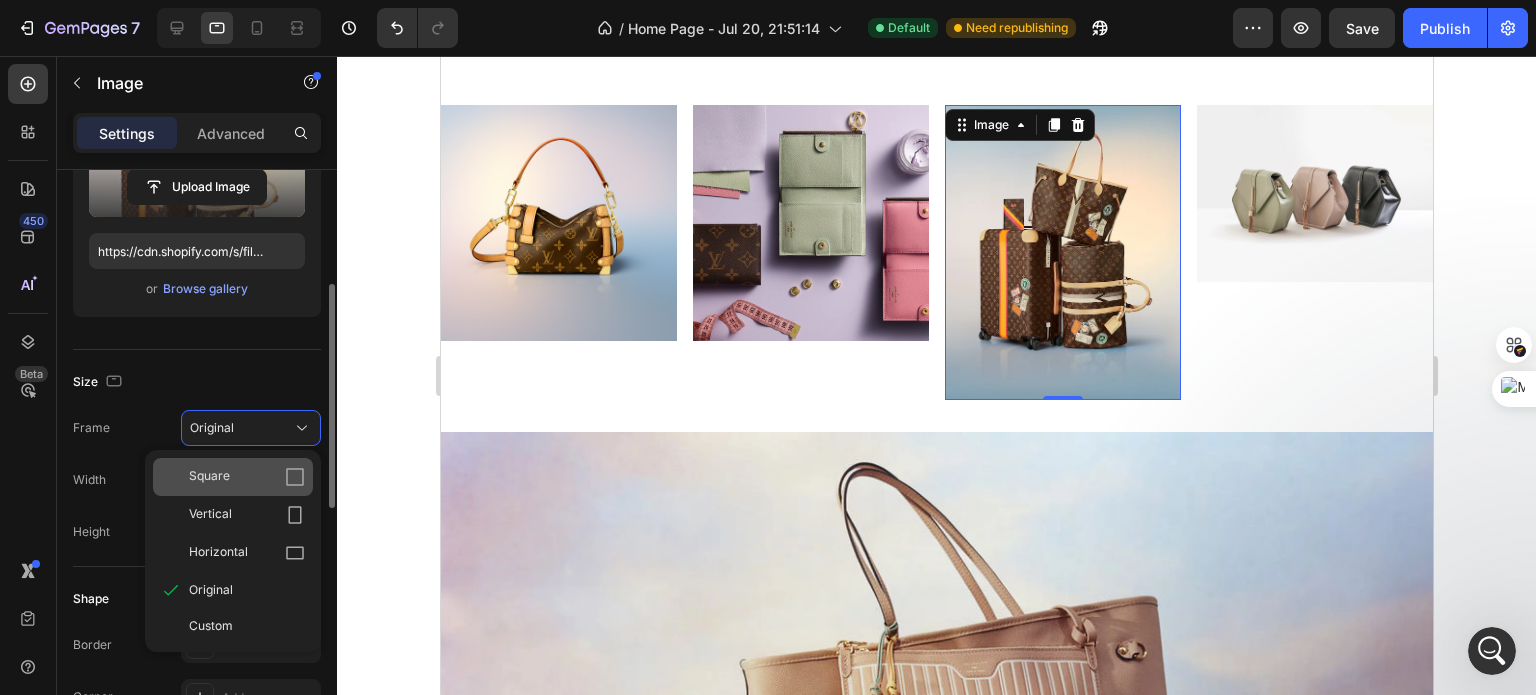 click on "Square" 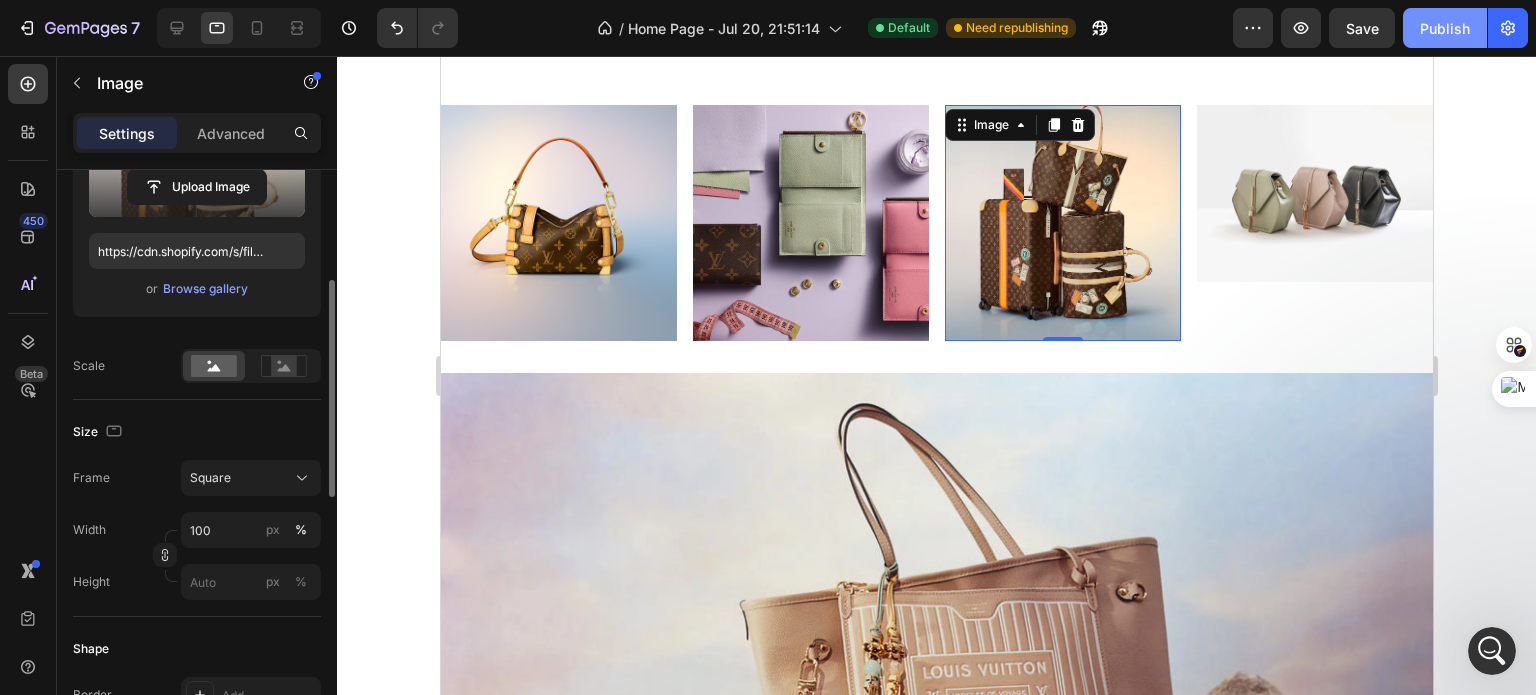 click on "Publish" 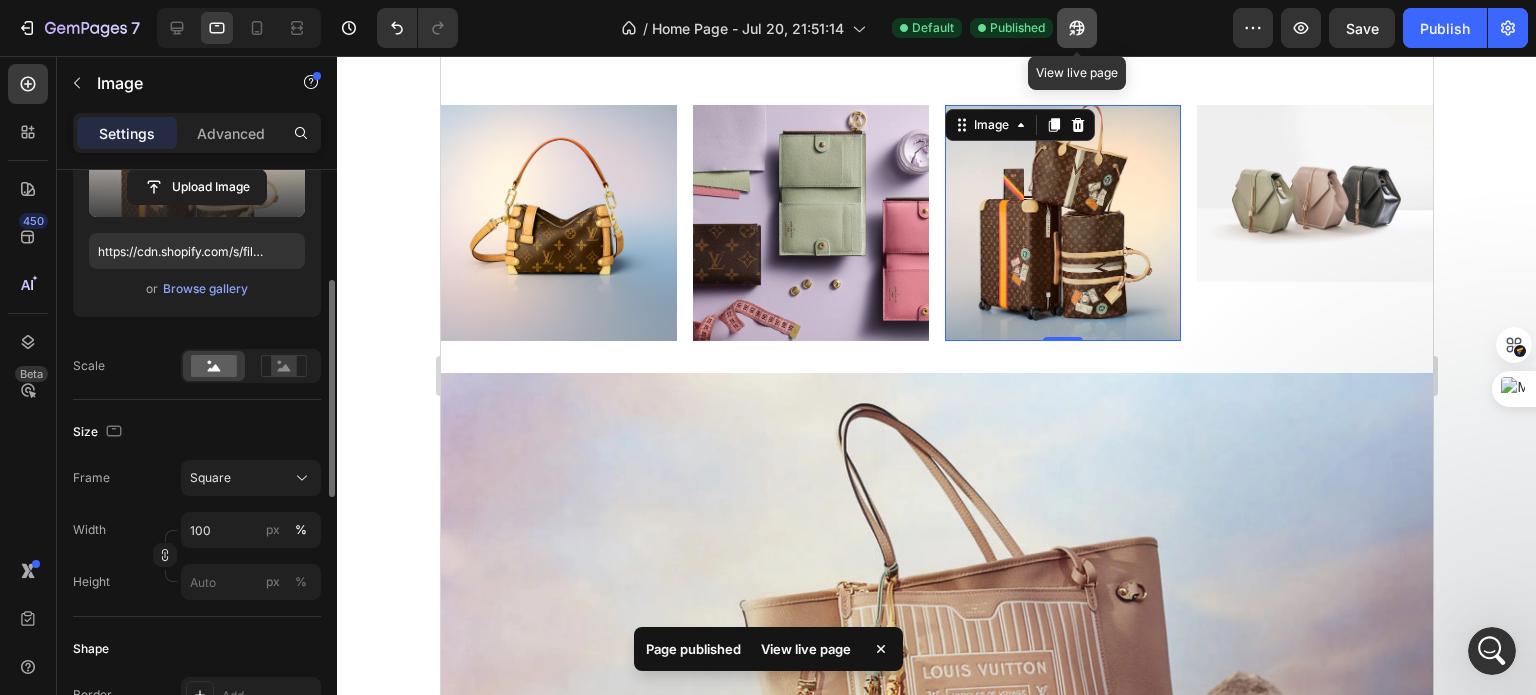 click 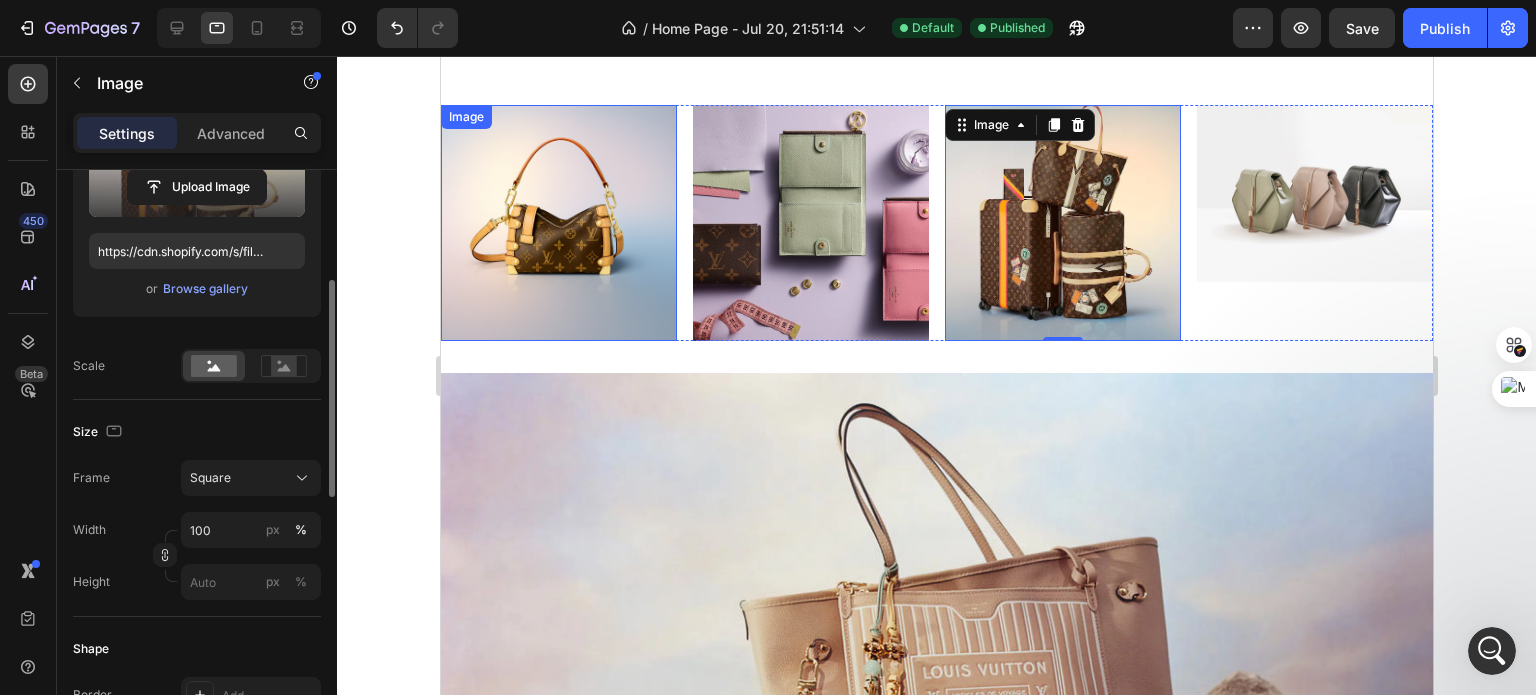 click at bounding box center [558, 223] 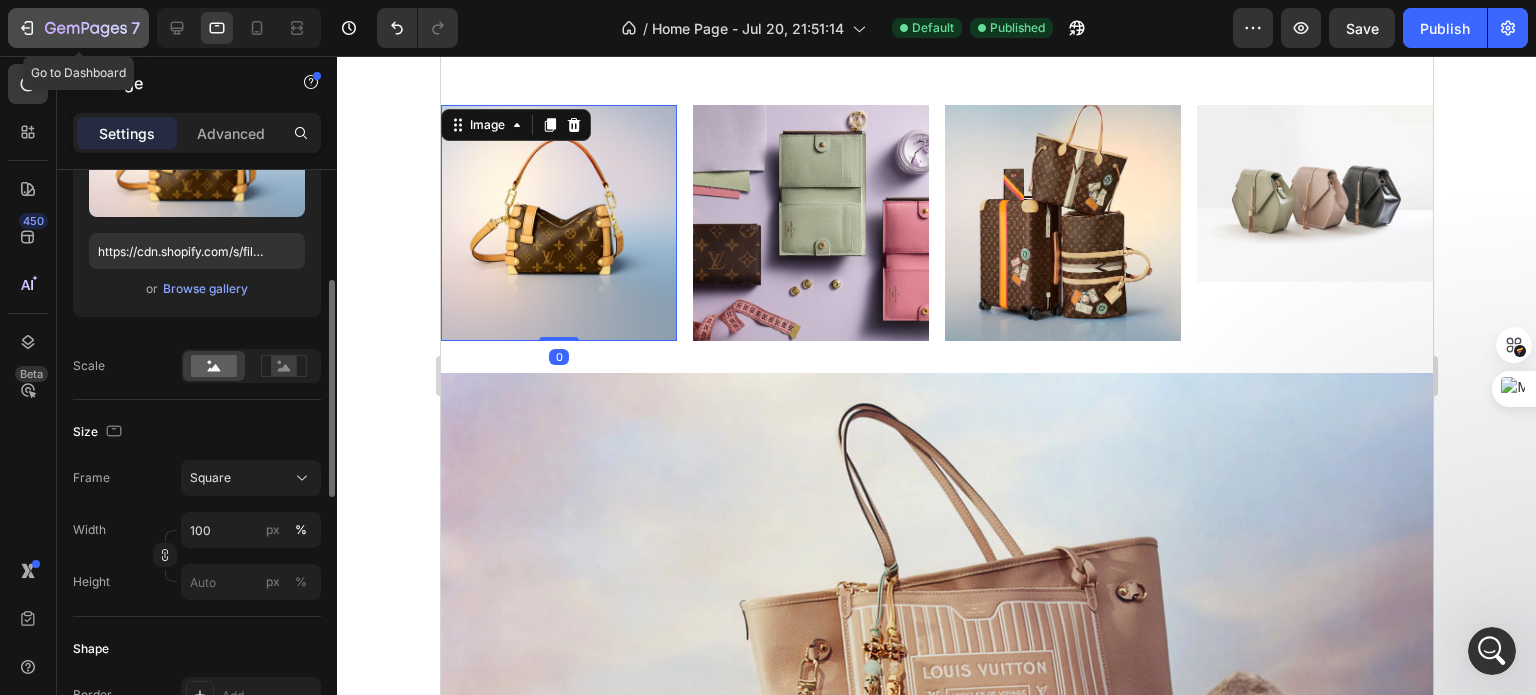 click 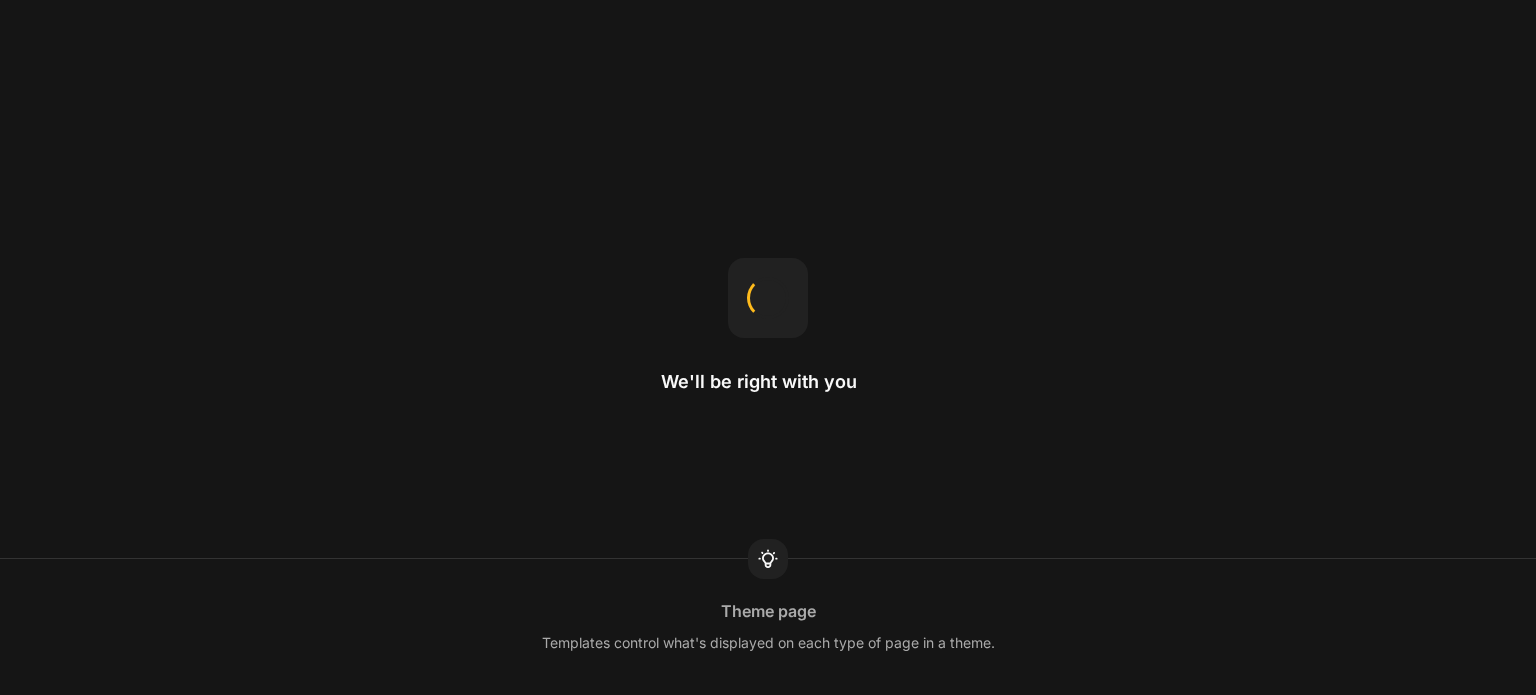 scroll, scrollTop: 0, scrollLeft: 0, axis: both 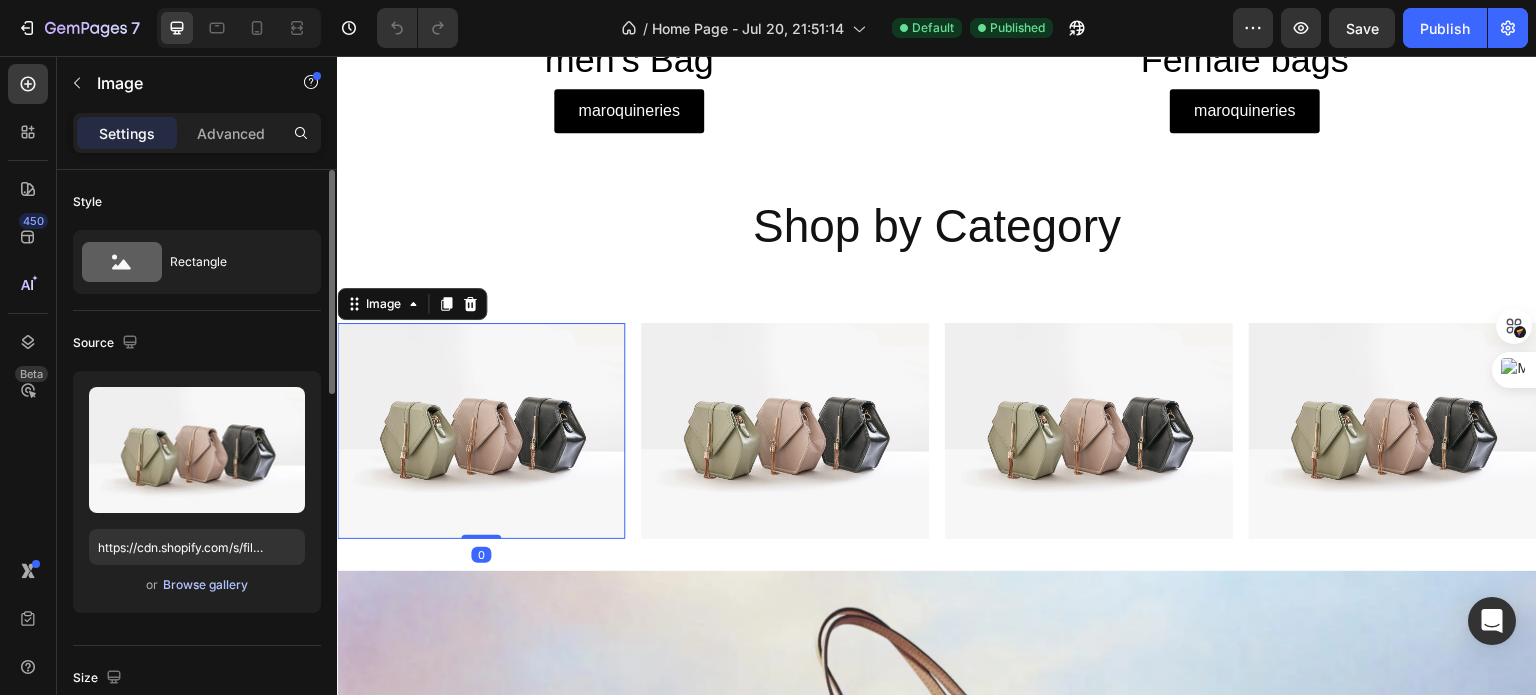 click on "Browse gallery" at bounding box center (205, 585) 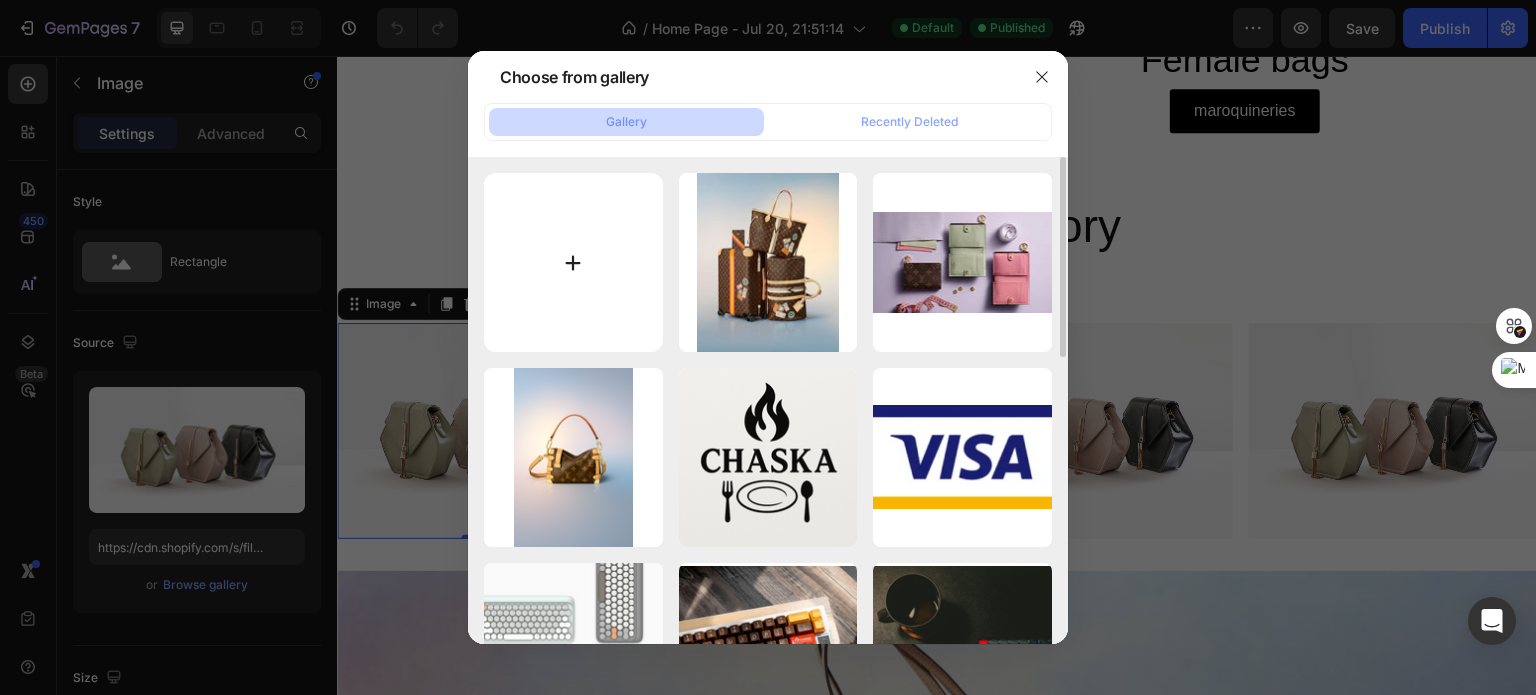 click at bounding box center (573, 262) 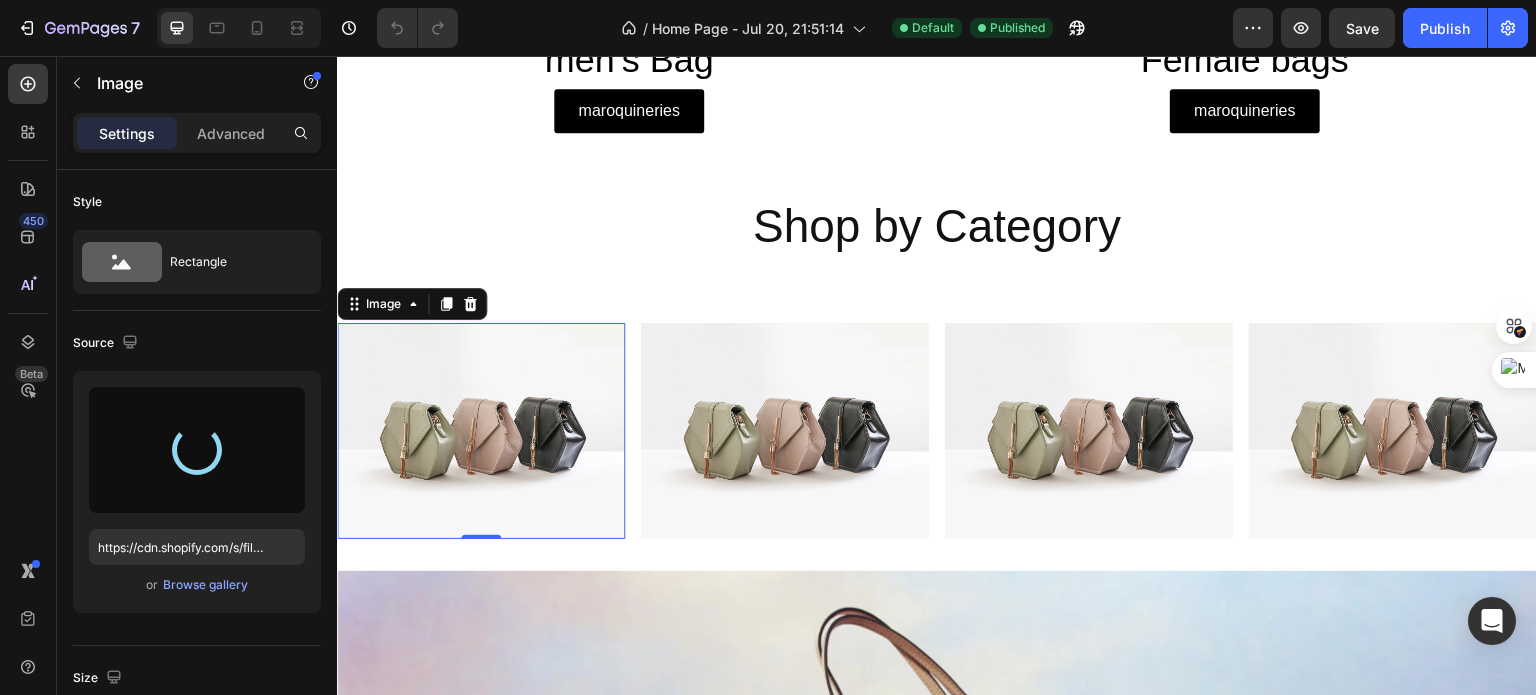type on "https://cdn.shopify.com/s/files/1/0690/2507/1258/files/gempages_576295356417966930-2633fd44-5544-431a-aa10-016ae5819bcc.jpg" 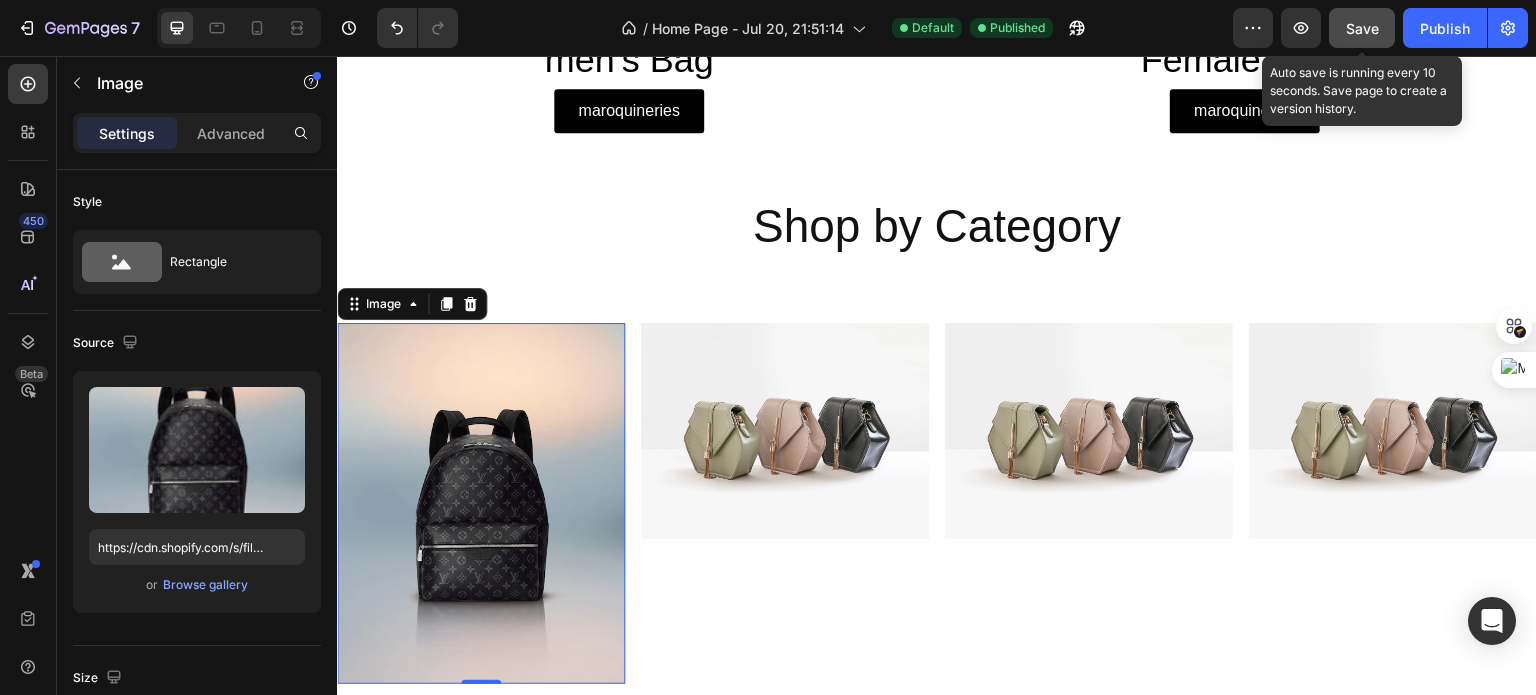 click on "Save" 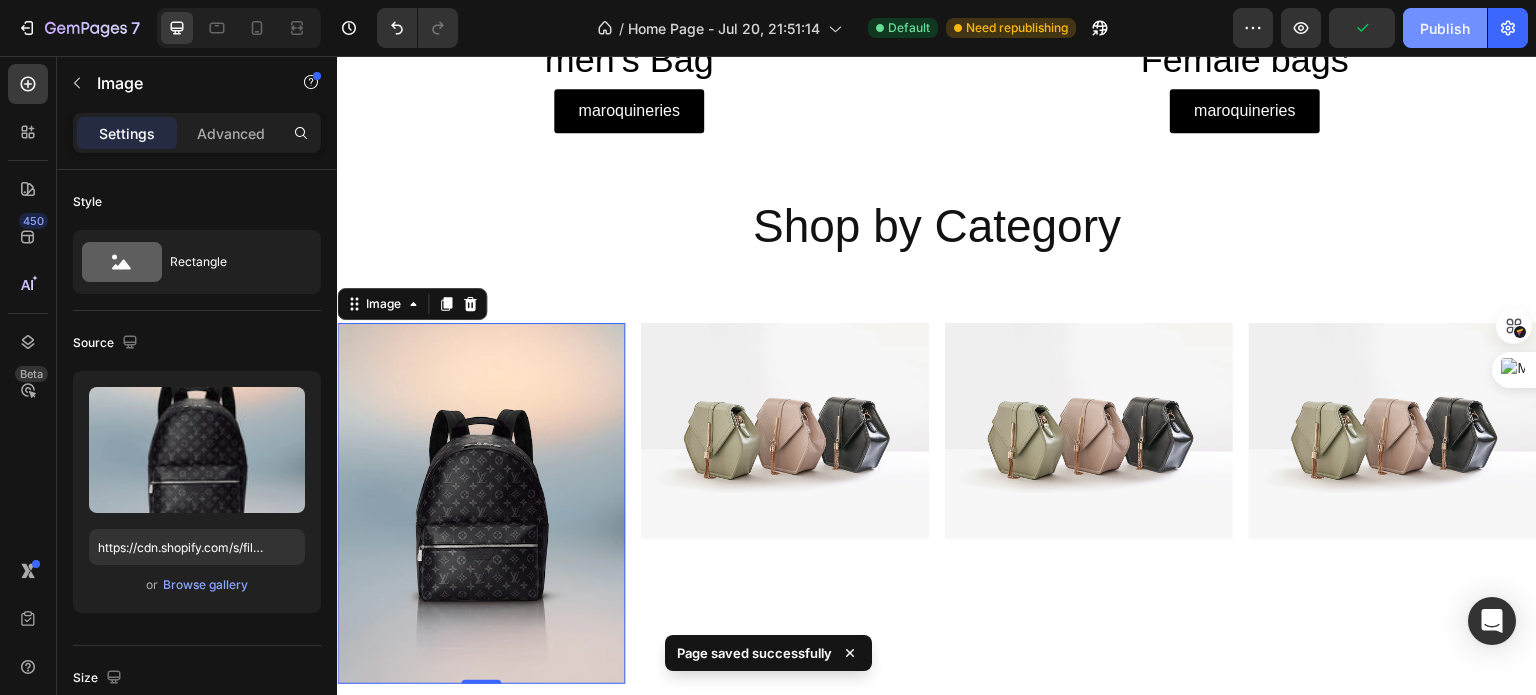 click on "Publish" 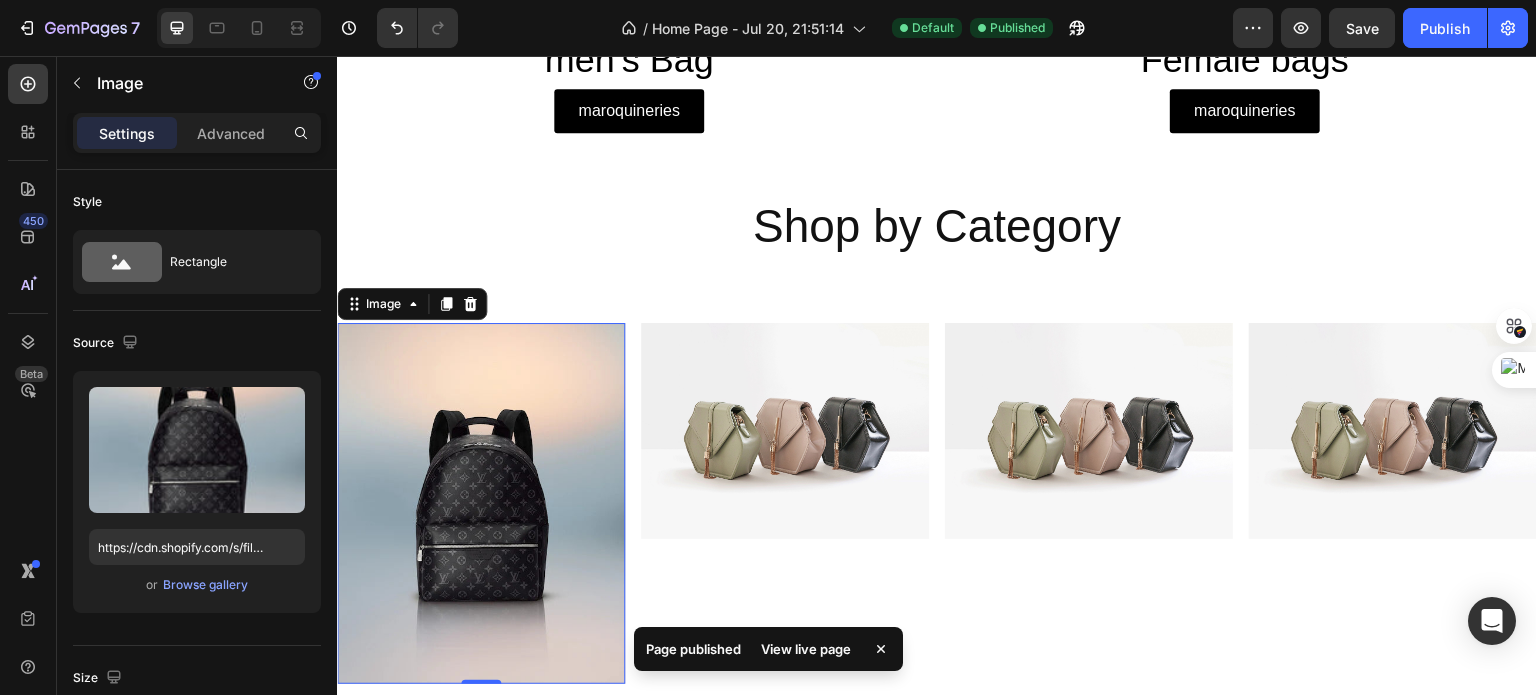 click on "View live page" at bounding box center [806, 649] 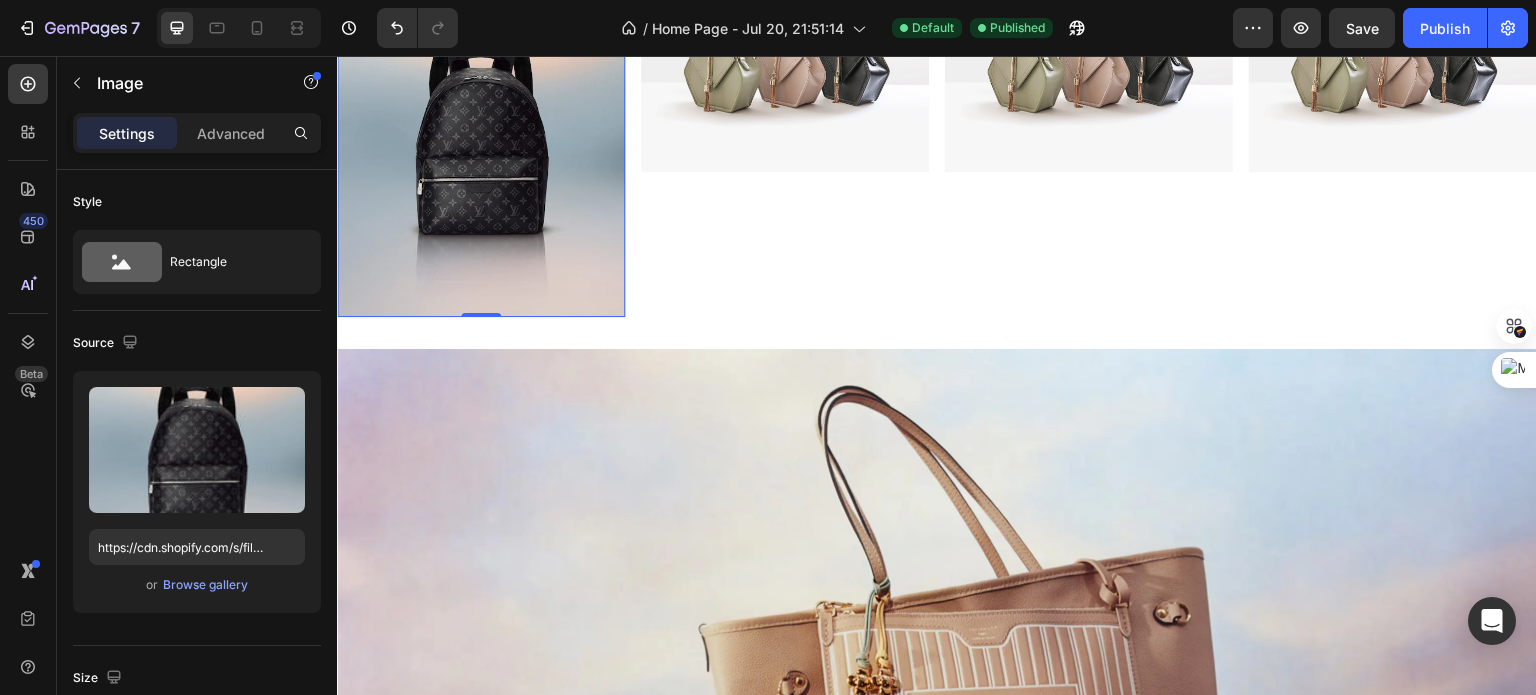 scroll, scrollTop: 1962, scrollLeft: 0, axis: vertical 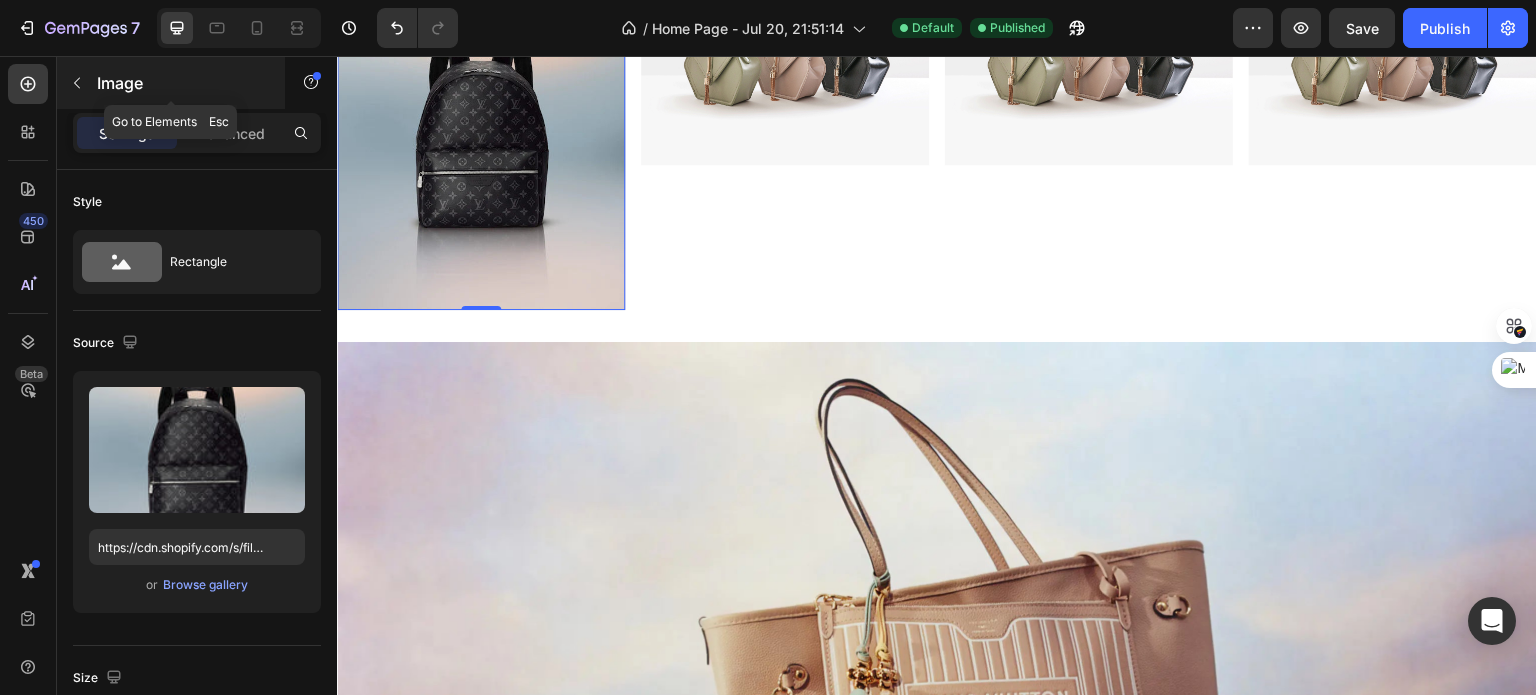 click 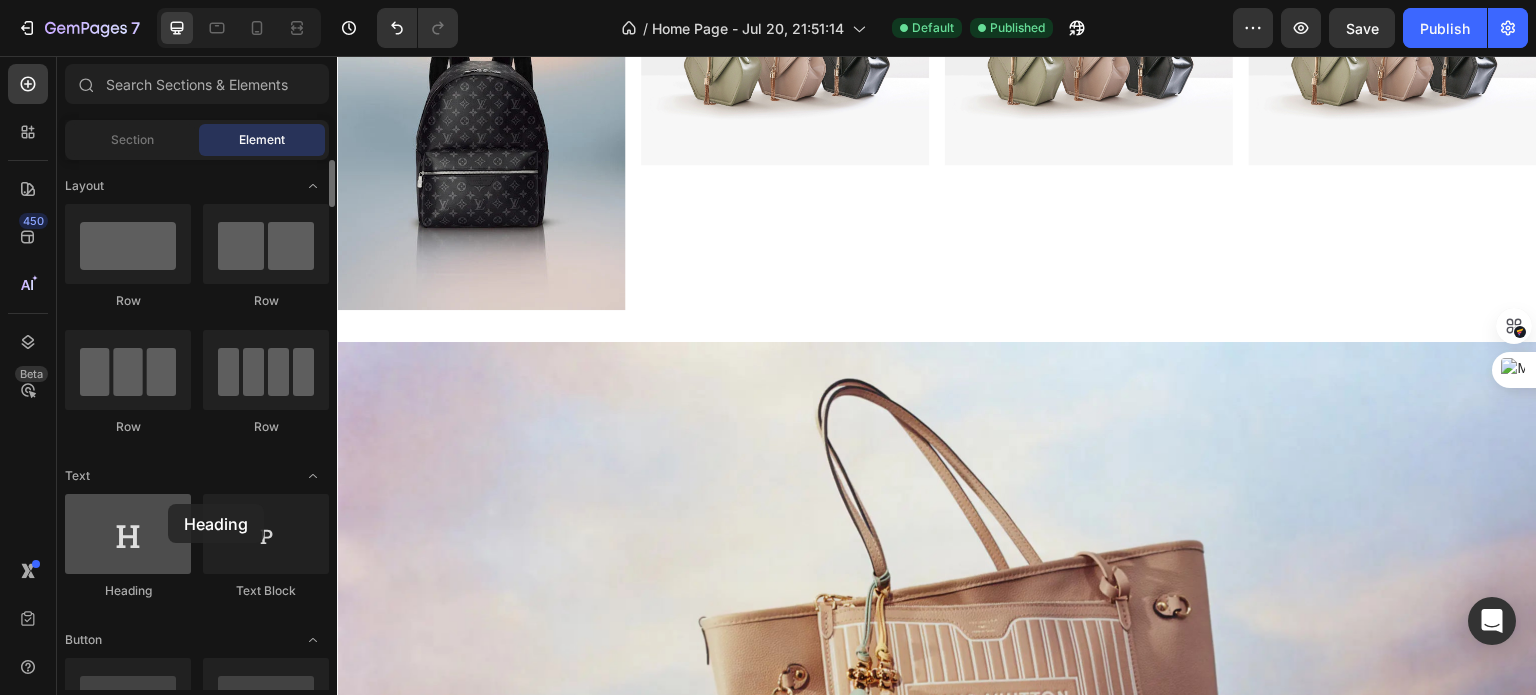 drag, startPoint x: 174, startPoint y: 513, endPoint x: 168, endPoint y: 504, distance: 10.816654 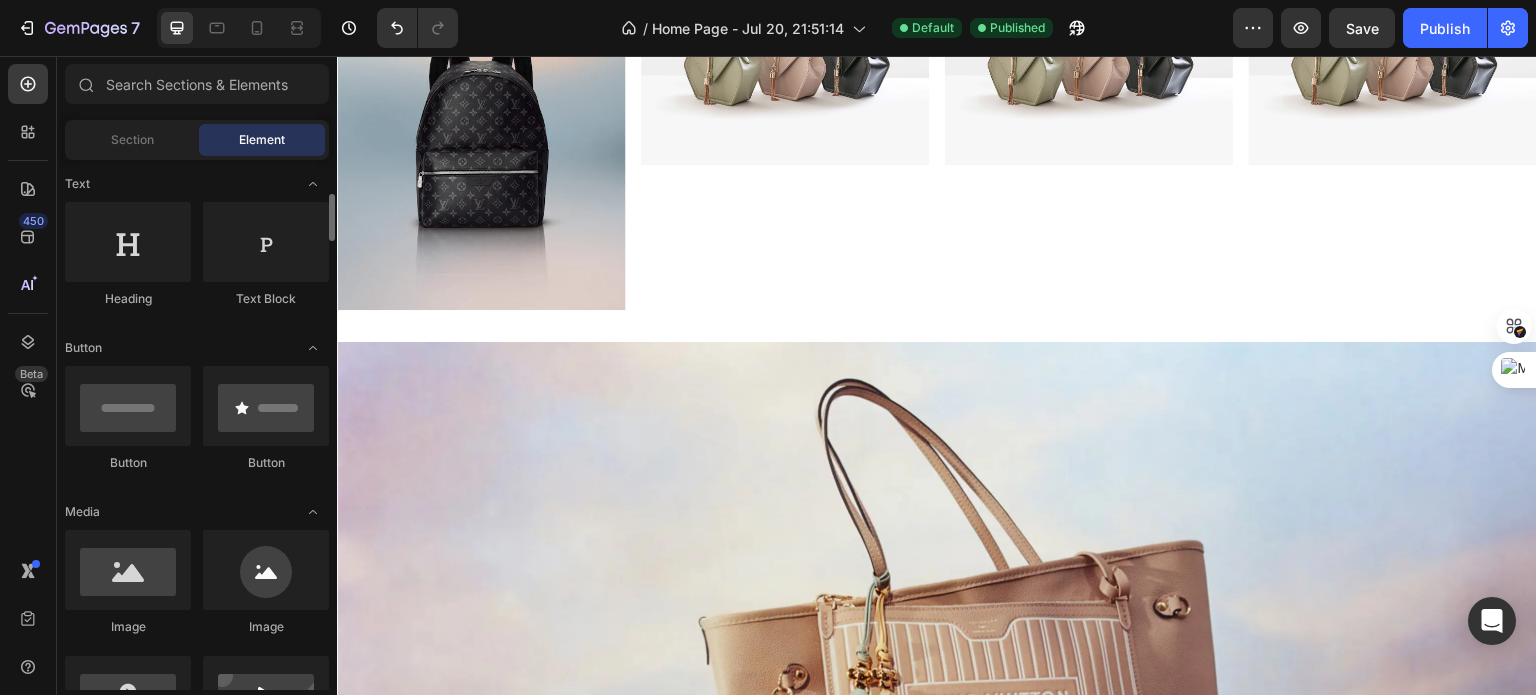 scroll, scrollTop: 304, scrollLeft: 0, axis: vertical 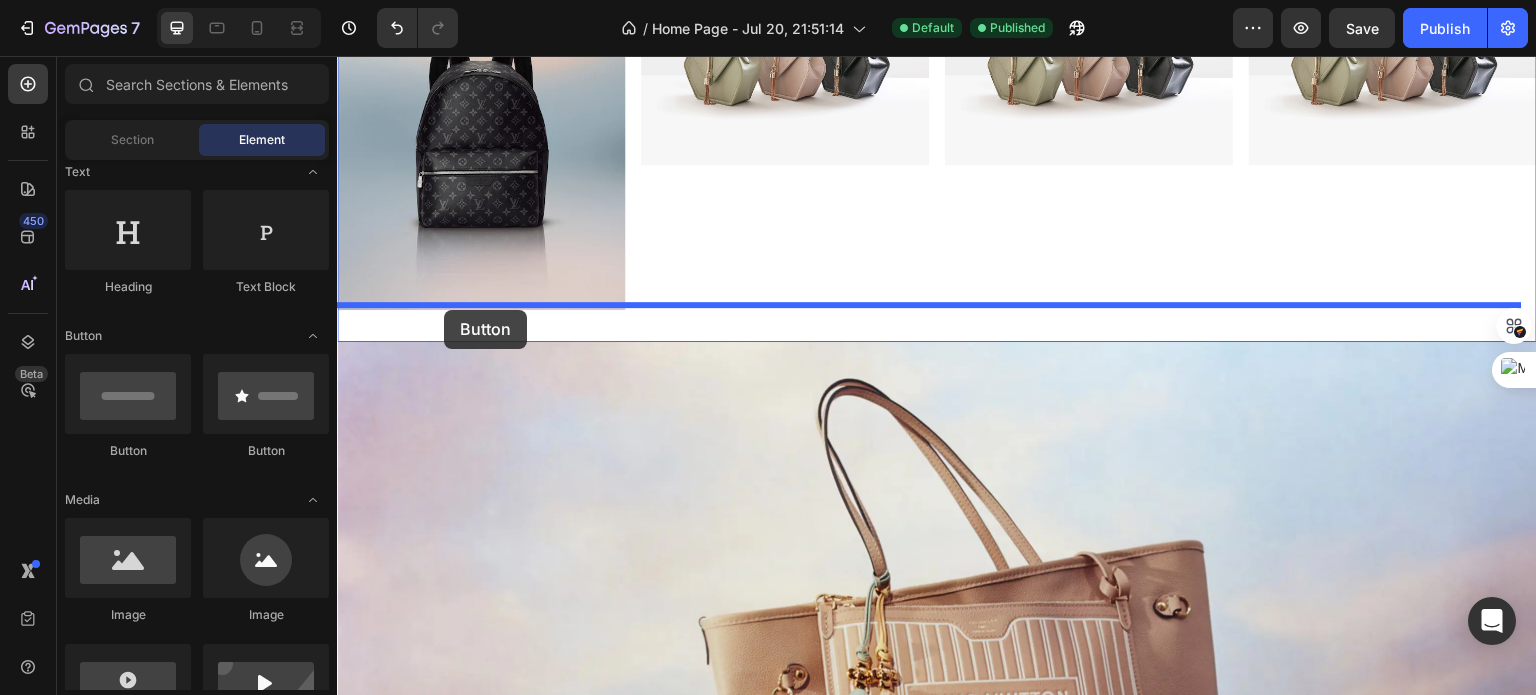 drag, startPoint x: 481, startPoint y: 459, endPoint x: 439, endPoint y: 308, distance: 156.73225 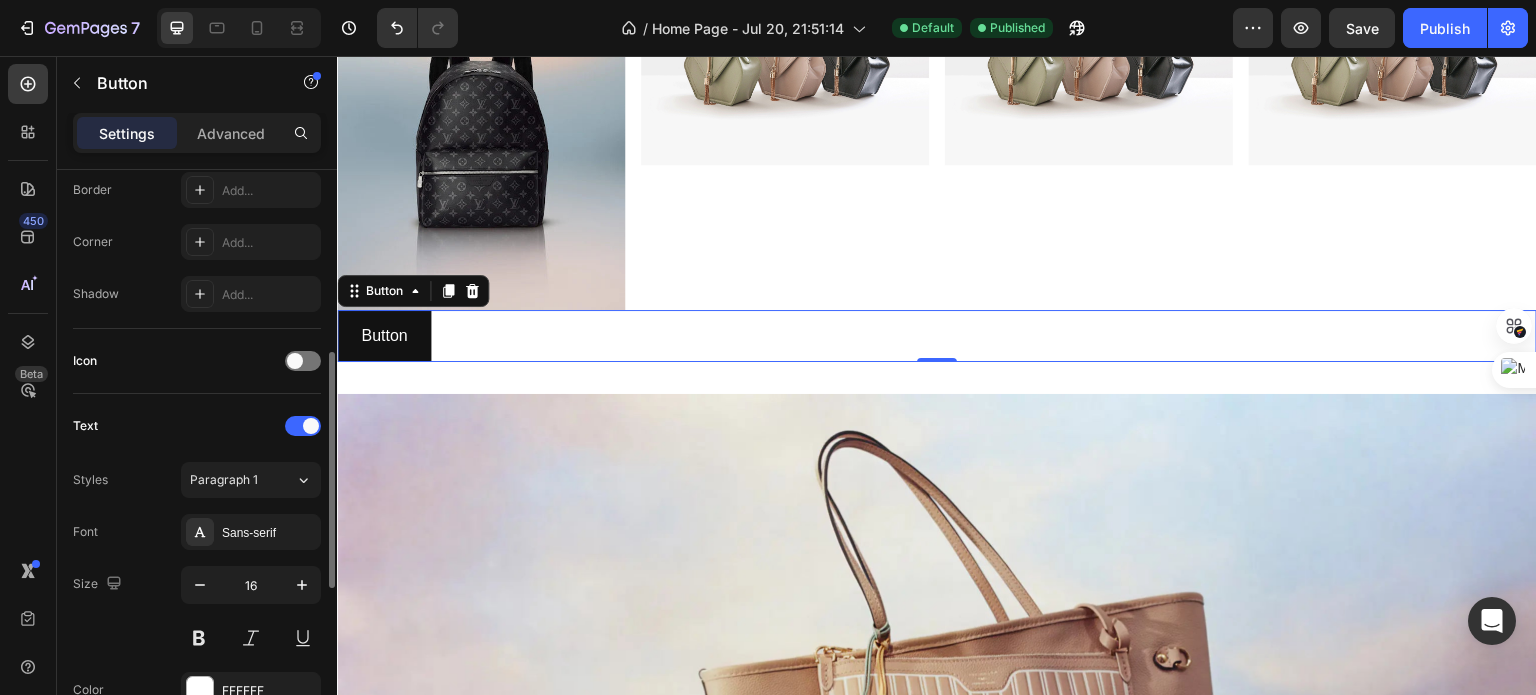 scroll, scrollTop: 445, scrollLeft: 0, axis: vertical 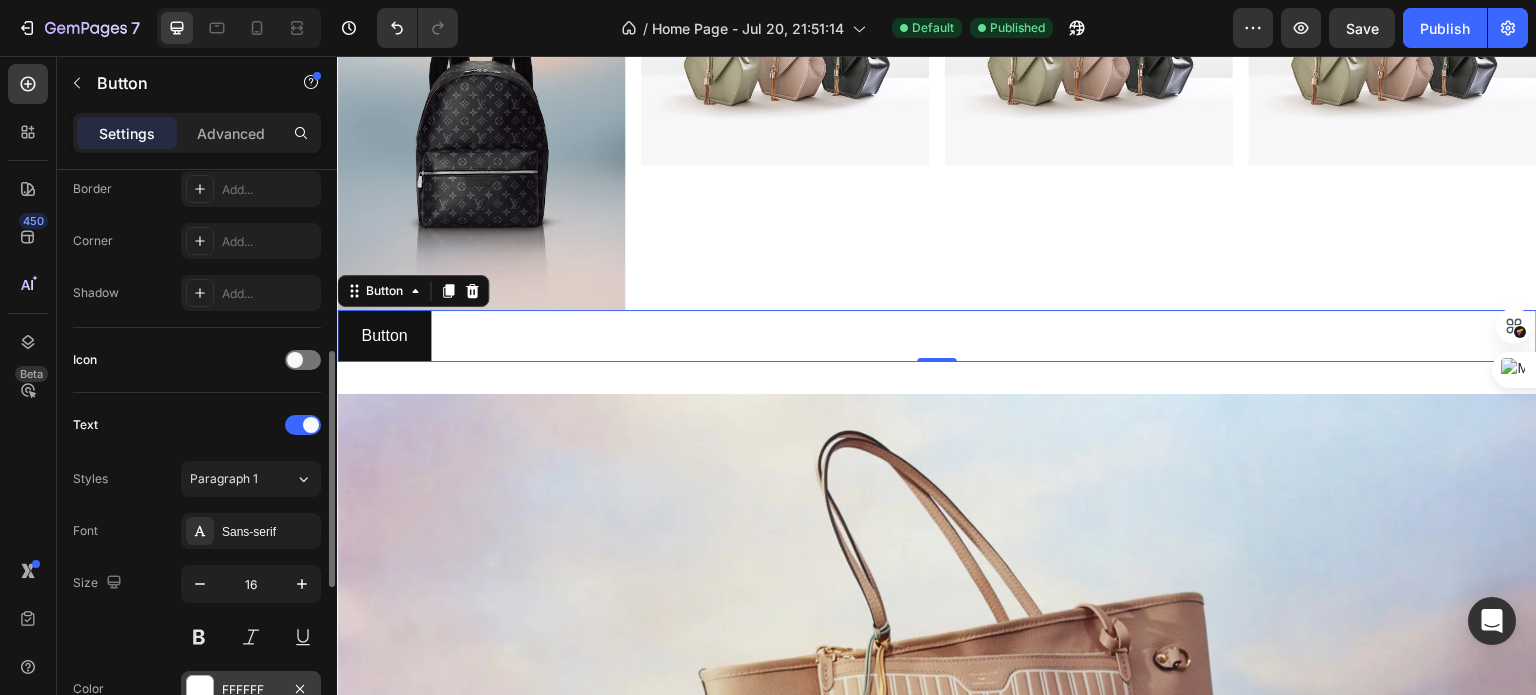 click on "FFFFFF" at bounding box center [251, 689] 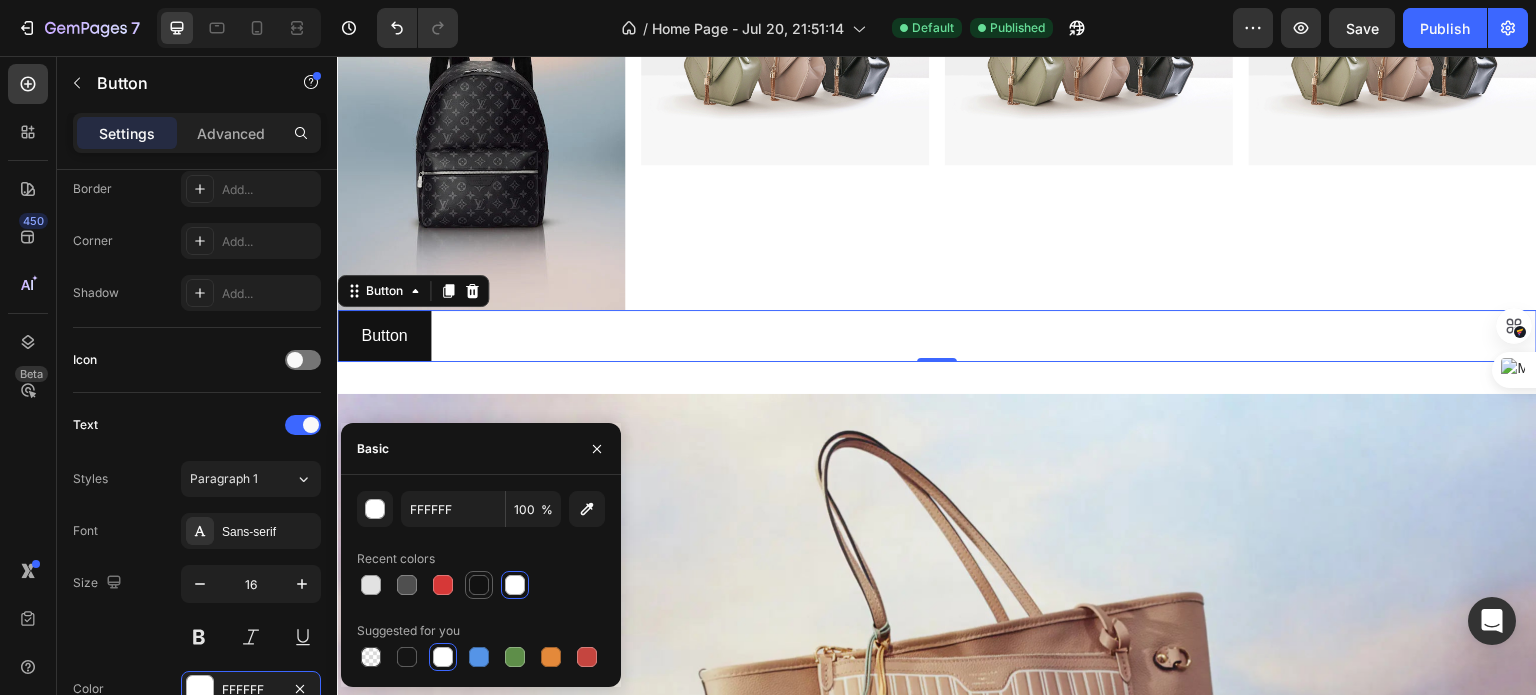 click at bounding box center (479, 585) 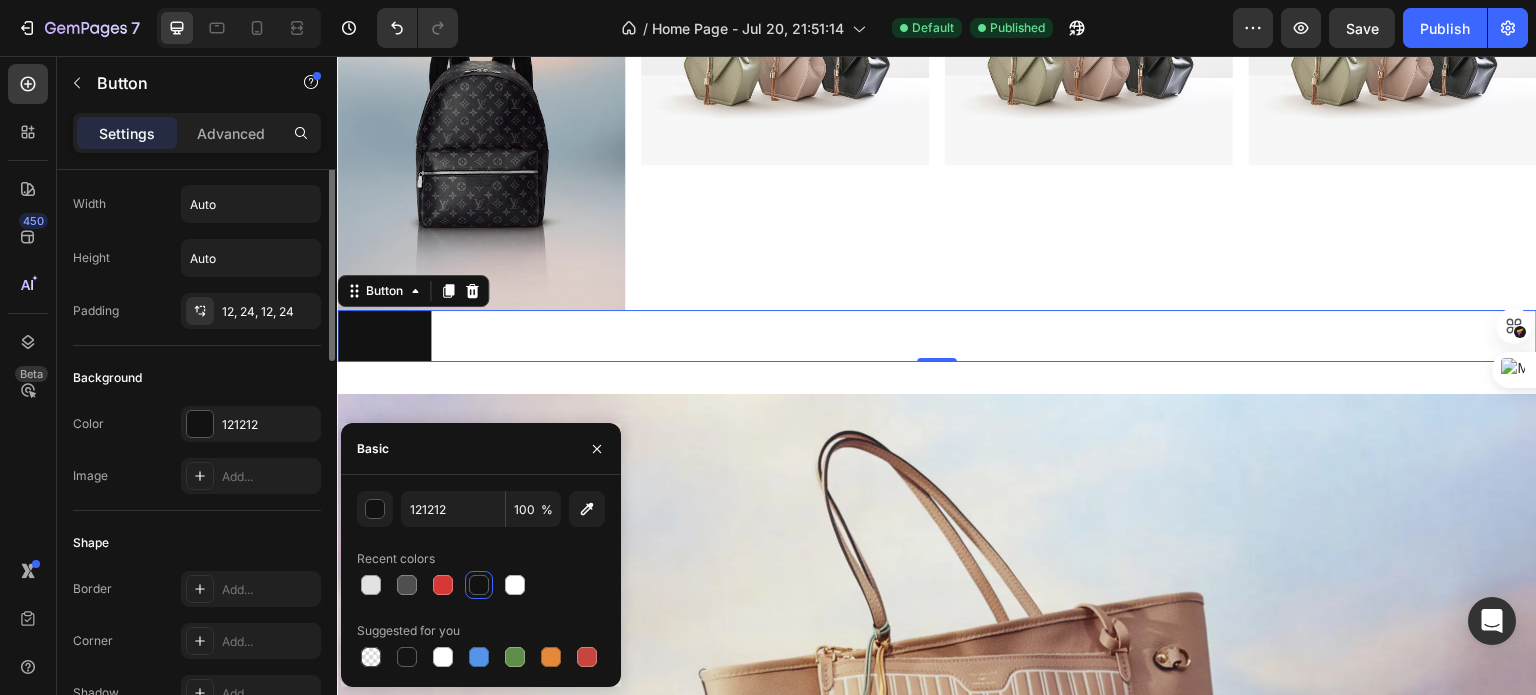 scroll, scrollTop: 0, scrollLeft: 0, axis: both 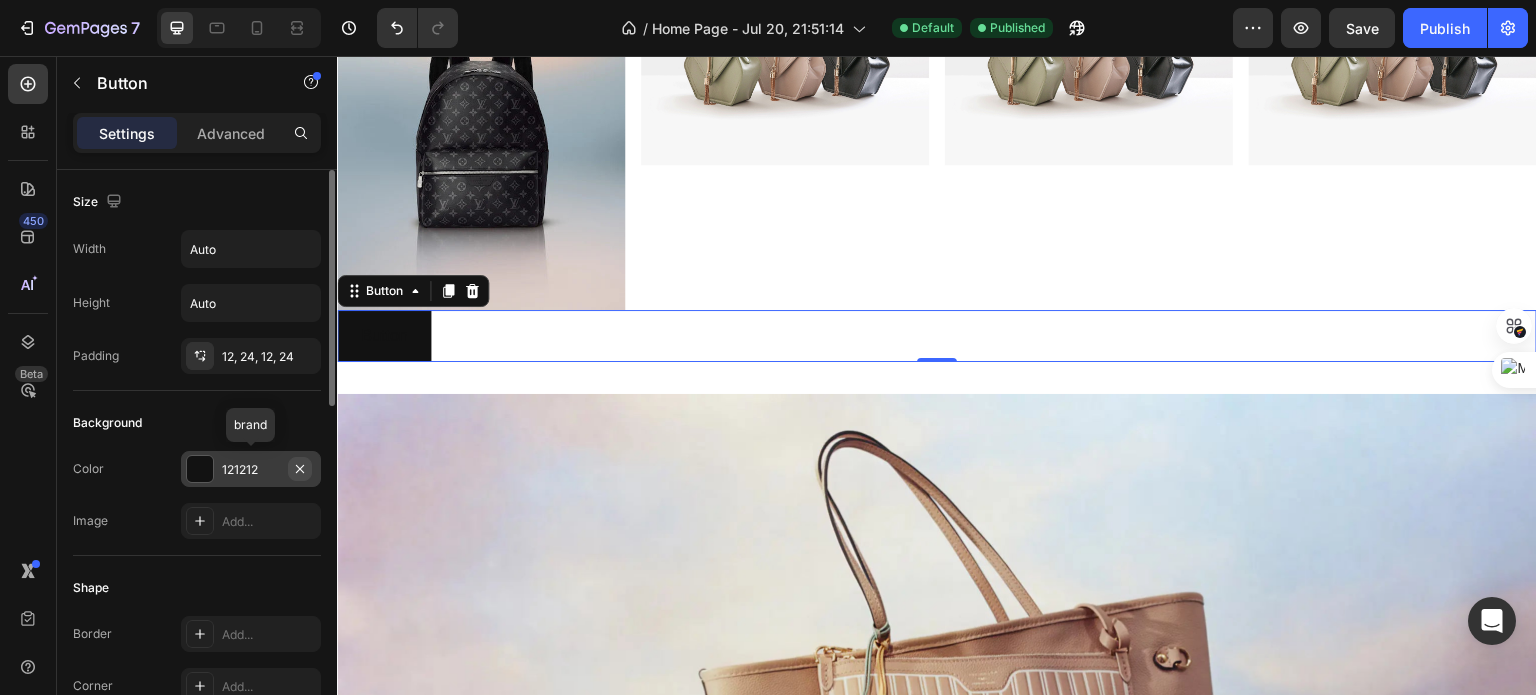 click 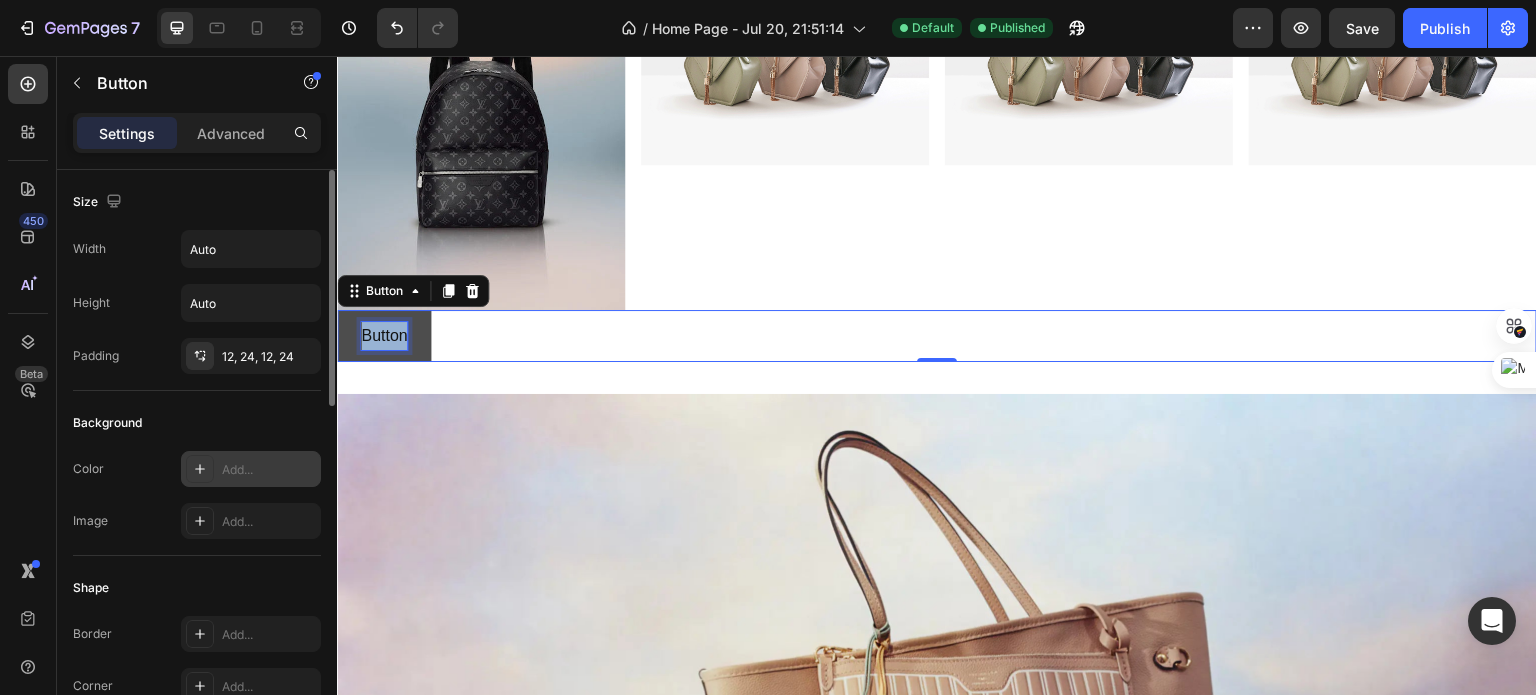 click on "Button" at bounding box center [384, 336] 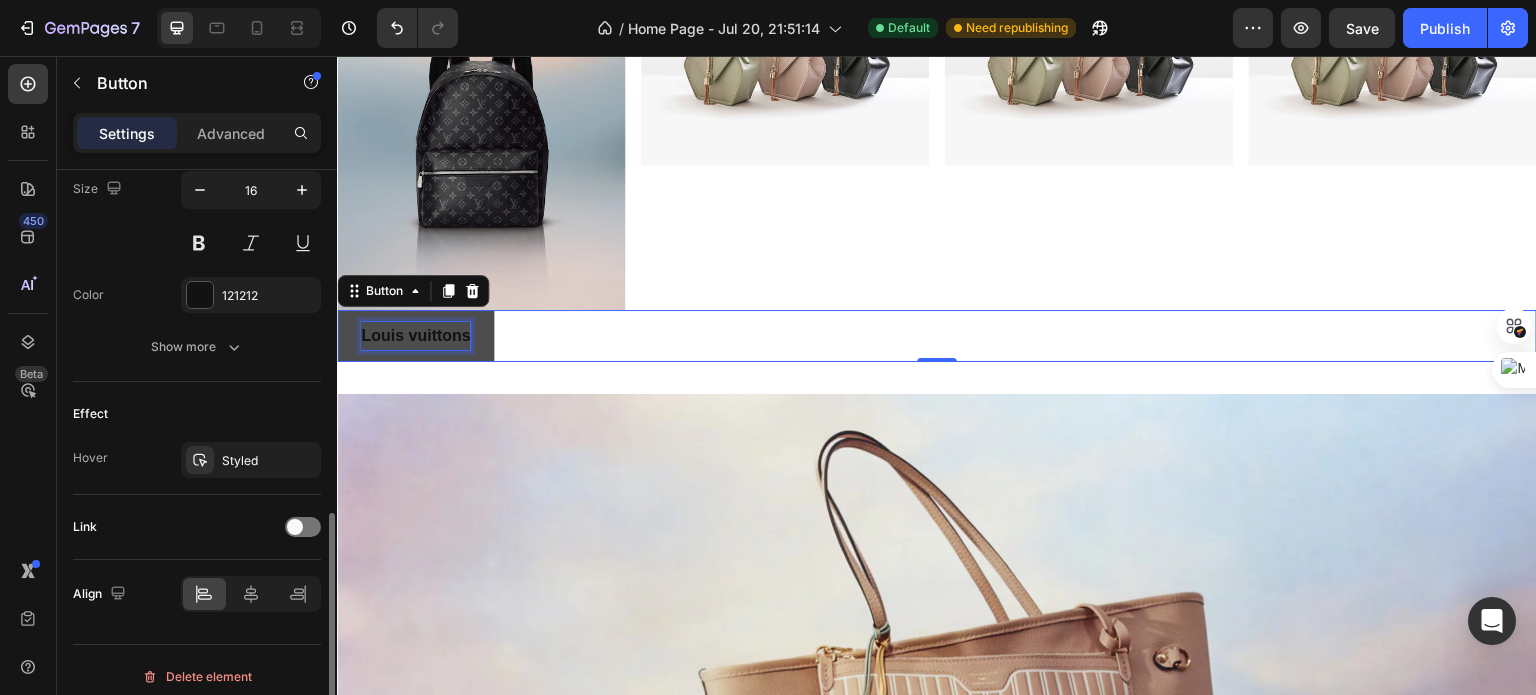 scroll, scrollTop: 840, scrollLeft: 0, axis: vertical 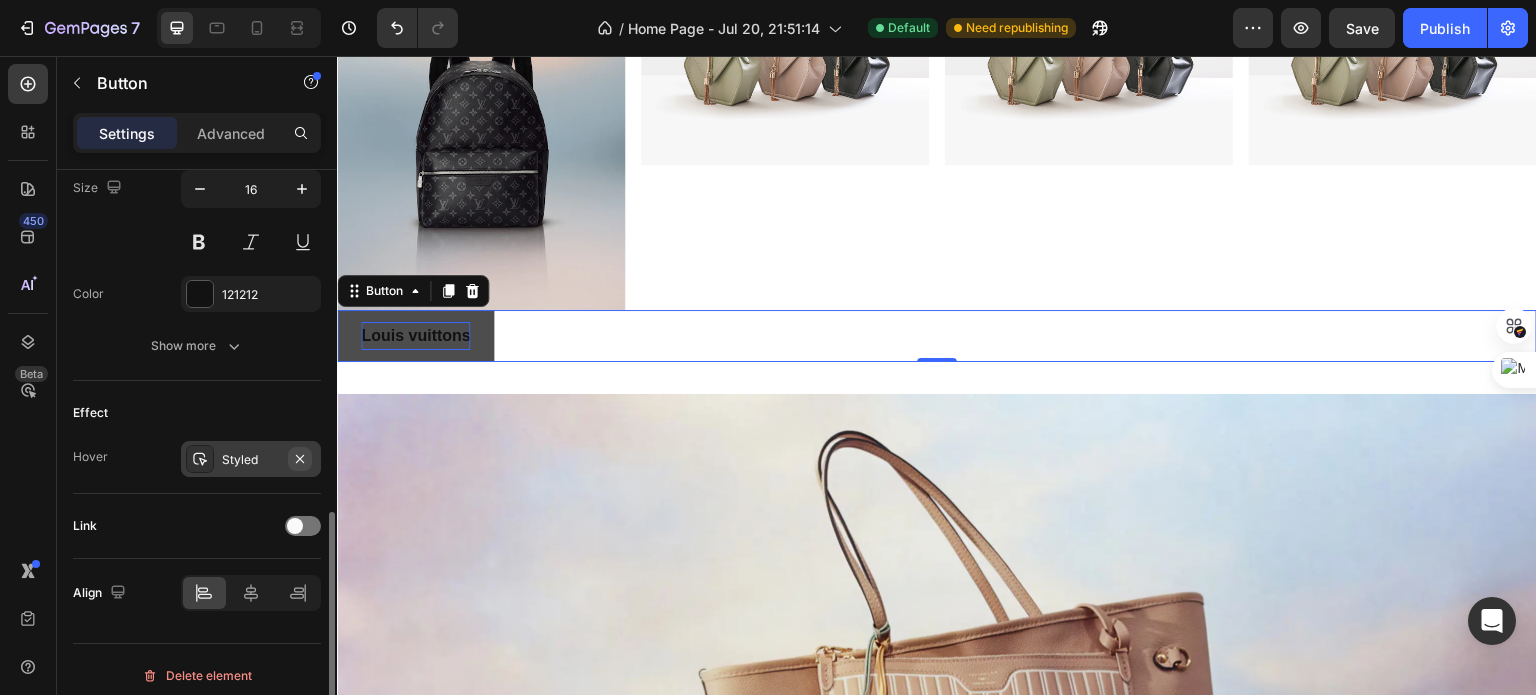 click 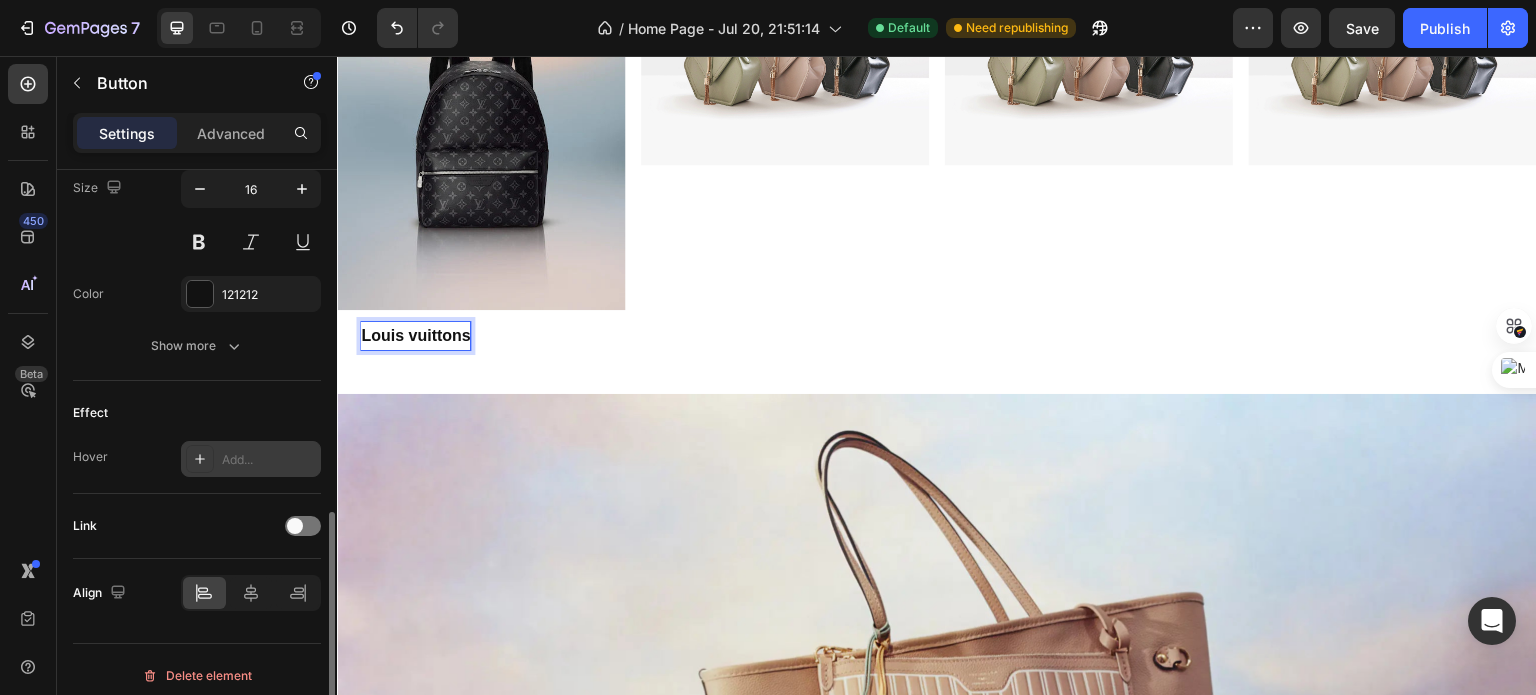 click on "Louis vuittons" at bounding box center [415, 335] 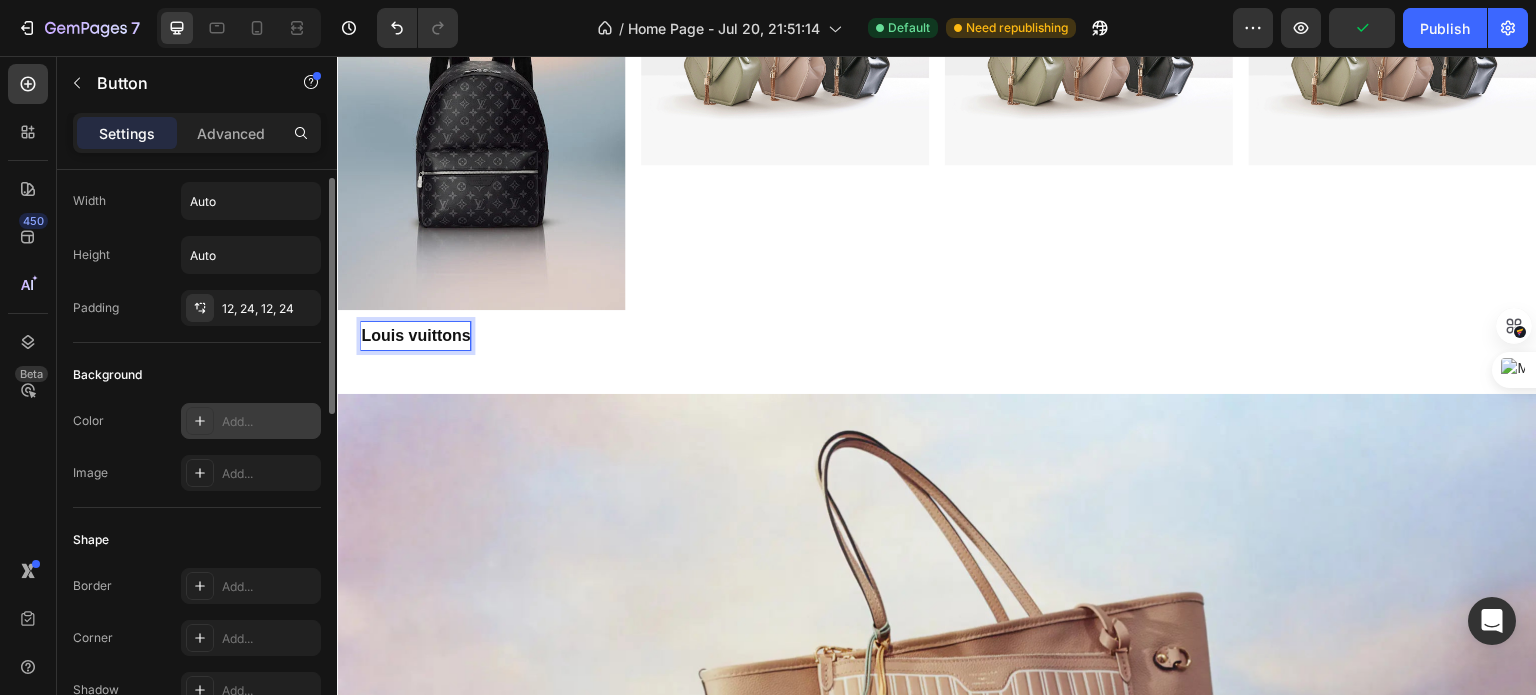 scroll, scrollTop: 0, scrollLeft: 0, axis: both 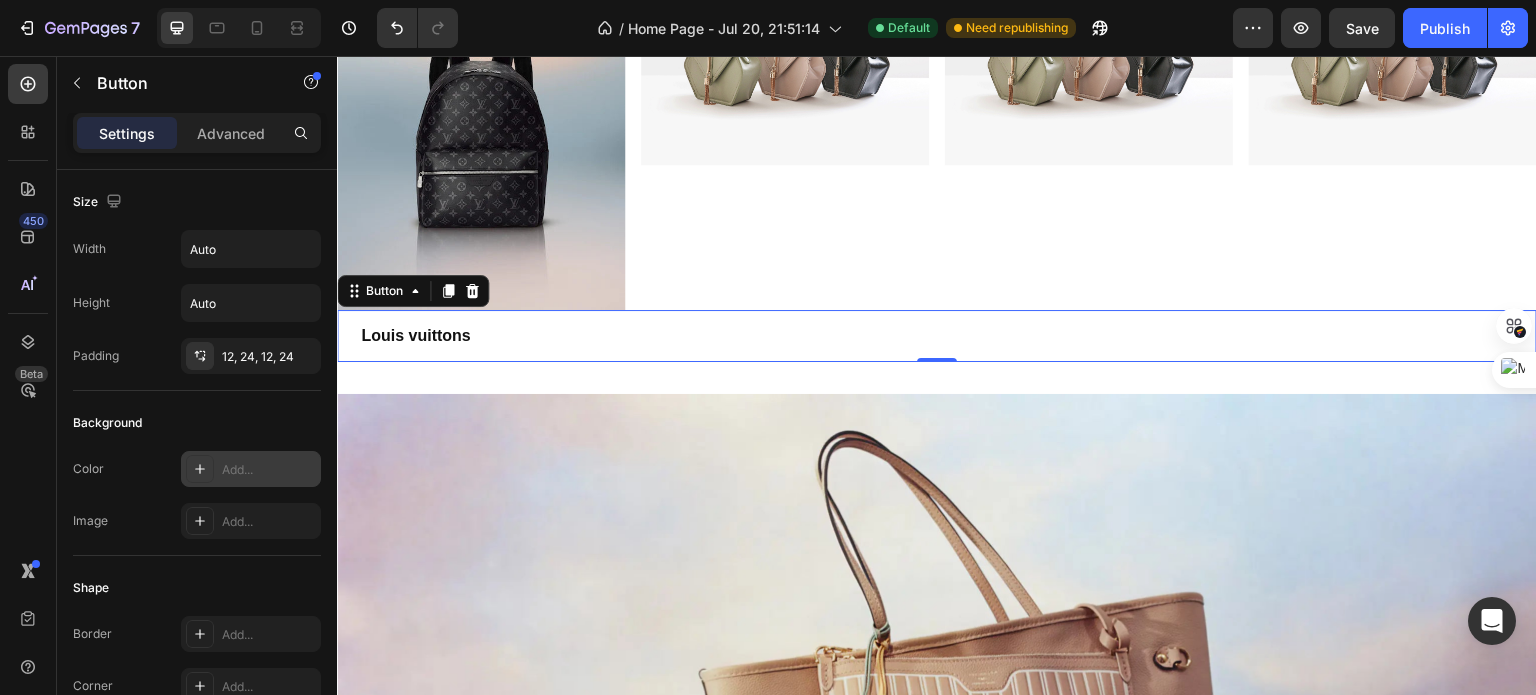 click on "Louis vuittons" at bounding box center (415, 336) 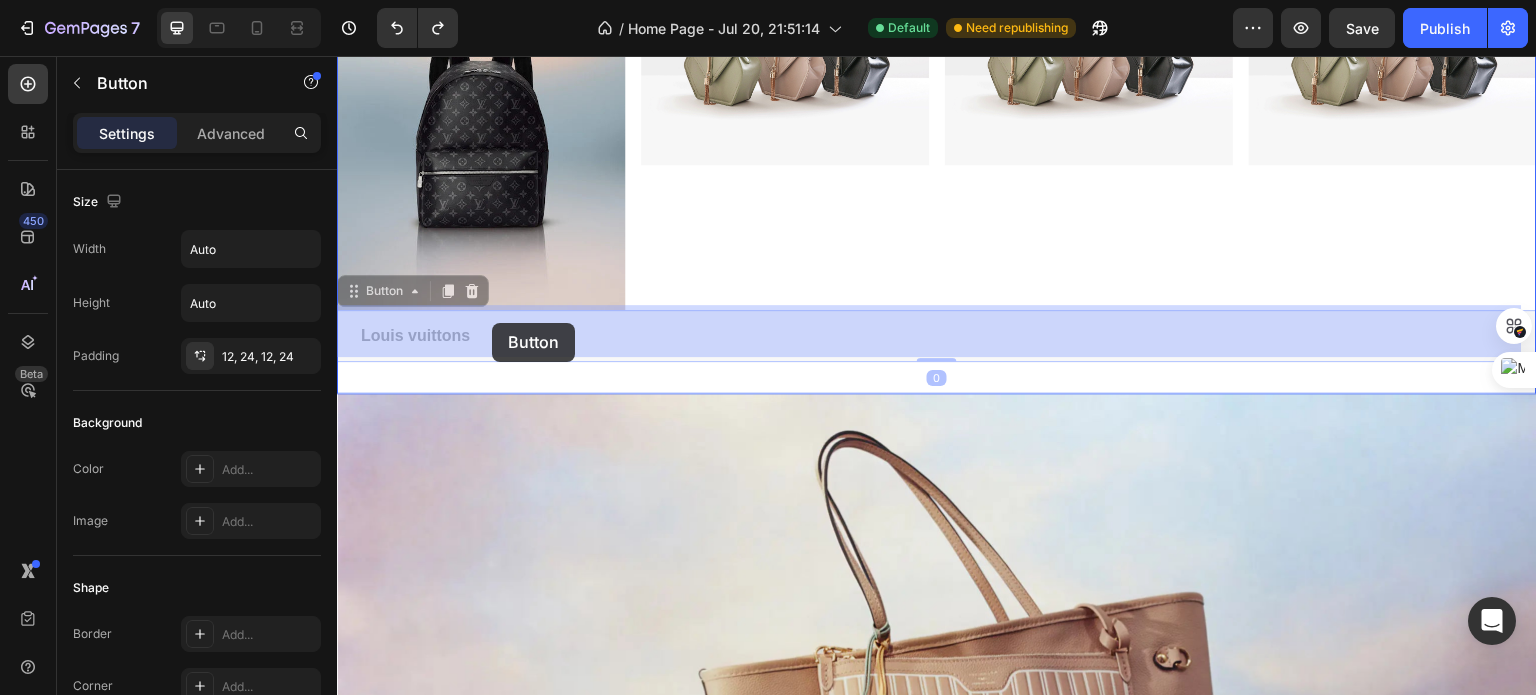 drag, startPoint x: 448, startPoint y: 332, endPoint x: 492, endPoint y: 323, distance: 44.911022 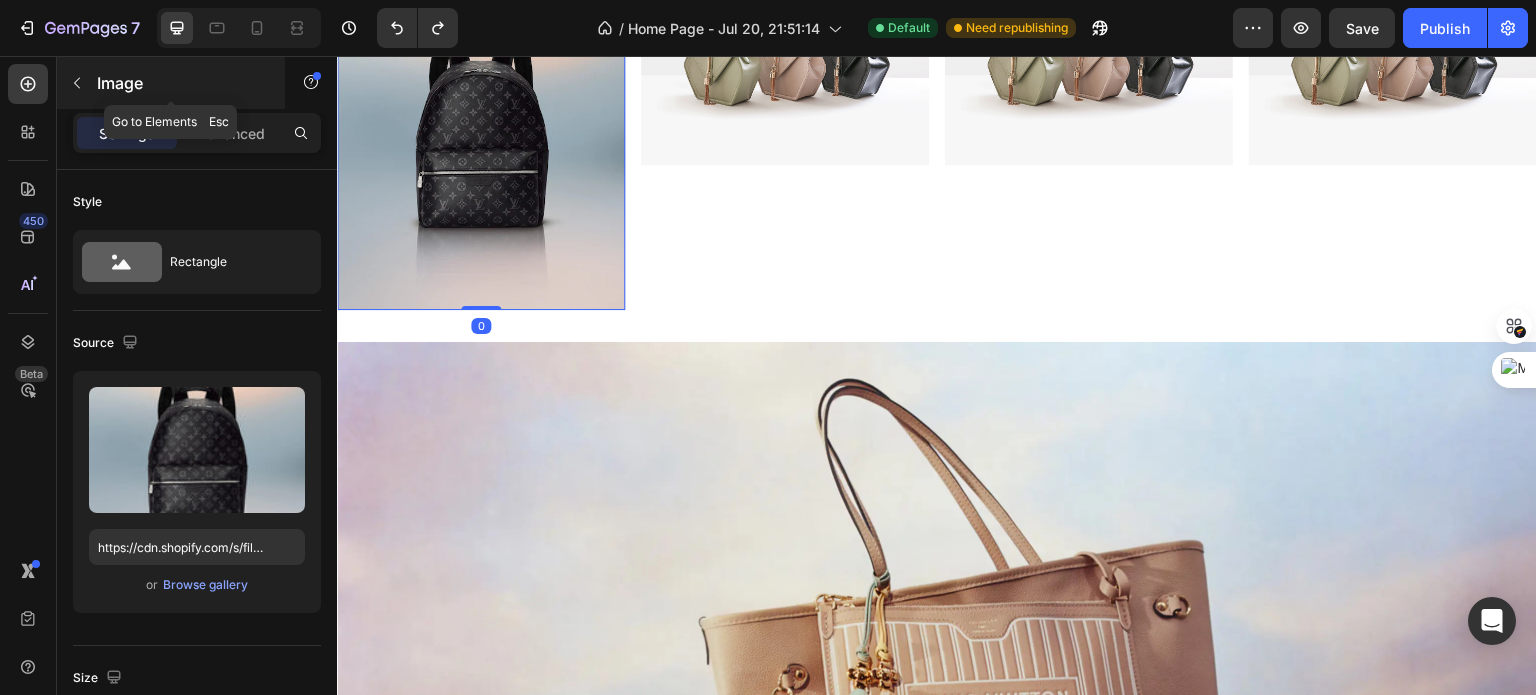 click at bounding box center [77, 83] 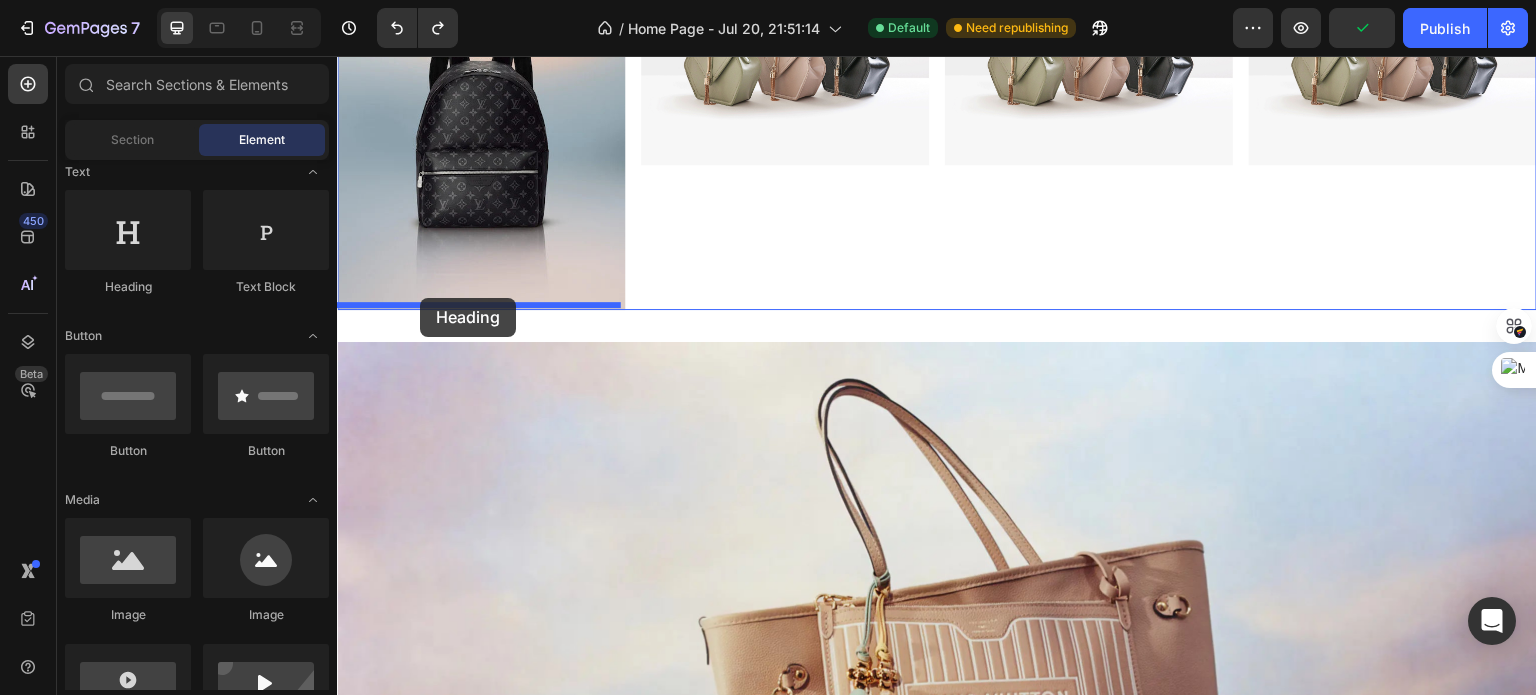 drag, startPoint x: 513, startPoint y: 311, endPoint x: 420, endPoint y: 298, distance: 93.904205 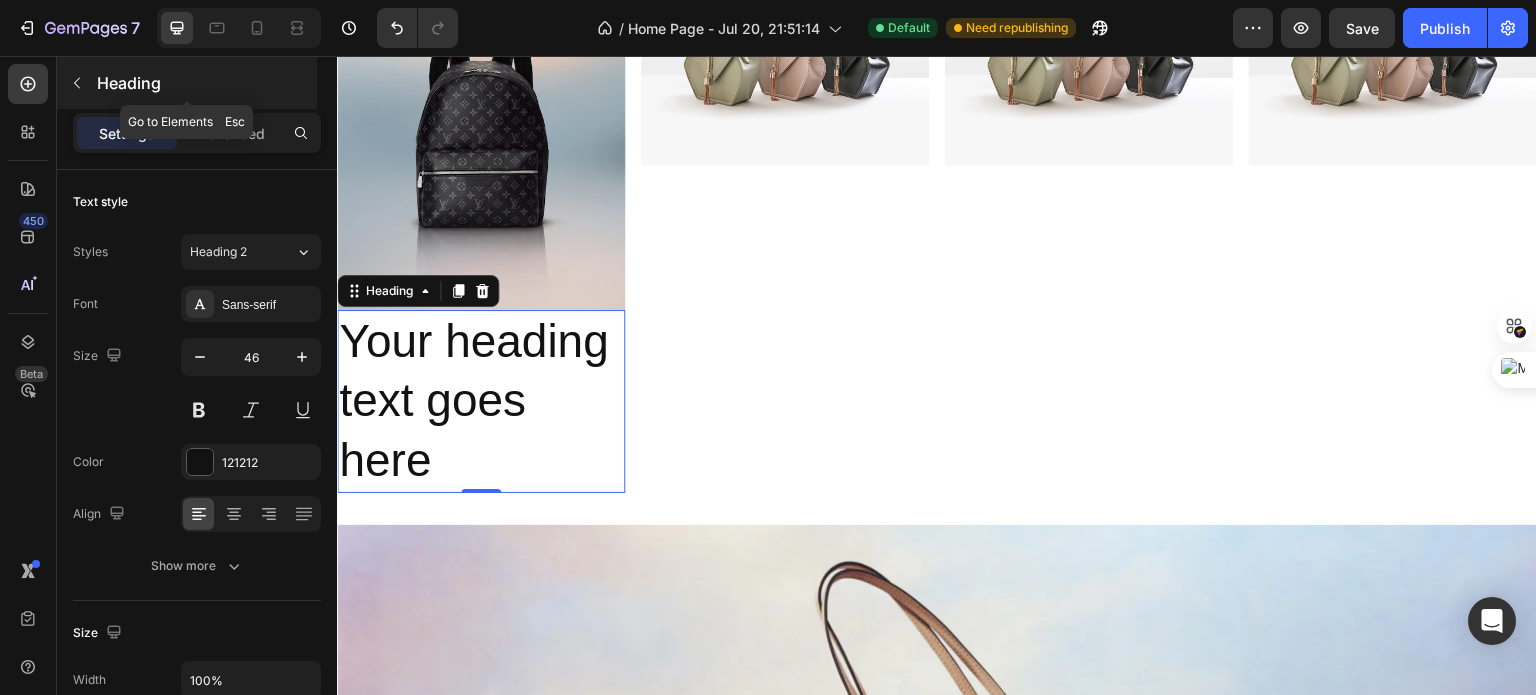 click at bounding box center (77, 83) 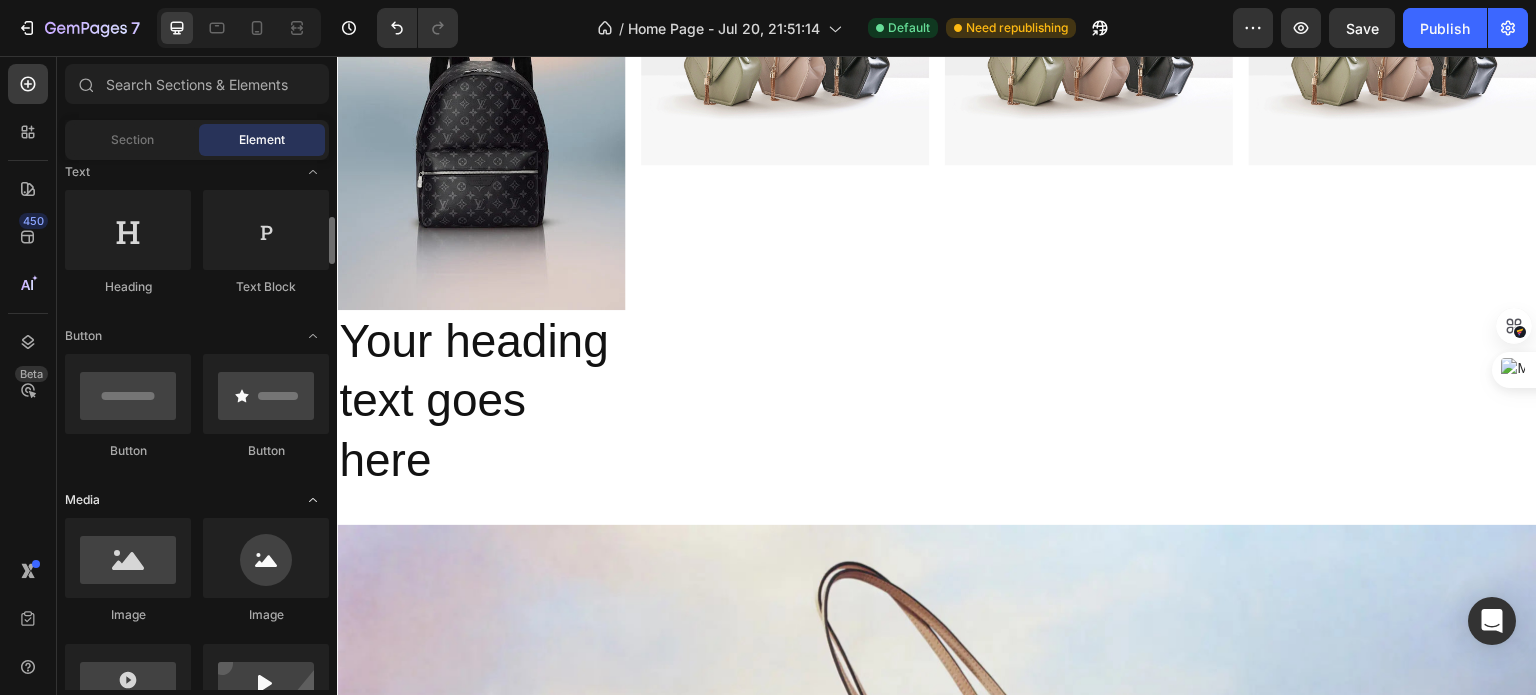 scroll, scrollTop: 402, scrollLeft: 0, axis: vertical 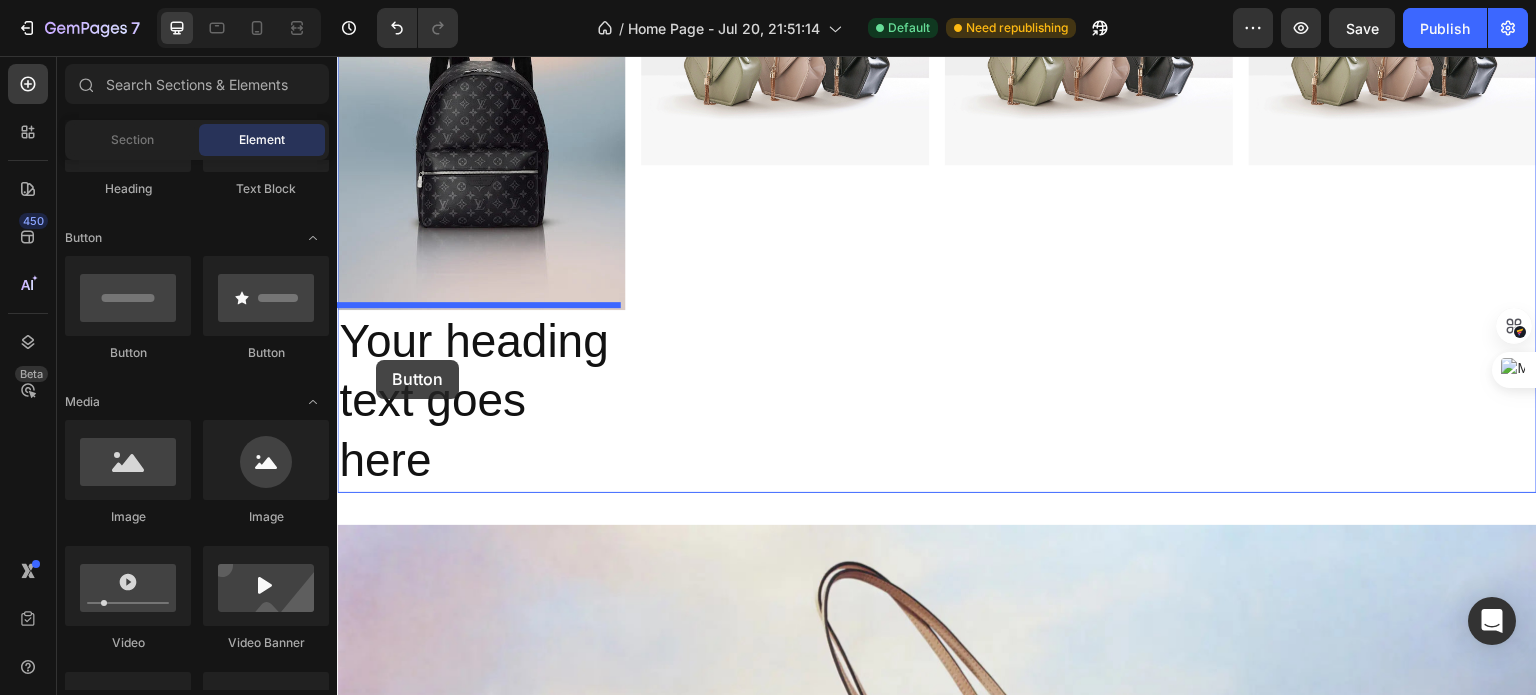 drag, startPoint x: 473, startPoint y: 354, endPoint x: 376, endPoint y: 355, distance: 97.00516 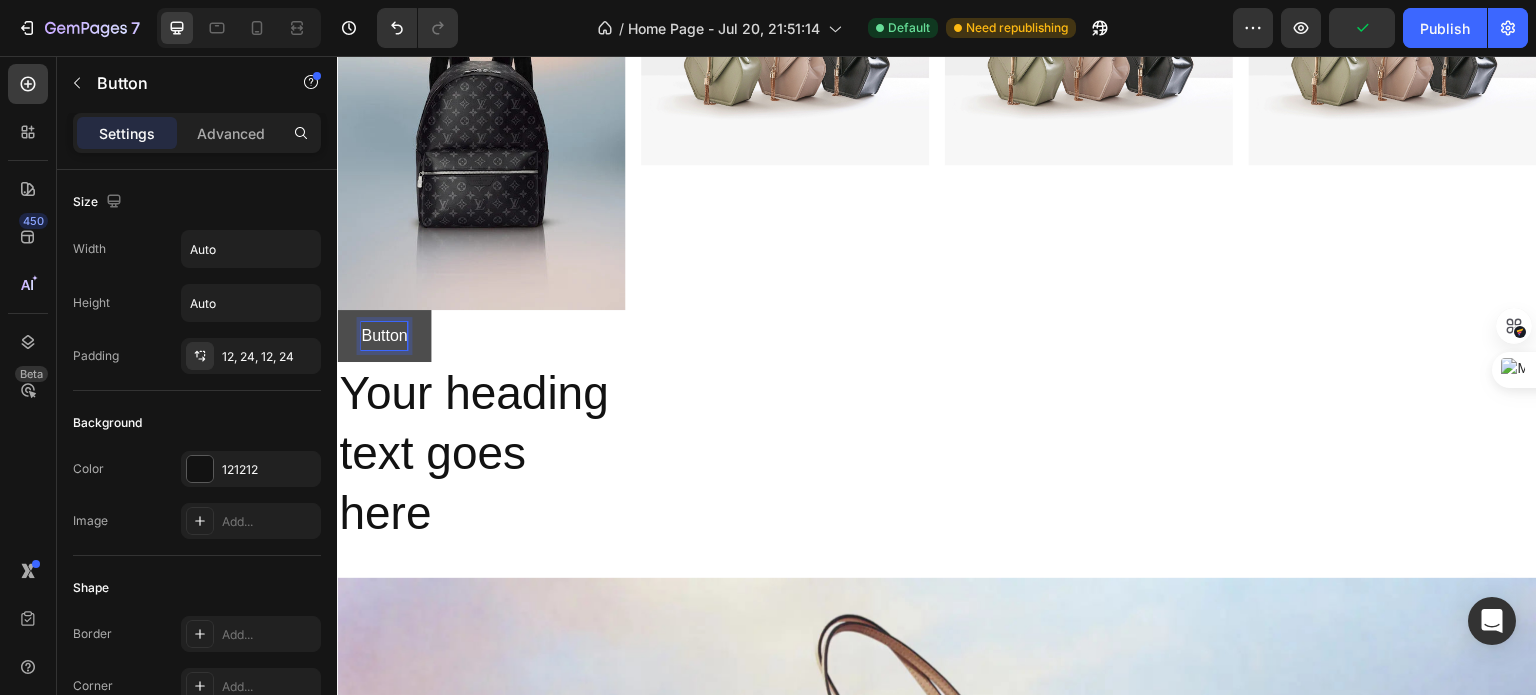 click on "Button" at bounding box center (384, 336) 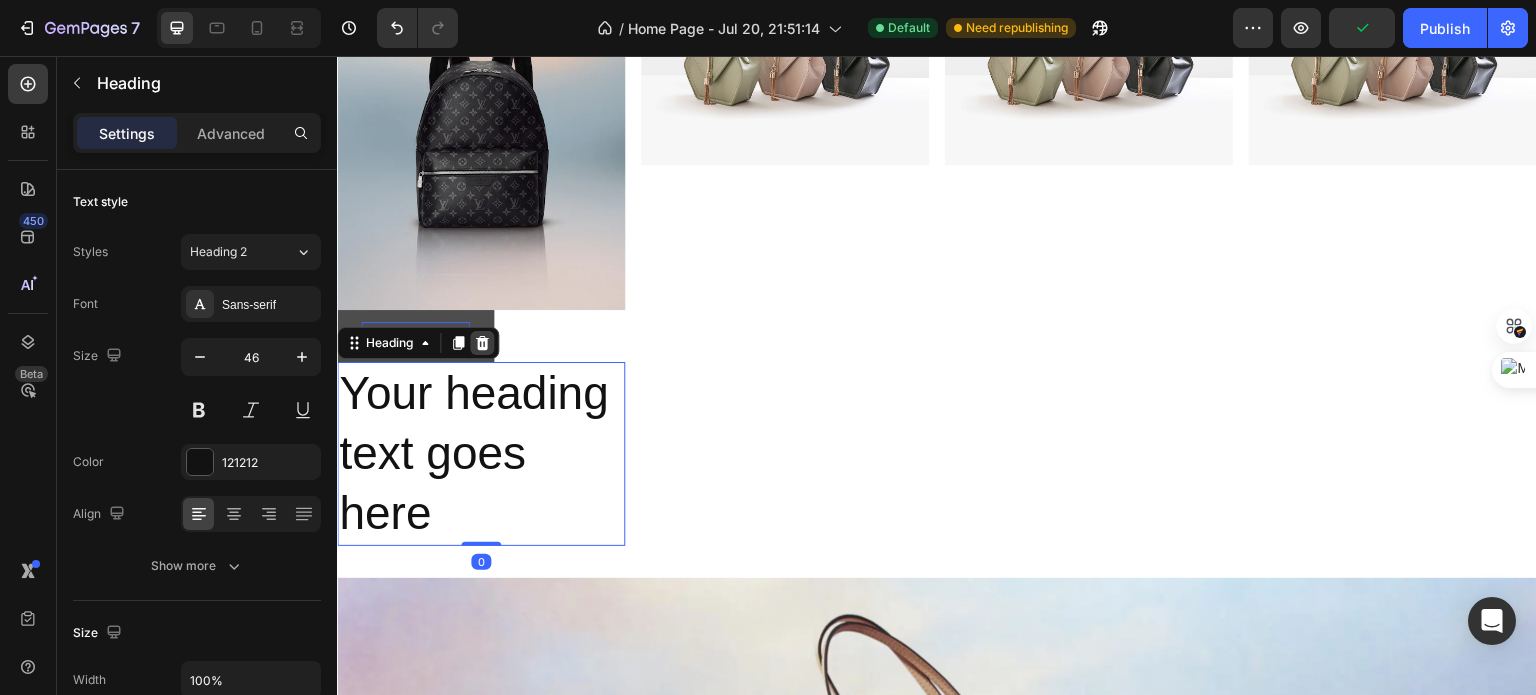 click 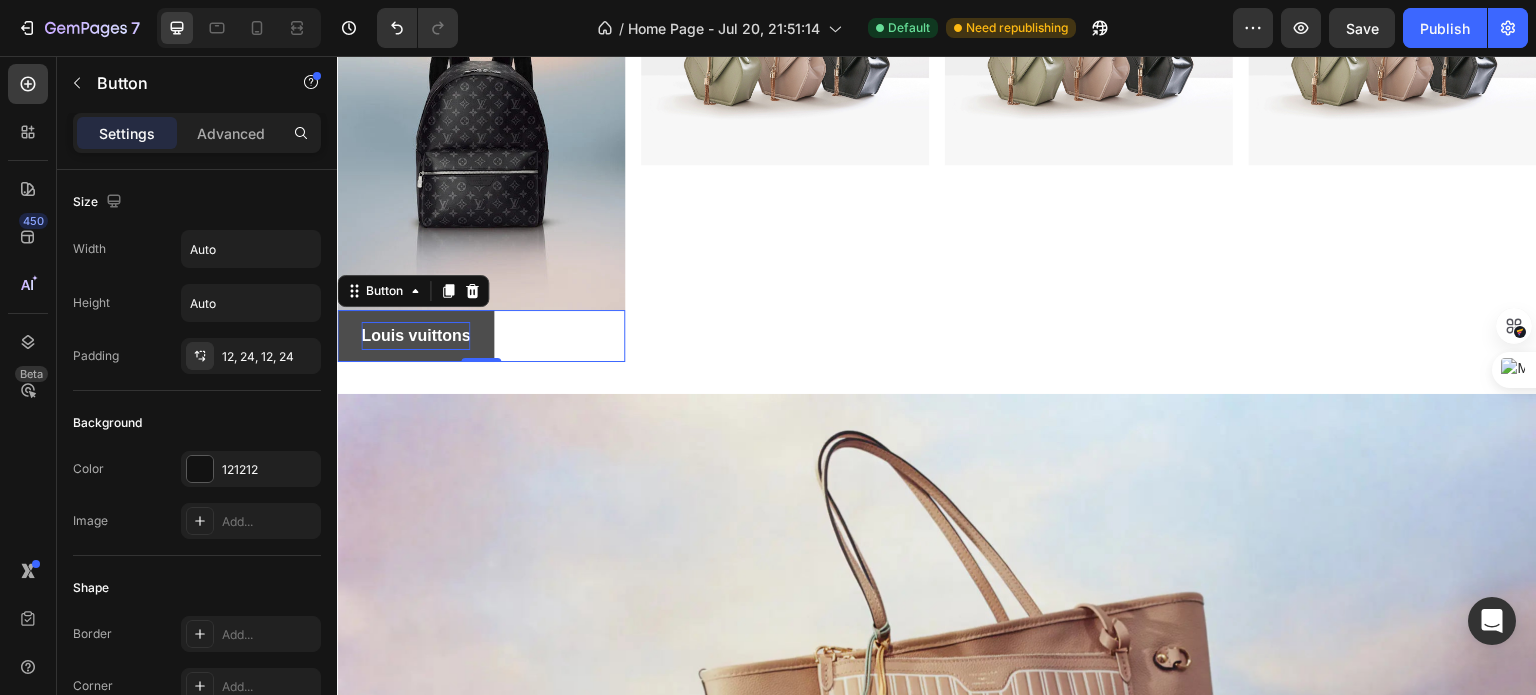 click on "Louis vuittons" at bounding box center (415, 336) 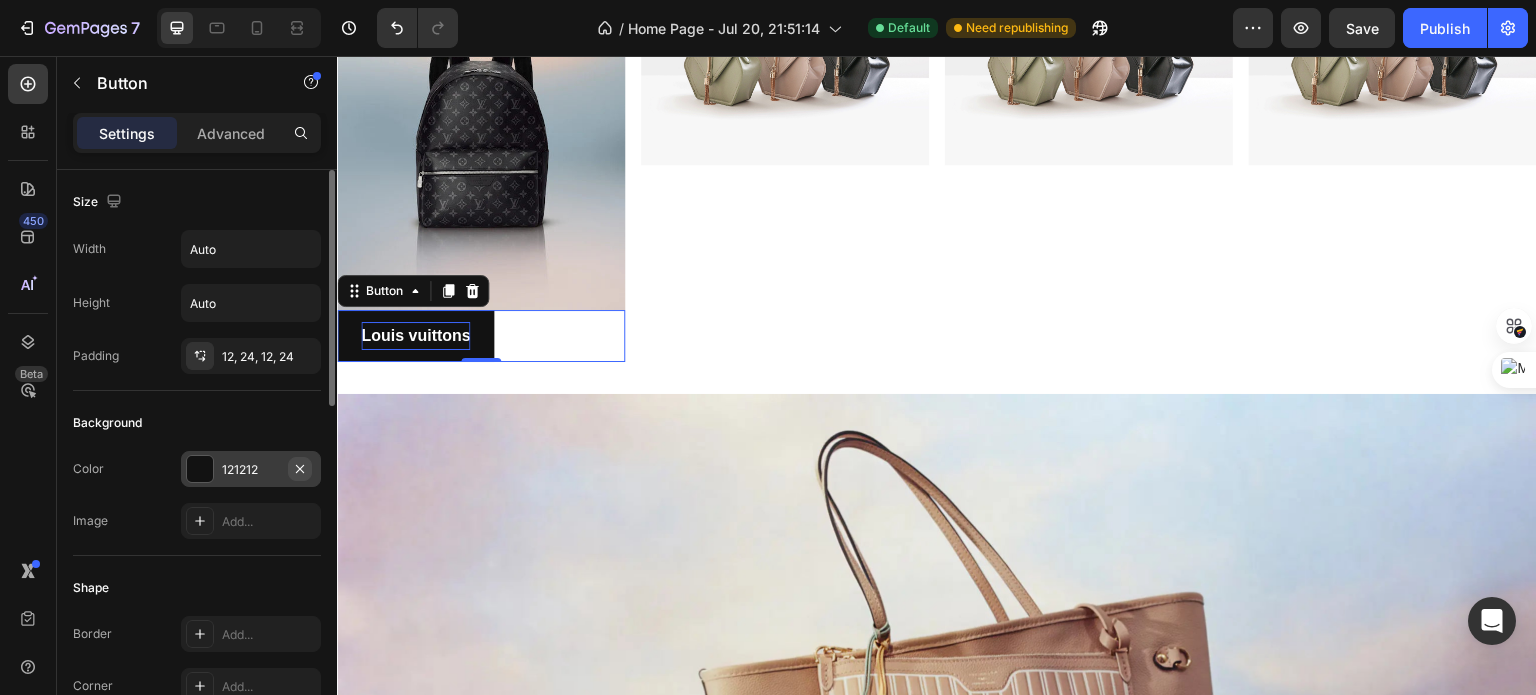 click 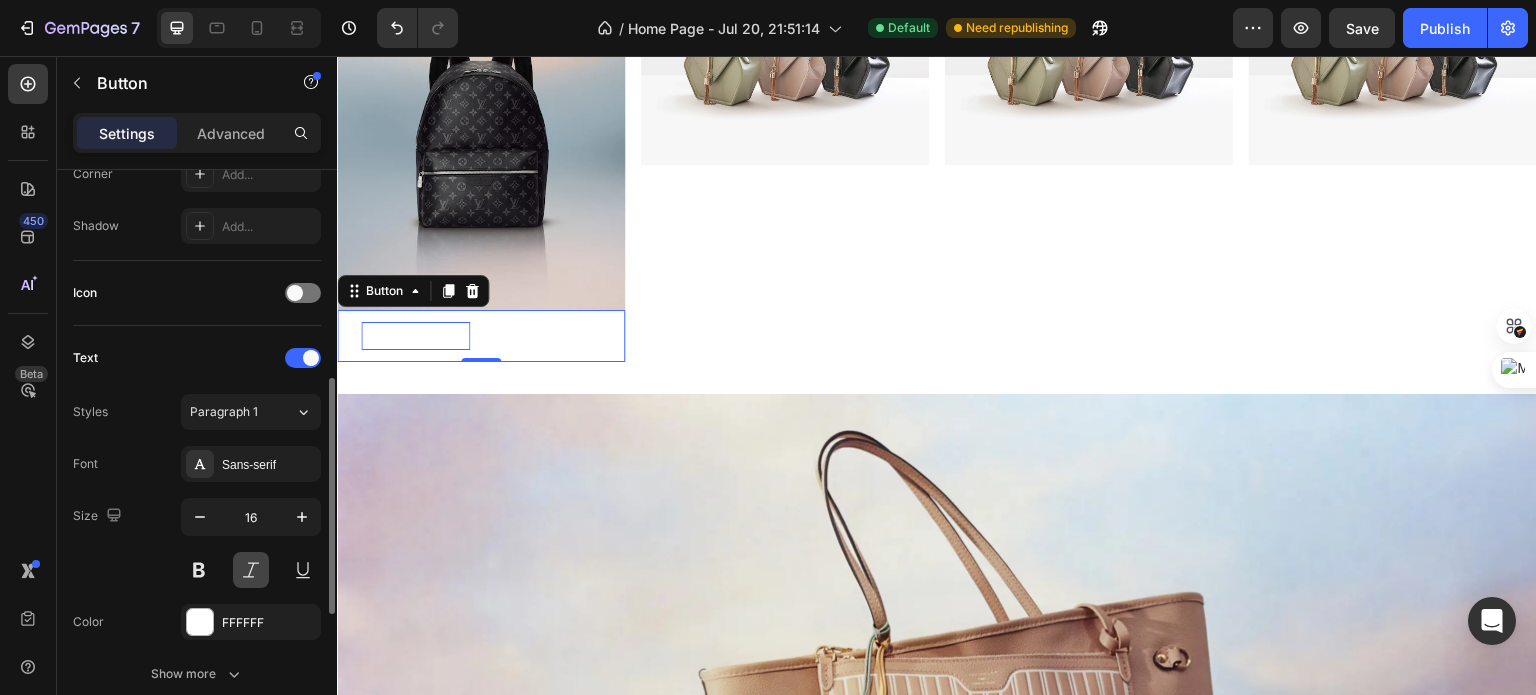scroll, scrollTop: 513, scrollLeft: 0, axis: vertical 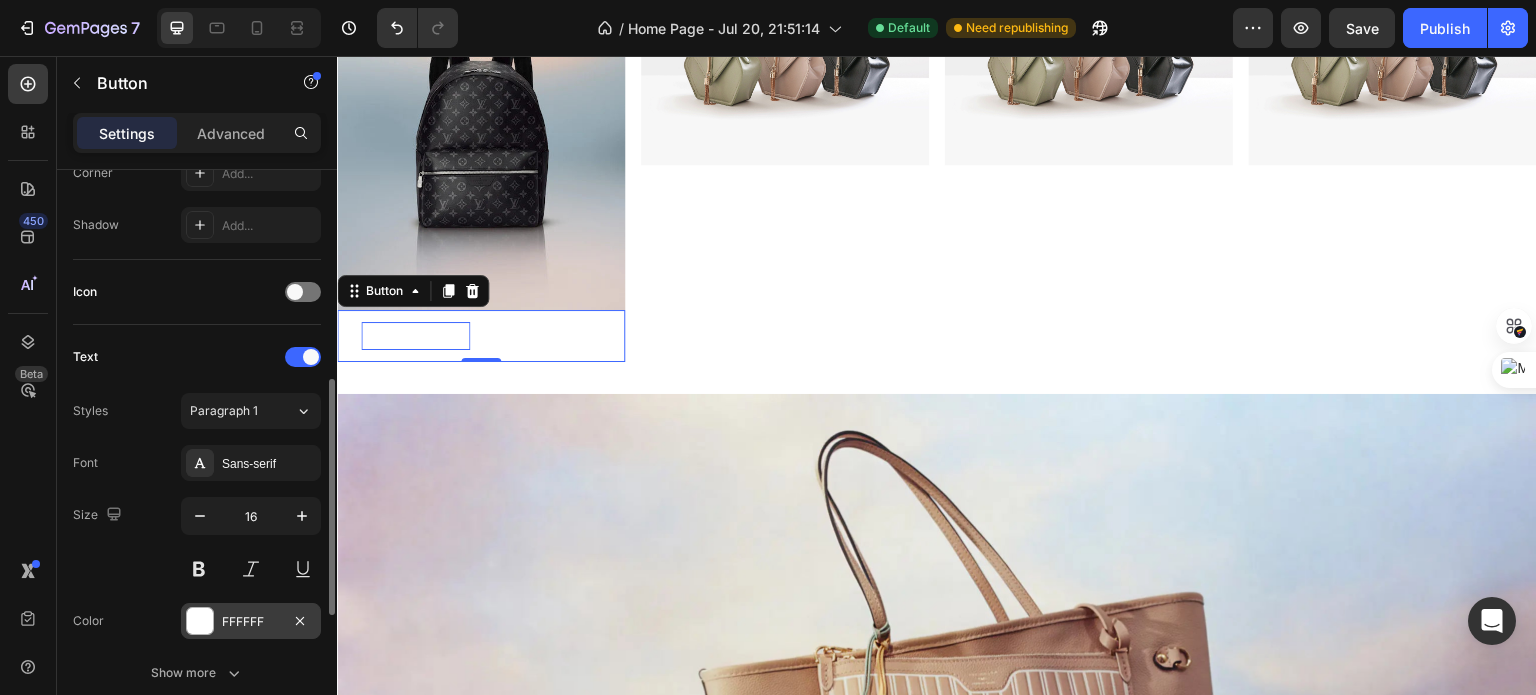 click at bounding box center [200, 621] 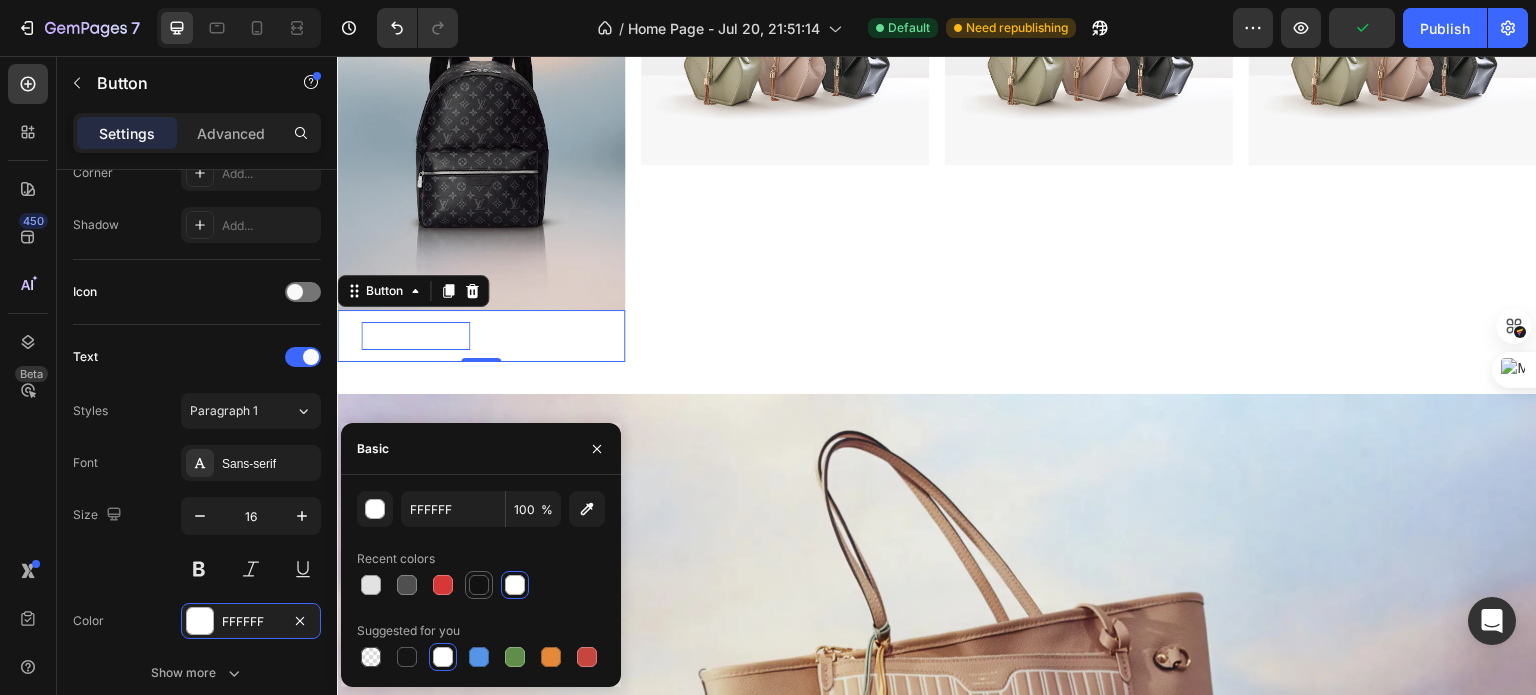 click at bounding box center [479, 585] 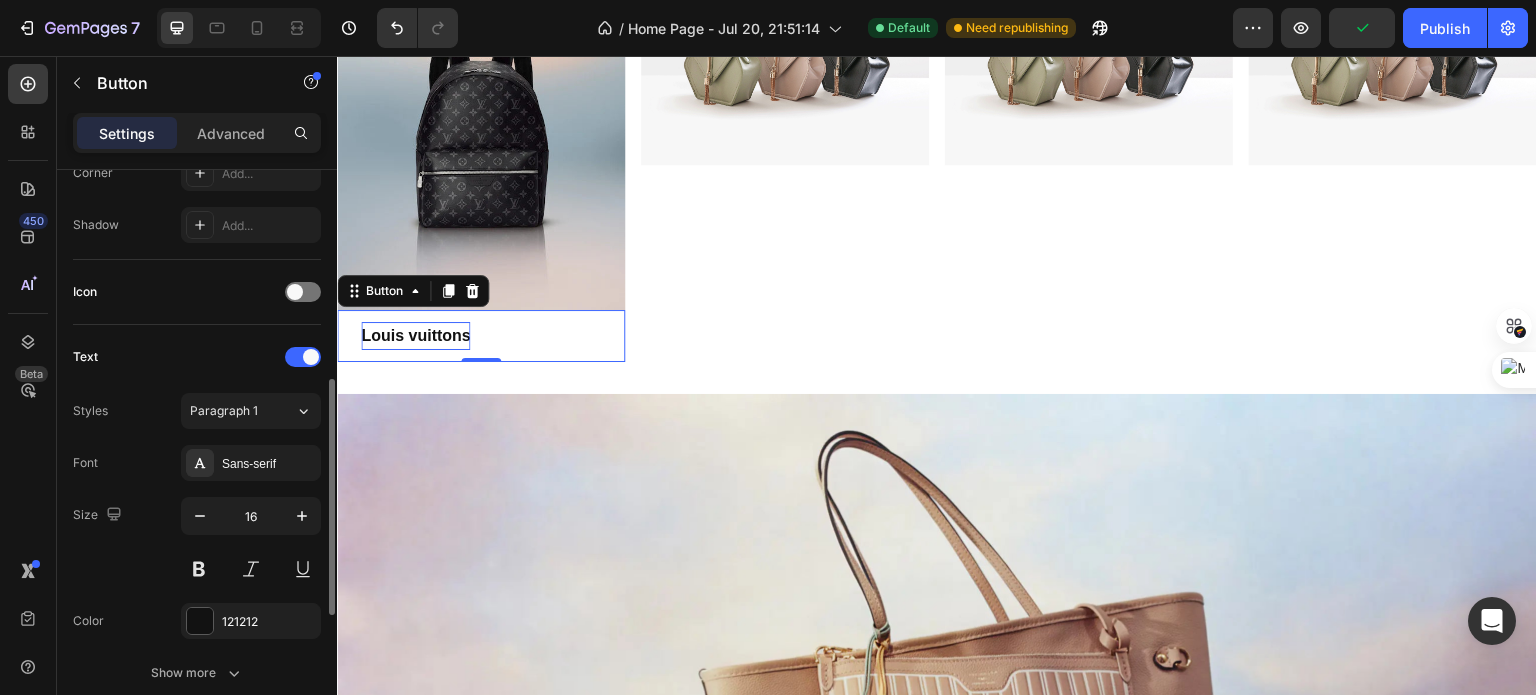 click on "Size 16" at bounding box center [197, 542] 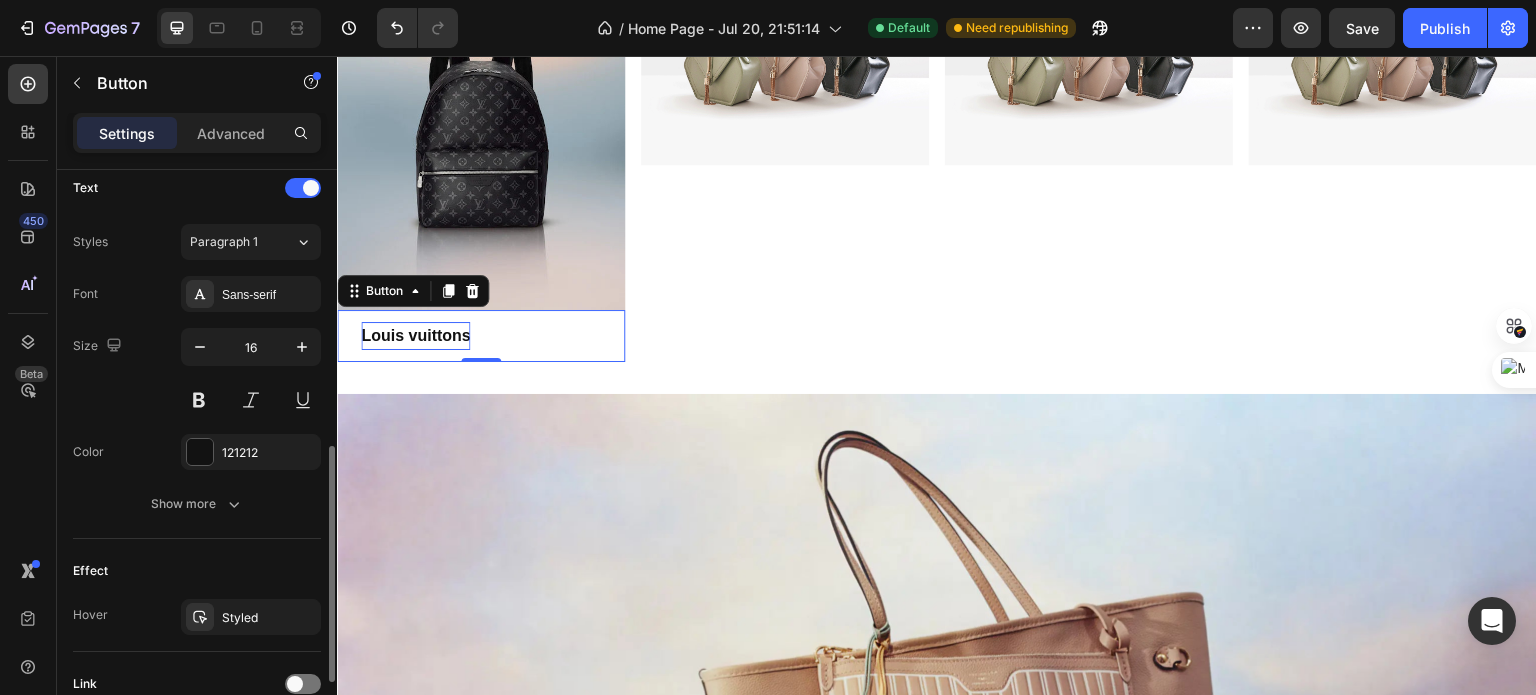 scroll, scrollTop: 688, scrollLeft: 0, axis: vertical 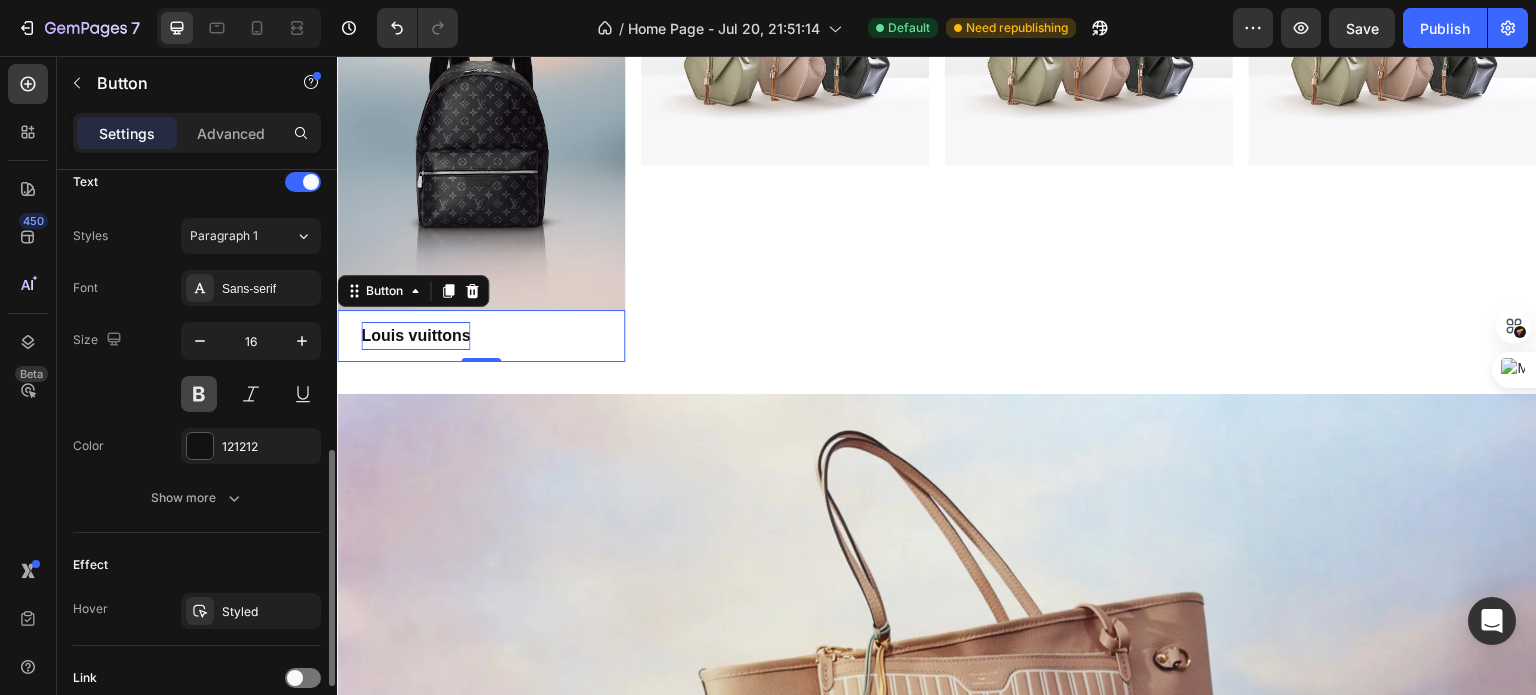 click at bounding box center (199, 394) 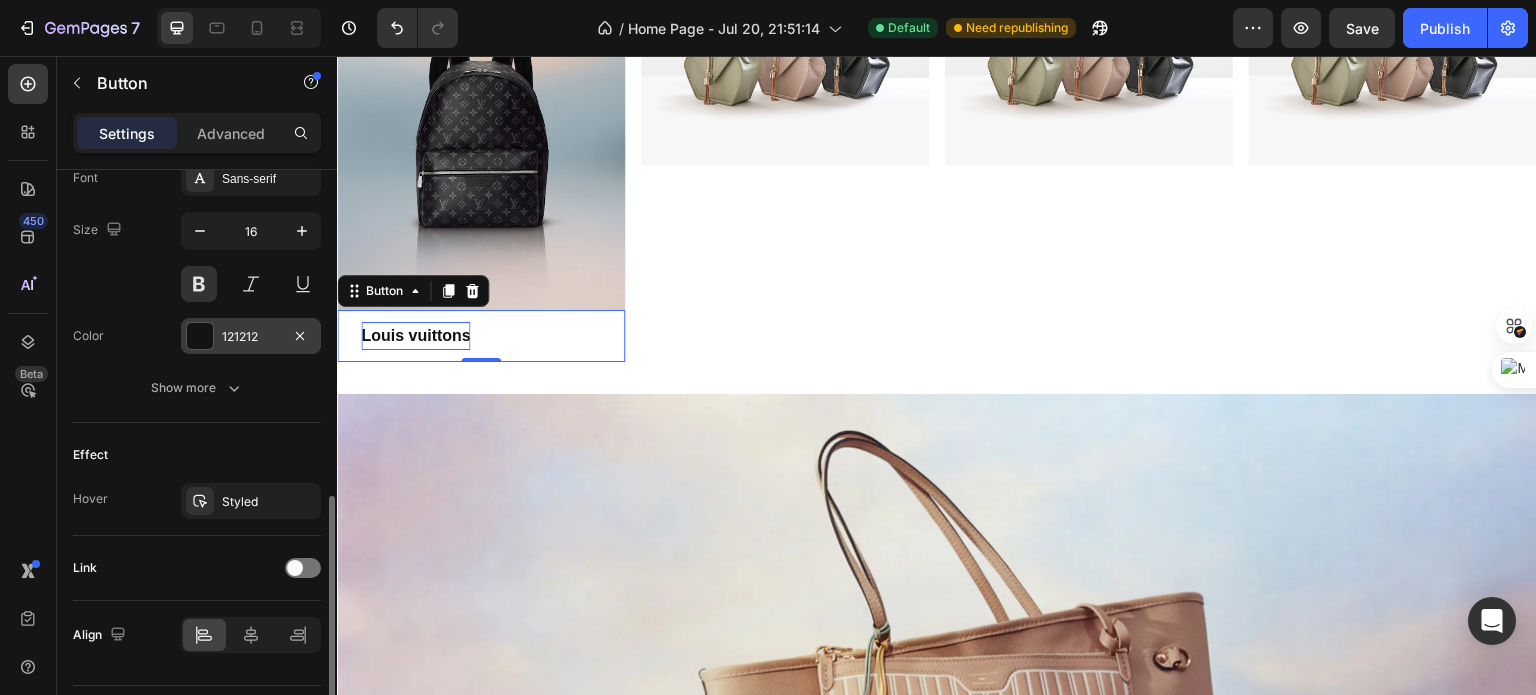 scroll, scrollTop: 799, scrollLeft: 0, axis: vertical 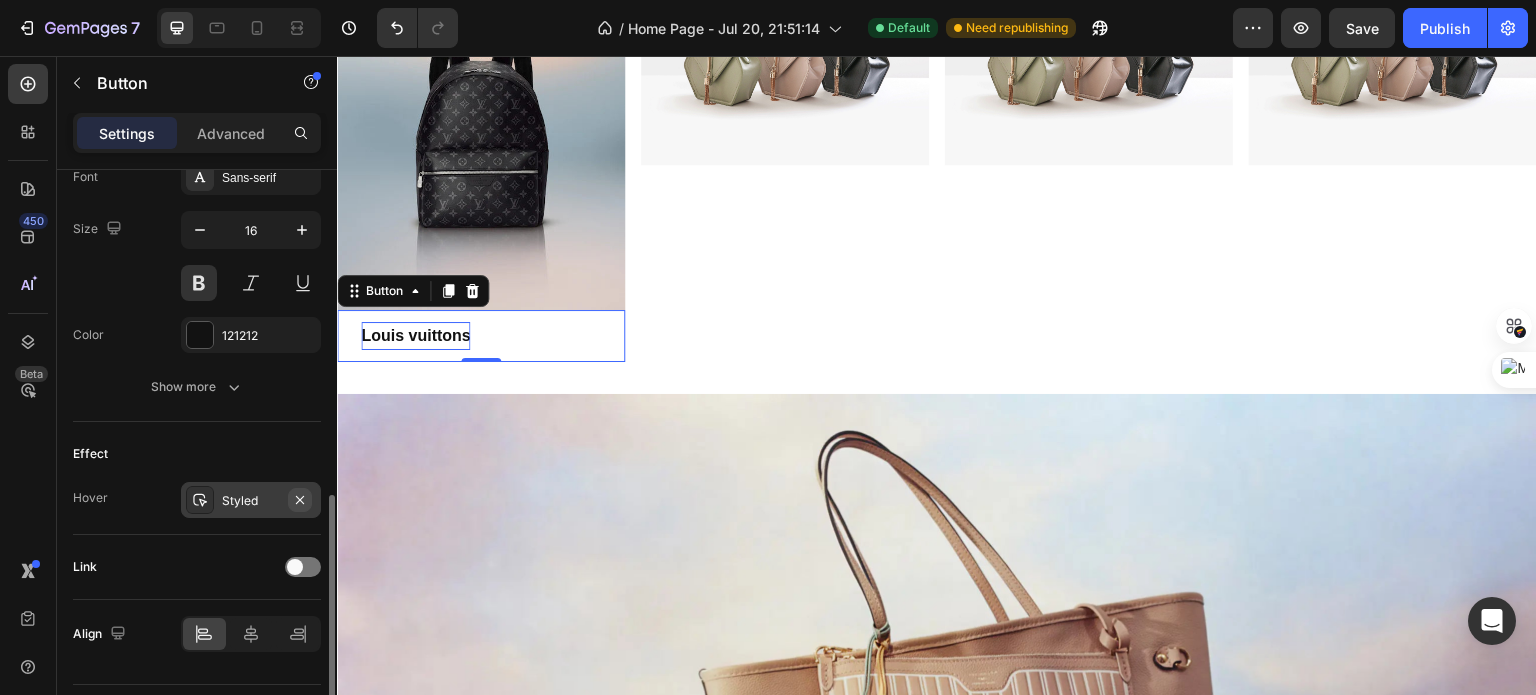 click 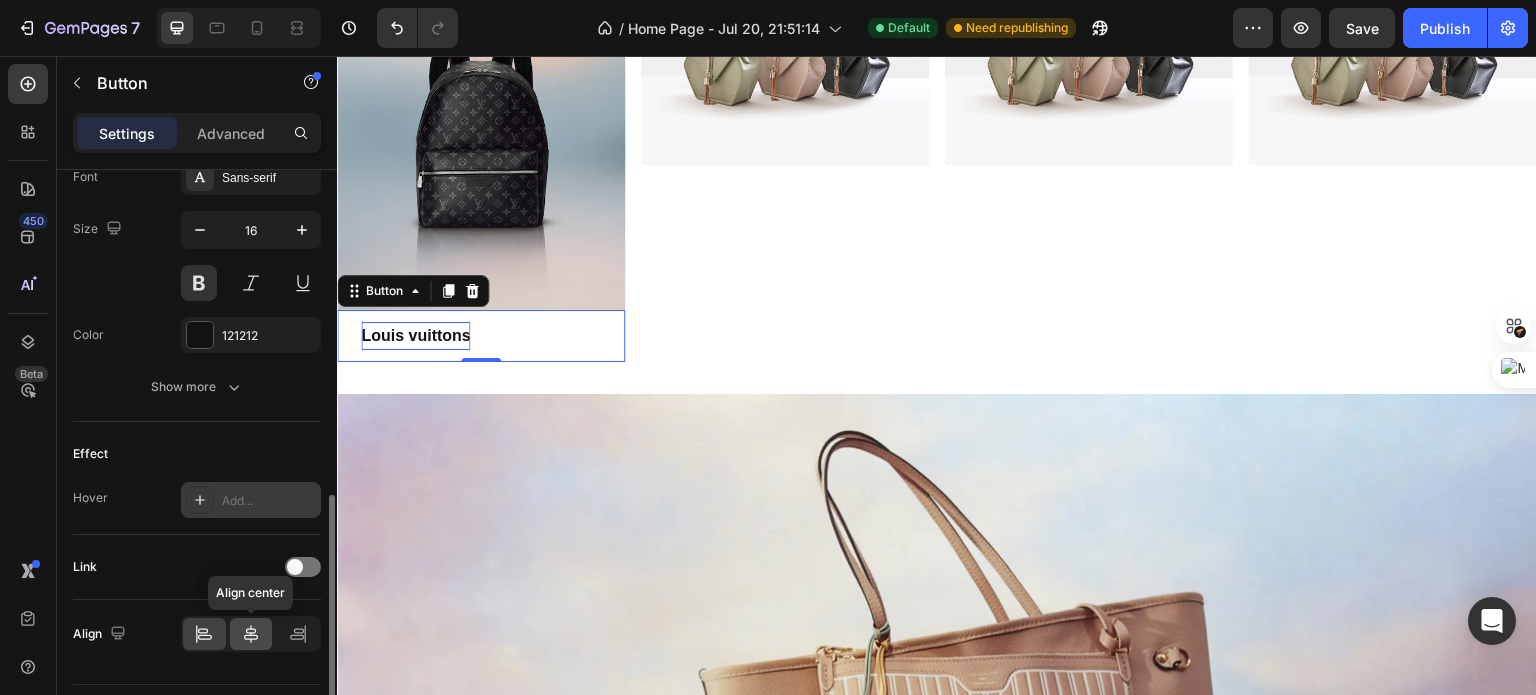 click 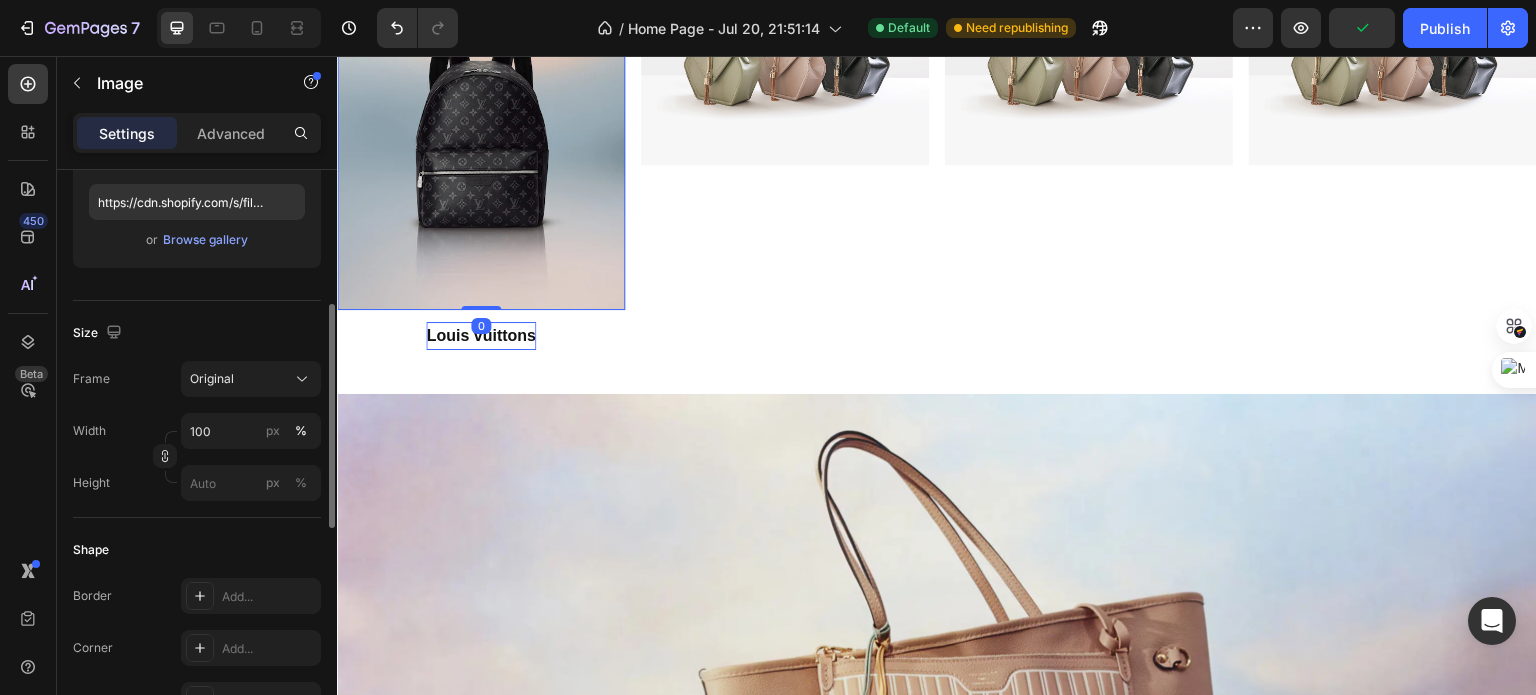 scroll, scrollTop: 347, scrollLeft: 0, axis: vertical 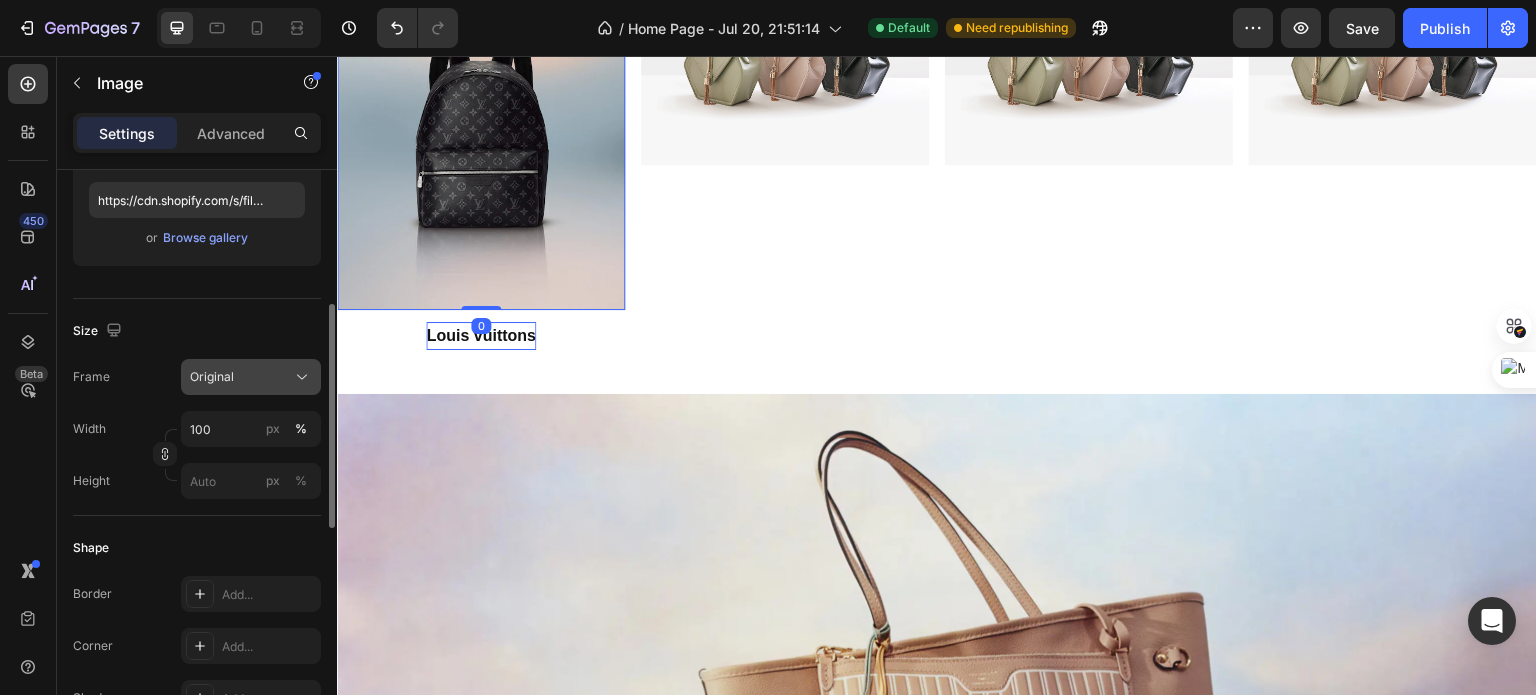 click on "Original" 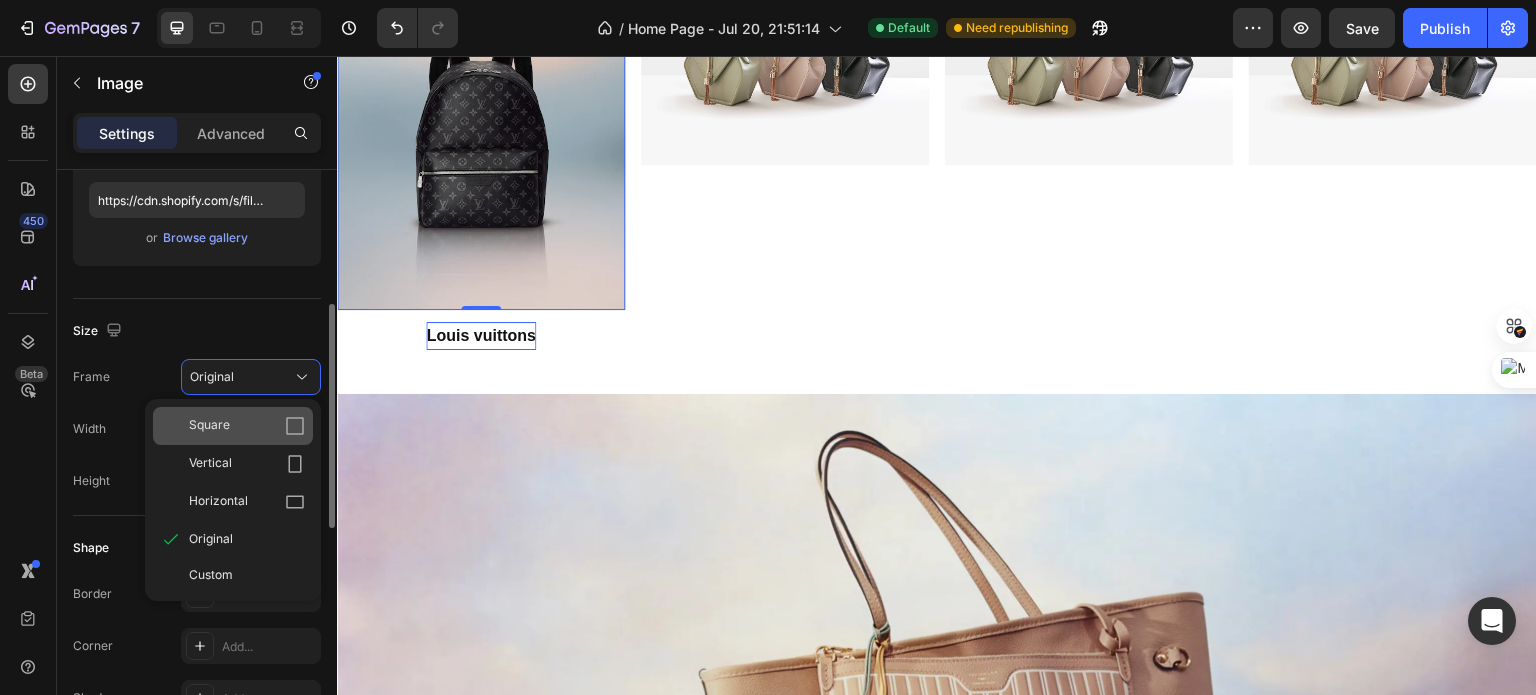 click 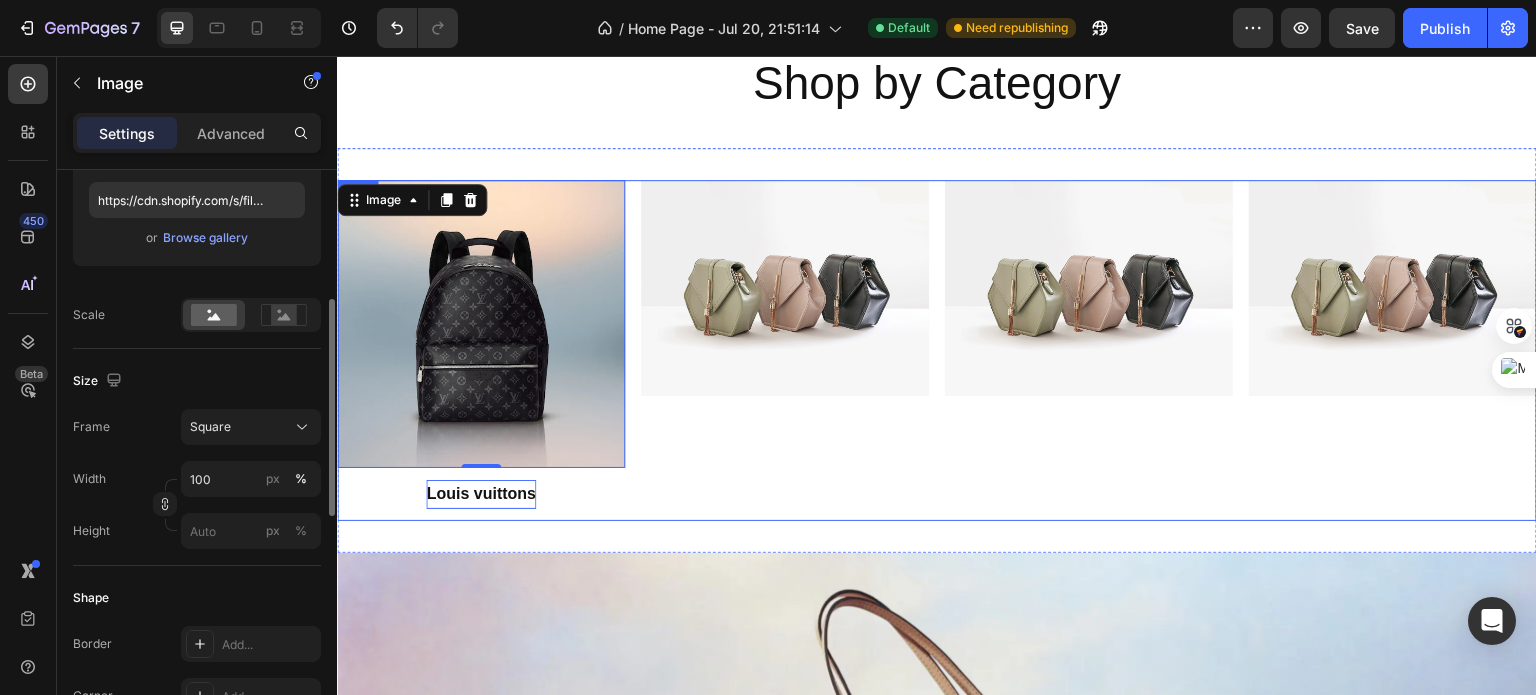 scroll, scrollTop: 1726, scrollLeft: 0, axis: vertical 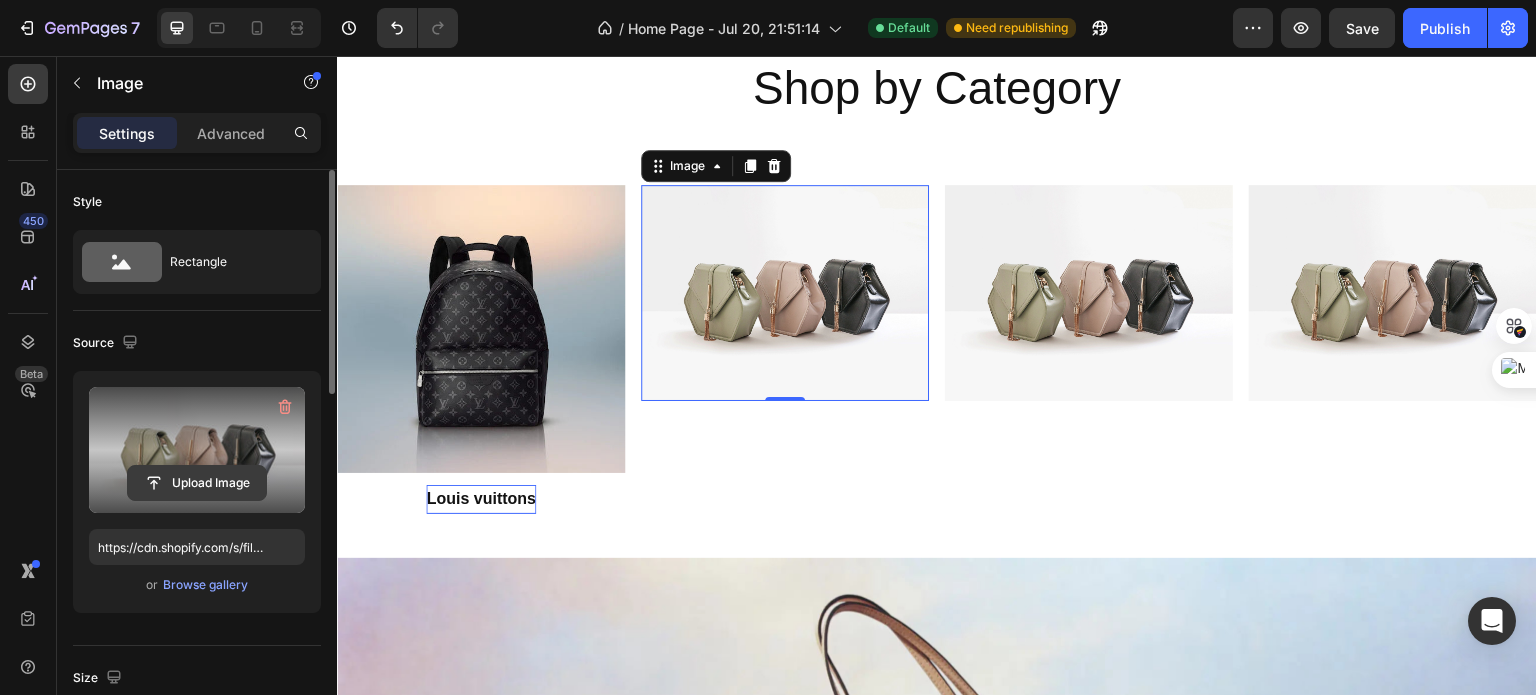click 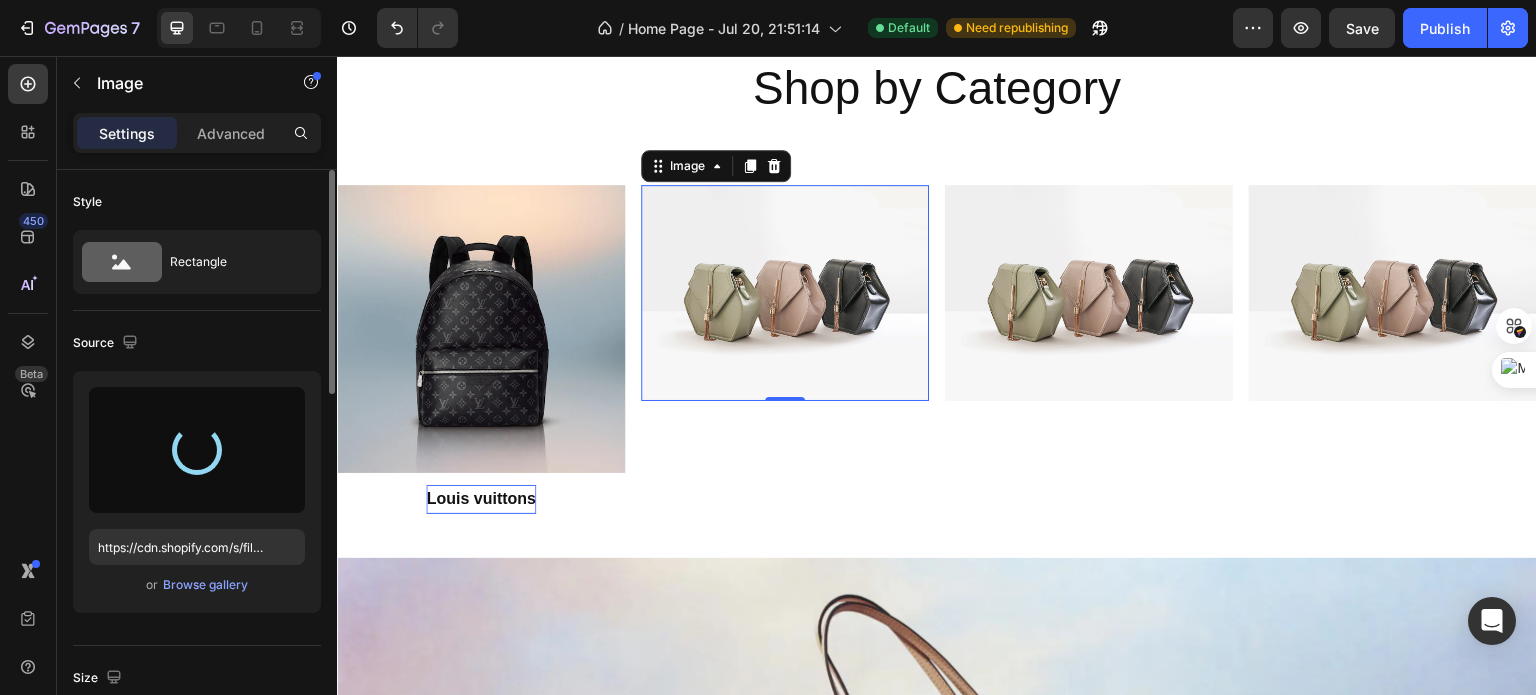 type on "https://cdn.shopify.com/s/files/1/0690/2507/1258/files/gempages_576295356417966930-fbd983ec-0235-4803-86f6-9e4681e2ca99.jpg" 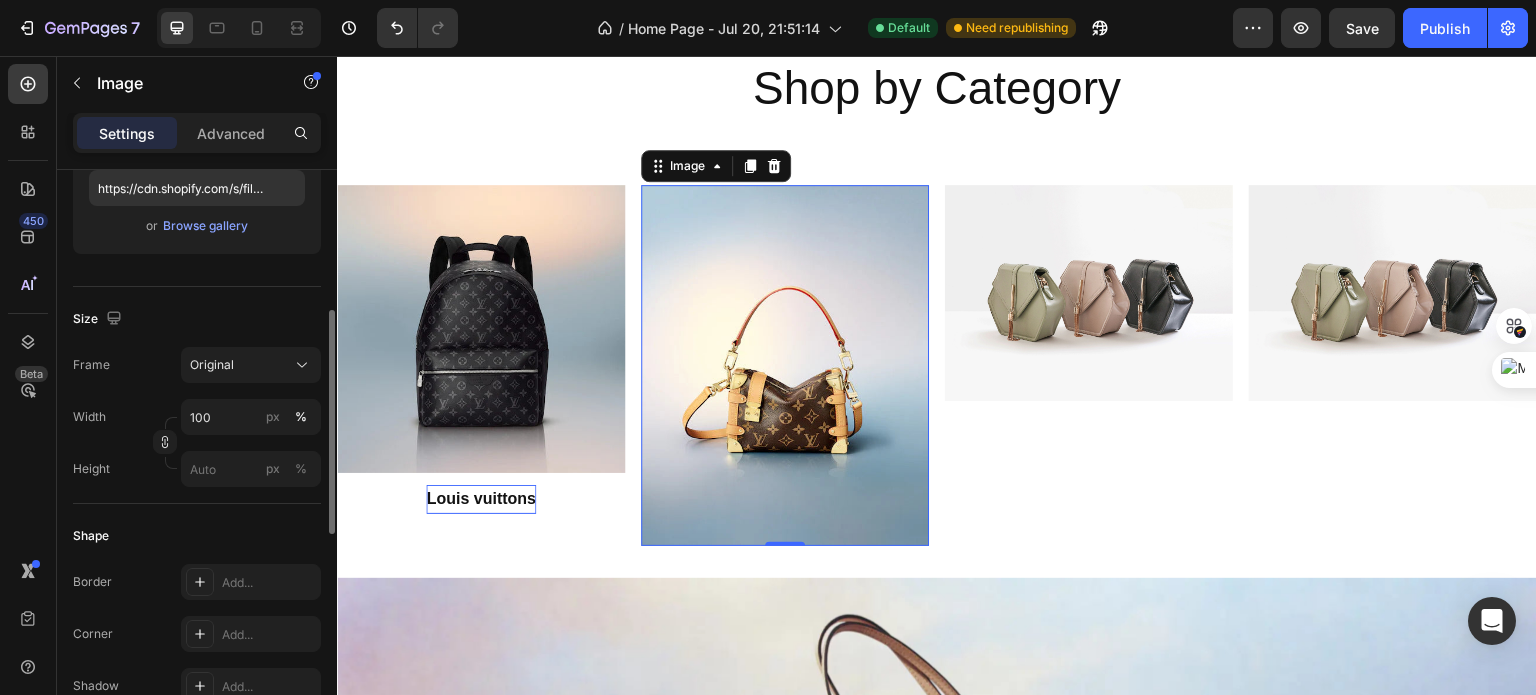 scroll, scrollTop: 362, scrollLeft: 0, axis: vertical 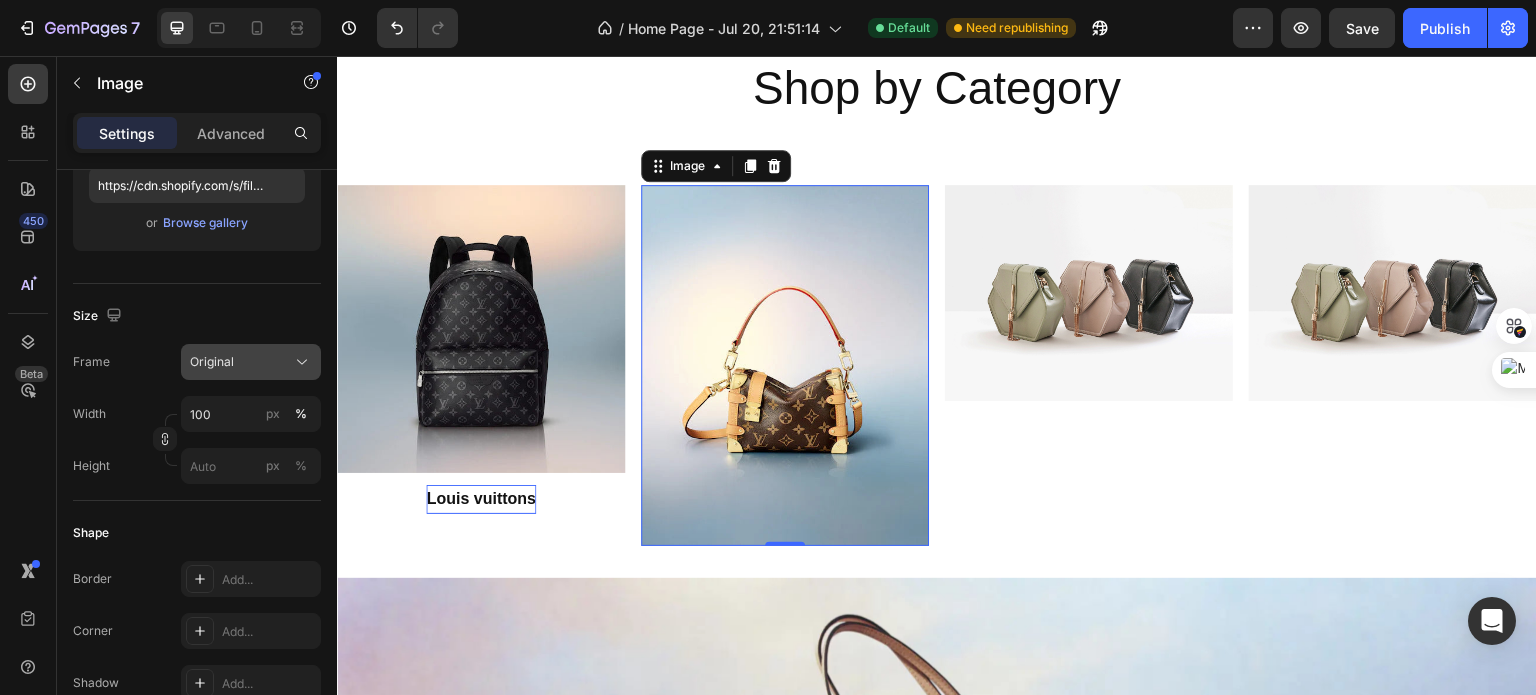 click on "Original" 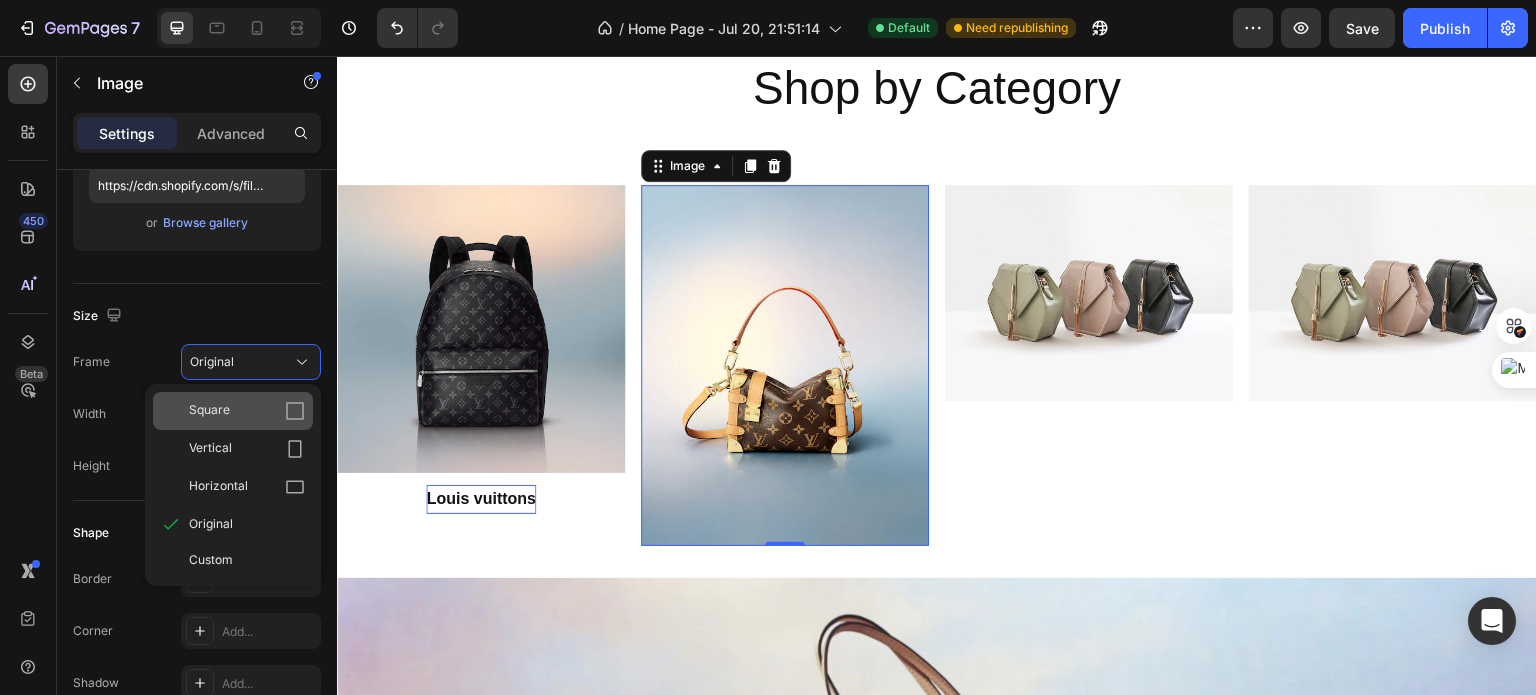 click on "Square" at bounding box center [247, 411] 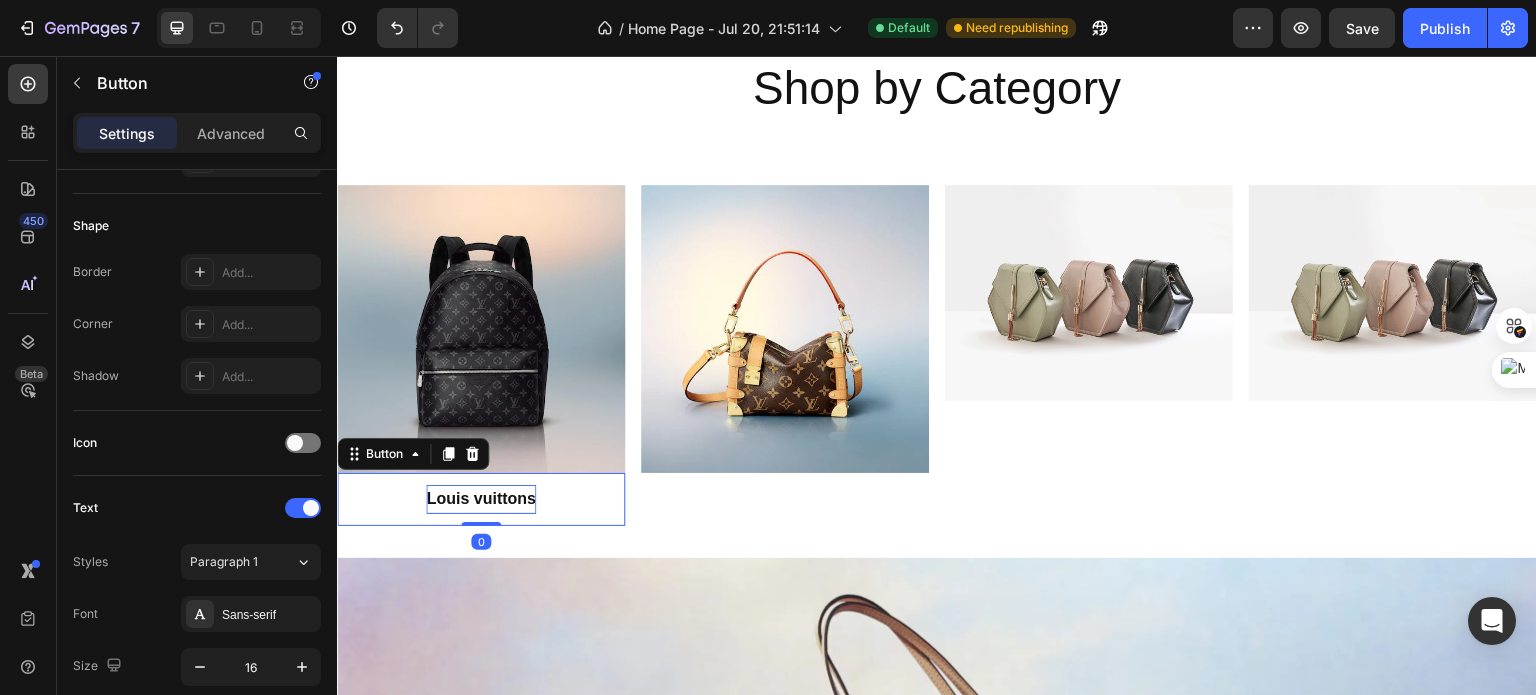 scroll, scrollTop: 0, scrollLeft: 0, axis: both 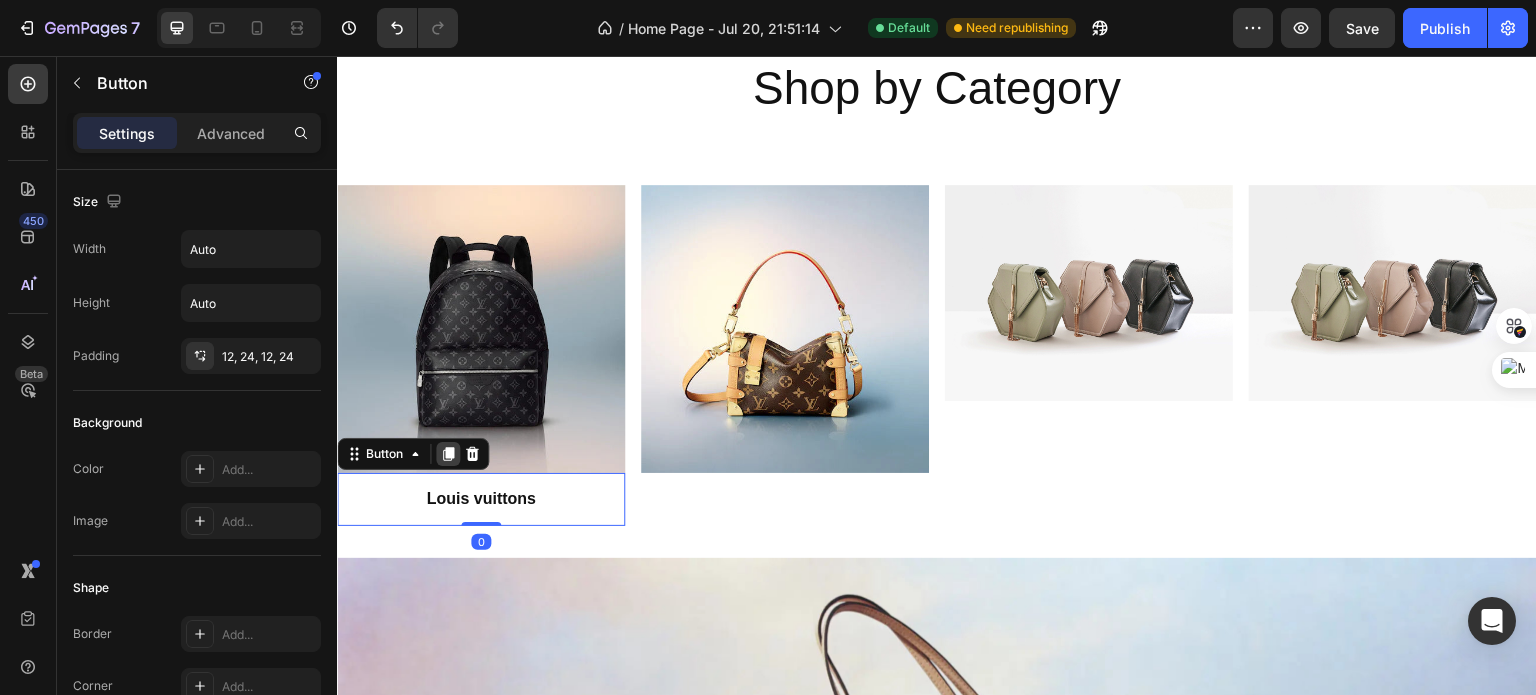 click at bounding box center [448, 454] 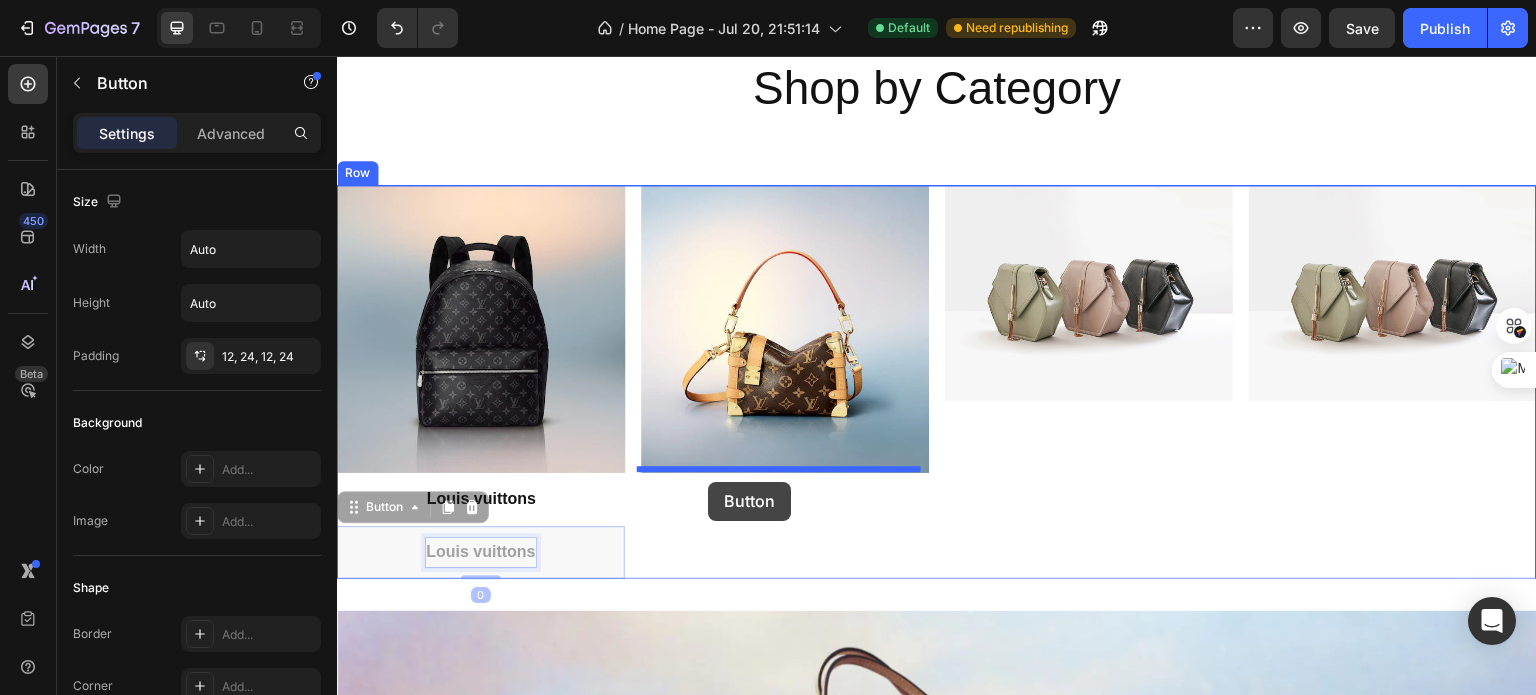 drag, startPoint x: 474, startPoint y: 545, endPoint x: 707, endPoint y: 484, distance: 240.85265 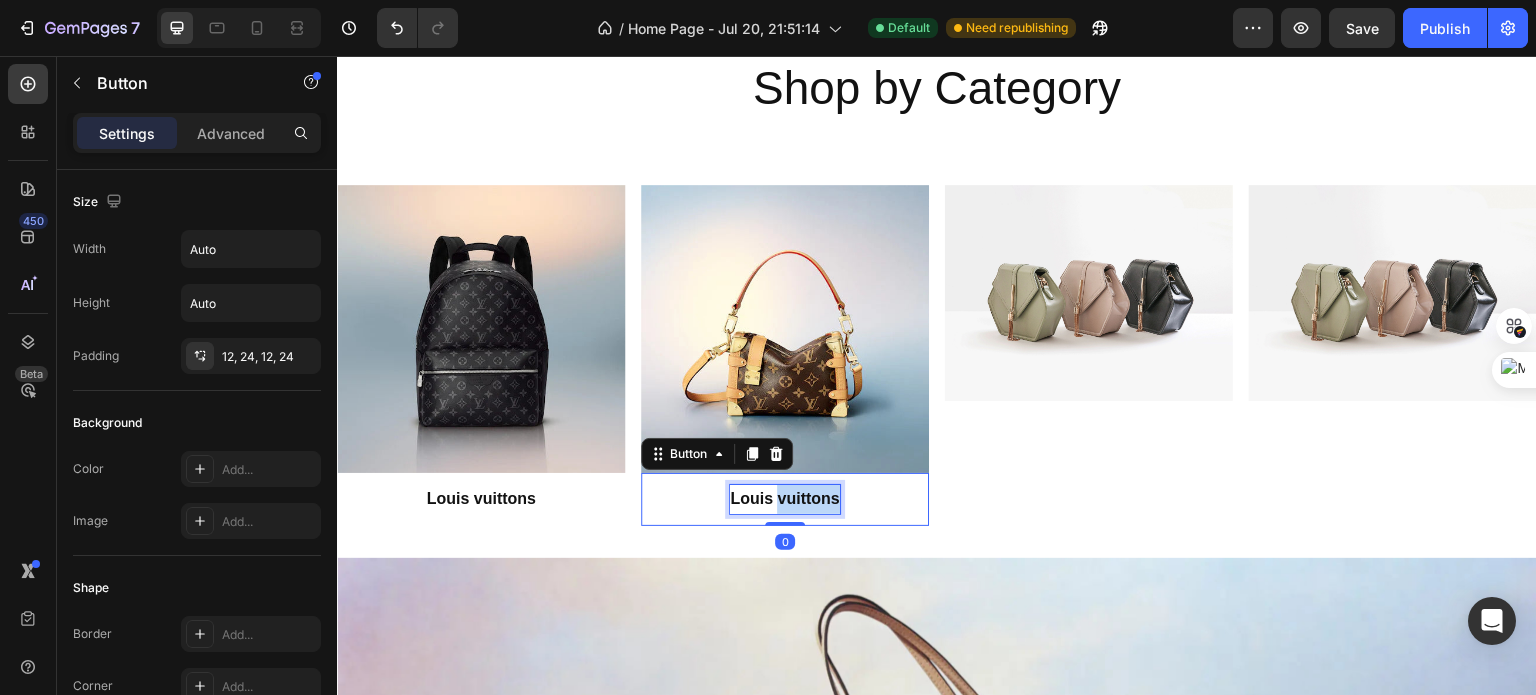 click on "Louis vuittons" at bounding box center [784, 498] 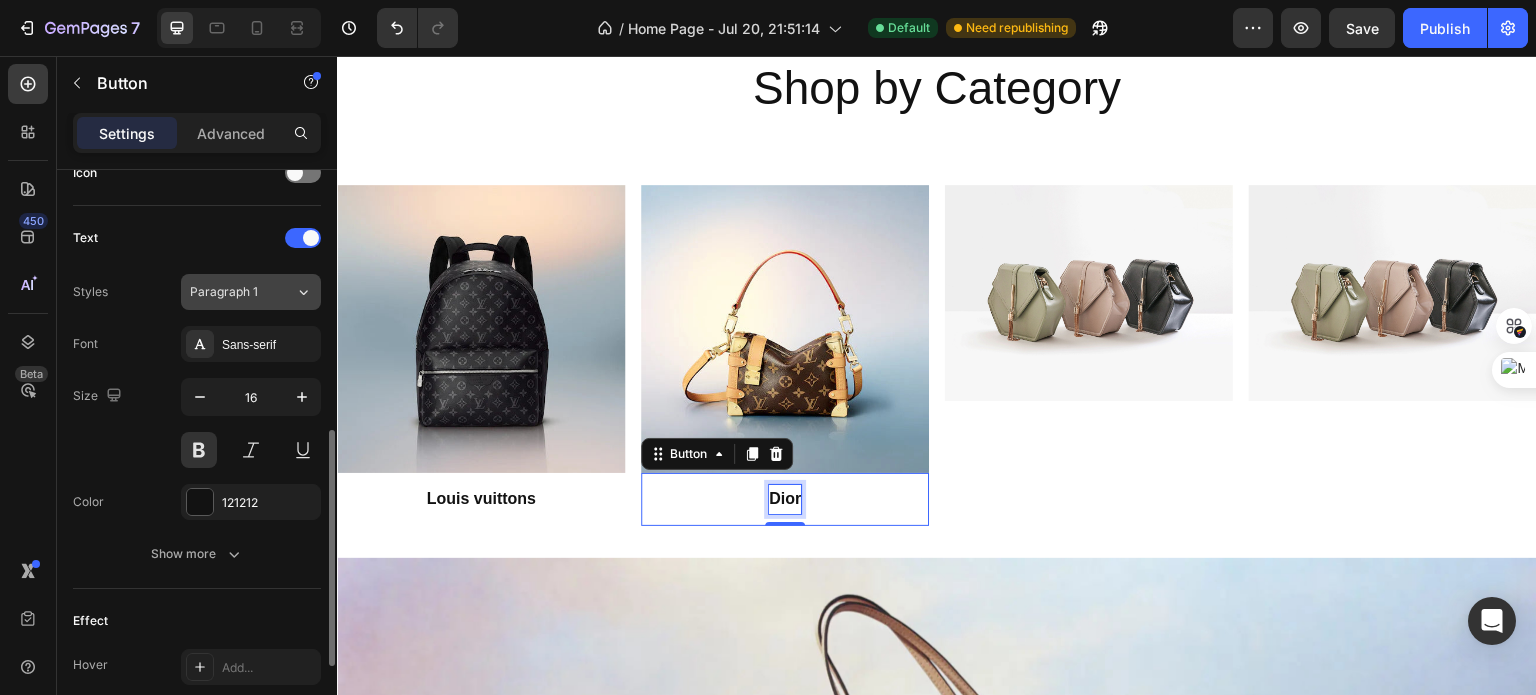 scroll, scrollTop: 848, scrollLeft: 0, axis: vertical 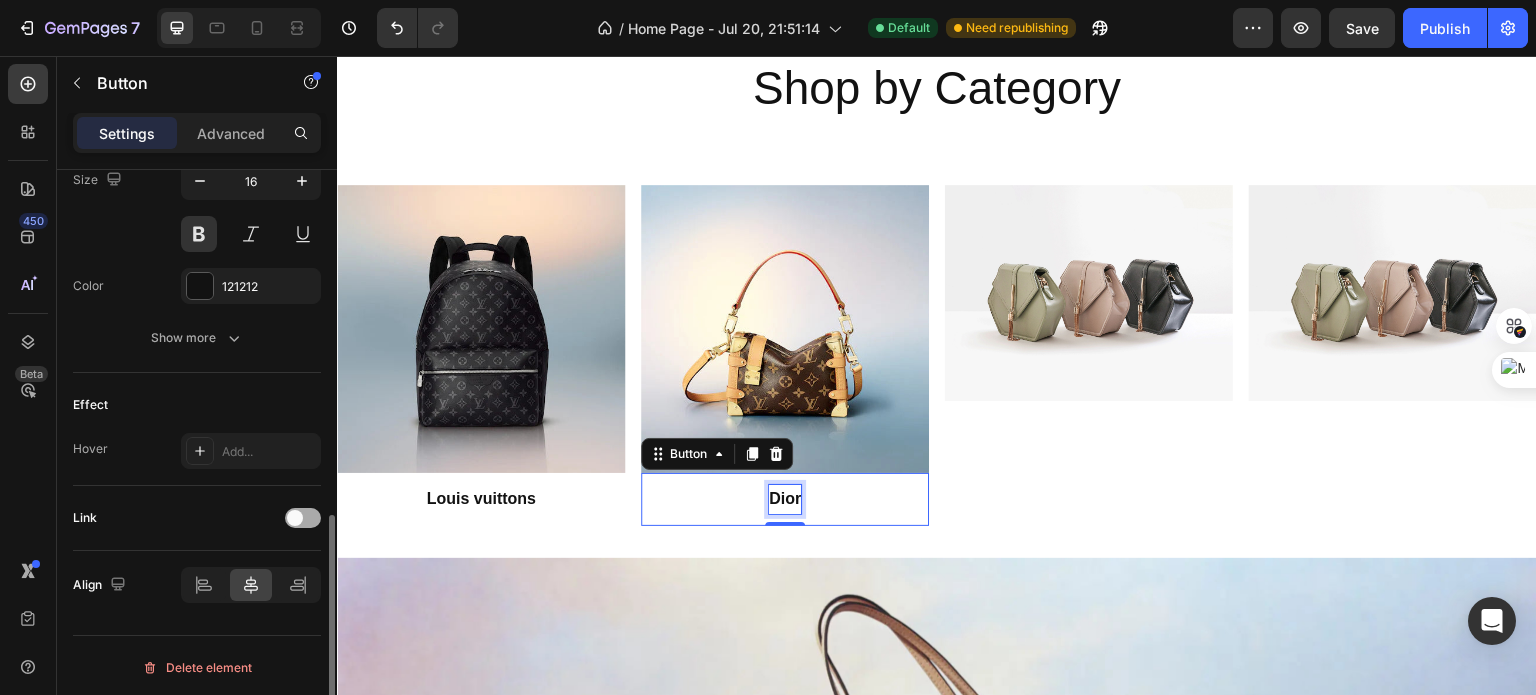 click at bounding box center [303, 518] 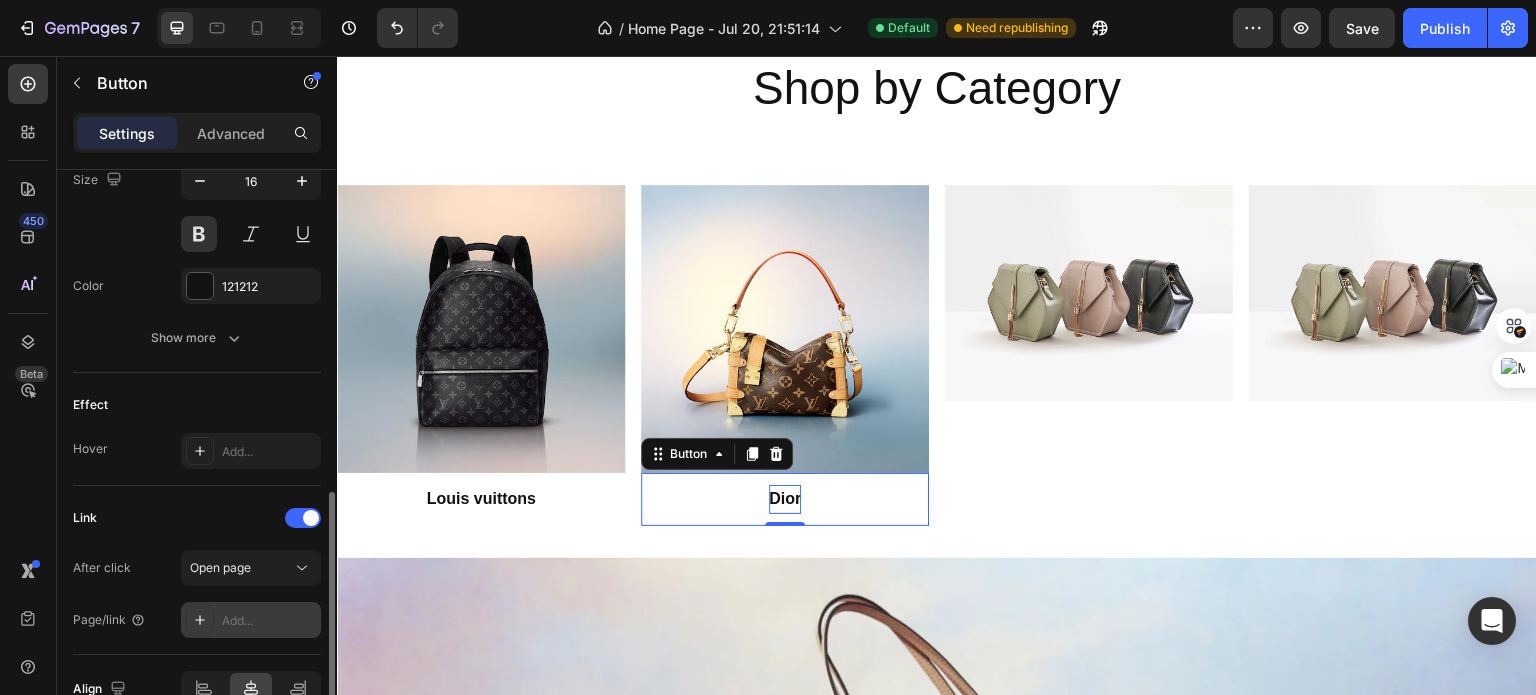 click on "Add..." at bounding box center [251, 620] 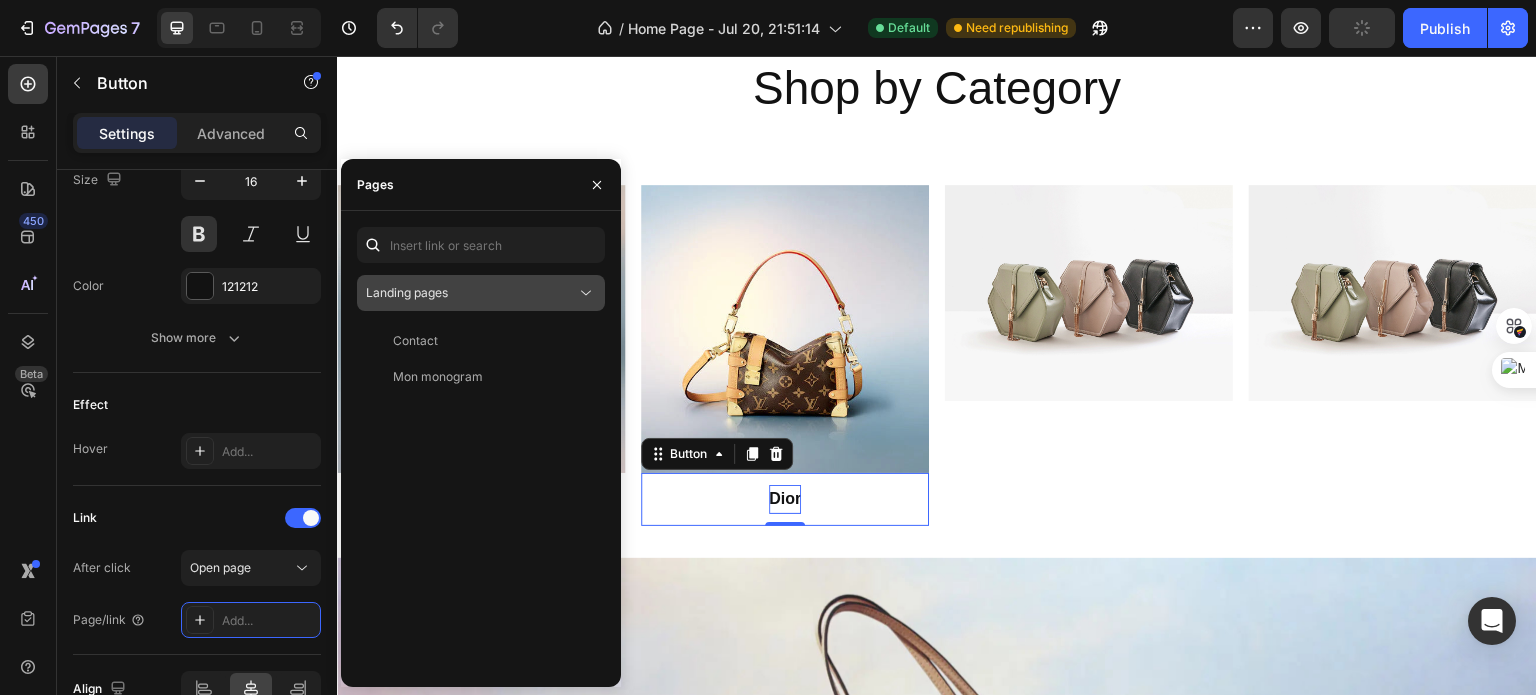 click on "Landing pages" at bounding box center (471, 293) 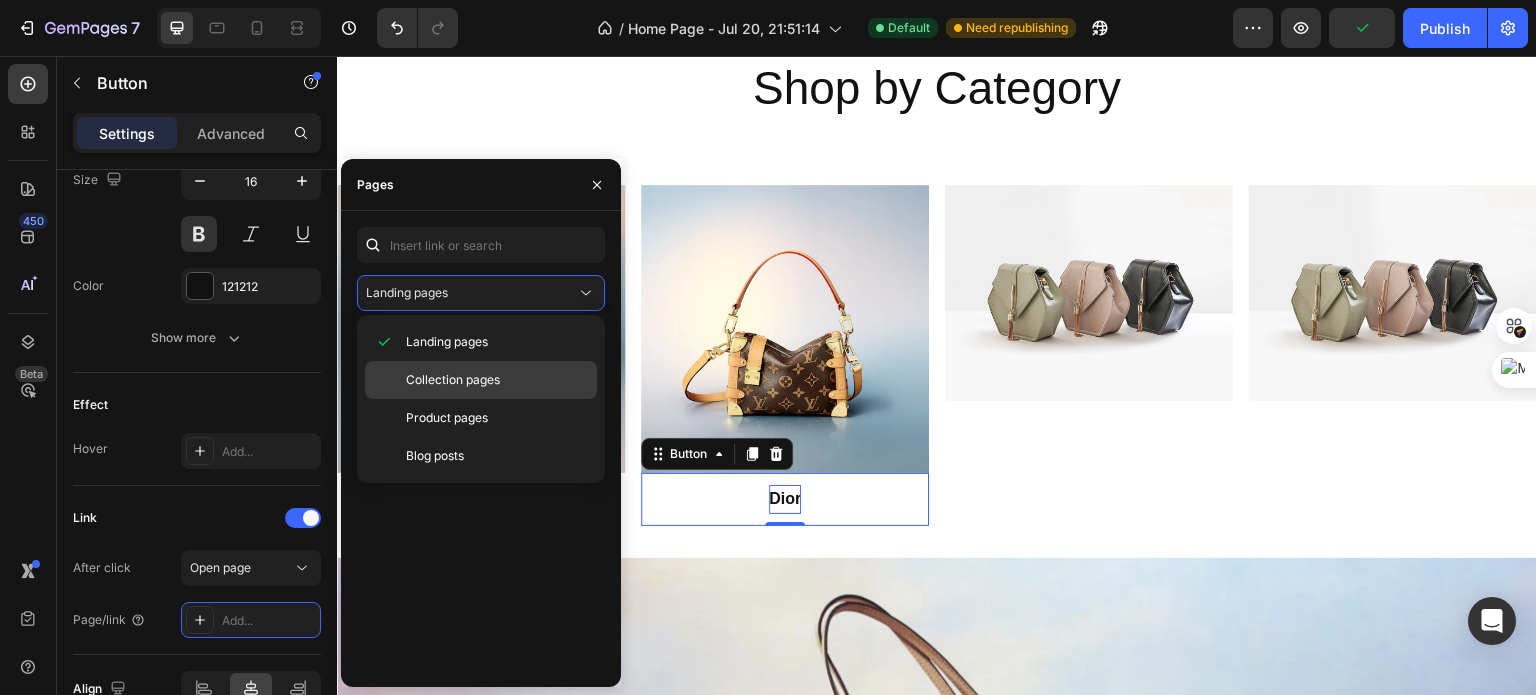 click on "Collection pages" 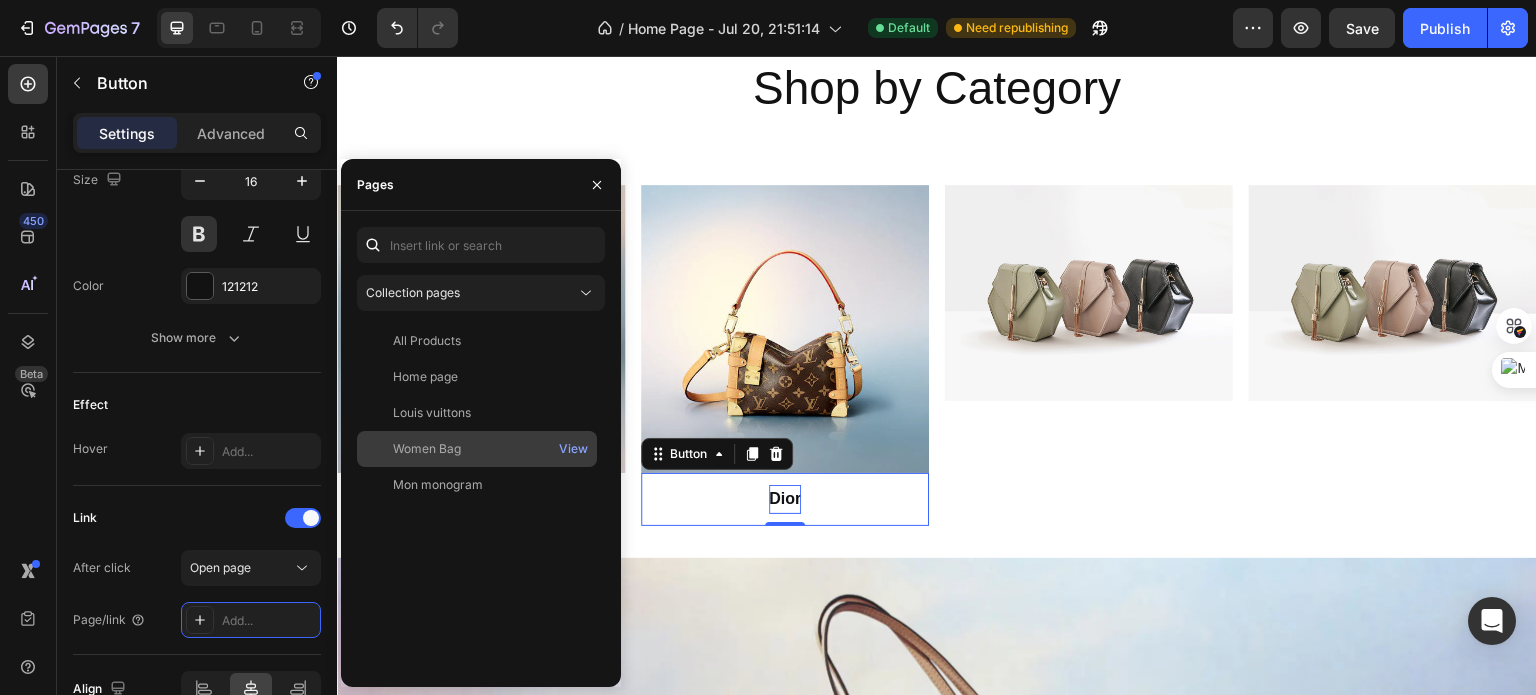 click on "Women Bag" at bounding box center (477, 449) 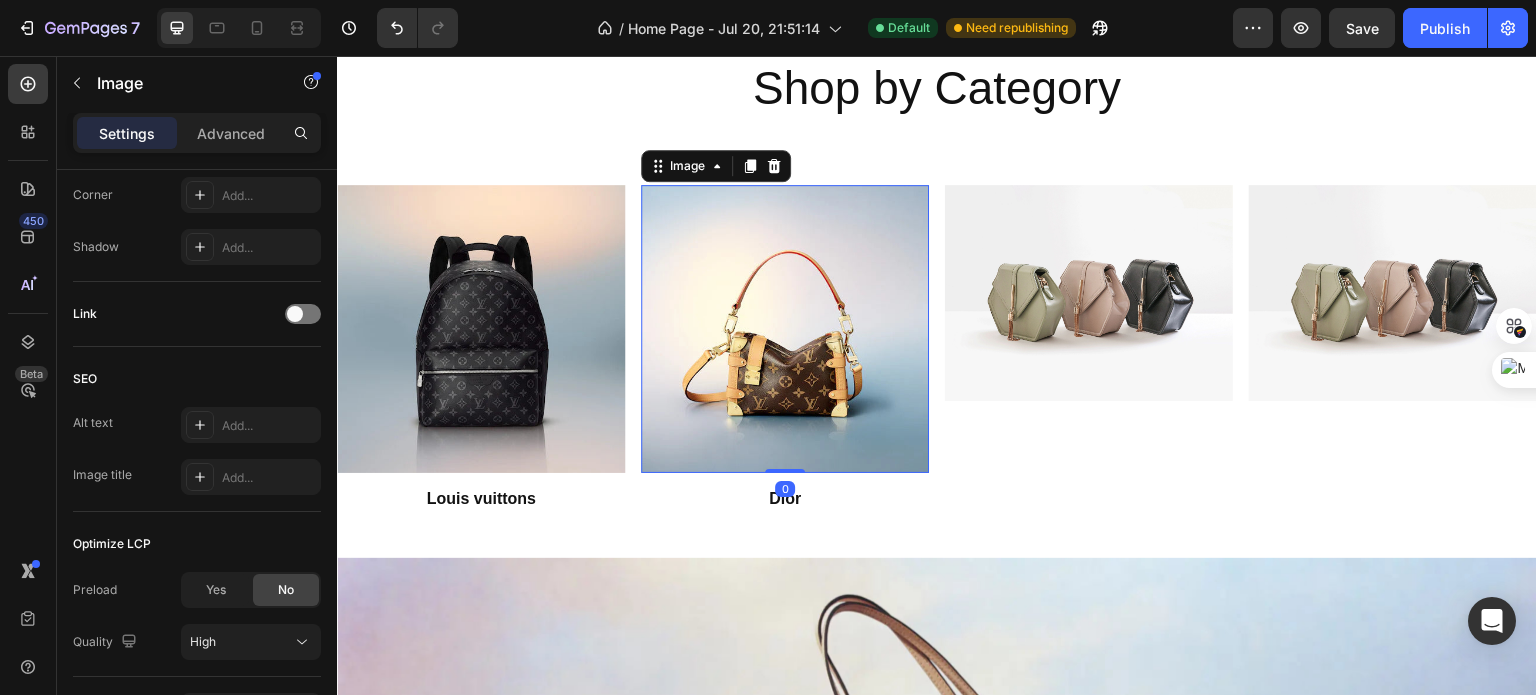 scroll, scrollTop: 0, scrollLeft: 0, axis: both 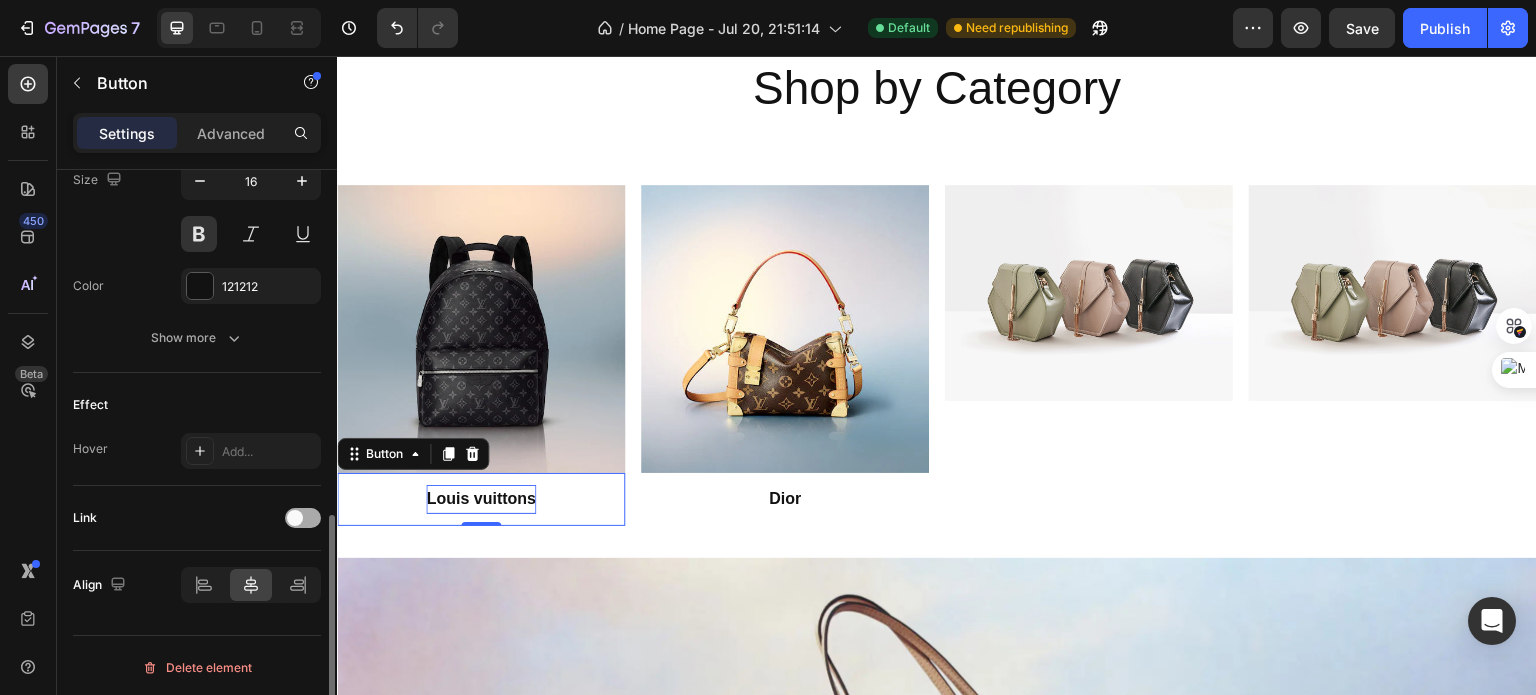 click at bounding box center (295, 518) 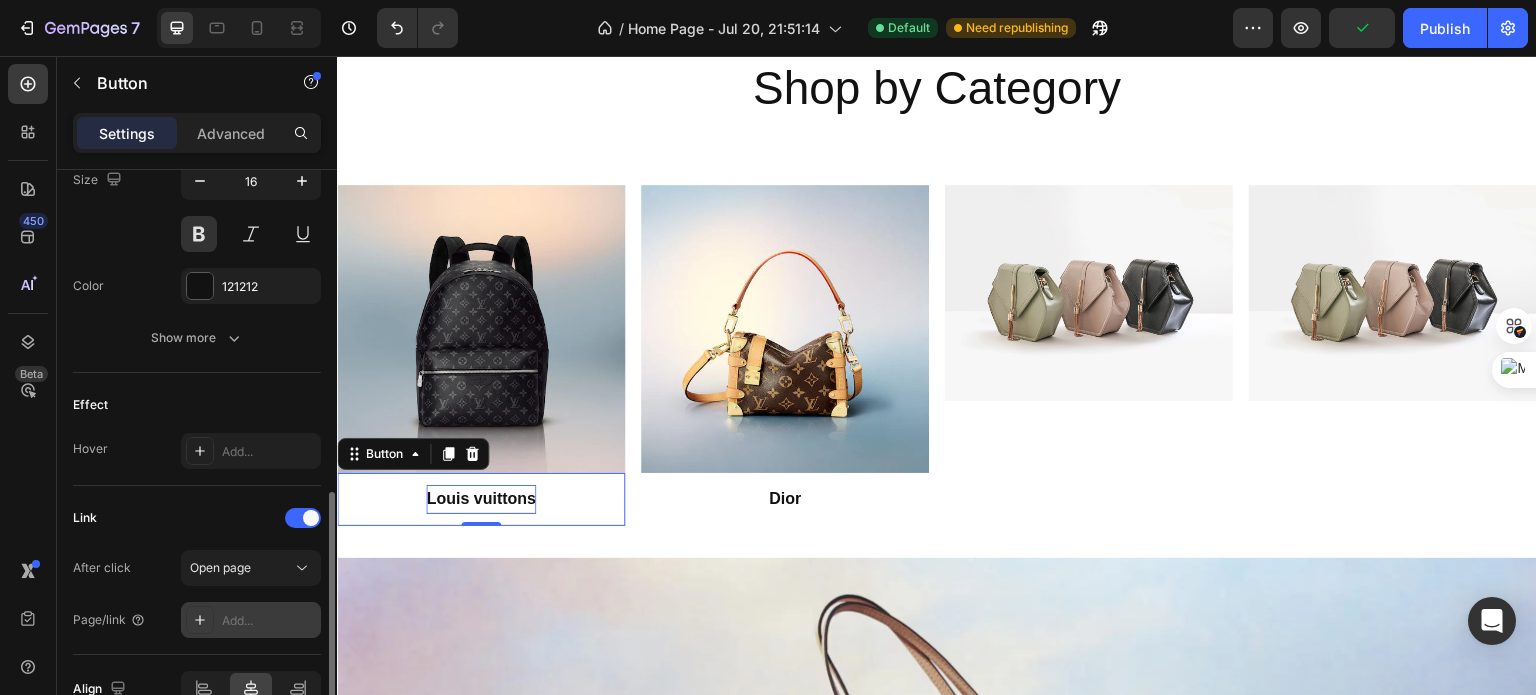 click on "Add..." at bounding box center [251, 620] 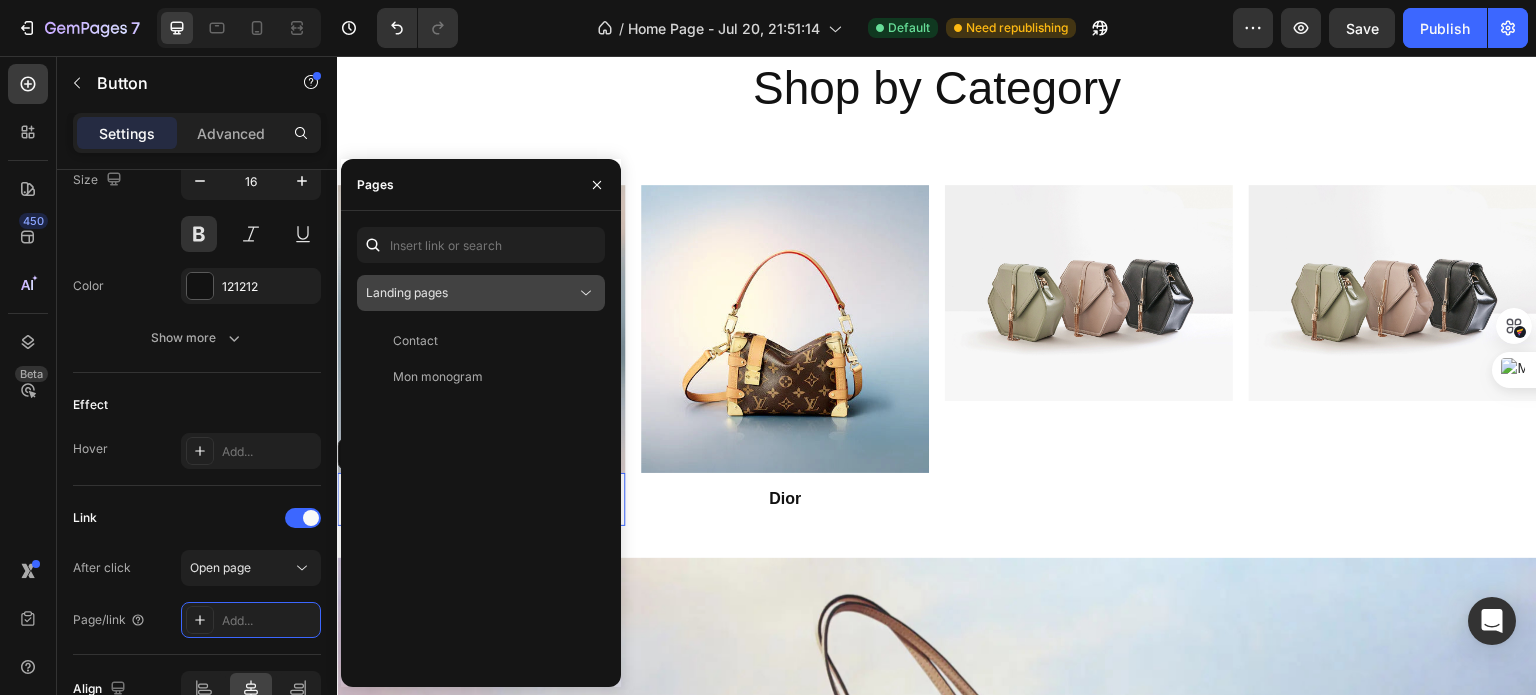 click on "Landing pages" at bounding box center [471, 293] 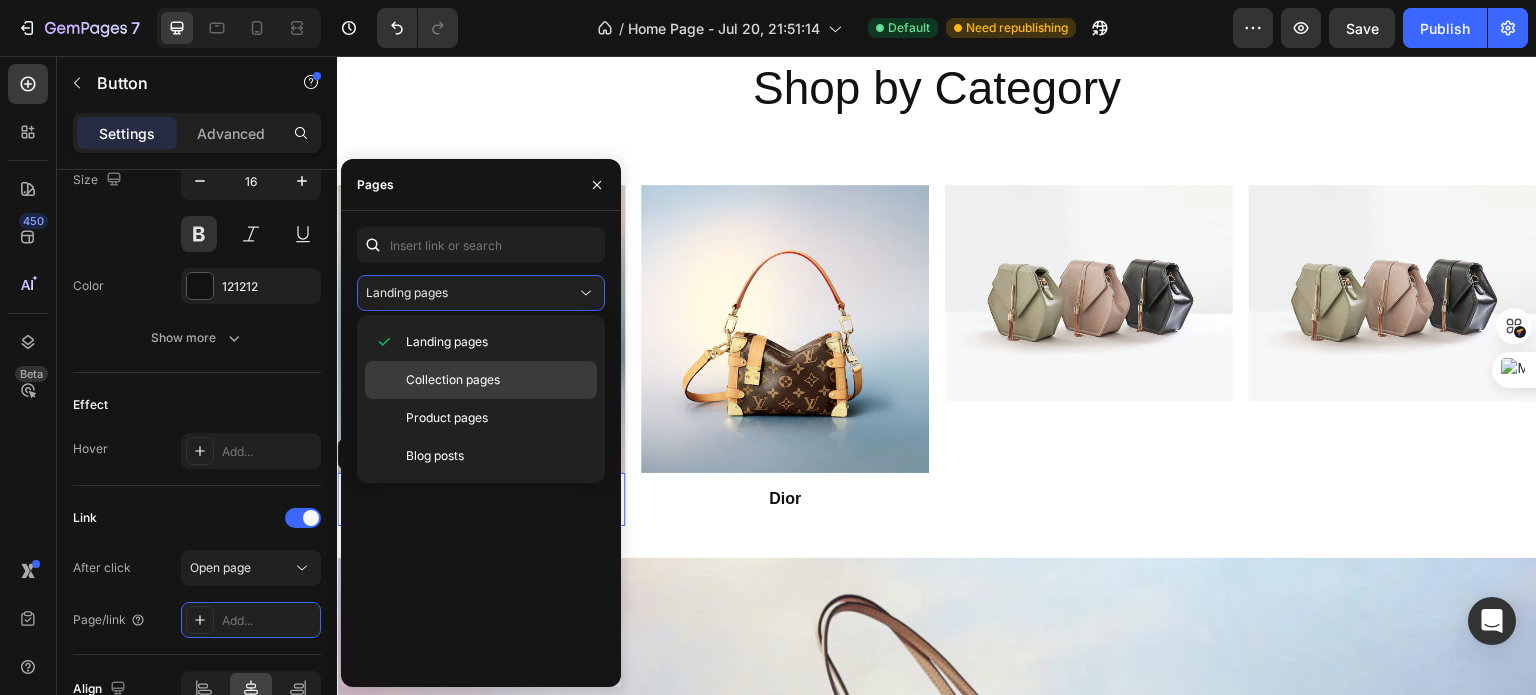 click on "Collection pages" 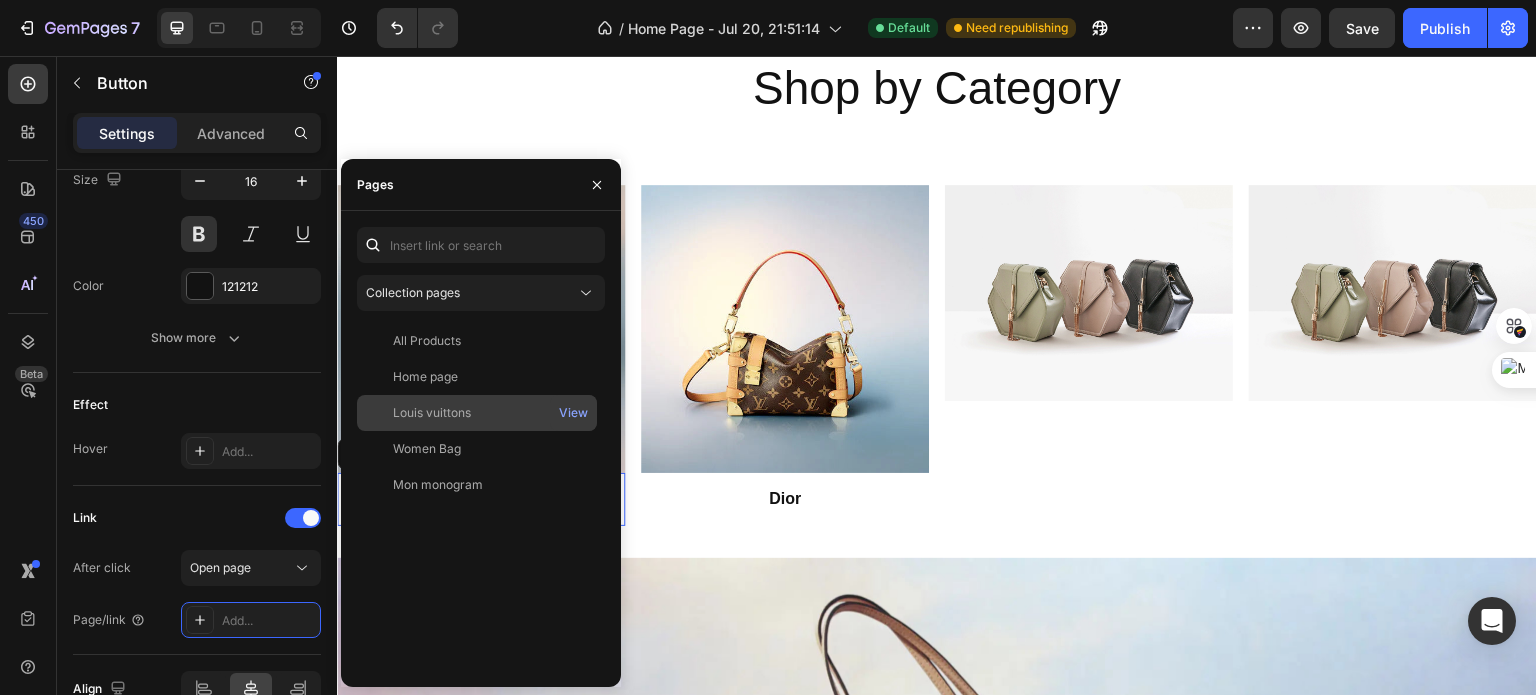 click on "[BRAND_NAME] View" 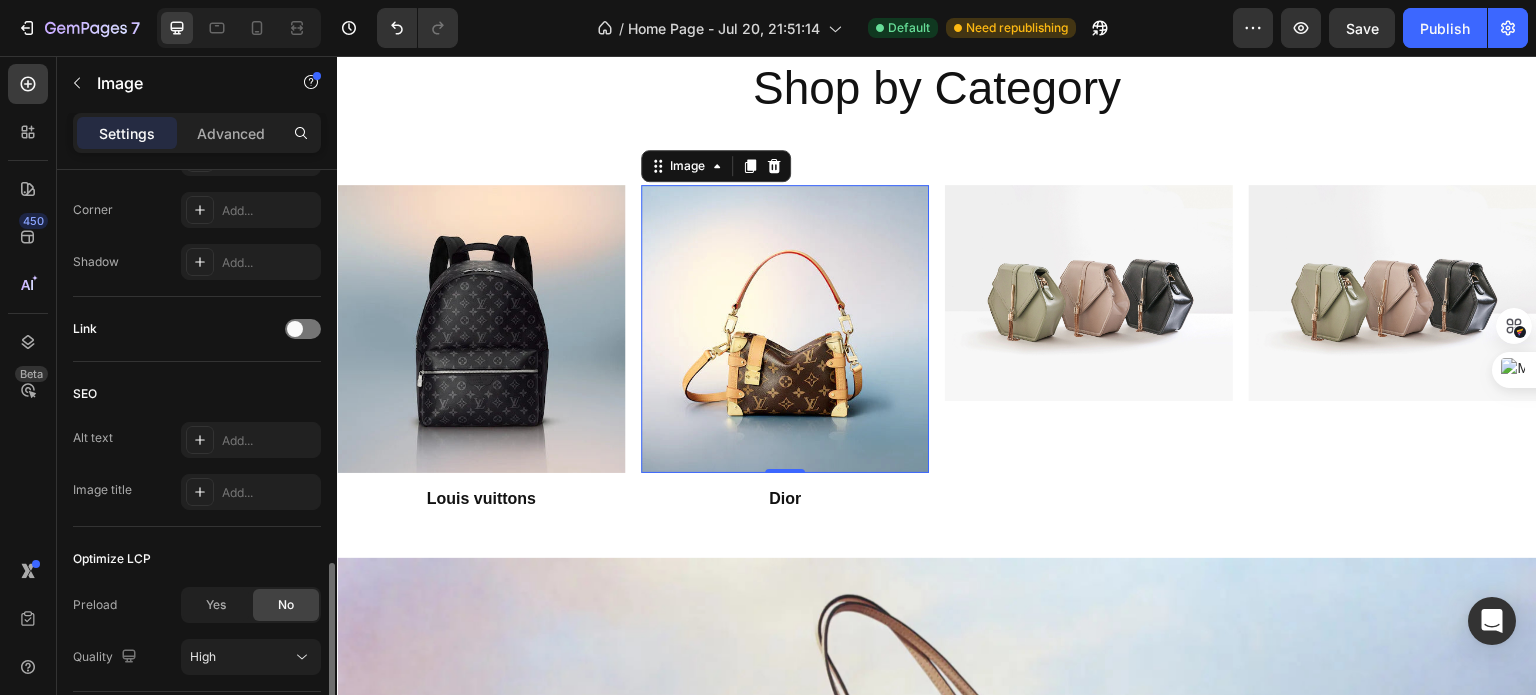 scroll, scrollTop: 976, scrollLeft: 0, axis: vertical 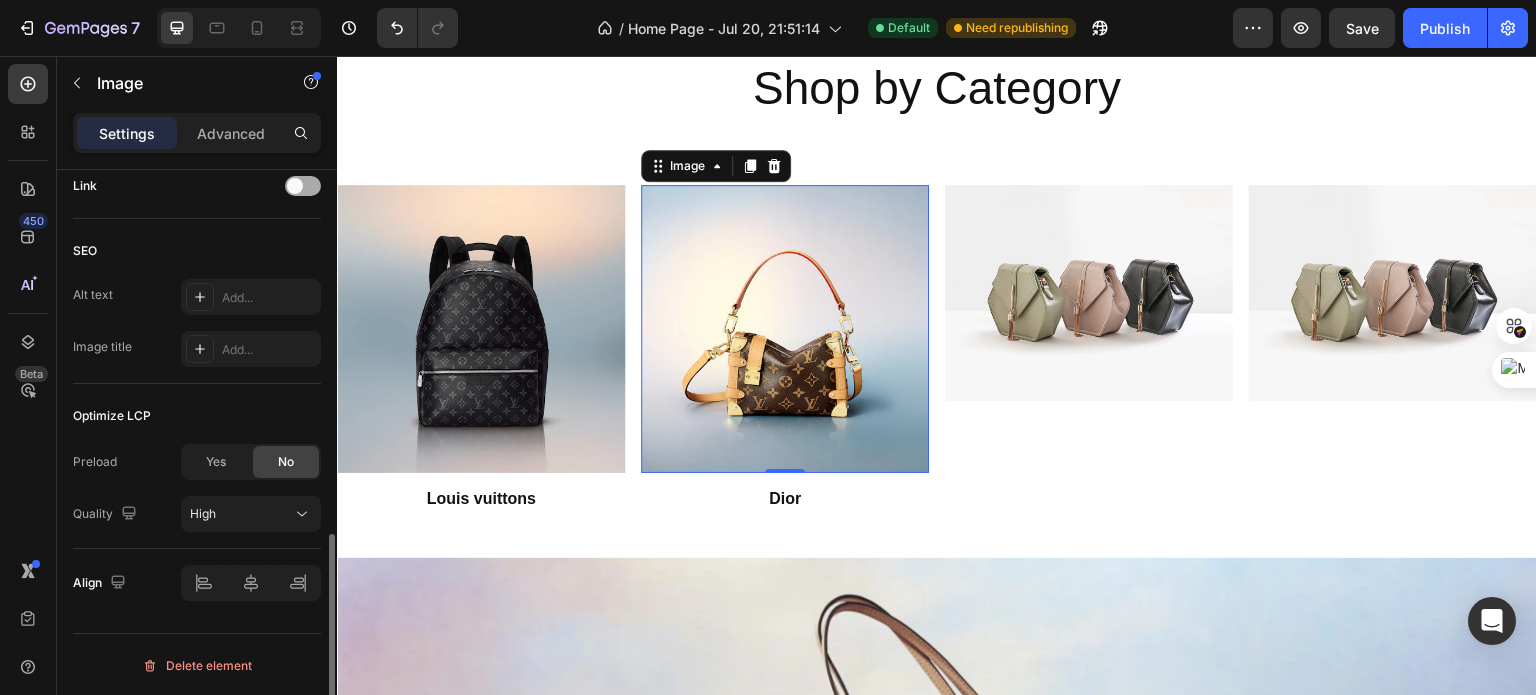 click at bounding box center [295, 186] 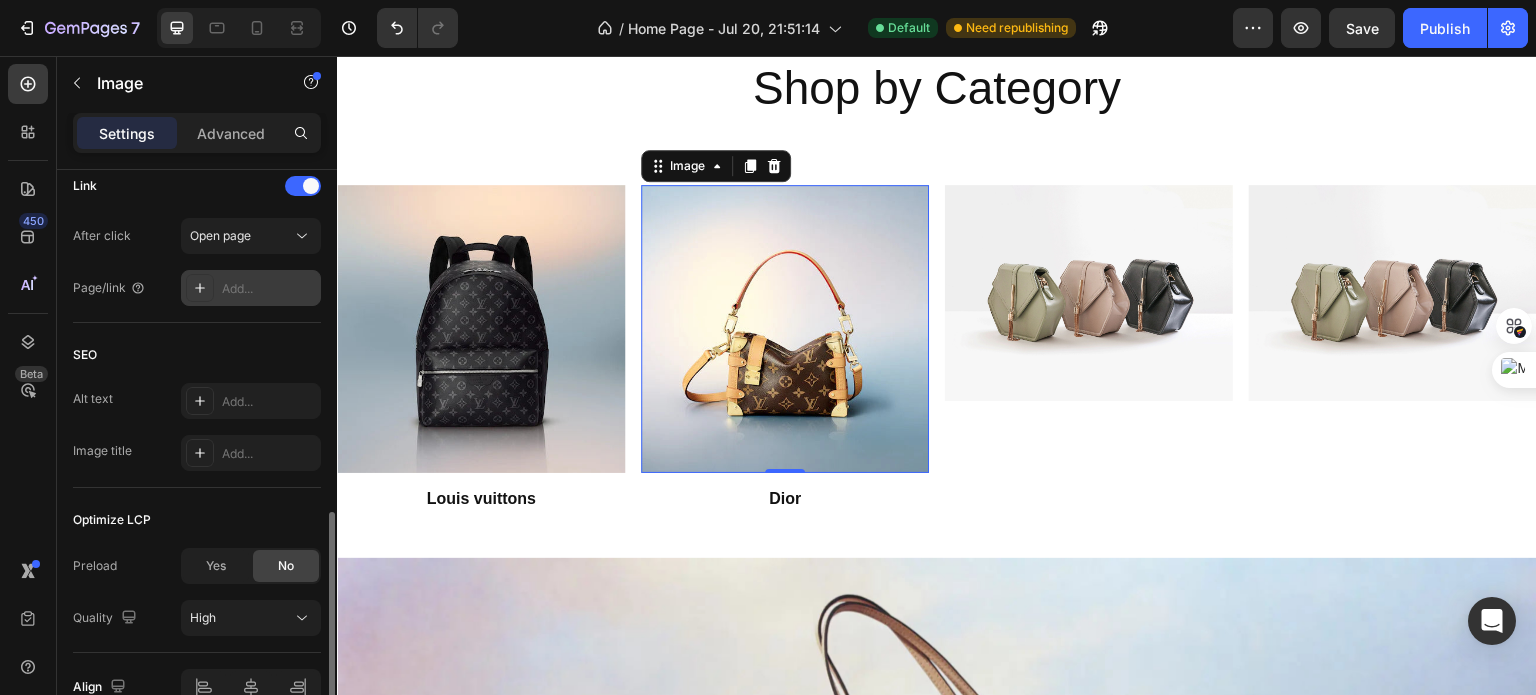 click on "Add..." at bounding box center (251, 288) 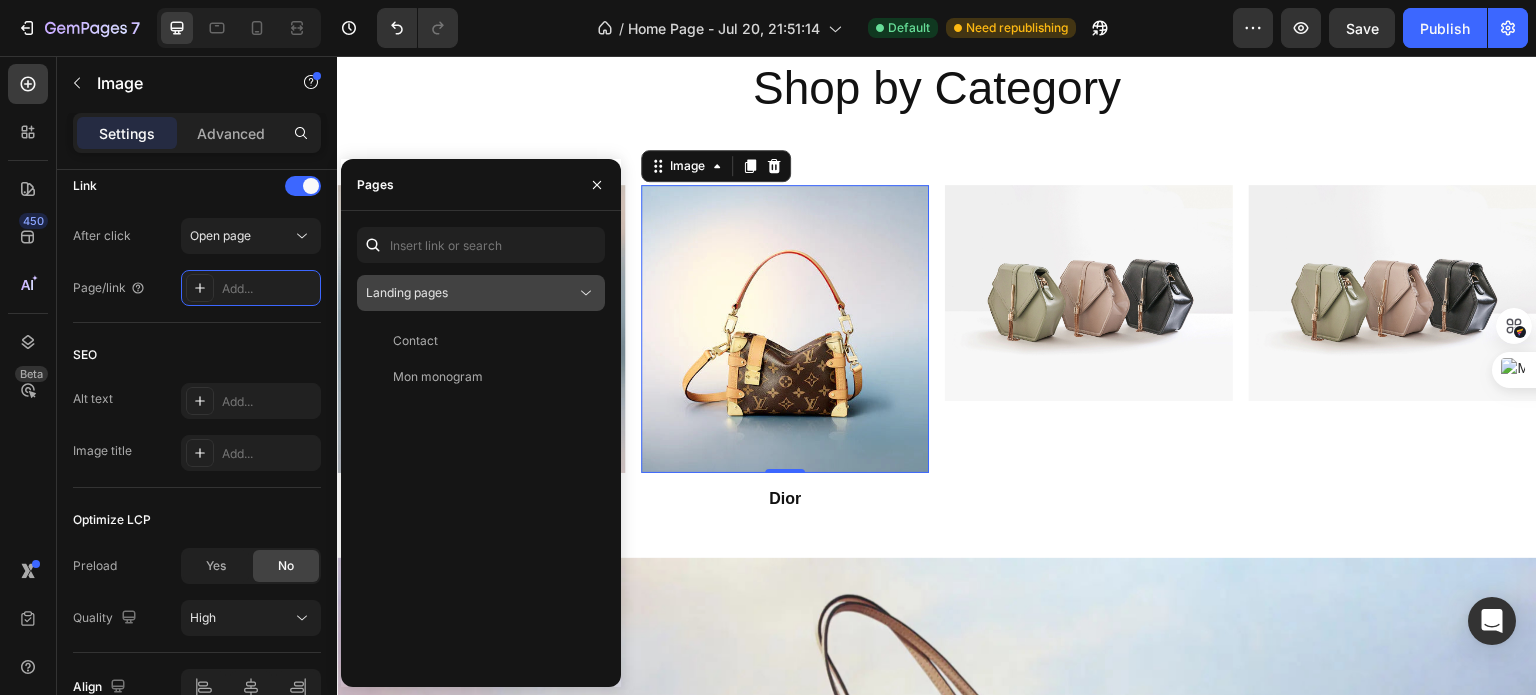 click on "Landing pages" at bounding box center (471, 293) 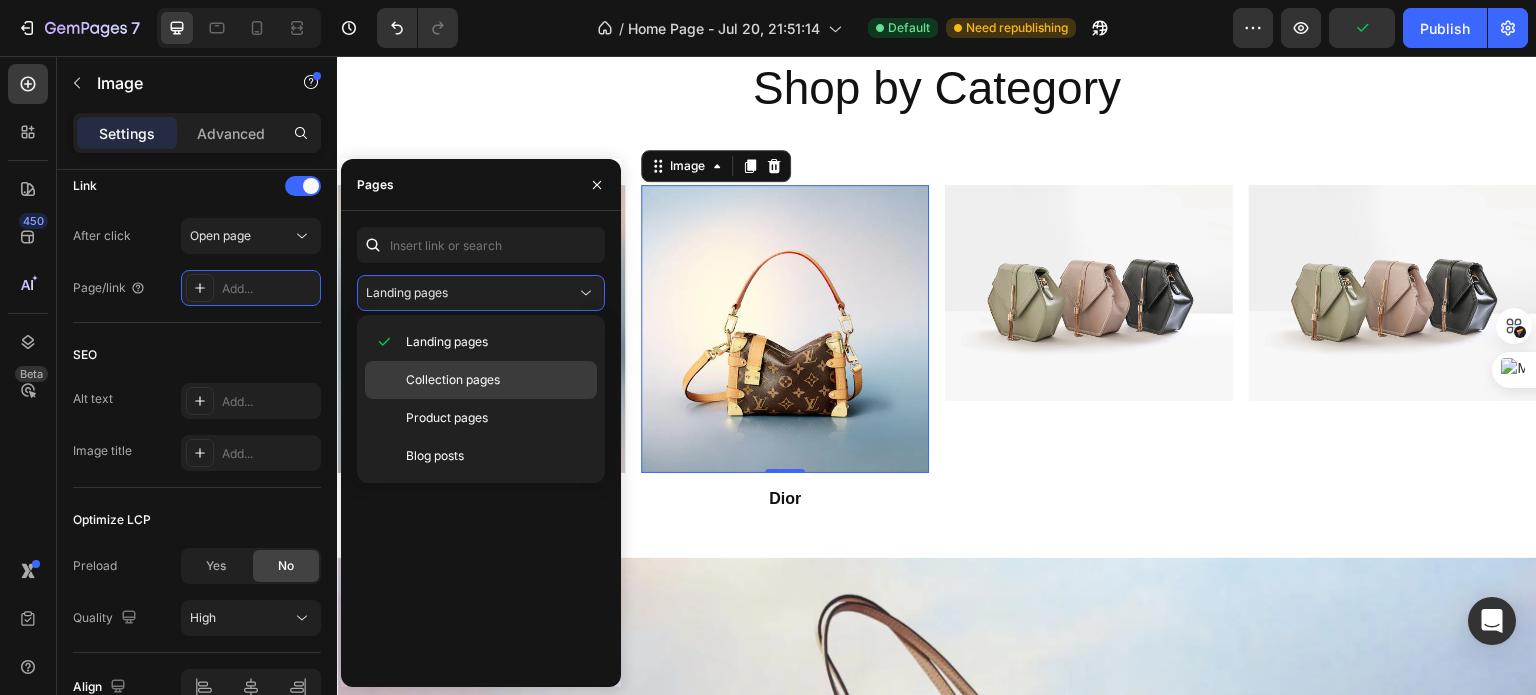 click on "Collection pages" at bounding box center [453, 380] 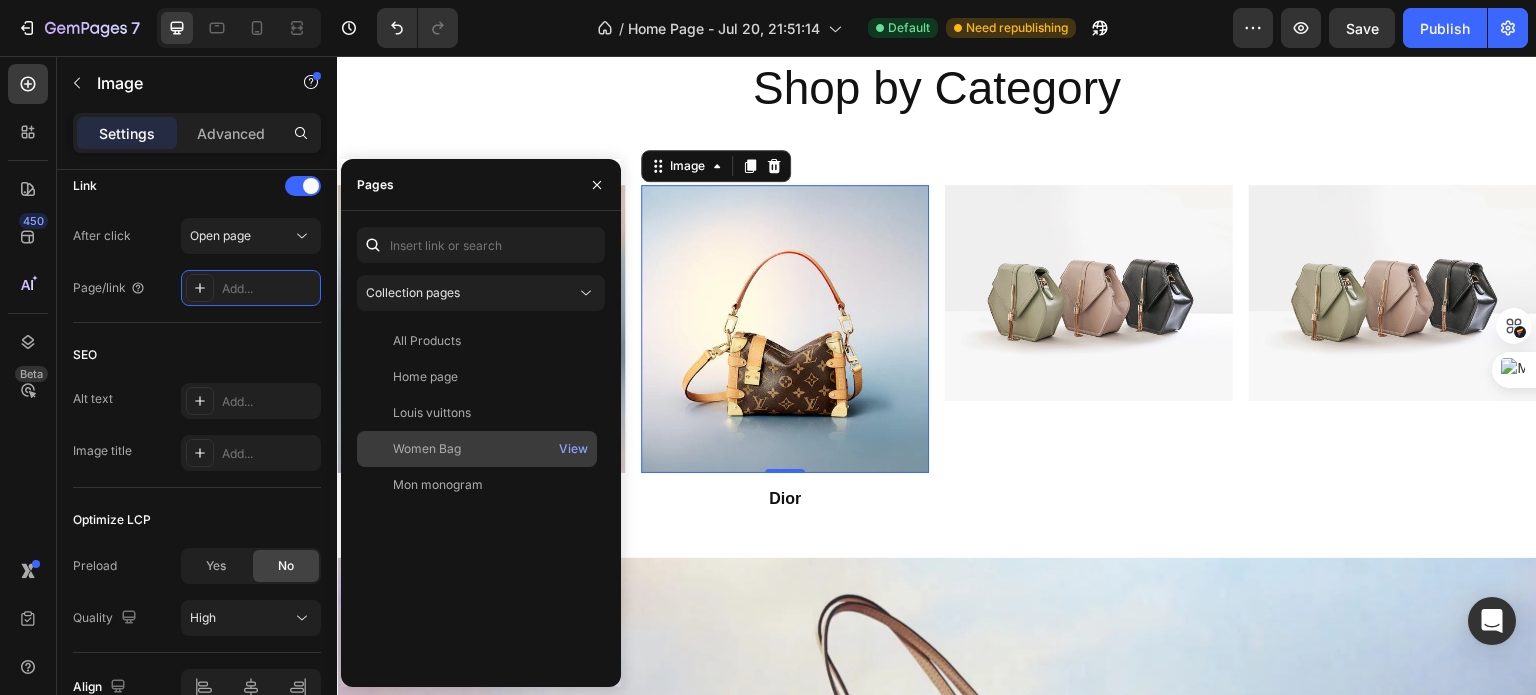 click on "Women Bag   View" 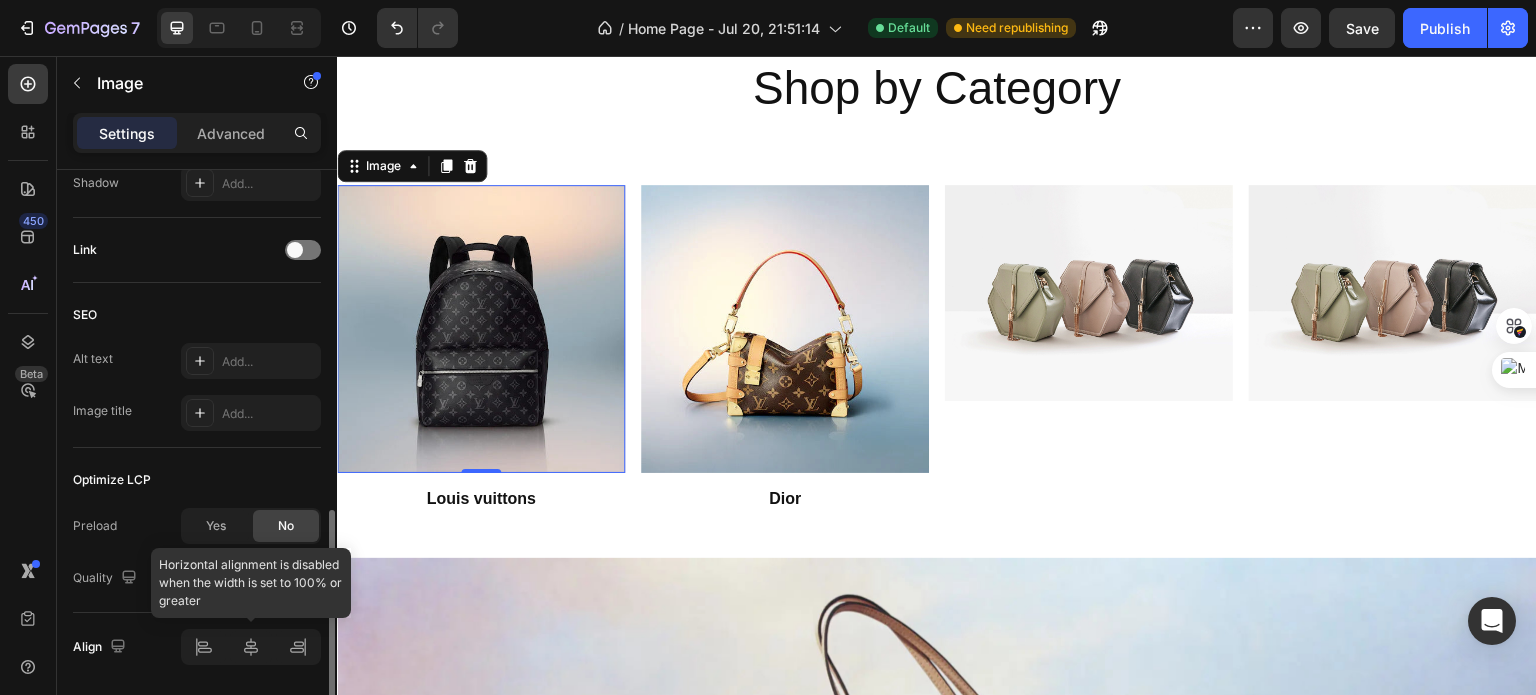 scroll, scrollTop: 915, scrollLeft: 0, axis: vertical 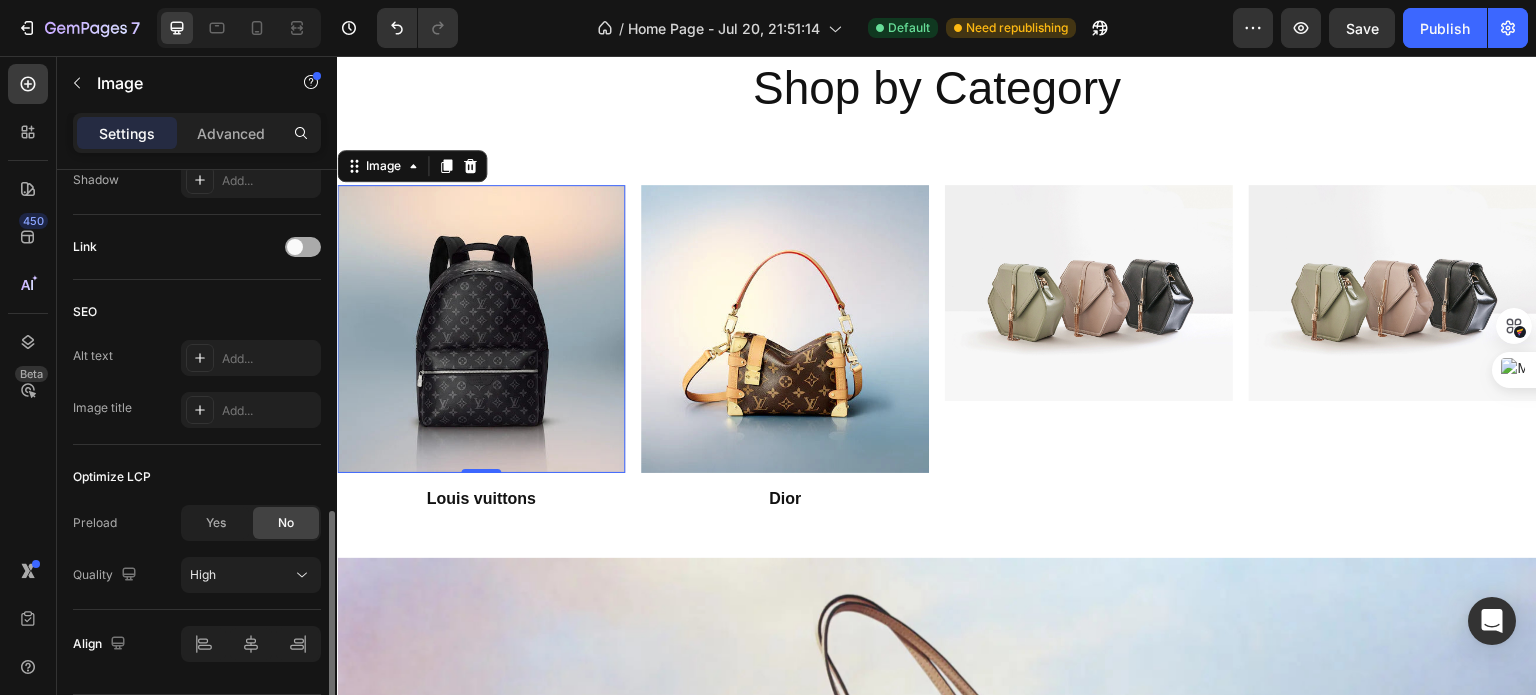 click at bounding box center [295, 247] 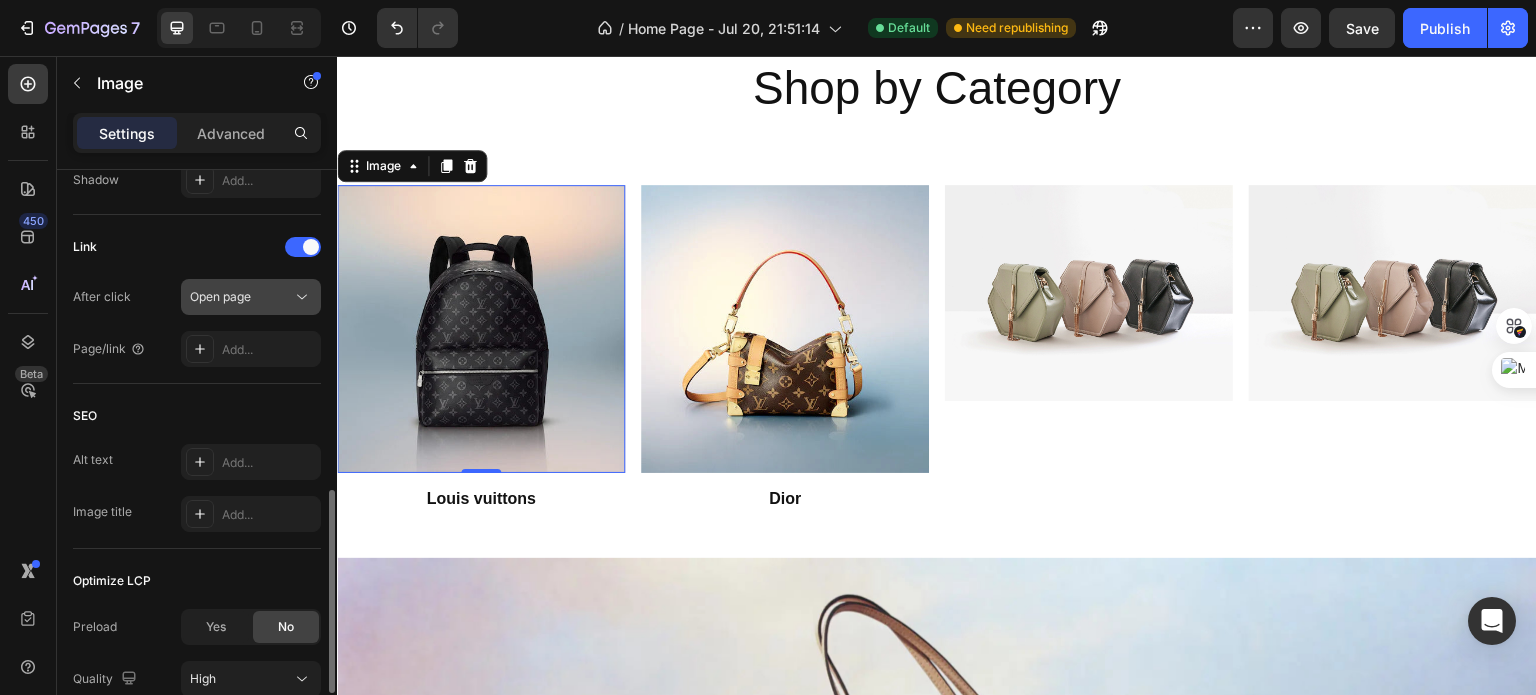click on "Open page" at bounding box center (241, 297) 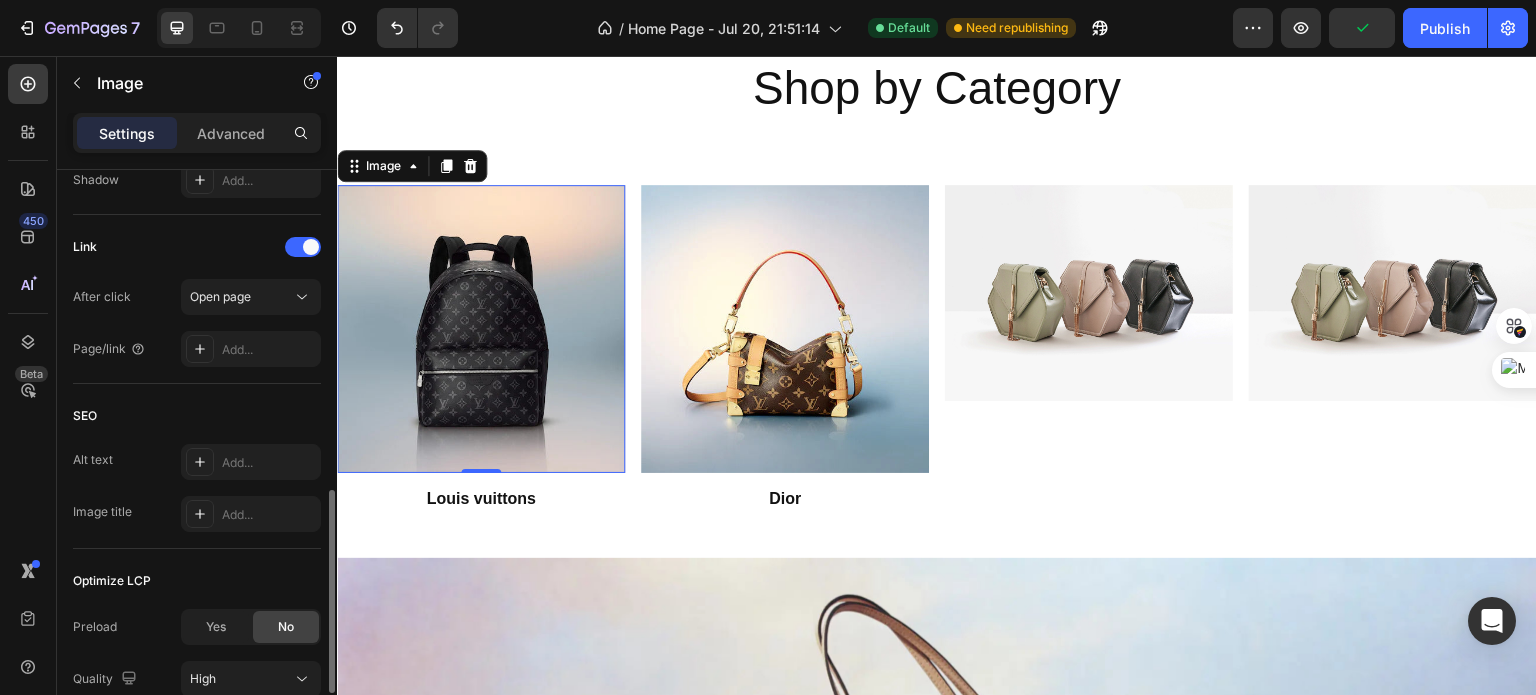 click on "Link" at bounding box center [197, 247] 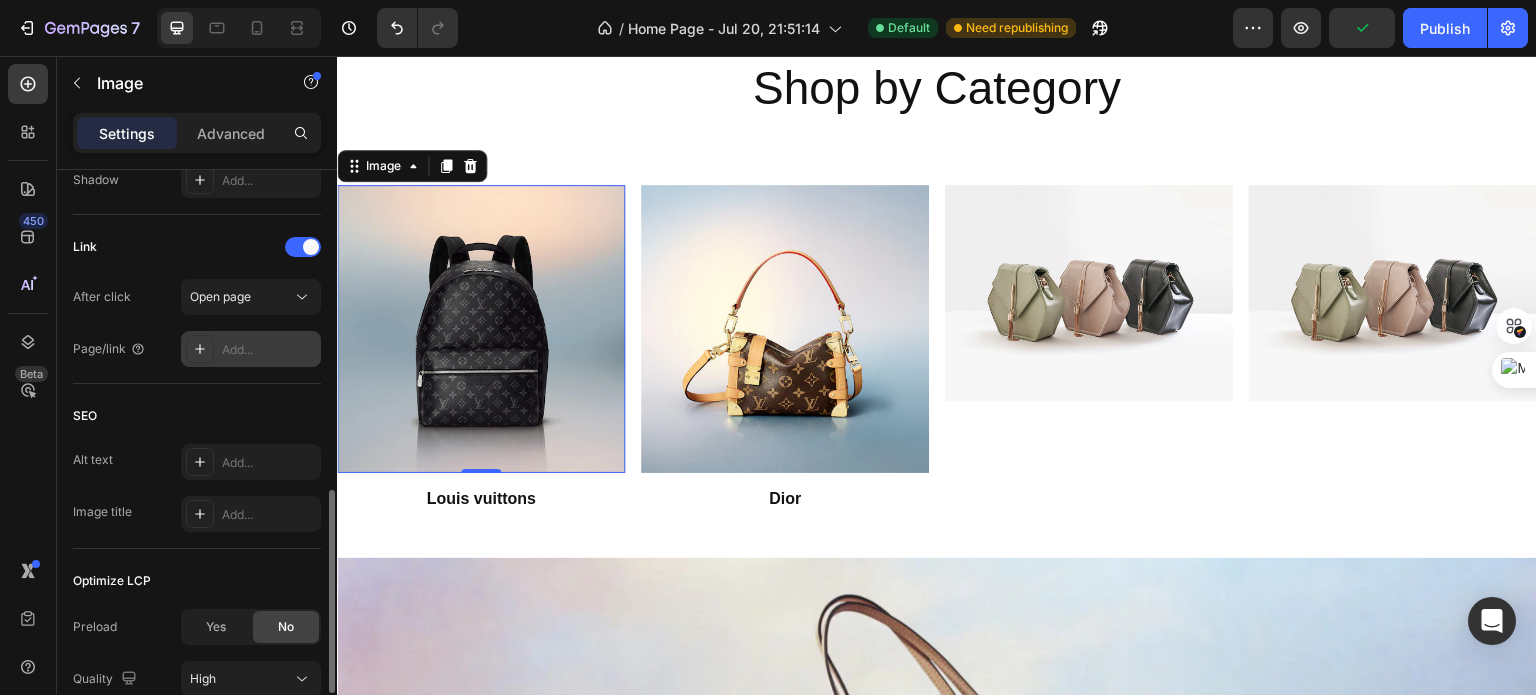 click on "Add..." at bounding box center [269, 350] 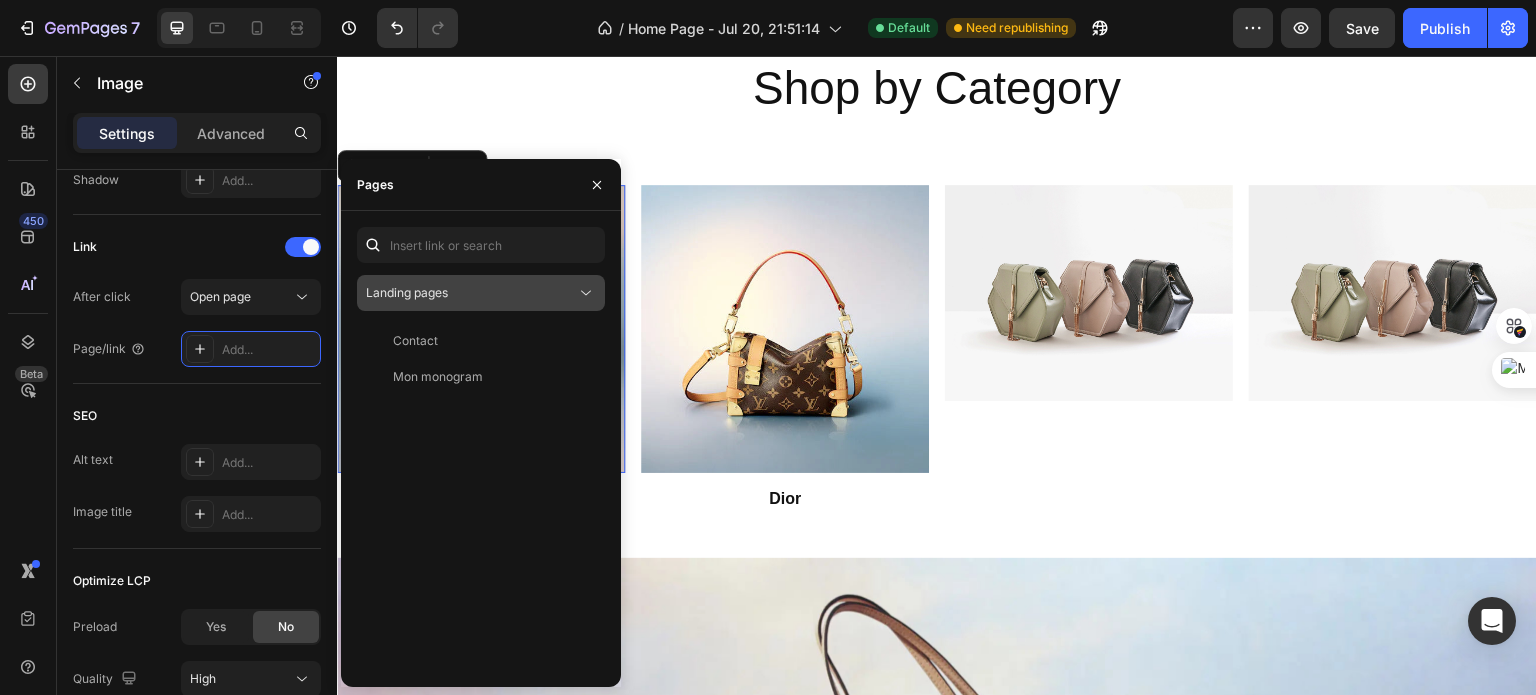 click on "Landing pages" at bounding box center [471, 293] 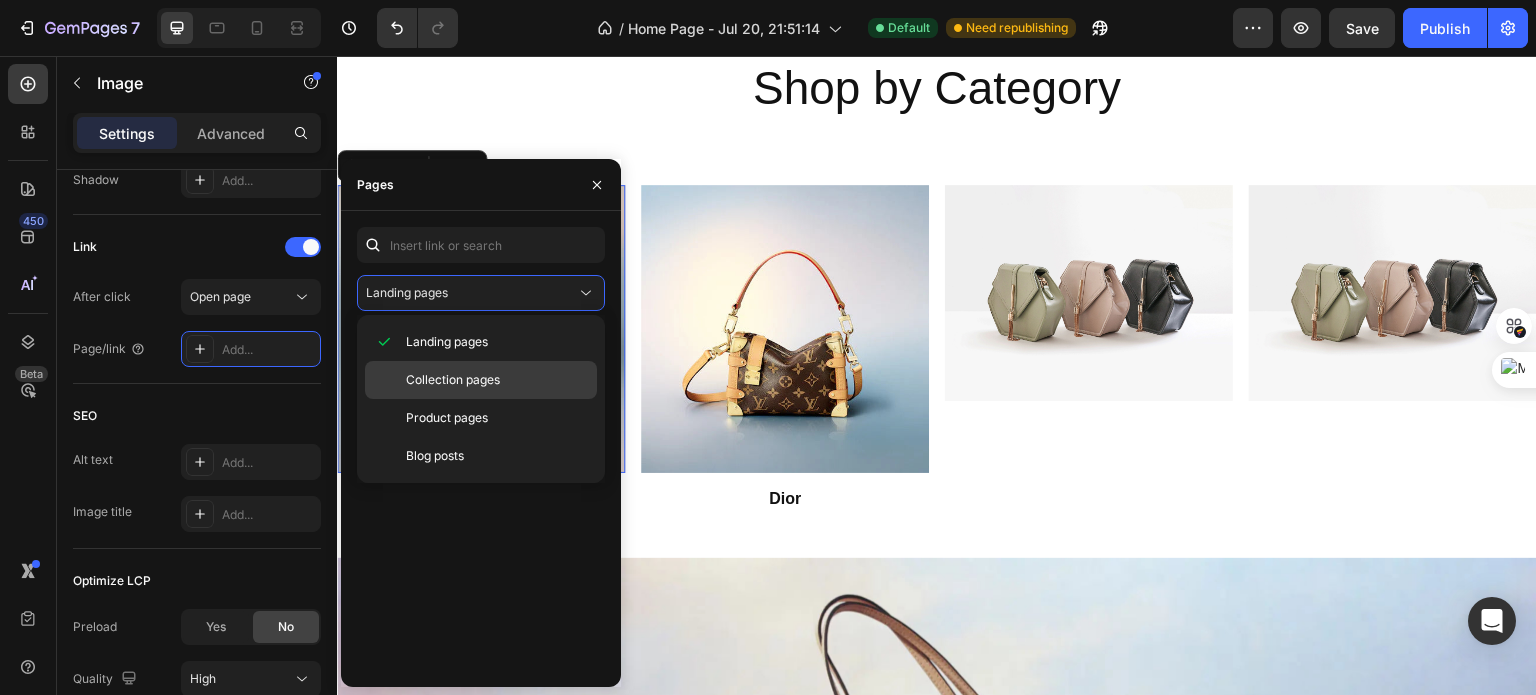 click on "Collection pages" at bounding box center [453, 380] 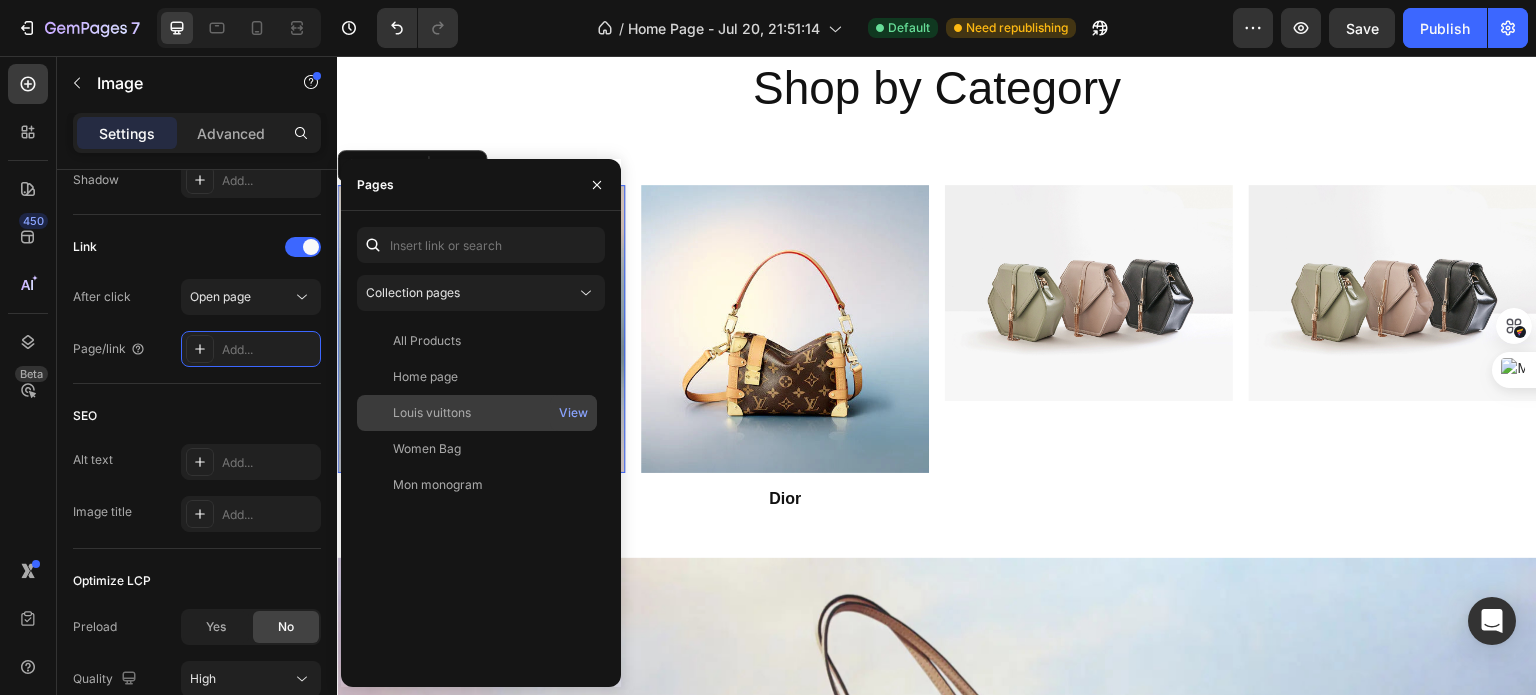 click on "Louis vuittons" at bounding box center (477, 413) 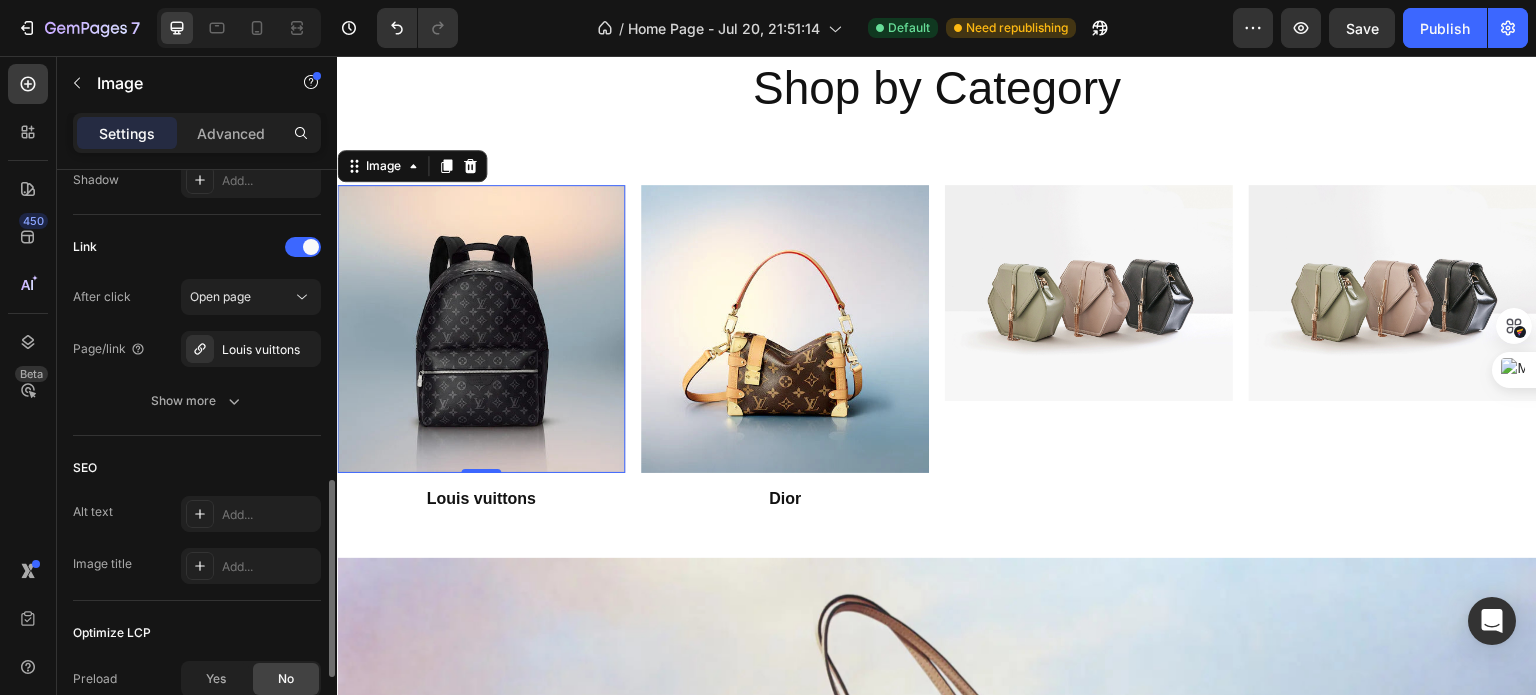 click on "Link After click Open page Page/link Louis vuittons Show more" 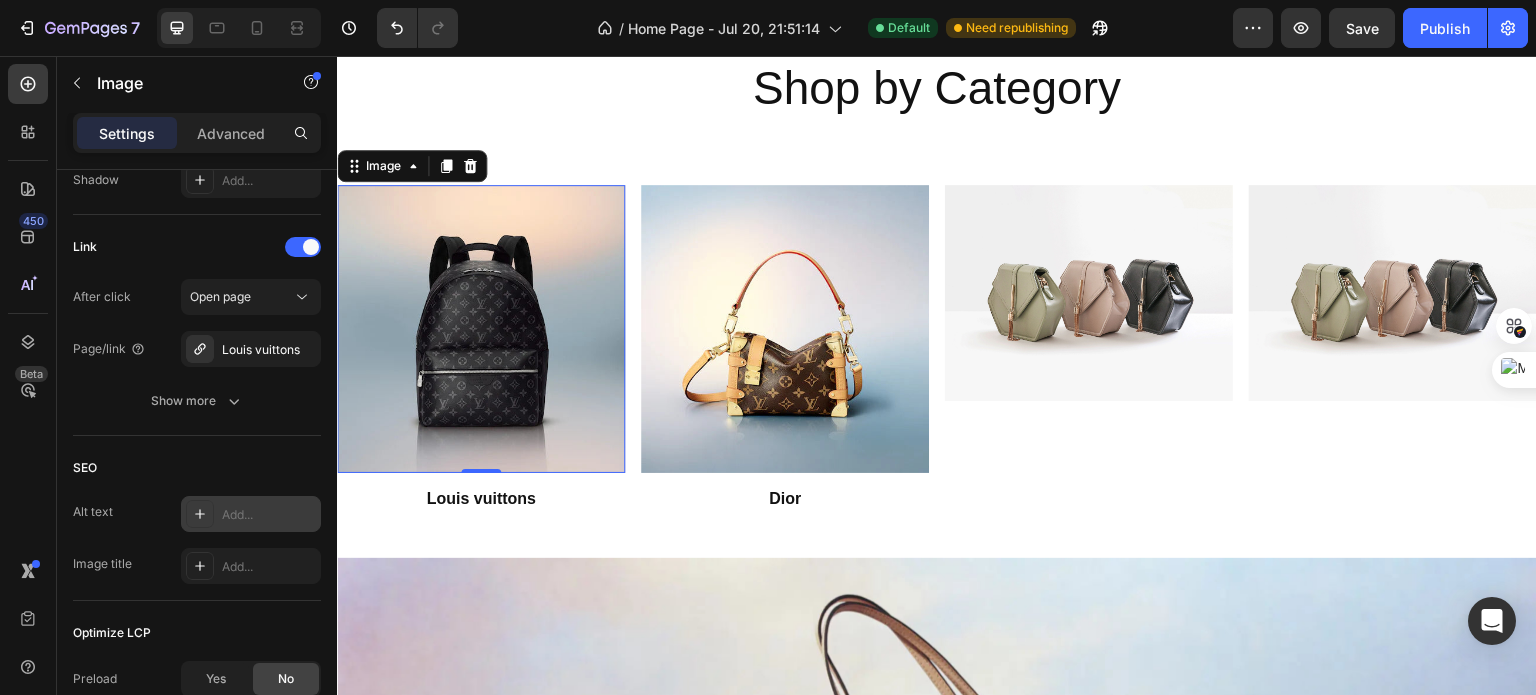 click on "Add..." at bounding box center [269, 515] 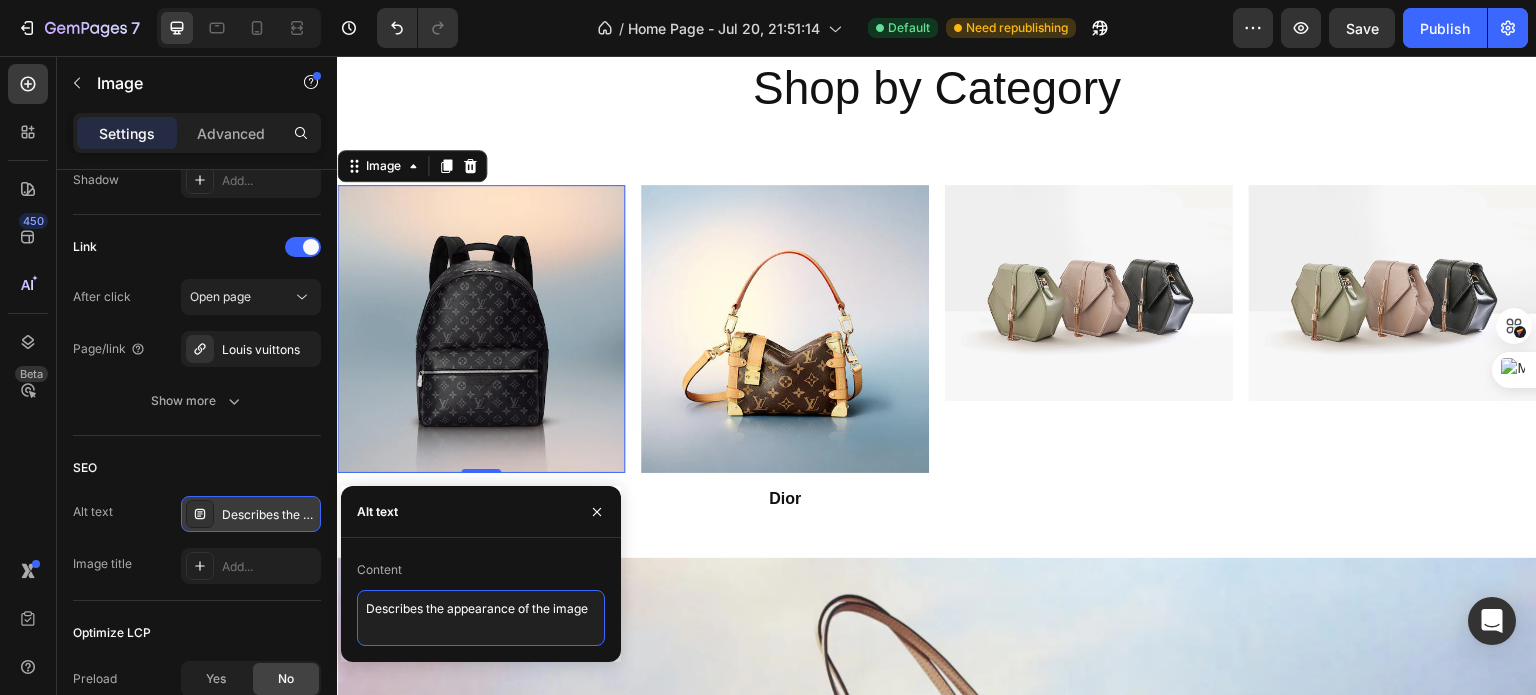 click on "Describes the appearance of the image" at bounding box center [481, 618] 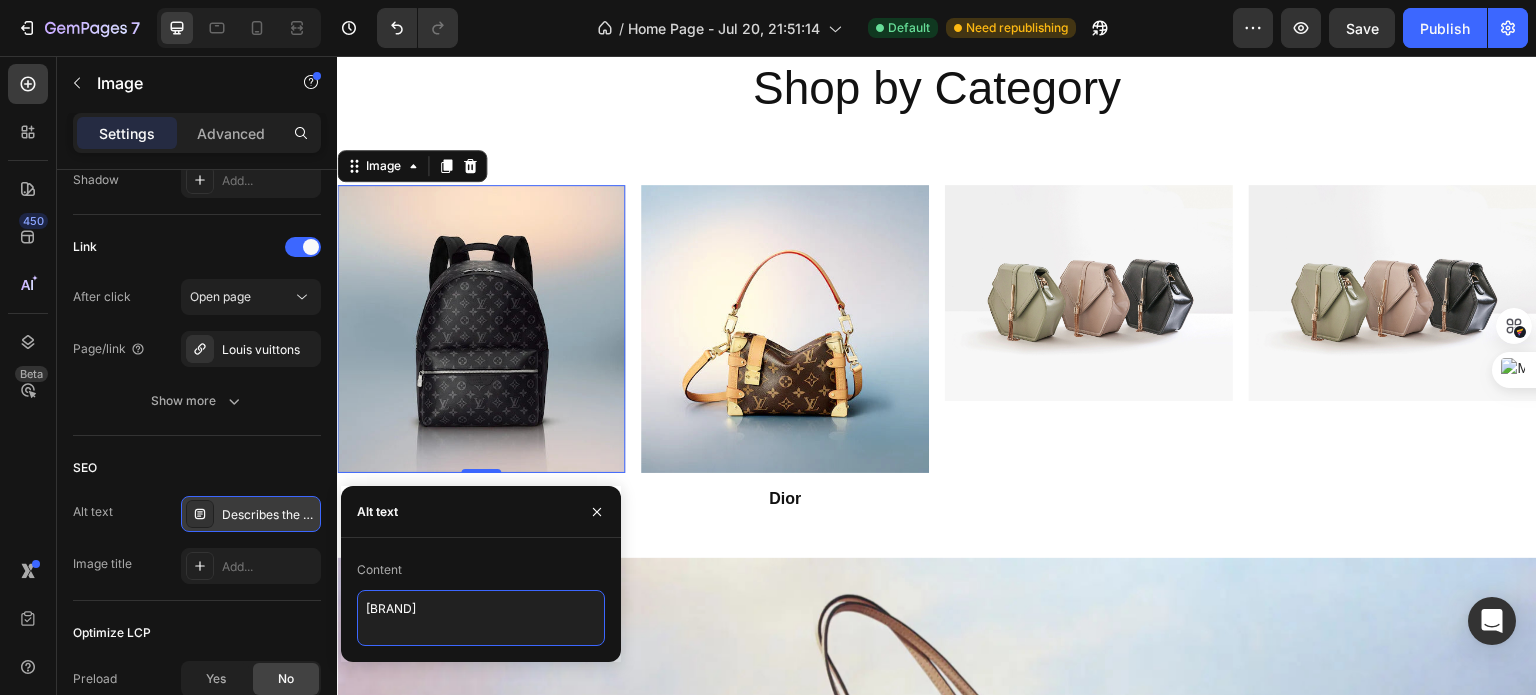 type on "Louis vuittons" 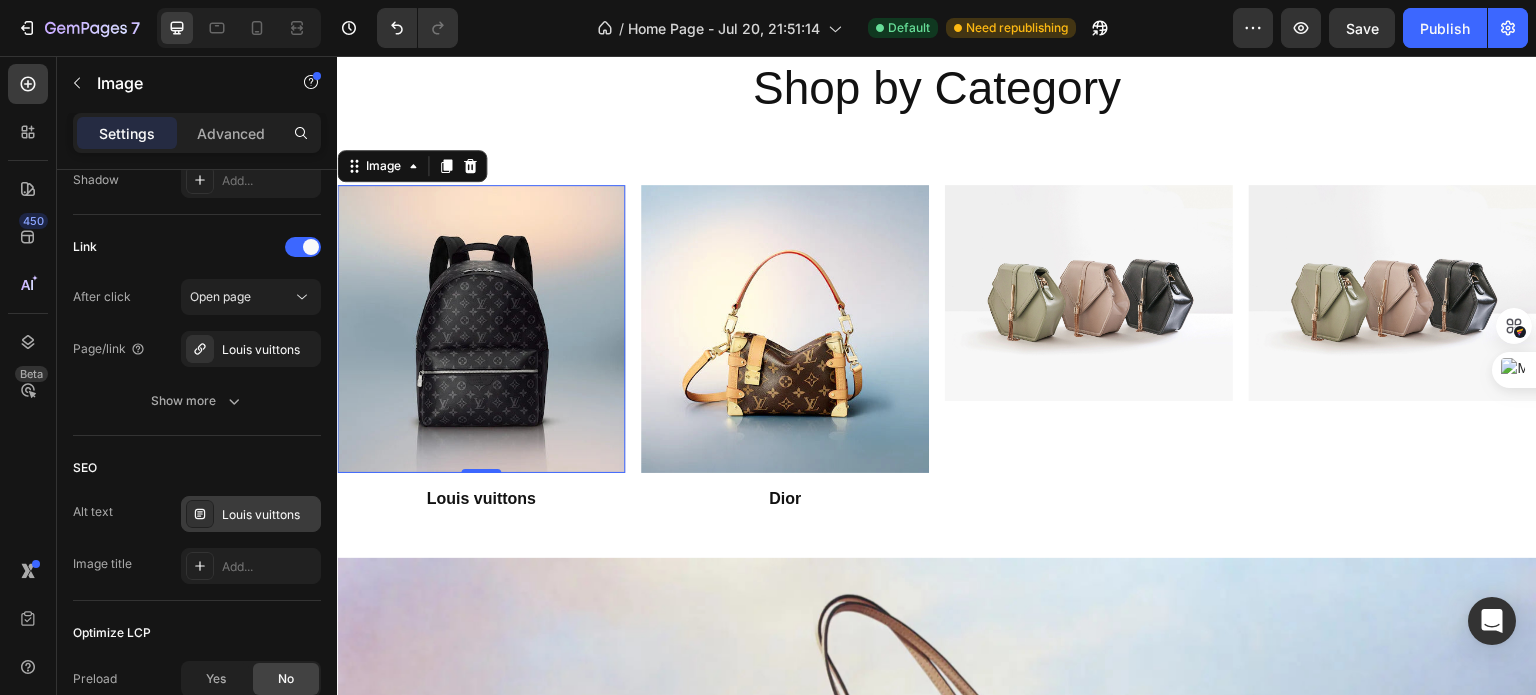 click on "SEO Alt text Louis vuittons Image title Add..." 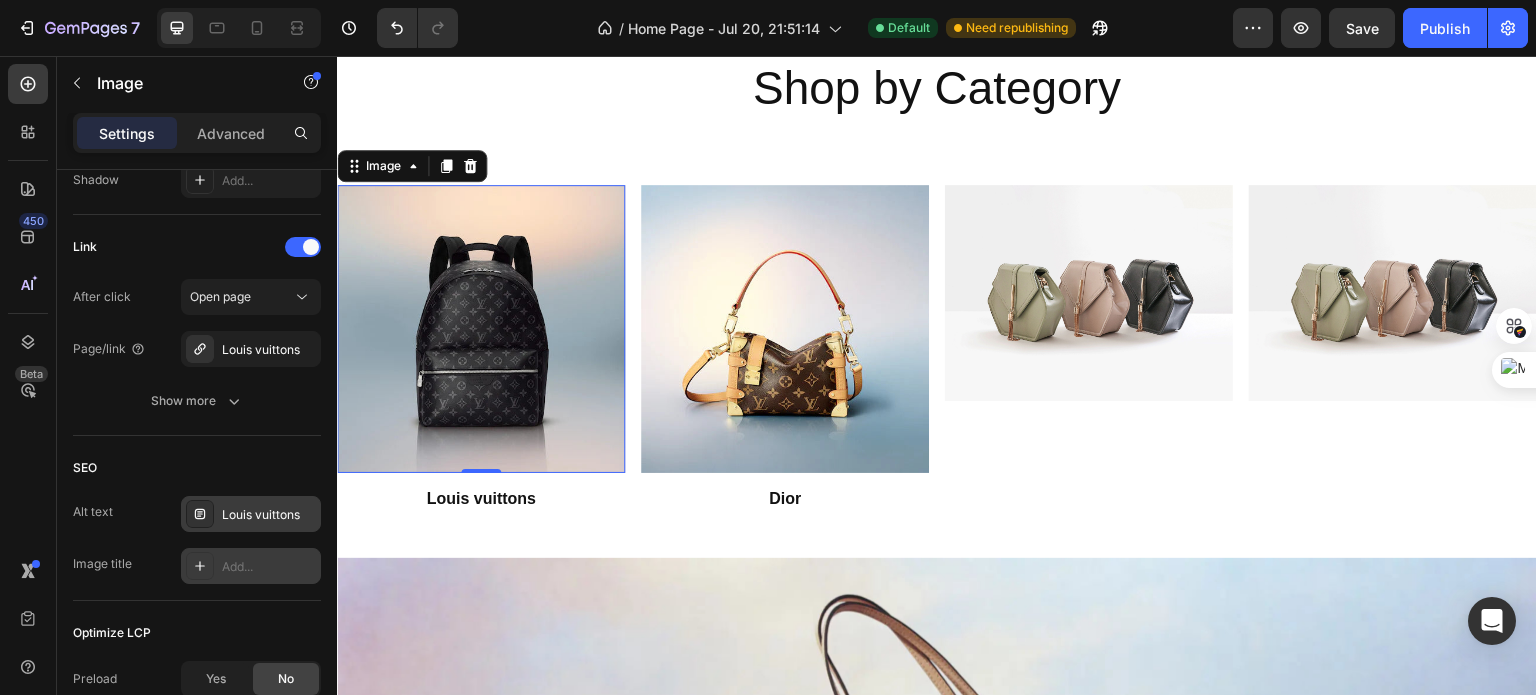 click on "Add..." at bounding box center (269, 567) 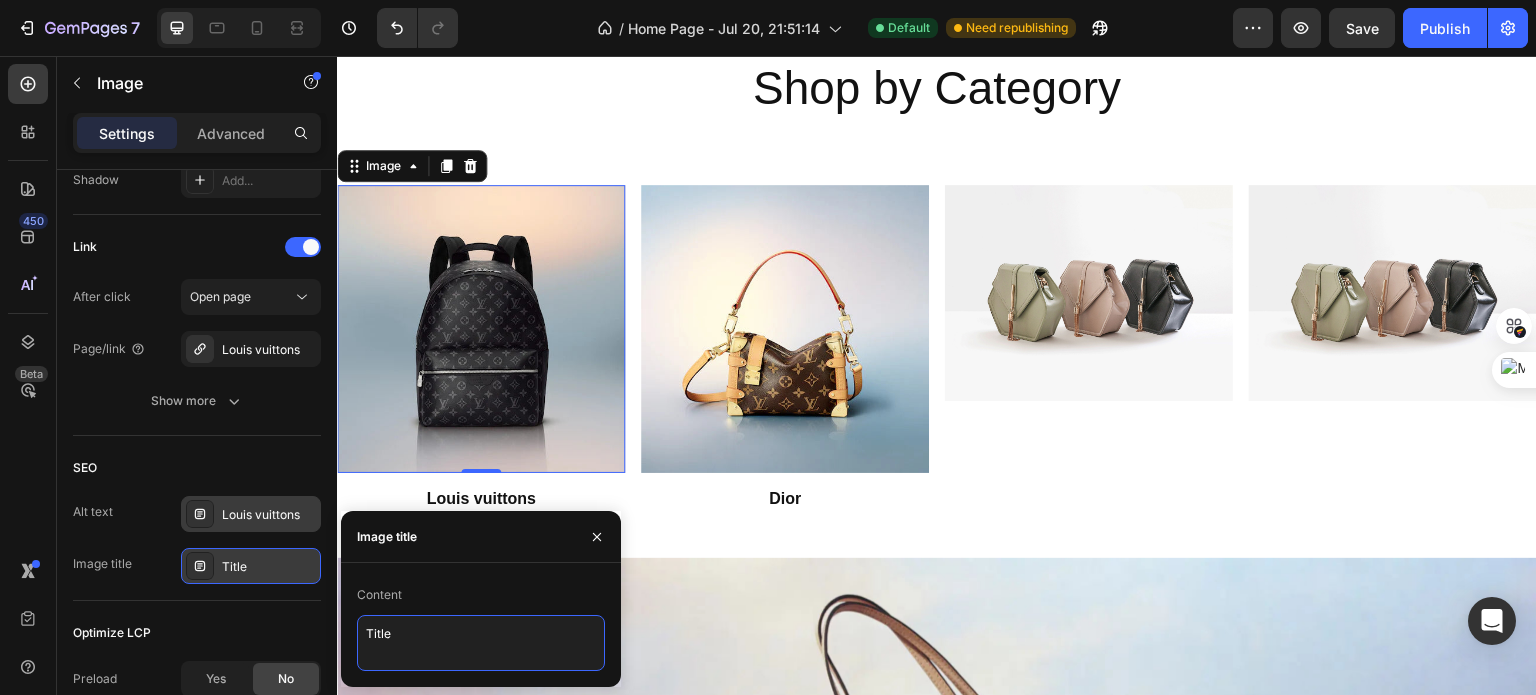 drag, startPoint x: 413, startPoint y: 629, endPoint x: 344, endPoint y: 639, distance: 69.72087 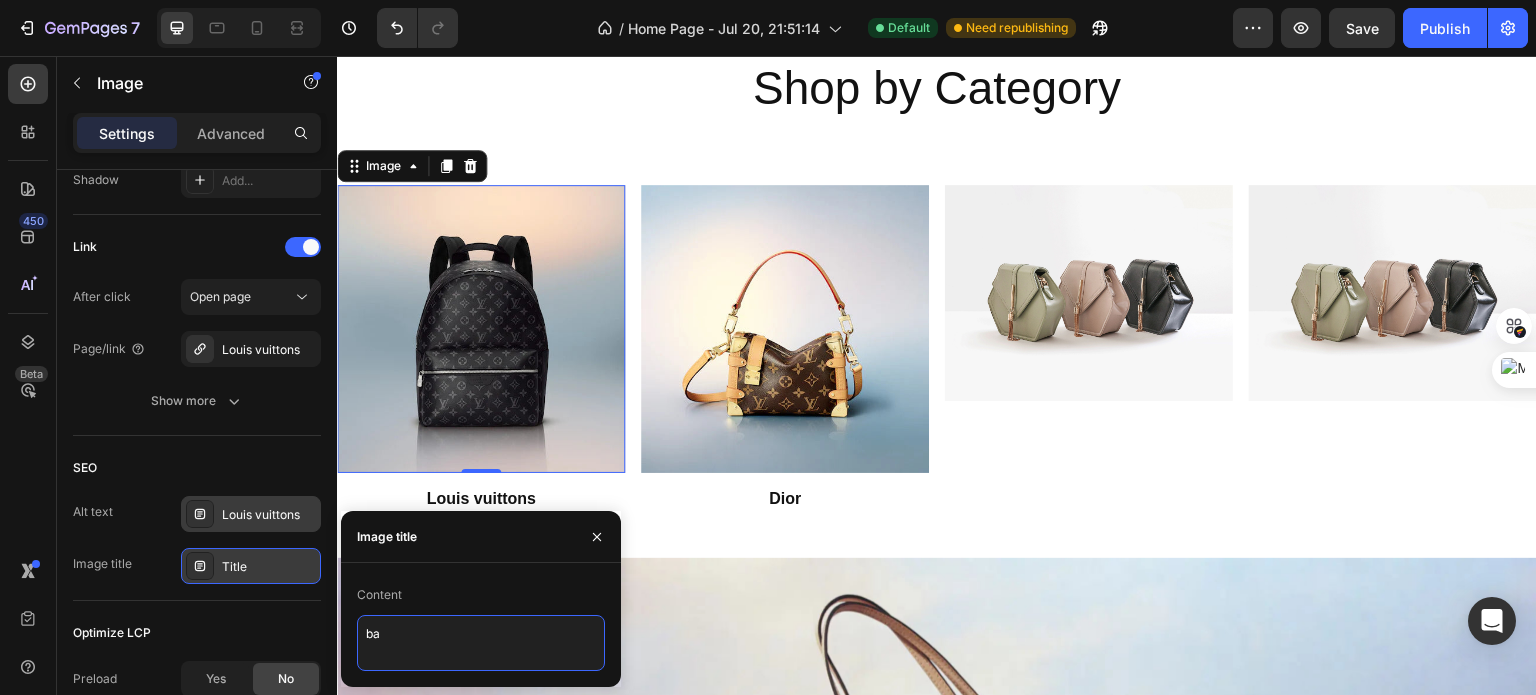 type on "b" 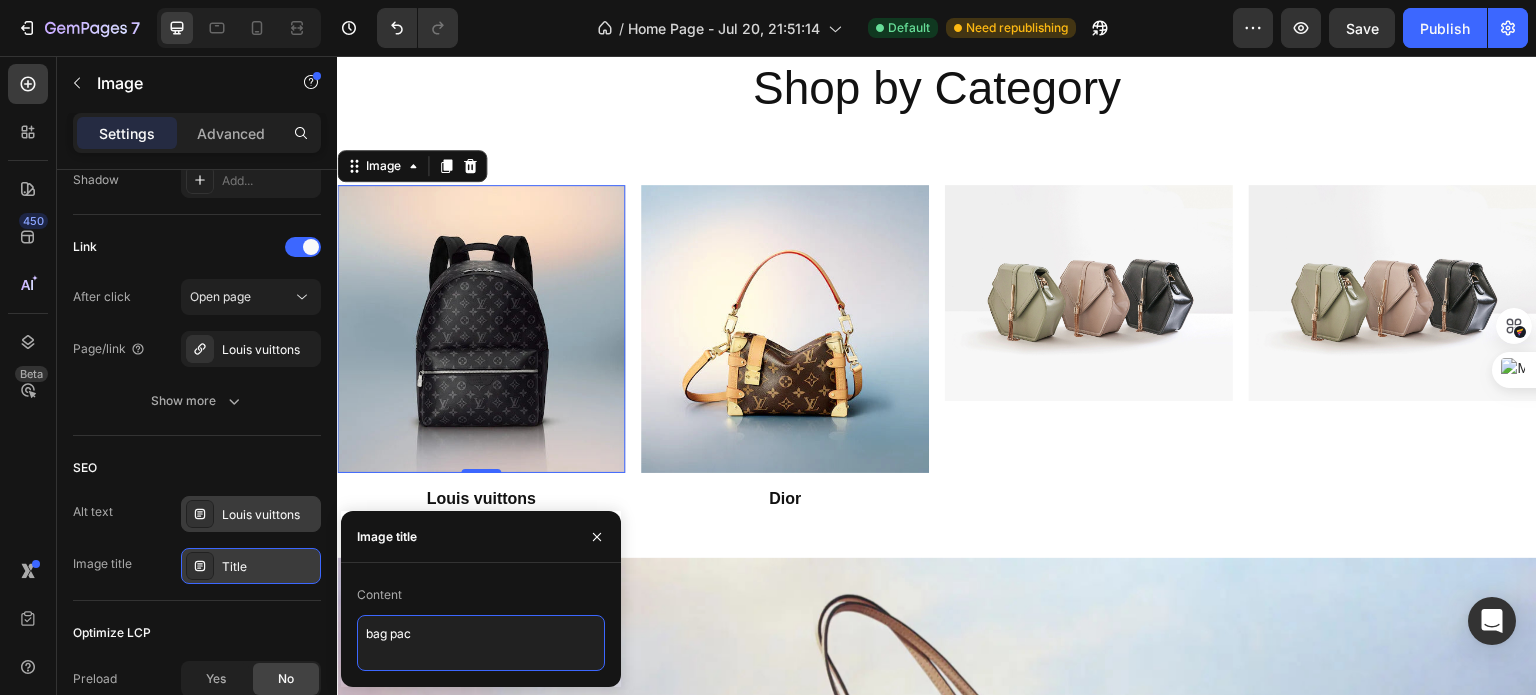 type on "bag pack" 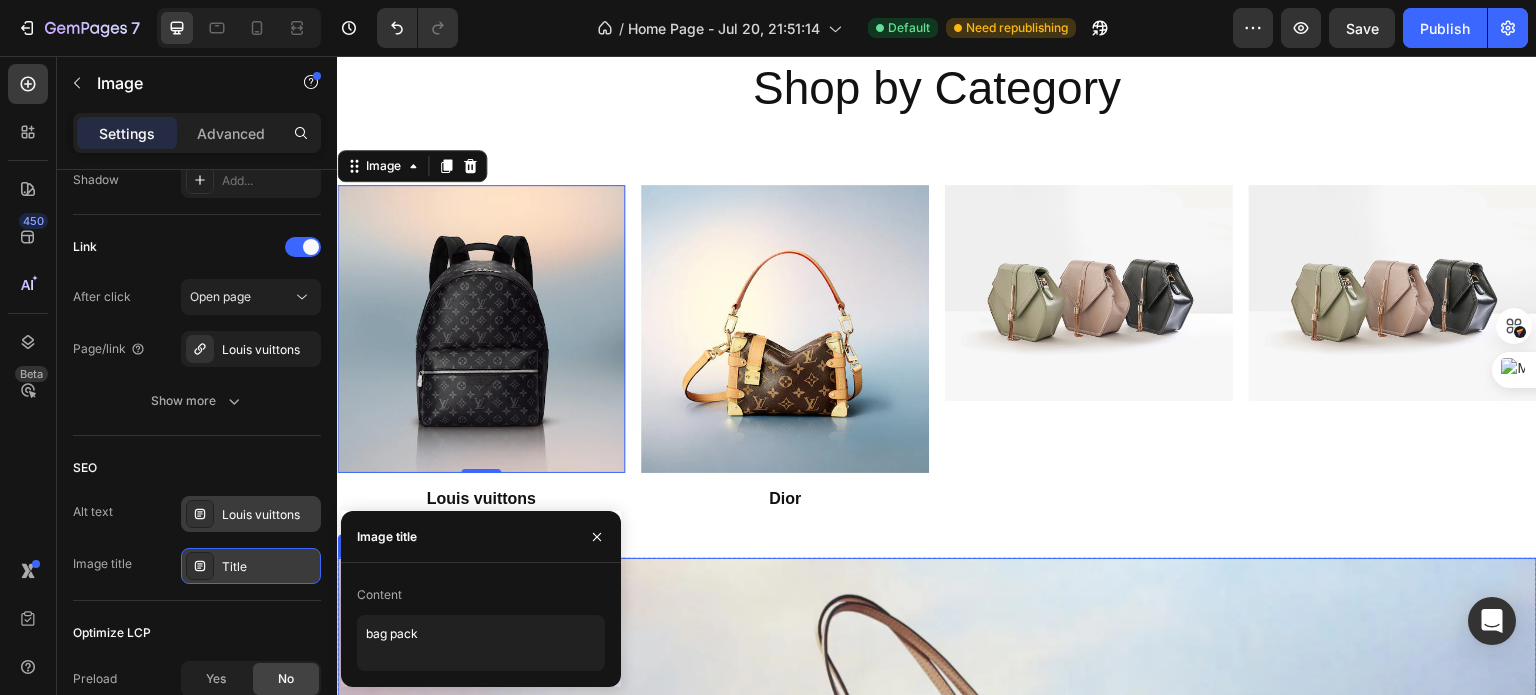 click at bounding box center (937, 895) 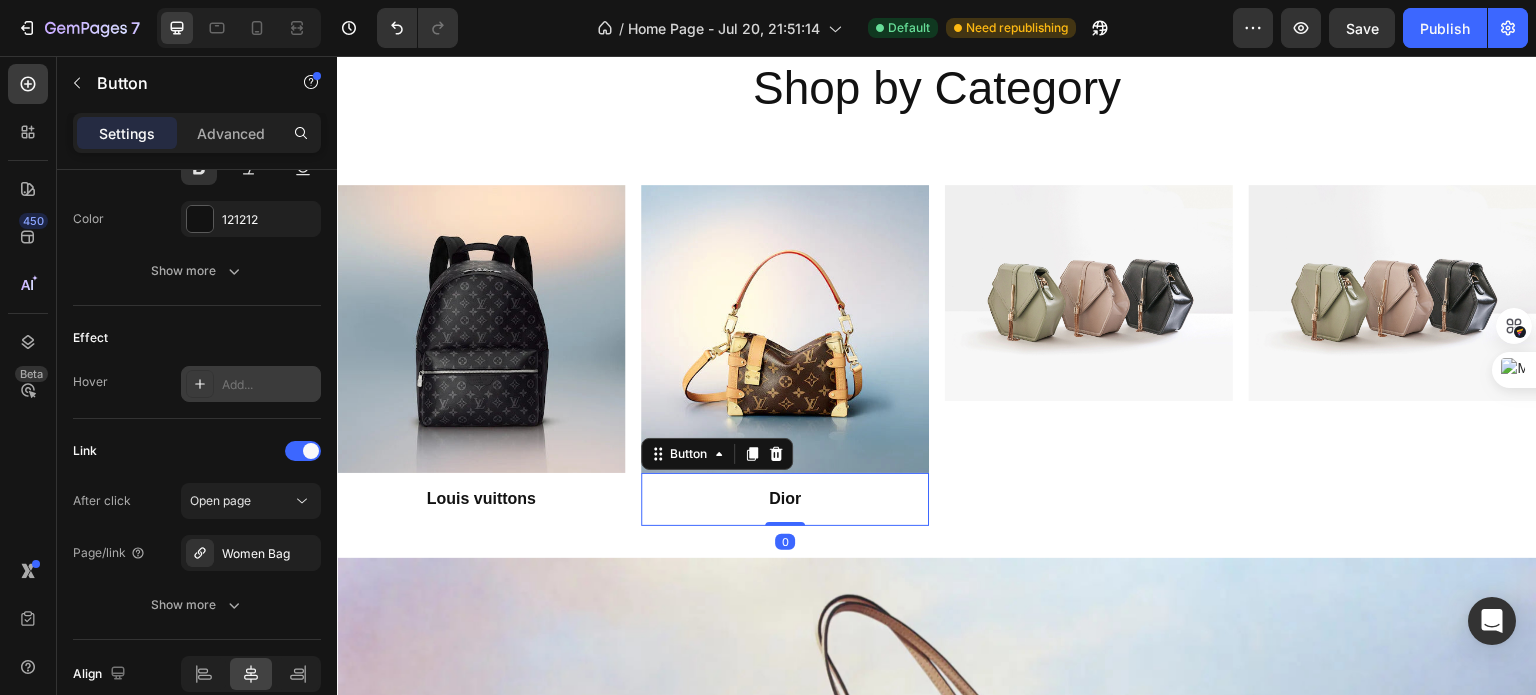 scroll, scrollTop: 0, scrollLeft: 0, axis: both 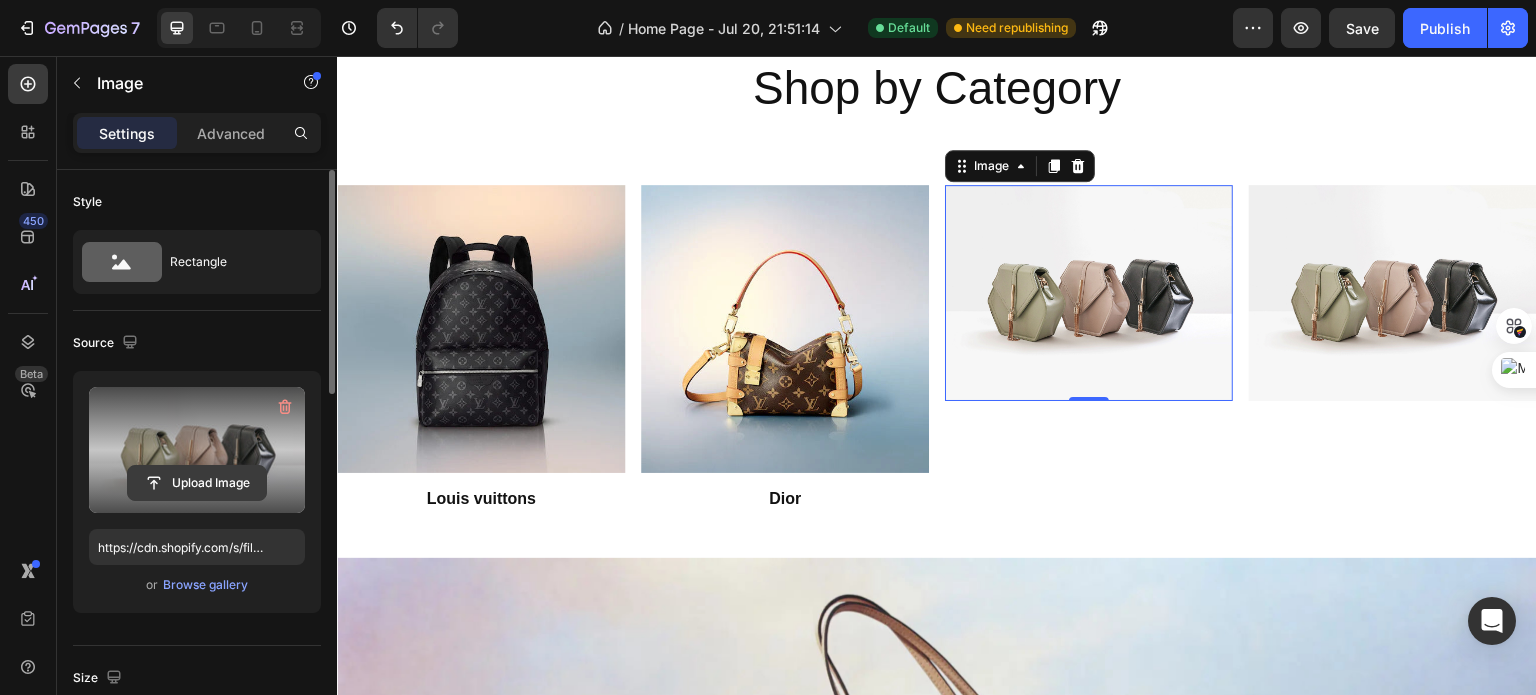 click 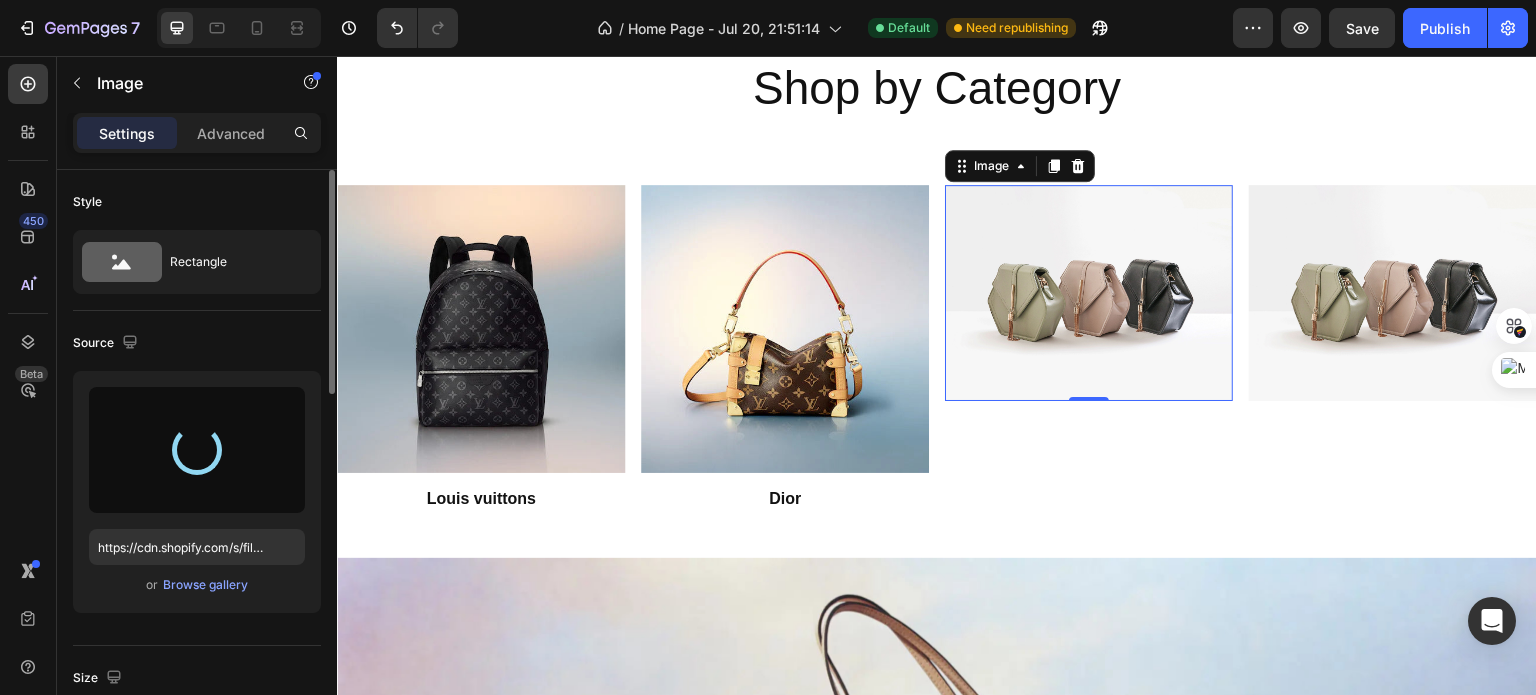 type on "https://cdn.shopify.com/s/files/1/0690/2507/1258/files/gempages_576295356417966930-bcfb2a93-37e8-48e2-916b-0ac9b9fb48bf.jpg" 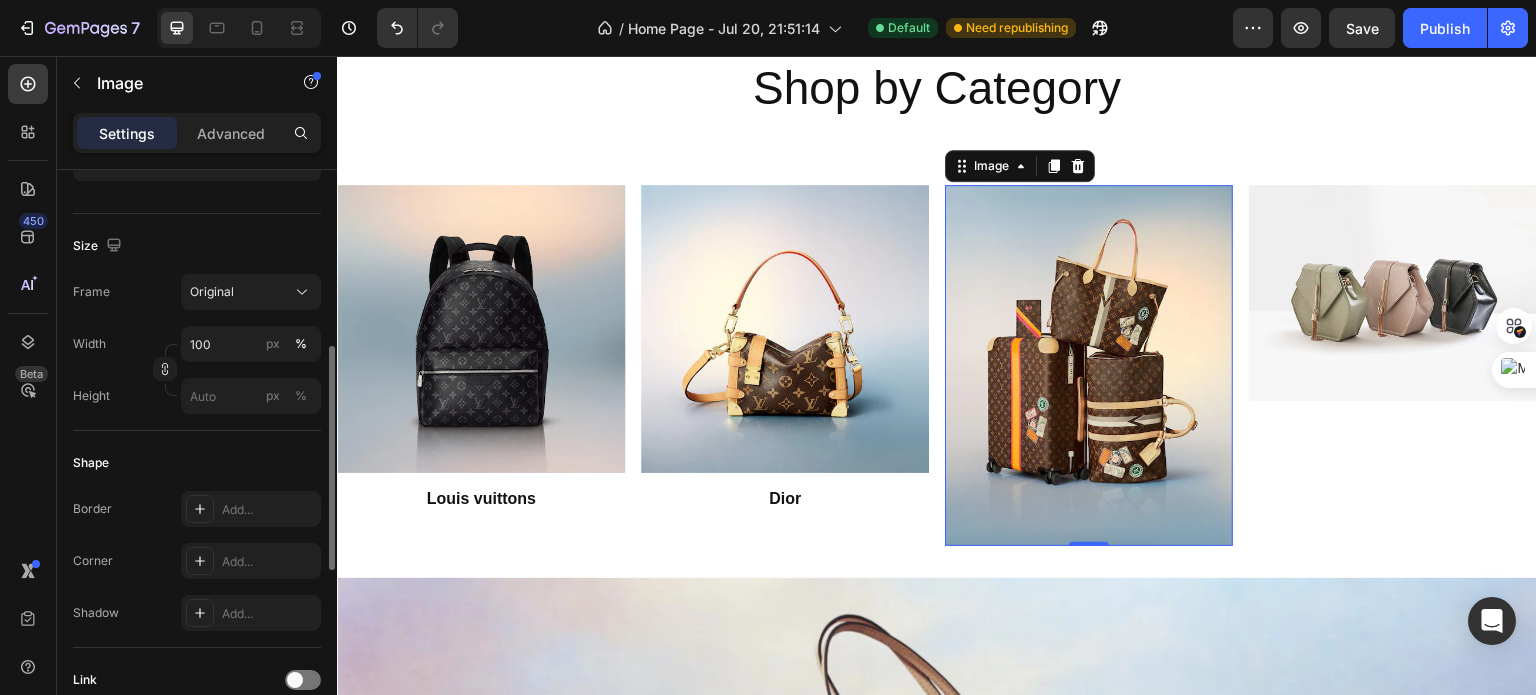 scroll, scrollTop: 440, scrollLeft: 0, axis: vertical 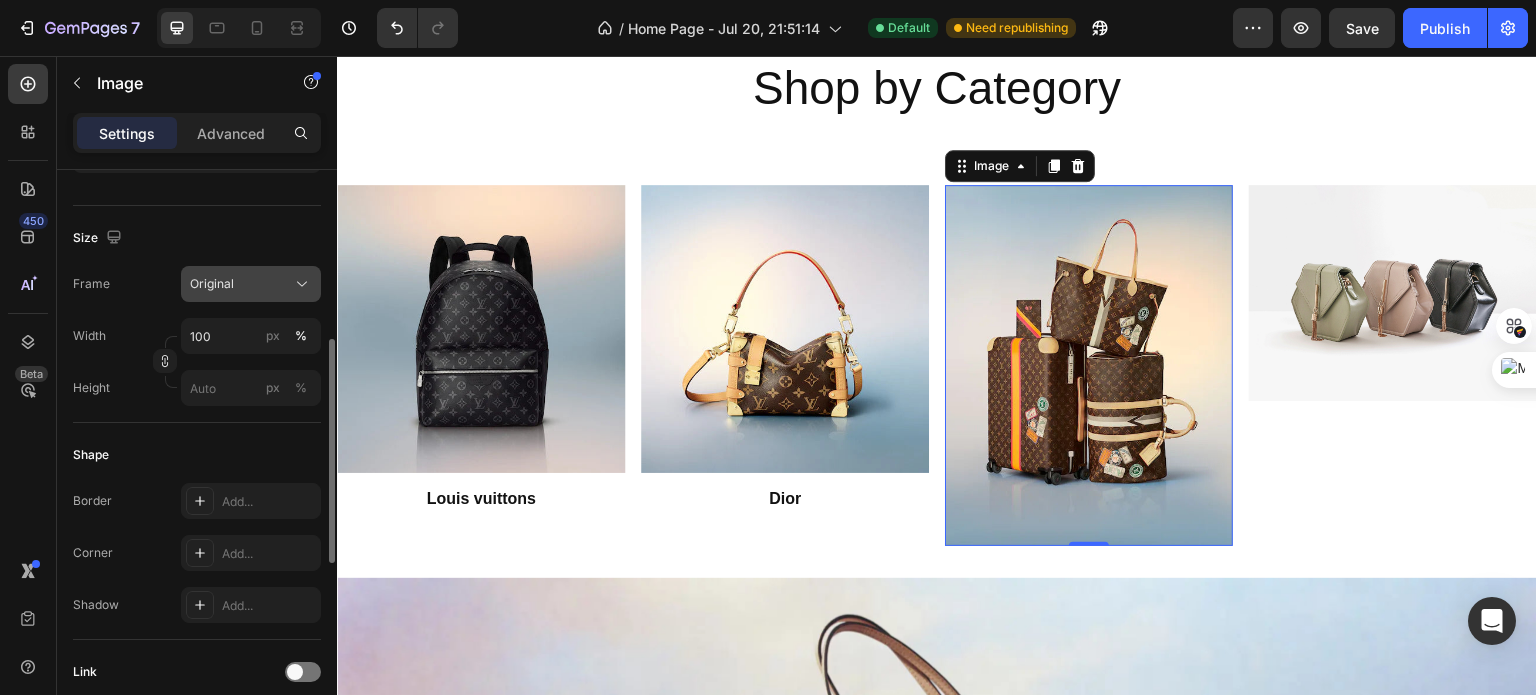 click on "Original" at bounding box center (212, 284) 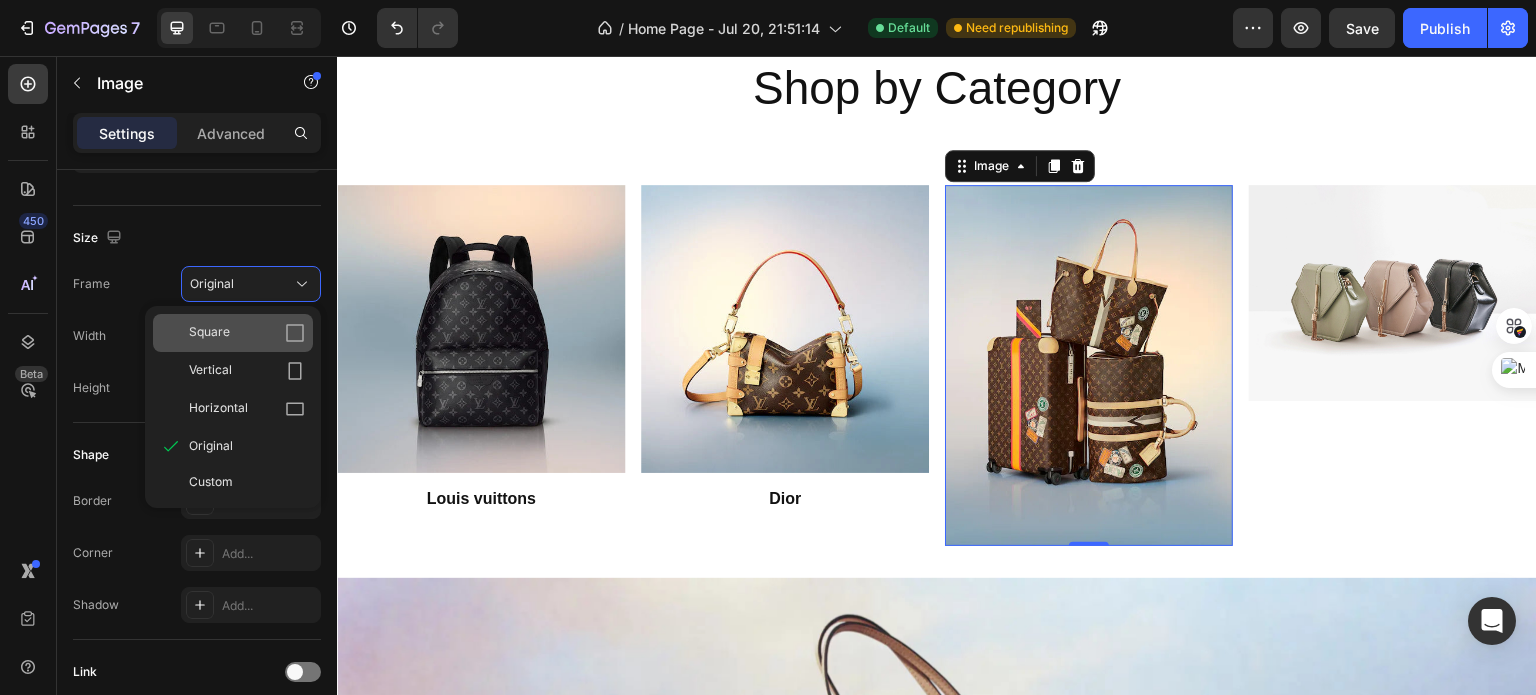 click on "Square" at bounding box center [247, 333] 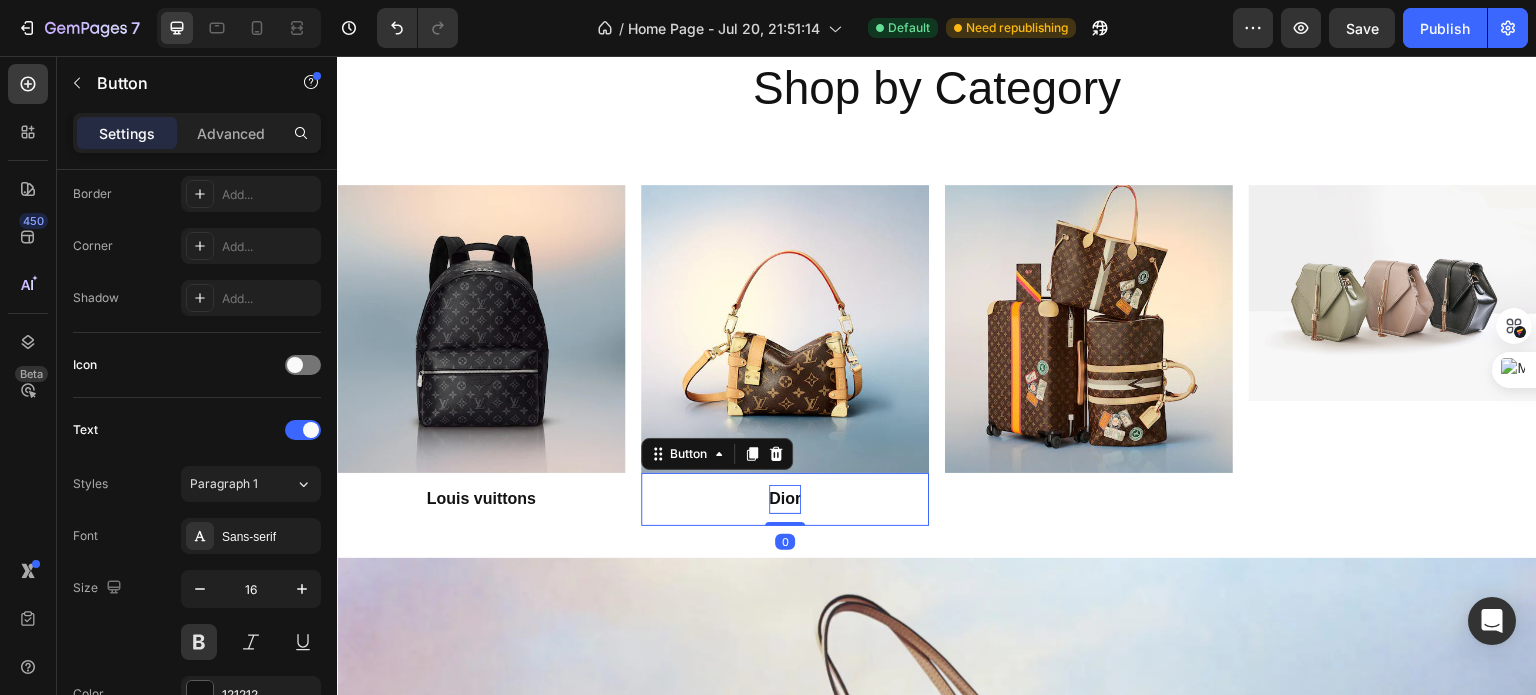 scroll, scrollTop: 0, scrollLeft: 0, axis: both 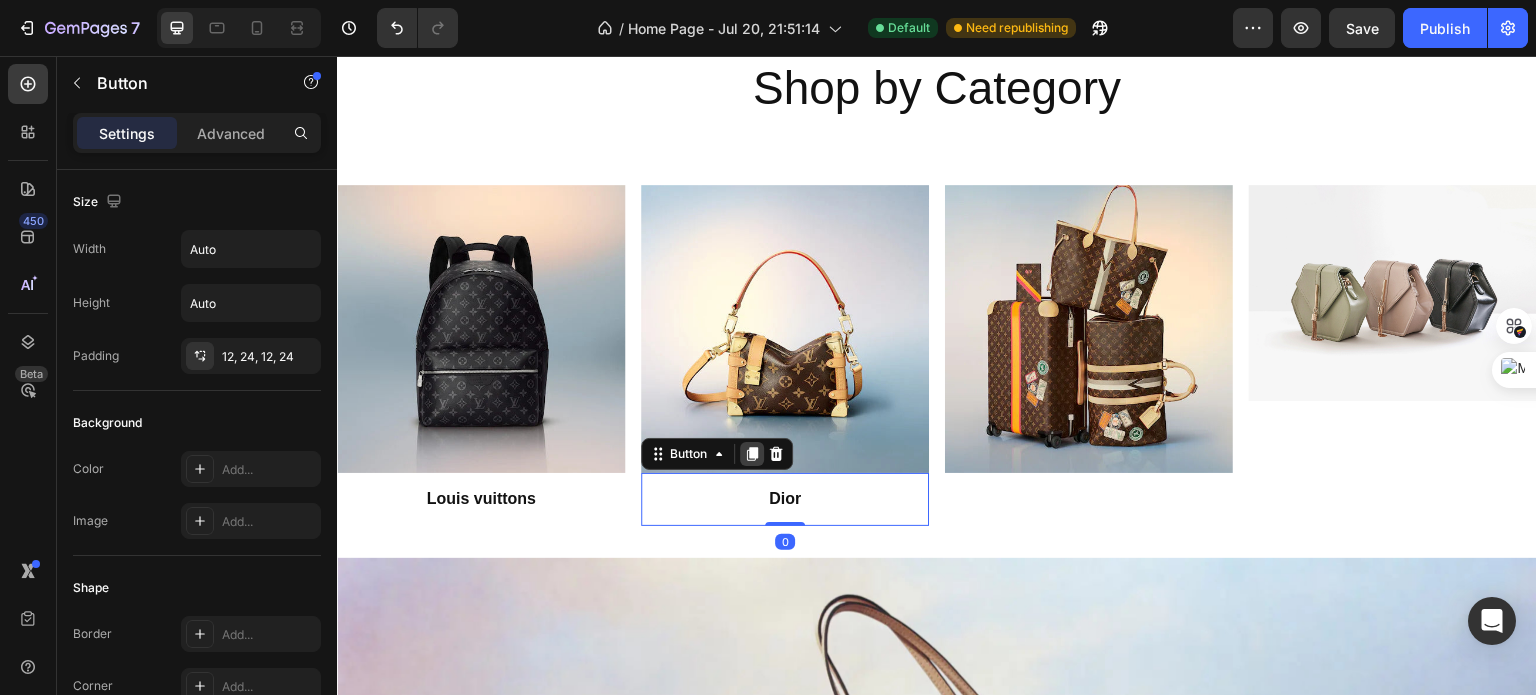 click 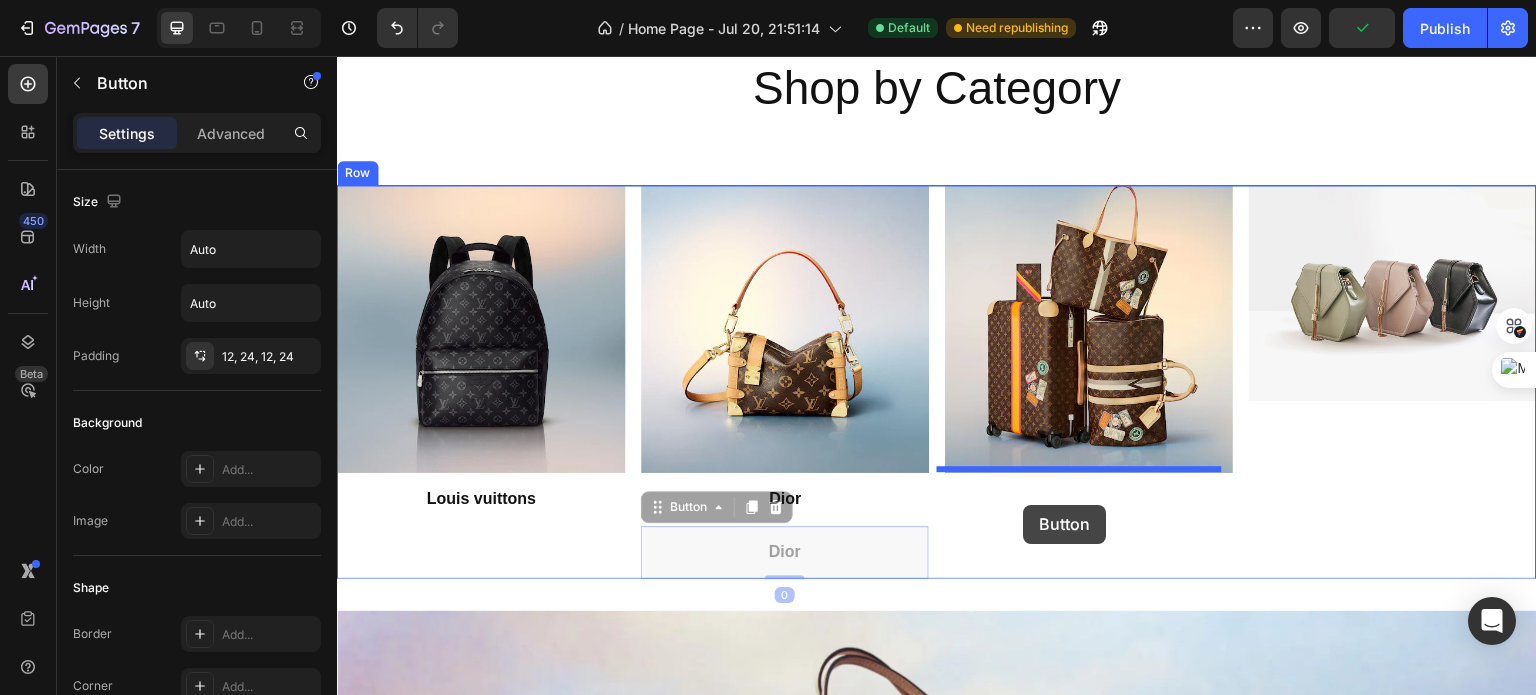 drag, startPoint x: 846, startPoint y: 533, endPoint x: 1024, endPoint y: 505, distance: 180.1888 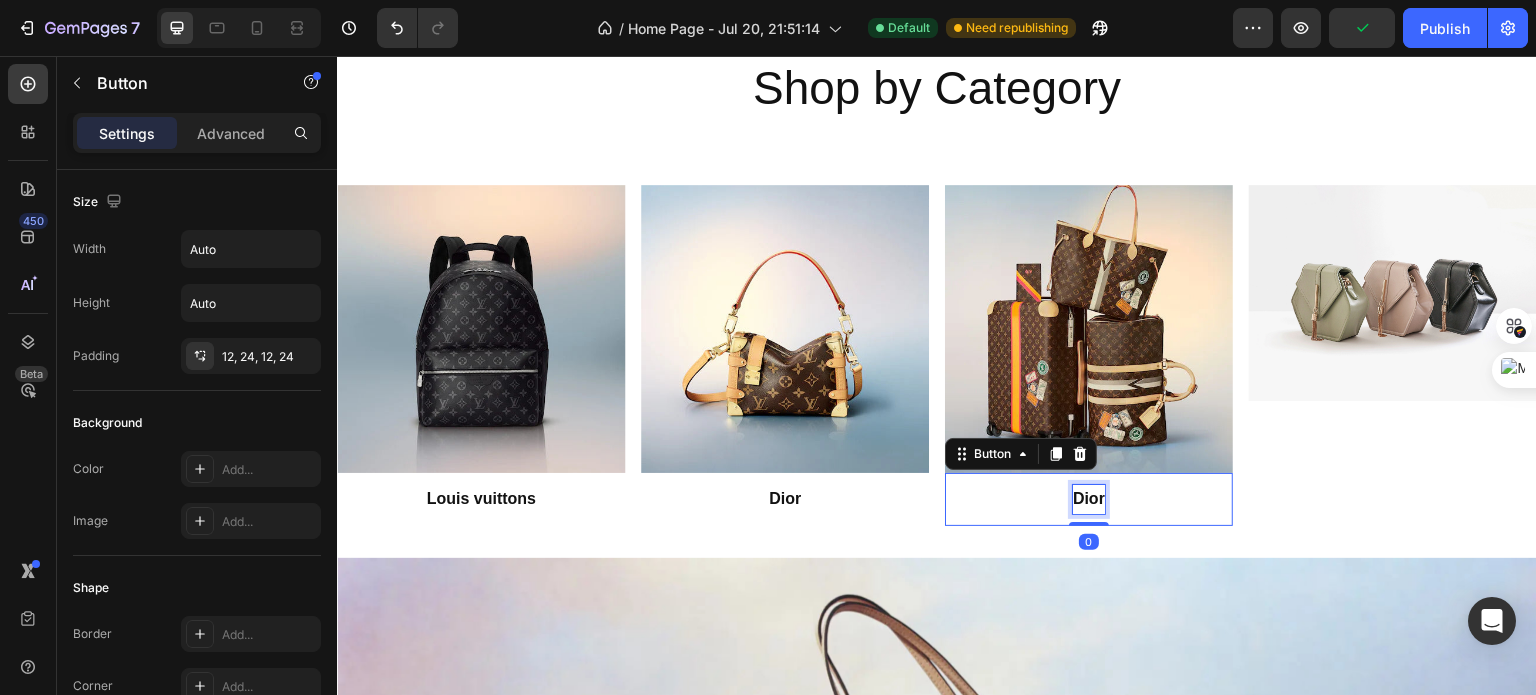 click on "Dior" at bounding box center [1089, 499] 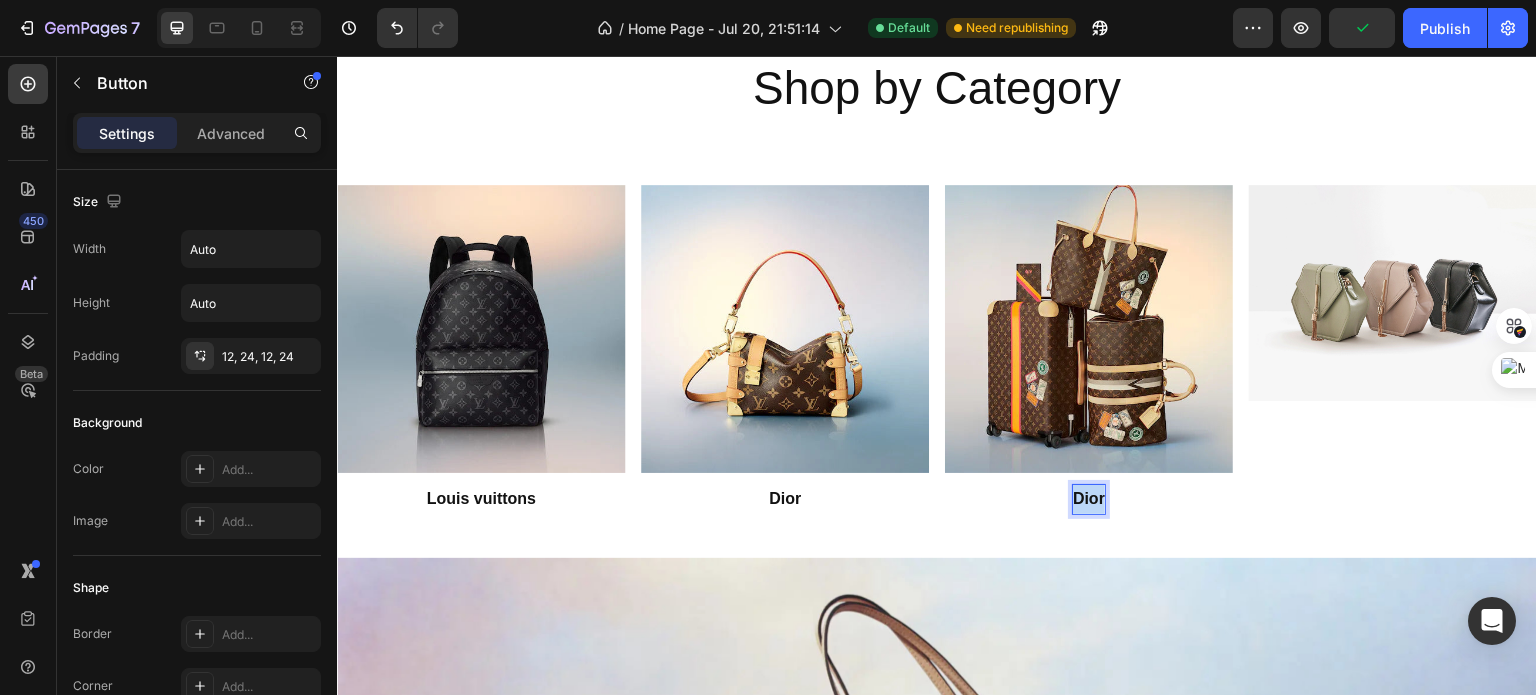 click on "Dior" at bounding box center [1089, 499] 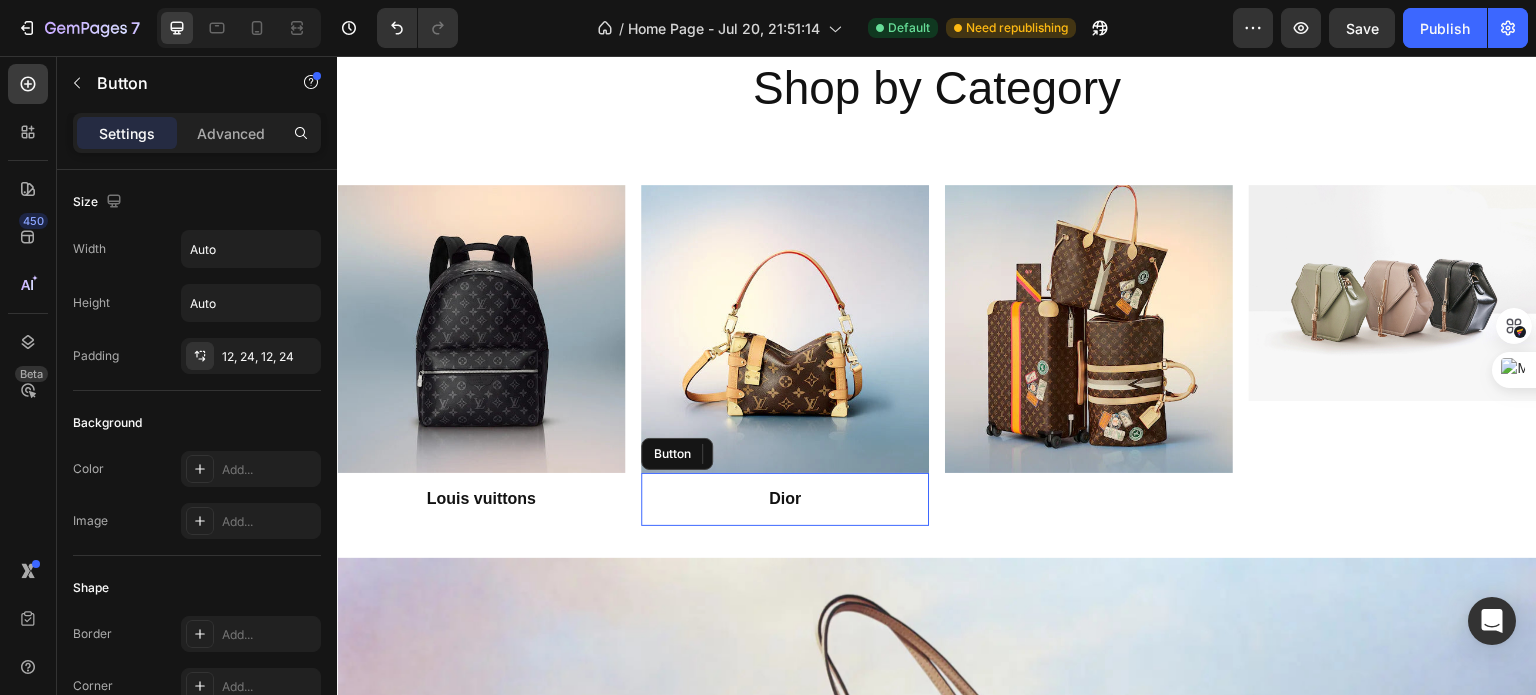 click on "Dior Button" at bounding box center (785, 499) 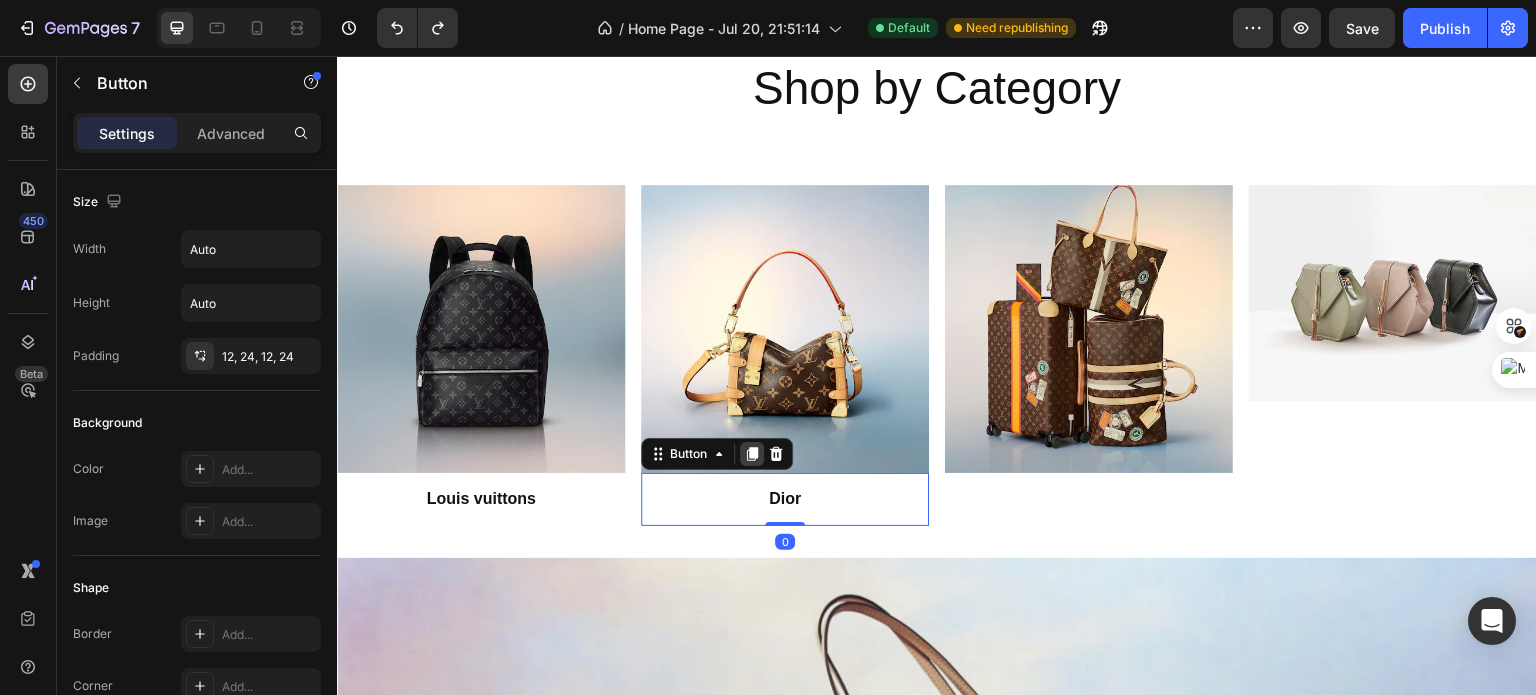 click 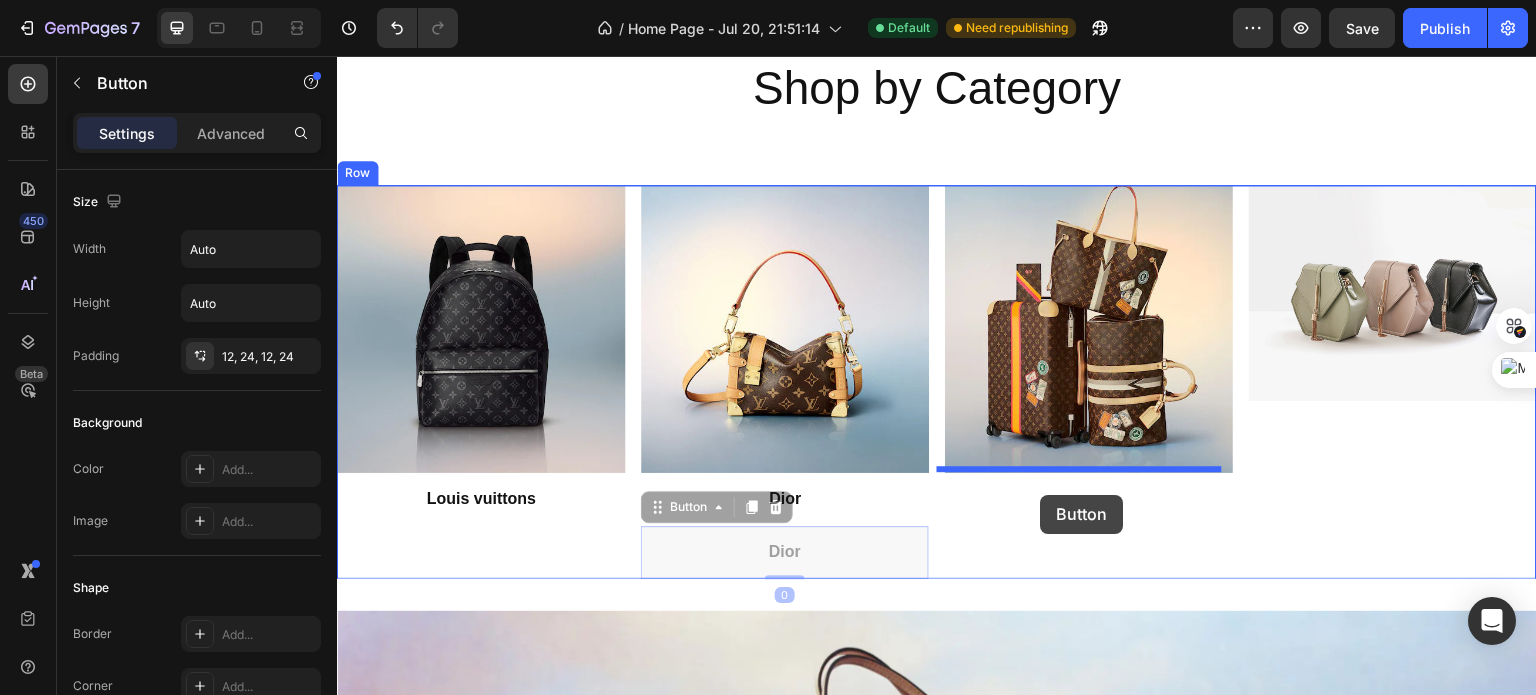 drag, startPoint x: 699, startPoint y: 539, endPoint x: 1040, endPoint y: 495, distance: 343.827 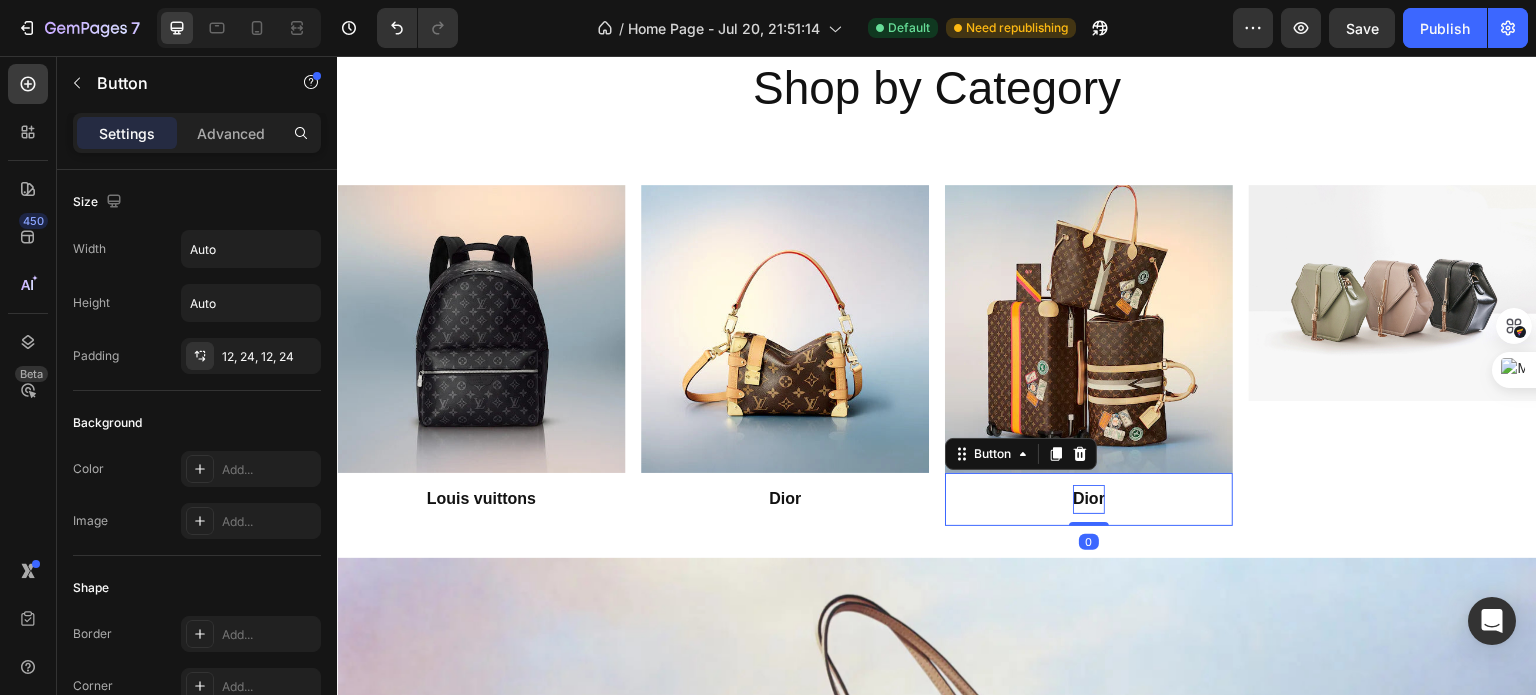 click on "Dior" at bounding box center [1089, 499] 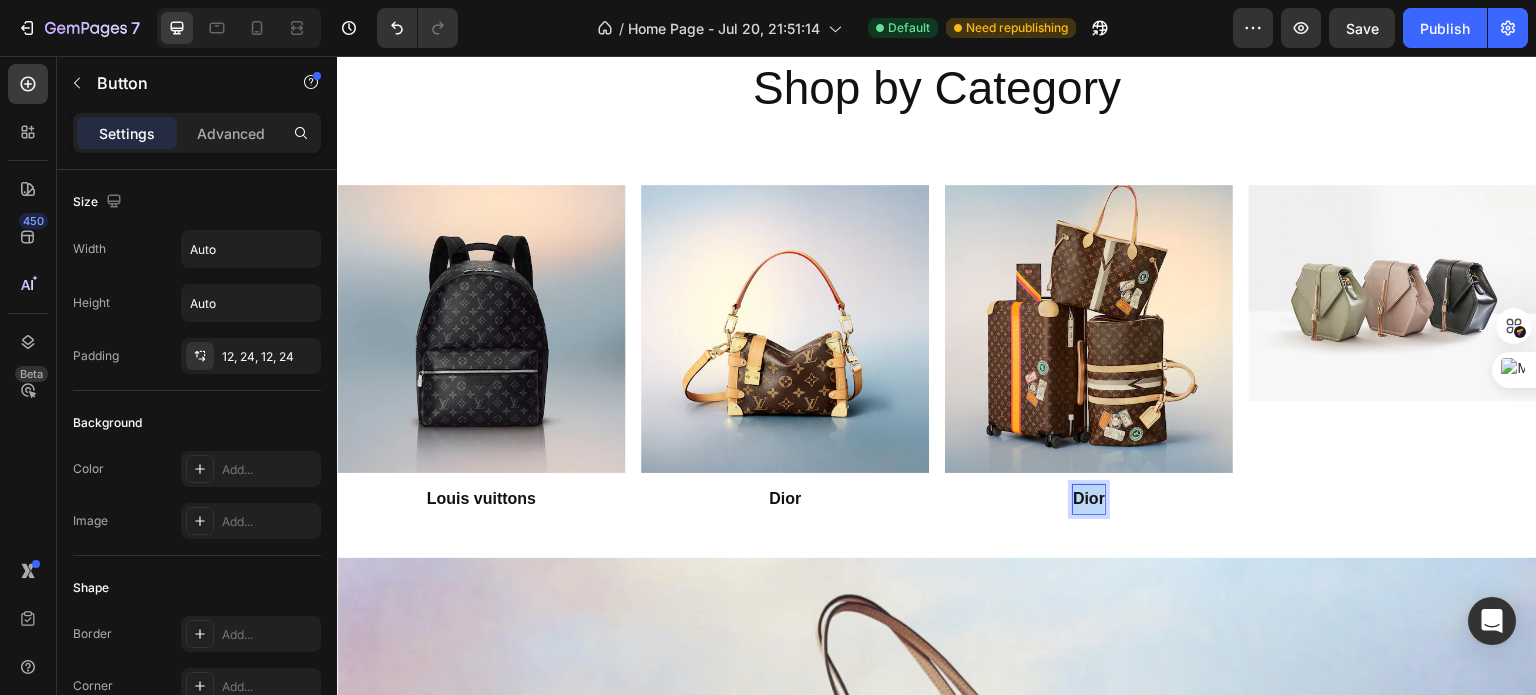 click on "Dior" at bounding box center [1089, 499] 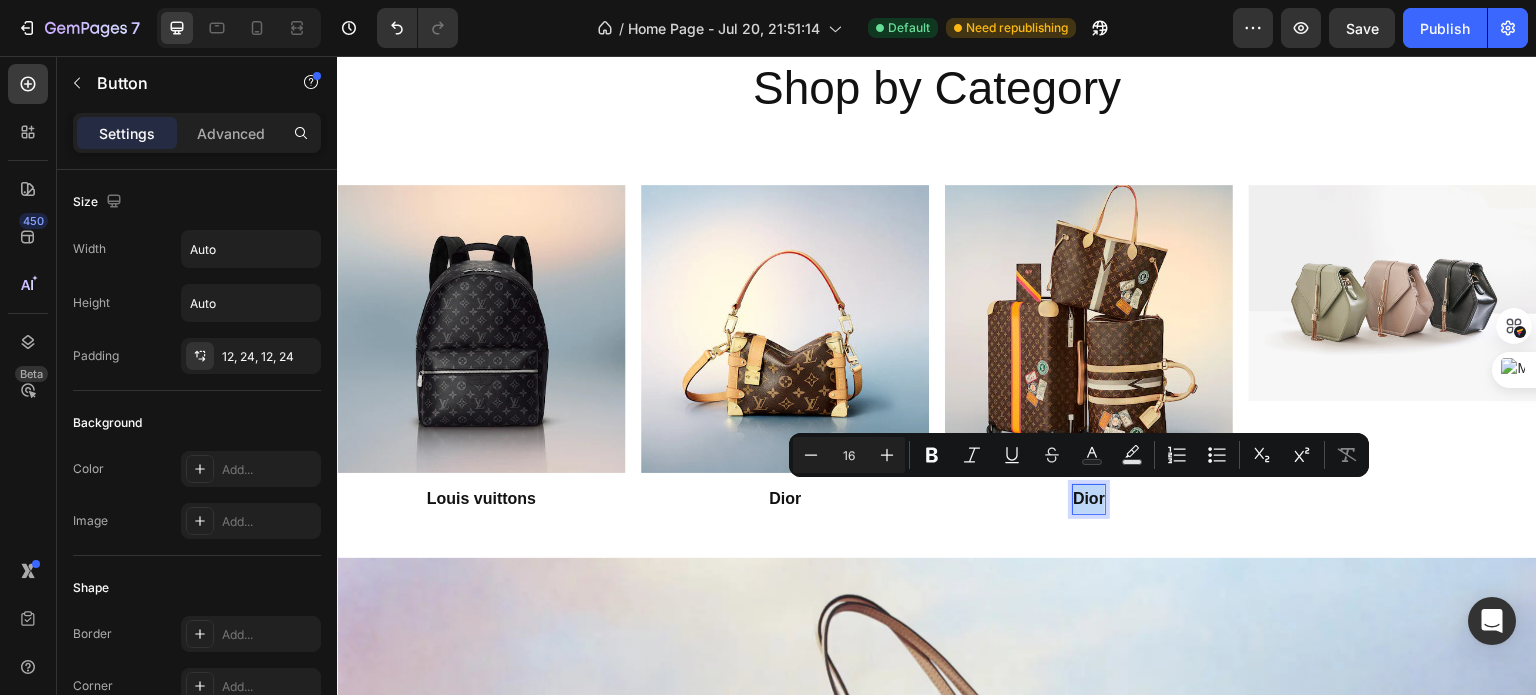 click on "Dior" at bounding box center (1089, 499) 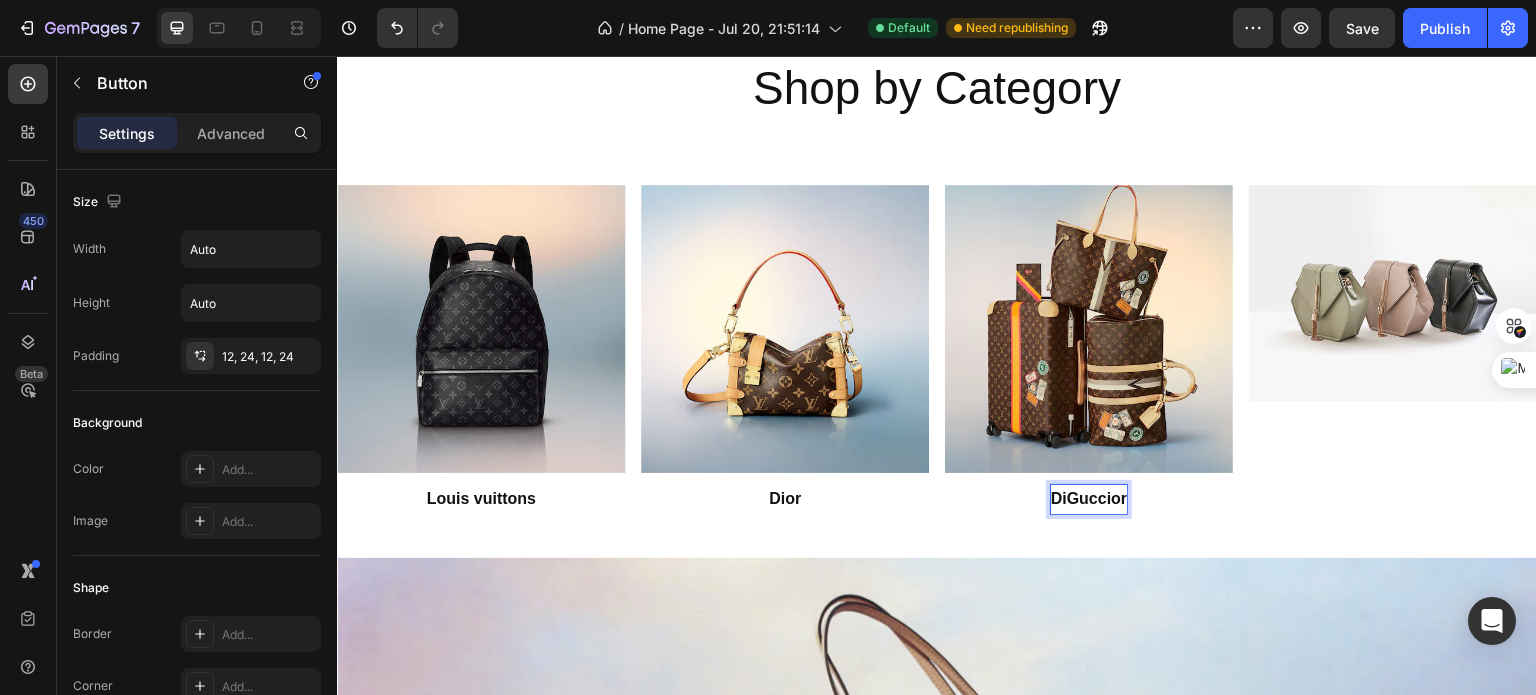 click on "DiGuccior" at bounding box center [1089, 499] 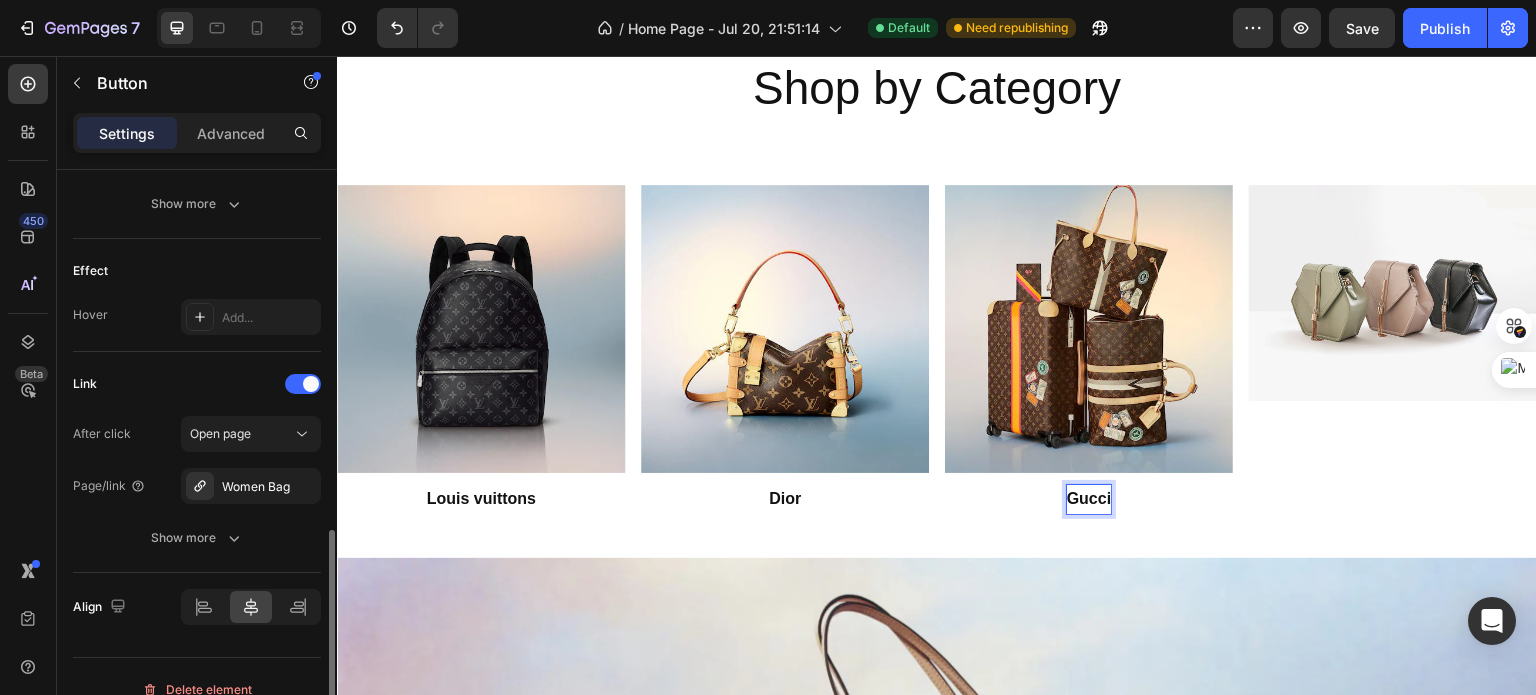 scroll, scrollTop: 983, scrollLeft: 0, axis: vertical 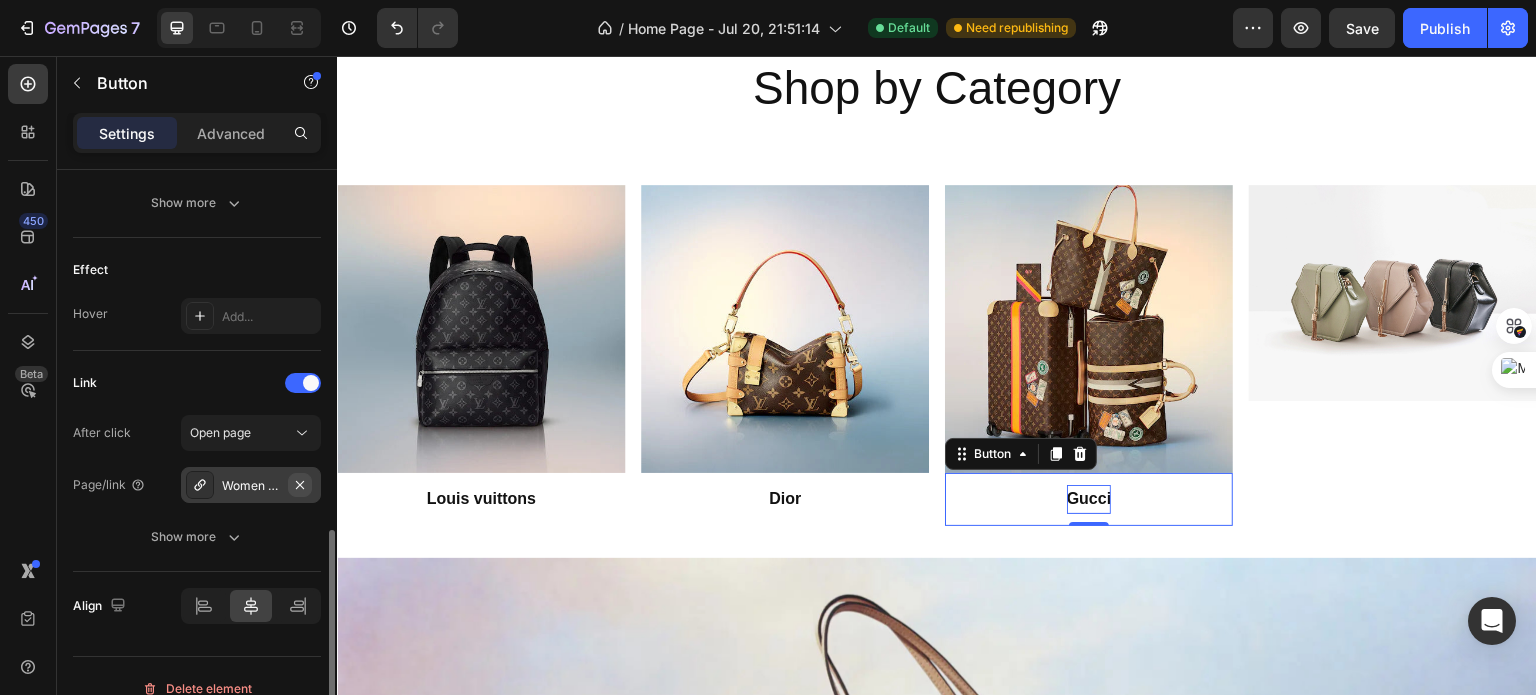 click 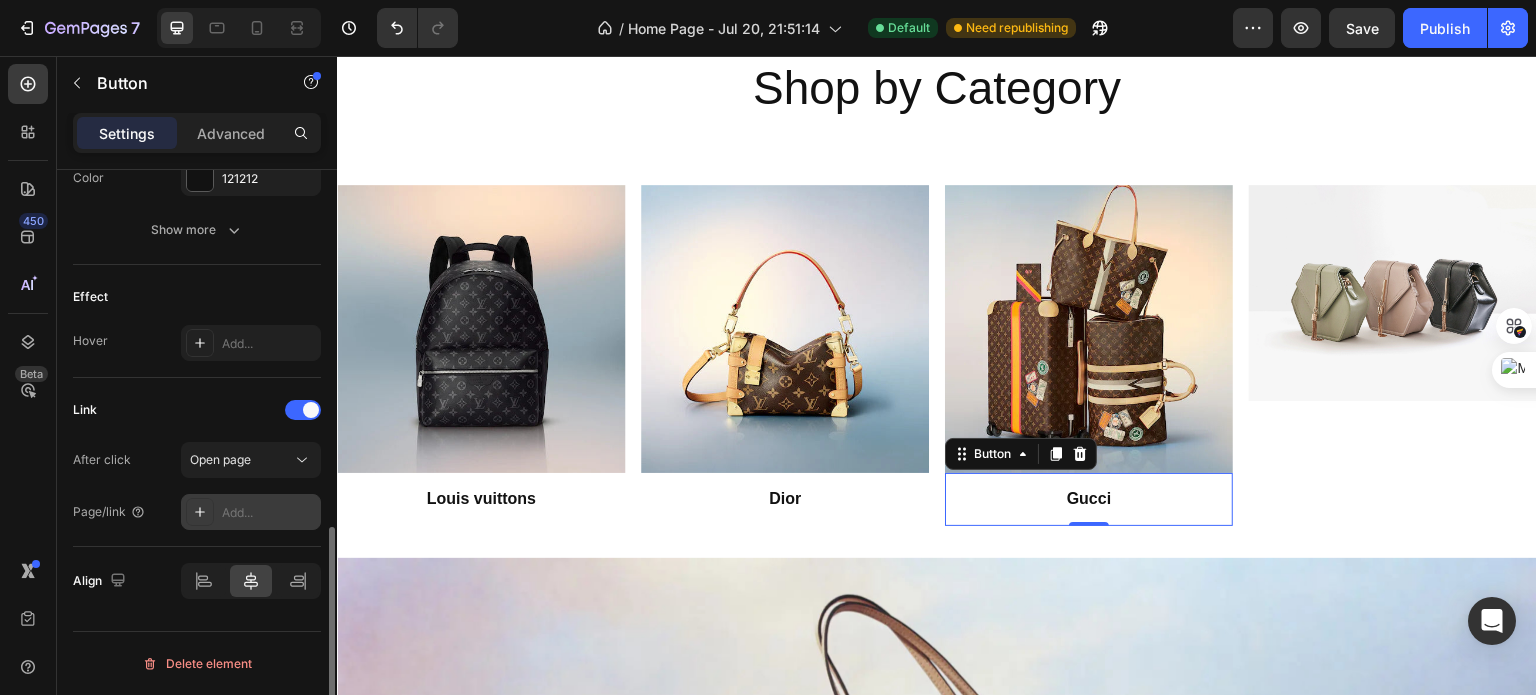 scroll, scrollTop: 952, scrollLeft: 0, axis: vertical 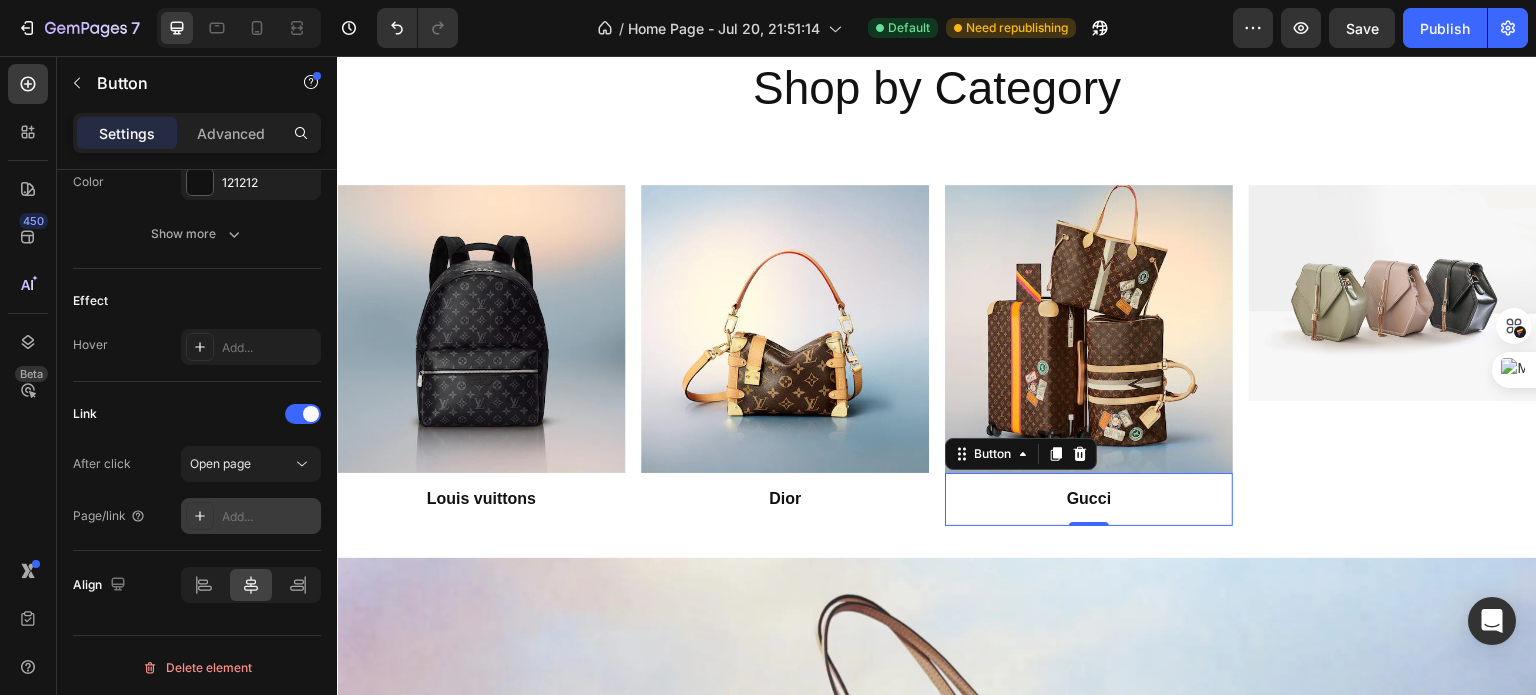 click on "Add..." at bounding box center (269, 517) 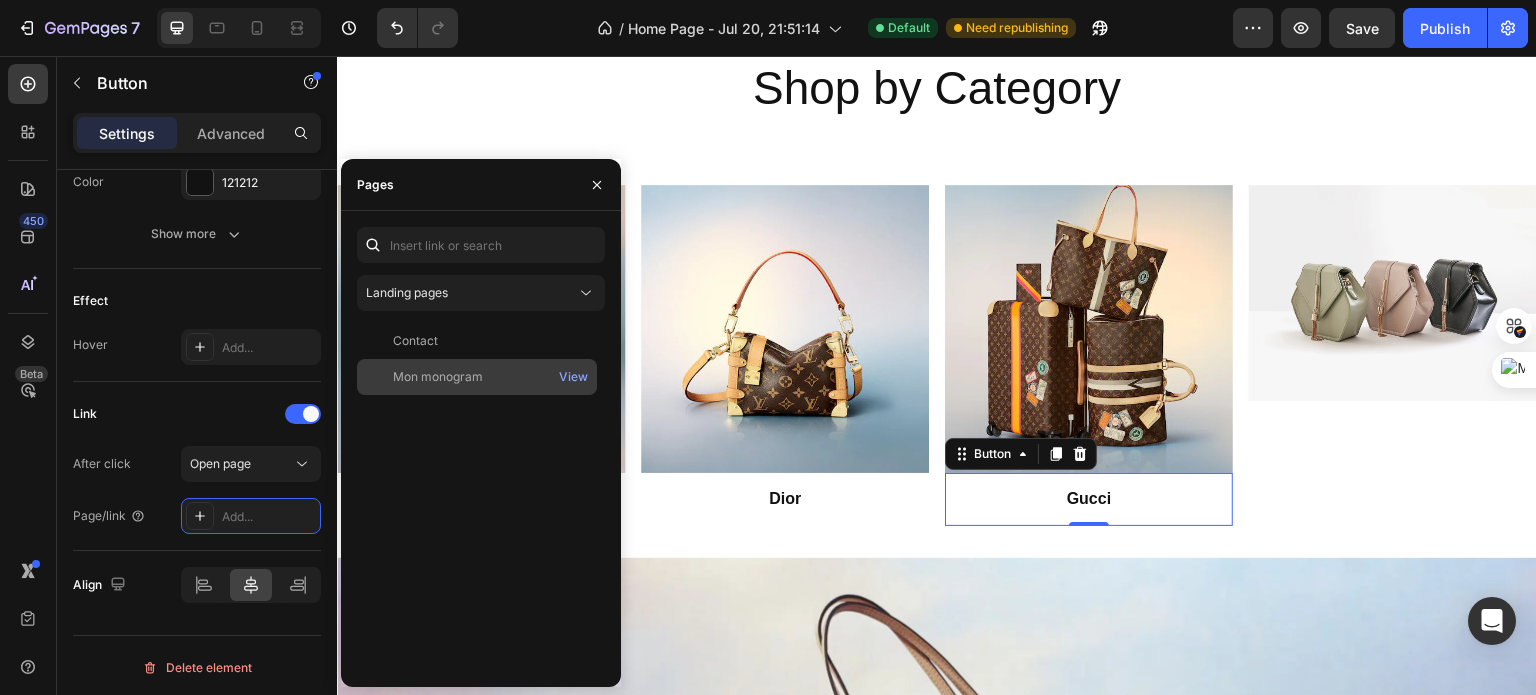 click on "Mon monogram" 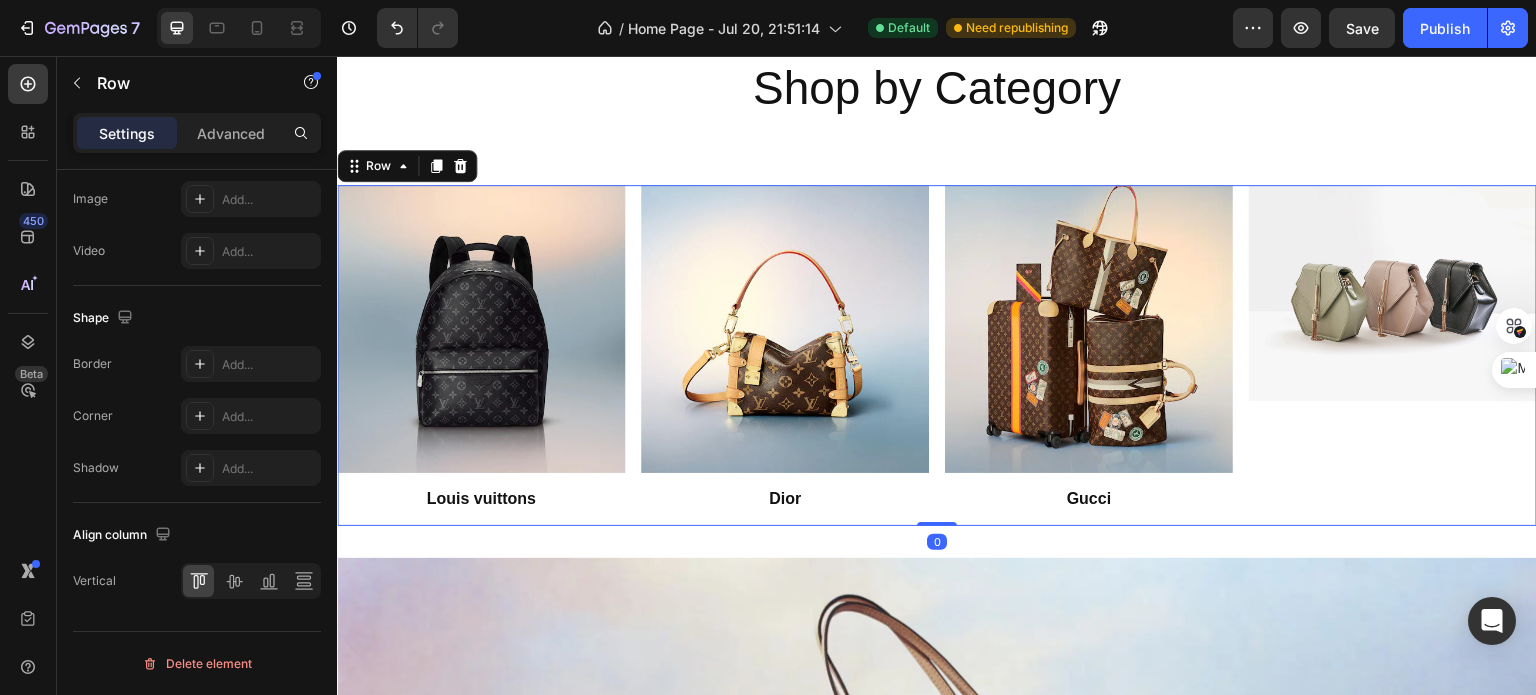 scroll, scrollTop: 0, scrollLeft: 0, axis: both 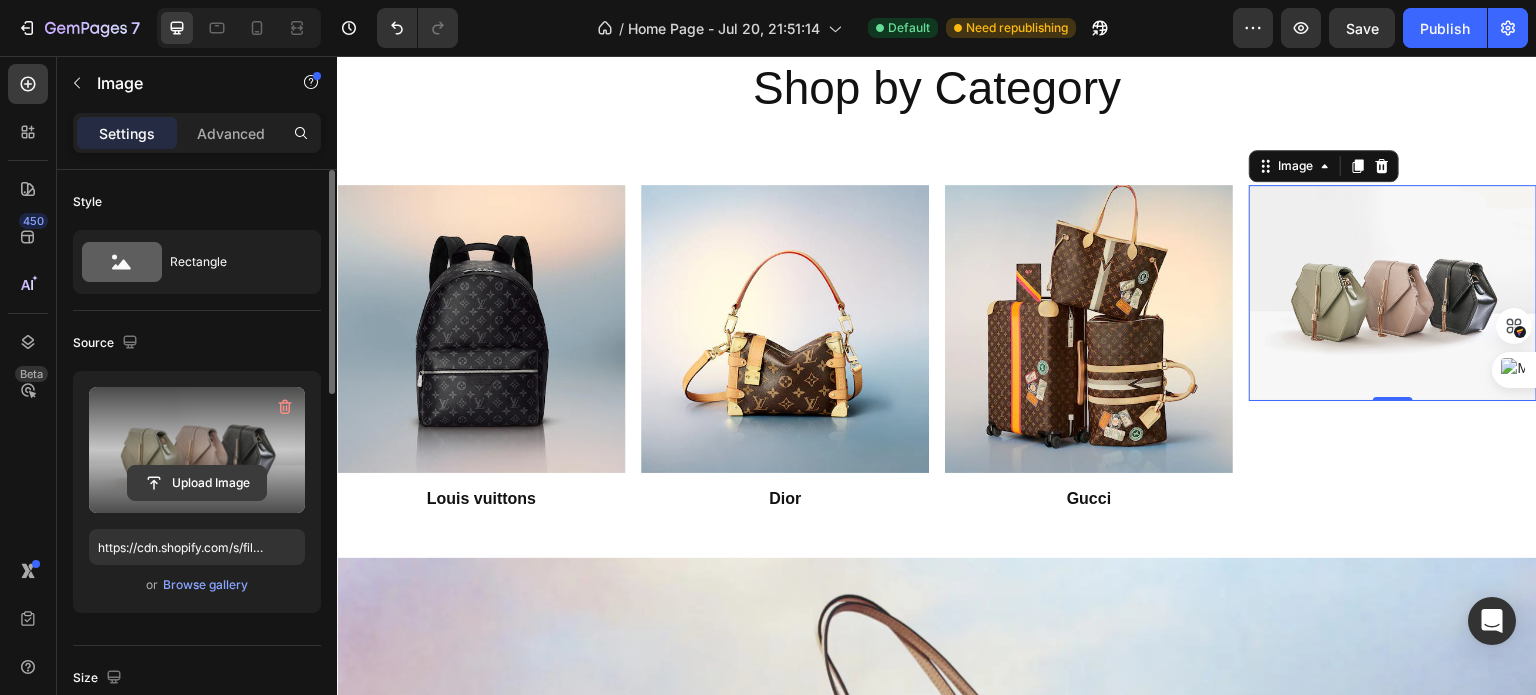 click 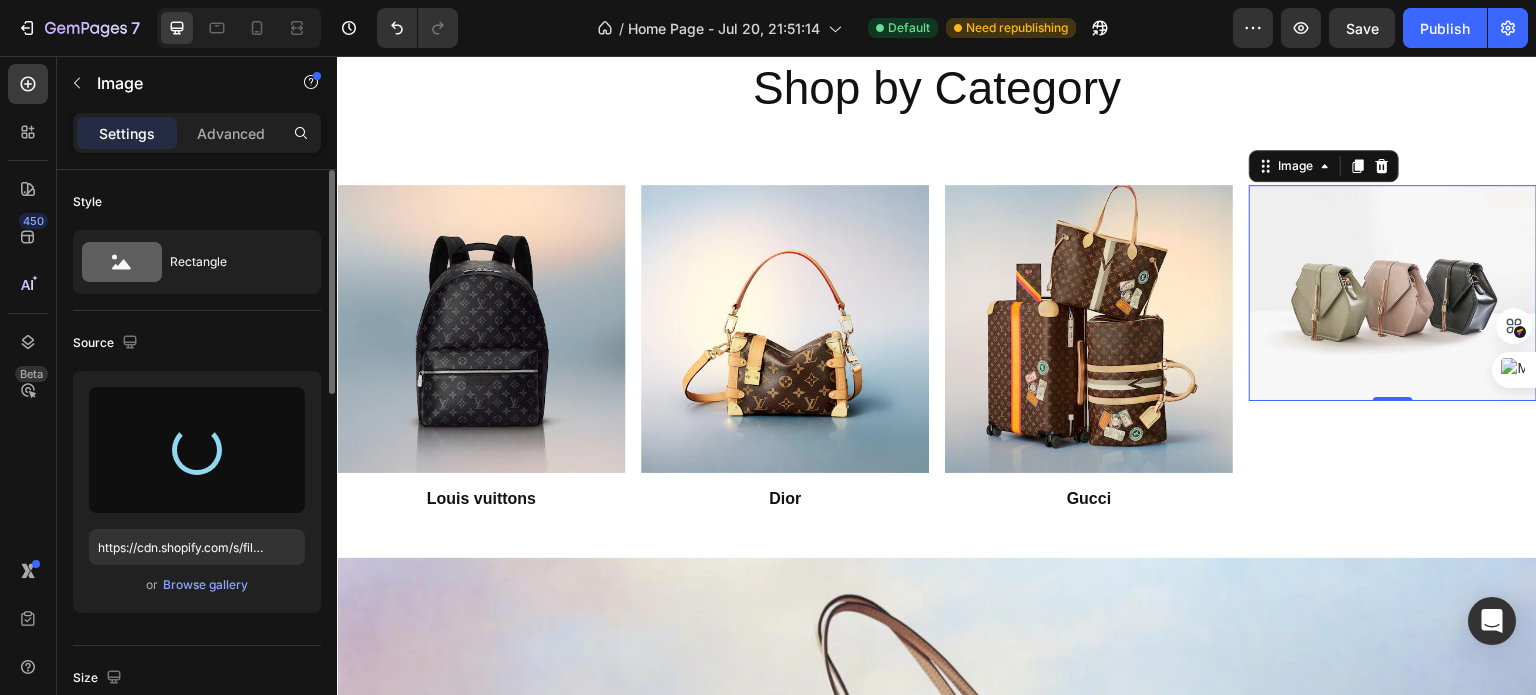 type on "https://cdn.shopify.com/s/files/1/0690/2507/1258/files/gempages_576295356417966930-78d4d877-df7c-4964-b060-fabaef77a4b0.webp" 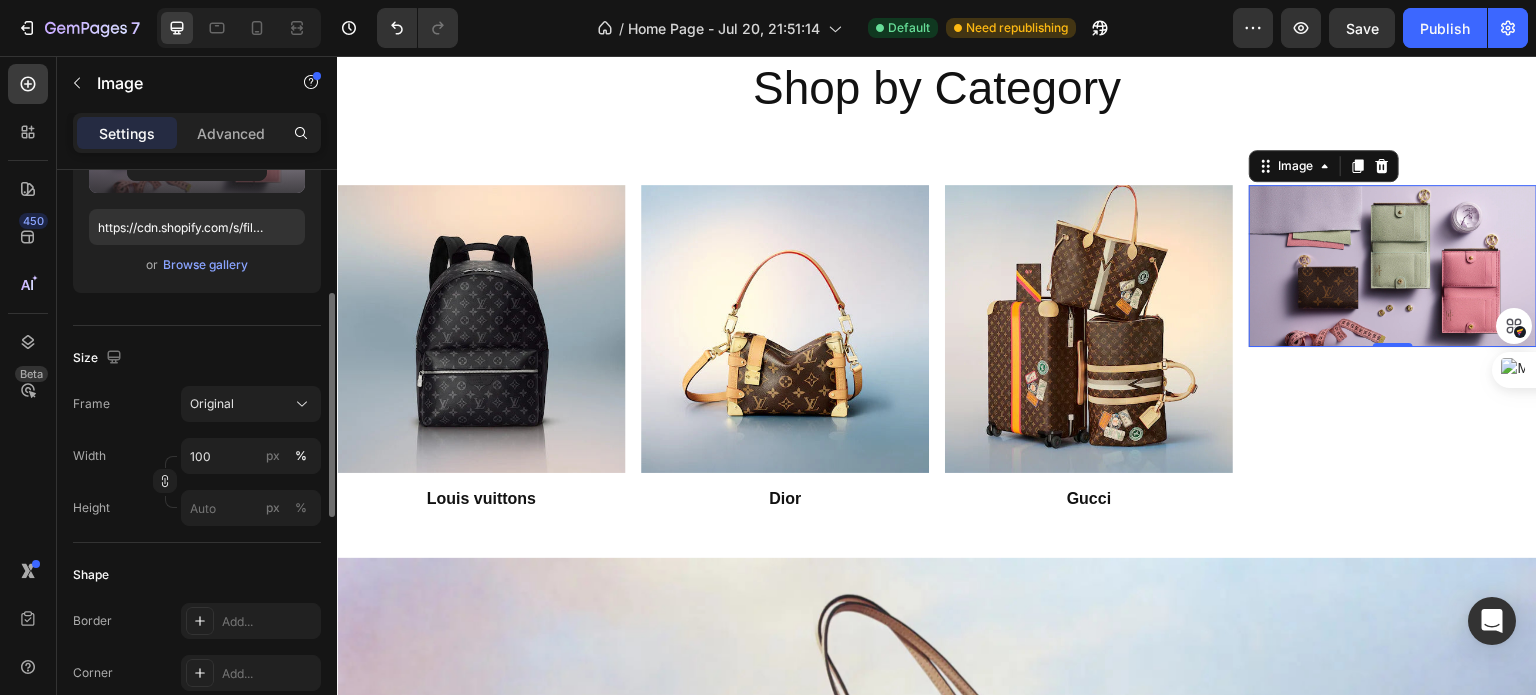 scroll, scrollTop: 320, scrollLeft: 0, axis: vertical 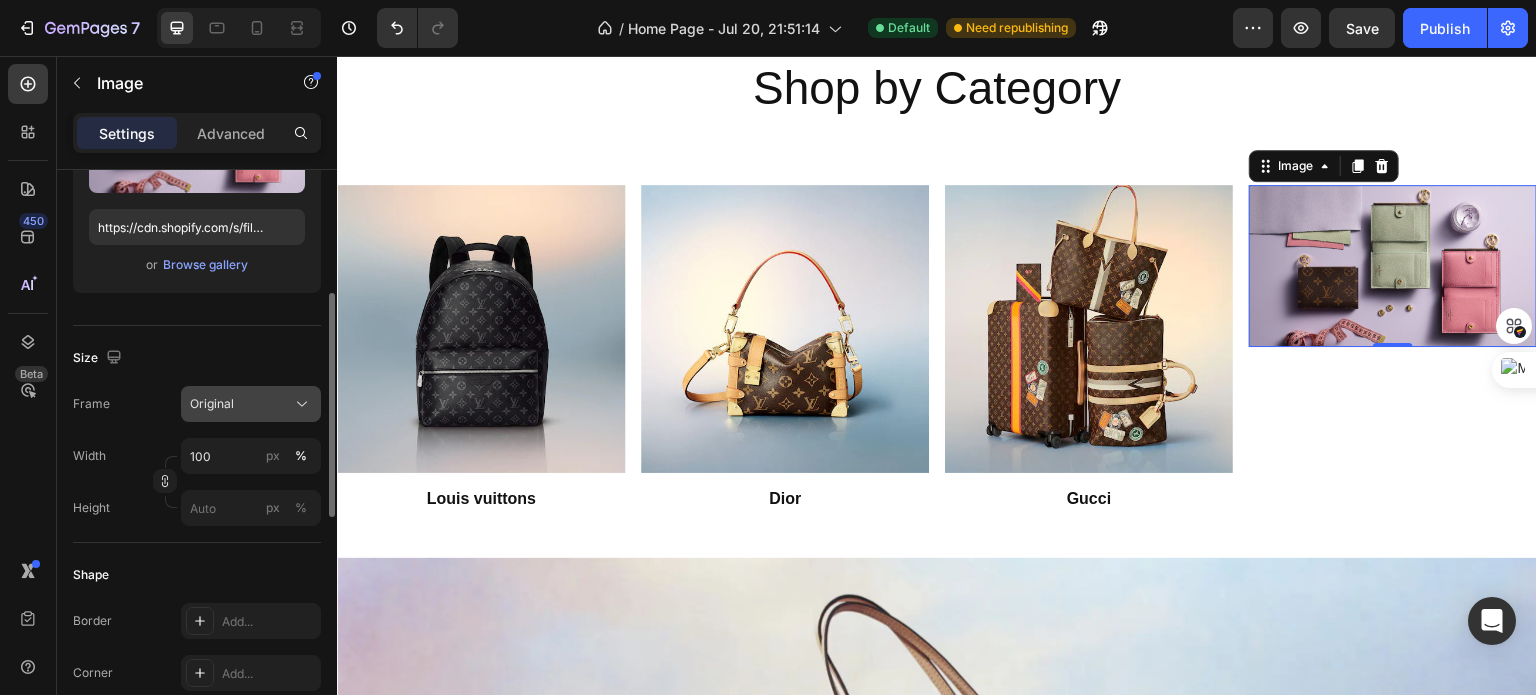 click on "Original" 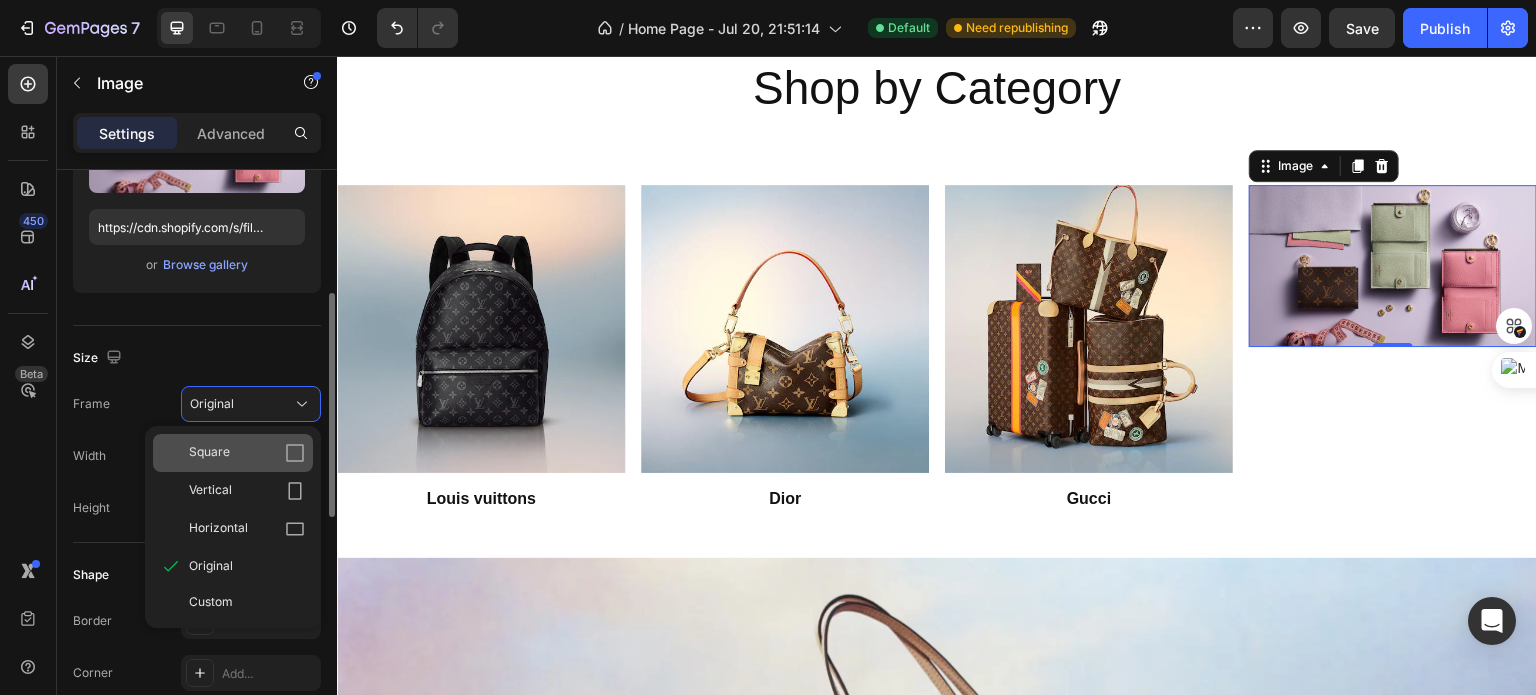 click on "Square" at bounding box center (247, 453) 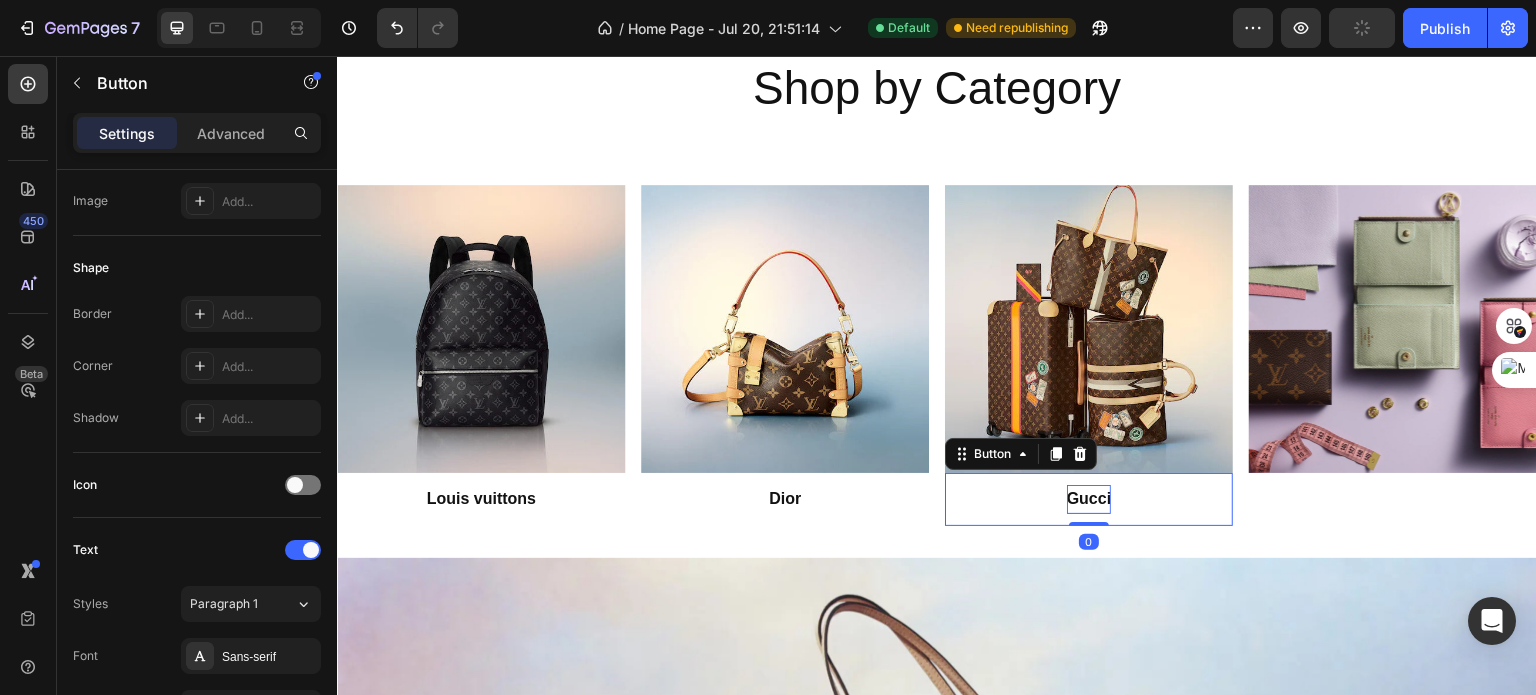scroll, scrollTop: 0, scrollLeft: 0, axis: both 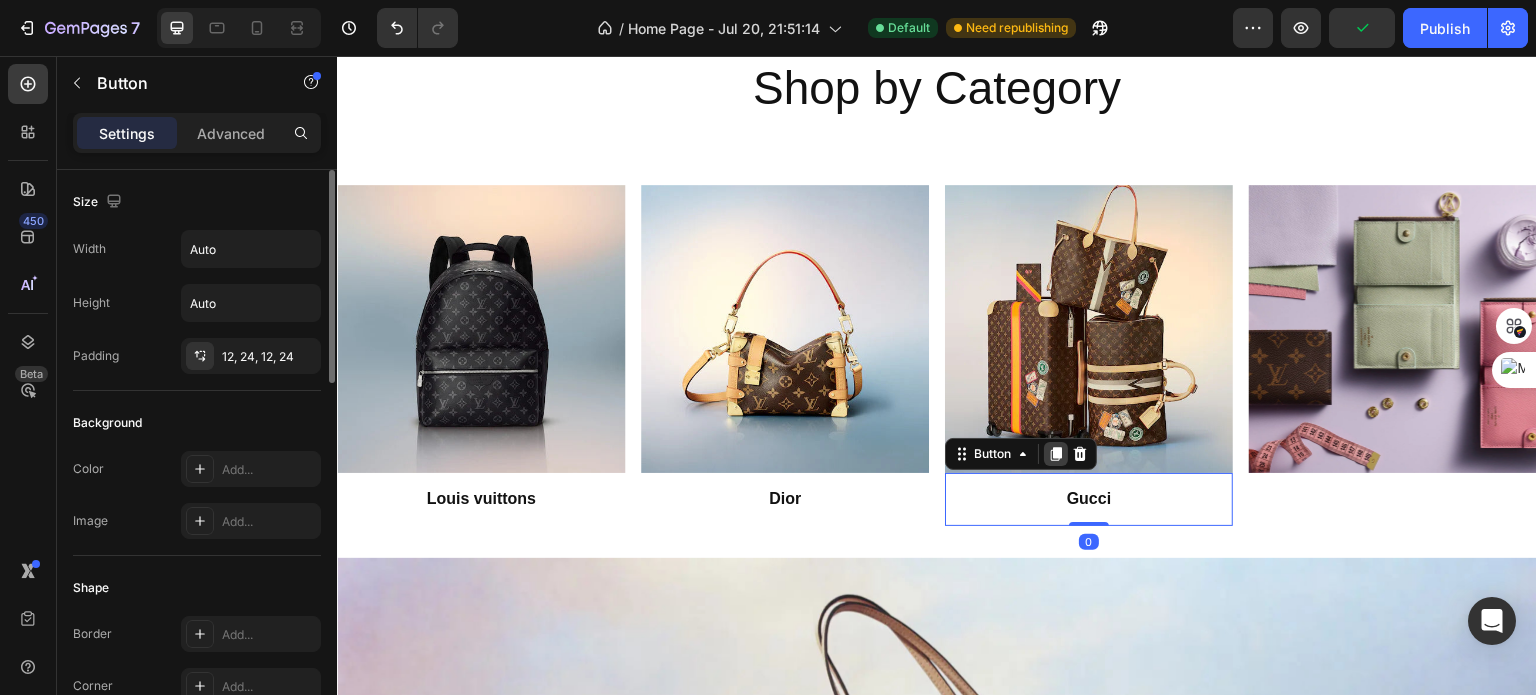 click 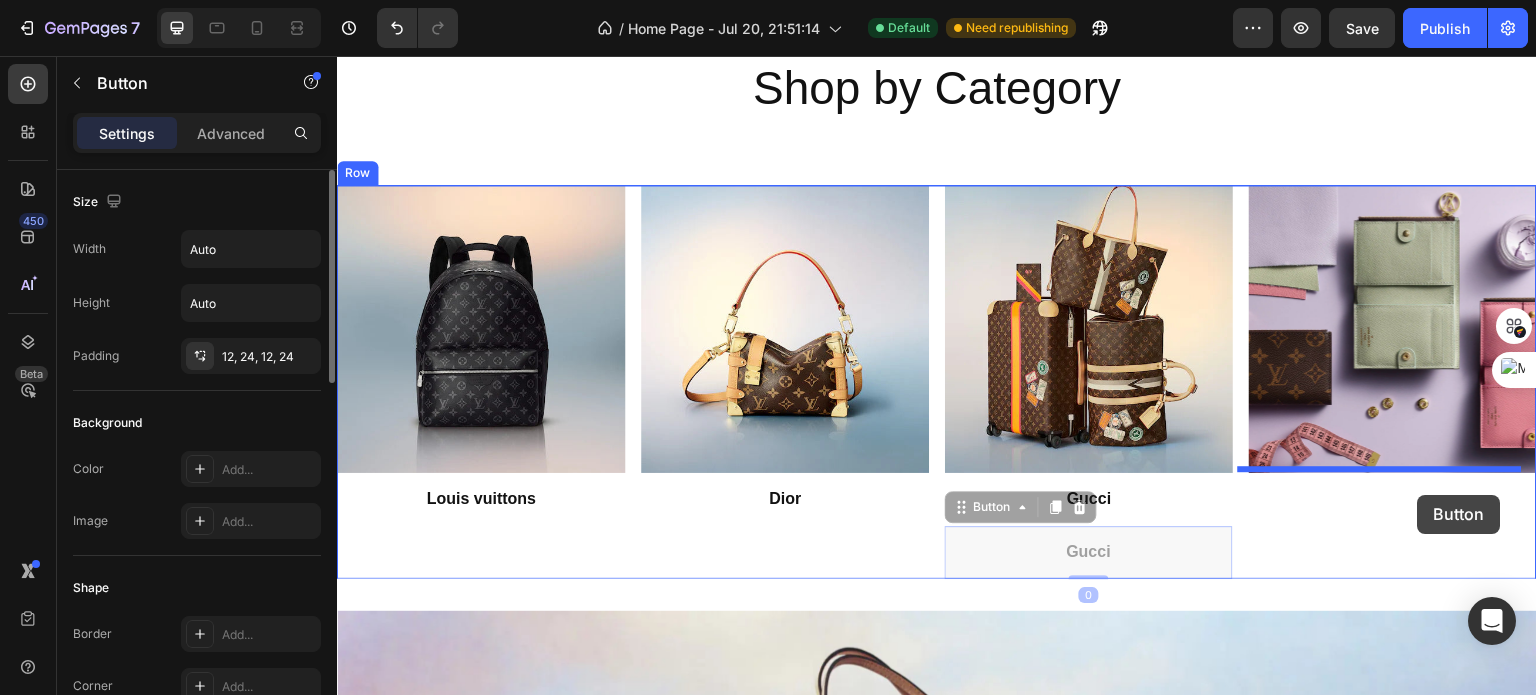 drag, startPoint x: 1138, startPoint y: 536, endPoint x: 1418, endPoint y: 495, distance: 282.98587 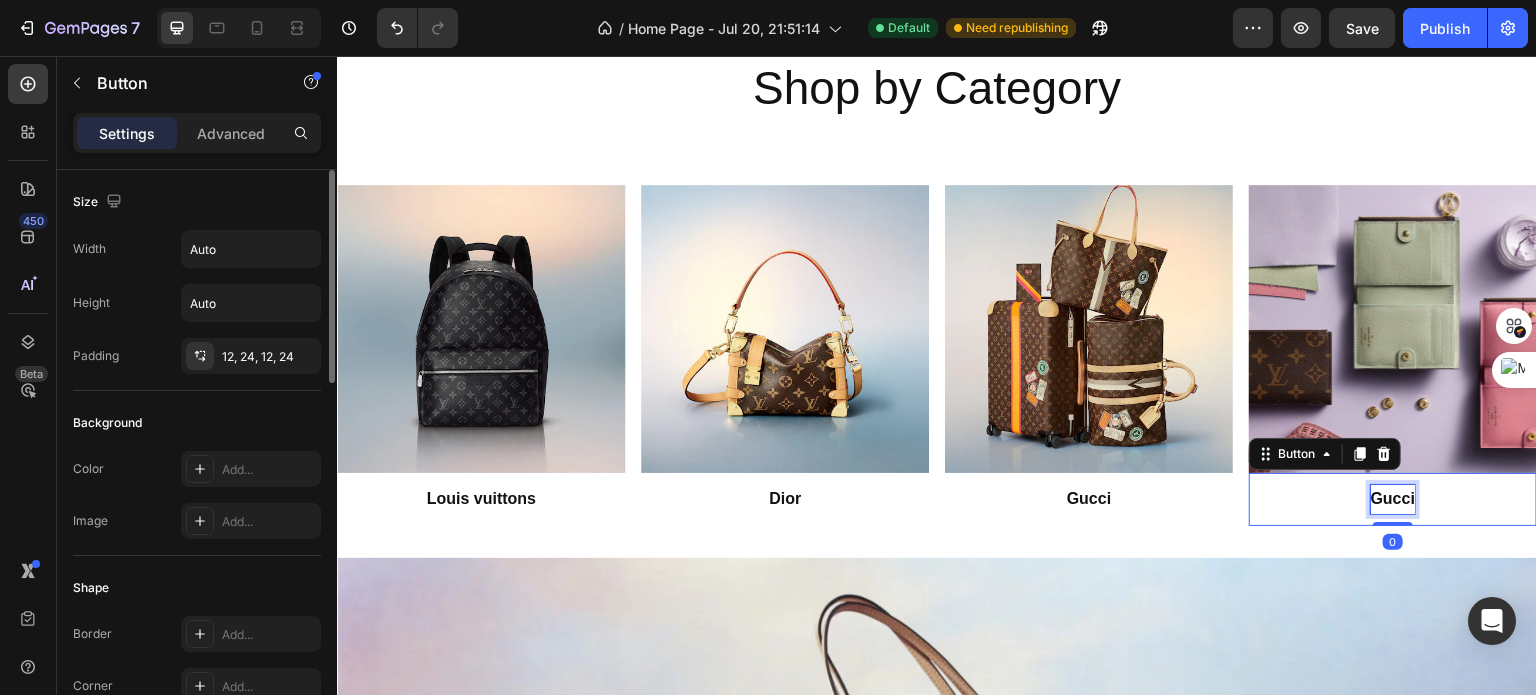 click on "Gucci" at bounding box center (1393, 499) 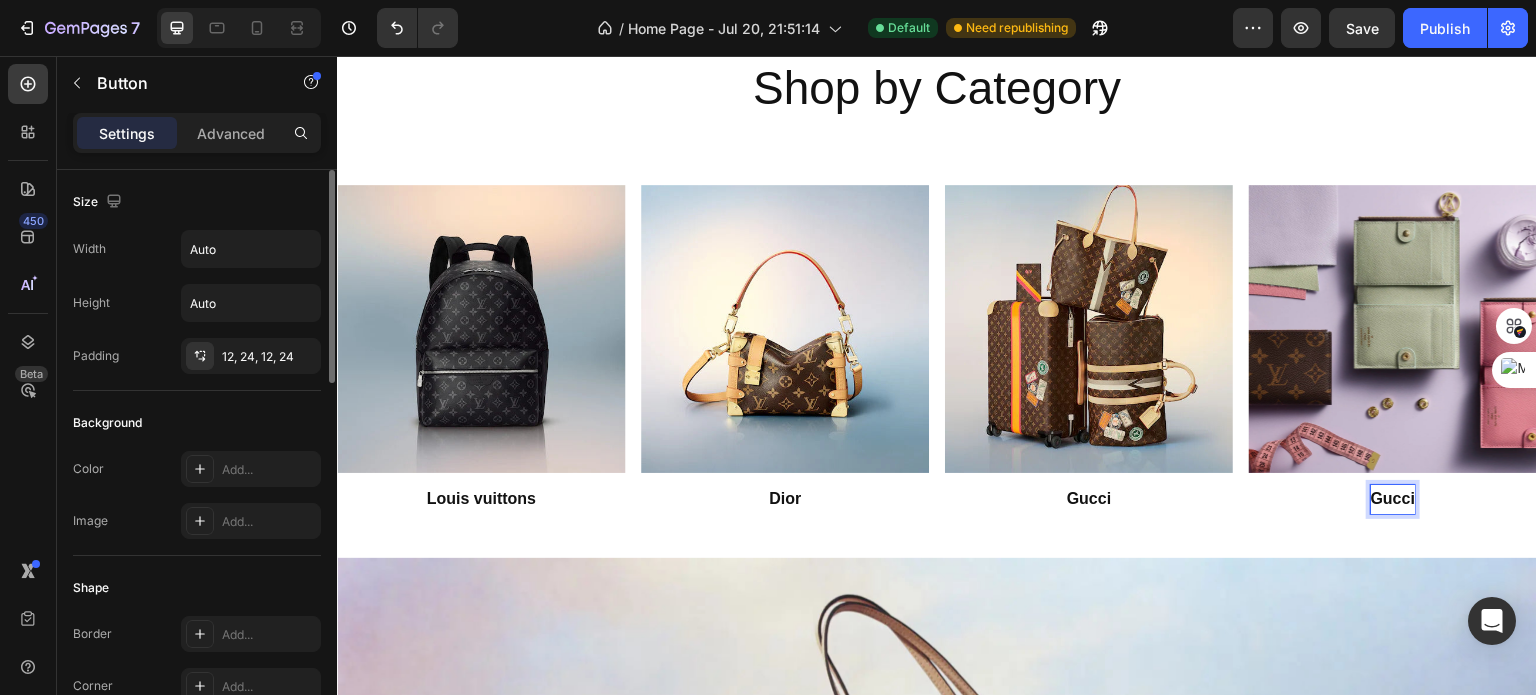 click on "Gucci" at bounding box center (1393, 499) 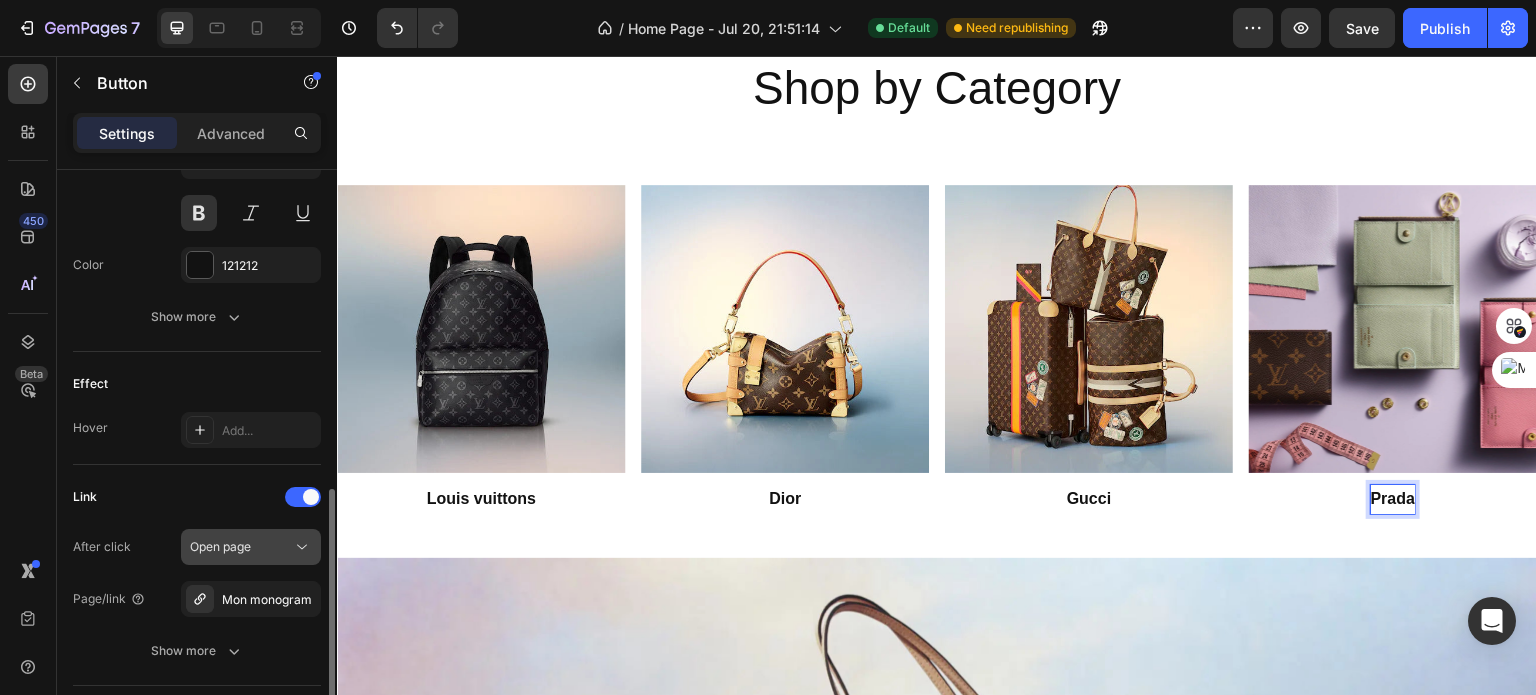 scroll, scrollTop: 870, scrollLeft: 0, axis: vertical 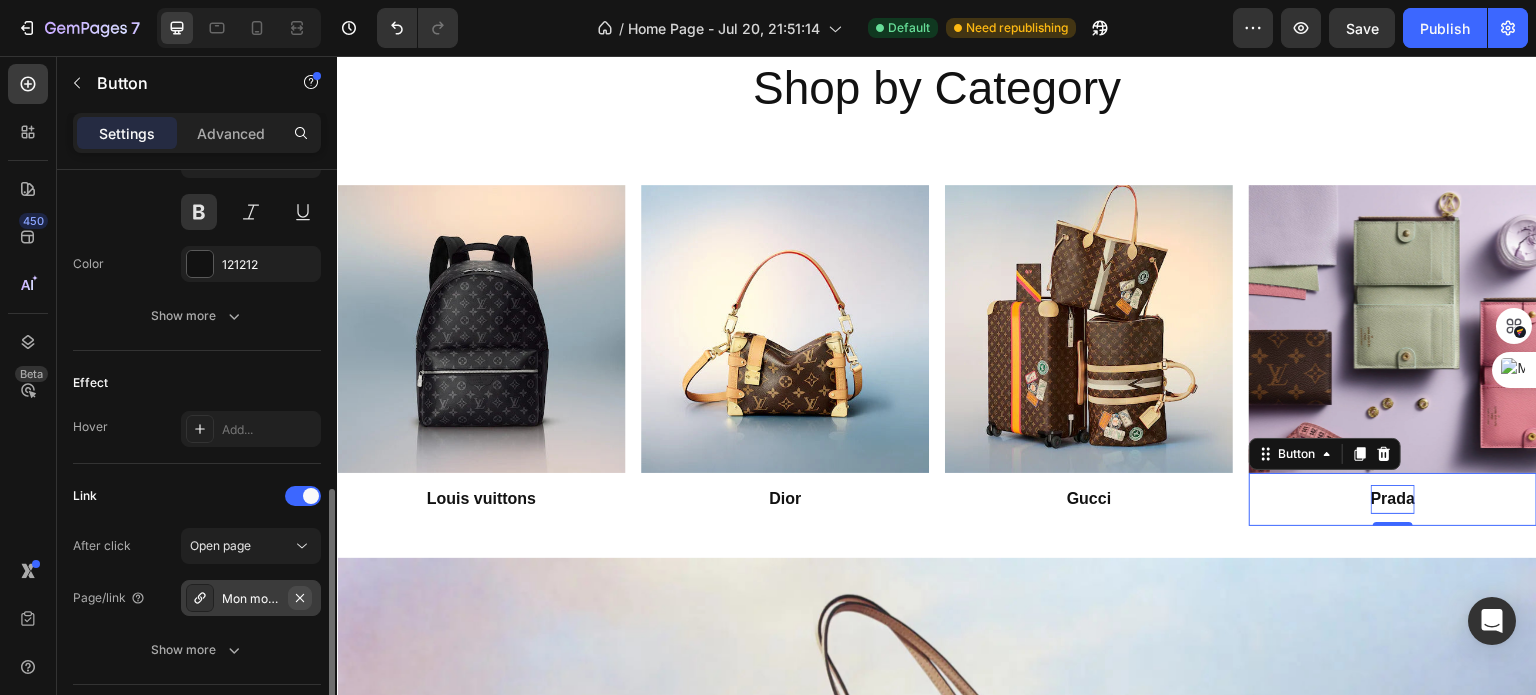 click 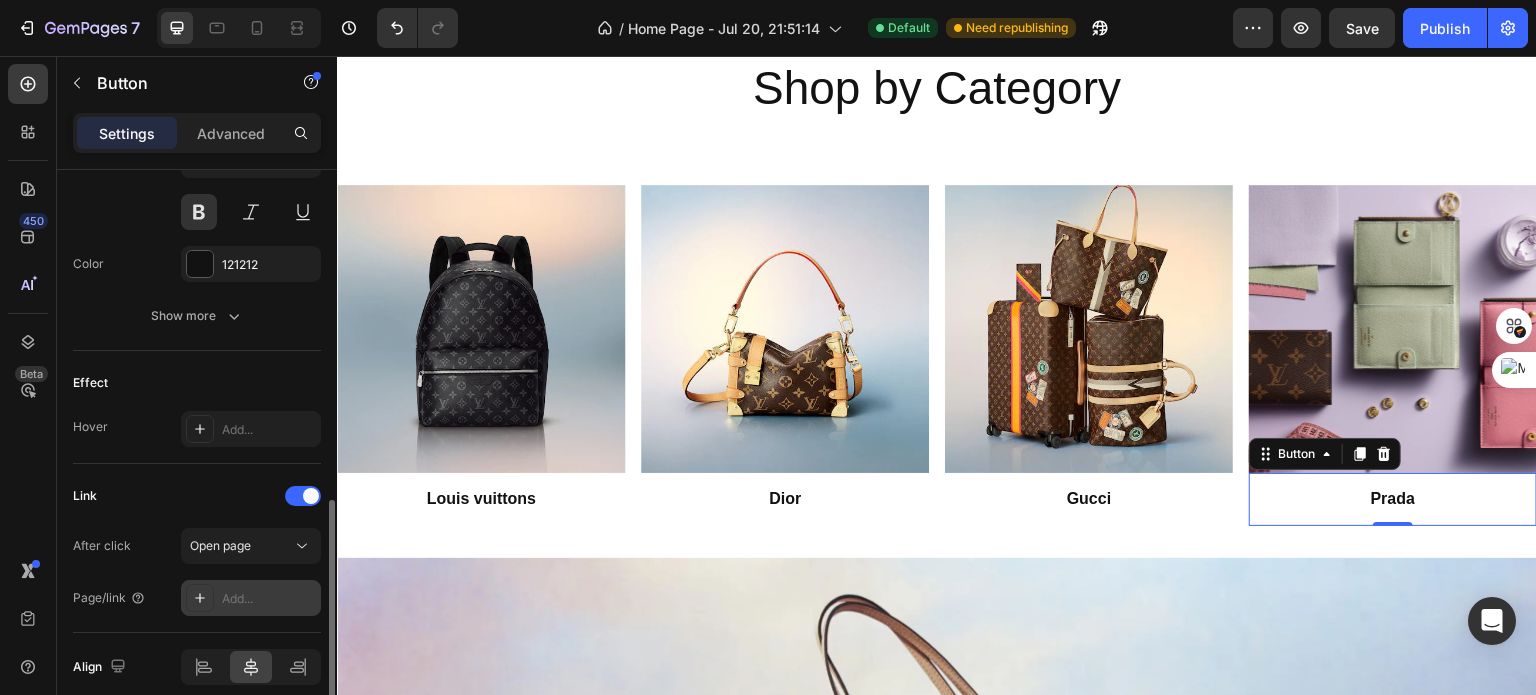 click on "Add..." at bounding box center (269, 599) 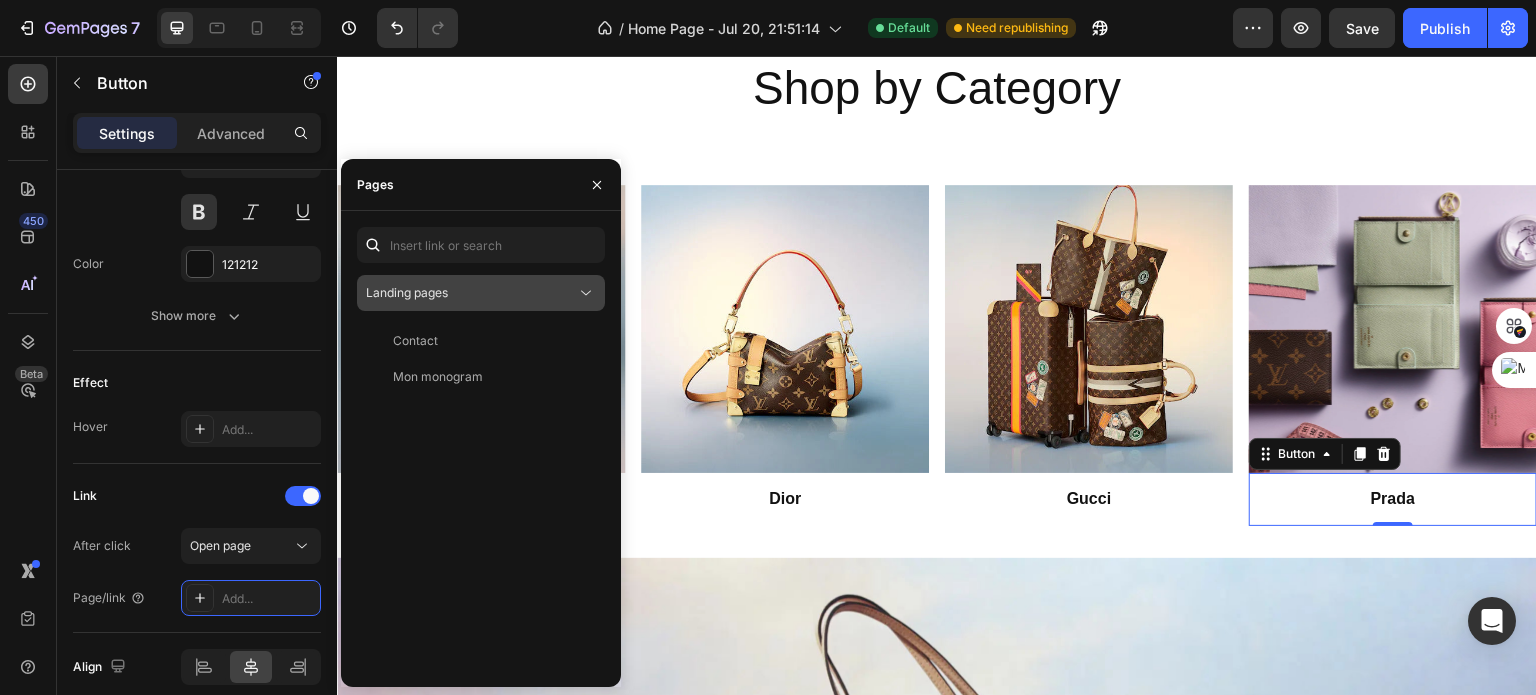 click on "Landing pages" 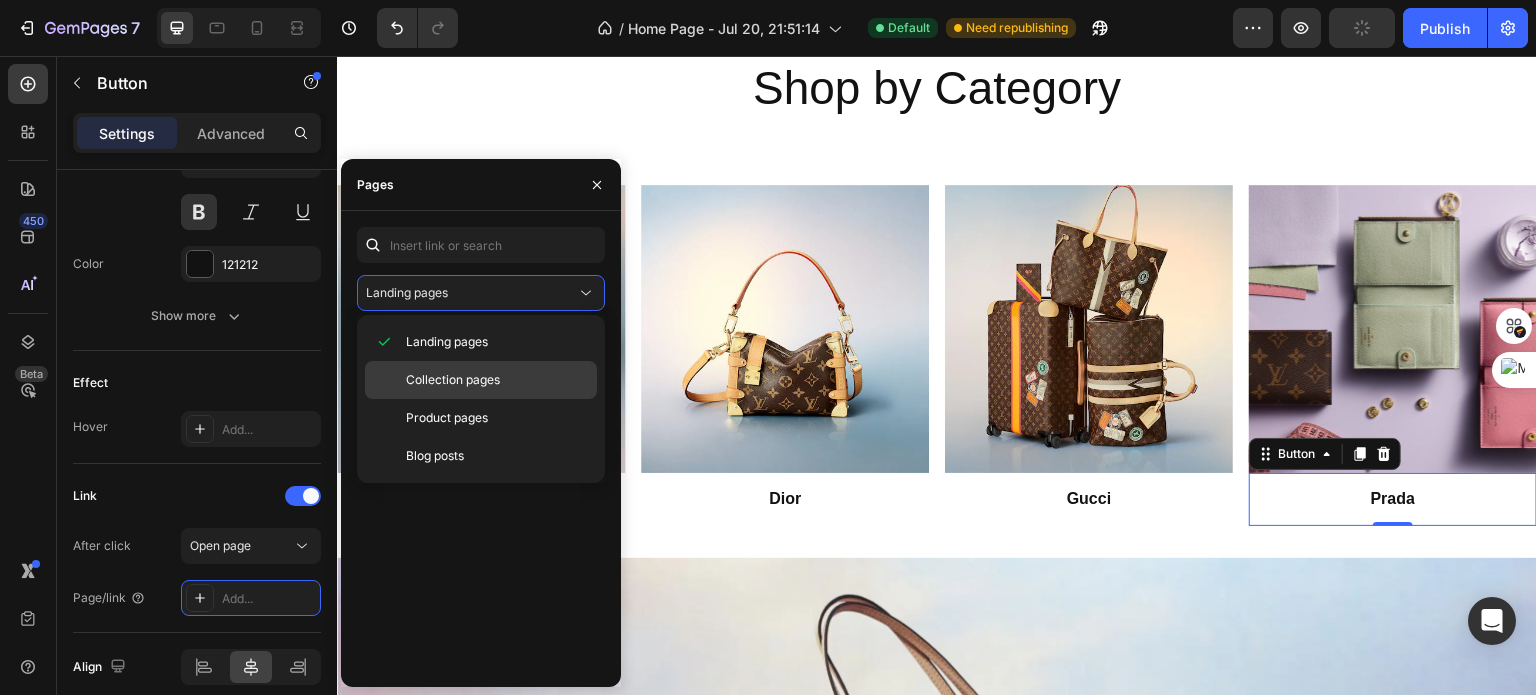 click on "Collection pages" at bounding box center [497, 380] 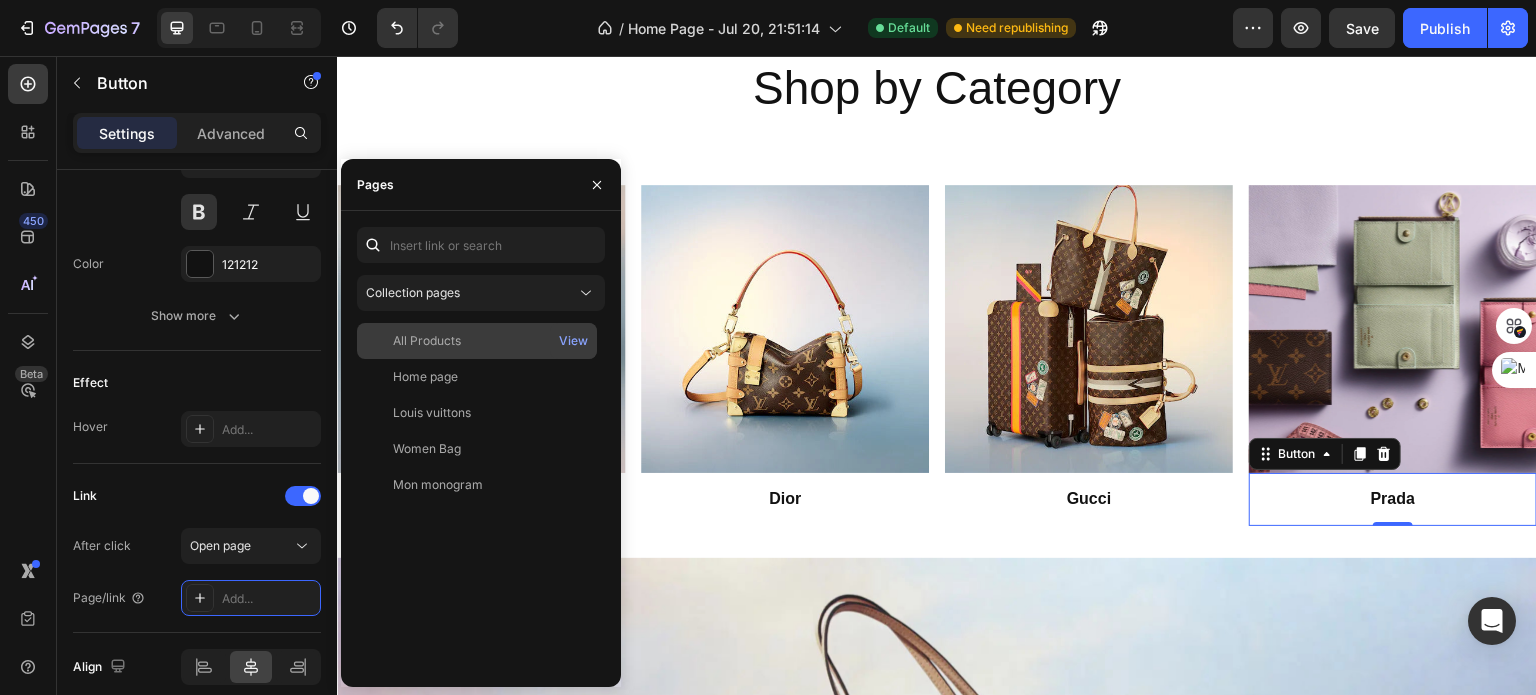 click on "All Products" at bounding box center (477, 341) 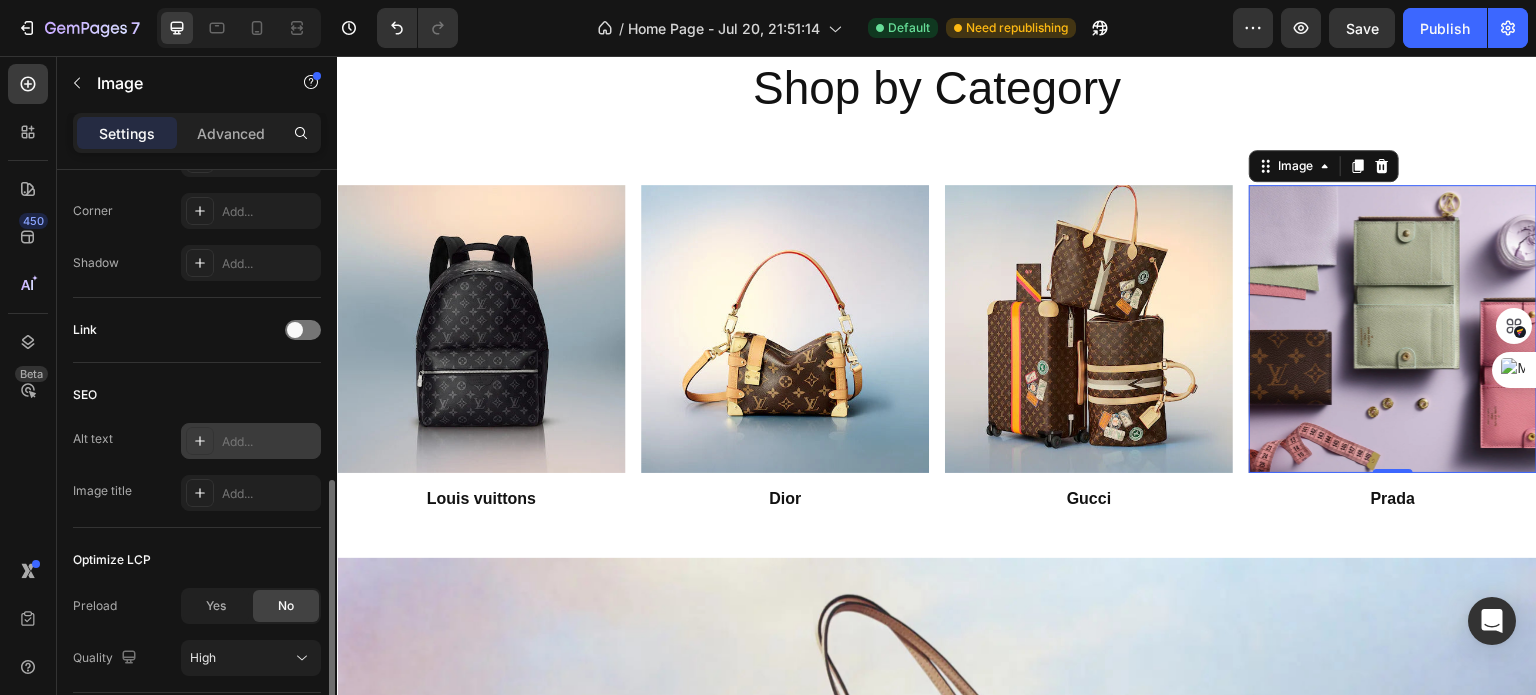 scroll, scrollTop: 833, scrollLeft: 0, axis: vertical 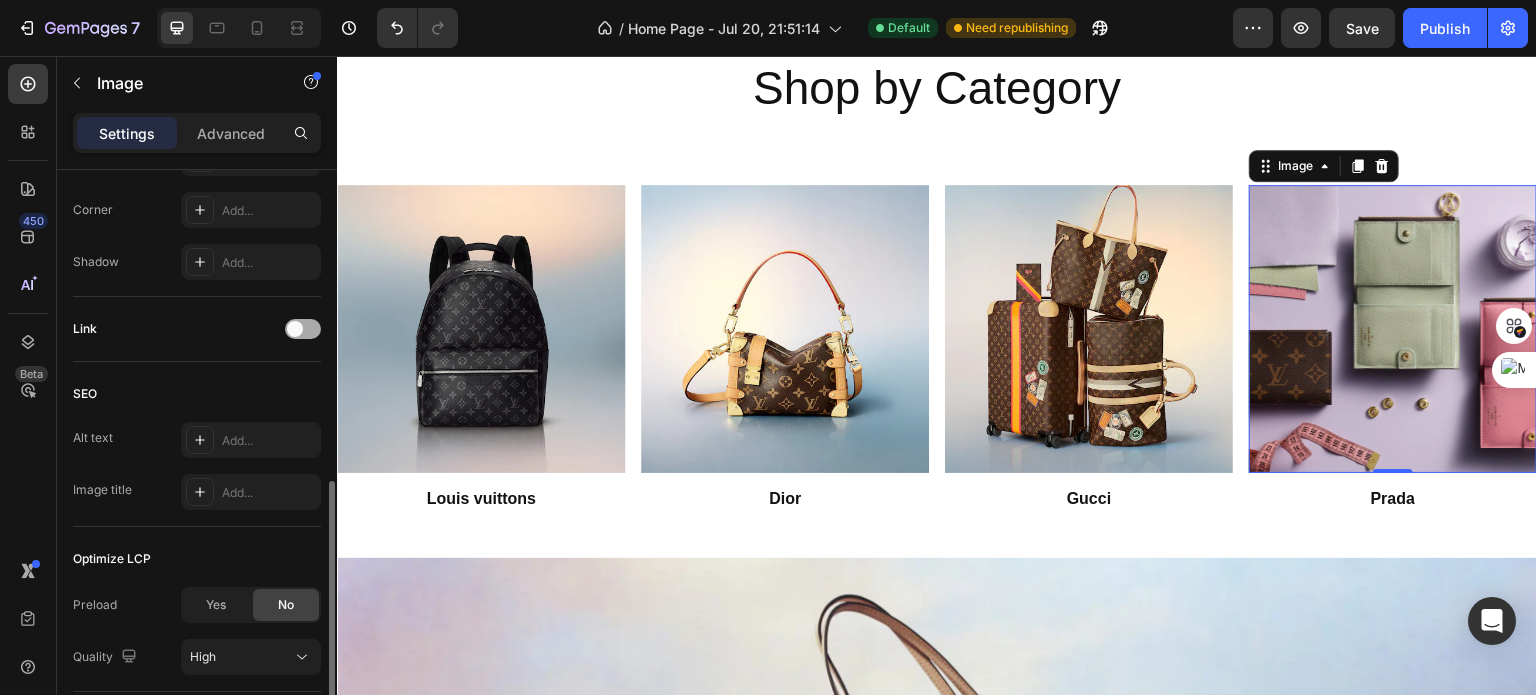 click at bounding box center [295, 329] 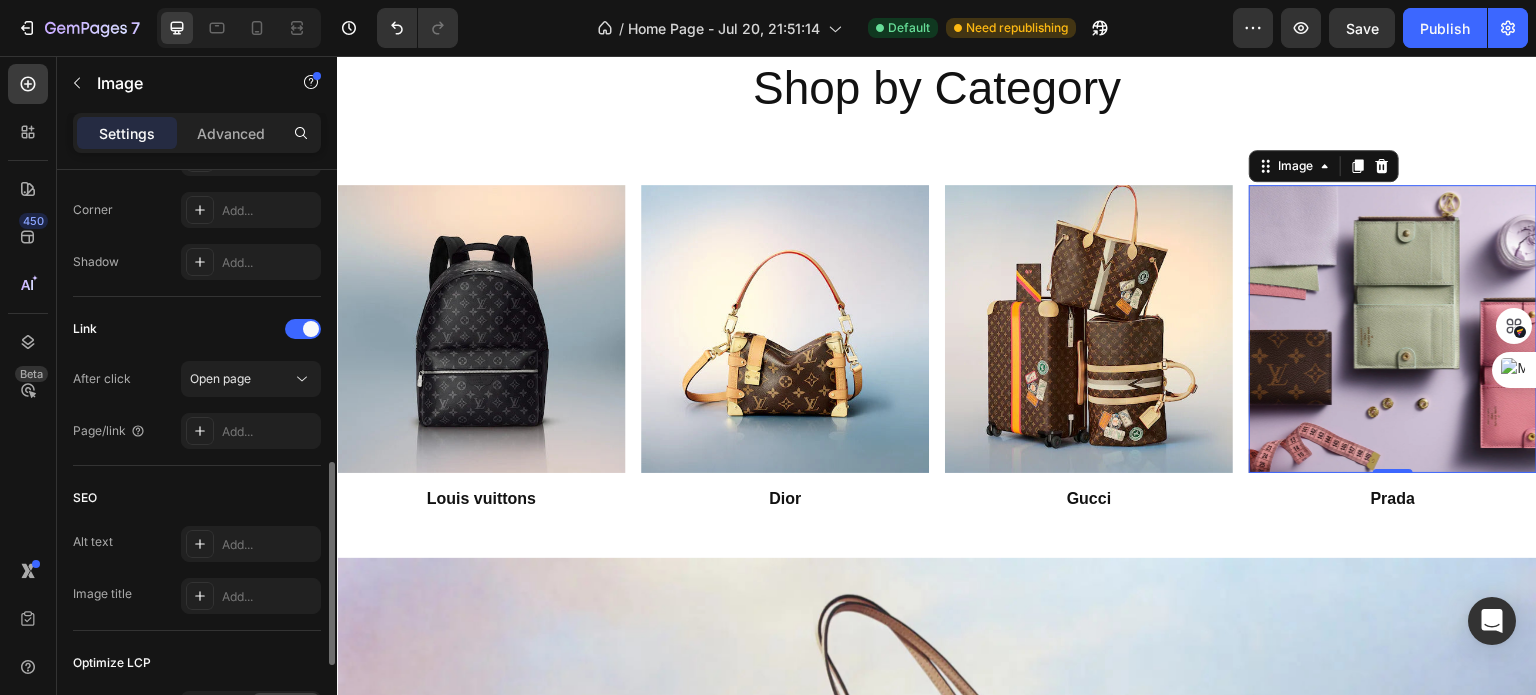 click on "After click Open page Page/link Add..." at bounding box center (197, 405) 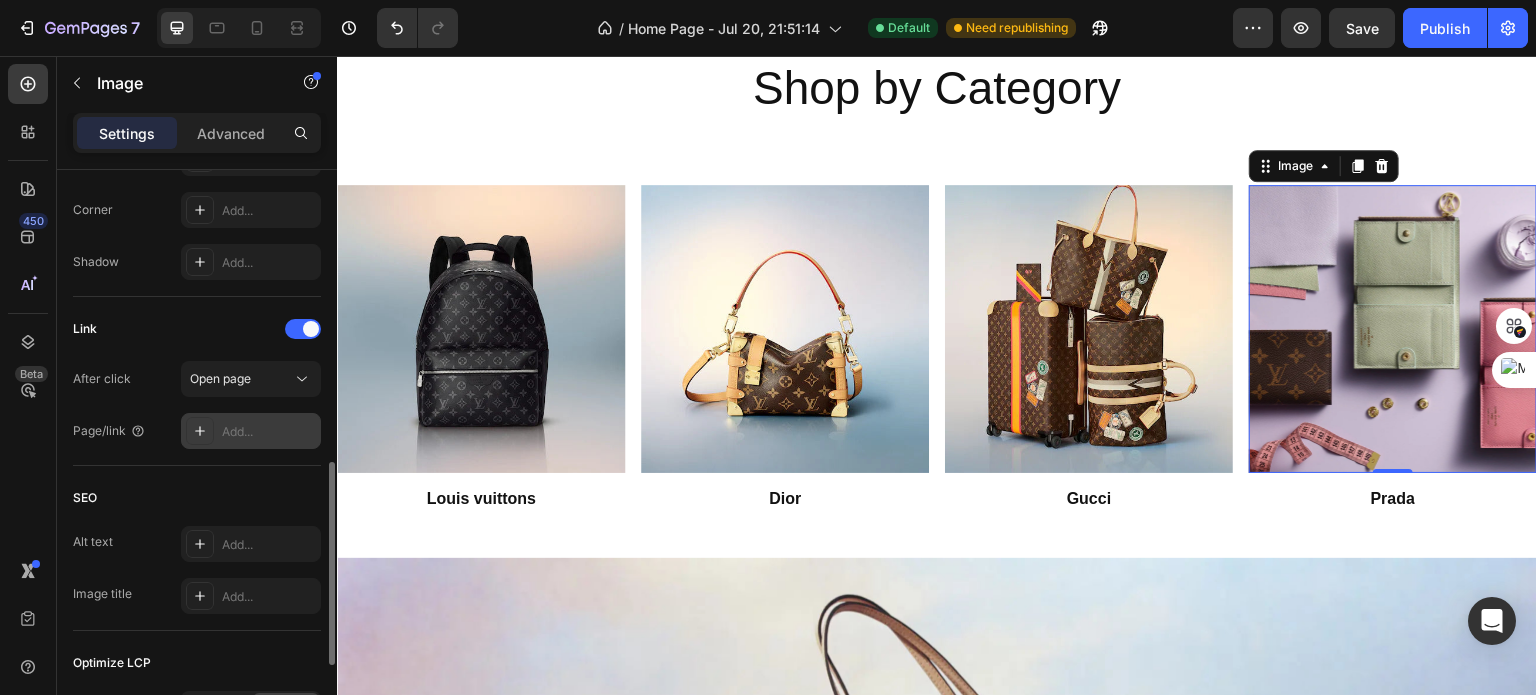 click on "Add..." at bounding box center [269, 432] 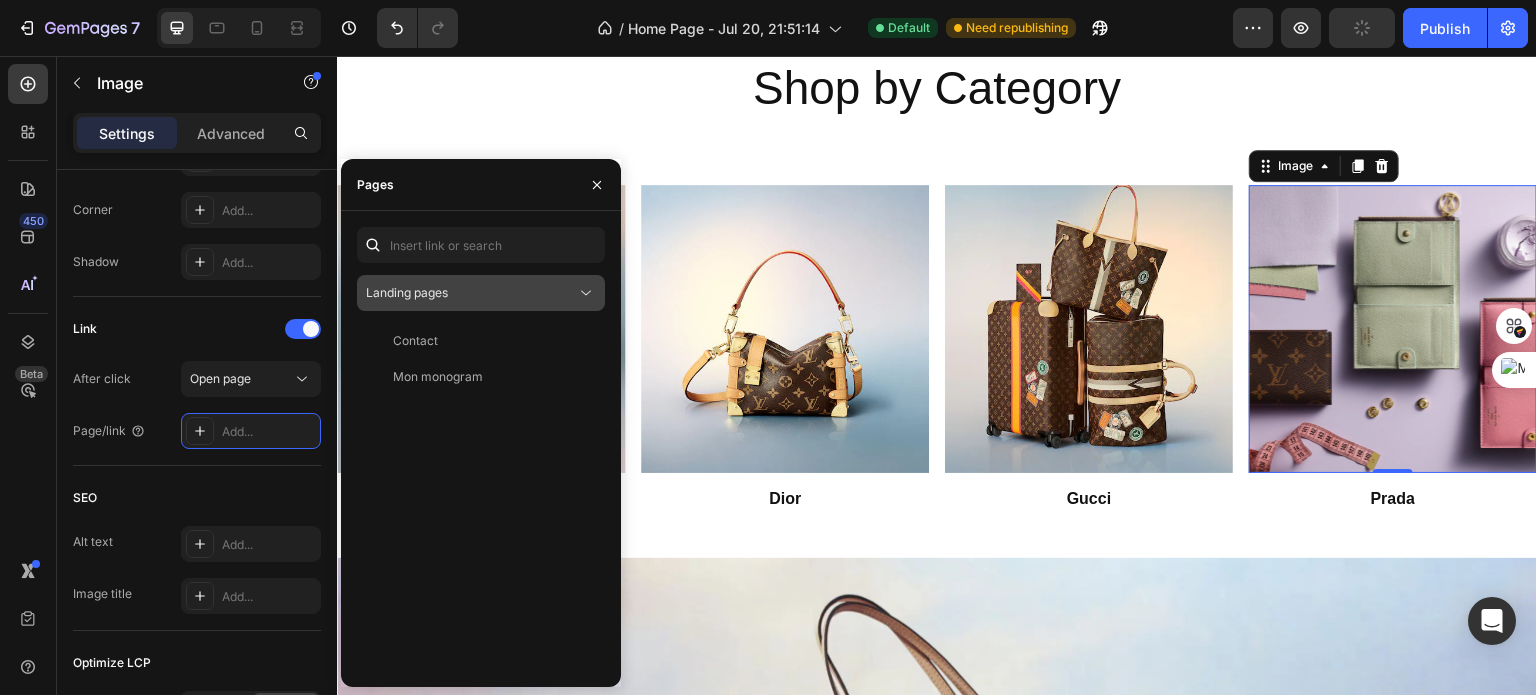 click on "Landing pages" 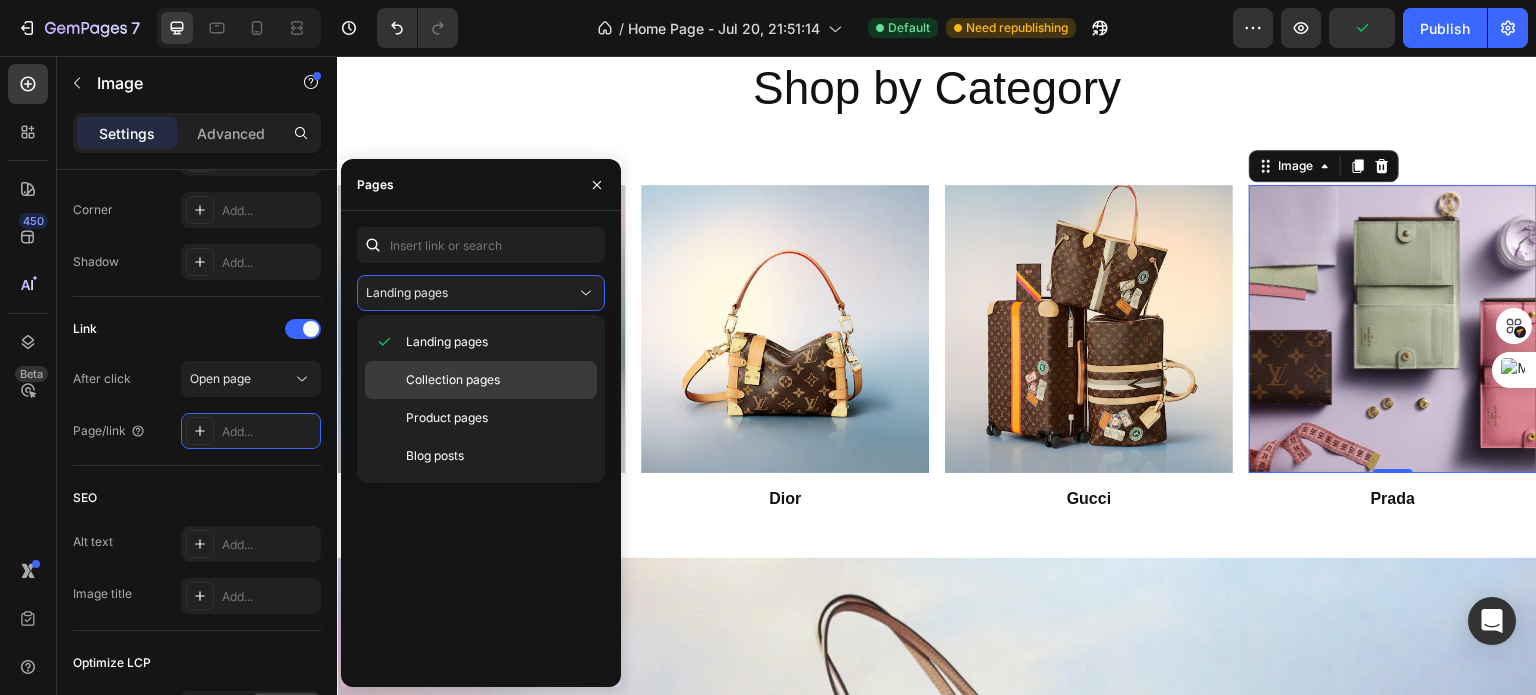 click on "Collection pages" at bounding box center (453, 380) 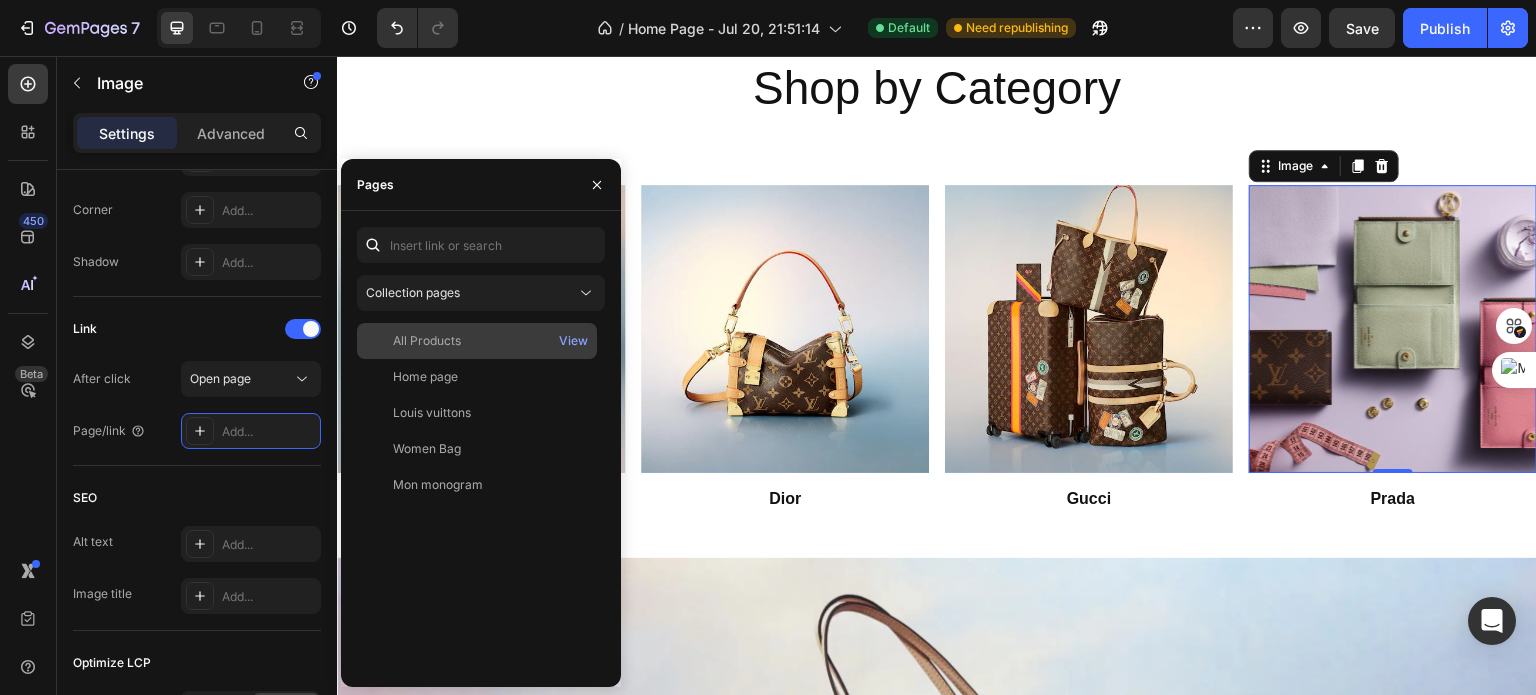 click on "All Products" at bounding box center [477, 341] 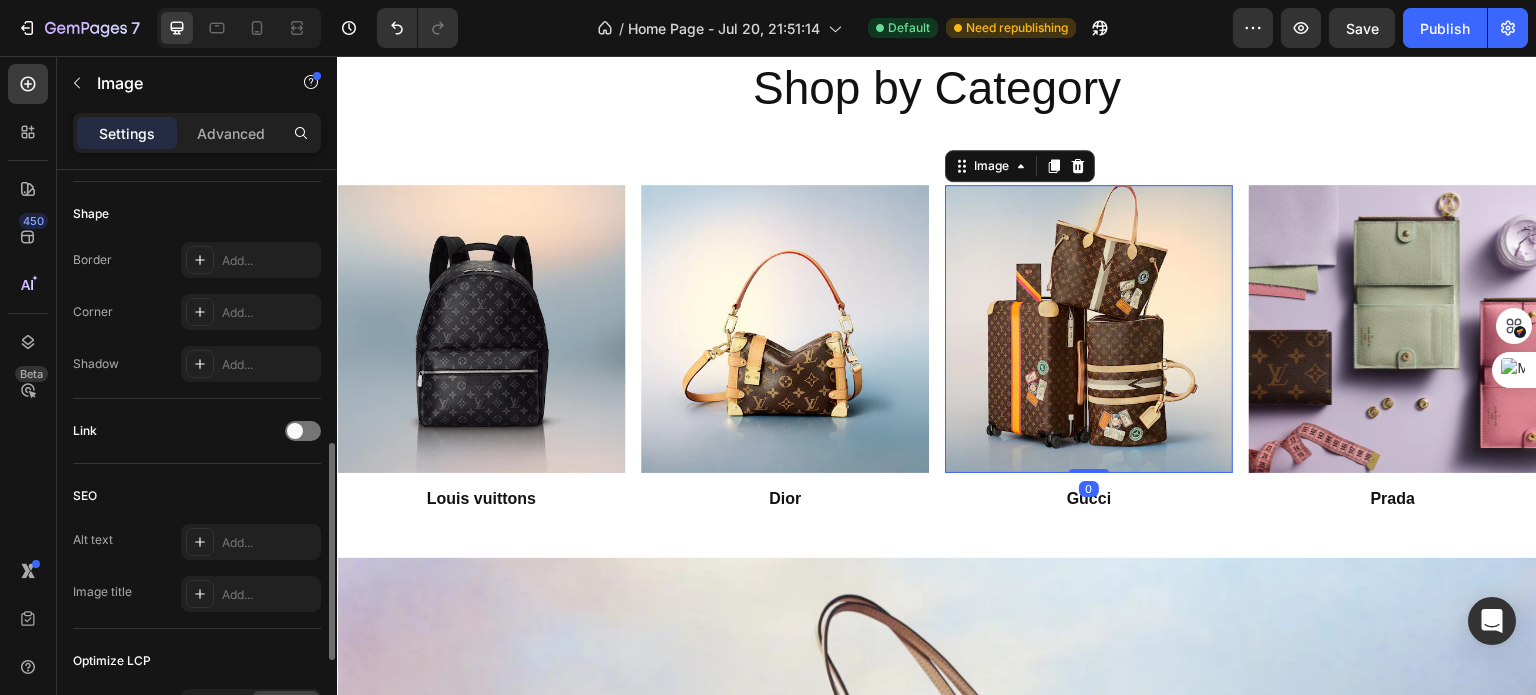 scroll, scrollTop: 732, scrollLeft: 0, axis: vertical 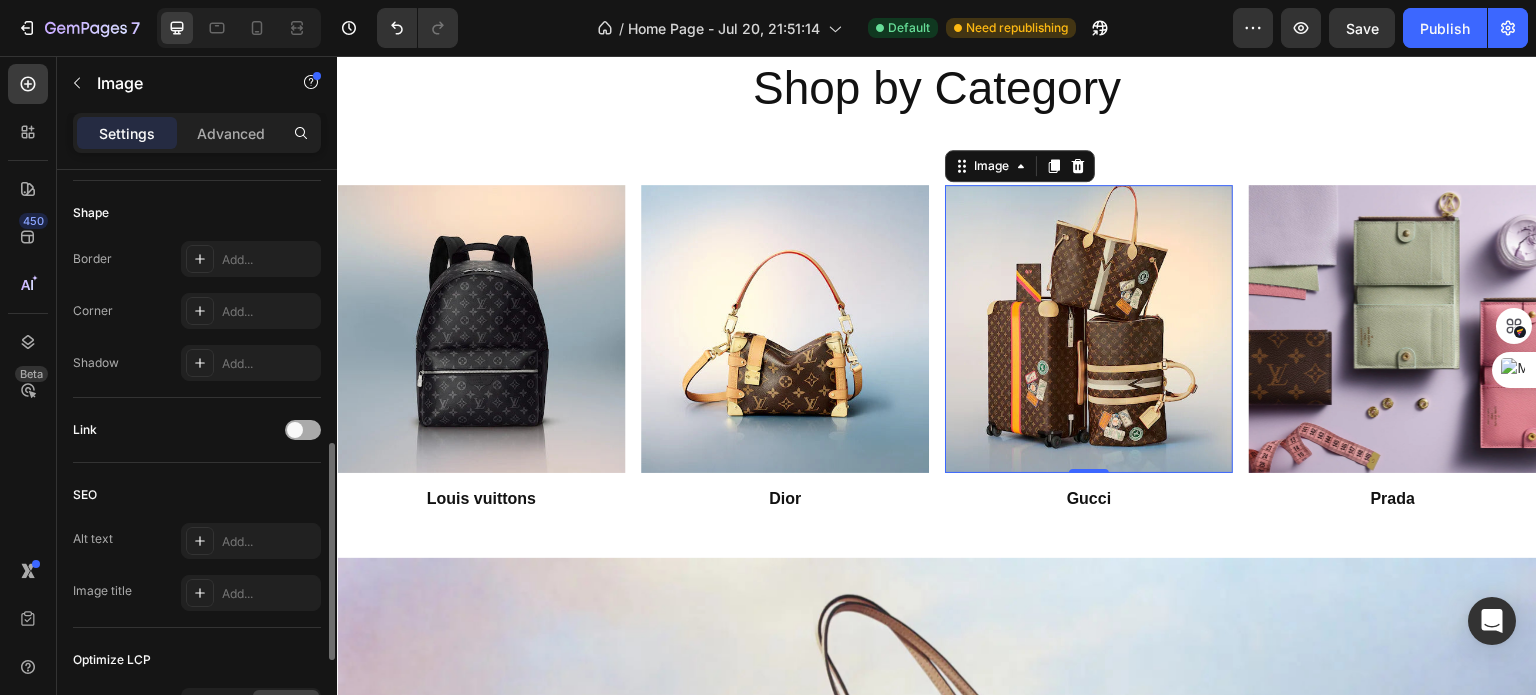 click at bounding box center (295, 430) 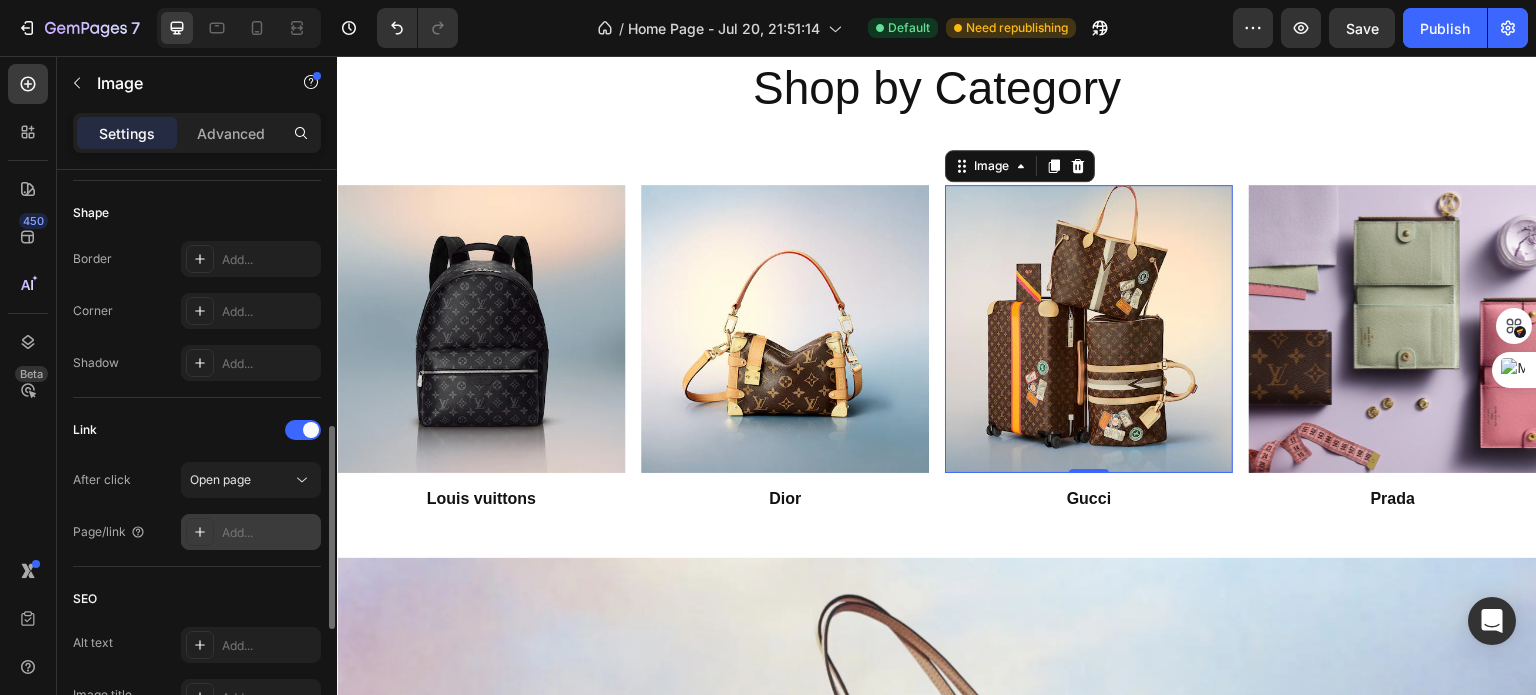 click on "Add..." at bounding box center (269, 533) 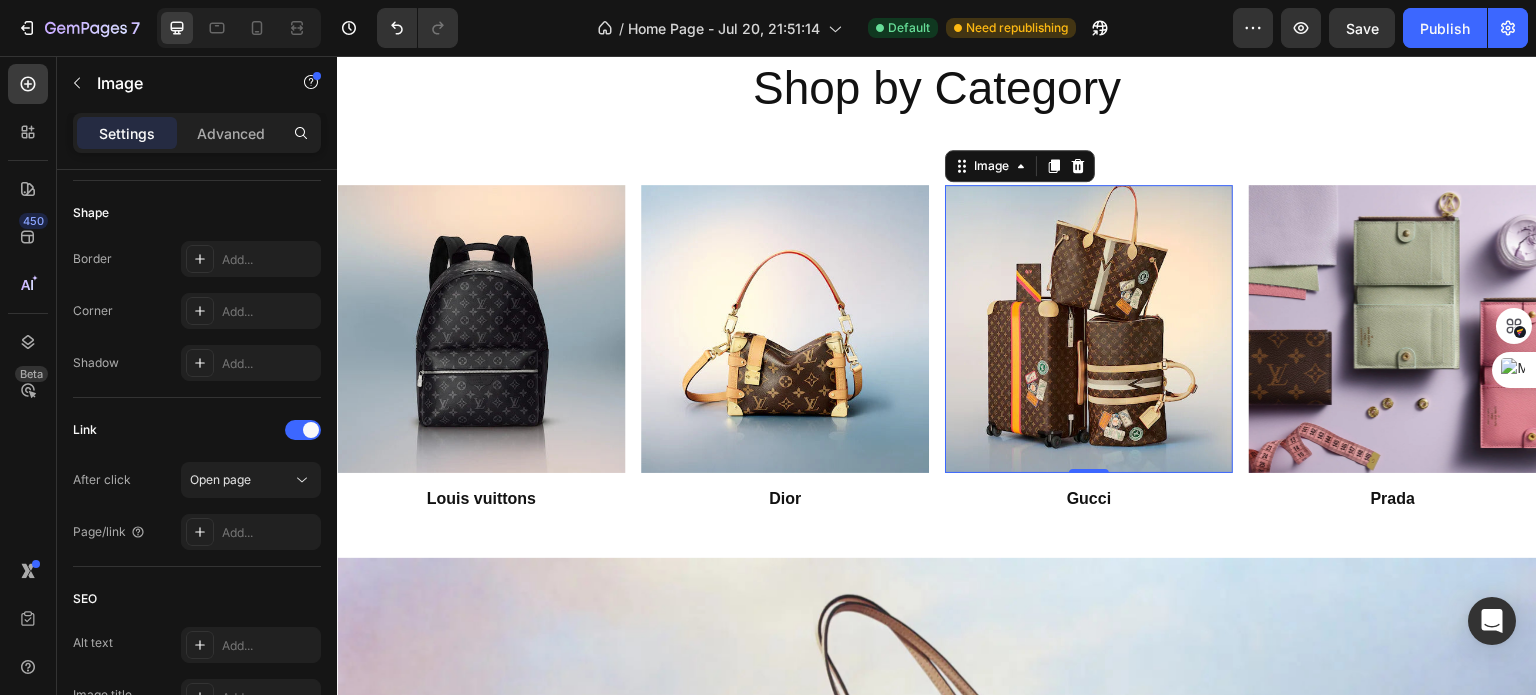 click on "0" at bounding box center [1089, 489] 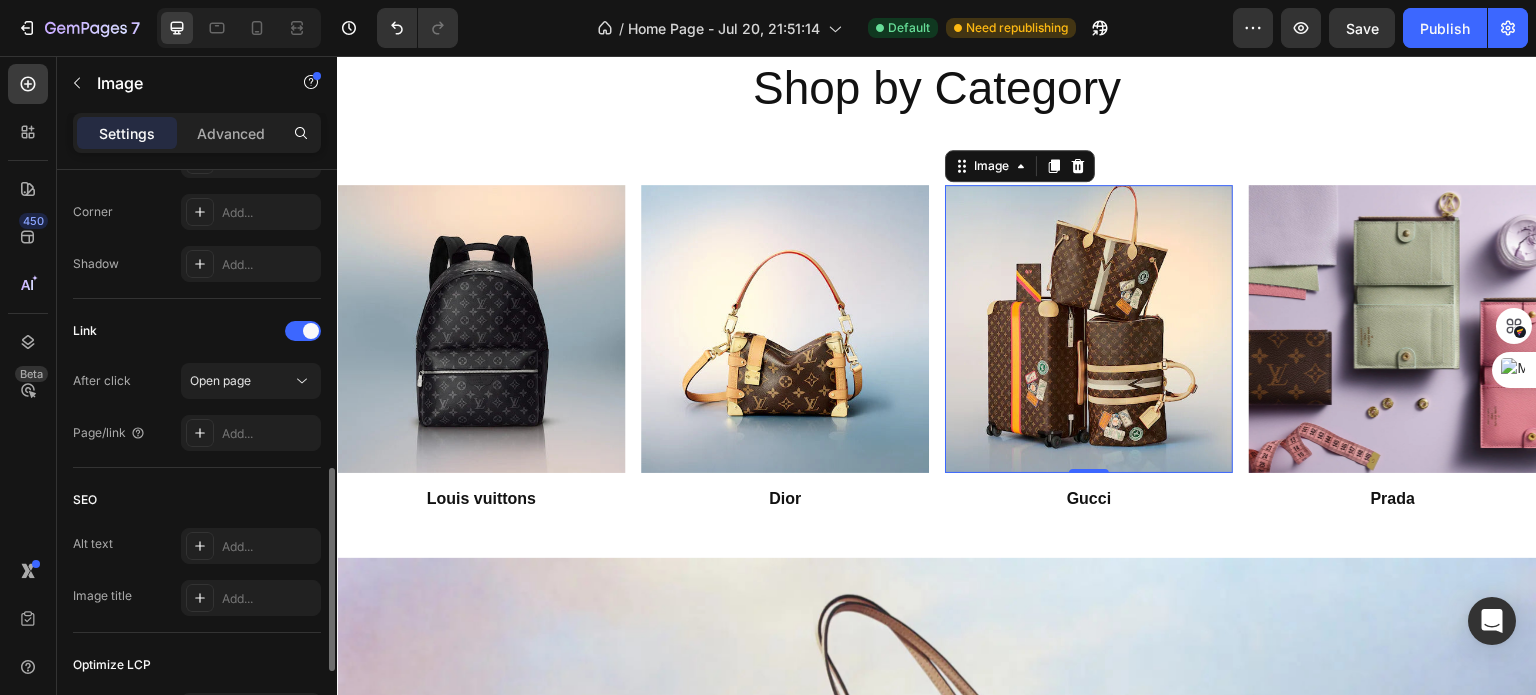 scroll, scrollTop: 836, scrollLeft: 0, axis: vertical 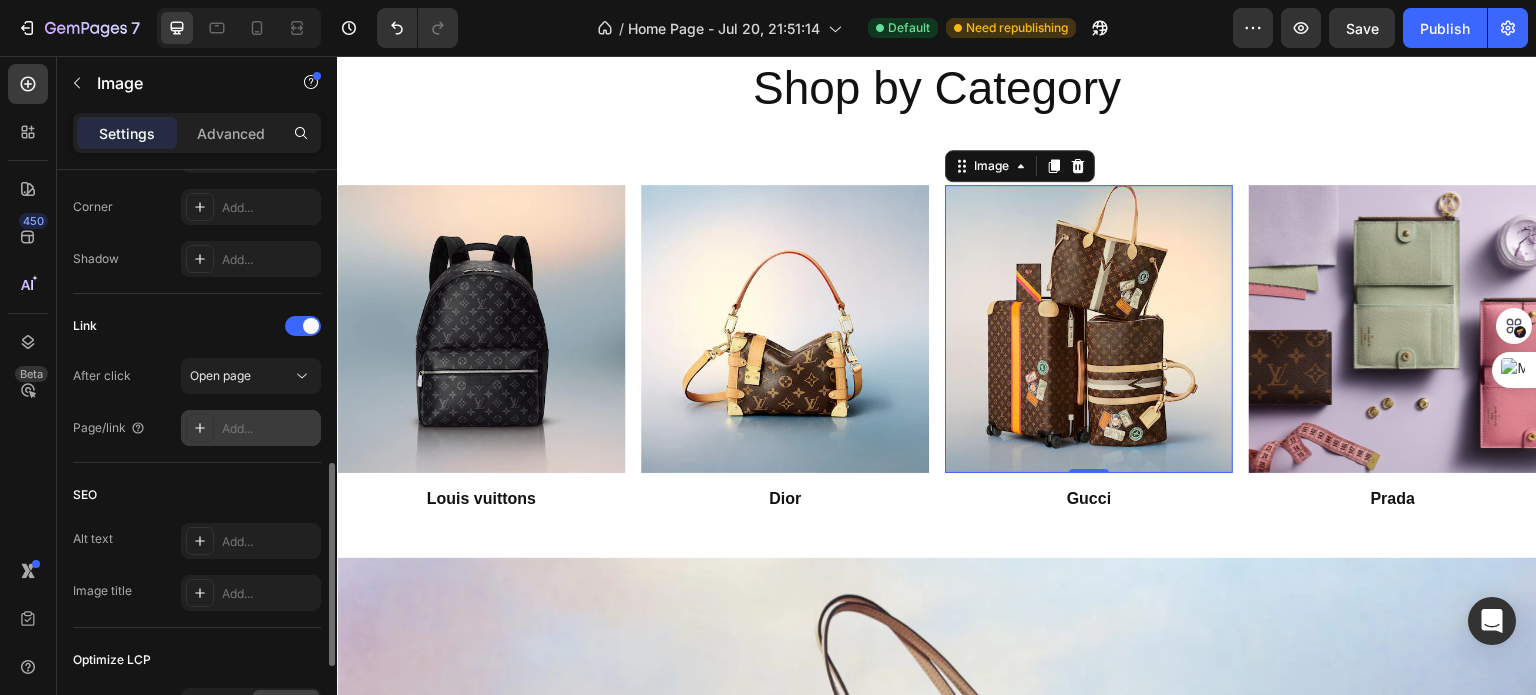 click on "Add..." at bounding box center (269, 429) 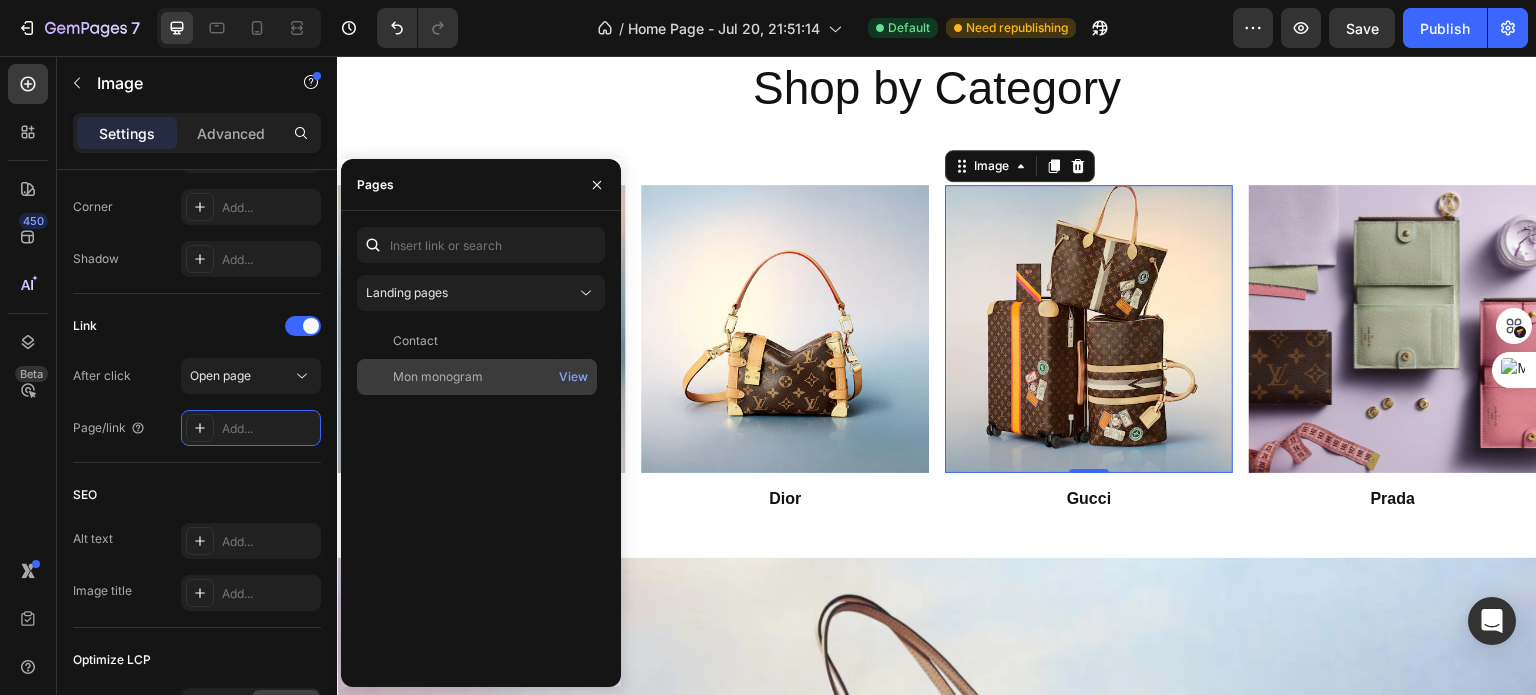 click on "Mon monogram   View" 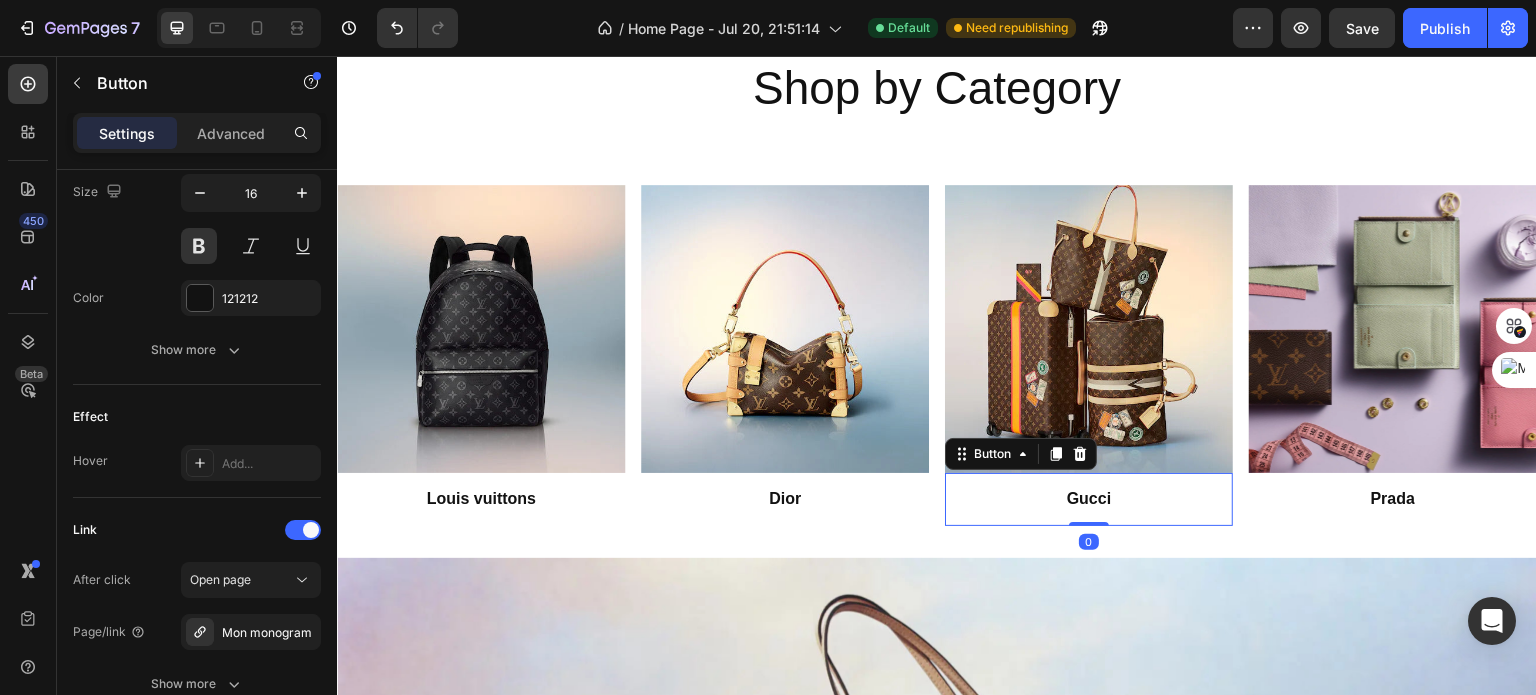 click on "Gucci Button   0" at bounding box center [1089, 499] 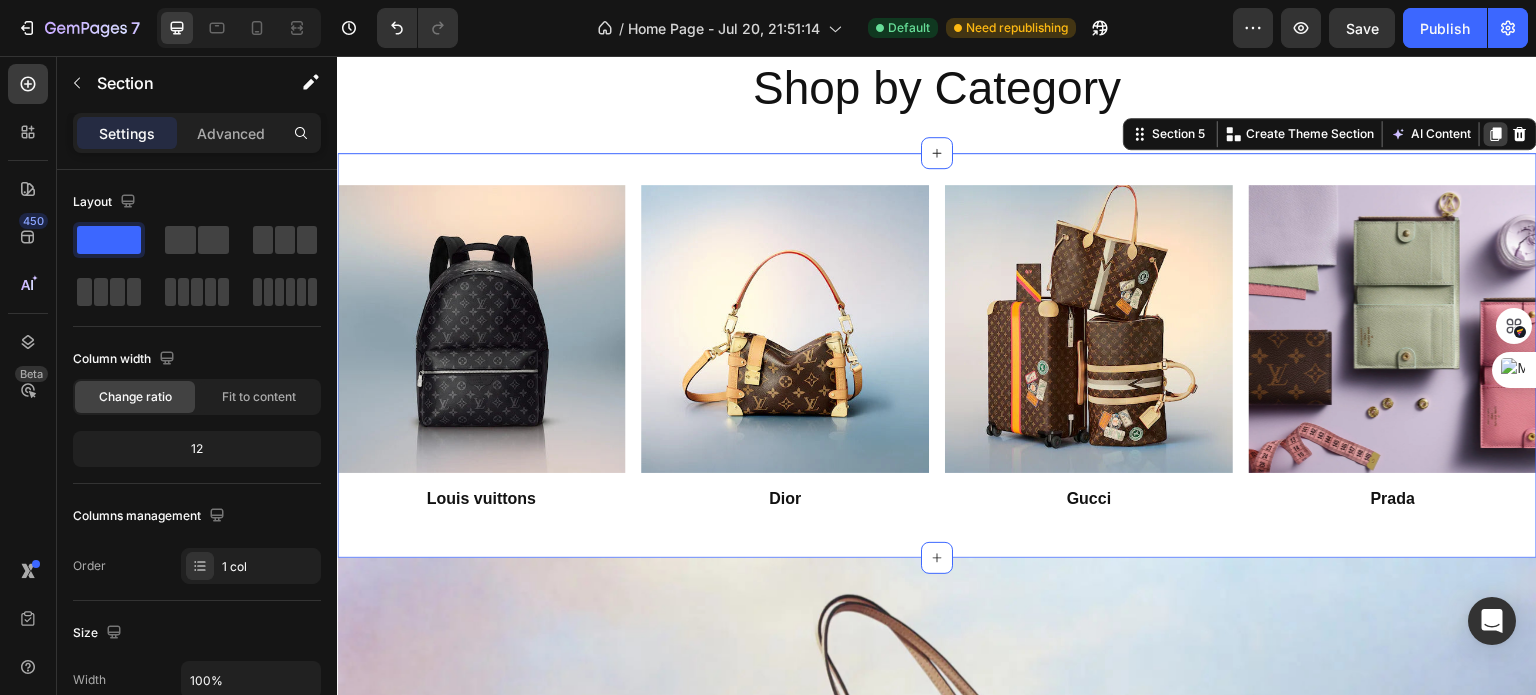 click 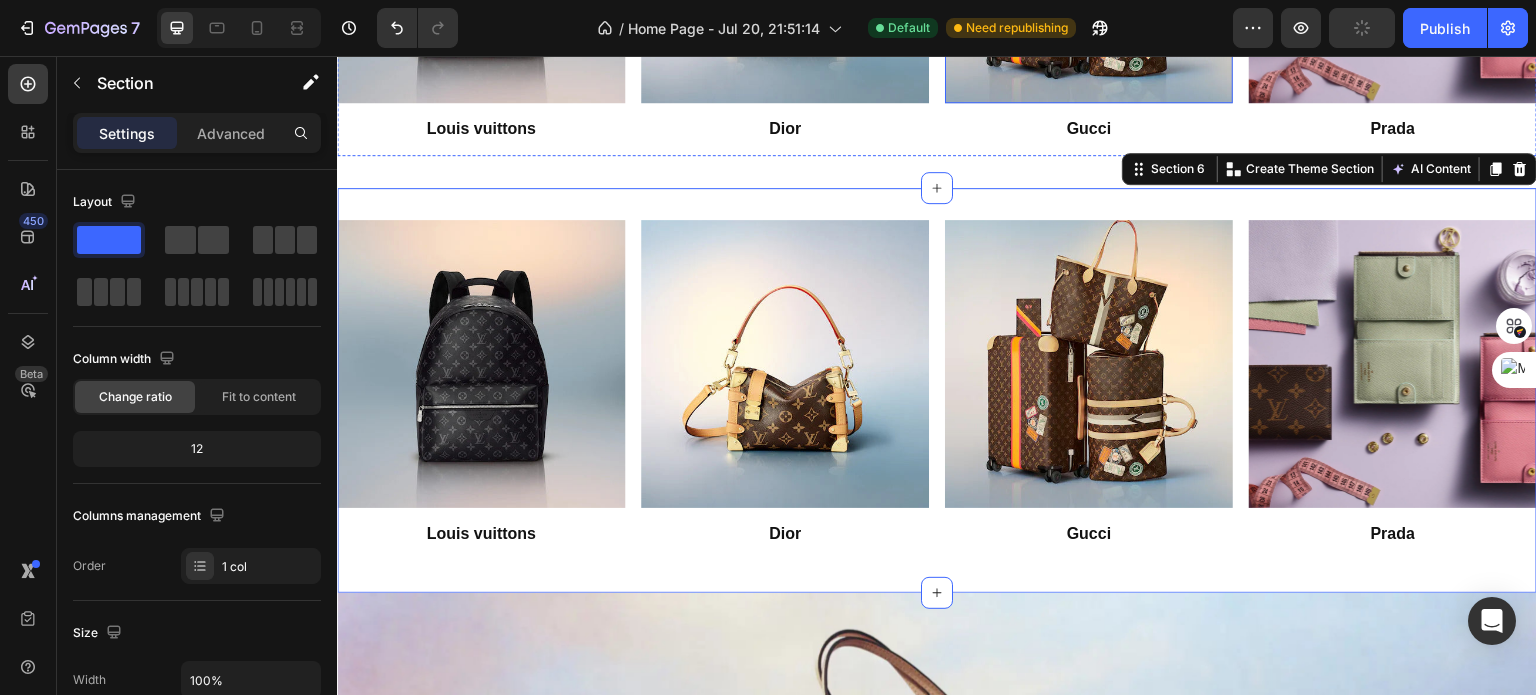 scroll, scrollTop: 2100, scrollLeft: 0, axis: vertical 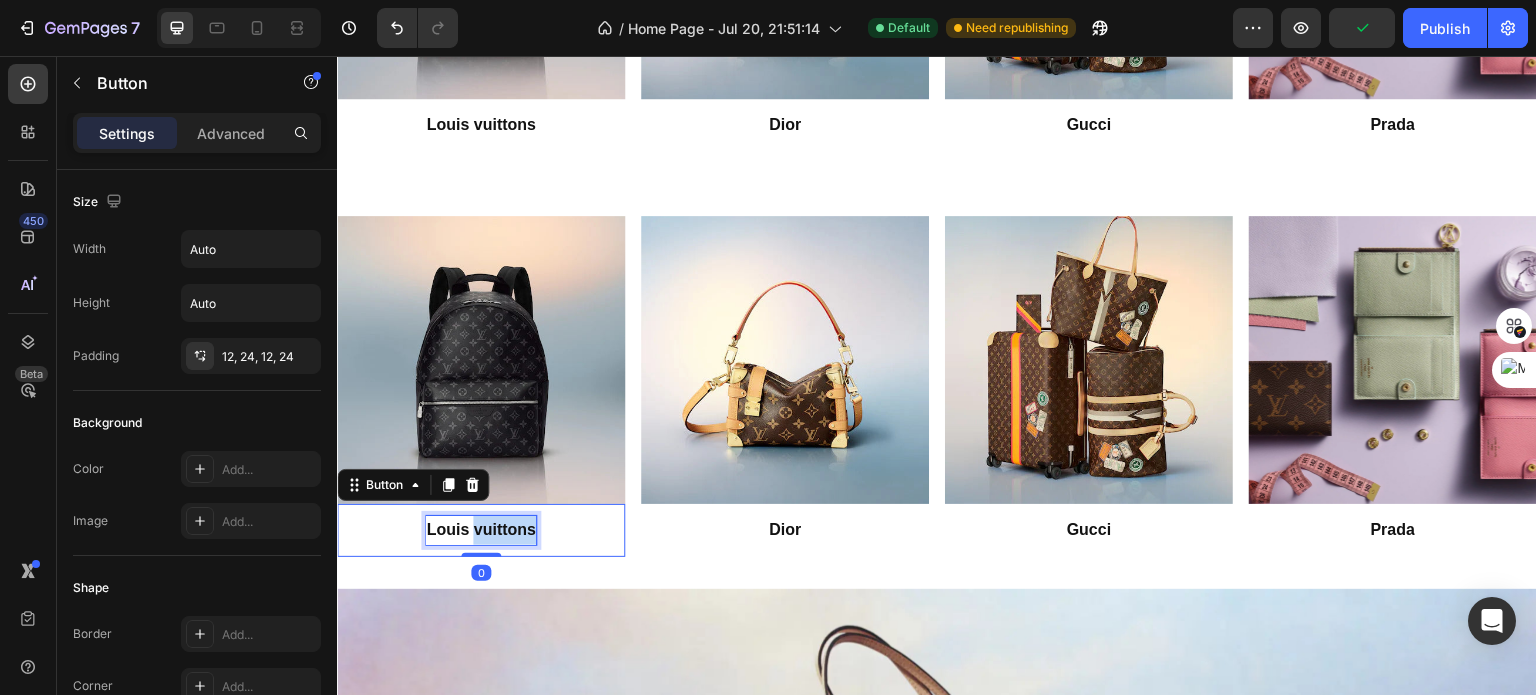 click on "Louis vuittons" at bounding box center (480, 529) 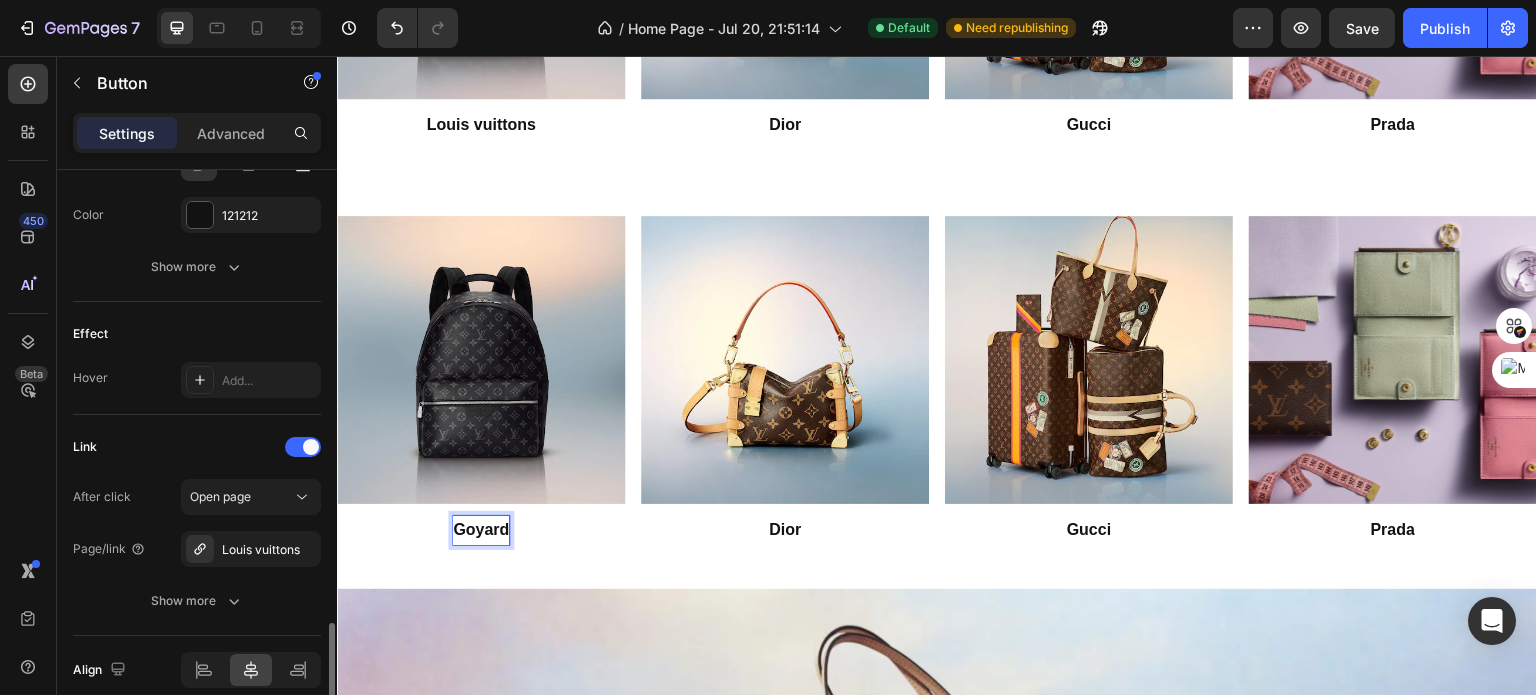 scroll, scrollTop: 1004, scrollLeft: 0, axis: vertical 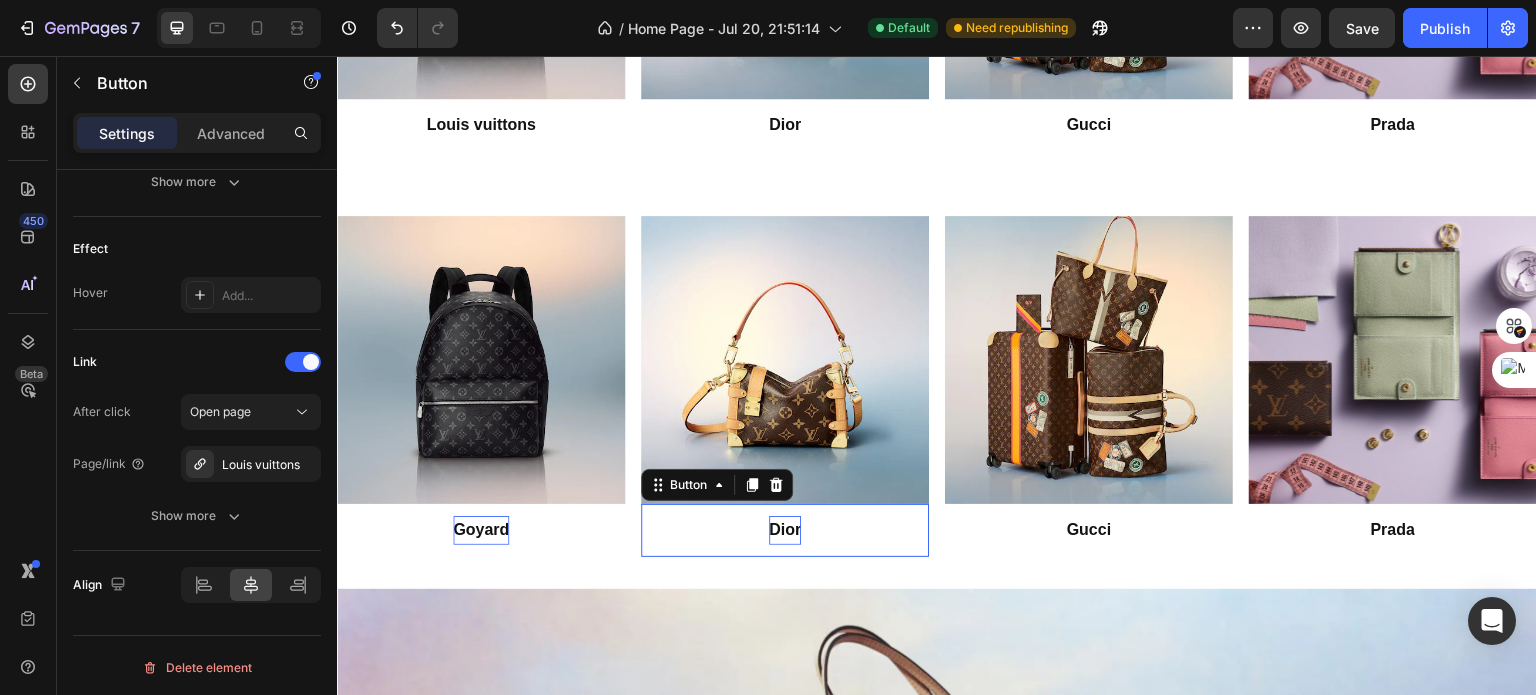 click on "Dior" at bounding box center [785, 530] 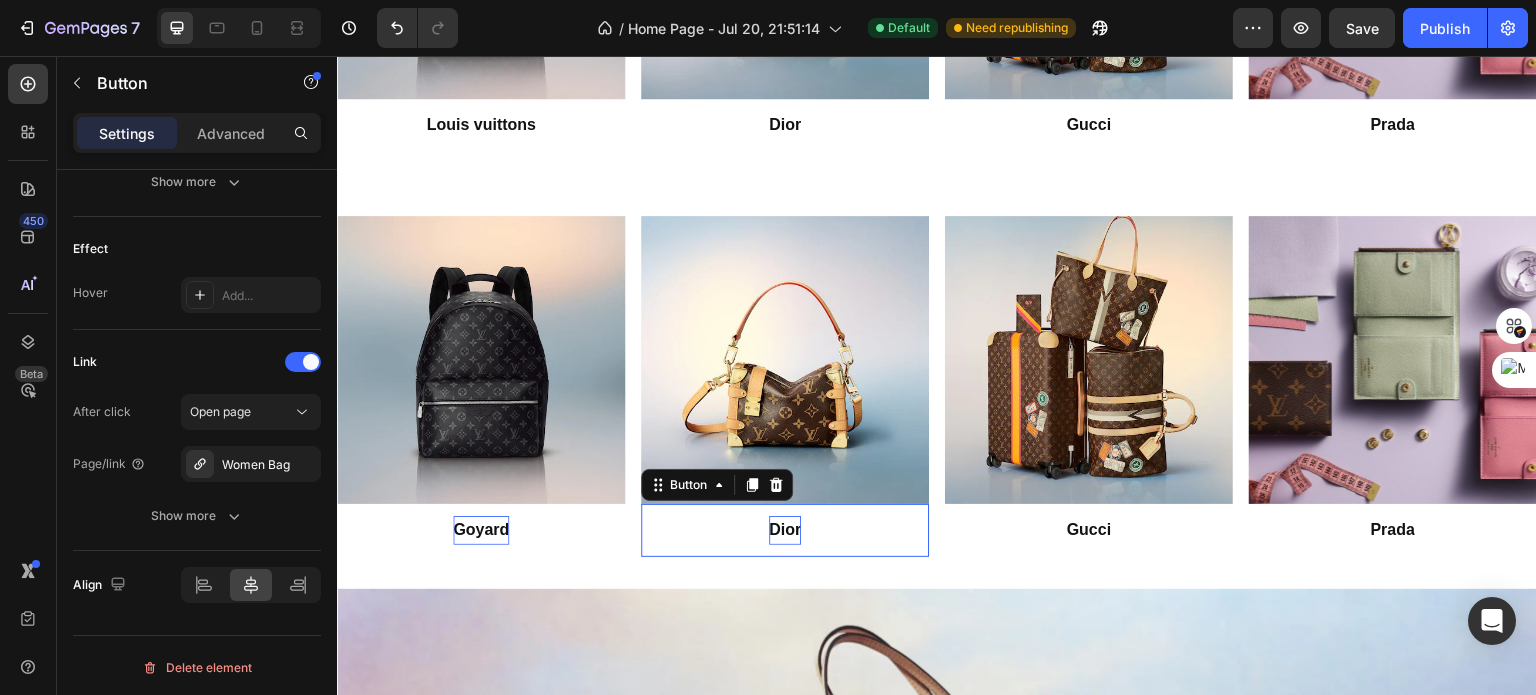 scroll, scrollTop: 1004, scrollLeft: 0, axis: vertical 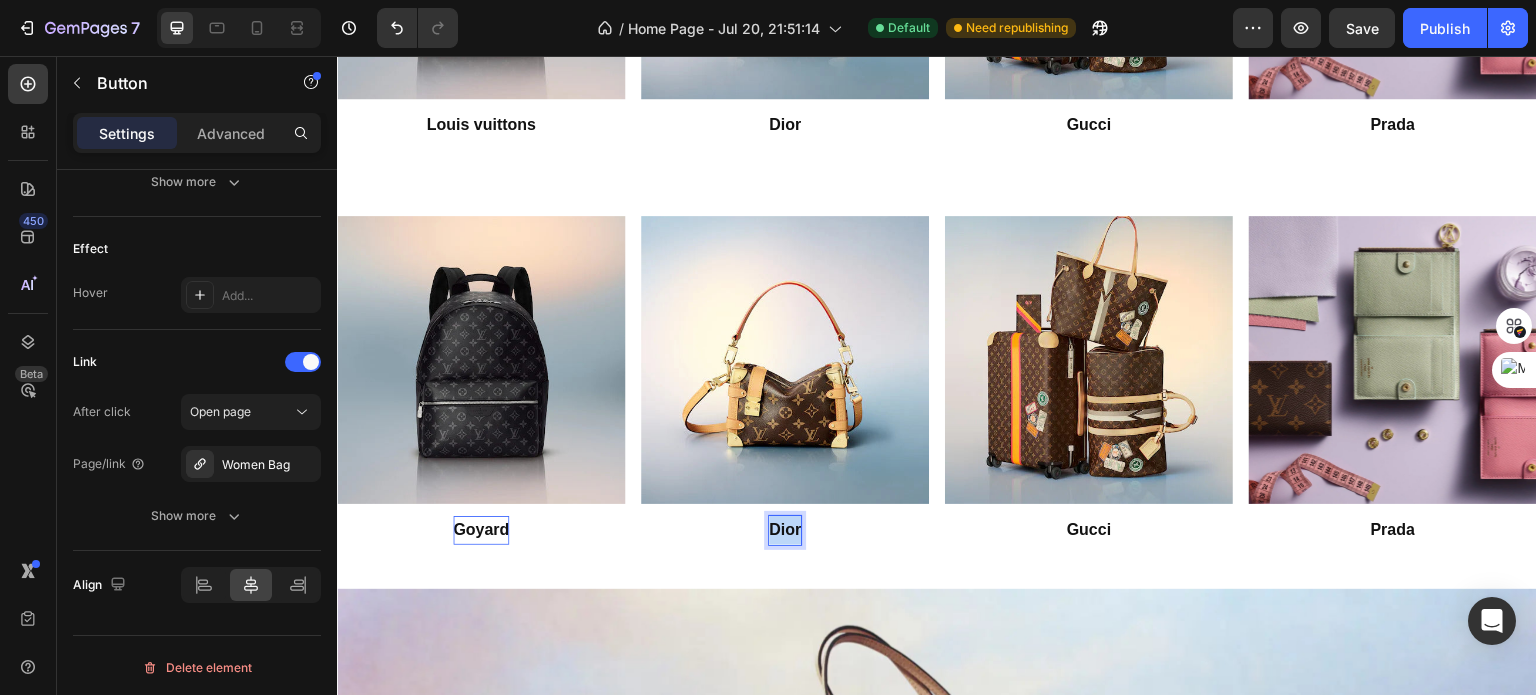 click on "Dior" at bounding box center [785, 530] 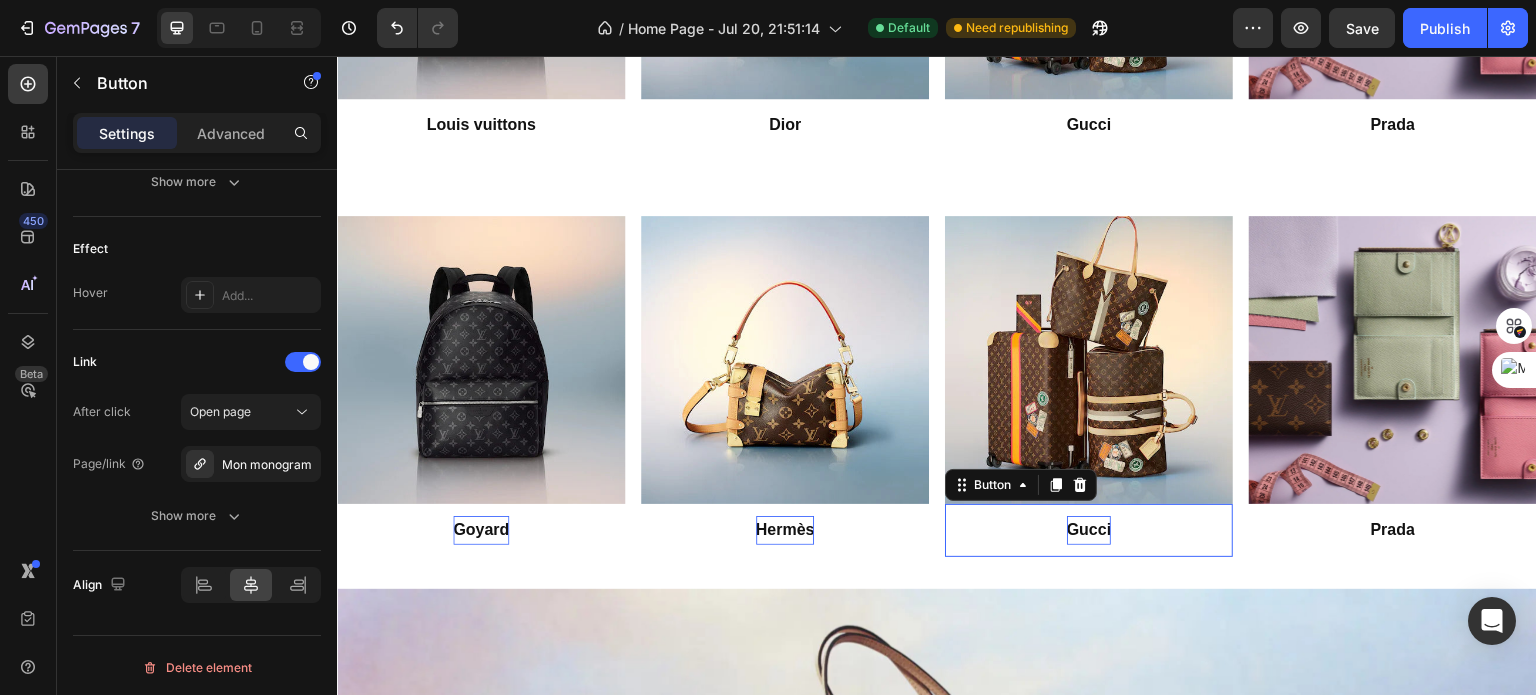 click on "Gucci" at bounding box center (1089, 530) 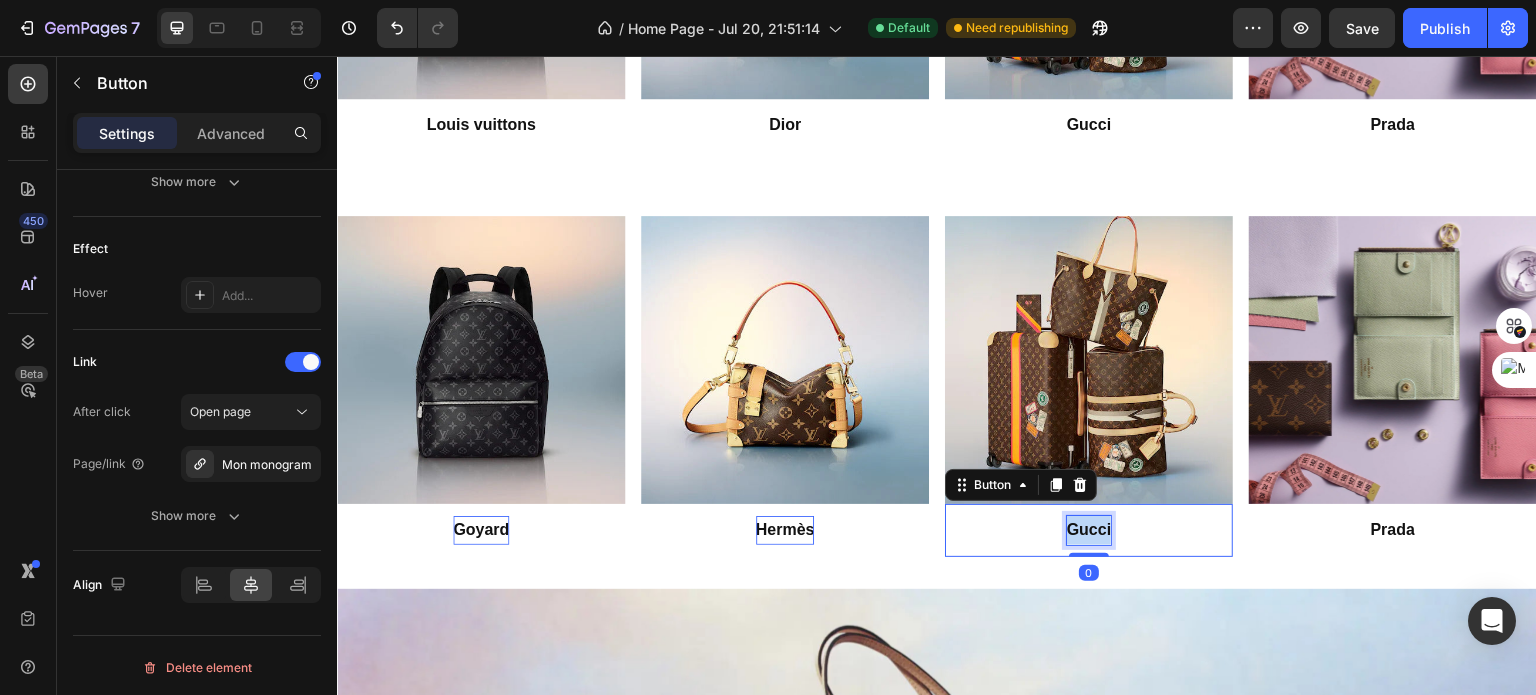 click on "Gucci" at bounding box center [1089, 530] 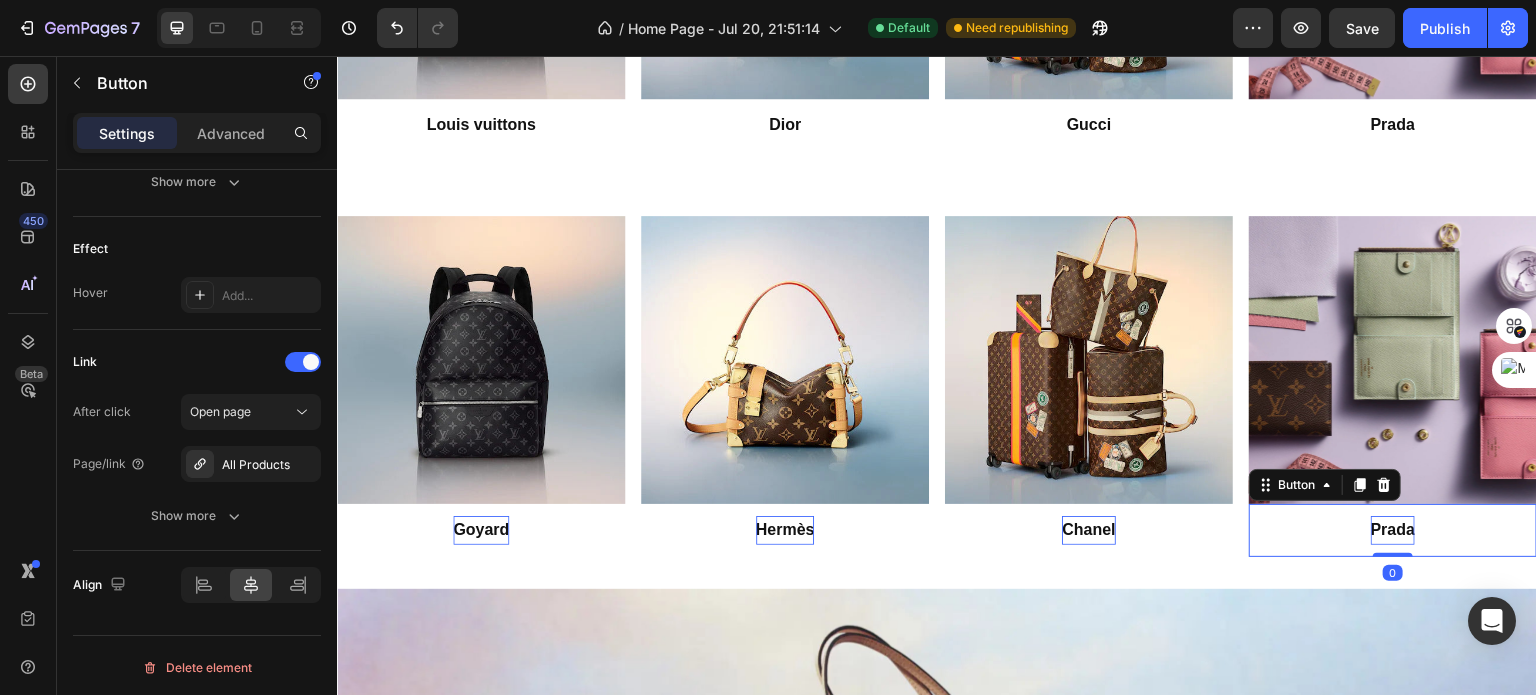click on "Prada" at bounding box center (1393, 530) 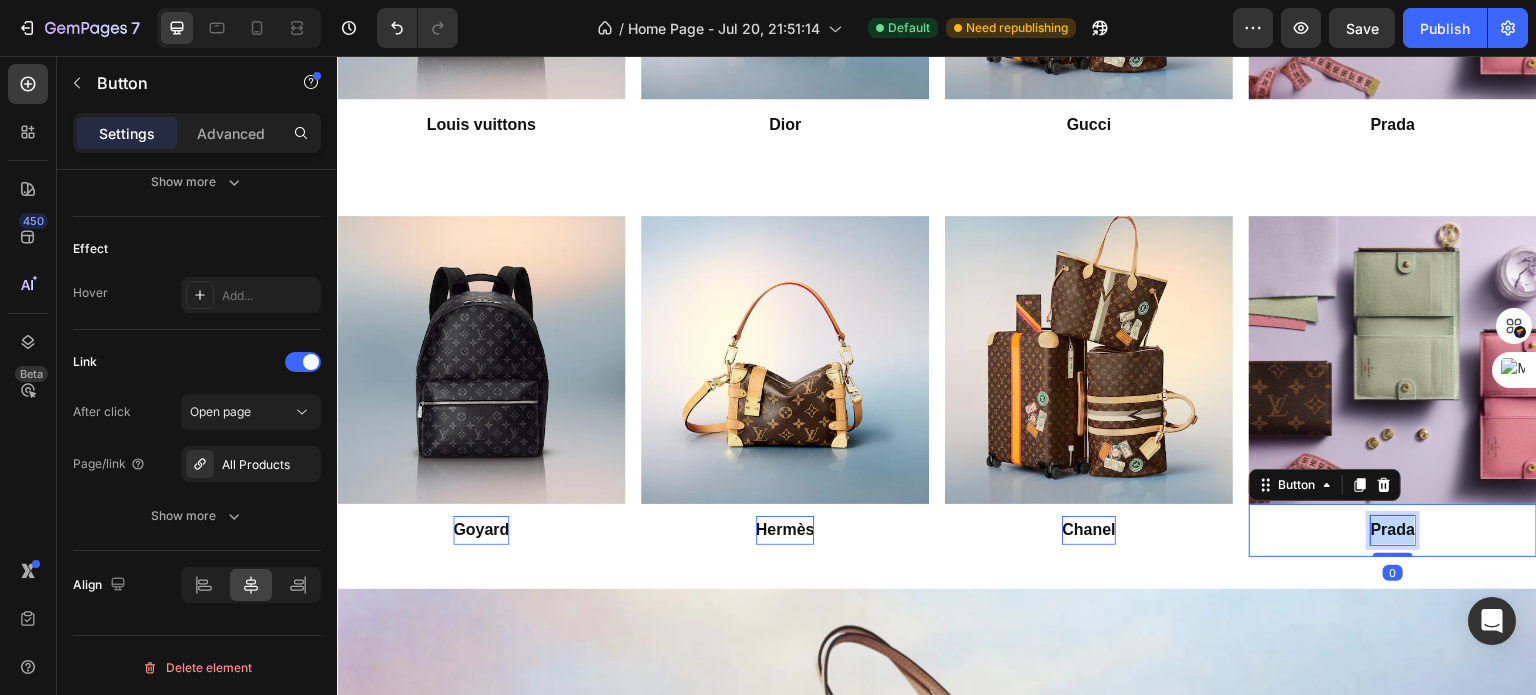 click on "Prada" at bounding box center (1393, 530) 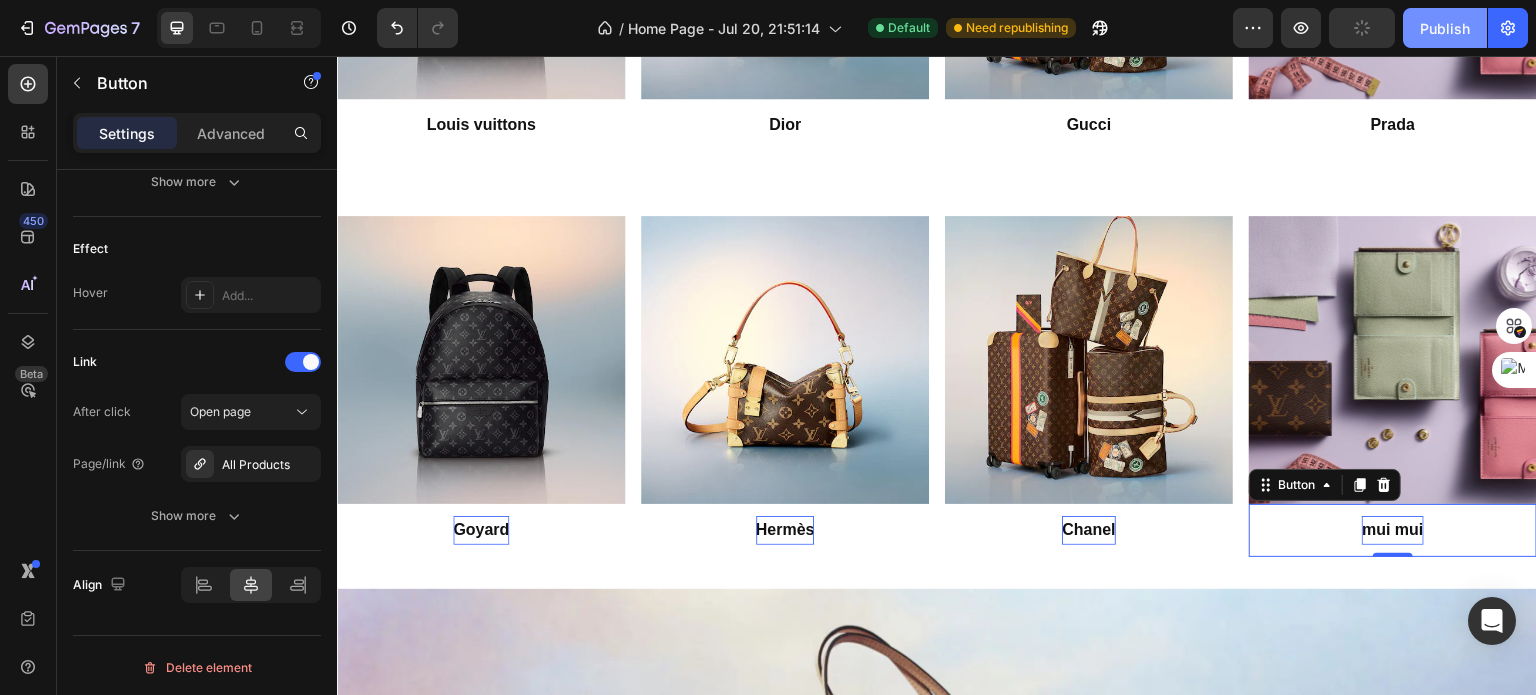 click on "Publish" at bounding box center [1445, 28] 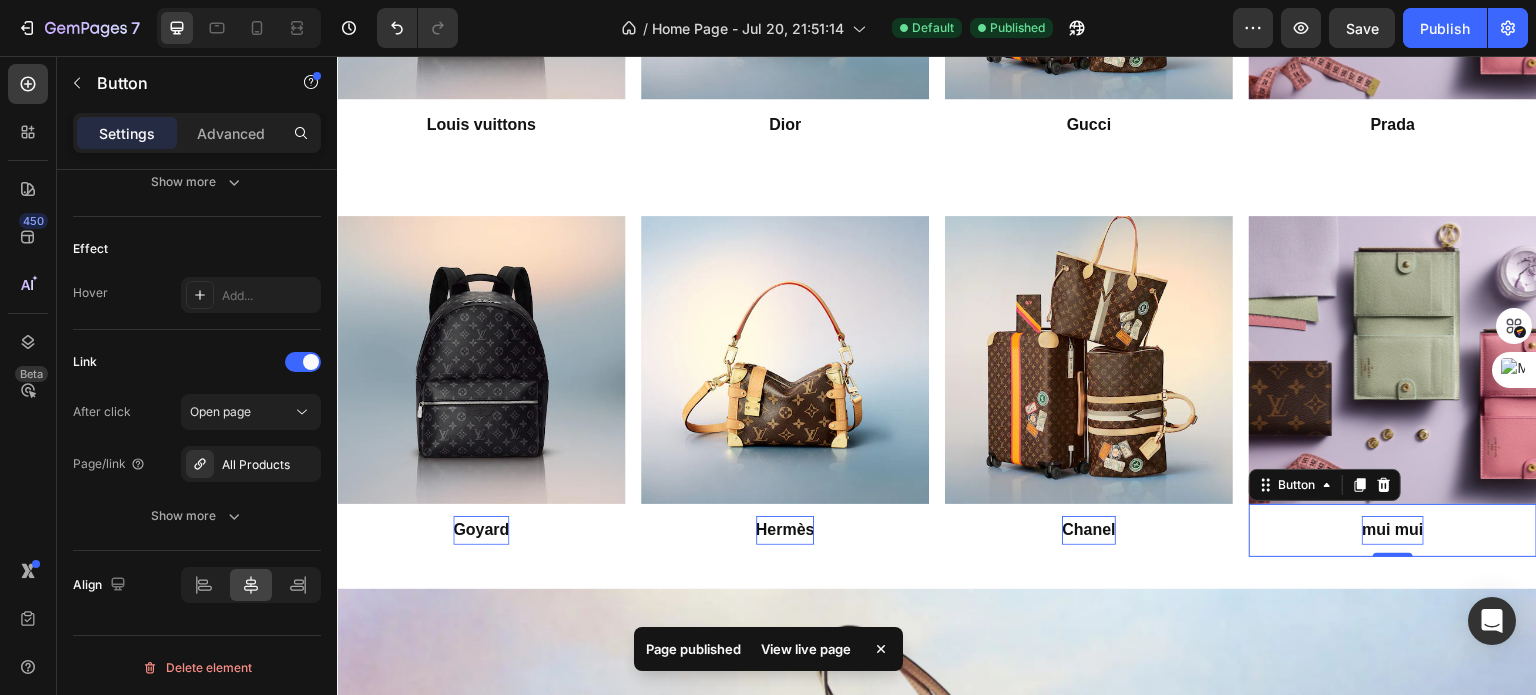 click on "View live page" at bounding box center (806, 649) 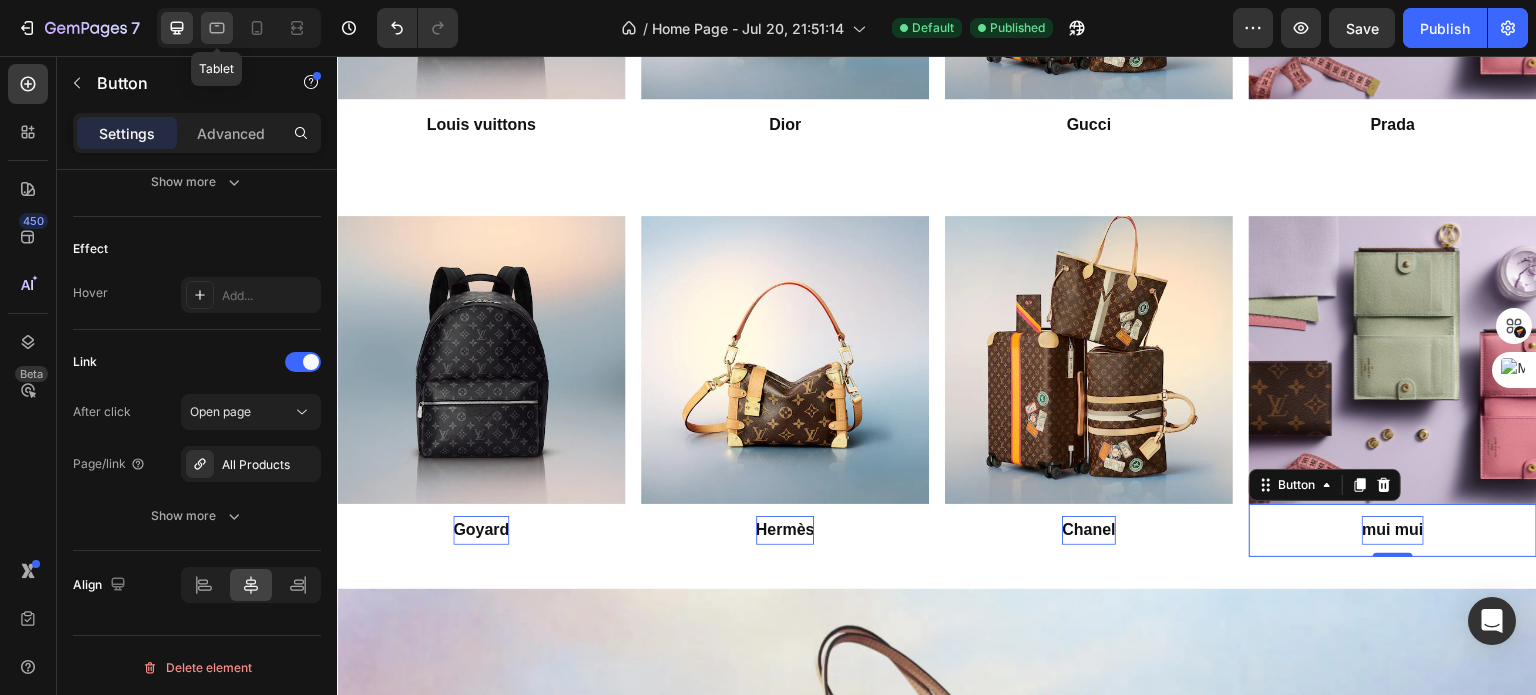 click 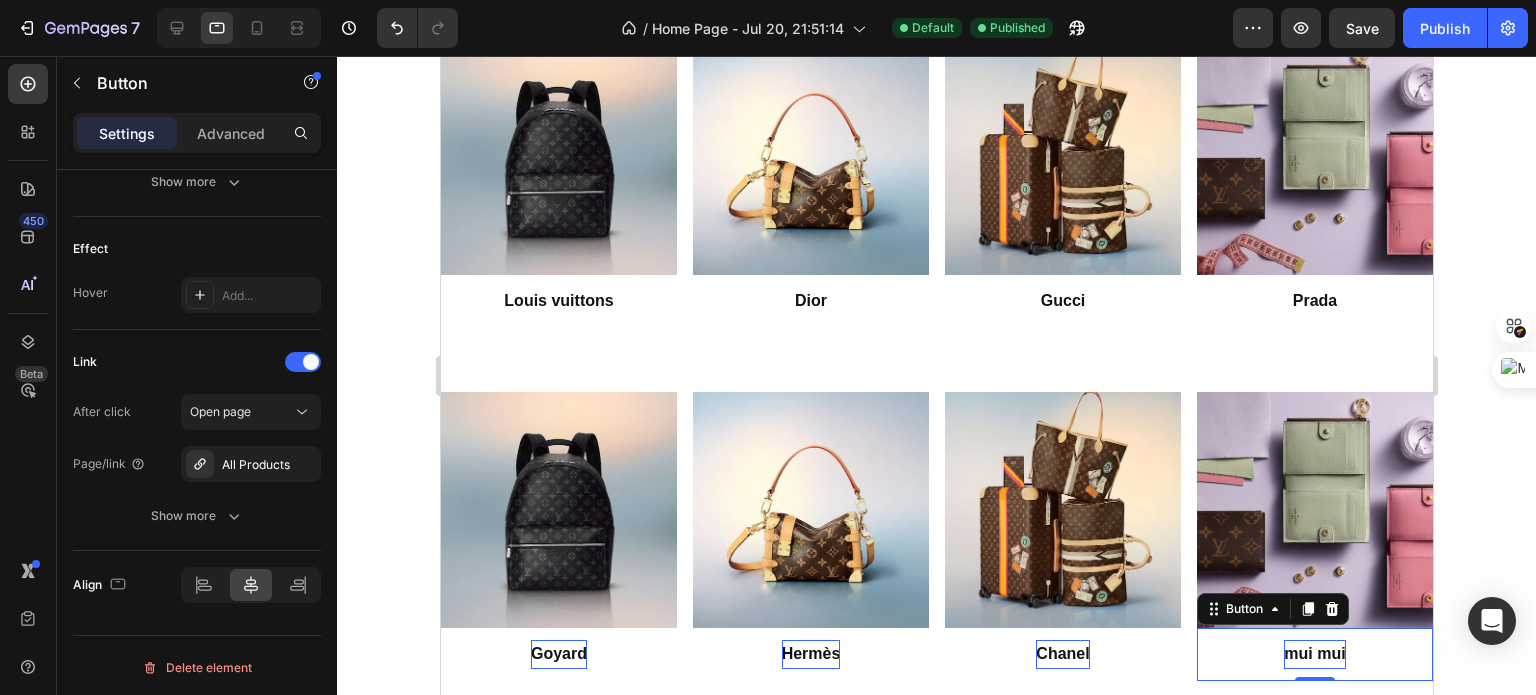 scroll, scrollTop: 1868, scrollLeft: 0, axis: vertical 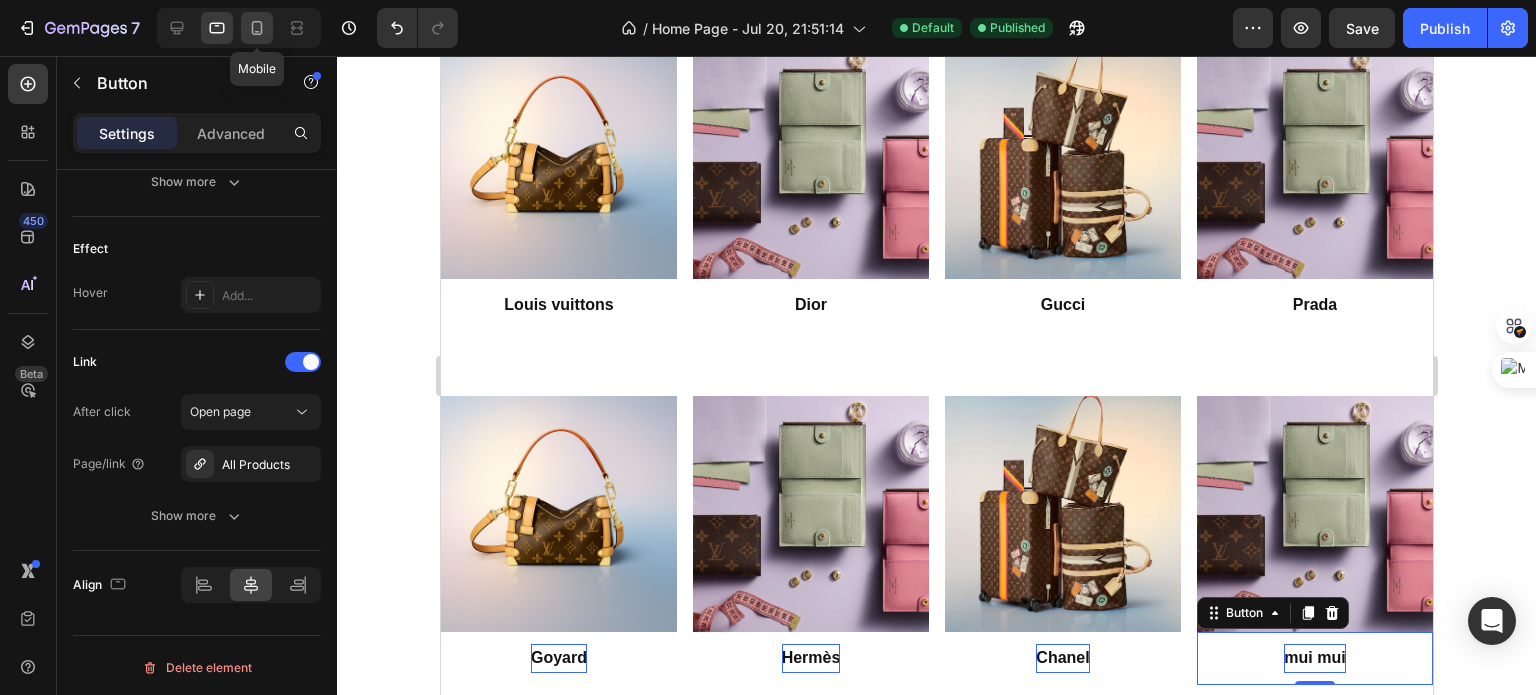 click 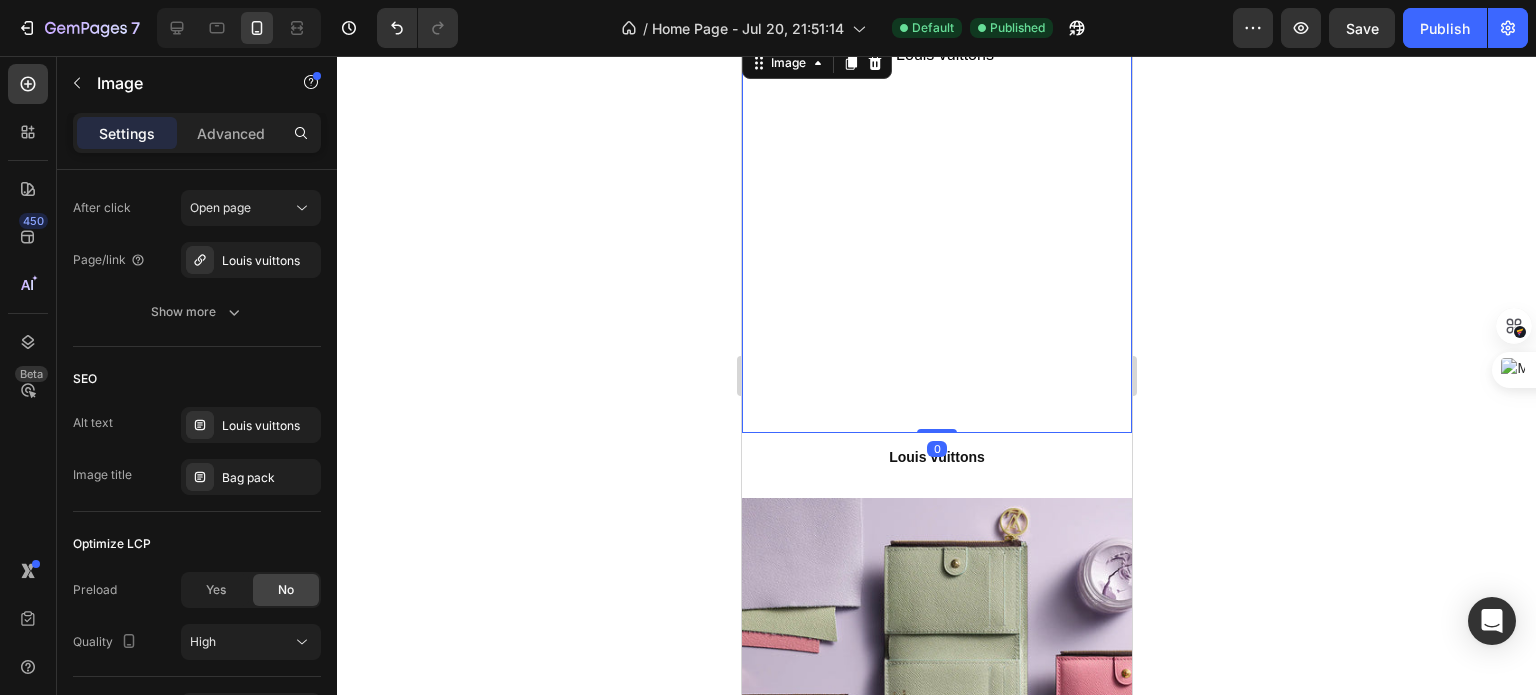 scroll, scrollTop: 0, scrollLeft: 0, axis: both 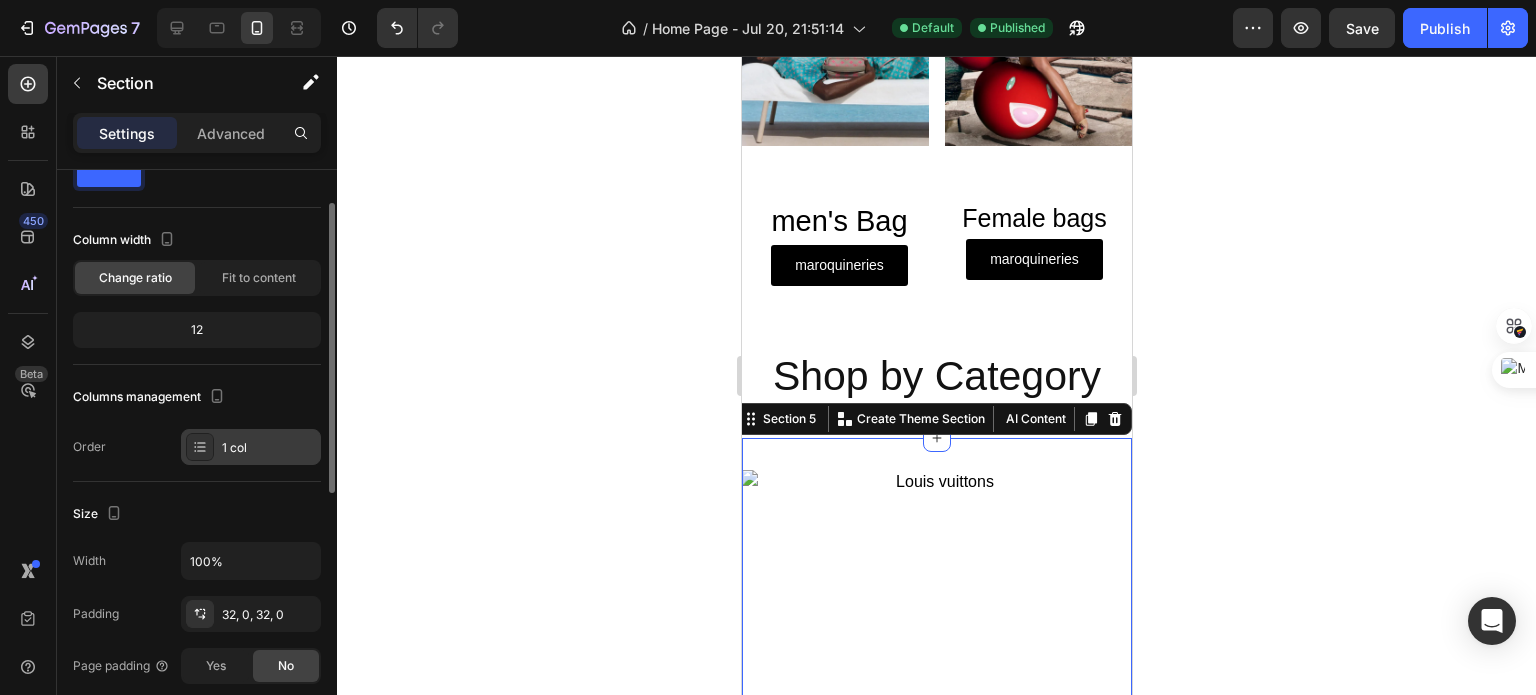 click at bounding box center (200, 447) 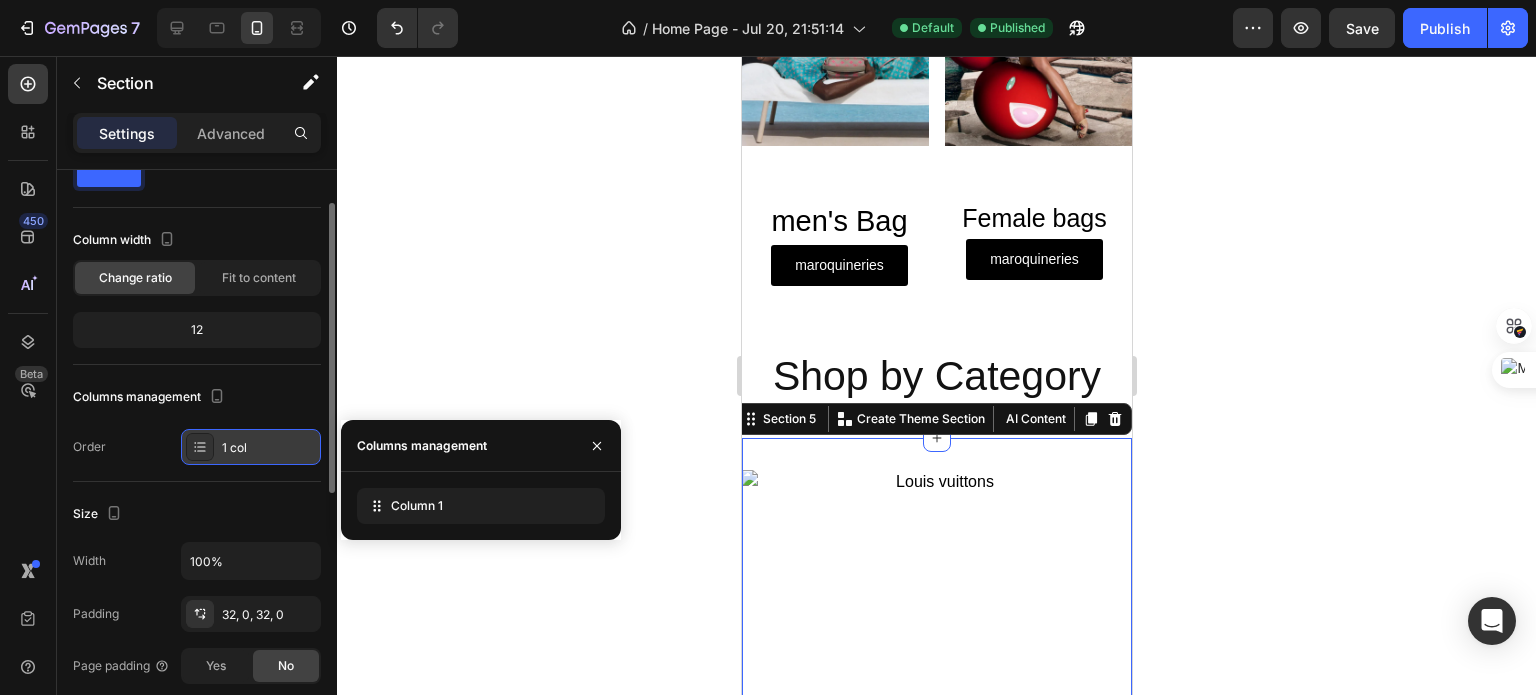 click at bounding box center [200, 447] 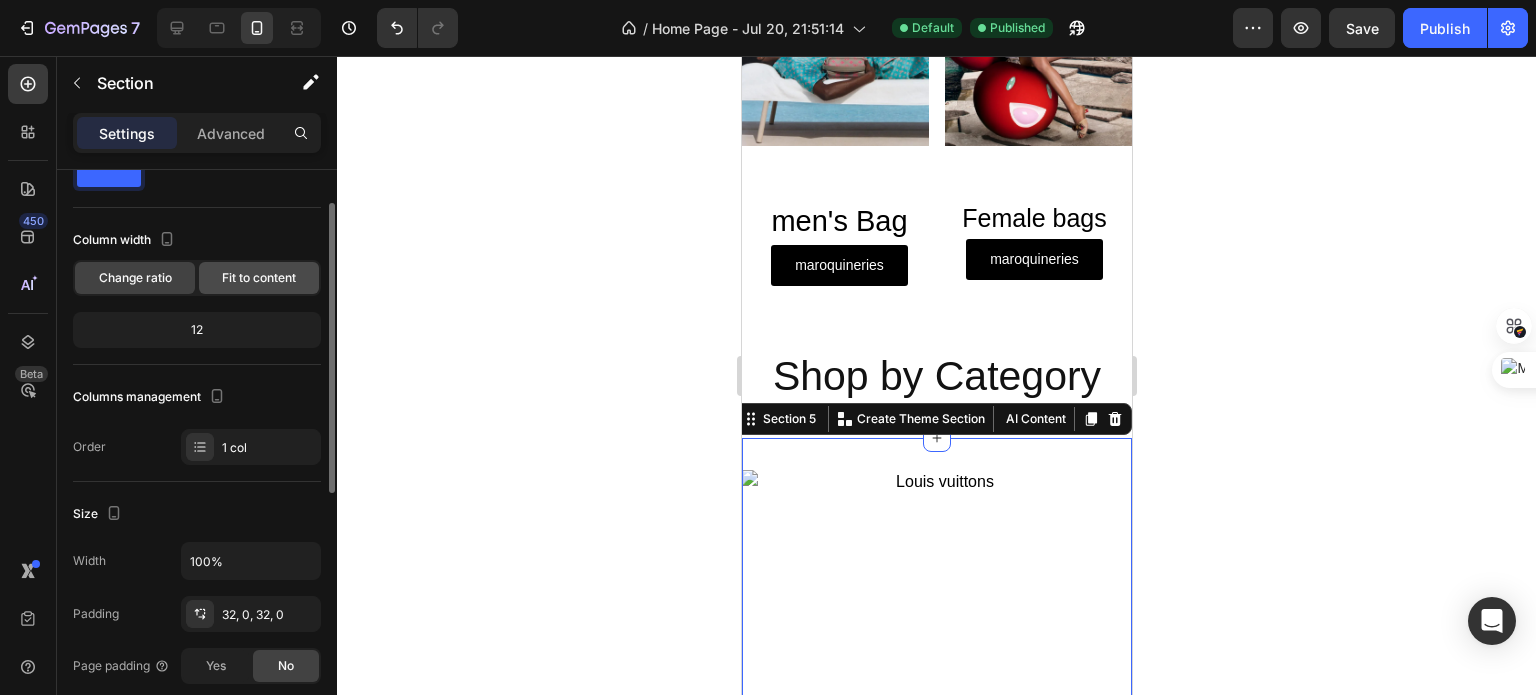 click on "Fit to content" 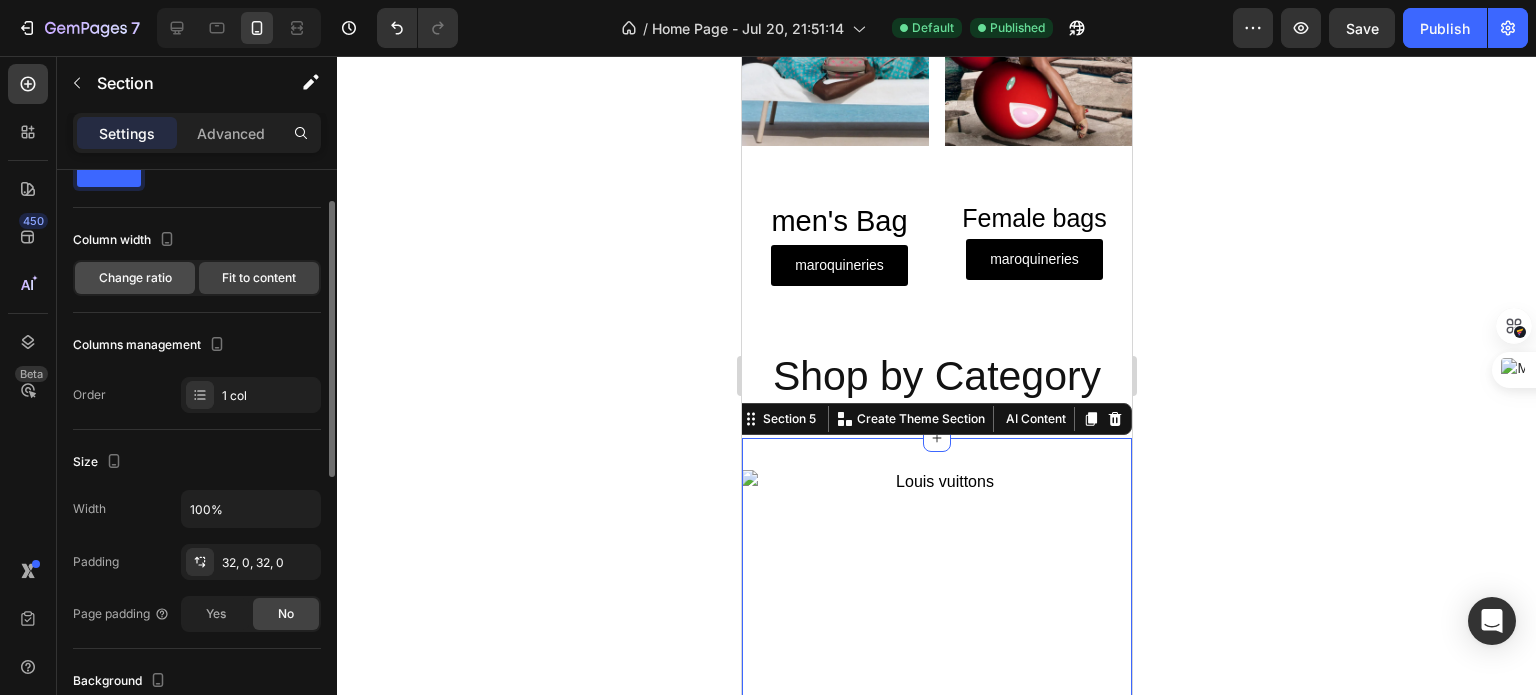 click on "Change ratio" 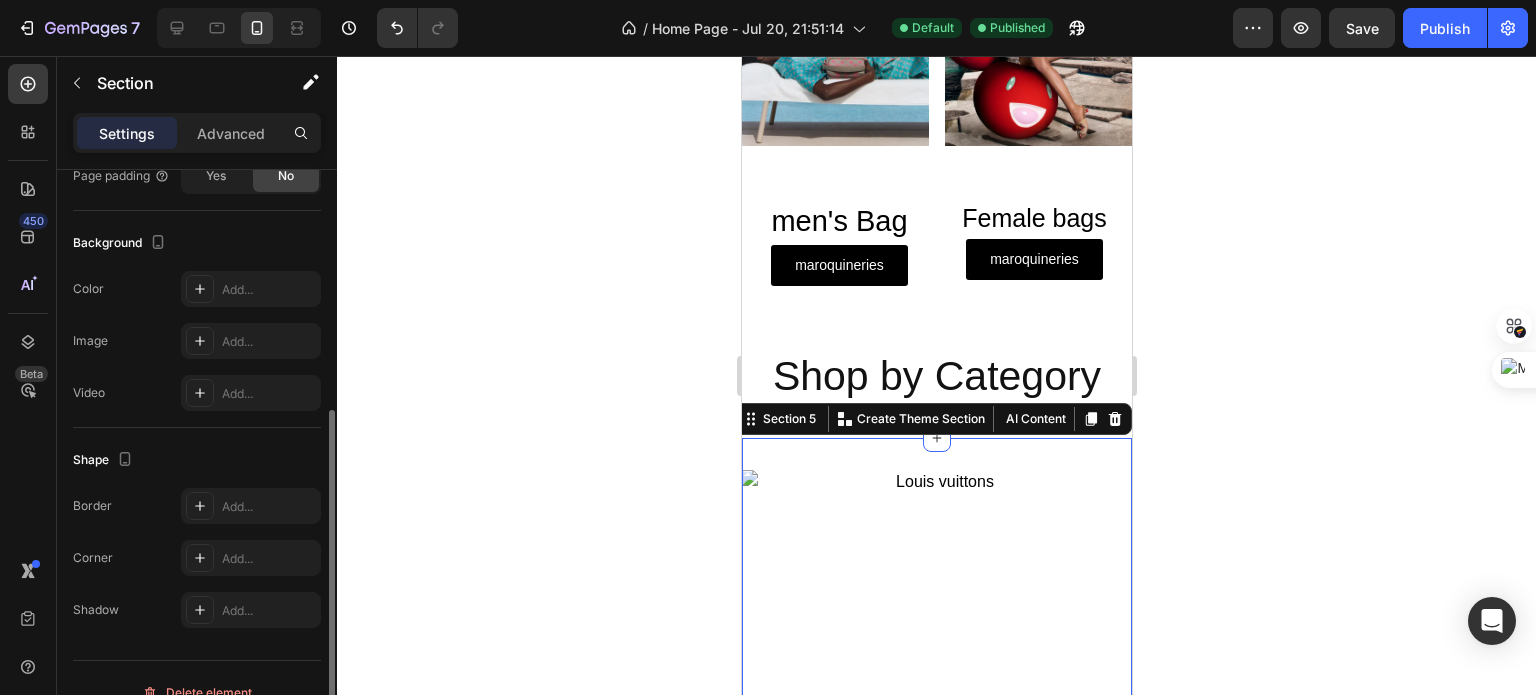 scroll, scrollTop: 563, scrollLeft: 0, axis: vertical 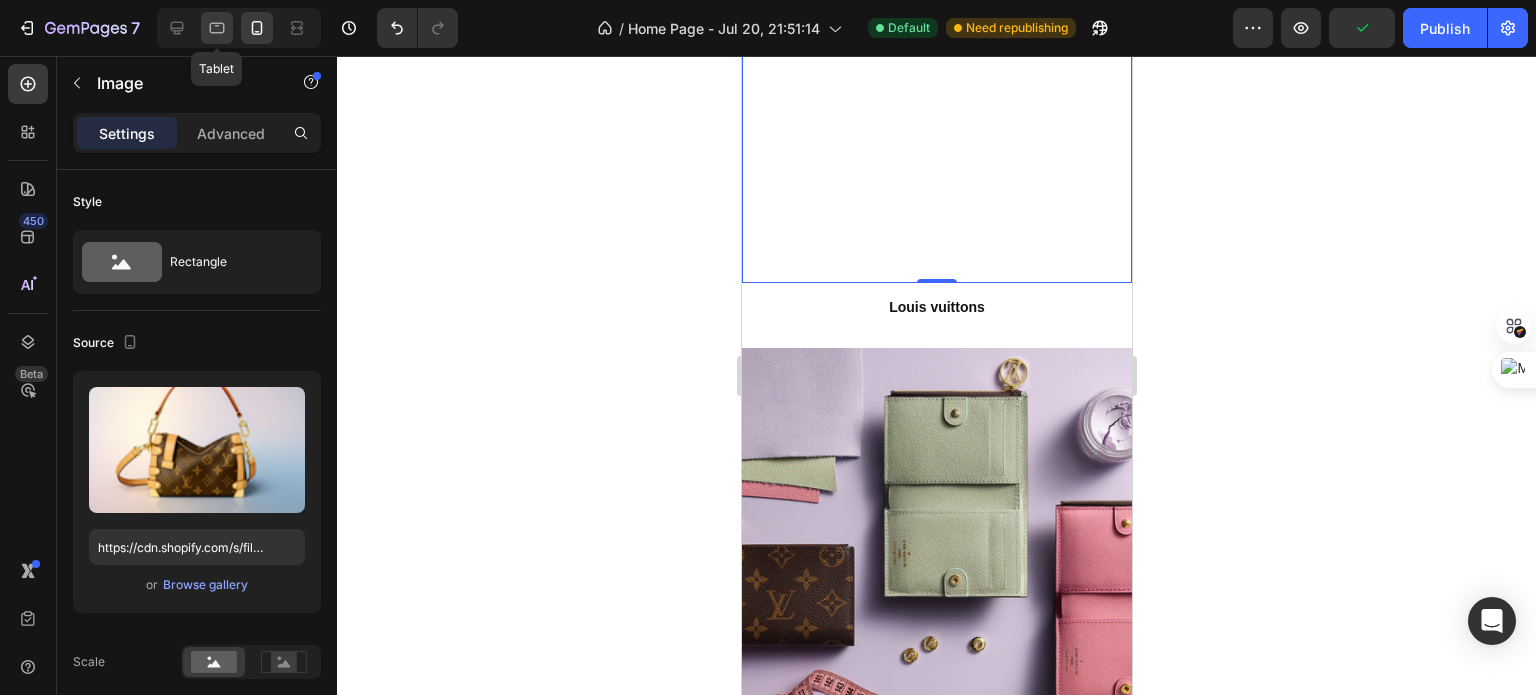 click 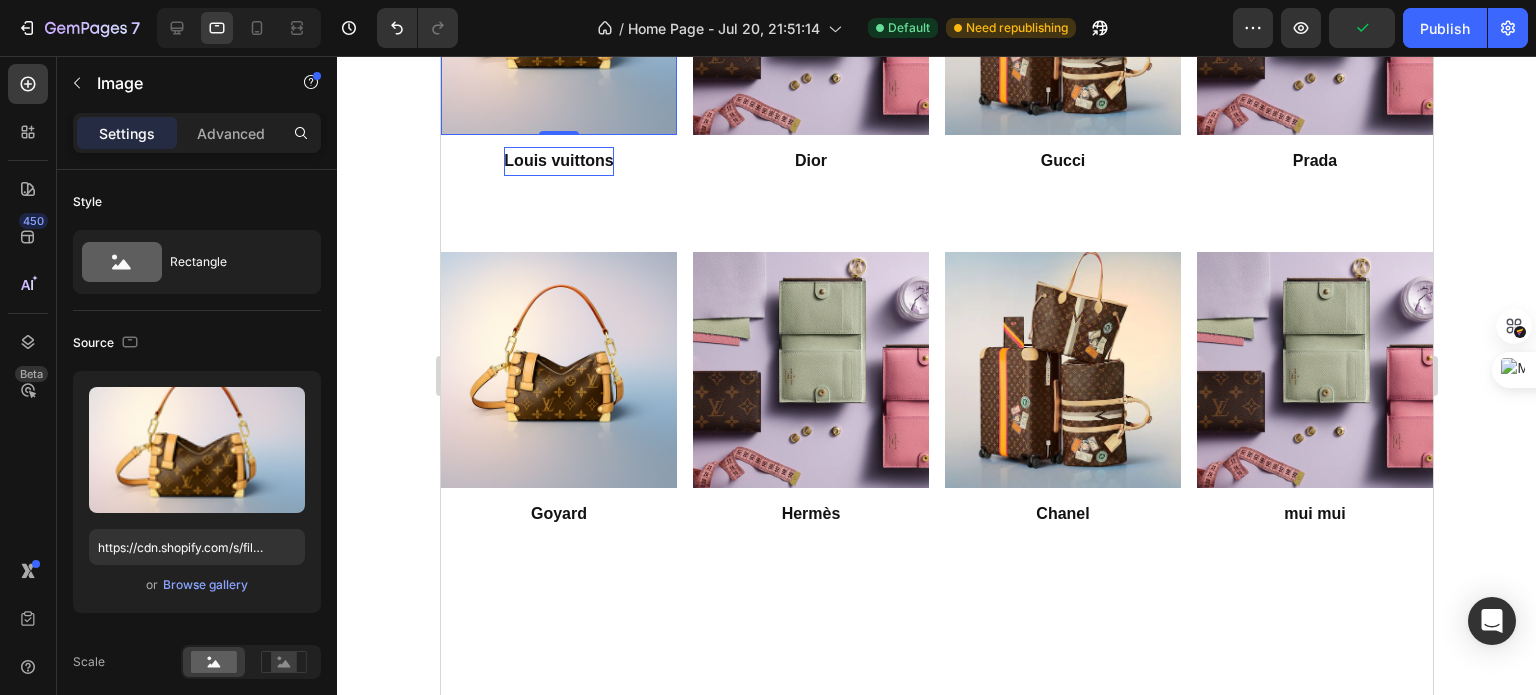 scroll, scrollTop: 1224, scrollLeft: 0, axis: vertical 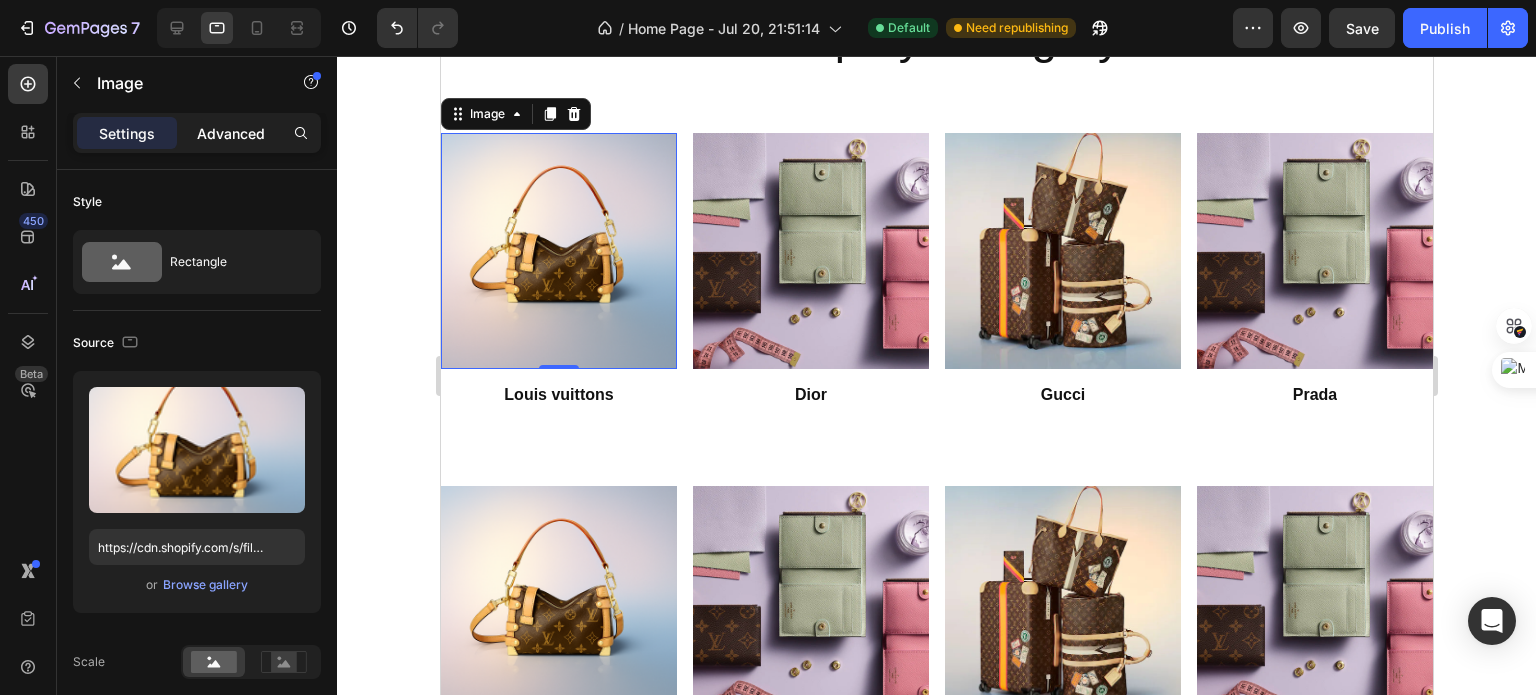 click on "Advanced" at bounding box center [231, 133] 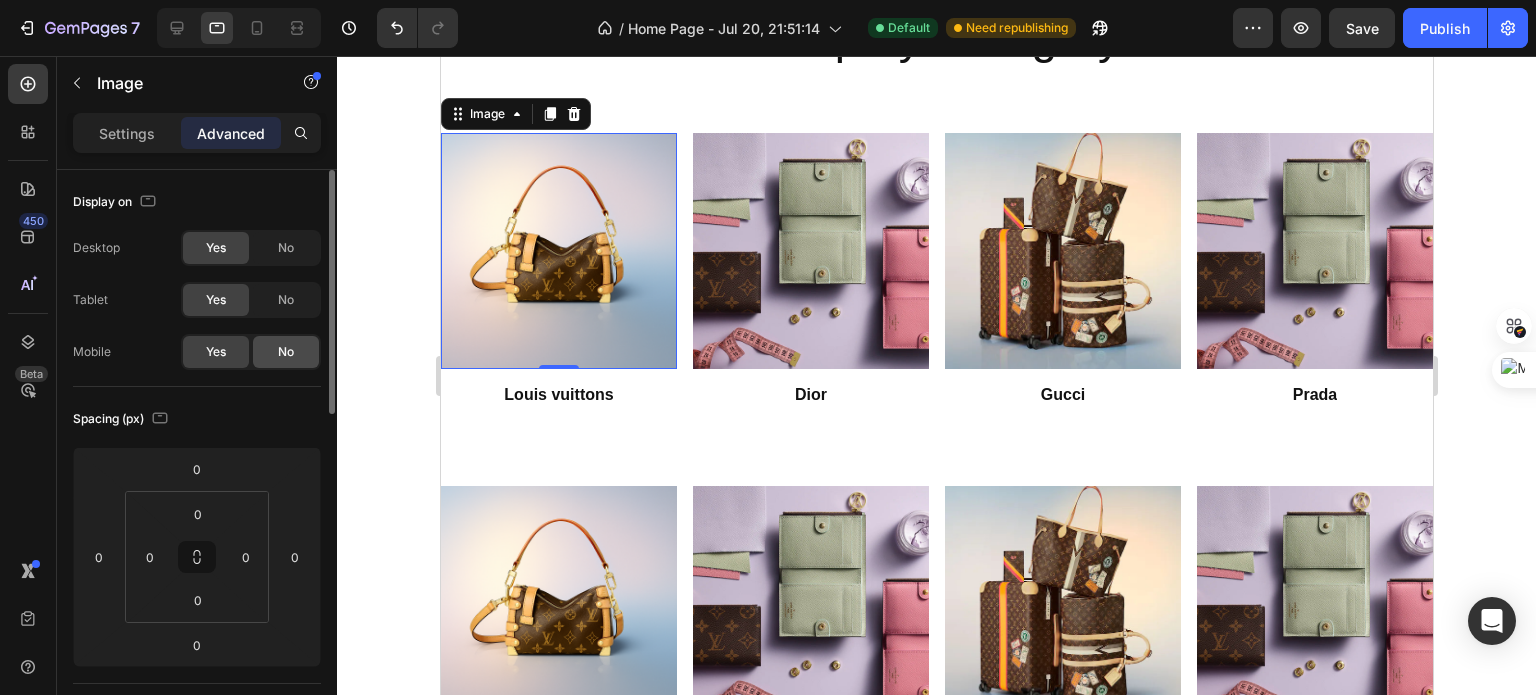 click on "No" 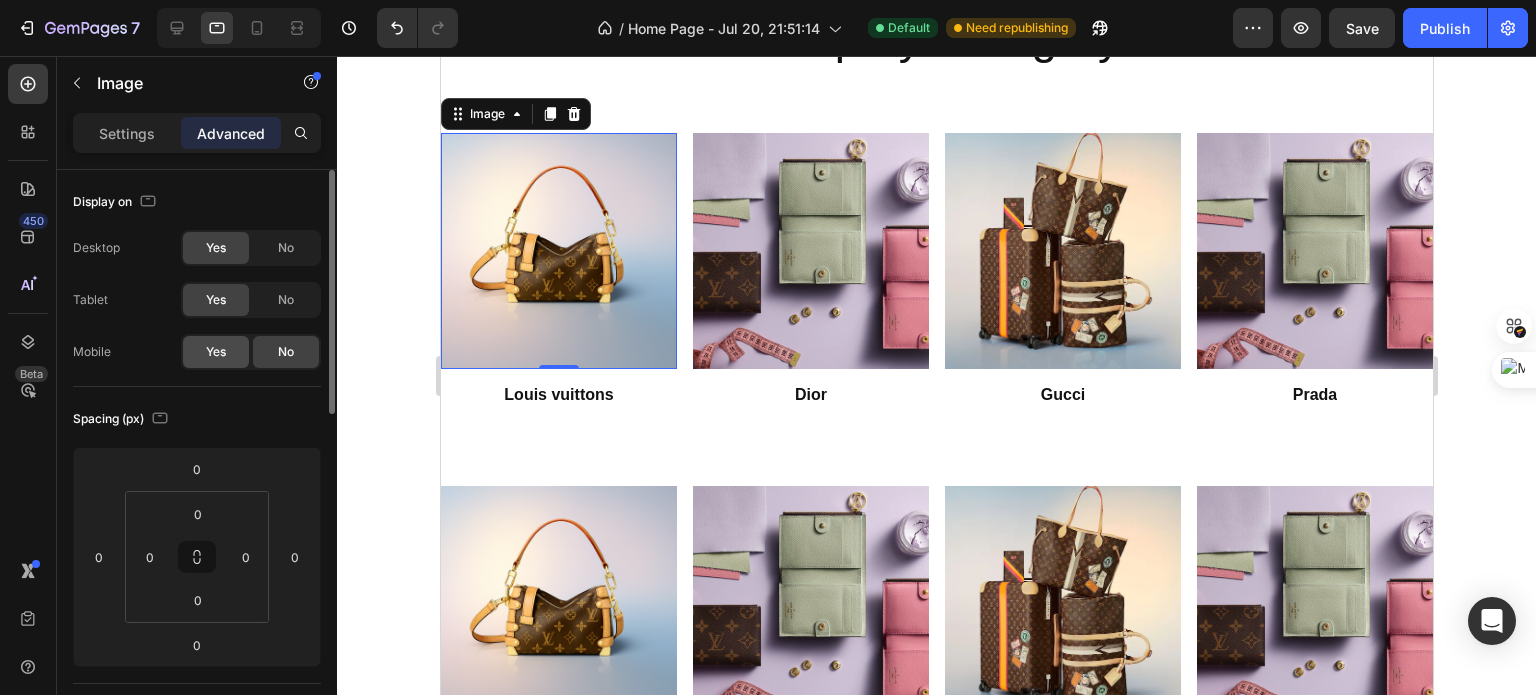 click on "Yes" 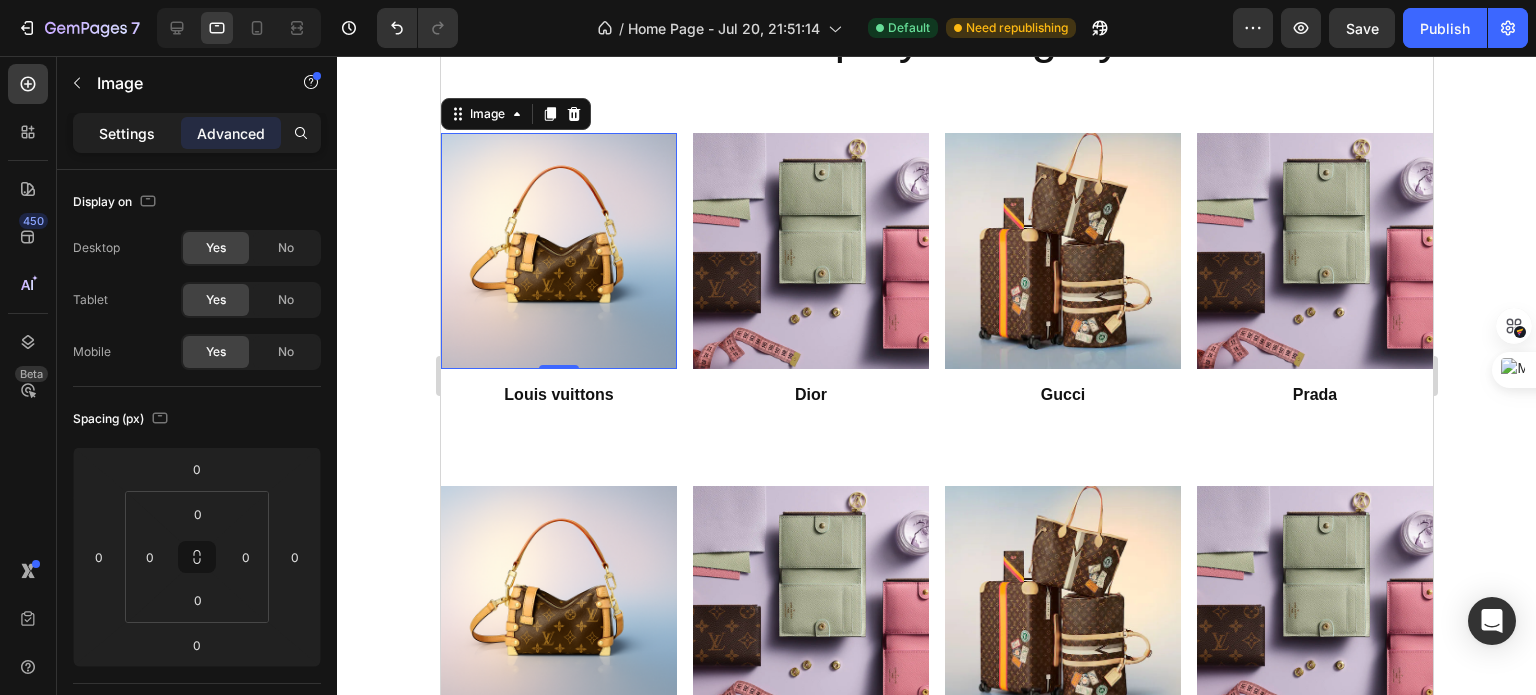 click on "Settings" at bounding box center (127, 133) 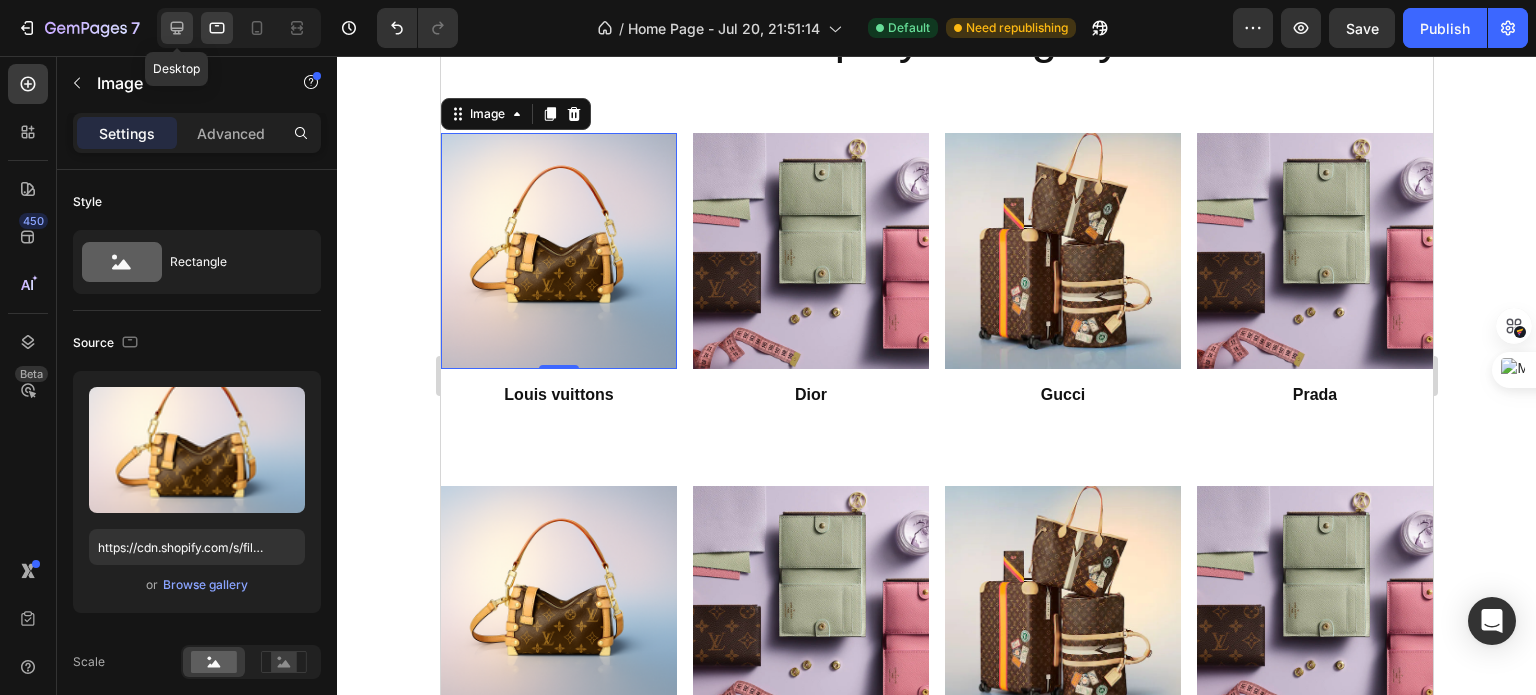 click 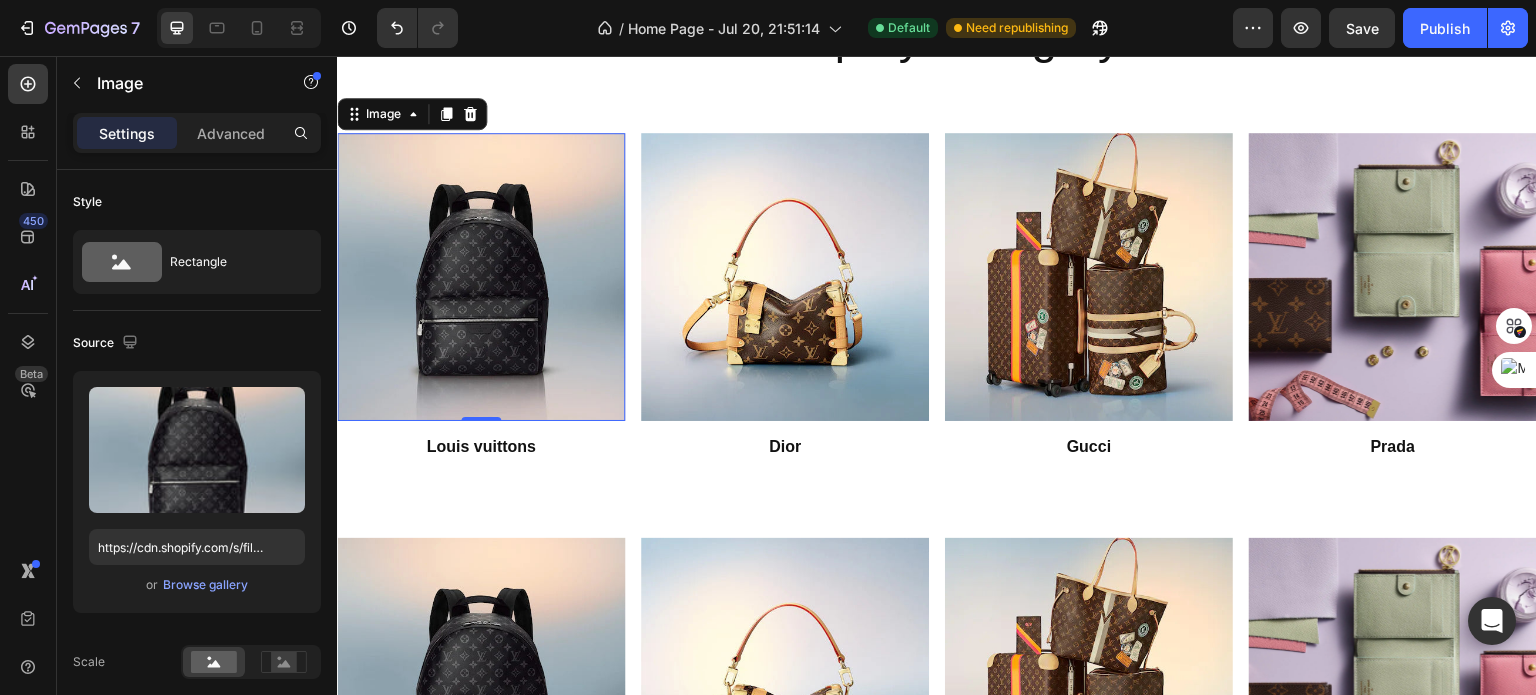 scroll, scrollTop: 1231, scrollLeft: 0, axis: vertical 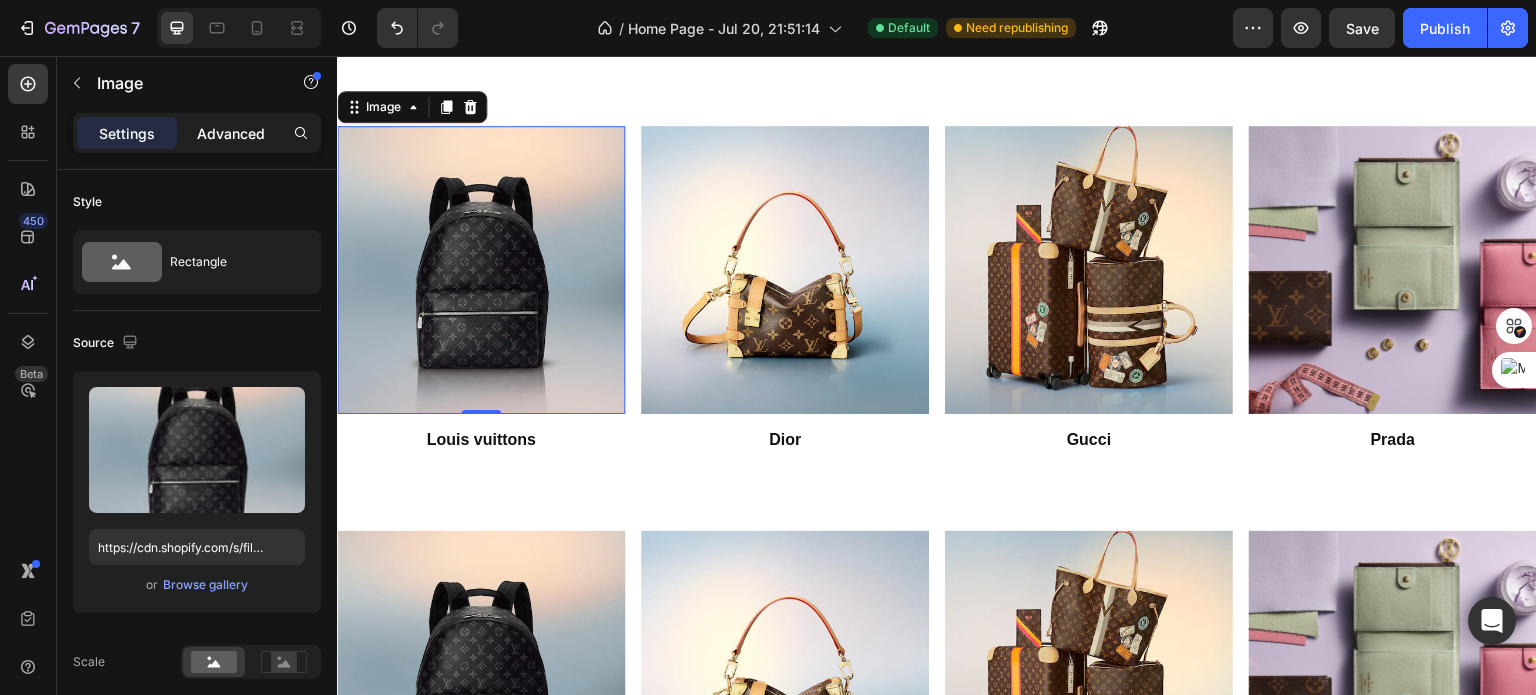 click on "Advanced" at bounding box center (231, 133) 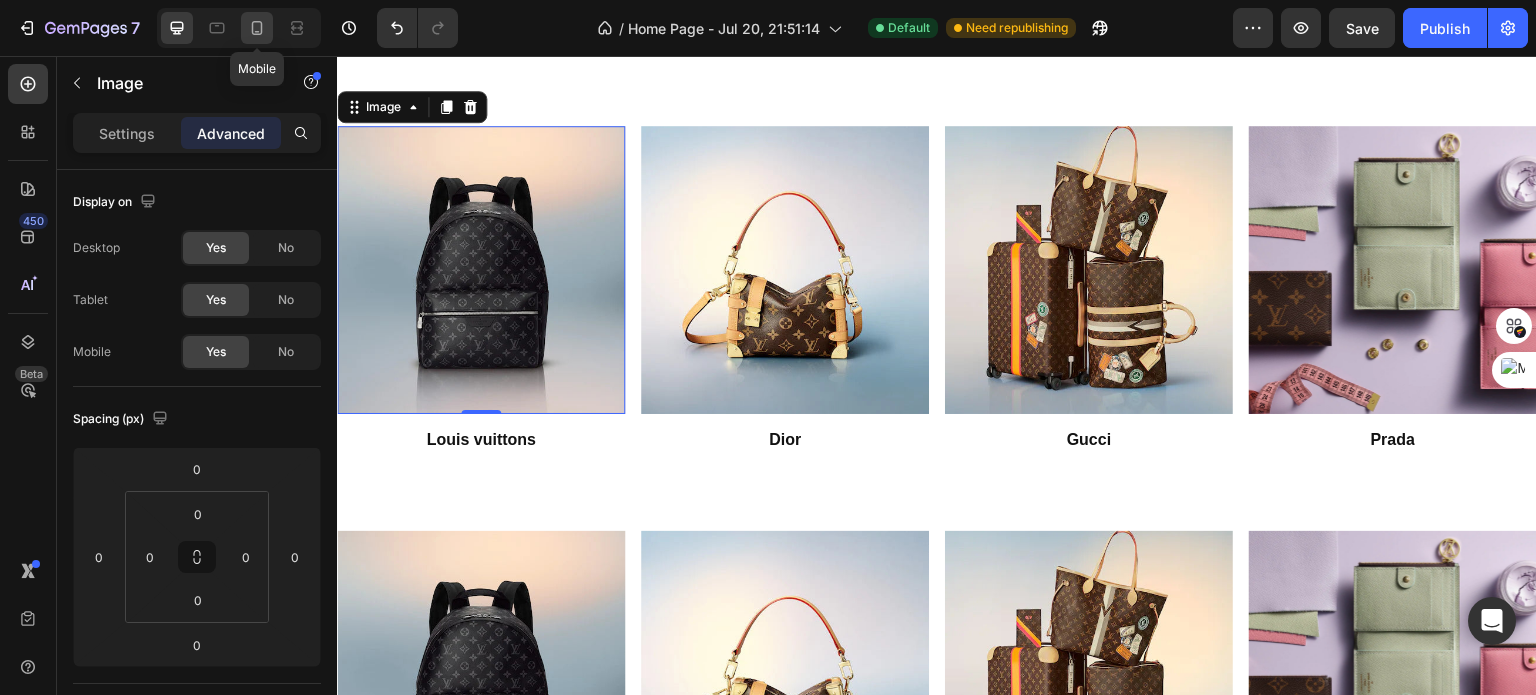 click 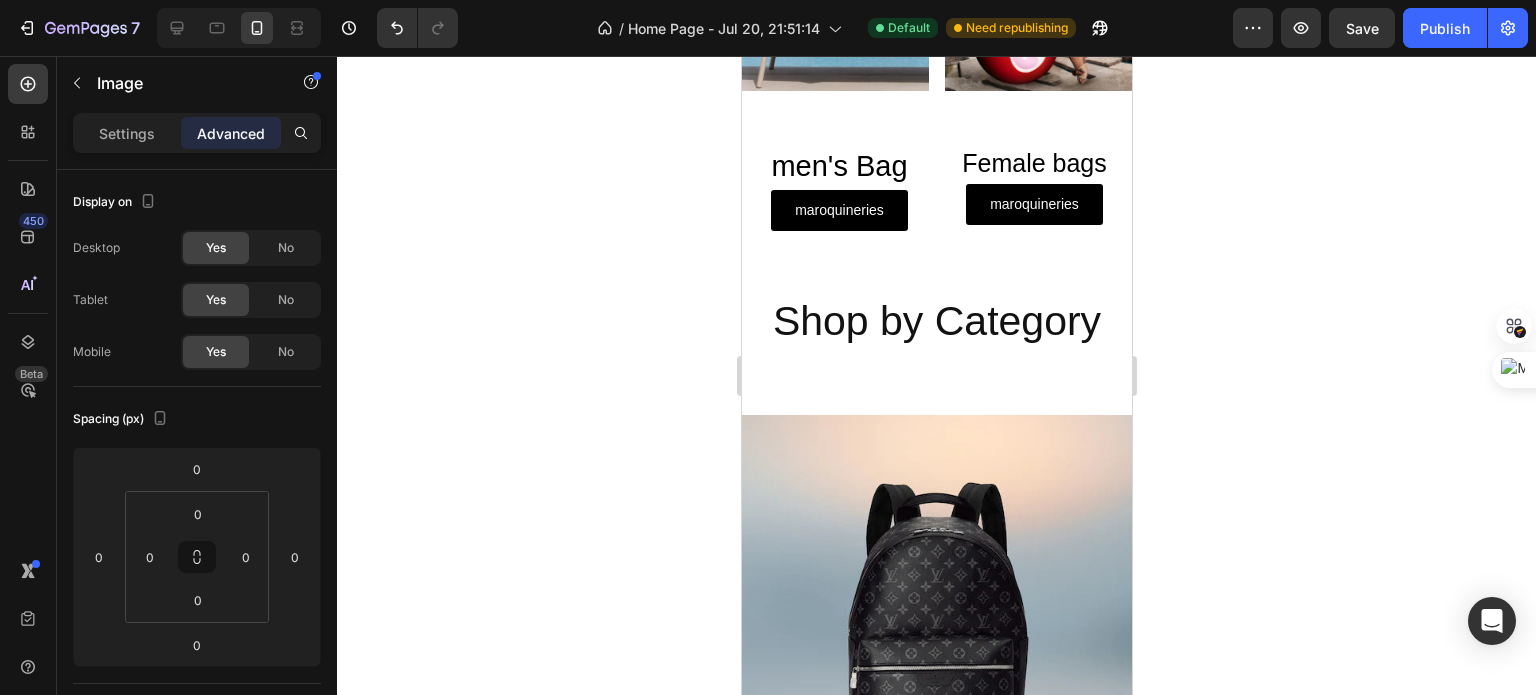 scroll, scrollTop: 804, scrollLeft: 0, axis: vertical 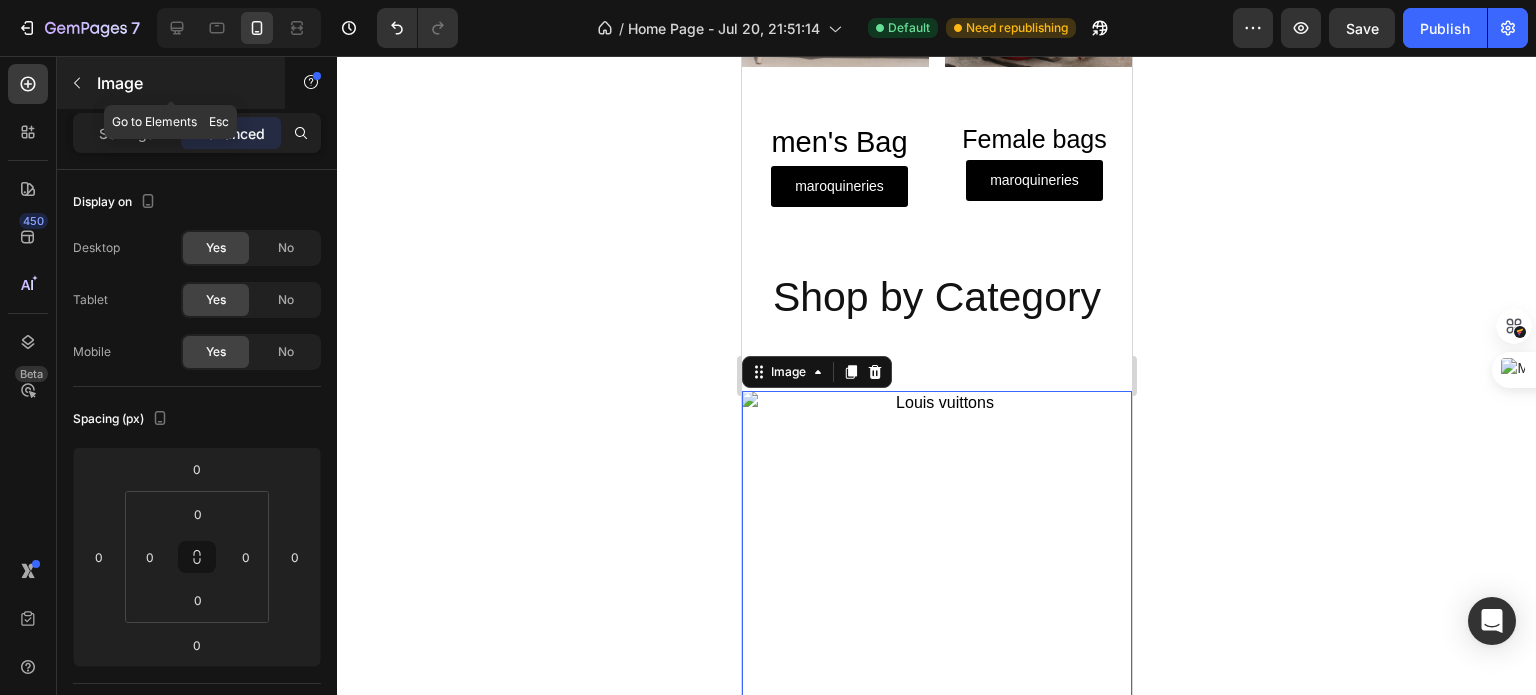 click 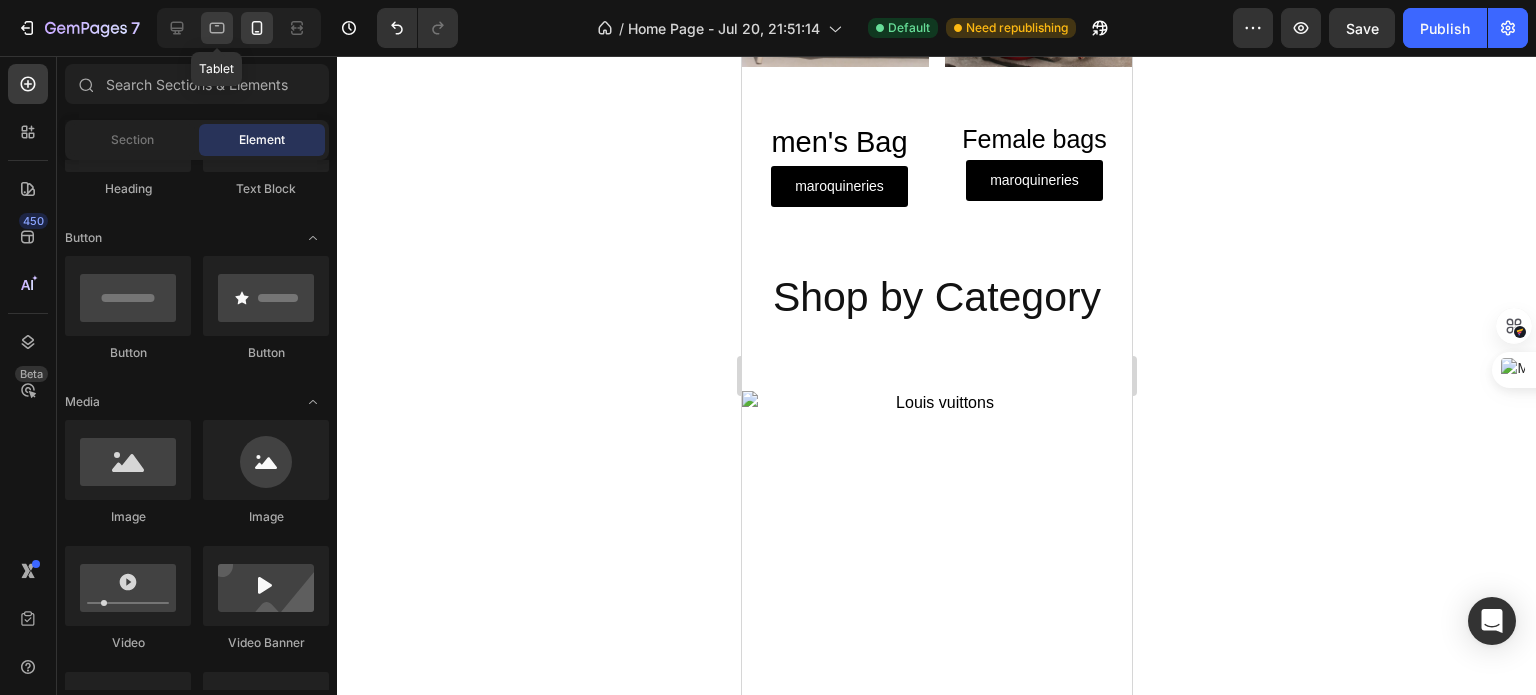 click 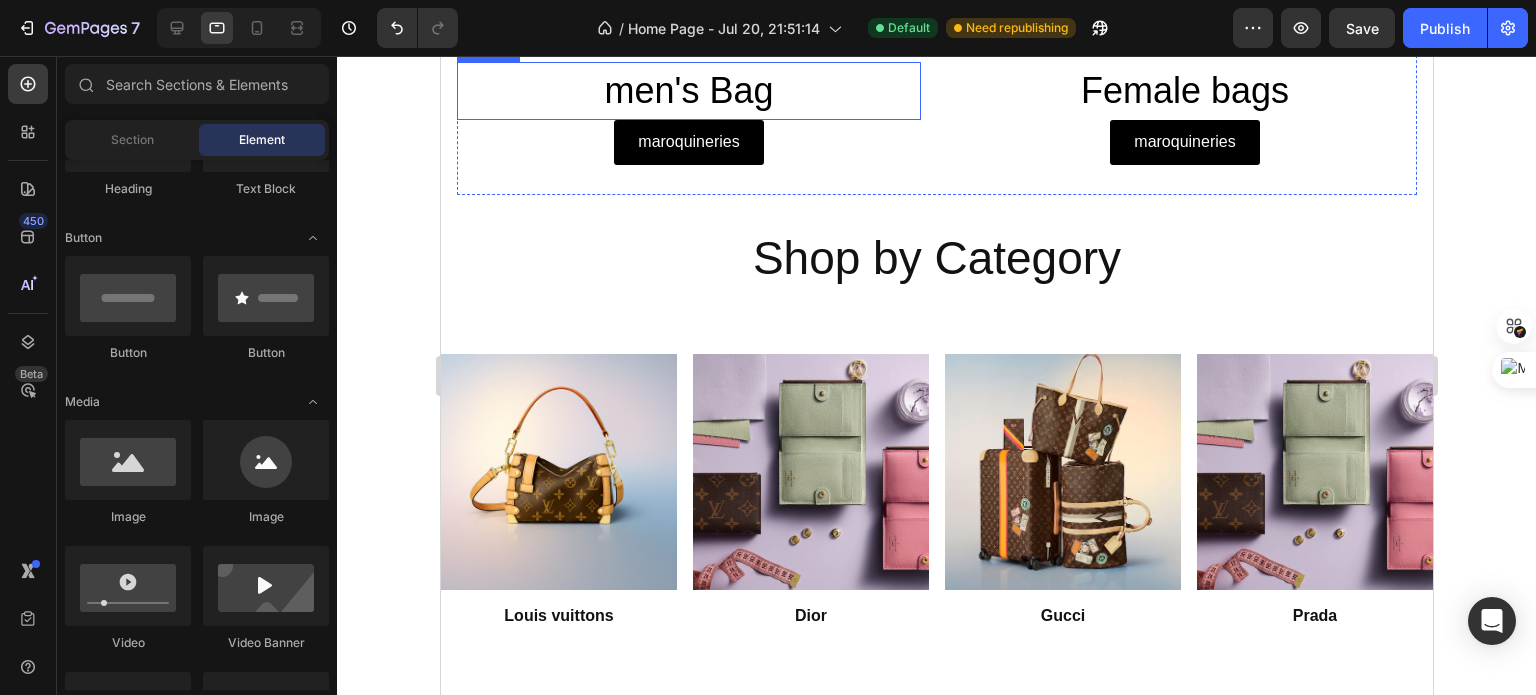 scroll, scrollTop: 1253, scrollLeft: 0, axis: vertical 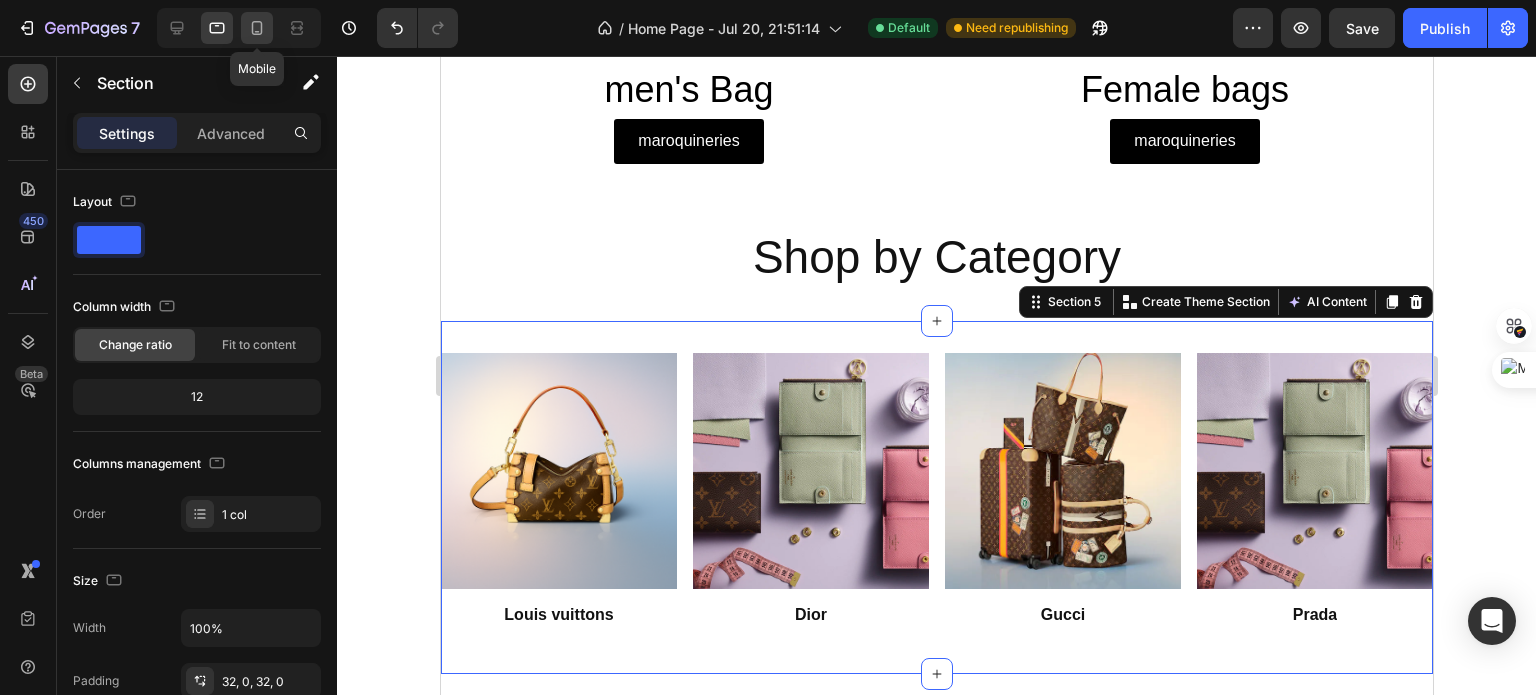 click 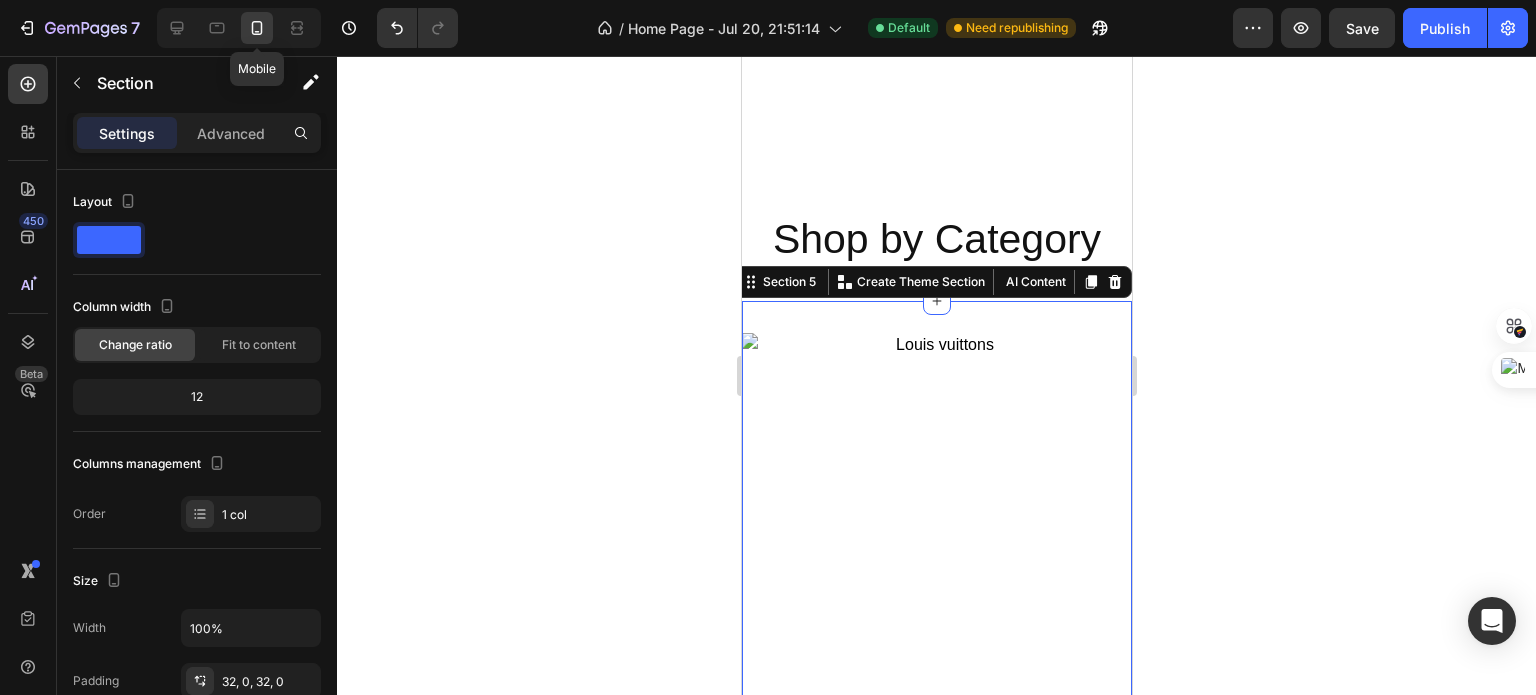 scroll, scrollTop: 1427, scrollLeft: 0, axis: vertical 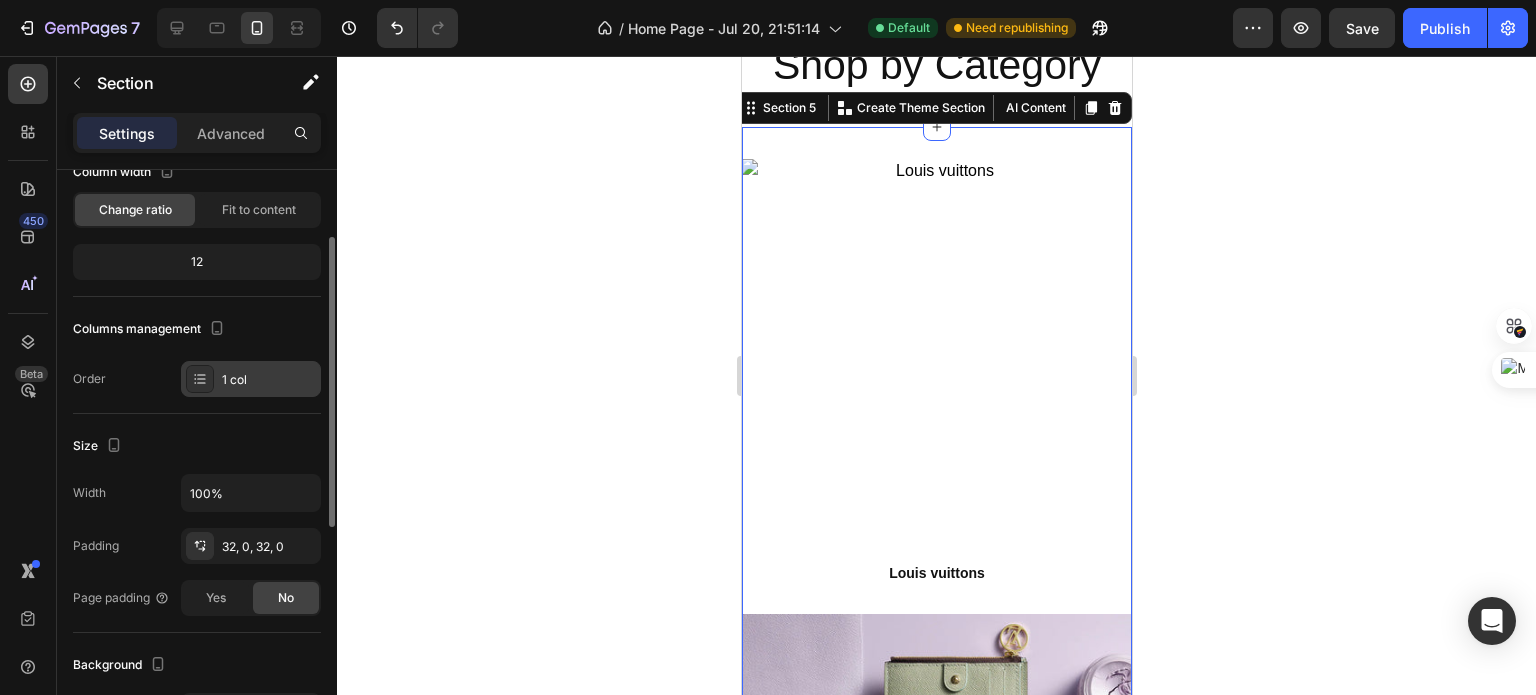 click at bounding box center [200, 379] 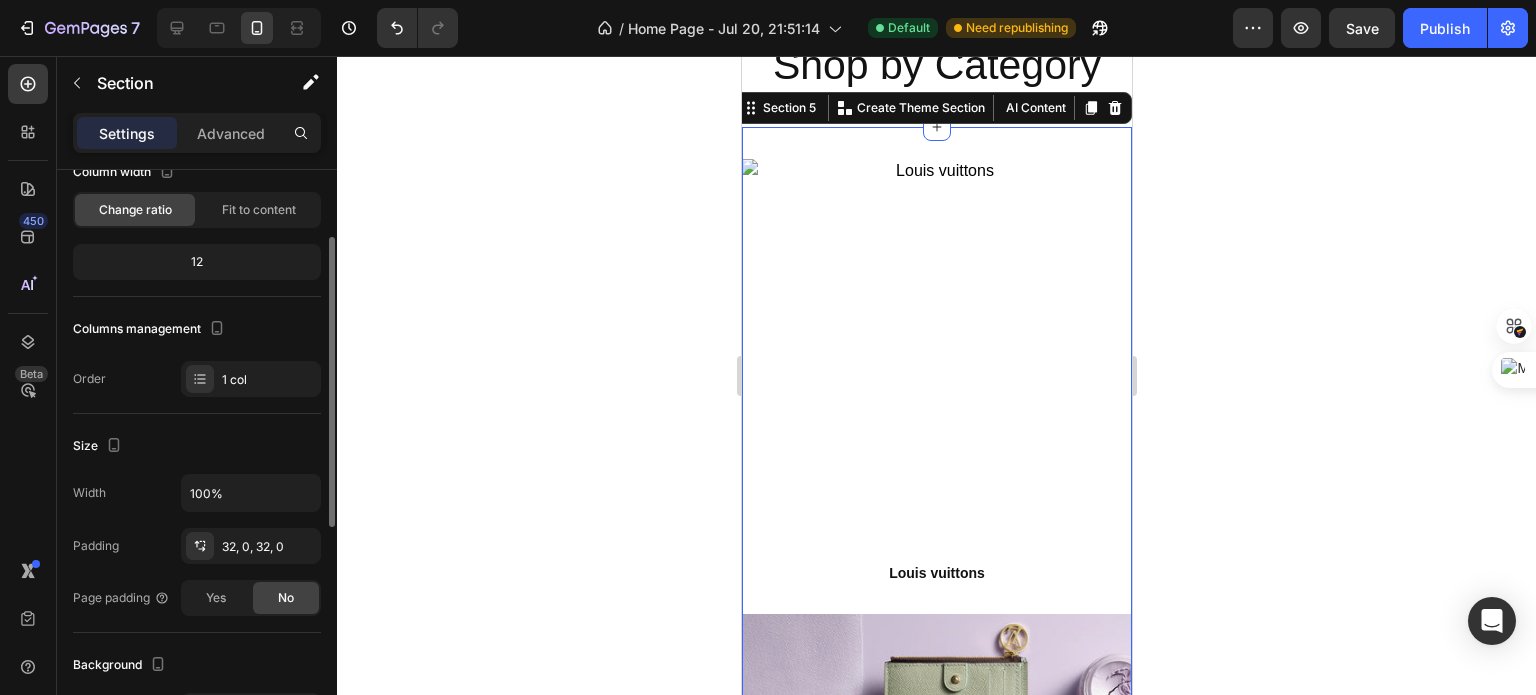 click on "Layout Column width Change ratio Fit to content 12 Columns management Order 1 col" 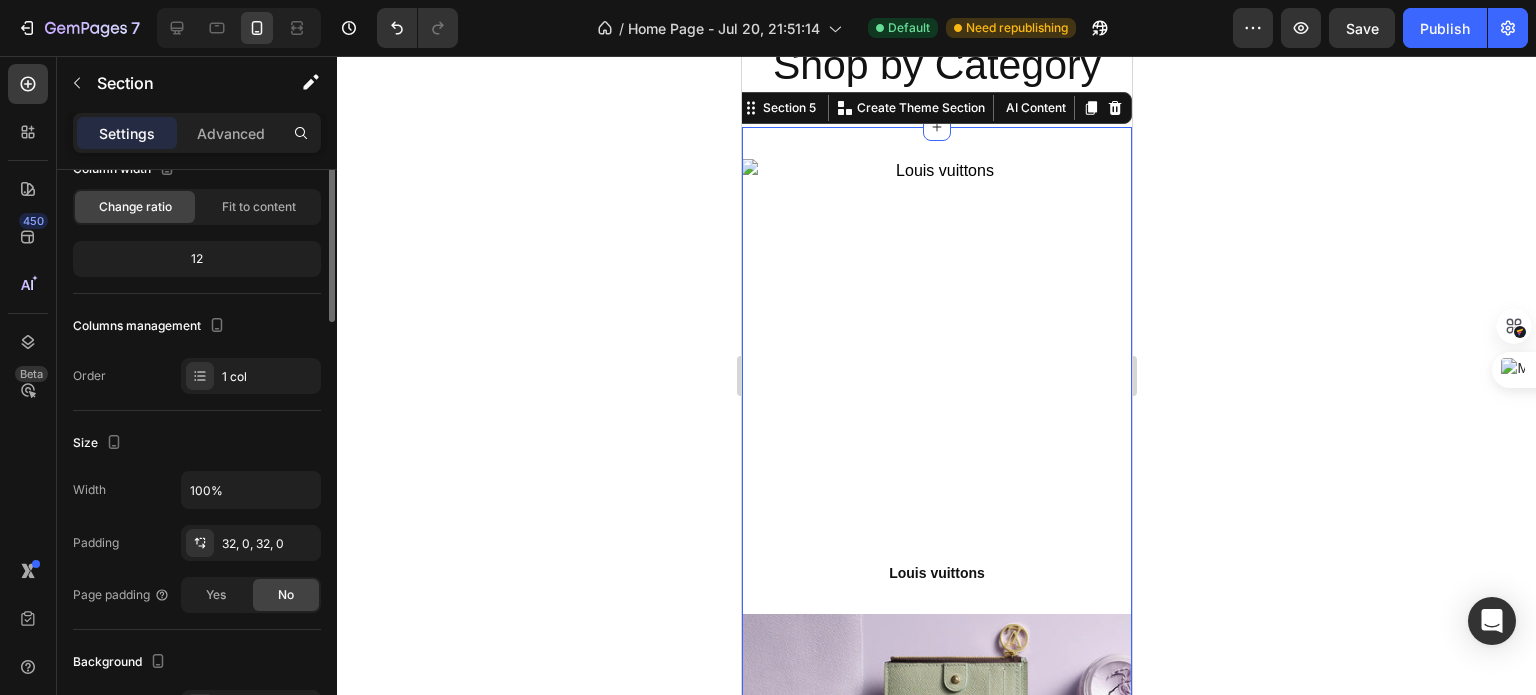 scroll, scrollTop: 0, scrollLeft: 0, axis: both 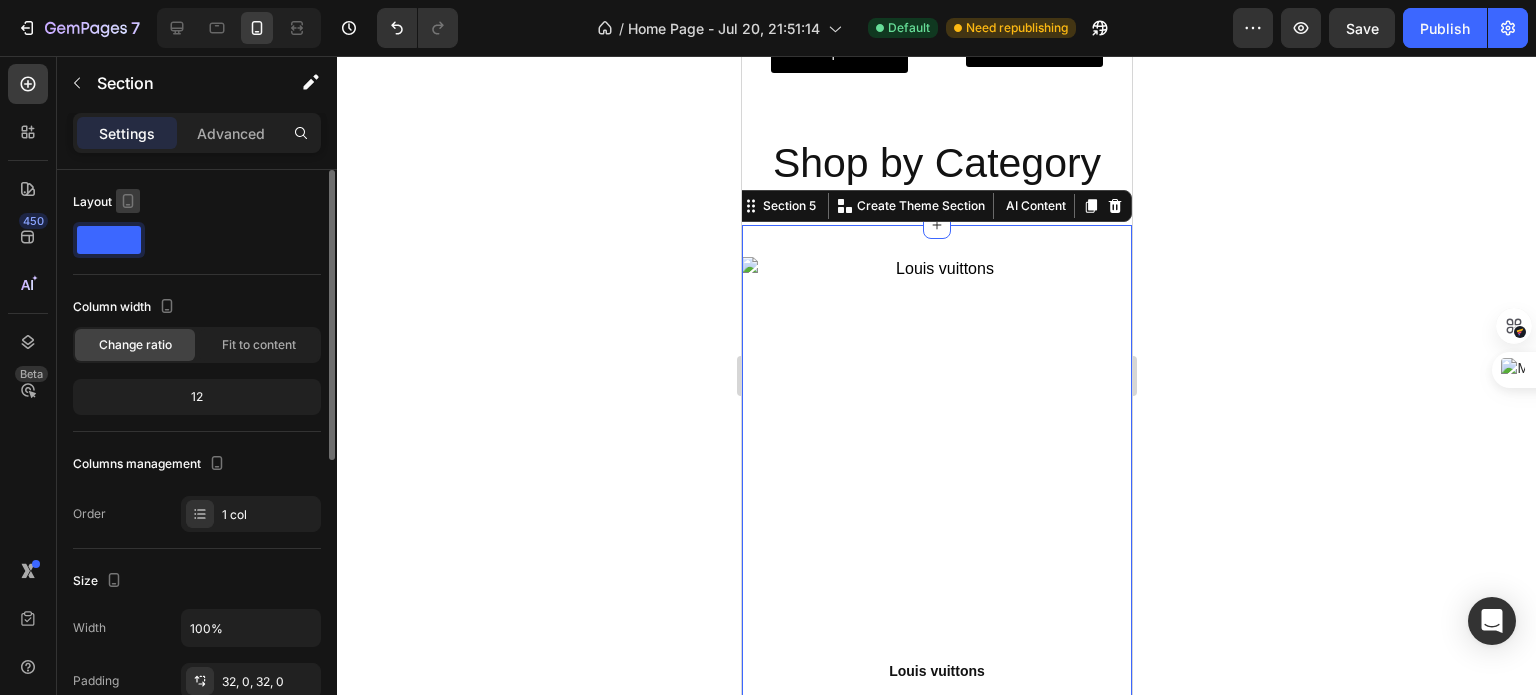 click 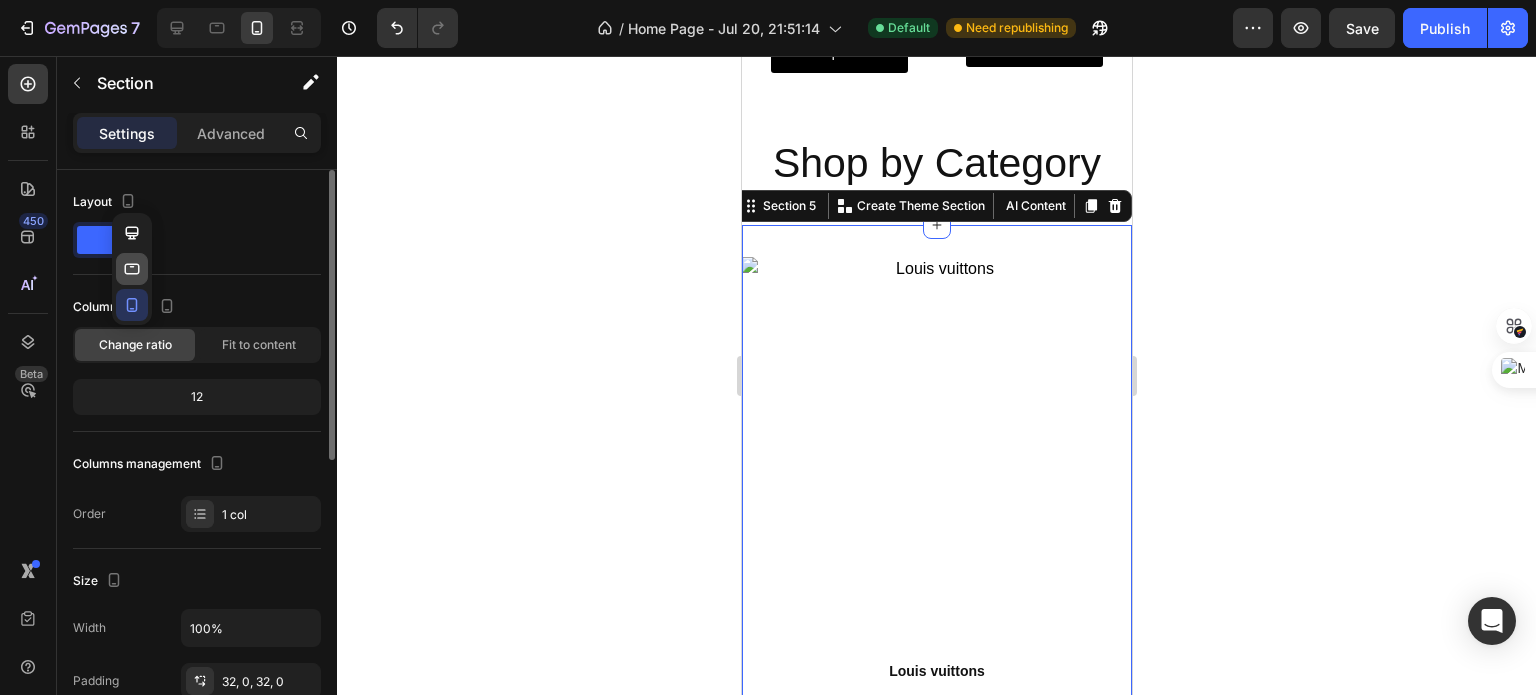 click 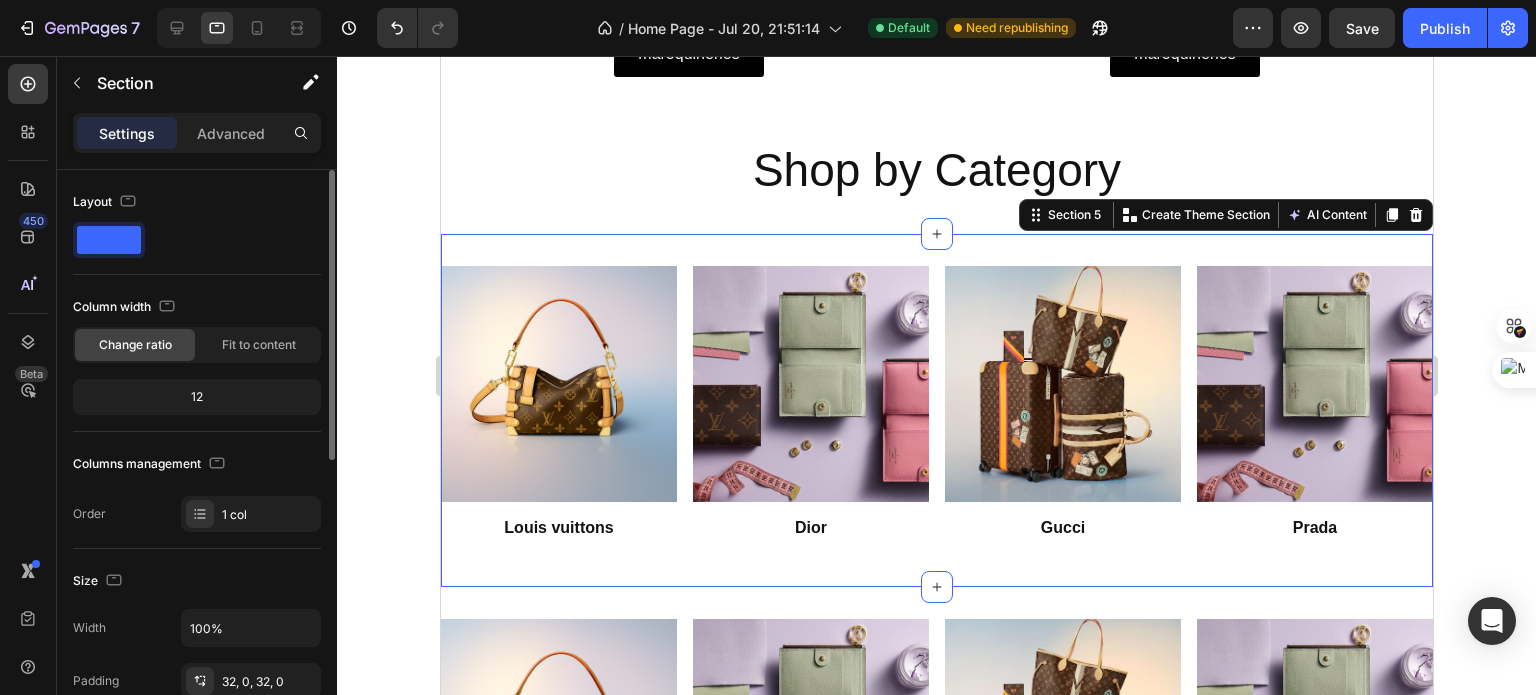 scroll, scrollTop: 1448, scrollLeft: 0, axis: vertical 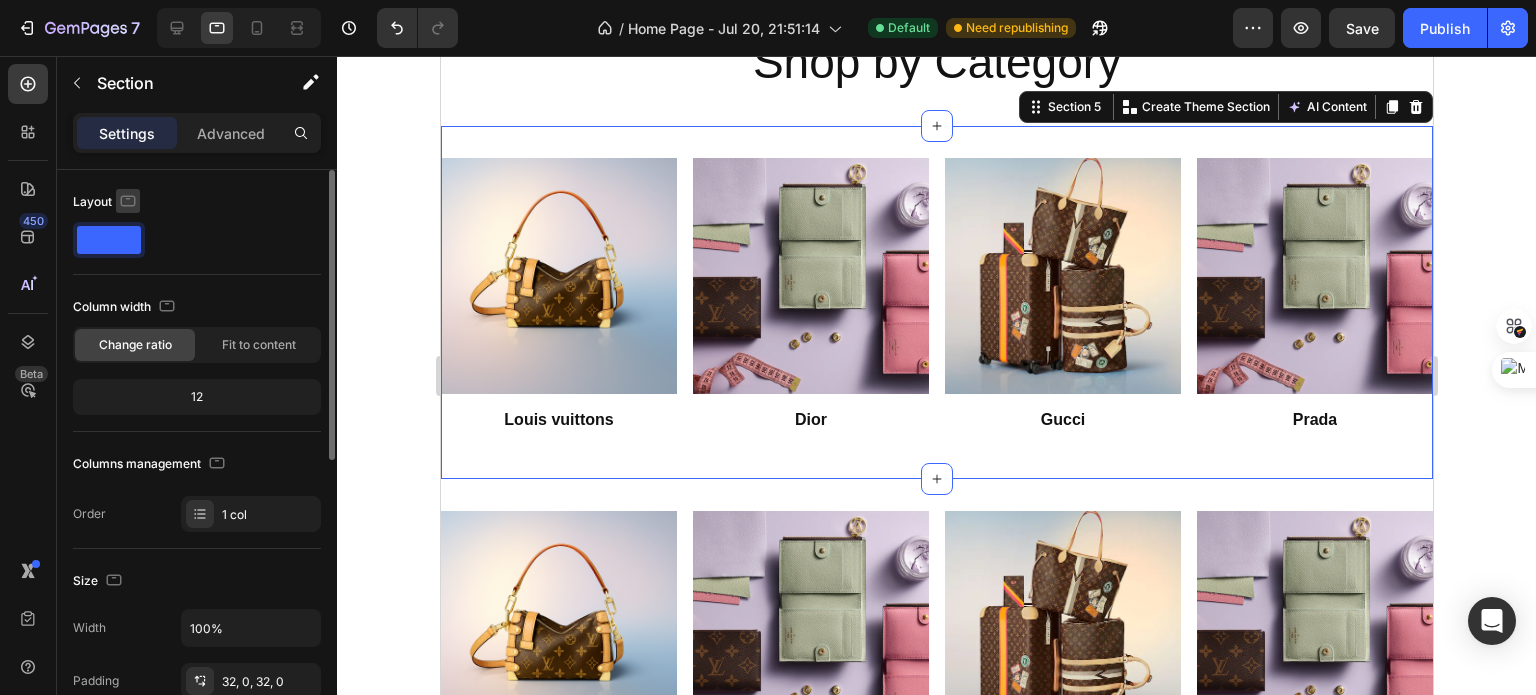 click 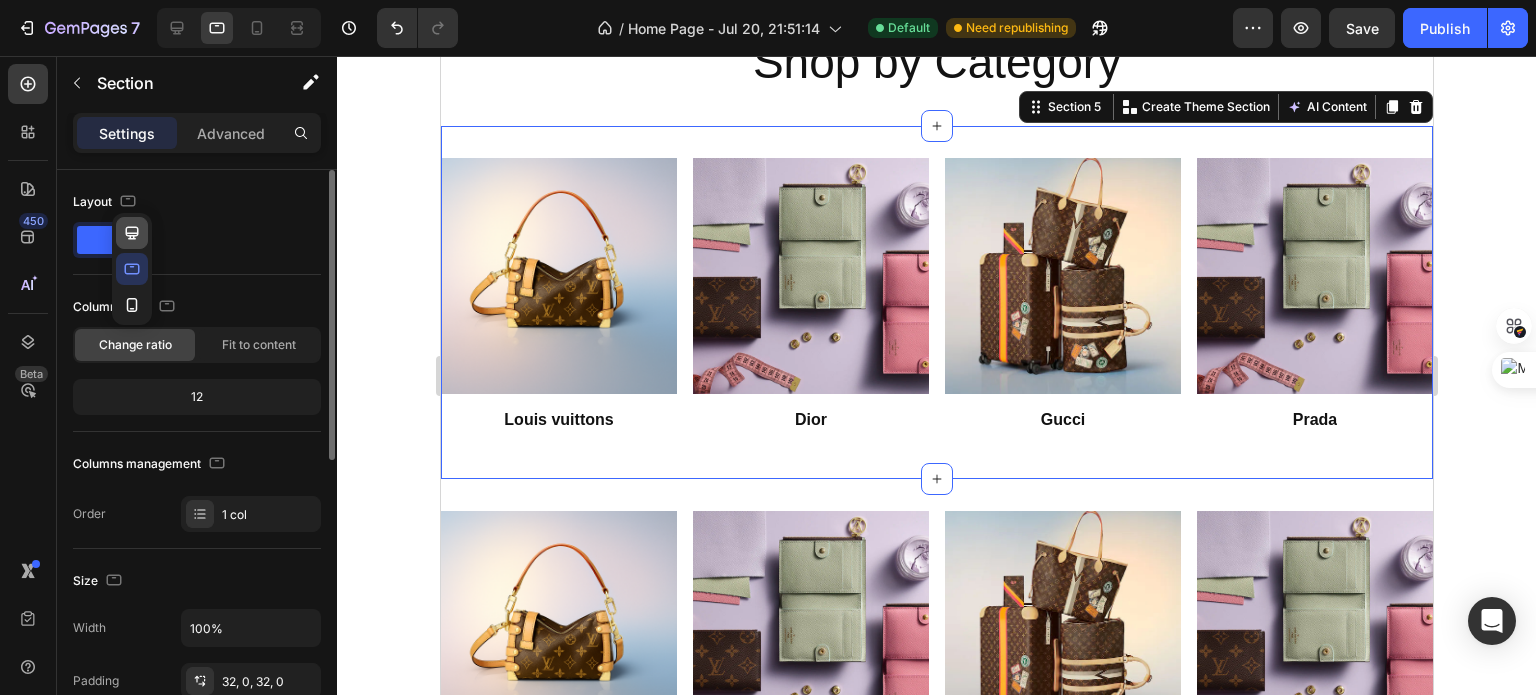 click 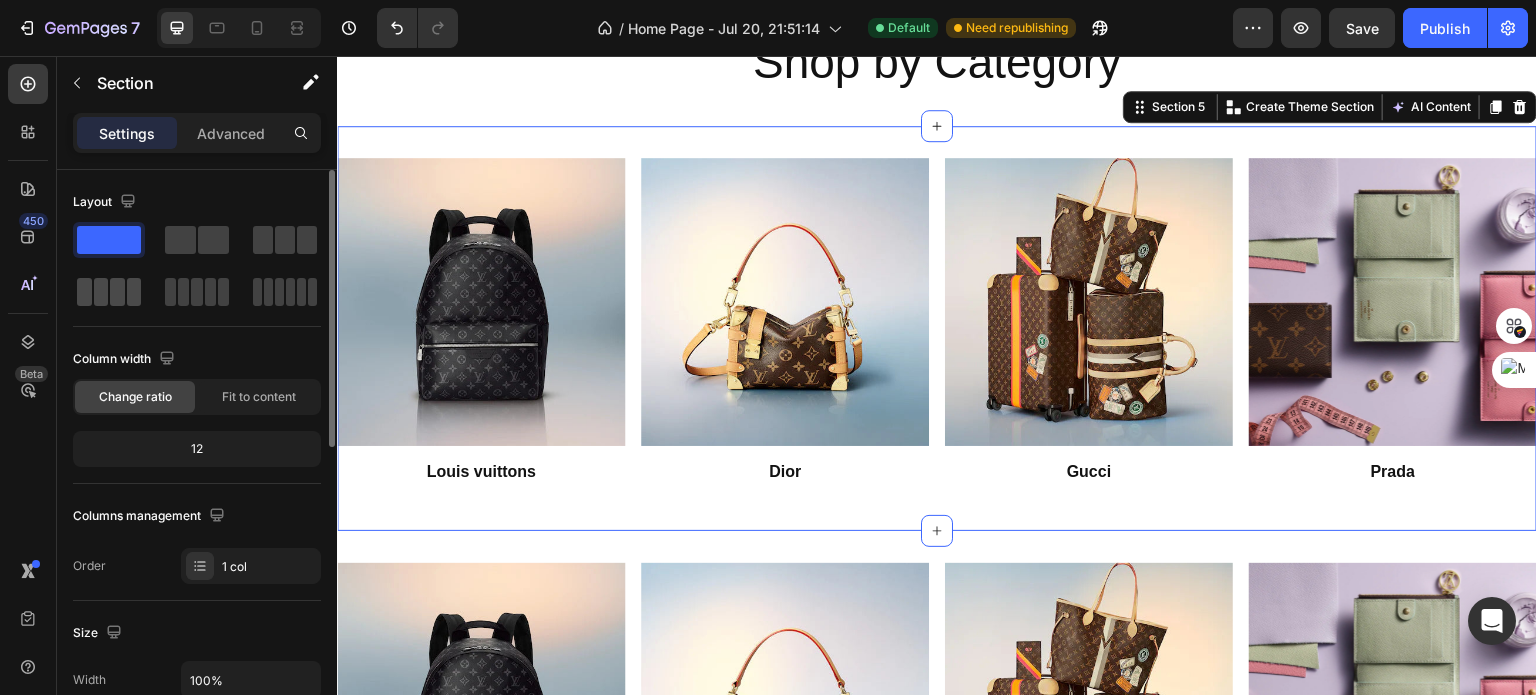 click 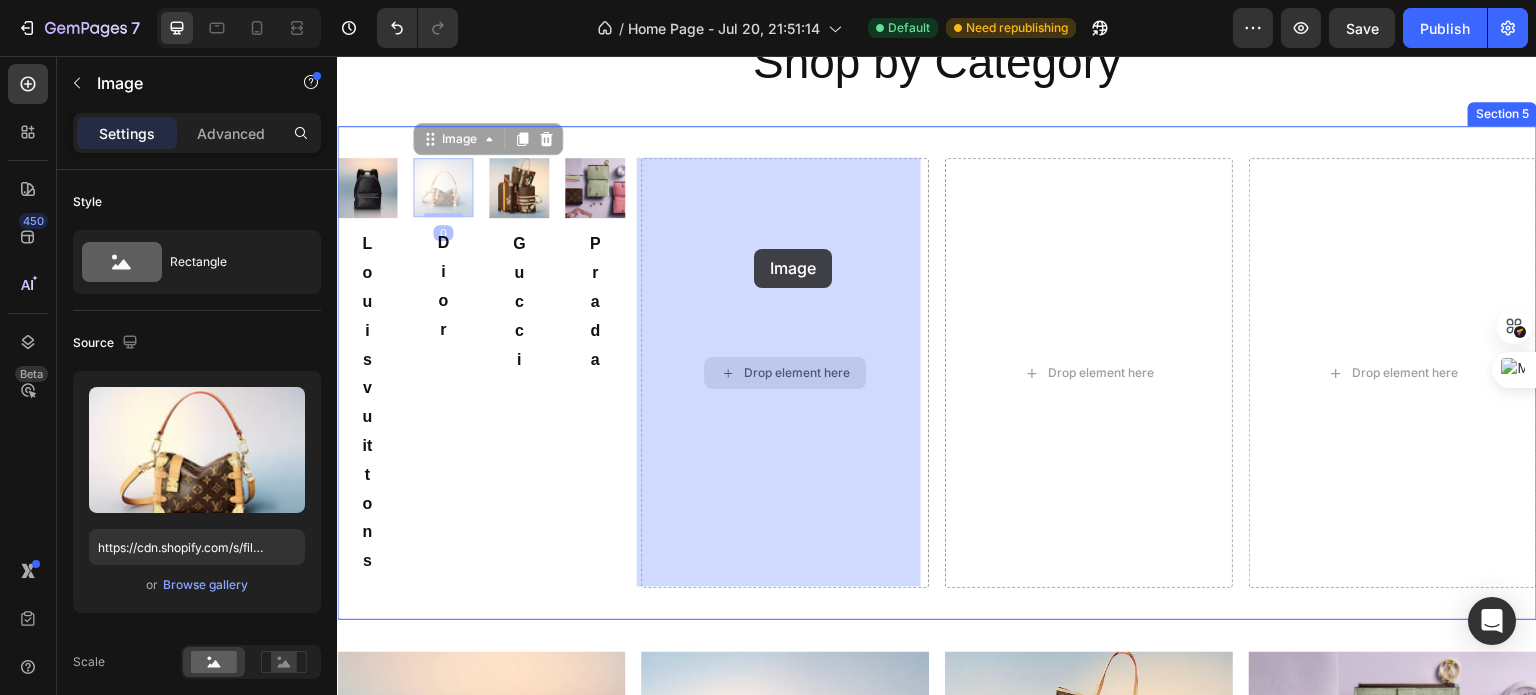 drag, startPoint x: 450, startPoint y: 189, endPoint x: 754, endPoint y: 249, distance: 309.86447 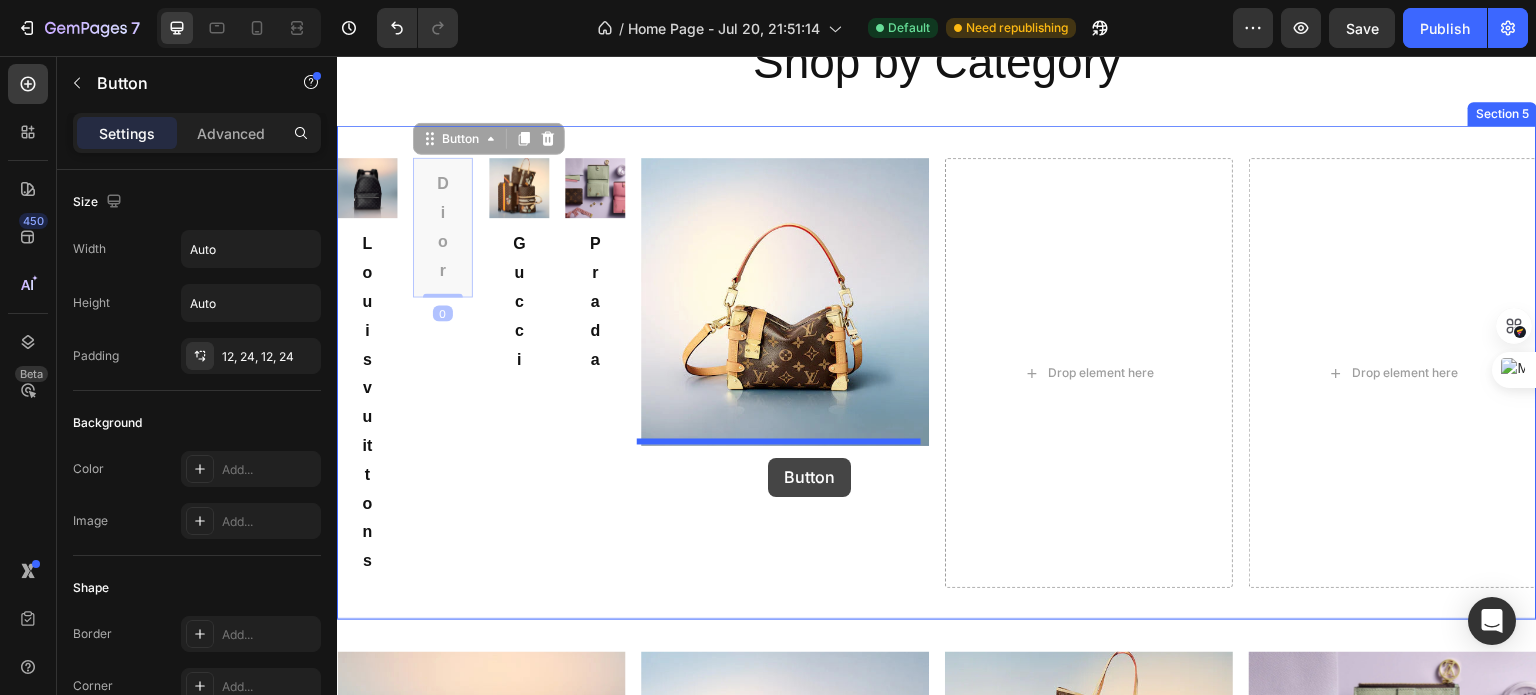 drag, startPoint x: 455, startPoint y: 212, endPoint x: 767, endPoint y: 462, distance: 399.80496 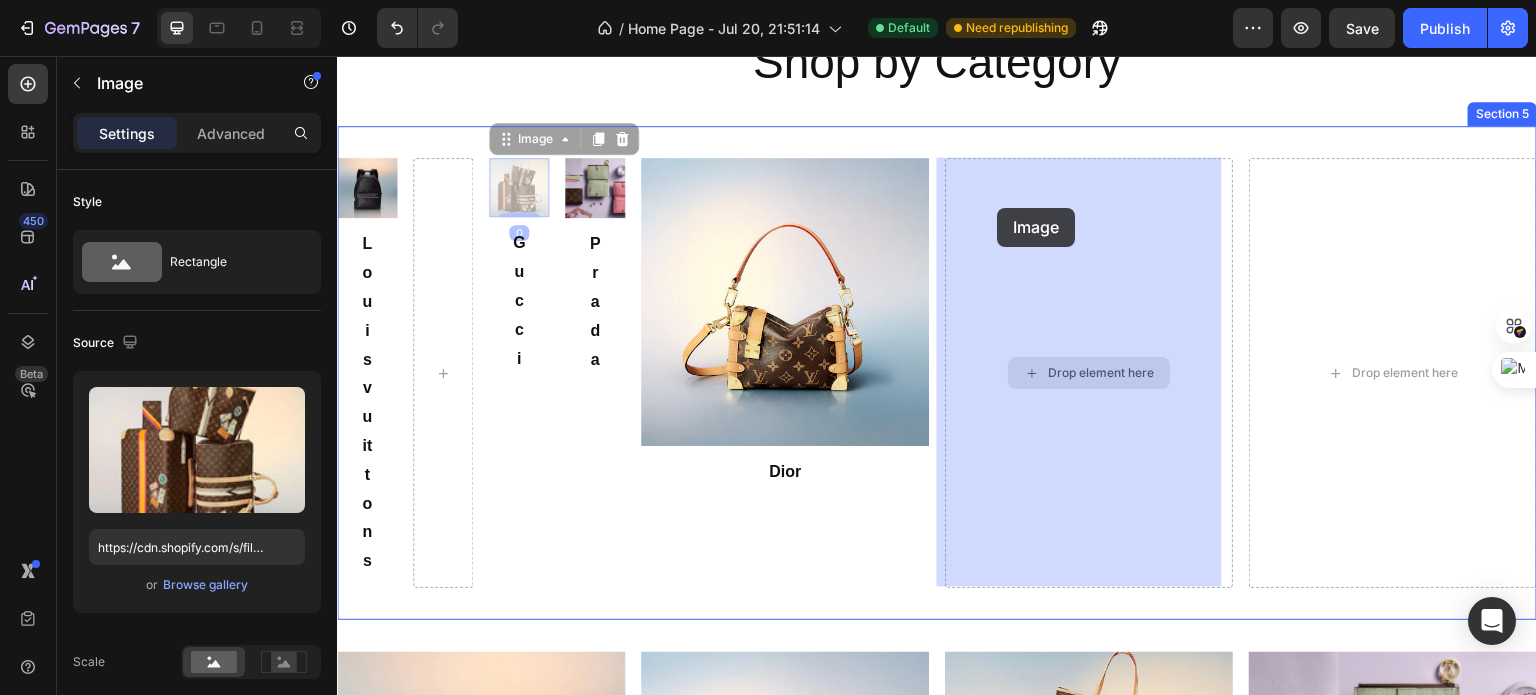 drag, startPoint x: 507, startPoint y: 188, endPoint x: 998, endPoint y: 208, distance: 491.40717 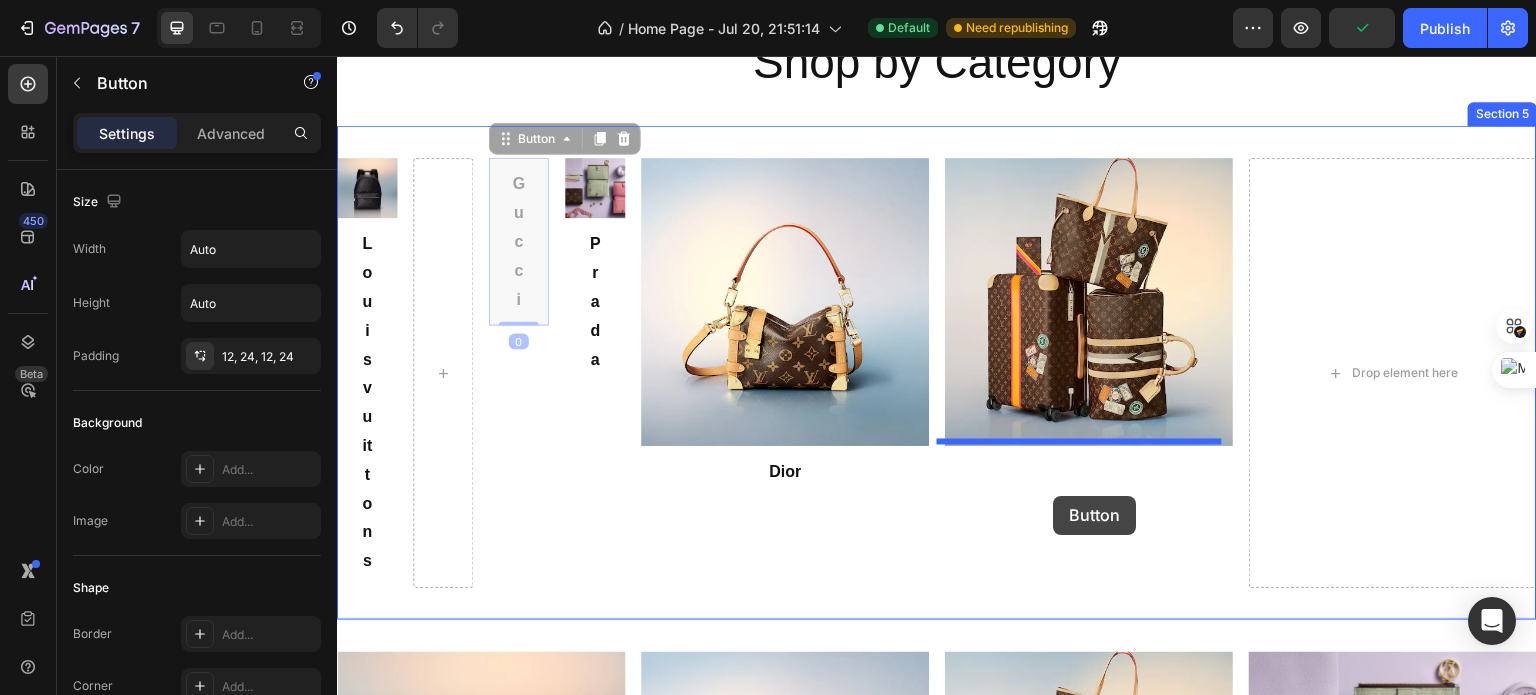 drag, startPoint x: 512, startPoint y: 228, endPoint x: 1054, endPoint y: 486, distance: 600.27325 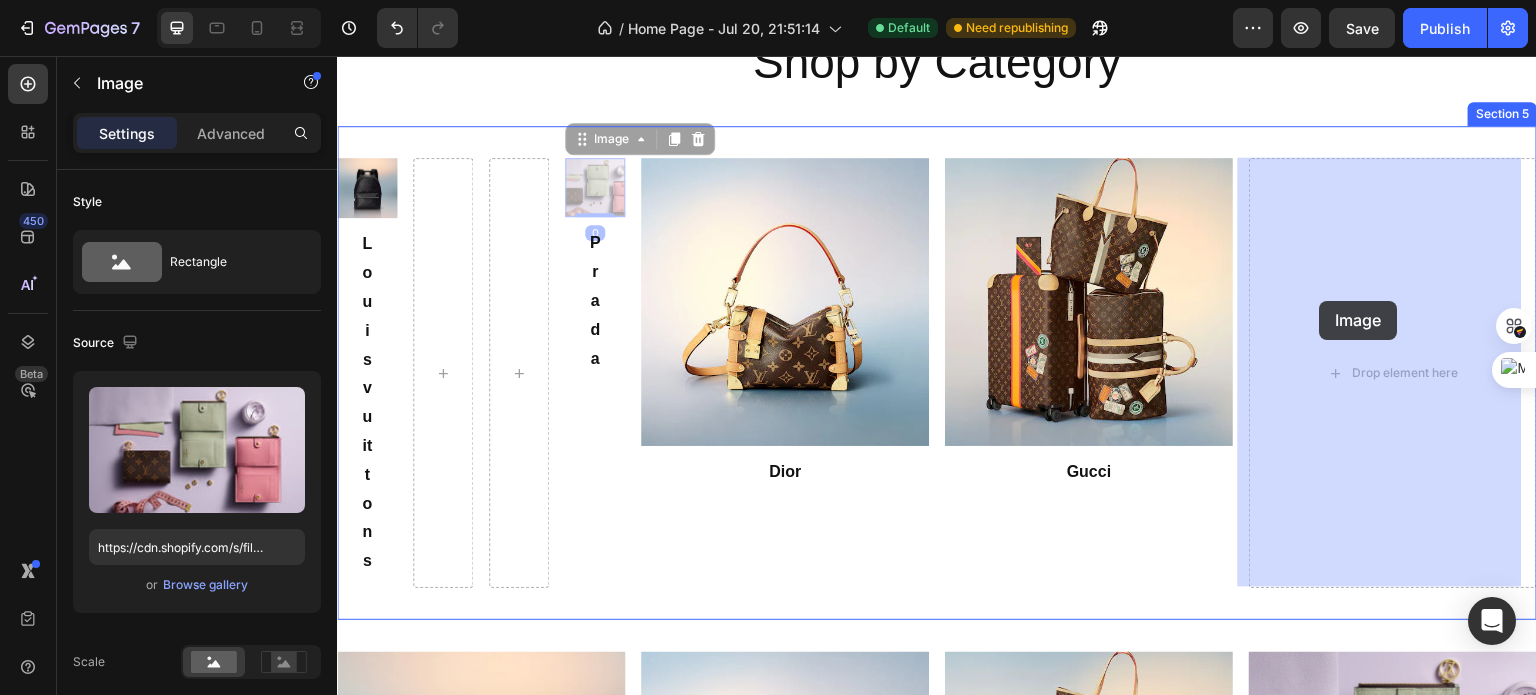 drag, startPoint x: 590, startPoint y: 194, endPoint x: 1319, endPoint y: 294, distance: 735.8267 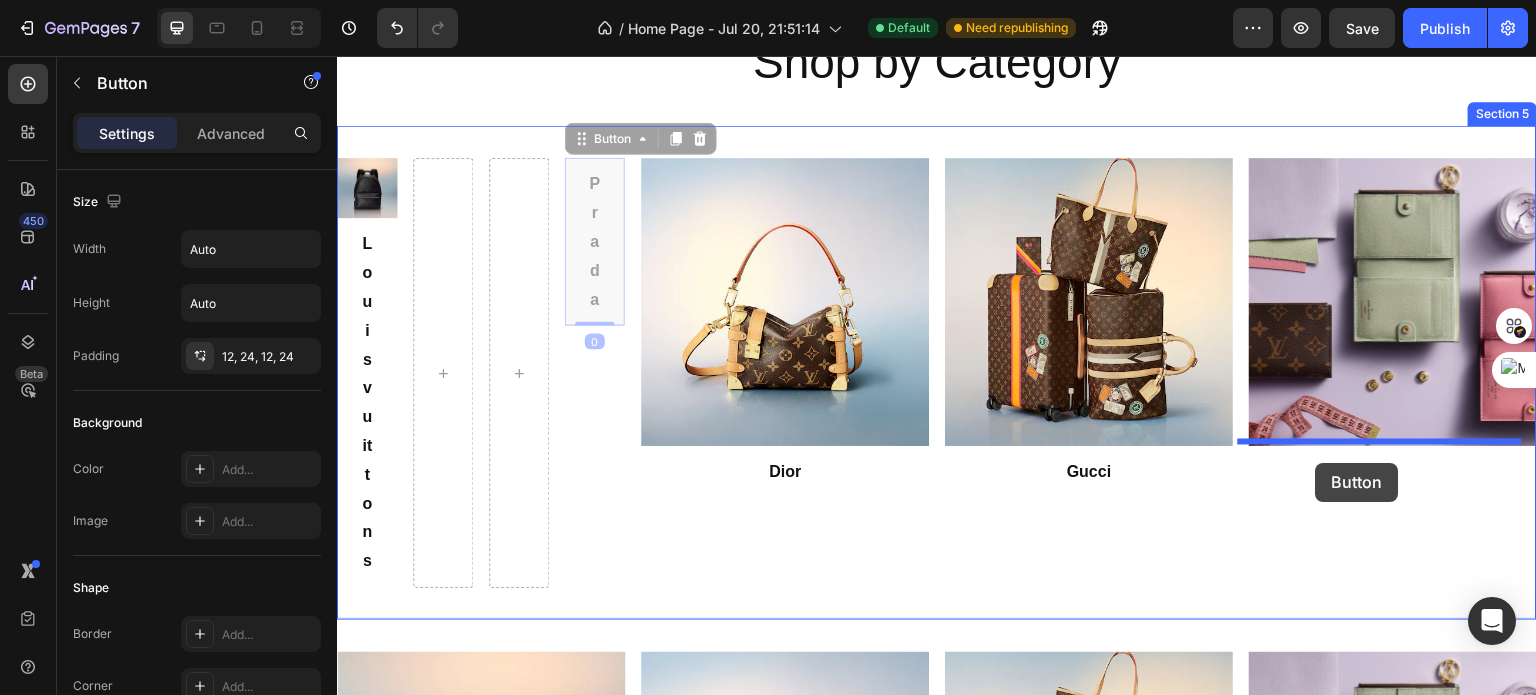 drag, startPoint x: 593, startPoint y: 211, endPoint x: 1320, endPoint y: 464, distance: 769.7649 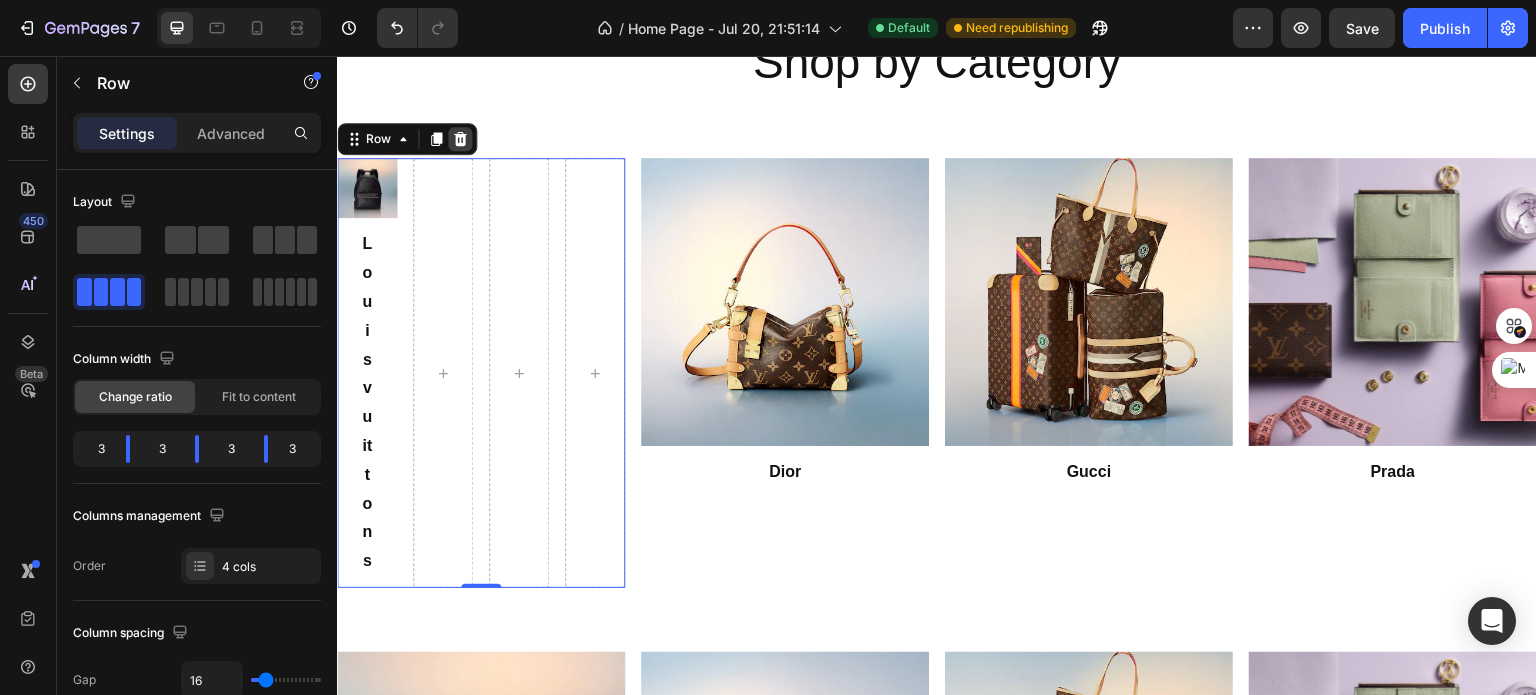 click 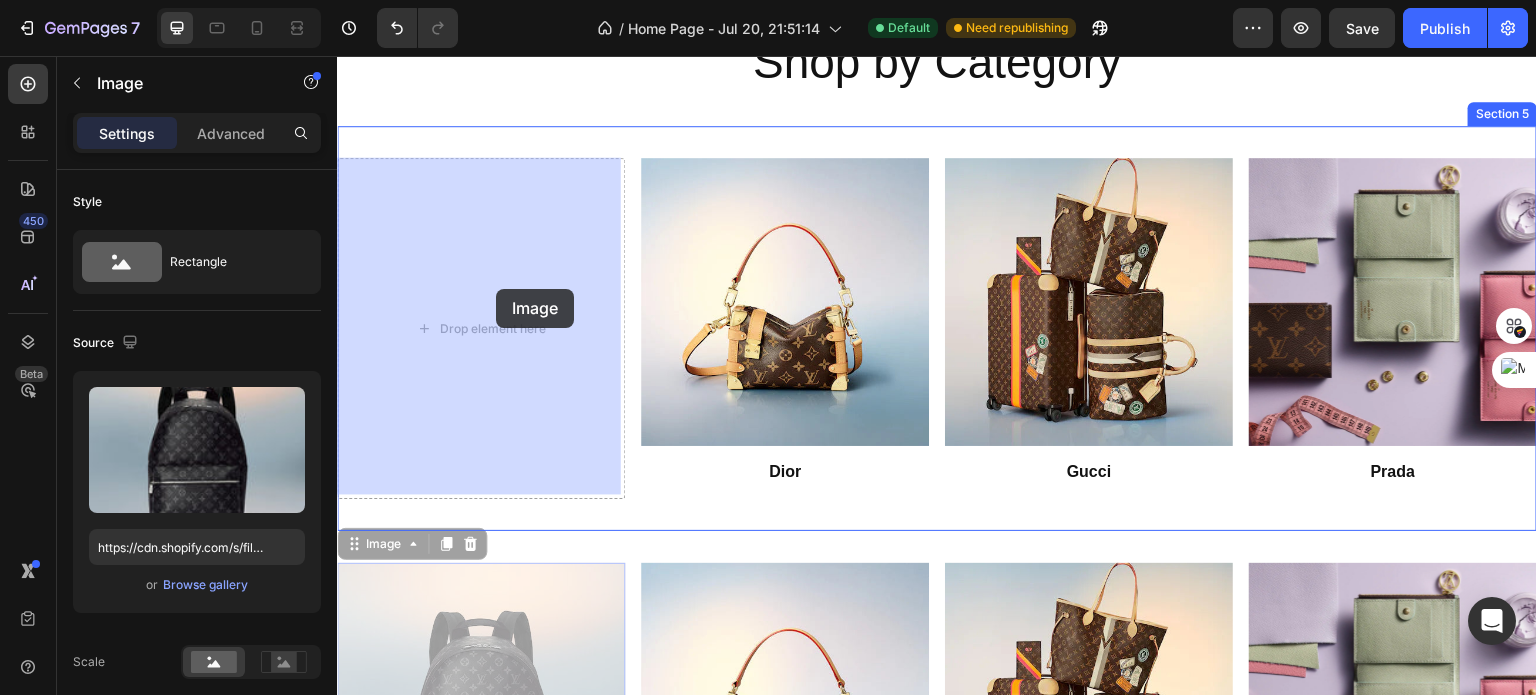 drag, startPoint x: 503, startPoint y: 621, endPoint x: 496, endPoint y: 289, distance: 332.0738 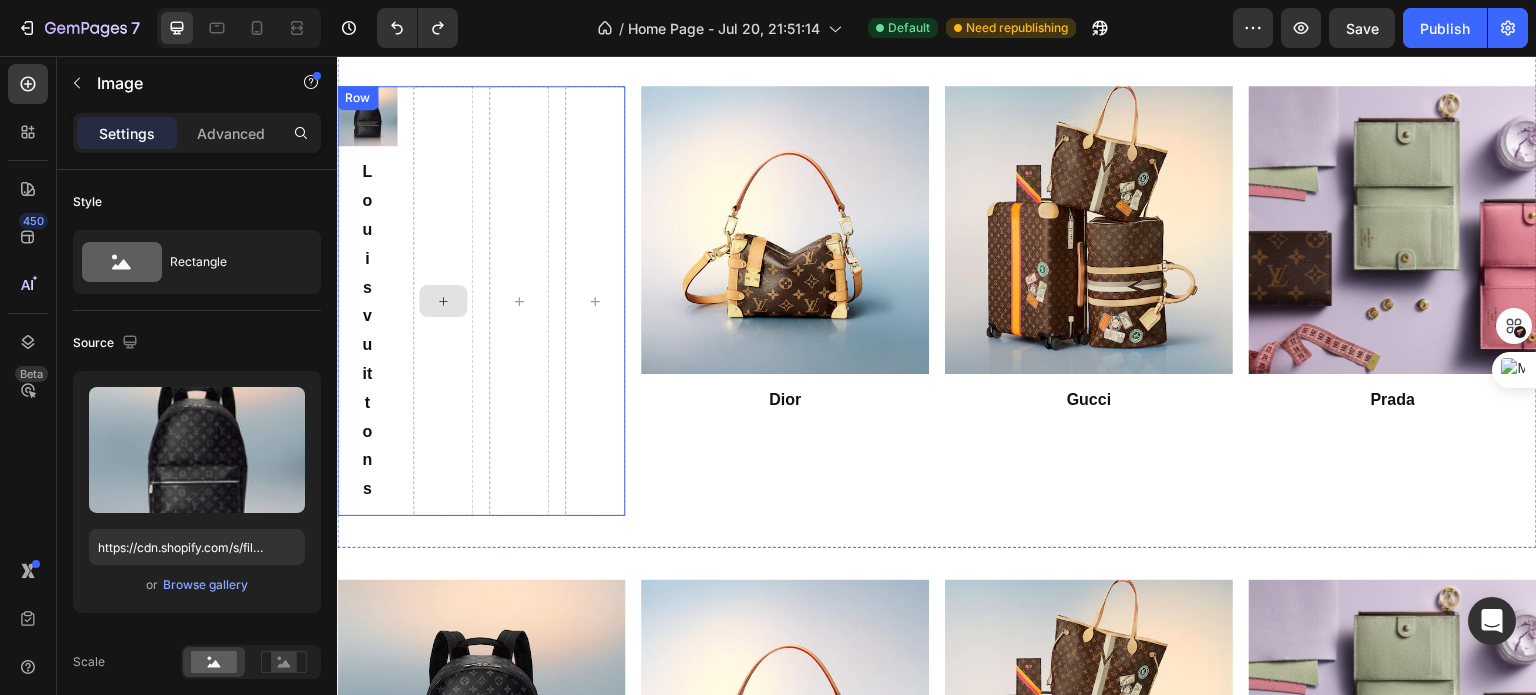scroll, scrollTop: 1504, scrollLeft: 0, axis: vertical 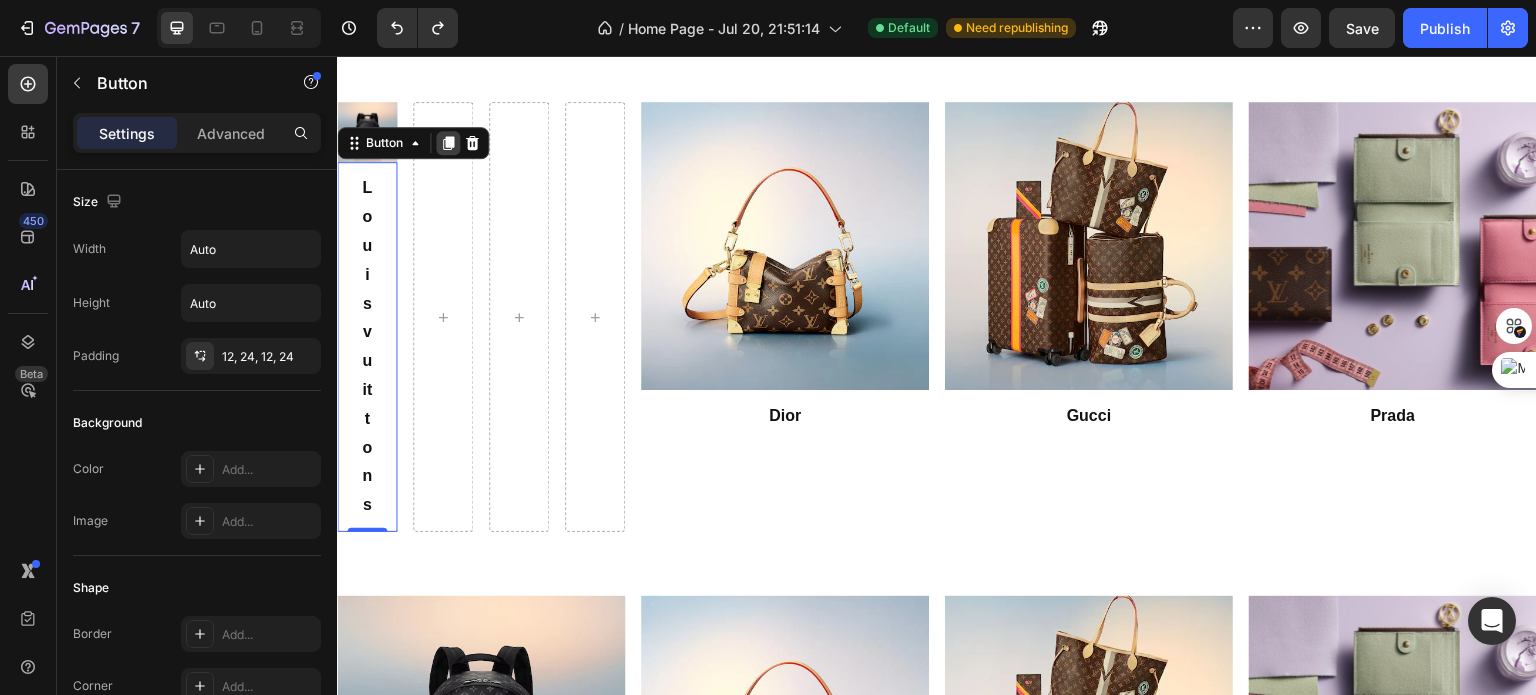 click 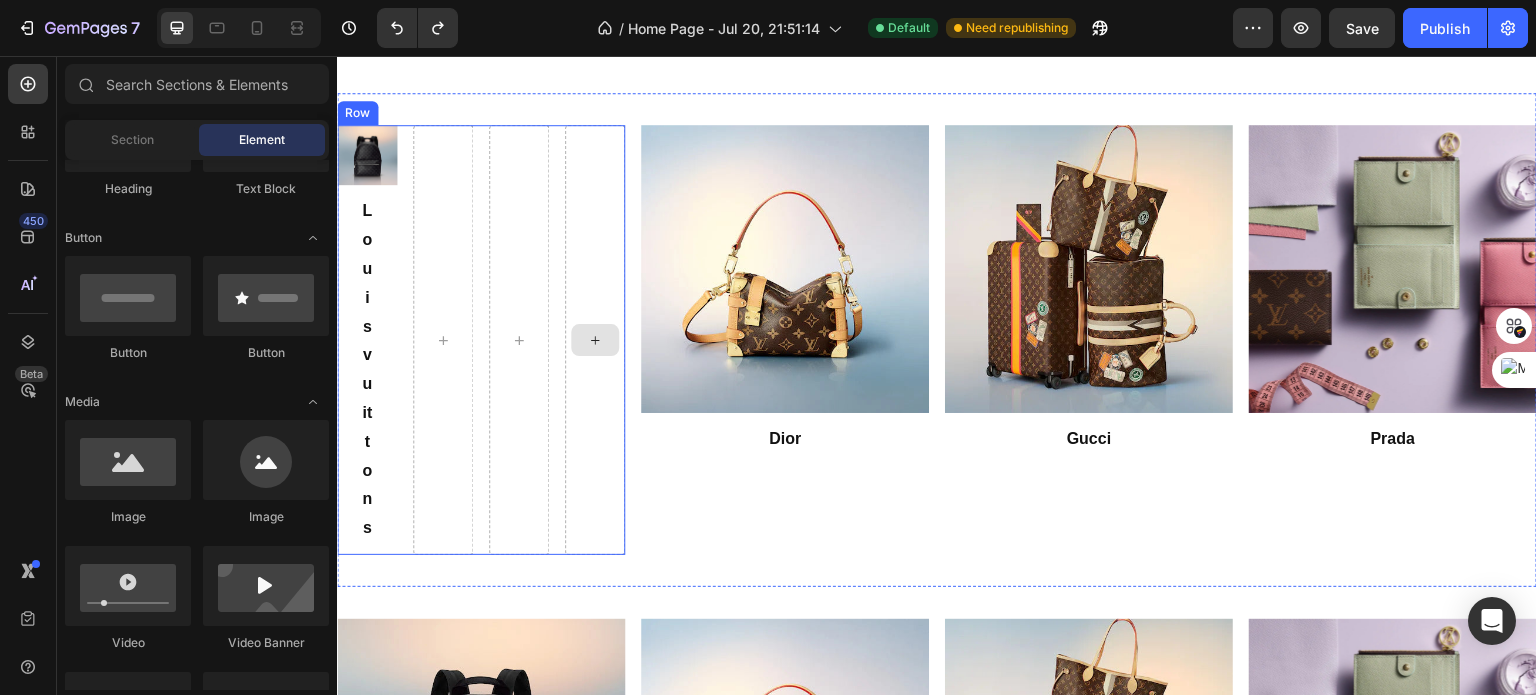 scroll, scrollTop: 1480, scrollLeft: 0, axis: vertical 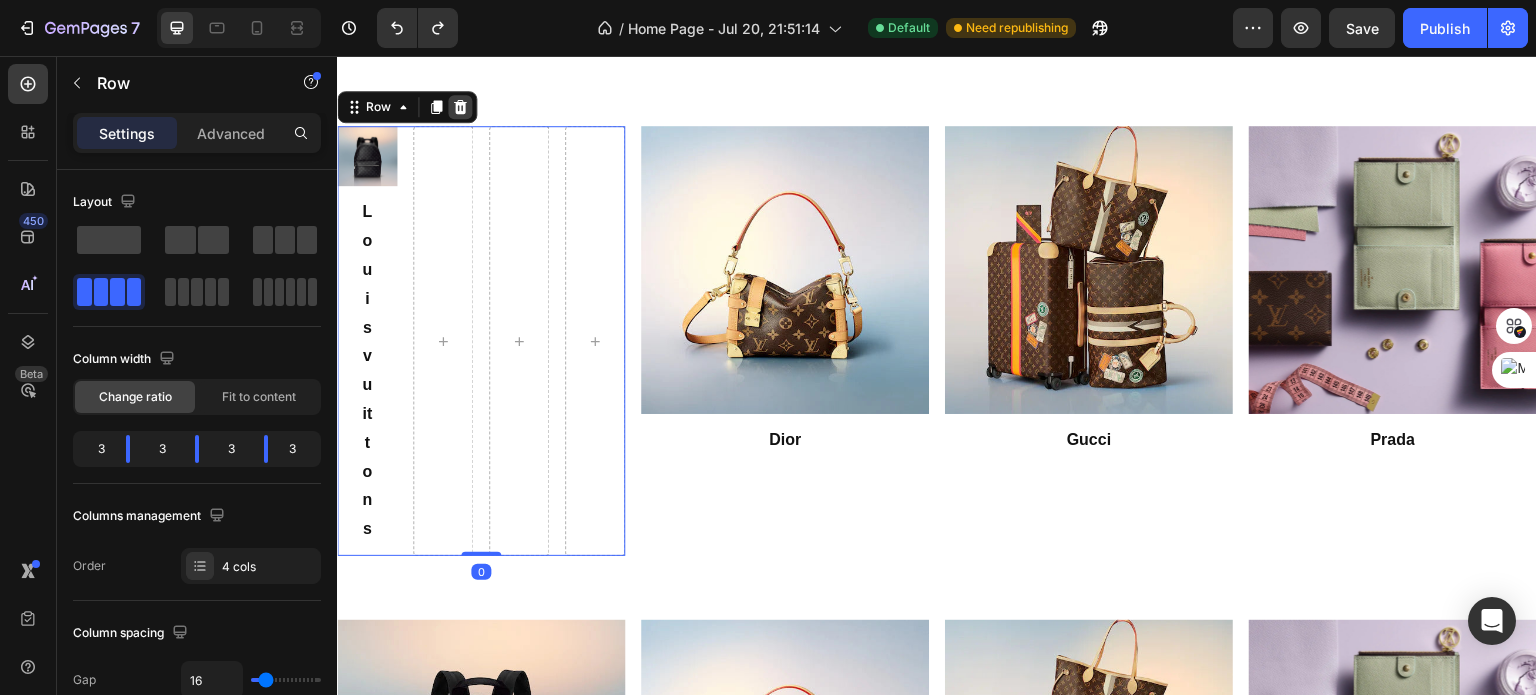 click 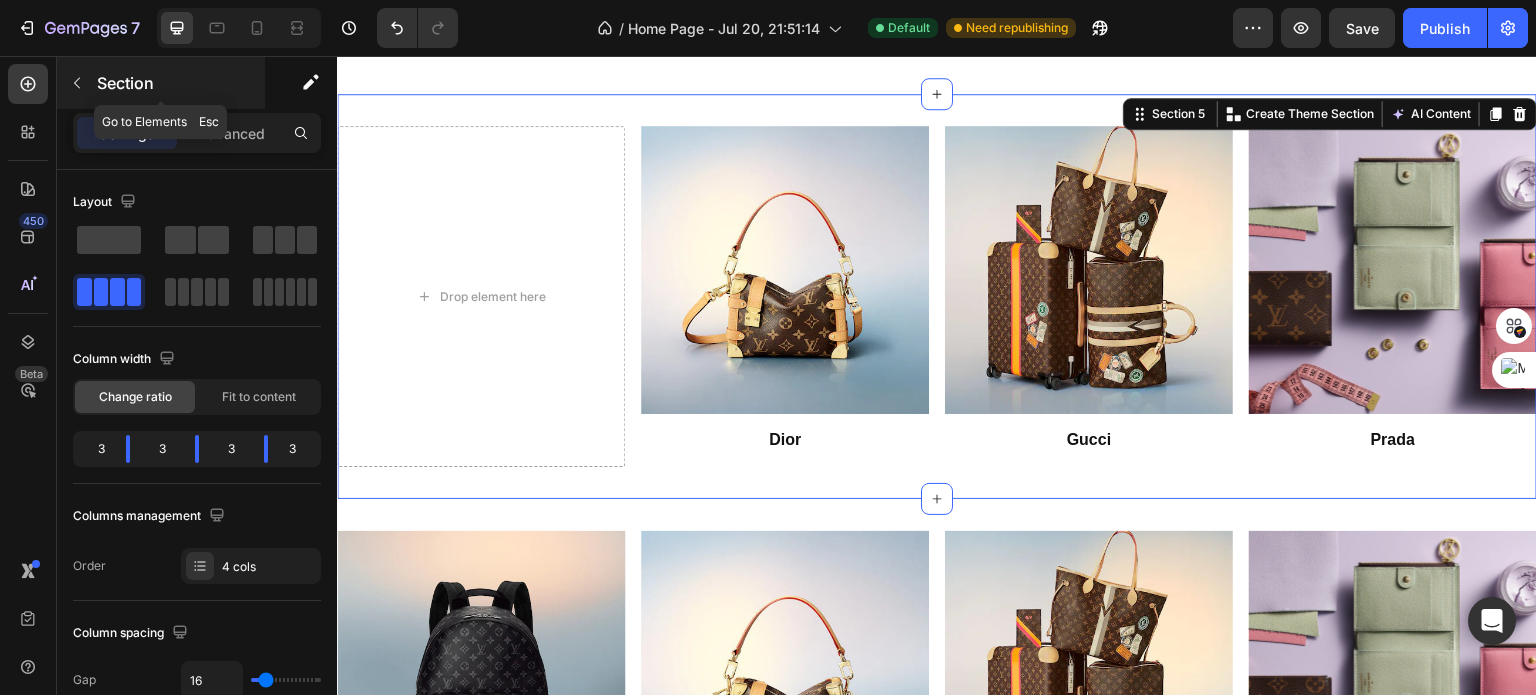 click at bounding box center (77, 83) 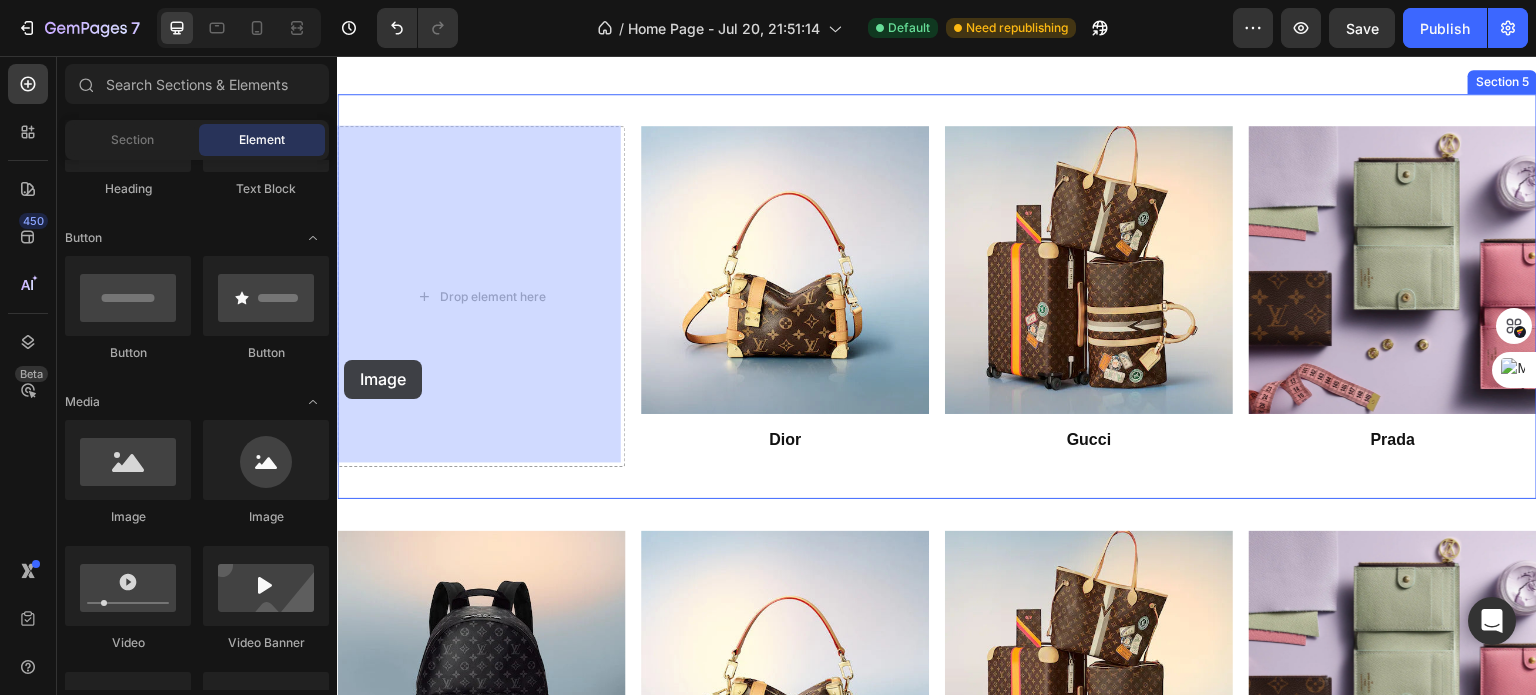 drag, startPoint x: 489, startPoint y: 535, endPoint x: 441, endPoint y: 299, distance: 240.8319 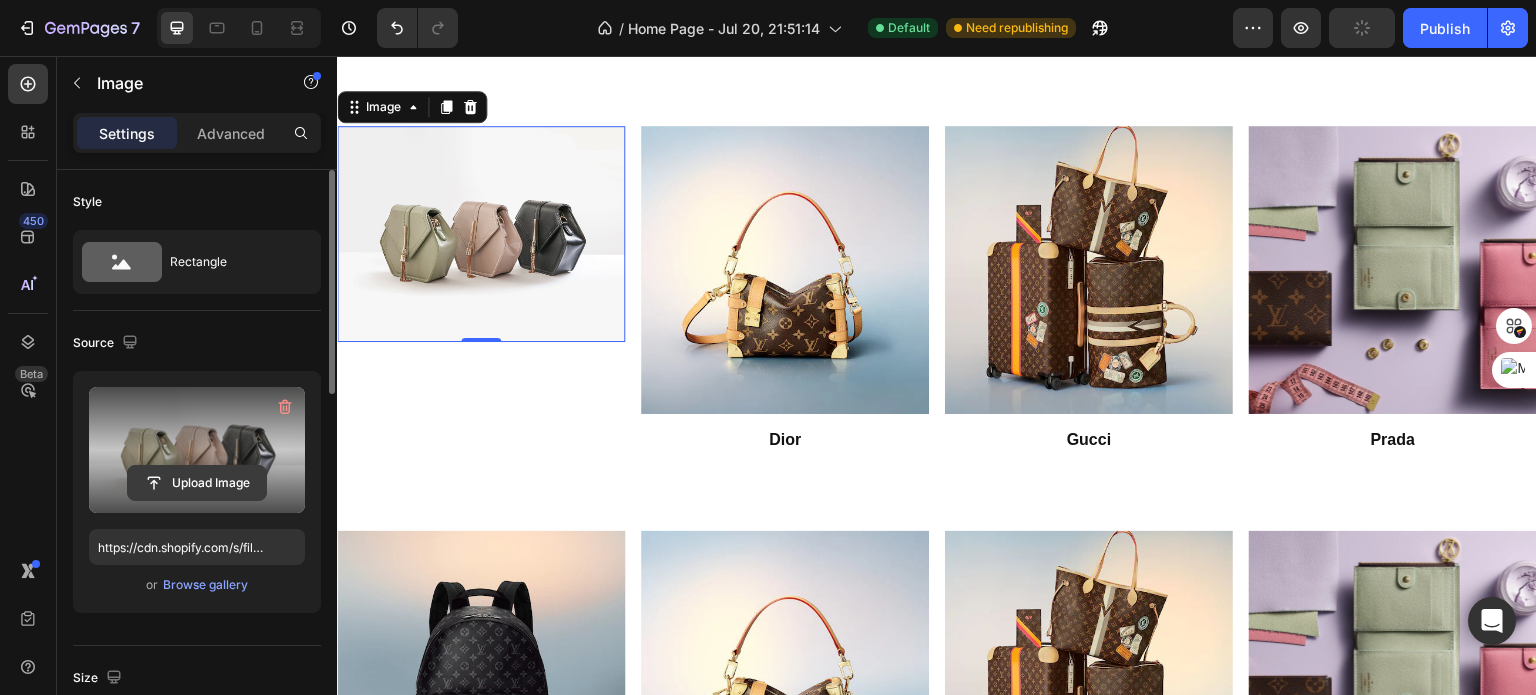 click 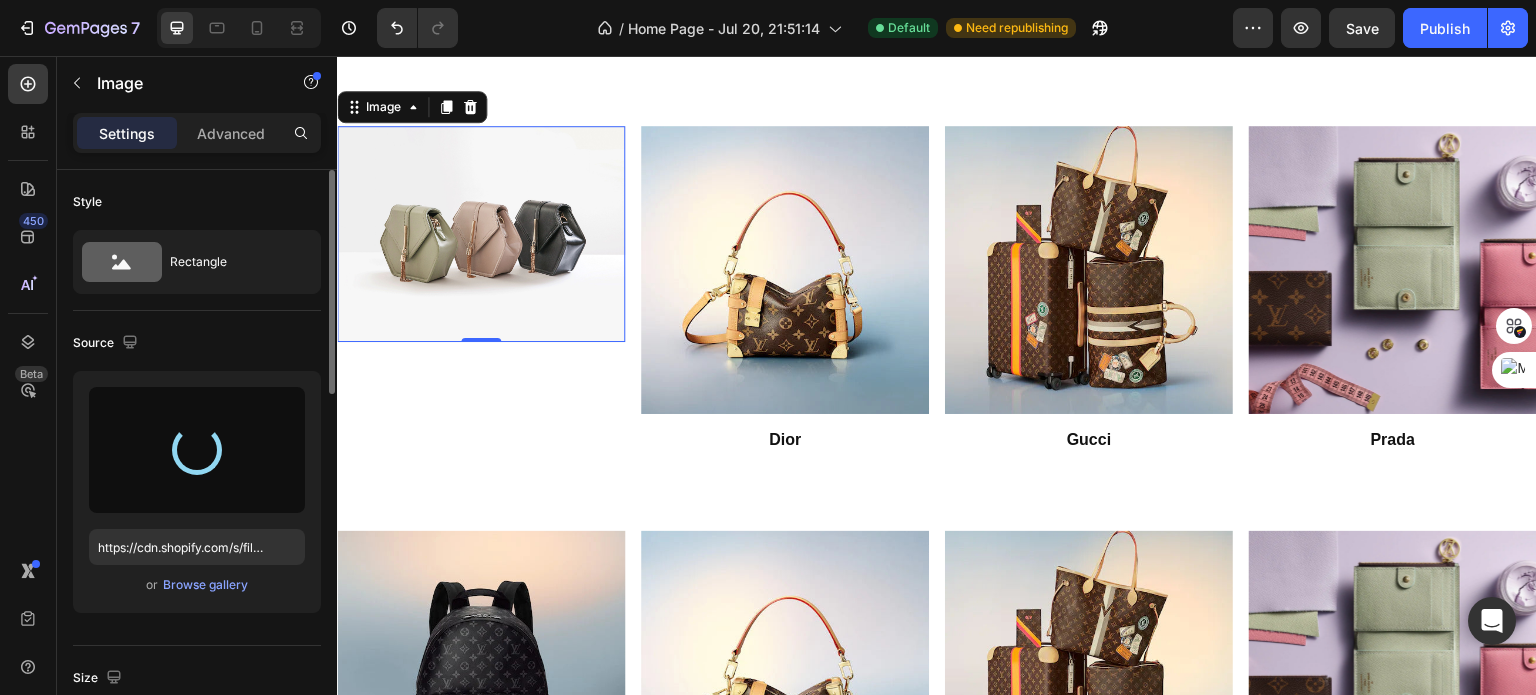 type on "https://cdn.shopify.com/s/files/1/0690/2507/1258/files/gempages_576295356417966930-2633fd44-5544-431a-aa10-016ae5819bcc.jpg" 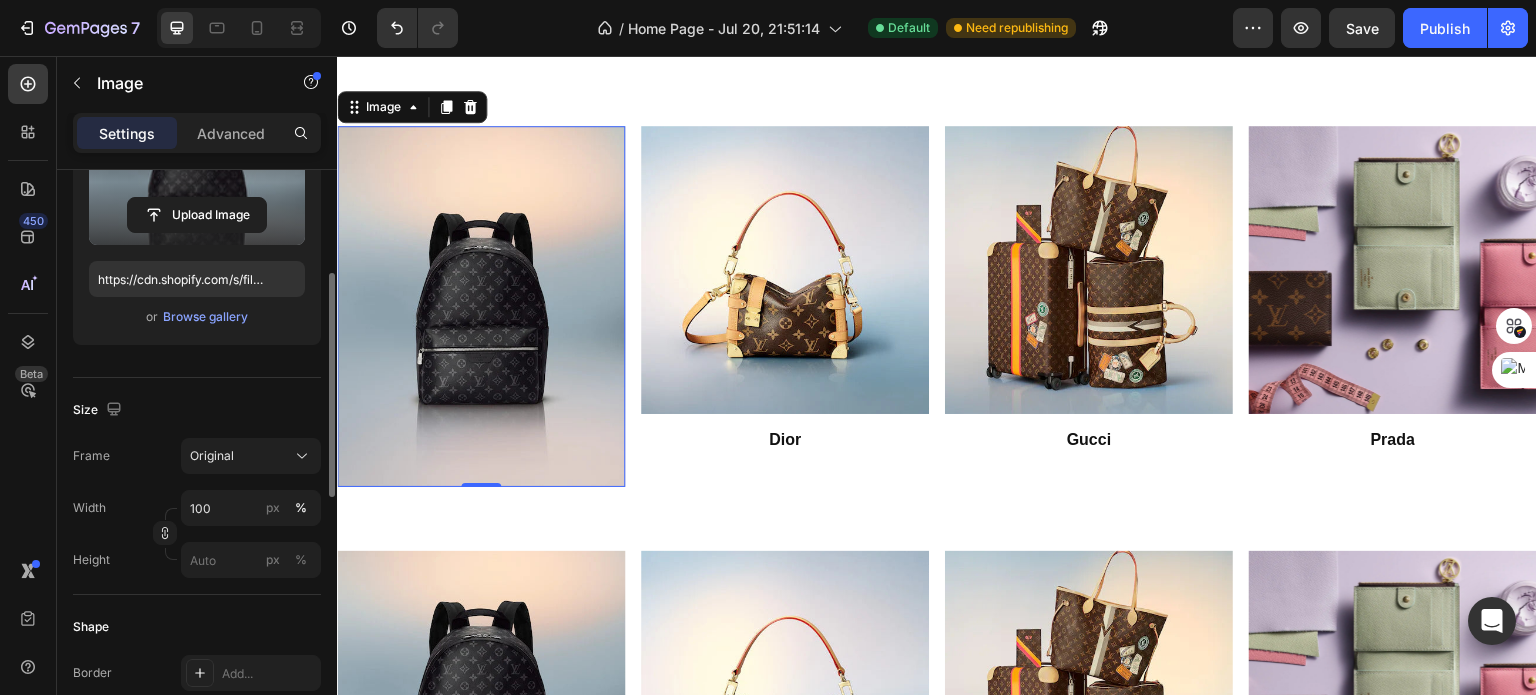 scroll, scrollTop: 272, scrollLeft: 0, axis: vertical 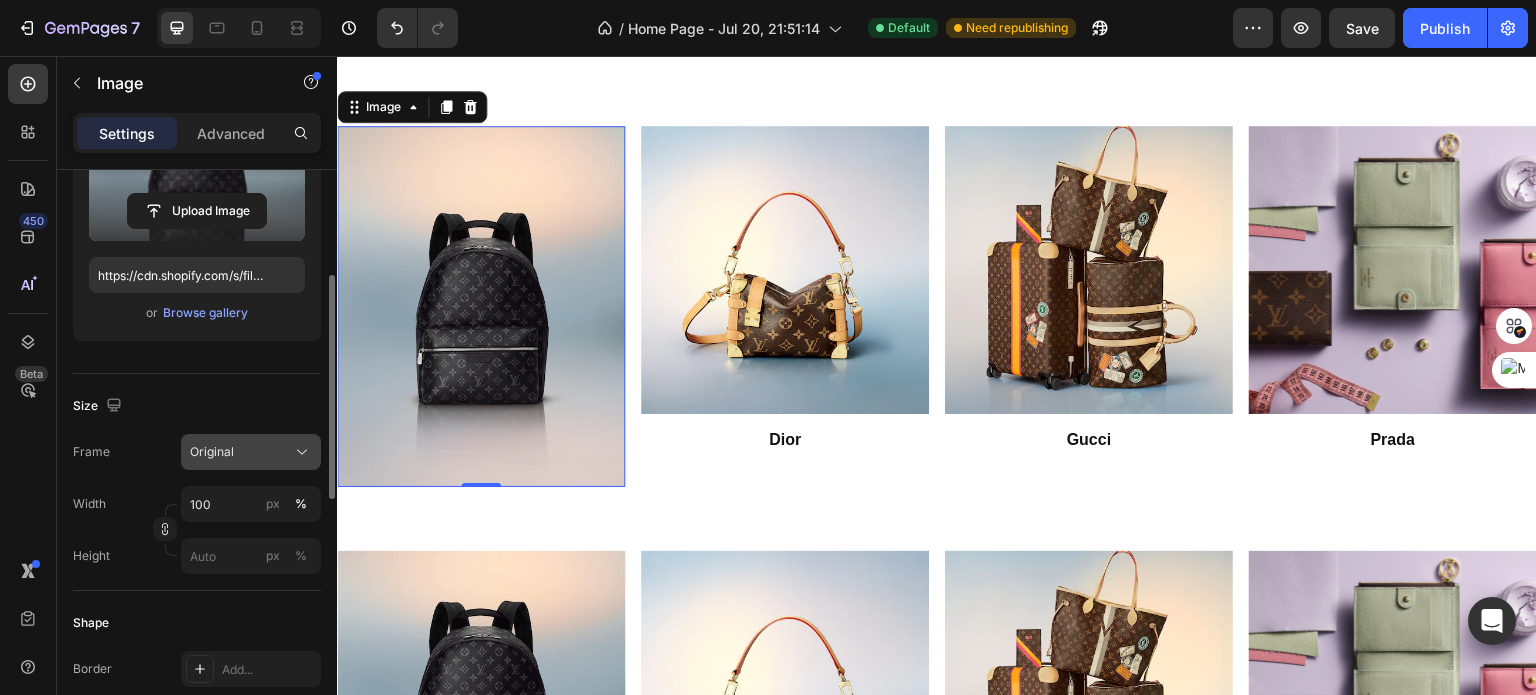 click on "Original" 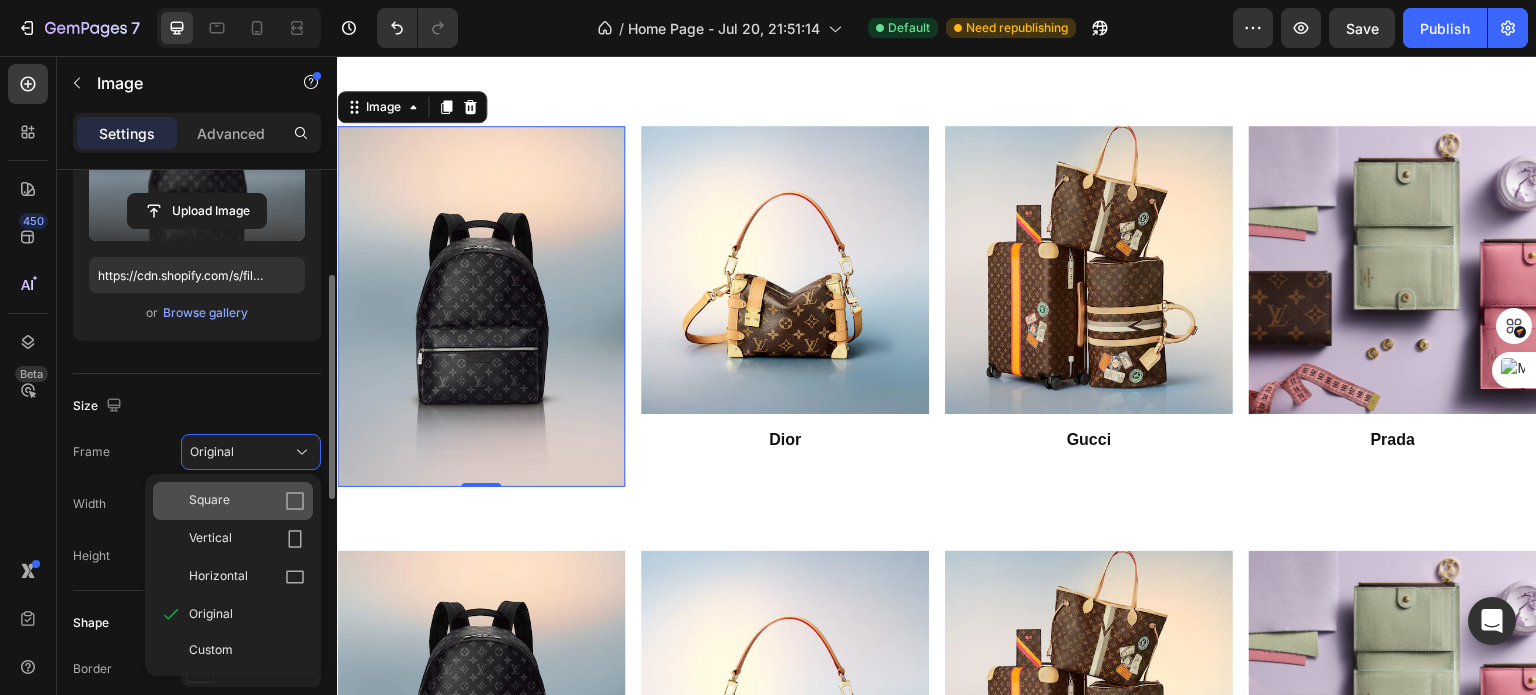 click on "Square" 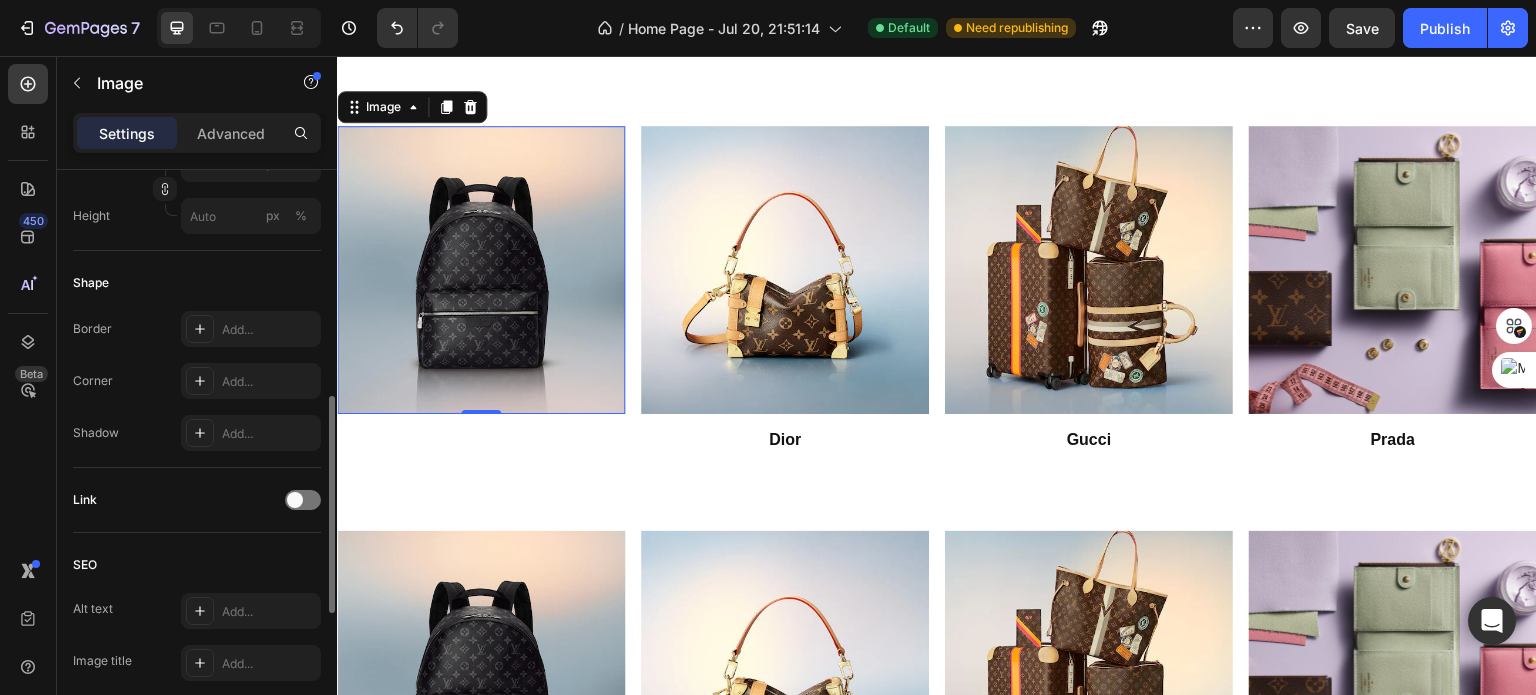 scroll, scrollTop: 723, scrollLeft: 0, axis: vertical 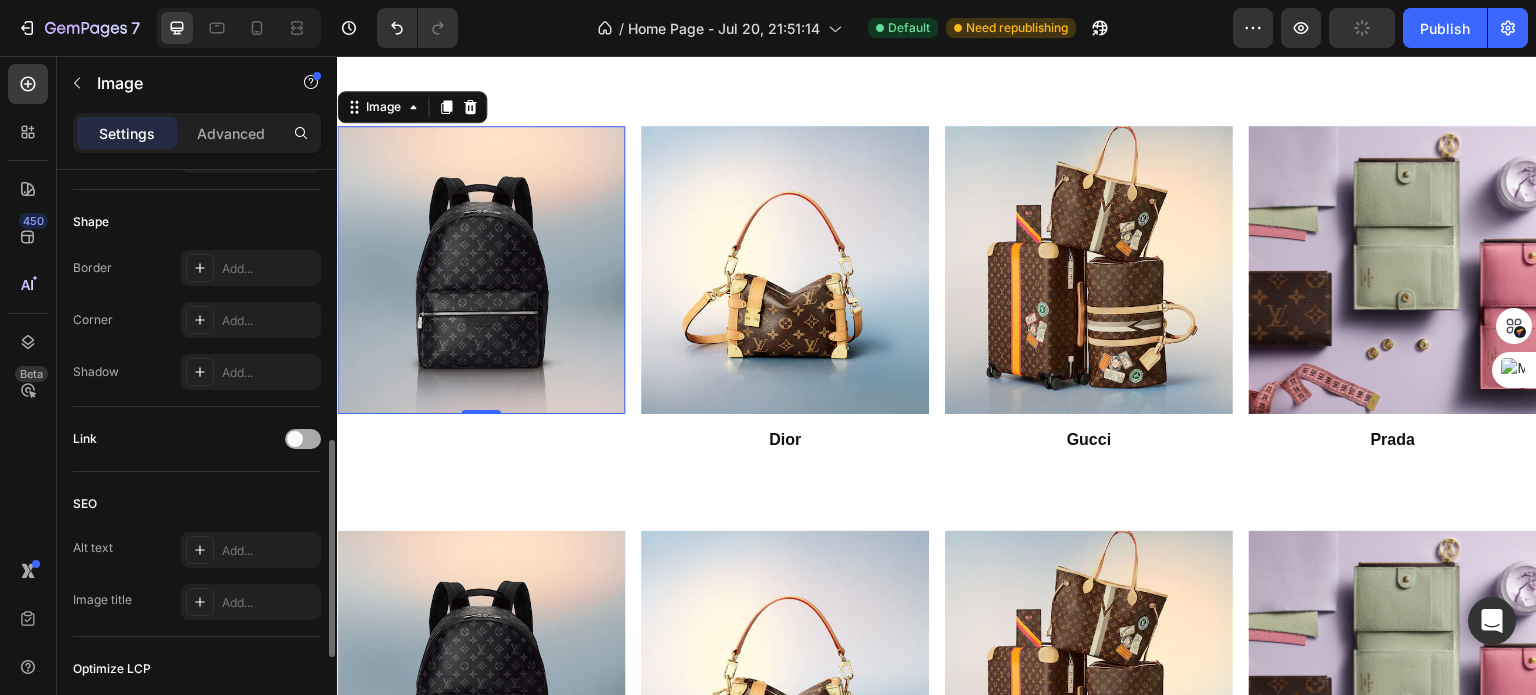click at bounding box center [303, 439] 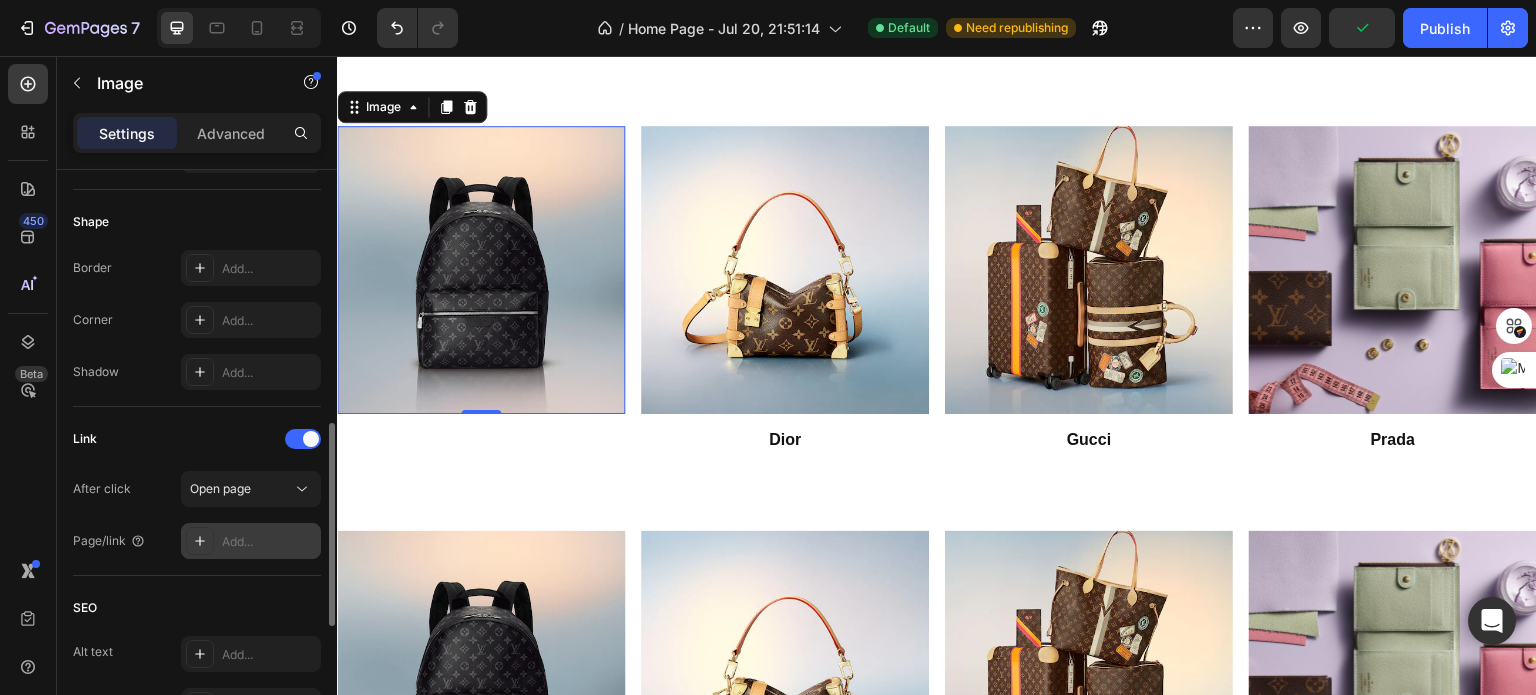 click on "Add..." at bounding box center [269, 542] 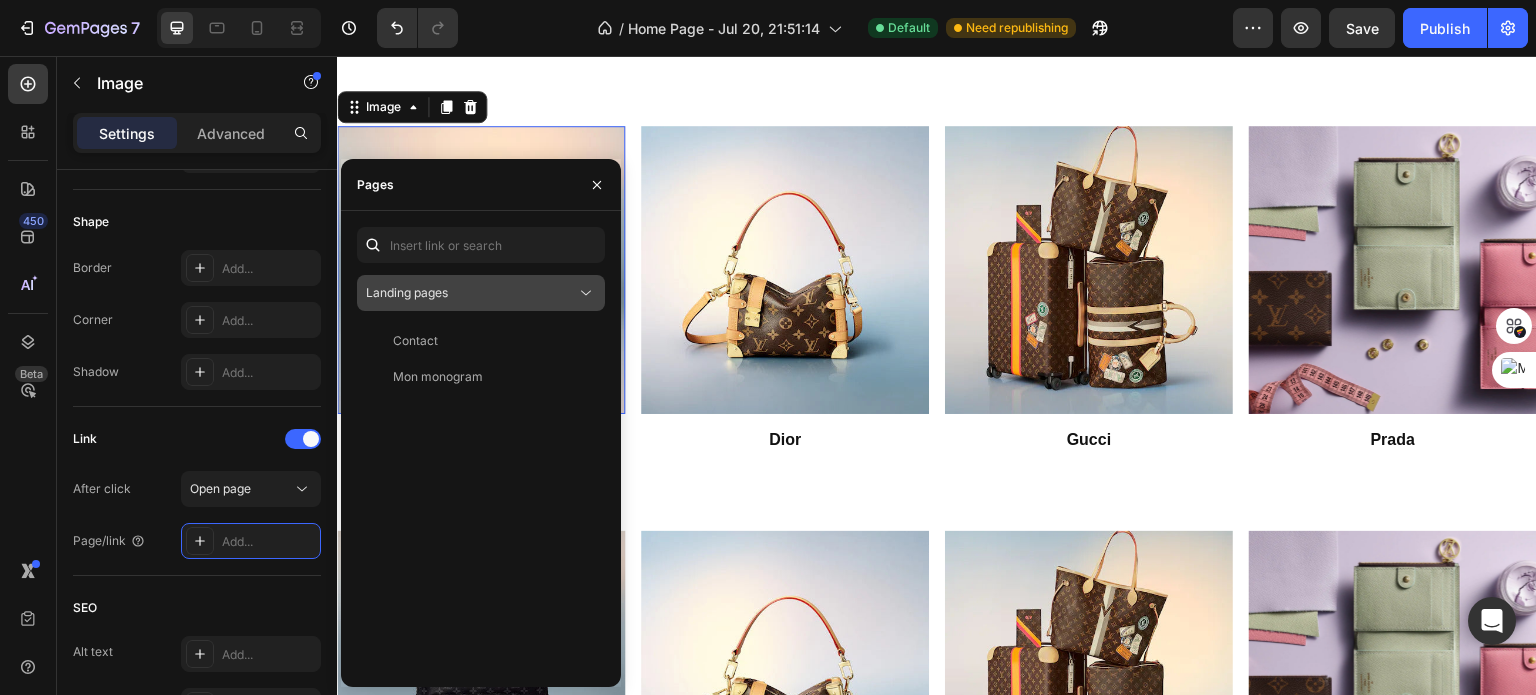 click on "Landing pages" at bounding box center [481, 293] 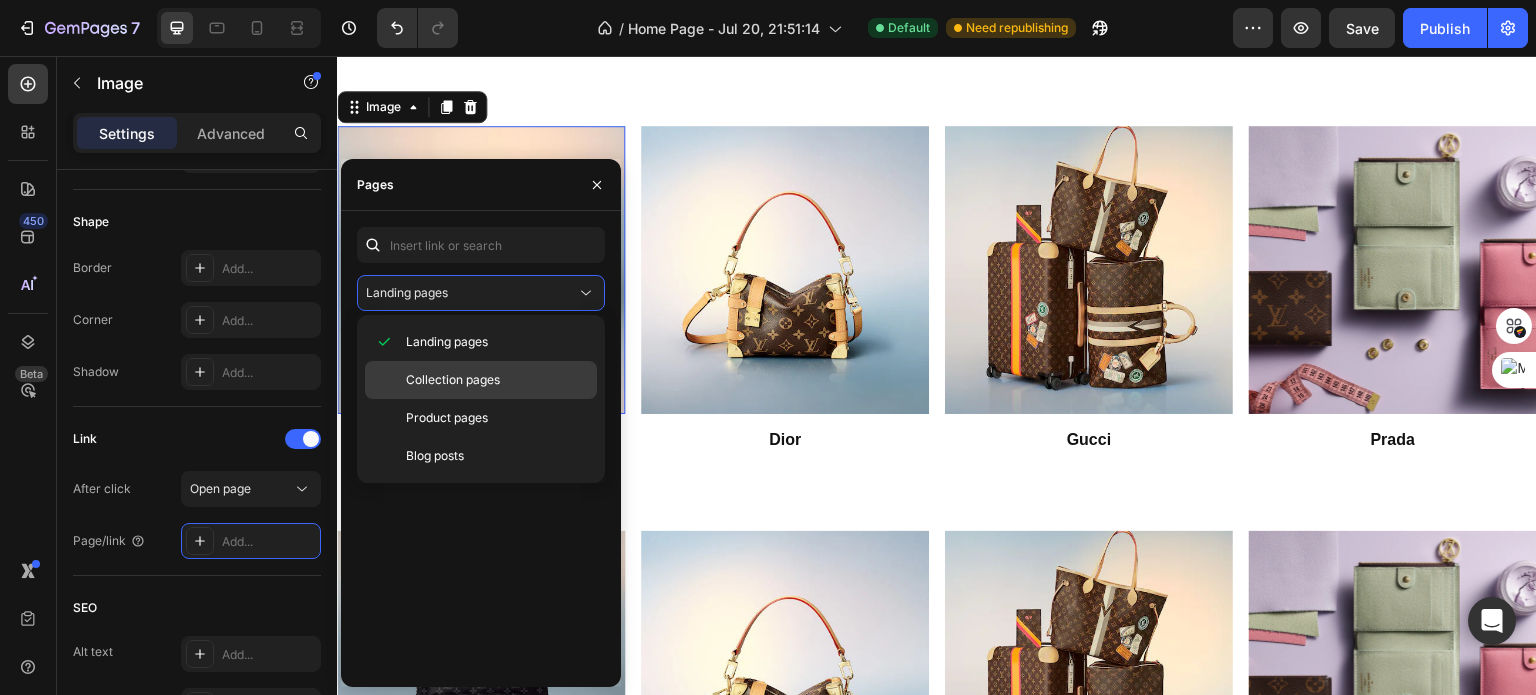 click on "Collection pages" 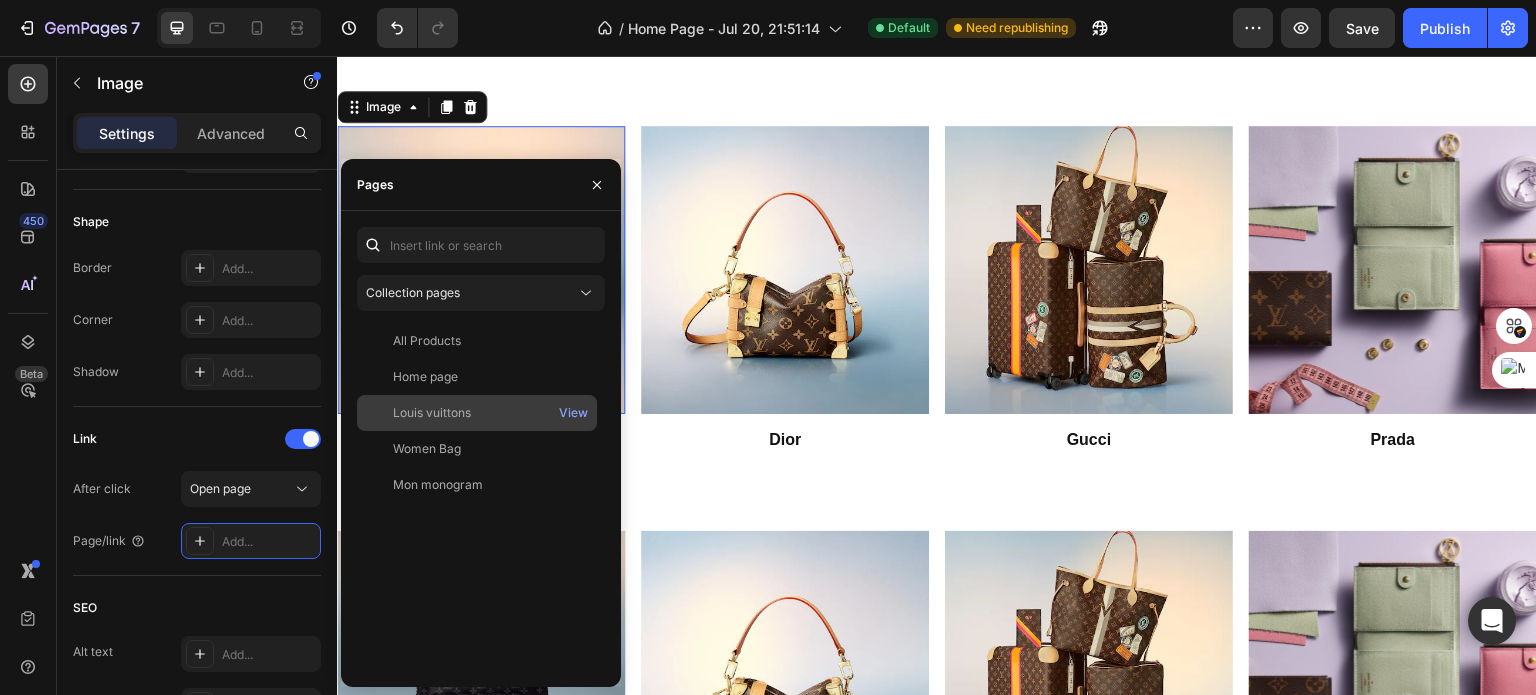 click on "[BRAND_NAME] View" 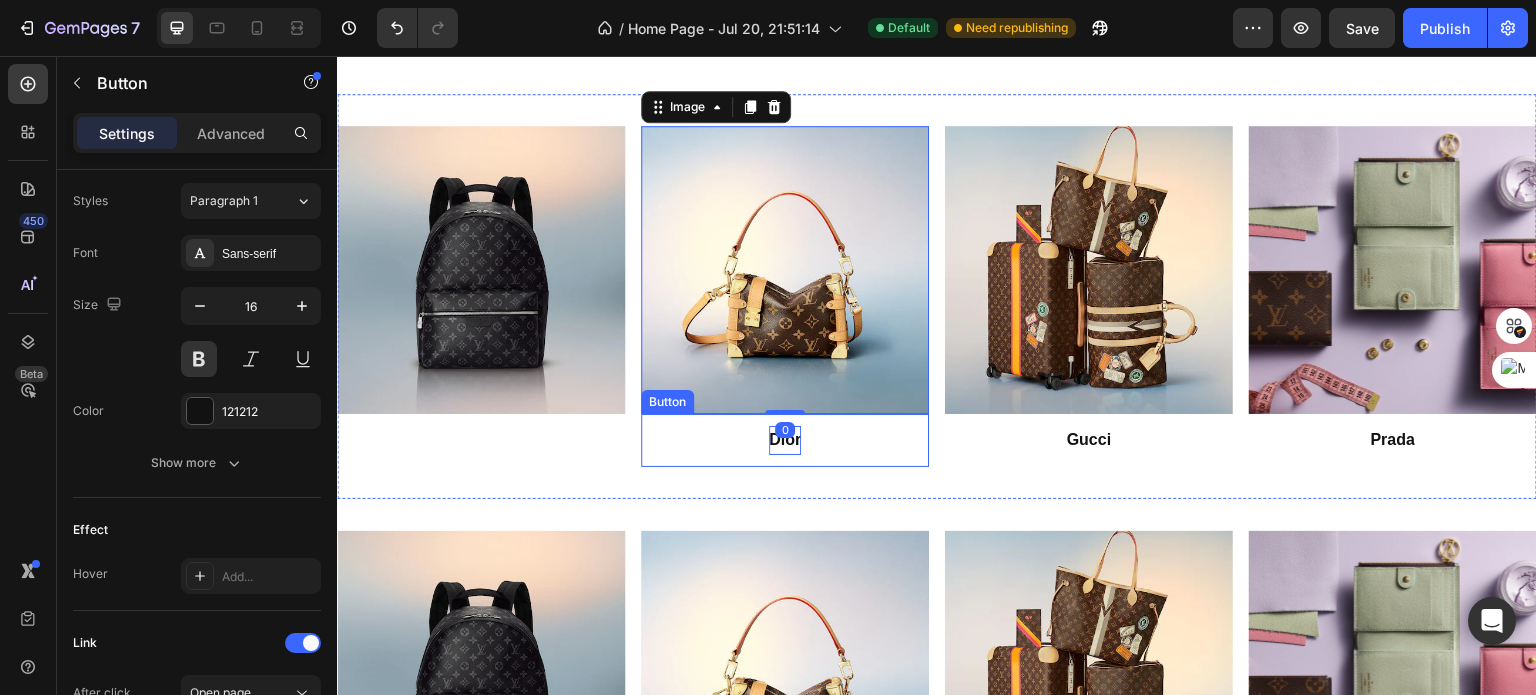 scroll, scrollTop: 0, scrollLeft: 0, axis: both 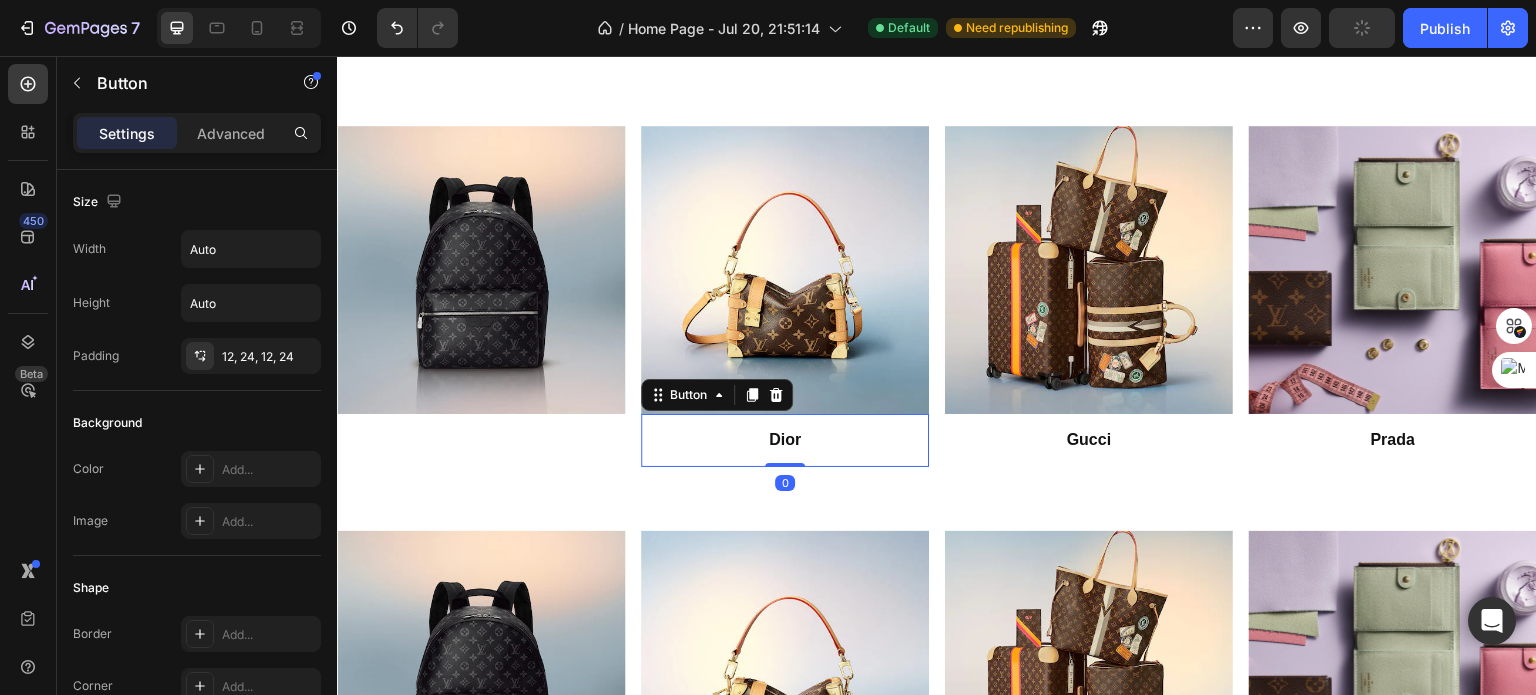 drag, startPoint x: 747, startPoint y: 386, endPoint x: 749, endPoint y: 413, distance: 27.073973 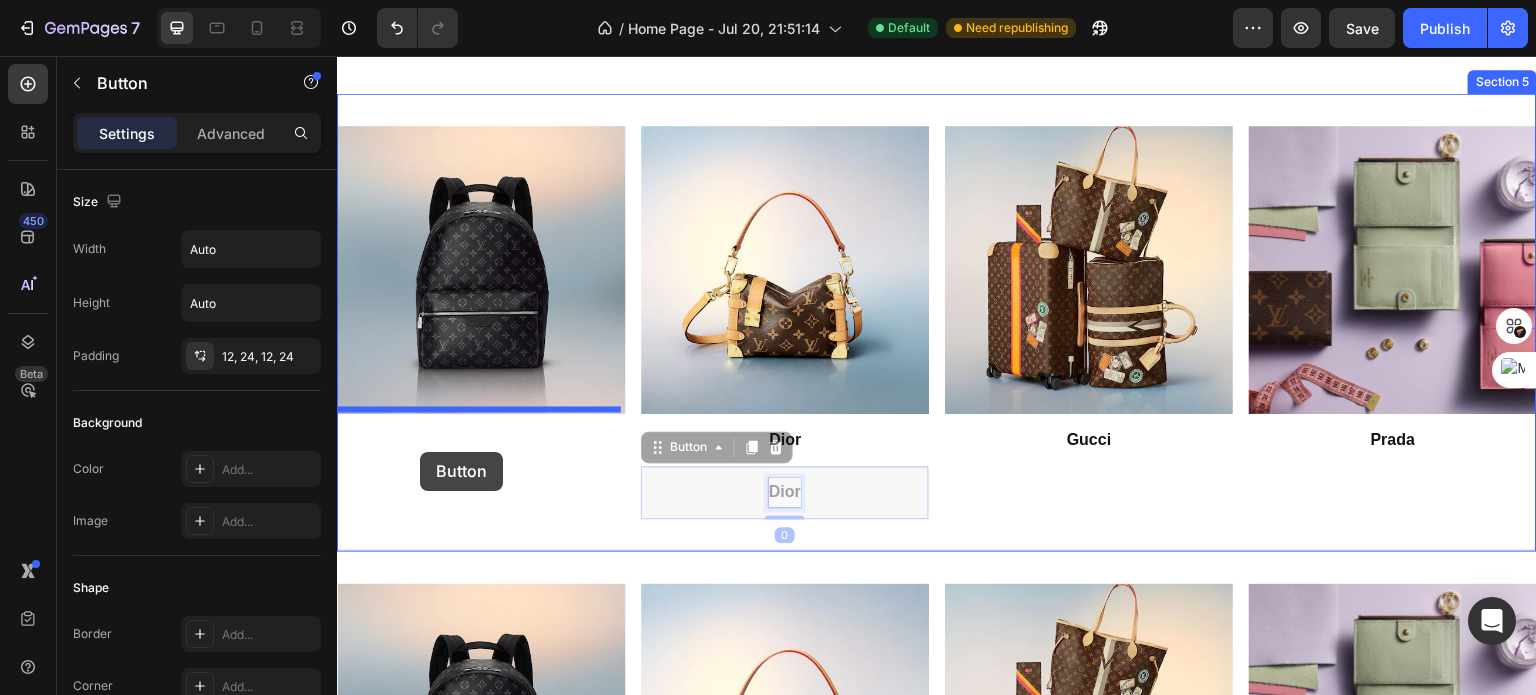 drag, startPoint x: 785, startPoint y: 484, endPoint x: 420, endPoint y: 444, distance: 367.18524 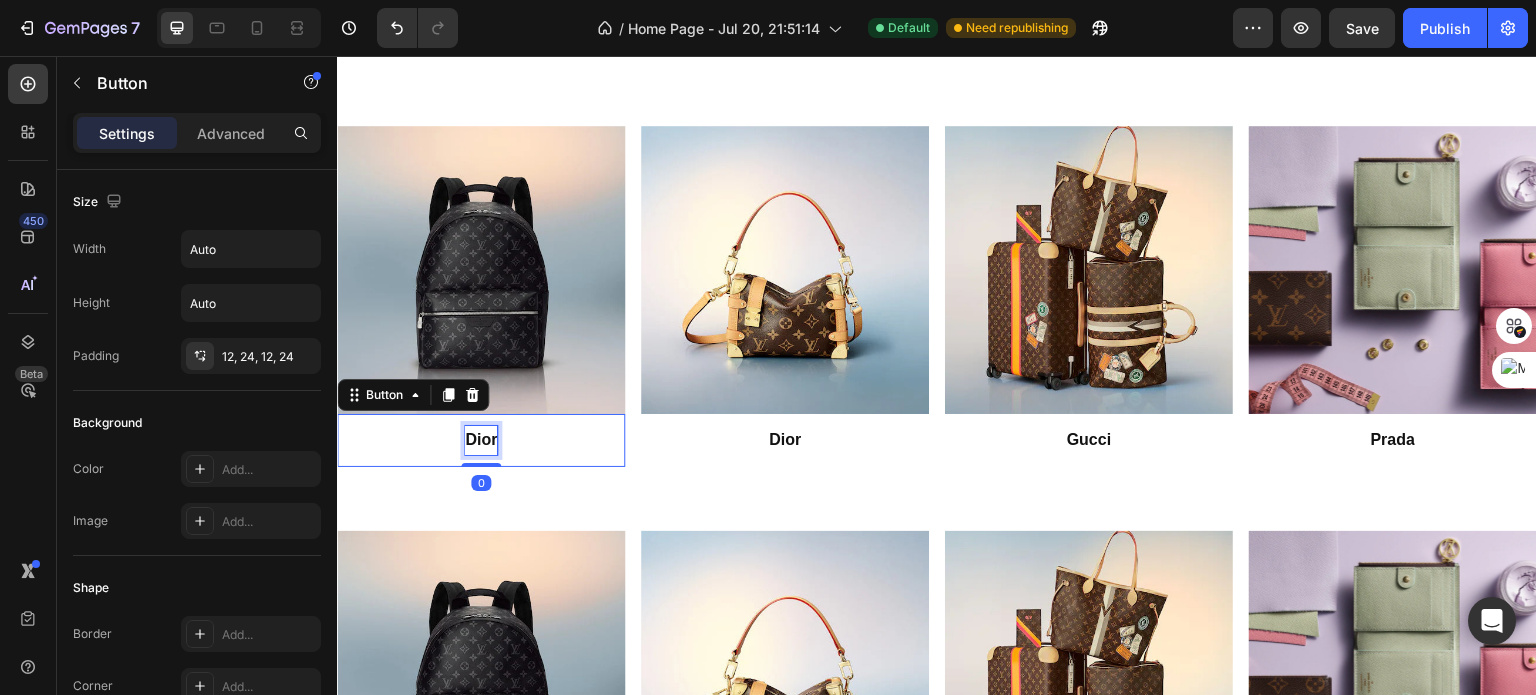click on "Dior" at bounding box center (481, 440) 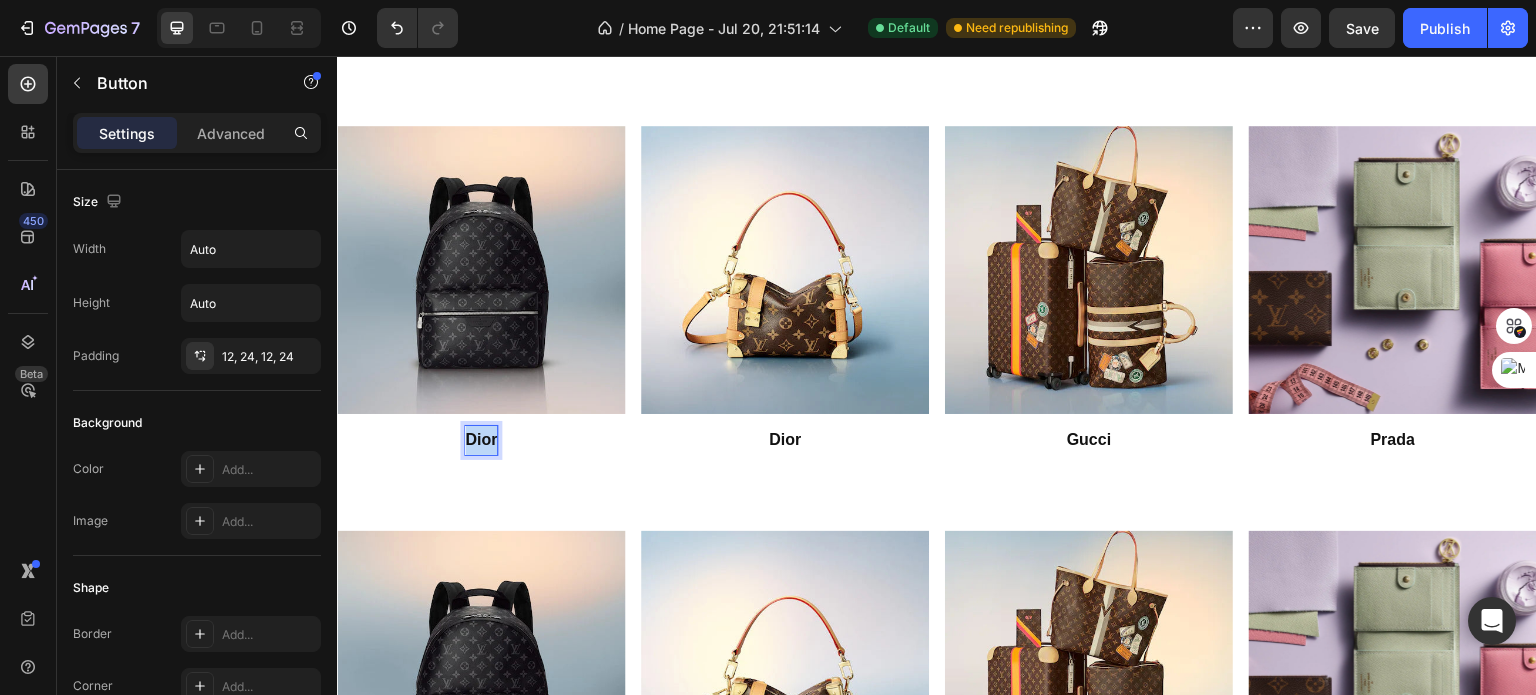 click on "Dior" at bounding box center (481, 440) 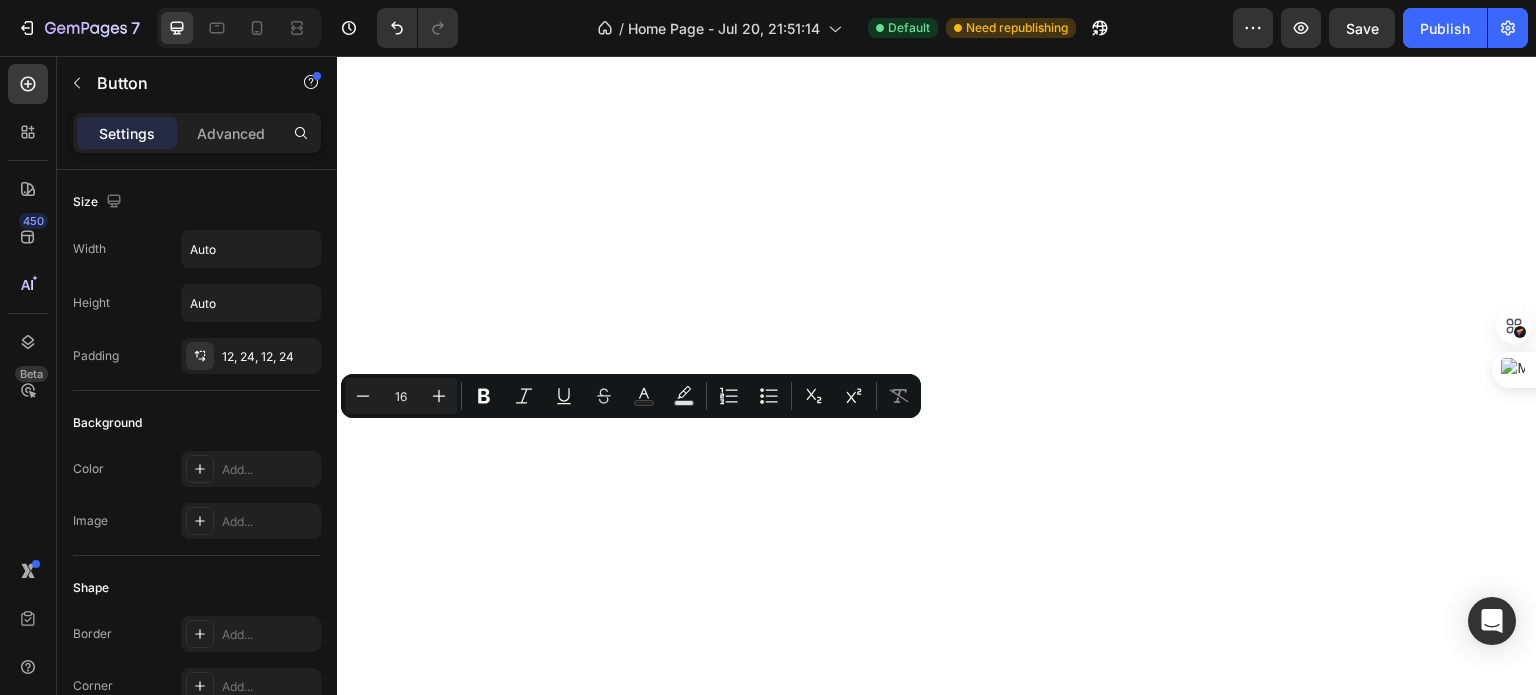 scroll, scrollTop: 0, scrollLeft: 0, axis: both 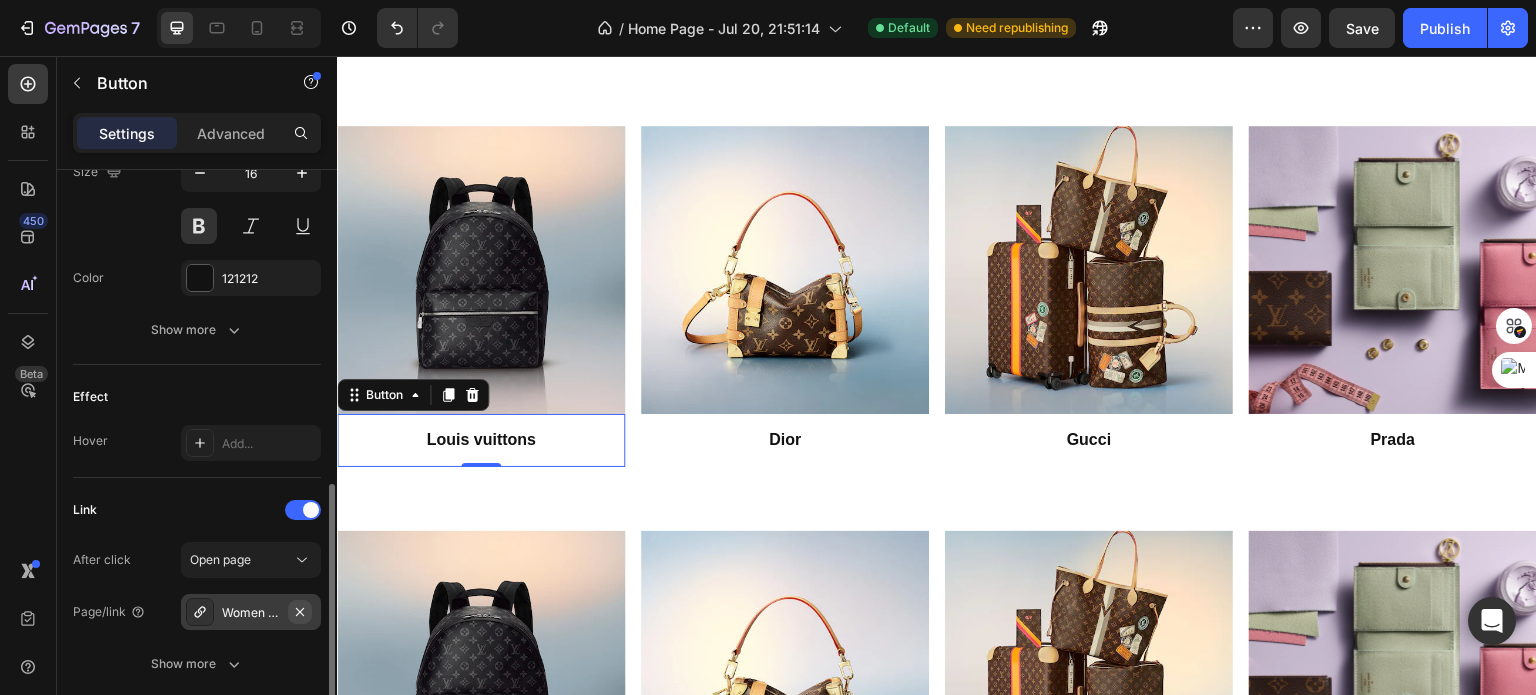 click 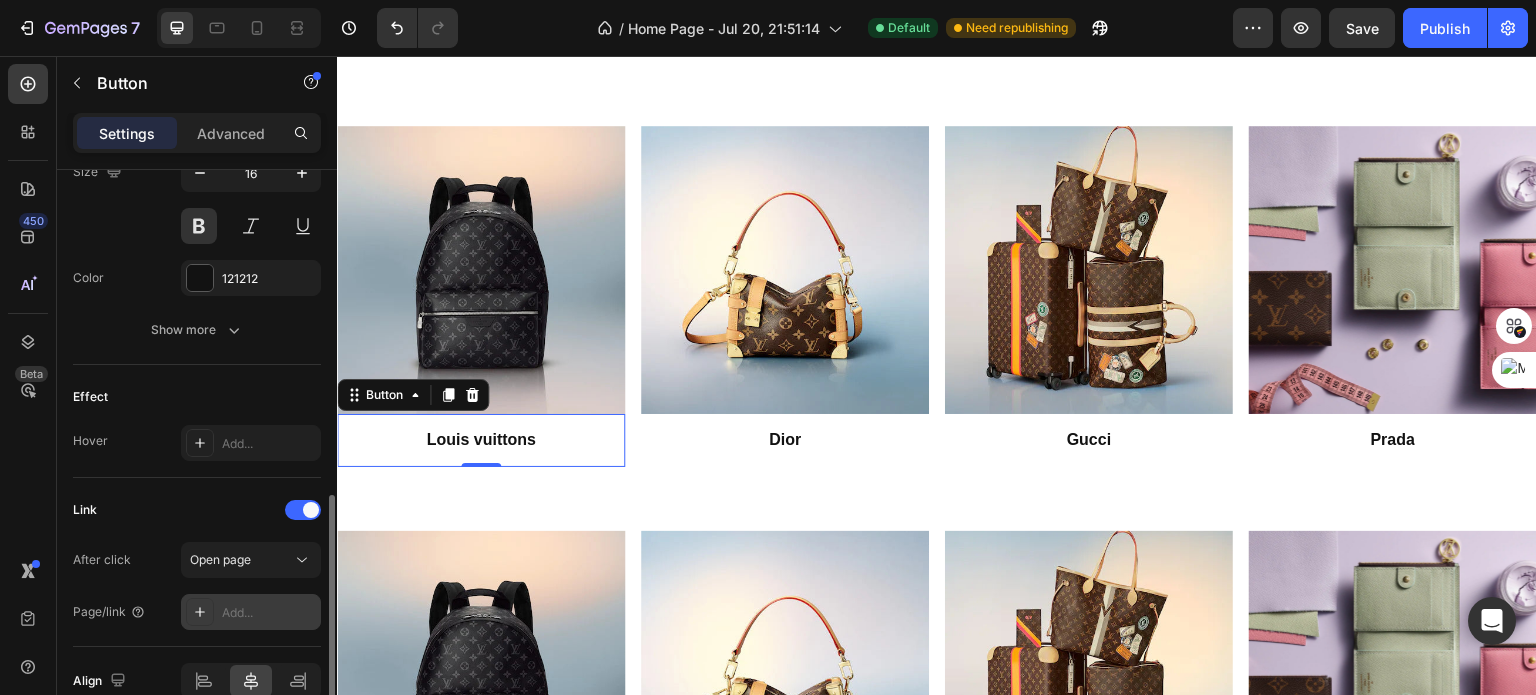 click on "Add..." at bounding box center (269, 613) 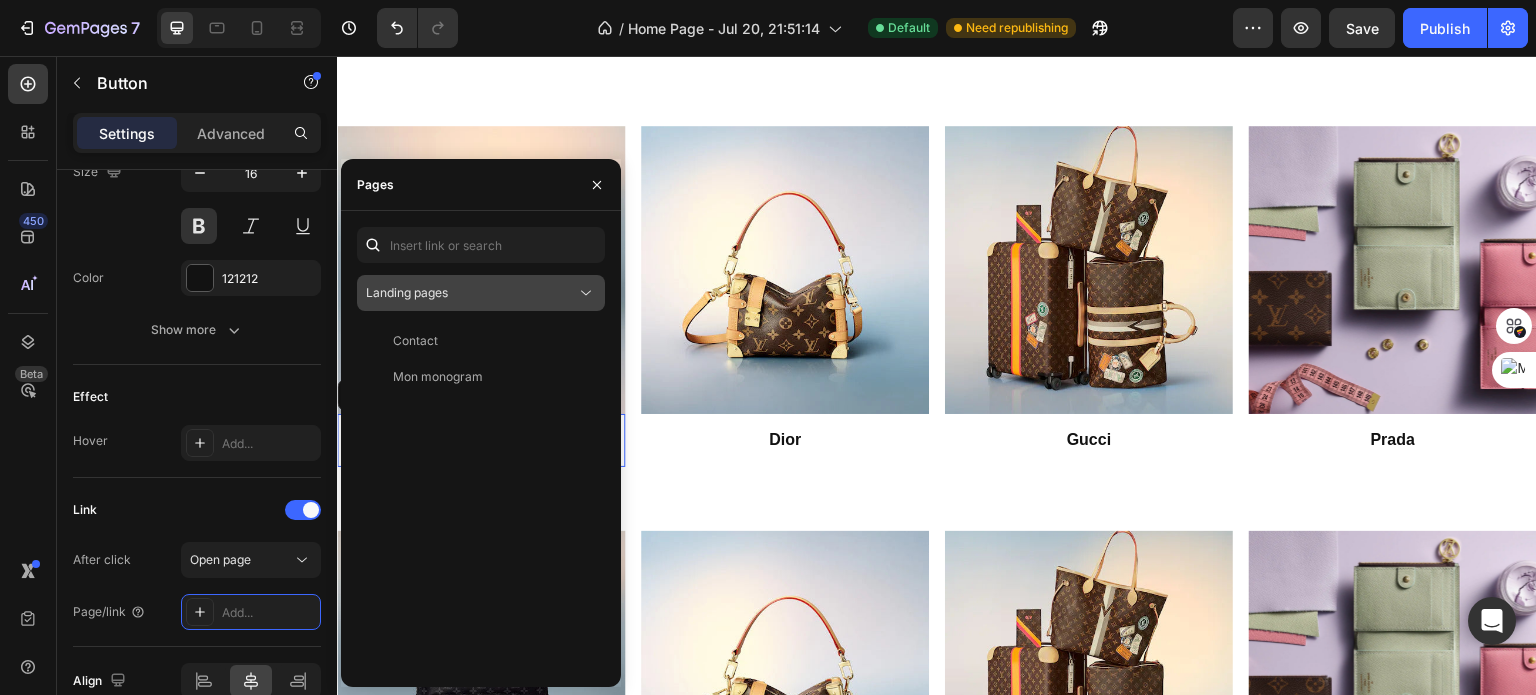 click on "Landing pages" at bounding box center (471, 293) 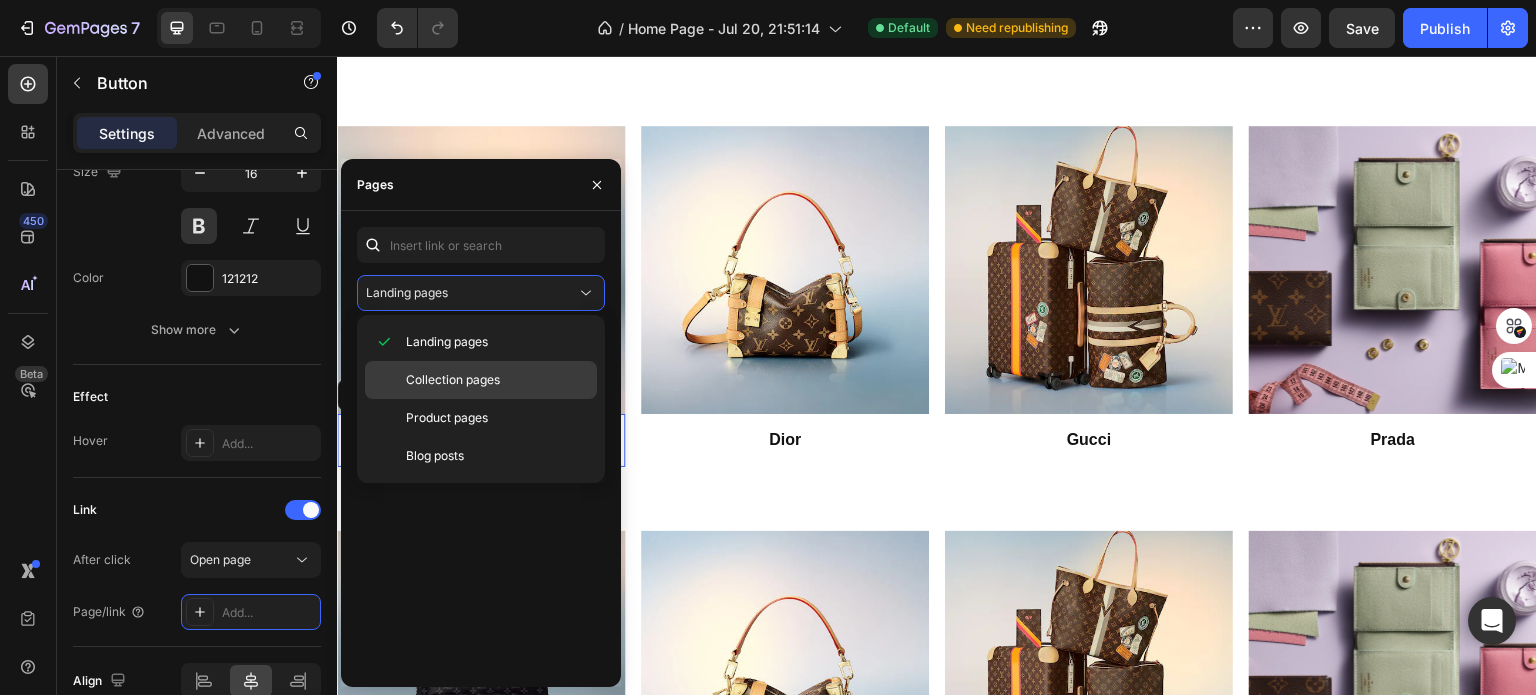click on "Collection pages" 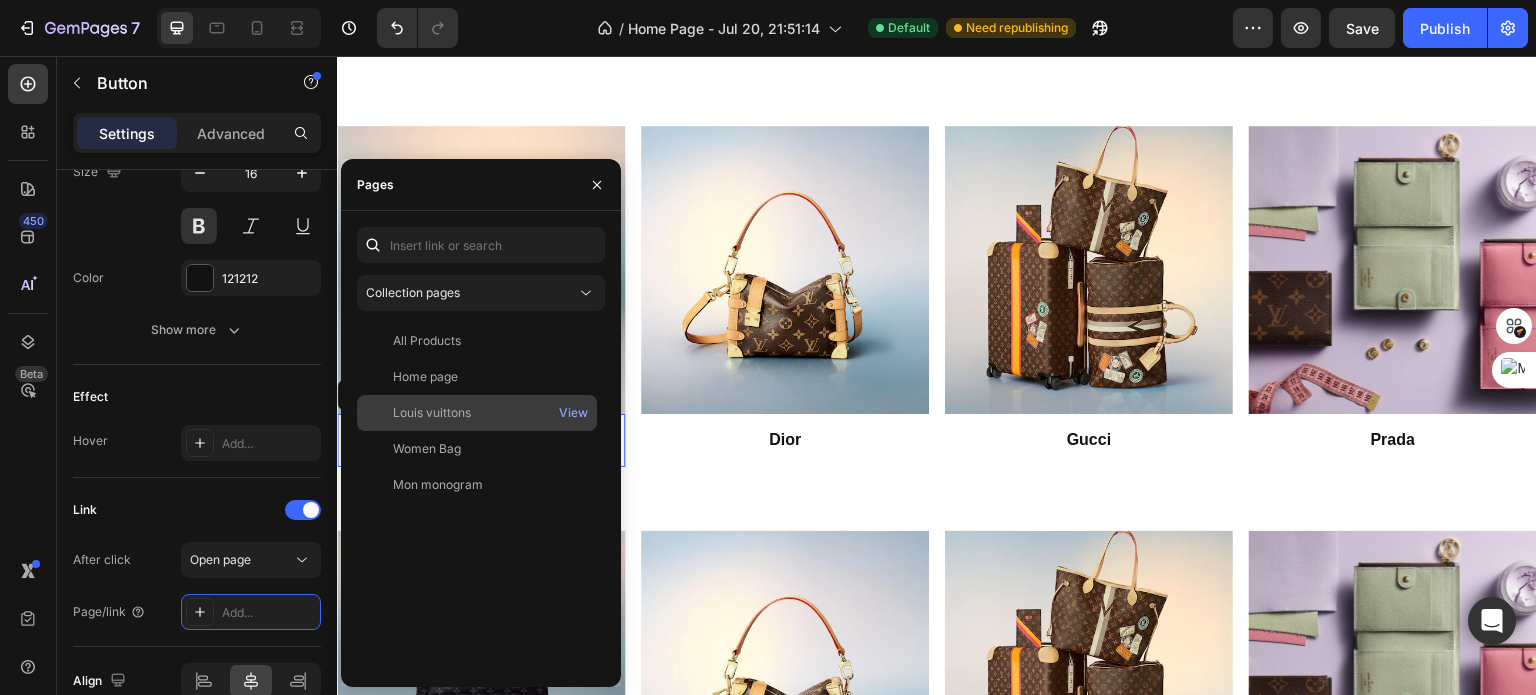 click on "[BRAND_NAME] View" 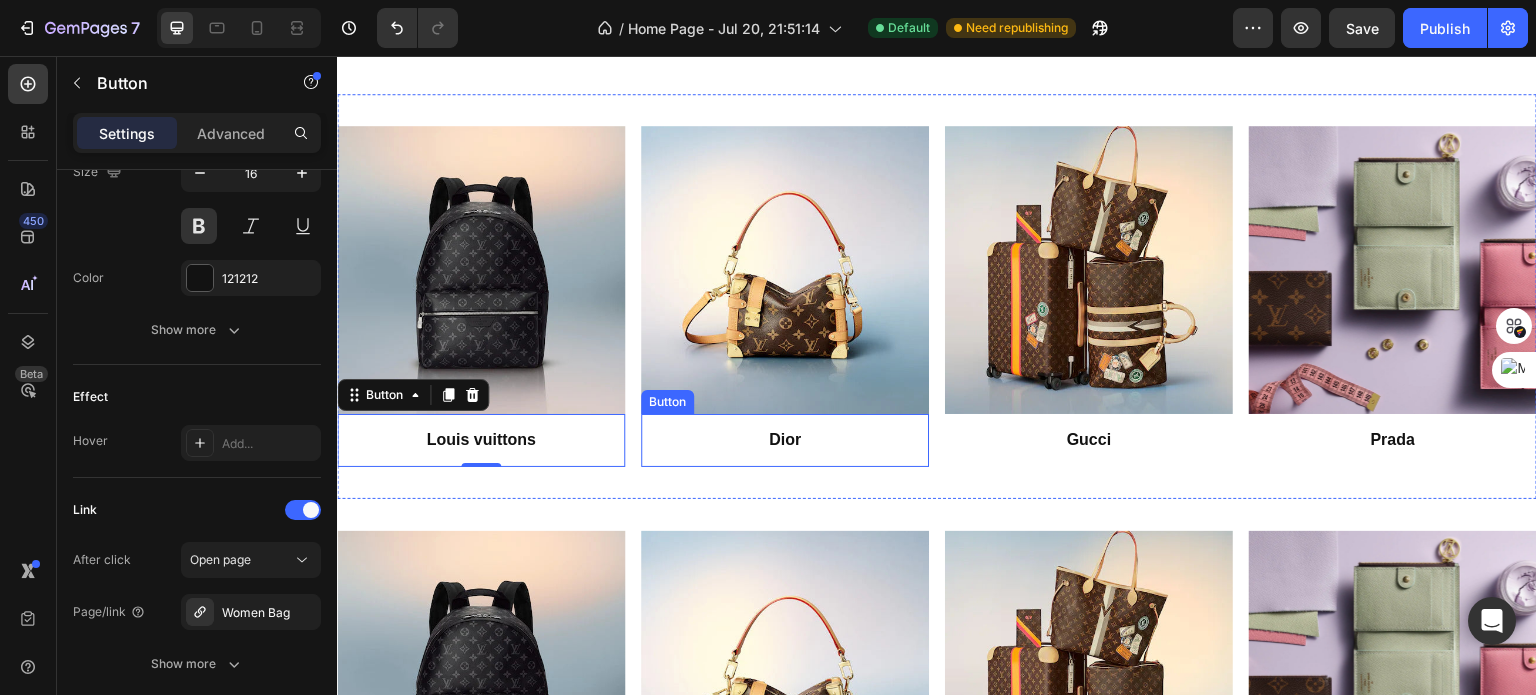 scroll, scrollTop: 856, scrollLeft: 0, axis: vertical 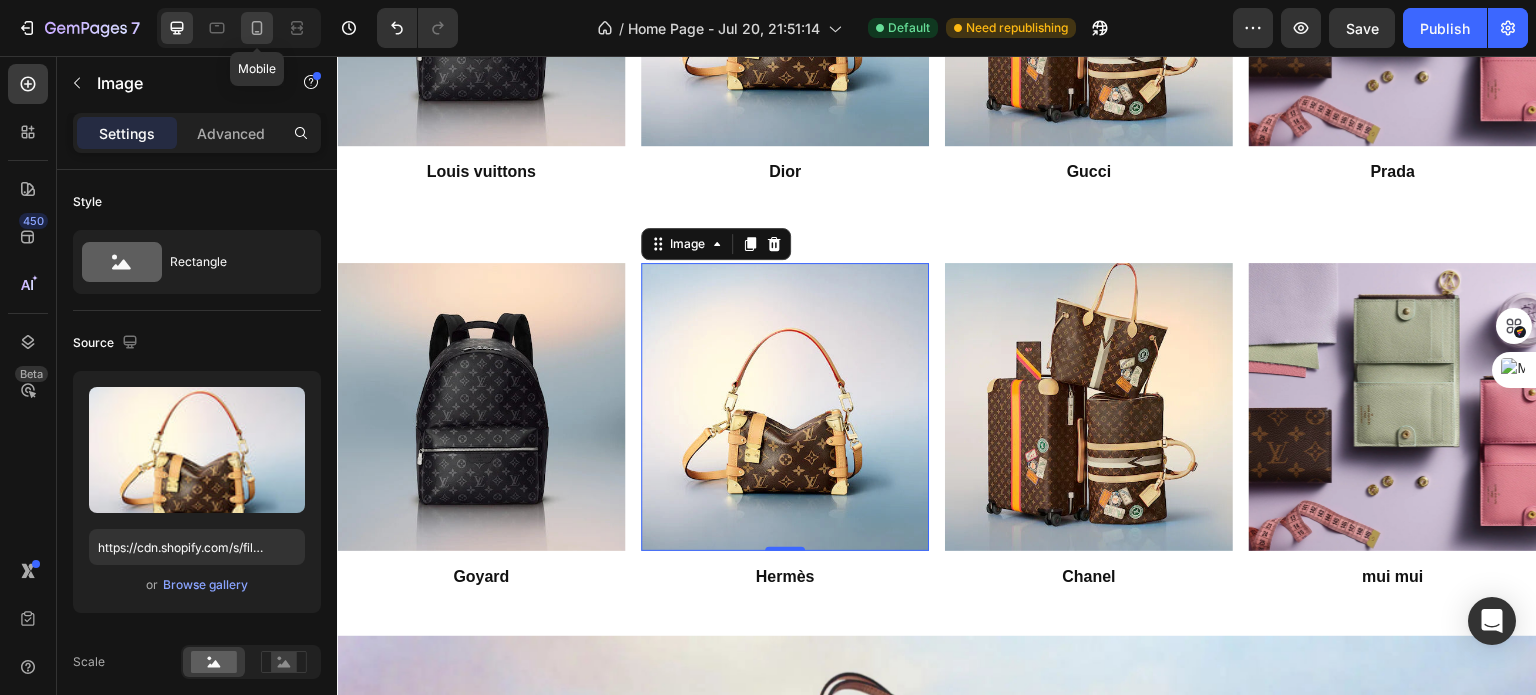 click 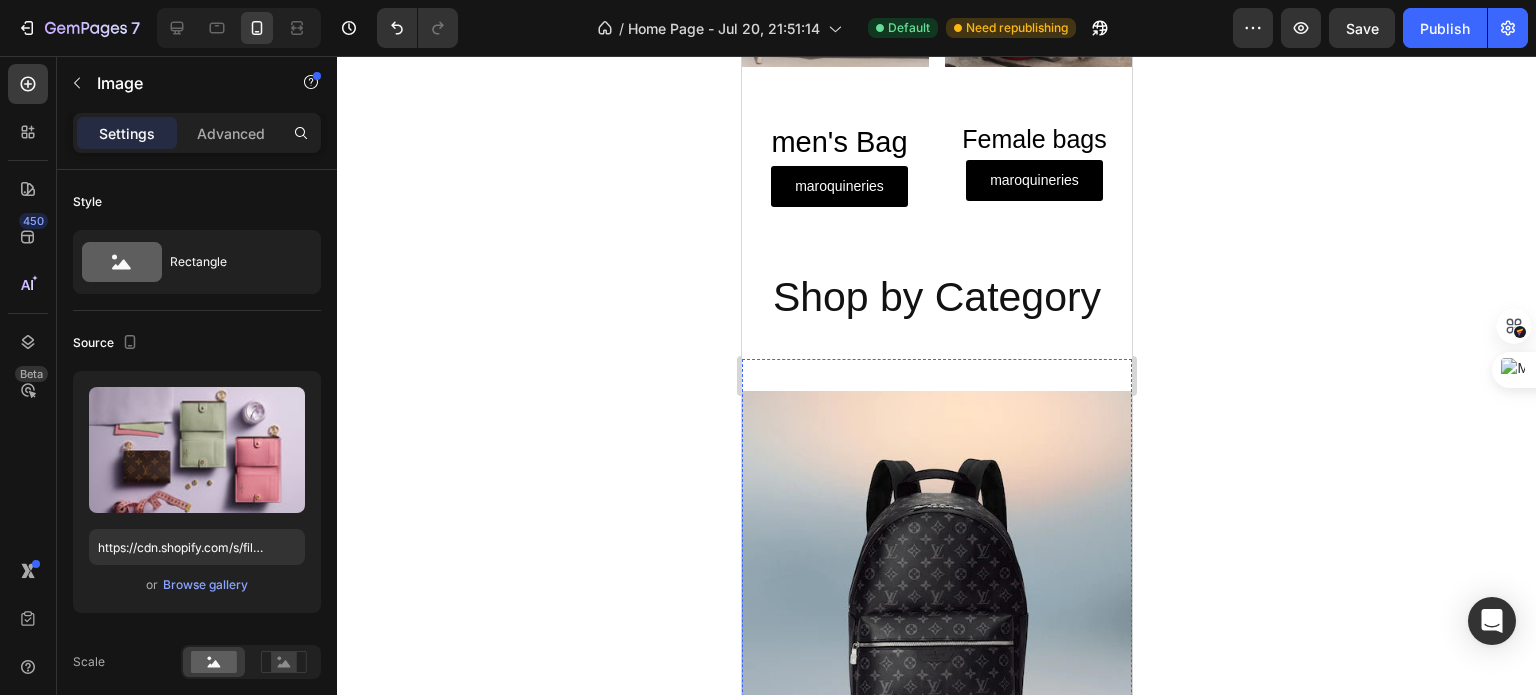 scroll, scrollTop: 760, scrollLeft: 0, axis: vertical 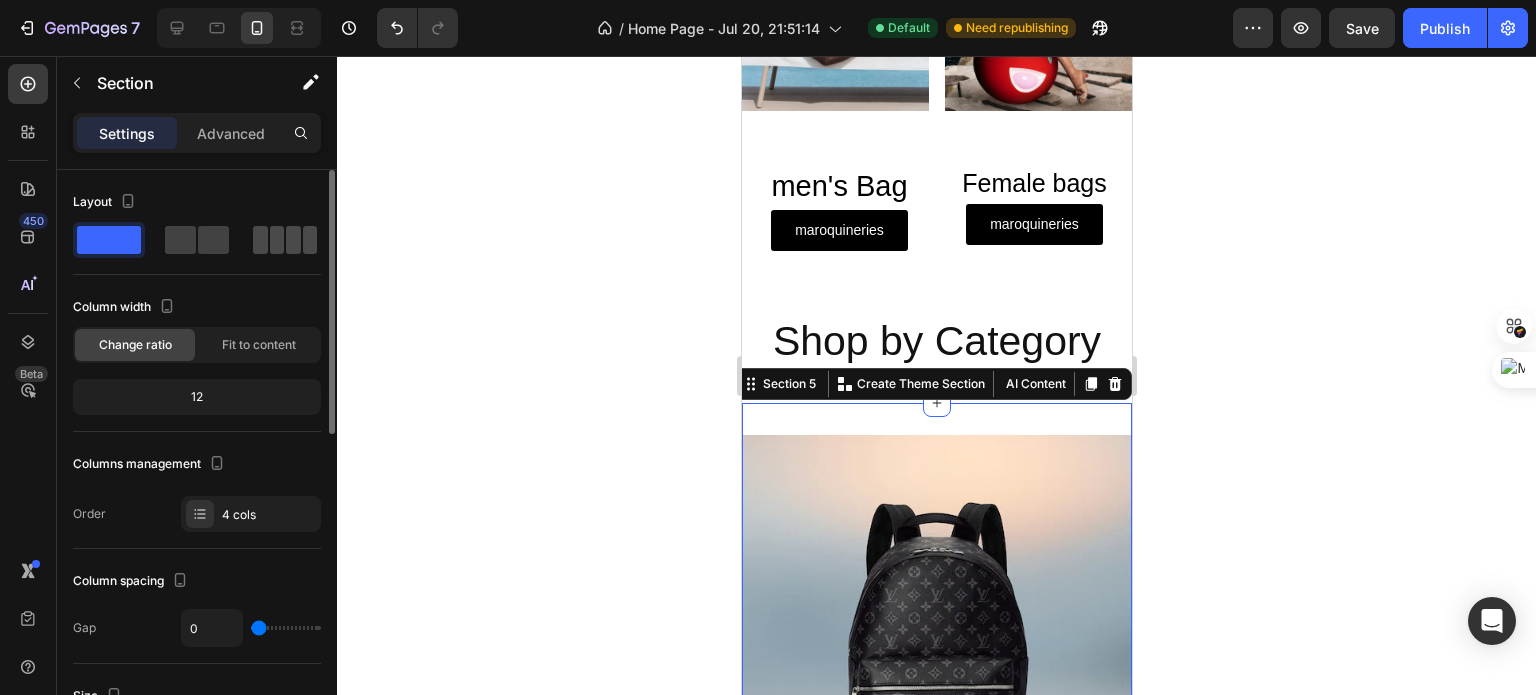 click 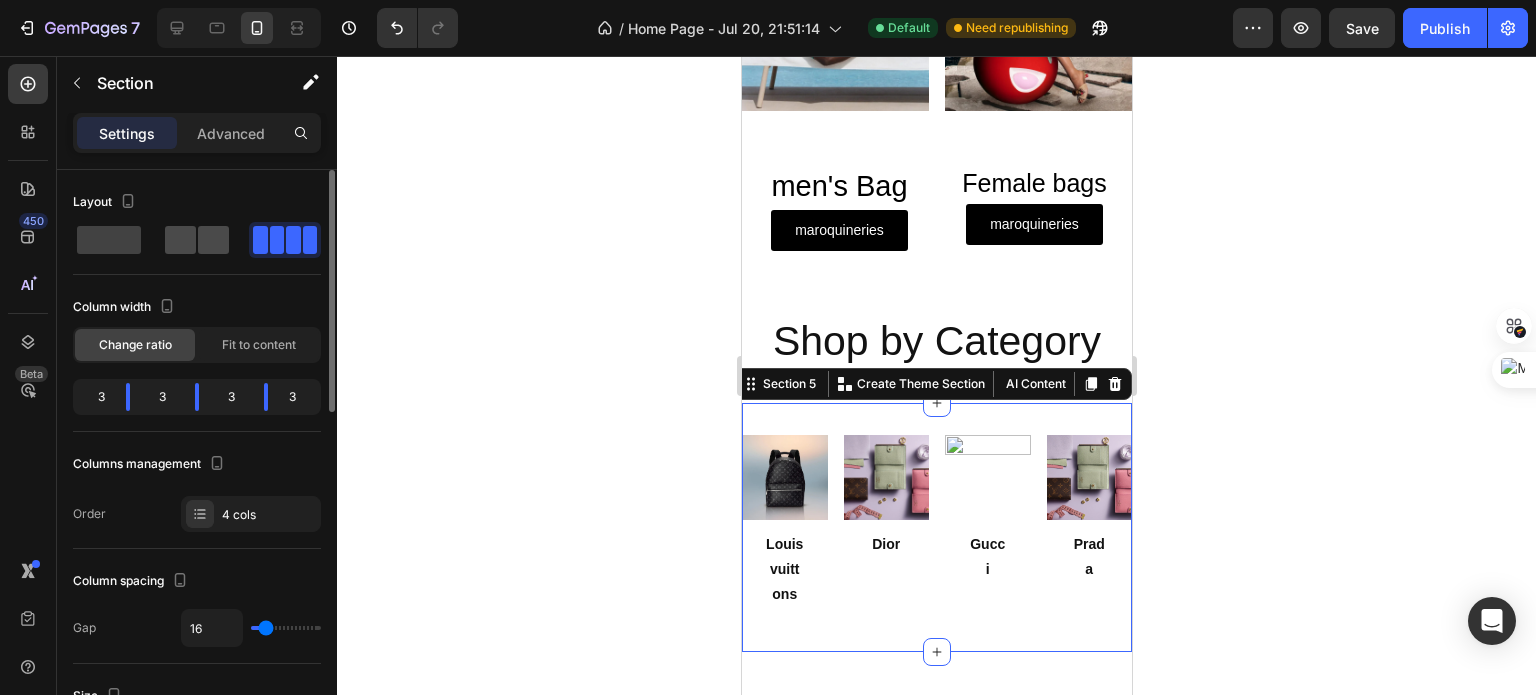 click 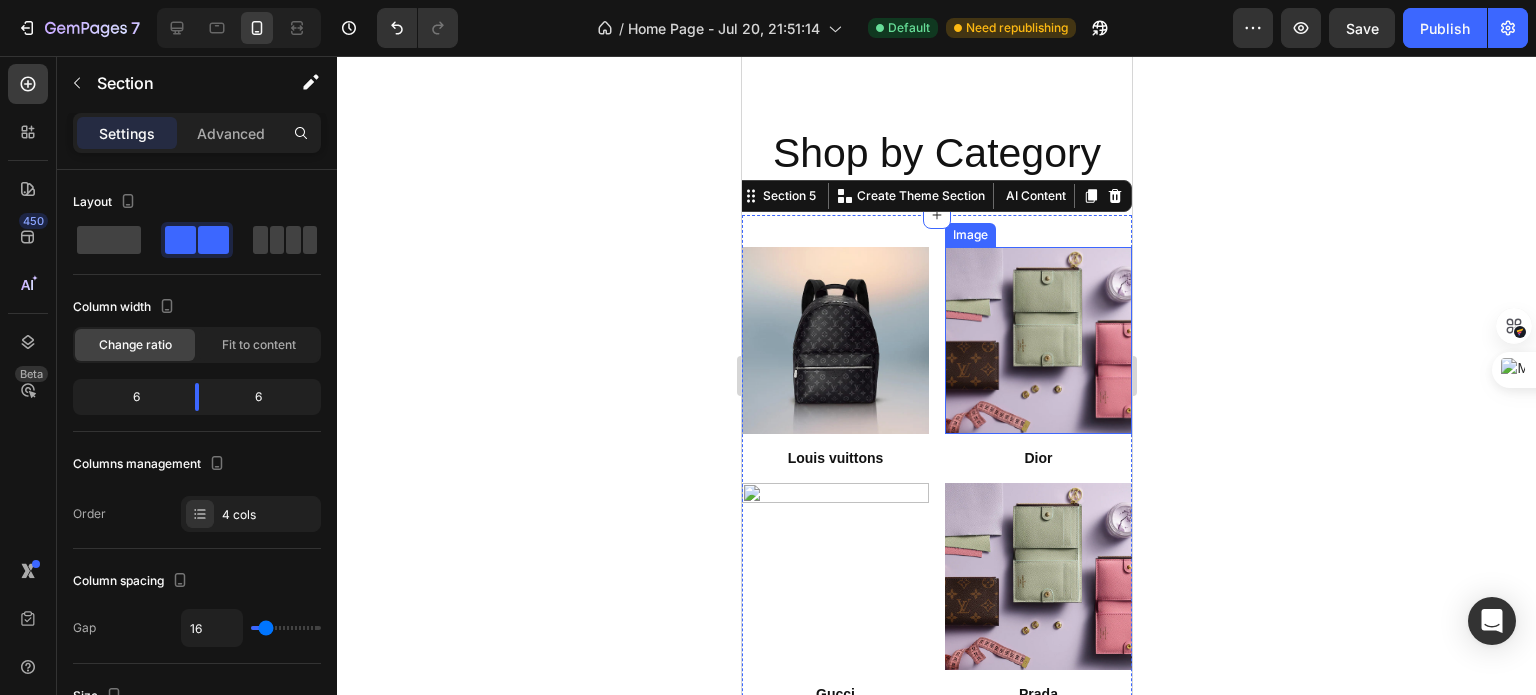 scroll, scrollTop: 977, scrollLeft: 0, axis: vertical 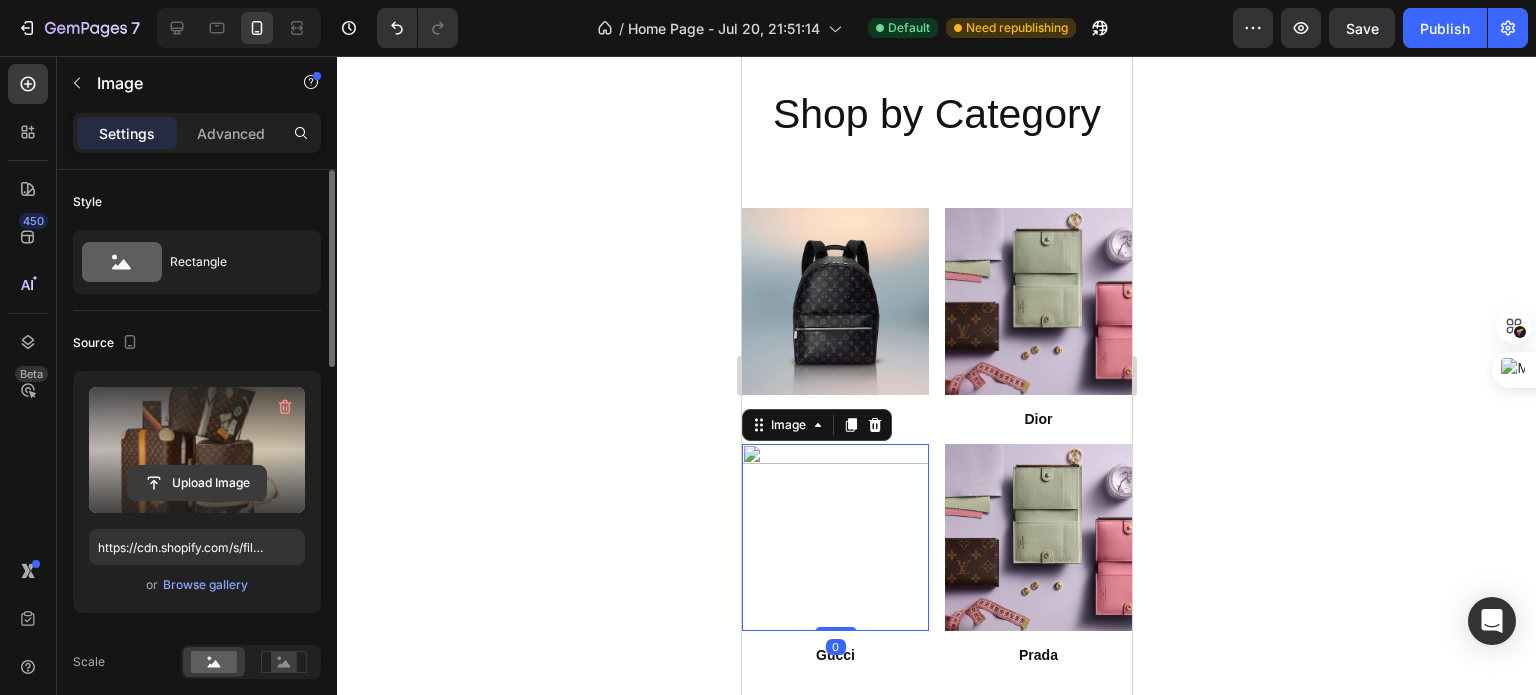 click 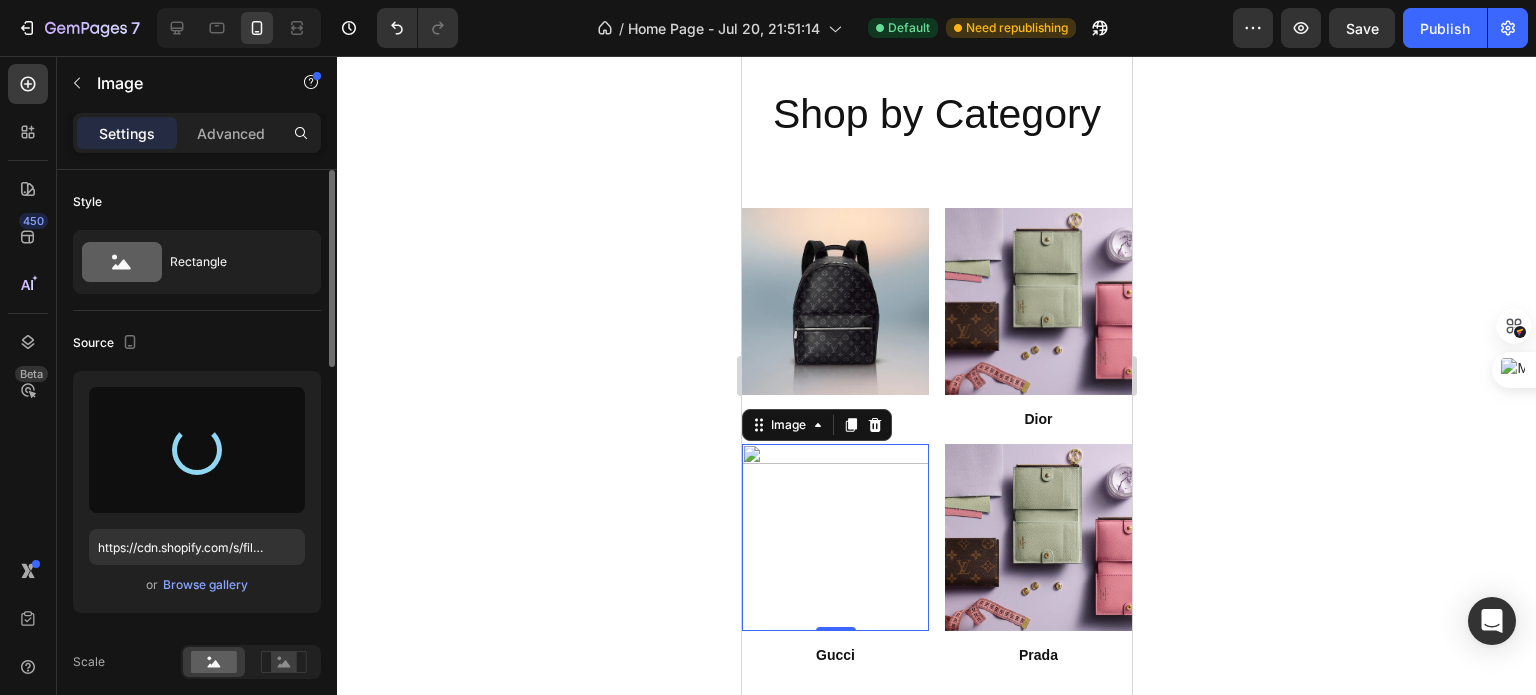 type on "https://cdn.shopify.com/s/files/1/0690/2507/1258/files/gempages_576295356417966930-bcfb2a93-37e8-48e2-916b-0ac9b9fb48bf.jpg" 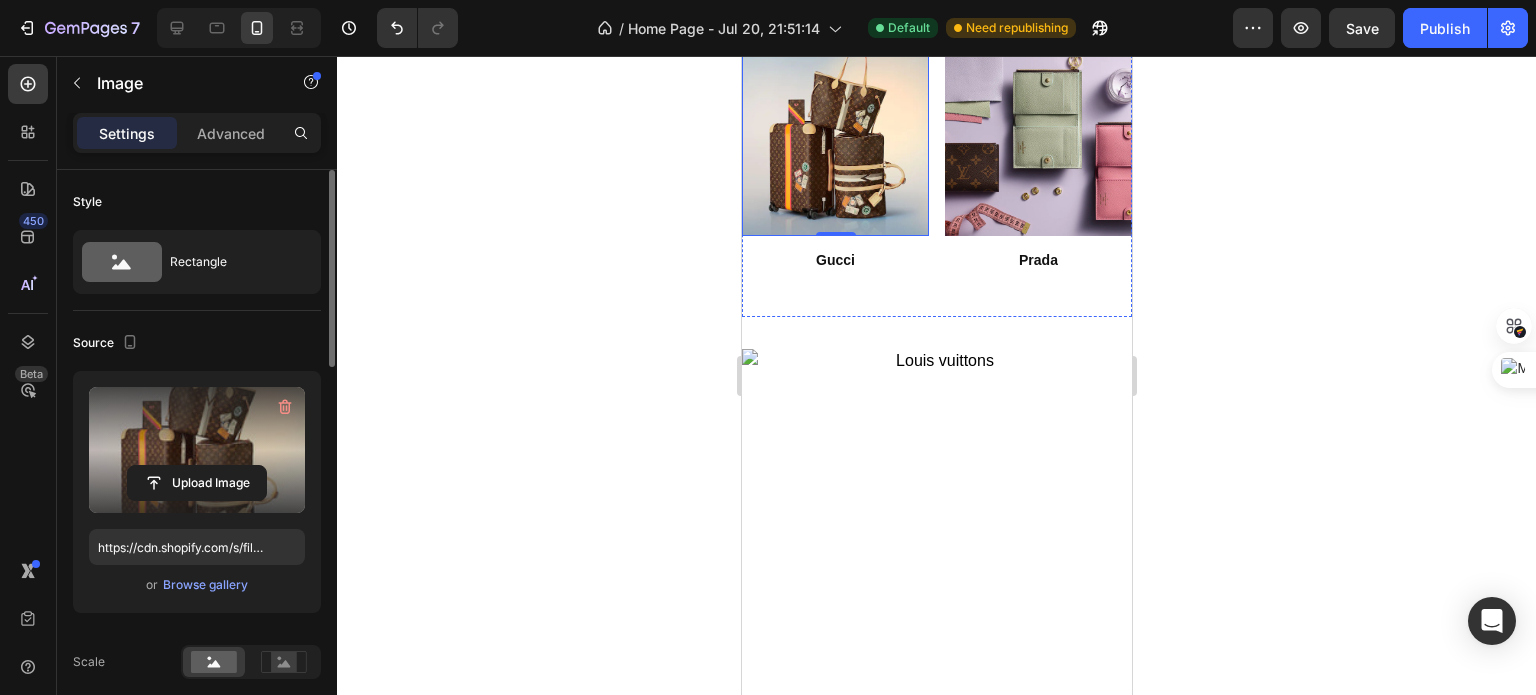 scroll, scrollTop: 1376, scrollLeft: 0, axis: vertical 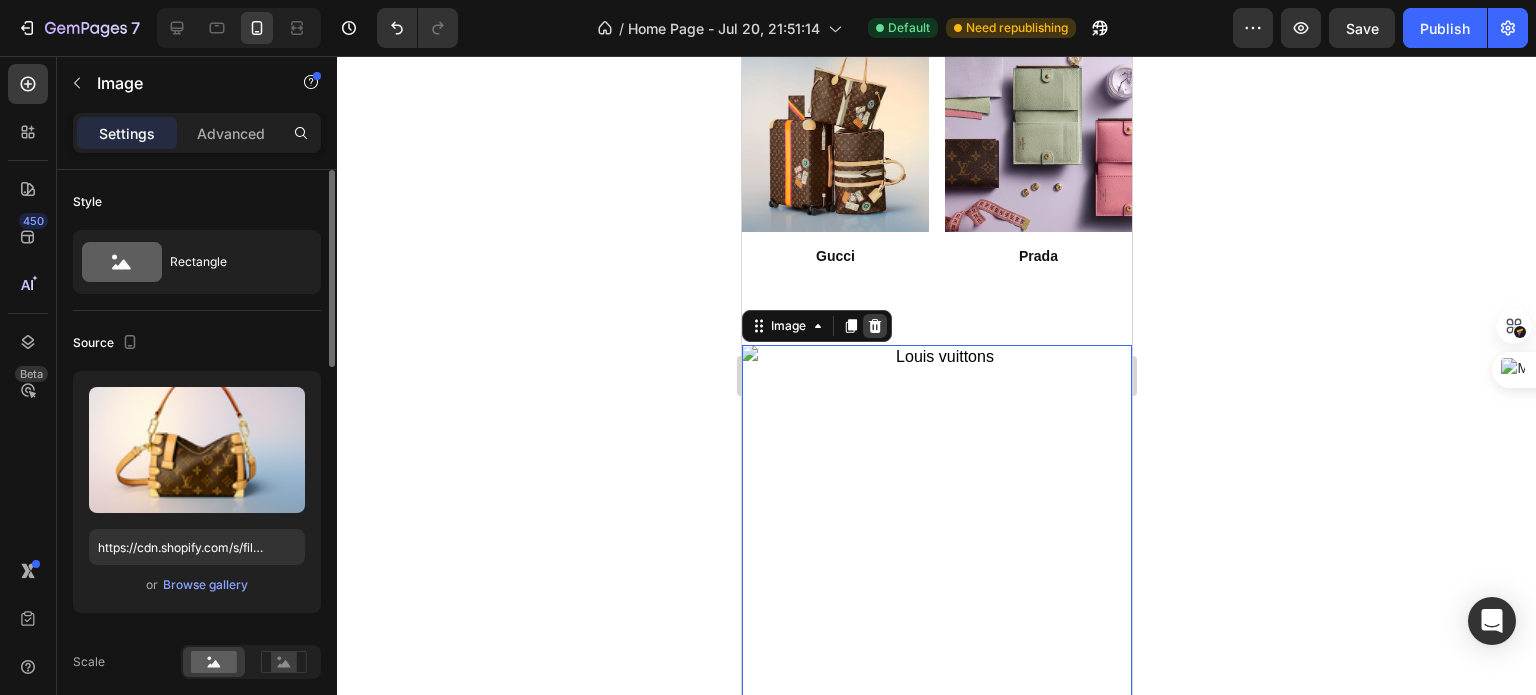click 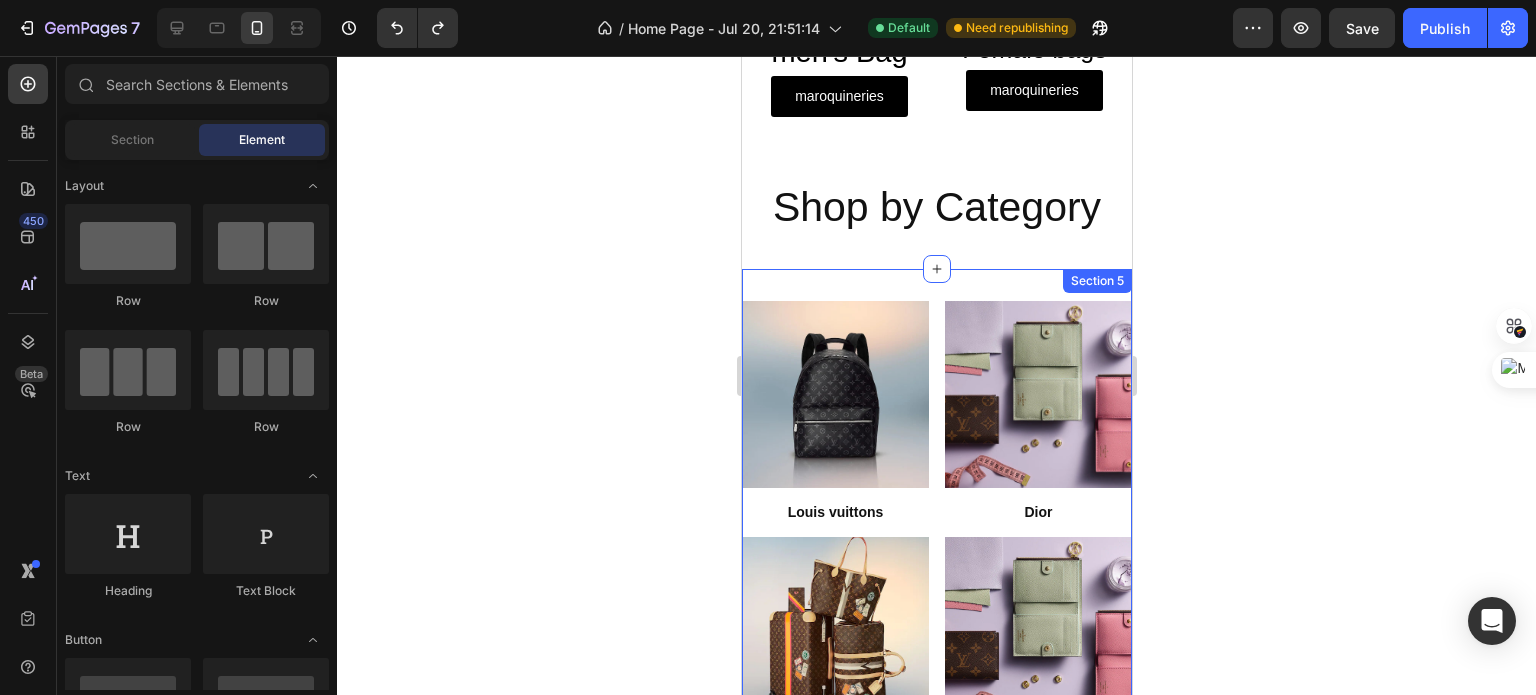 scroll, scrollTop: 873, scrollLeft: 0, axis: vertical 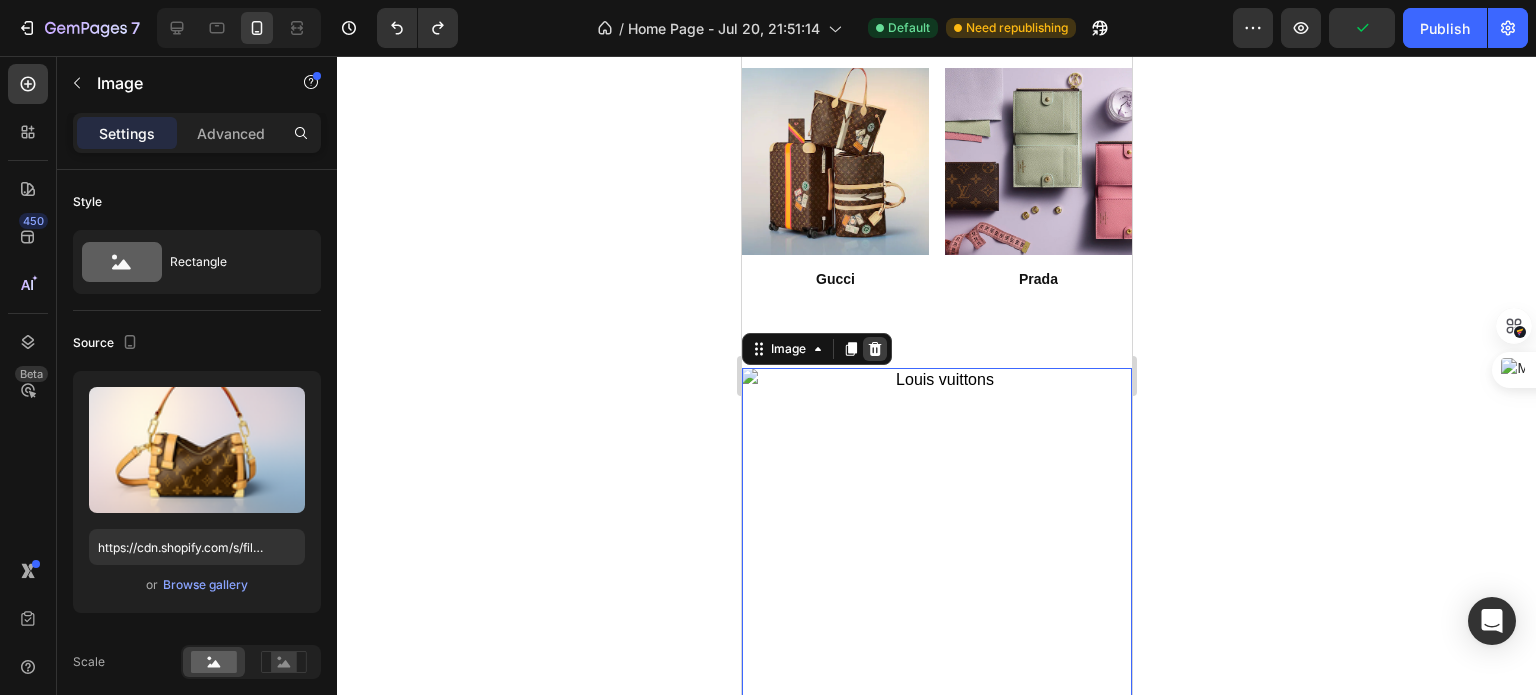 click 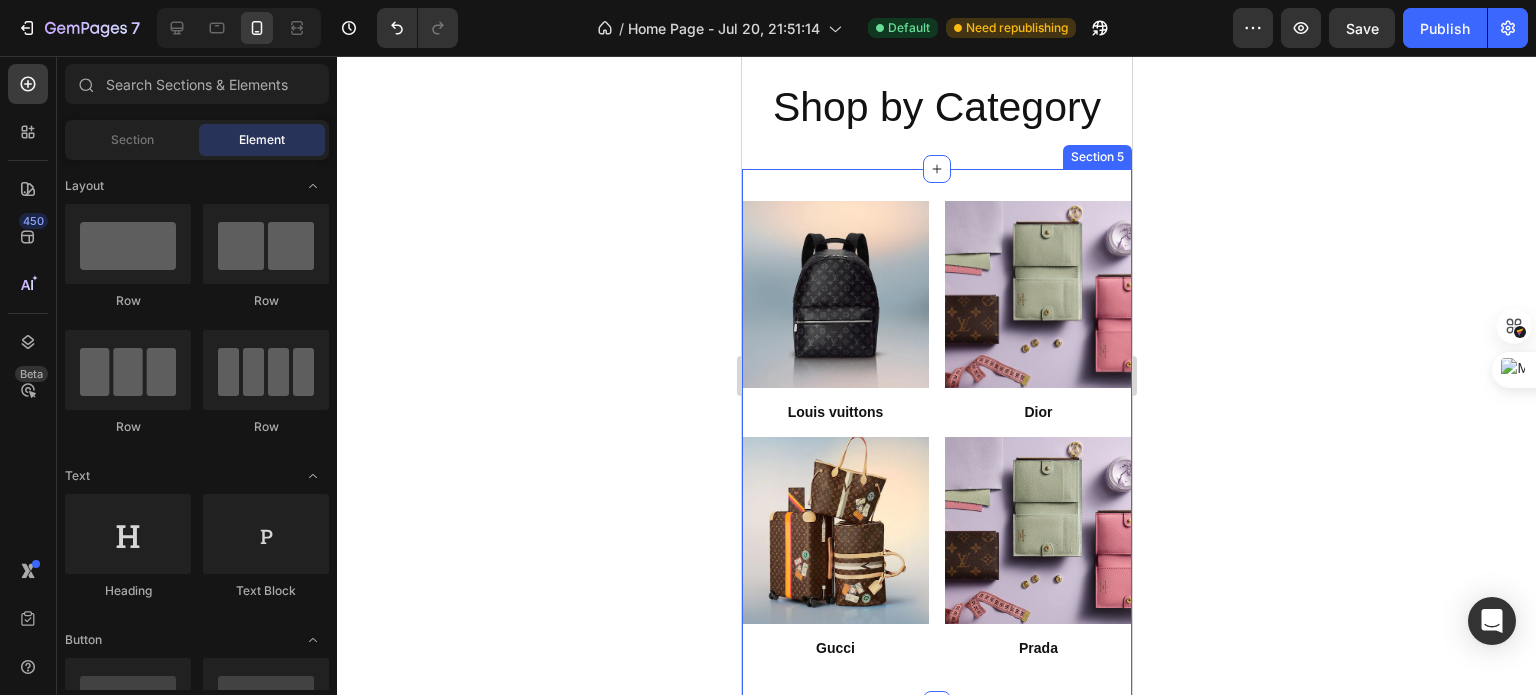 scroll, scrollTop: 985, scrollLeft: 0, axis: vertical 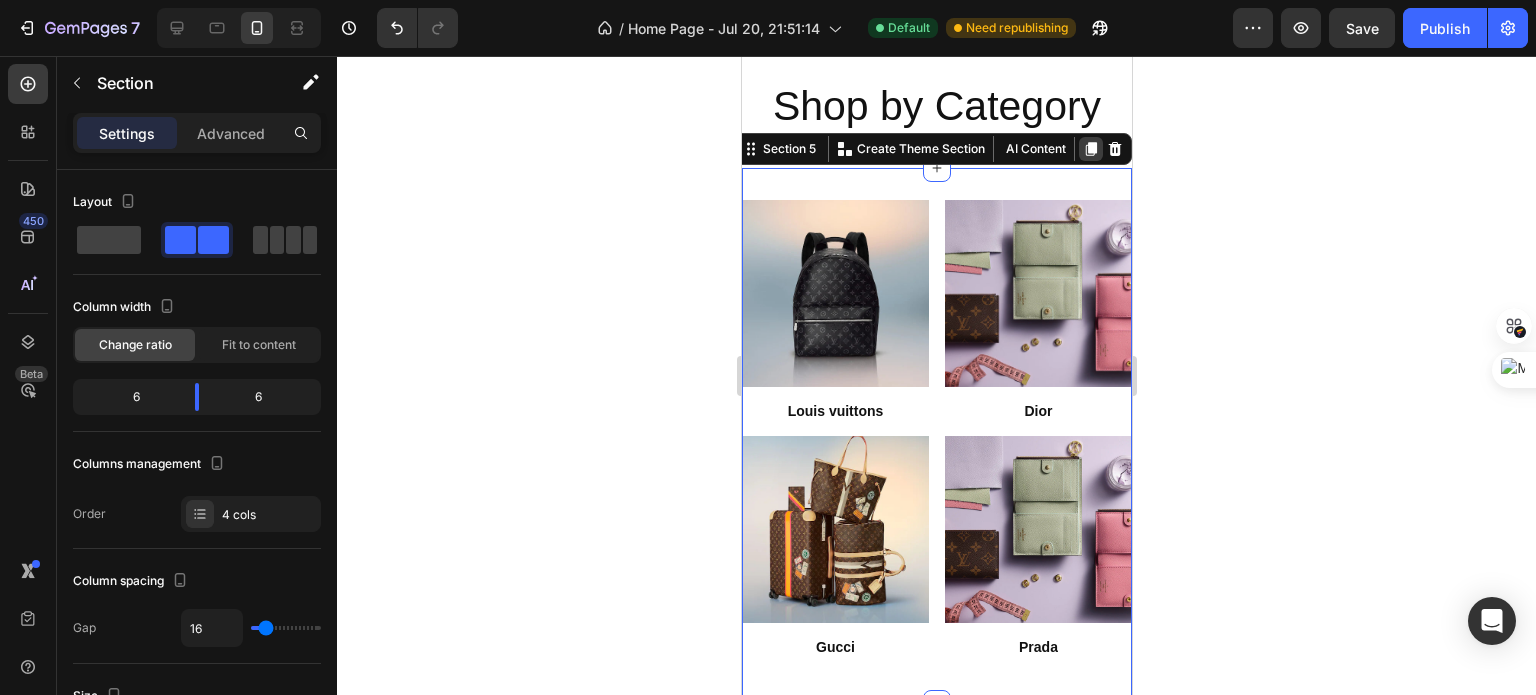 click 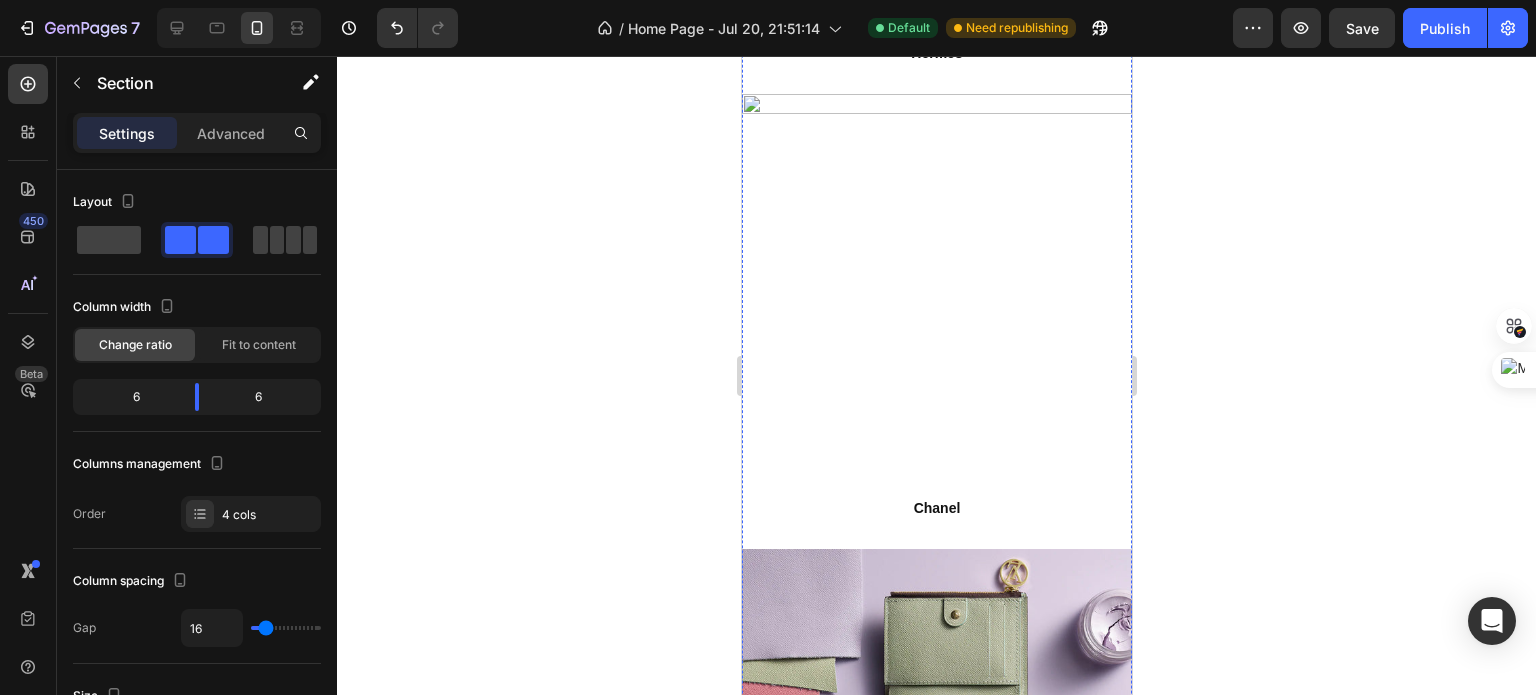 scroll, scrollTop: 2442, scrollLeft: 0, axis: vertical 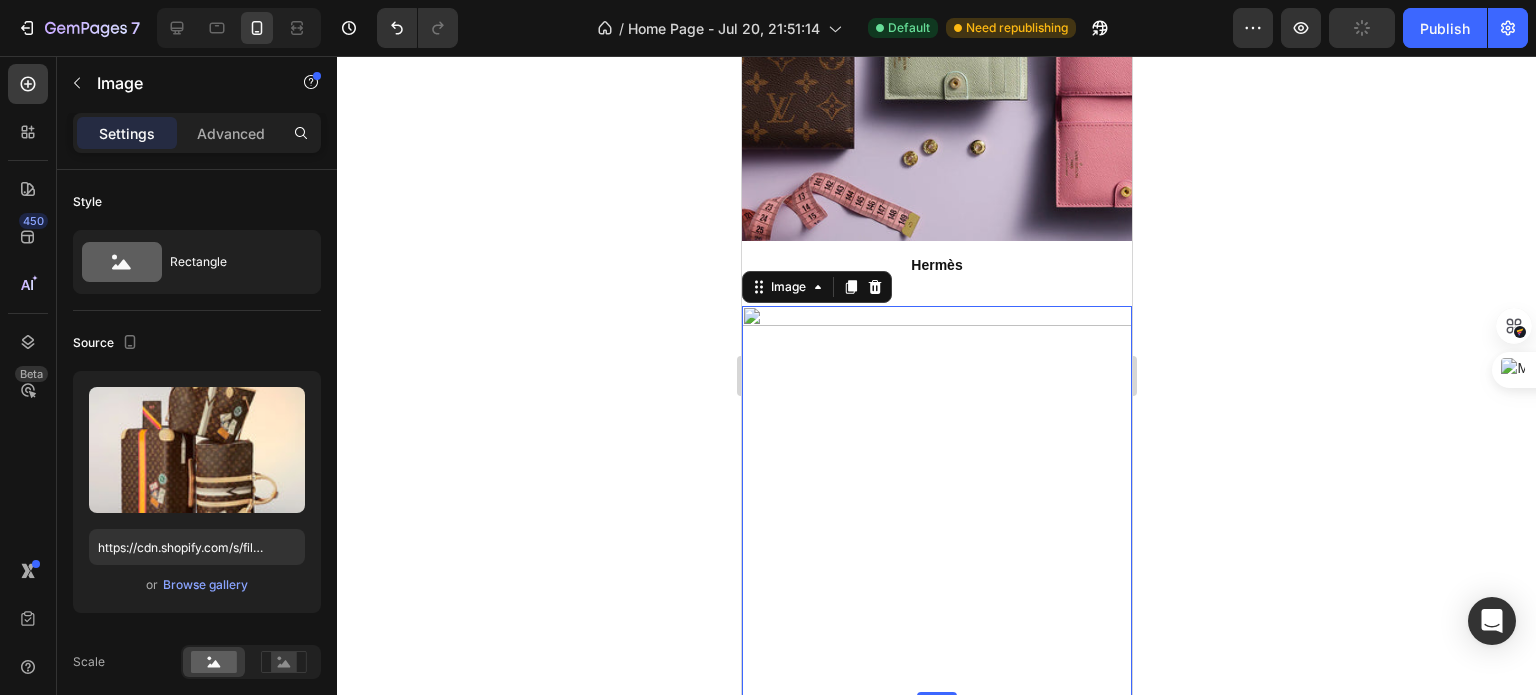click at bounding box center [936, 501] 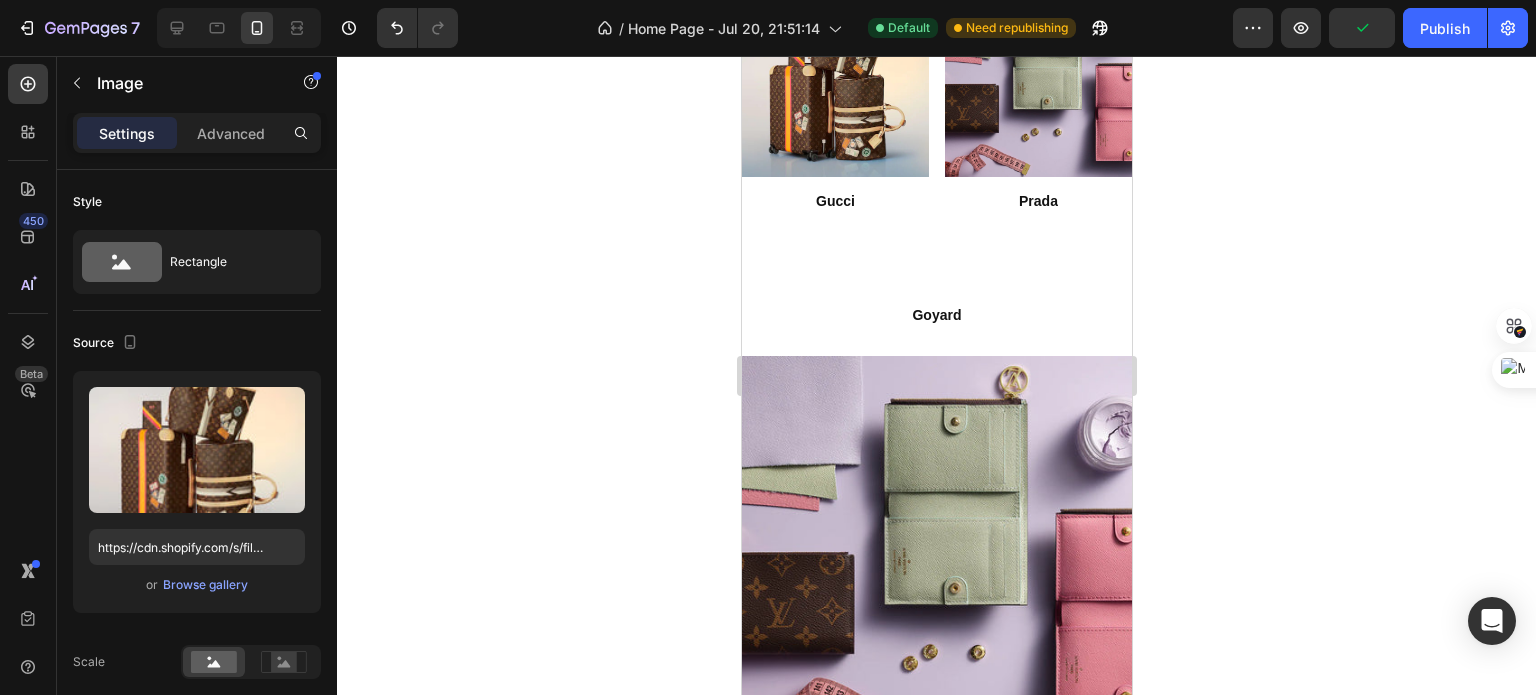 scroll, scrollTop: 1948, scrollLeft: 0, axis: vertical 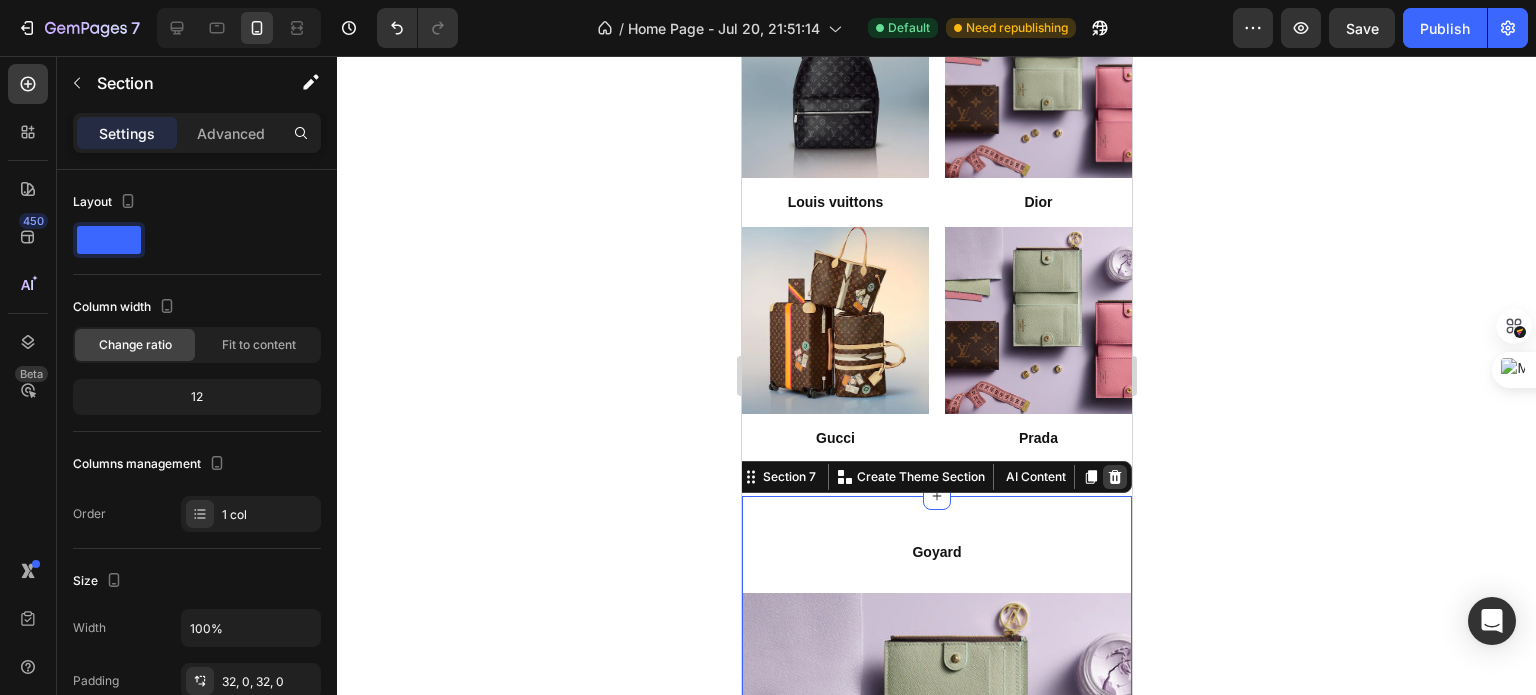 click 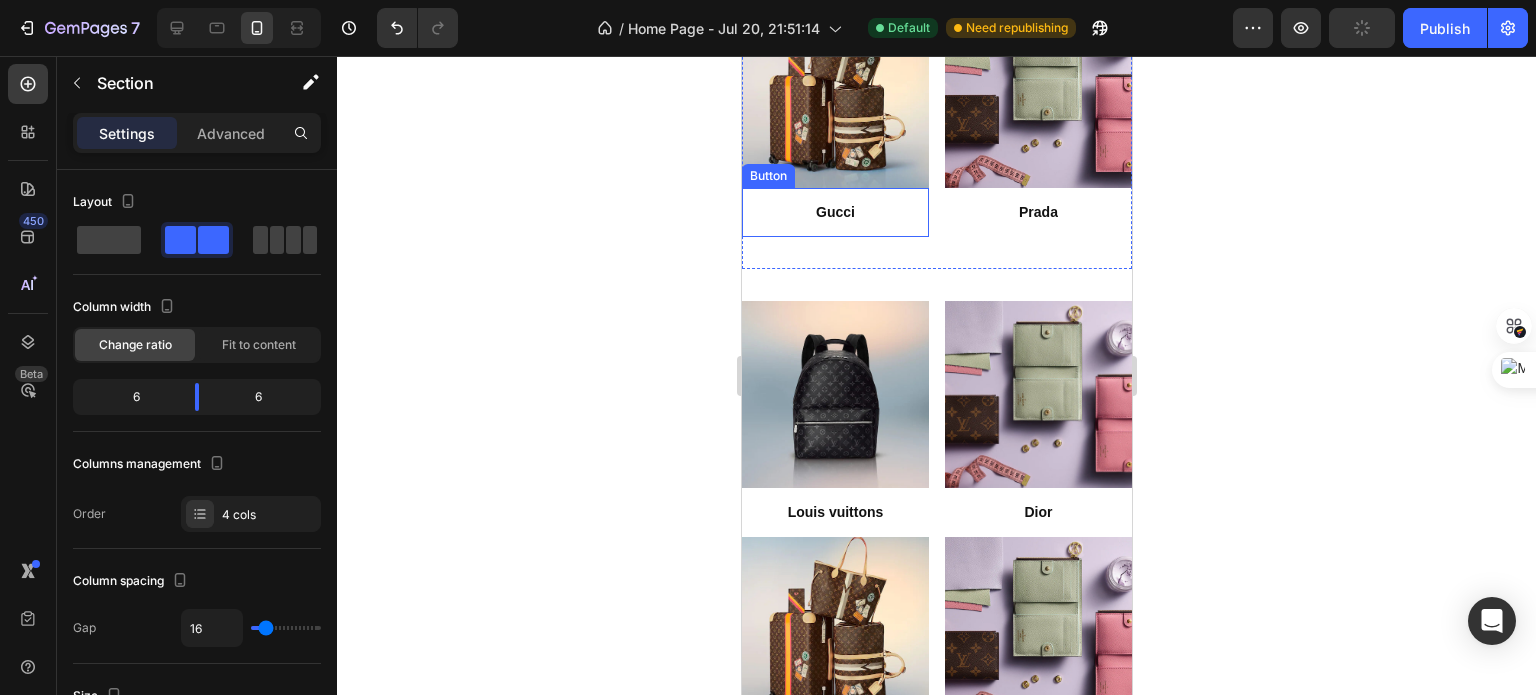 scroll, scrollTop: 1420, scrollLeft: 0, axis: vertical 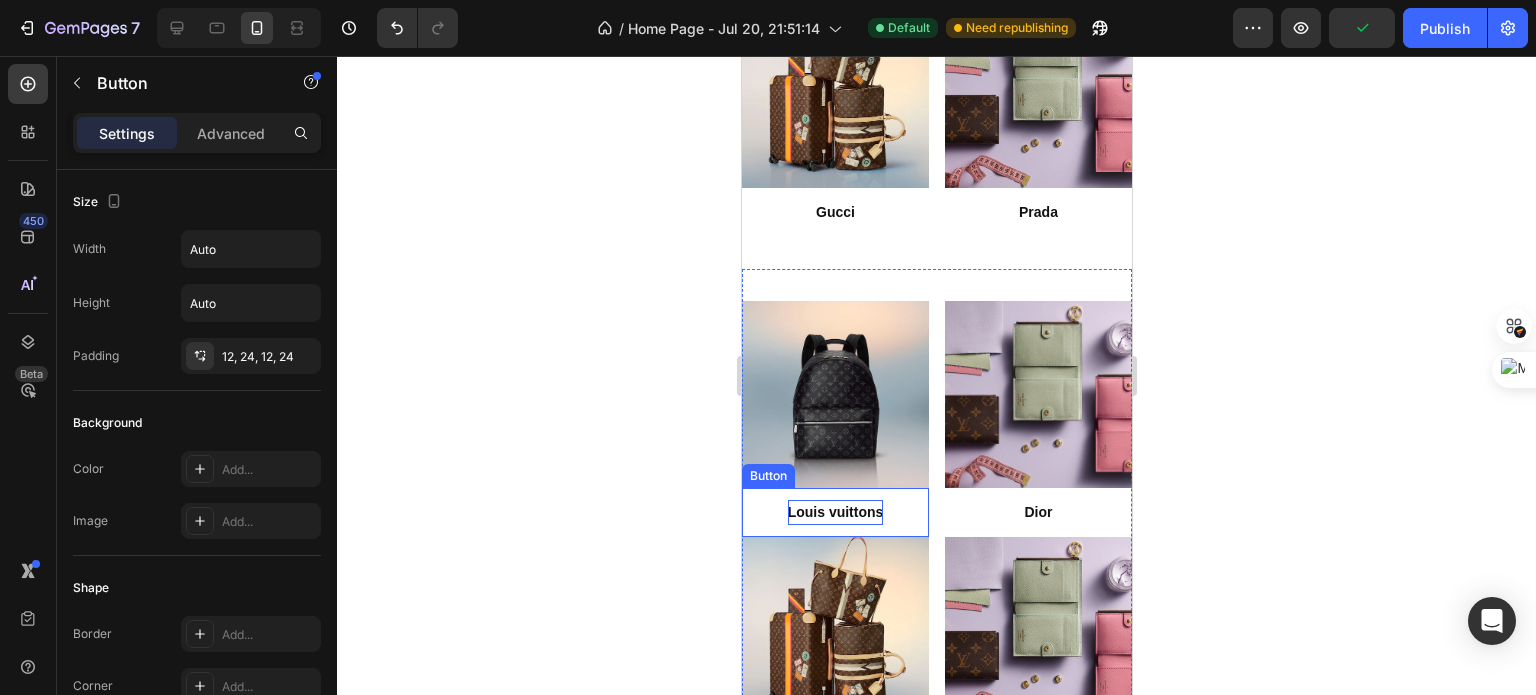 click on "Louis vuittons" at bounding box center (835, 512) 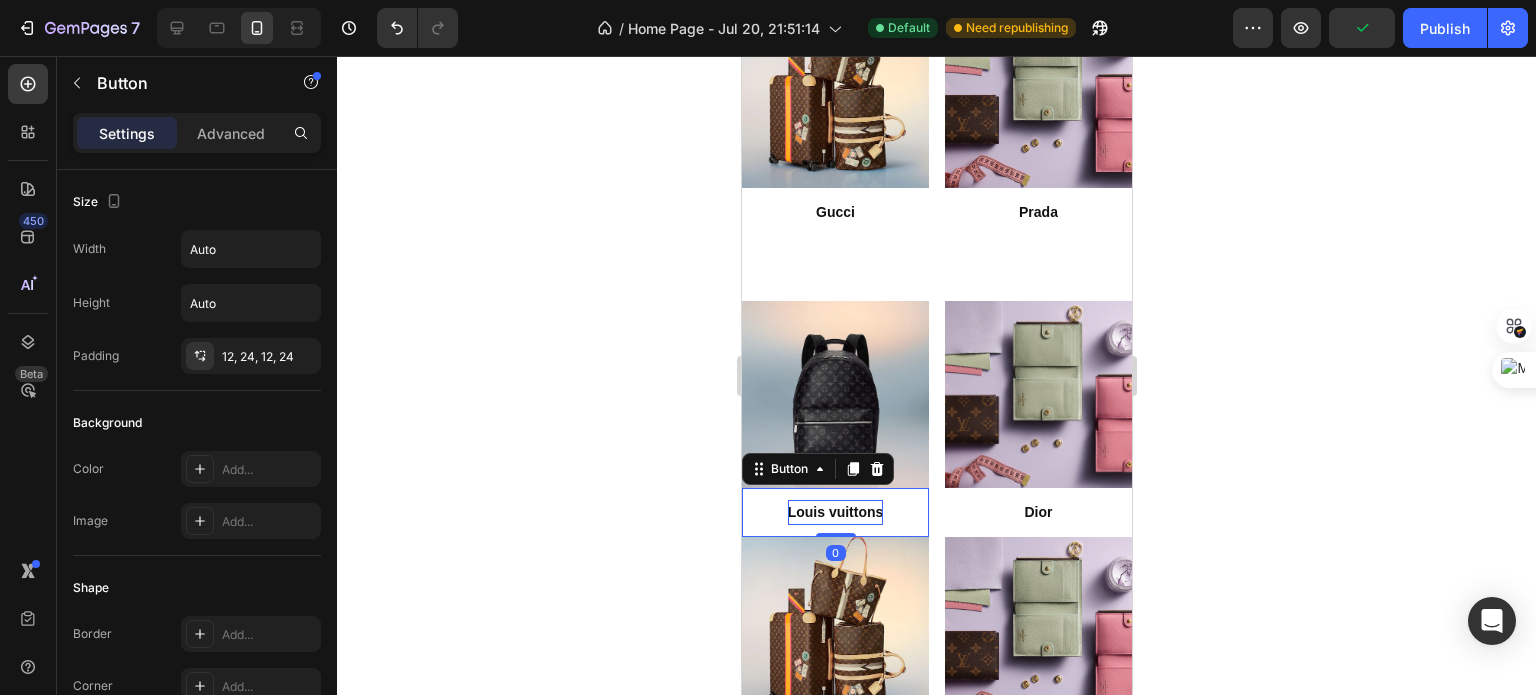 click on "Louis vuittons" at bounding box center [835, 512] 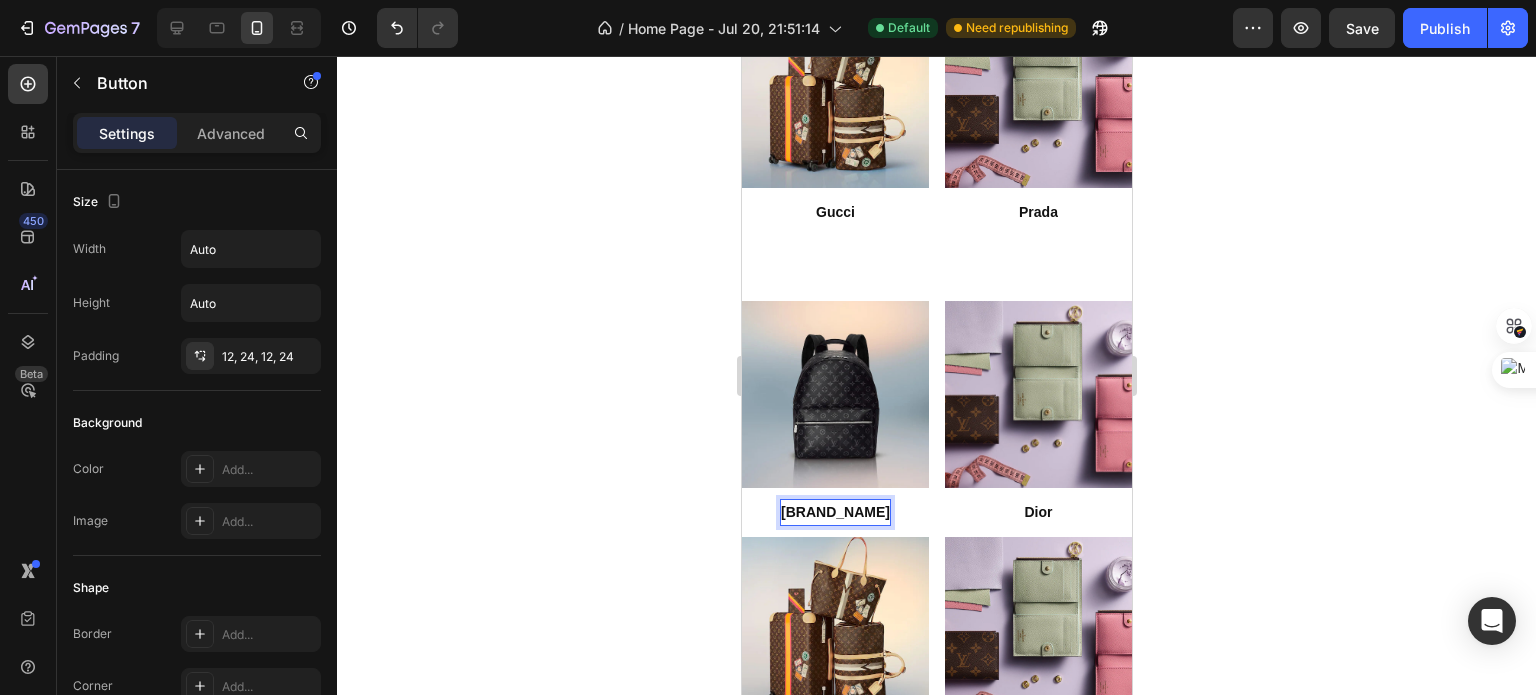 click on "[BRAND_NAME]" at bounding box center (834, 512) 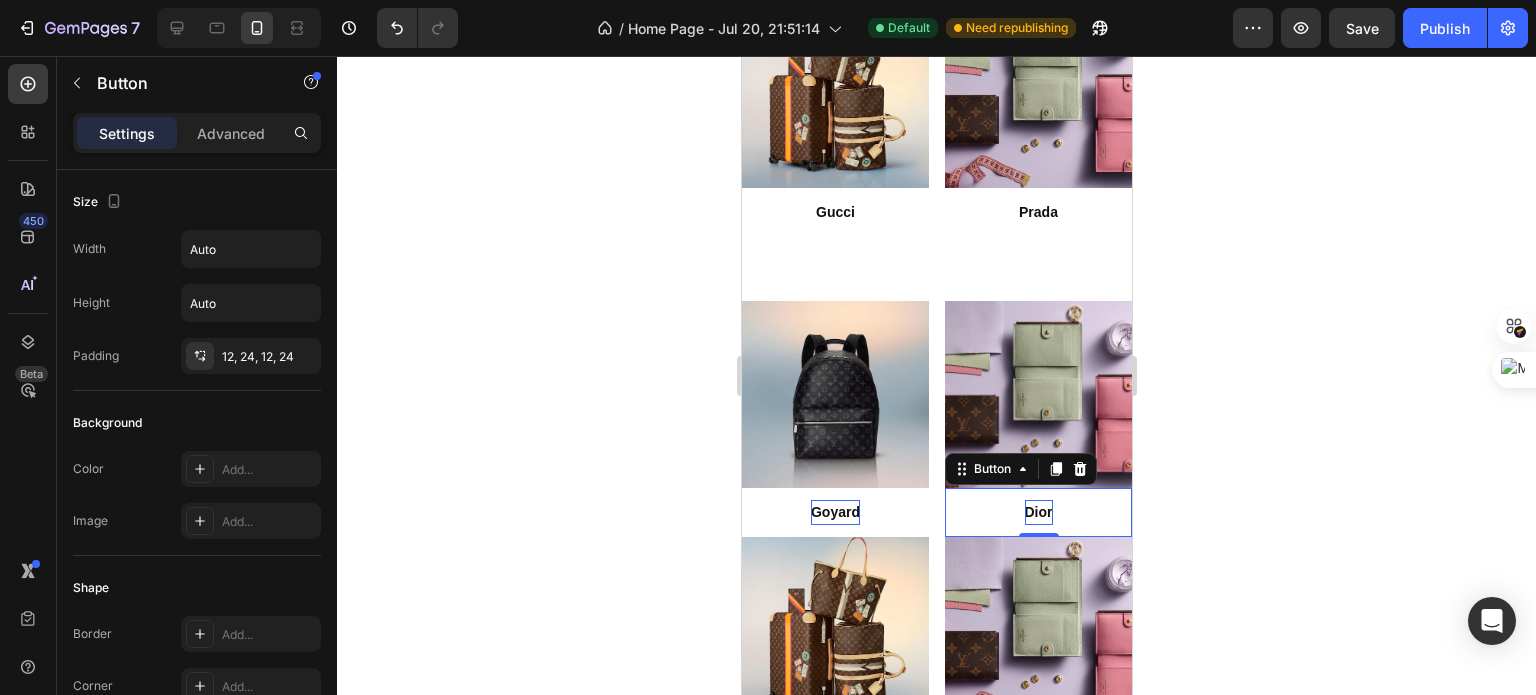 click on "Dior" at bounding box center [1038, 512] 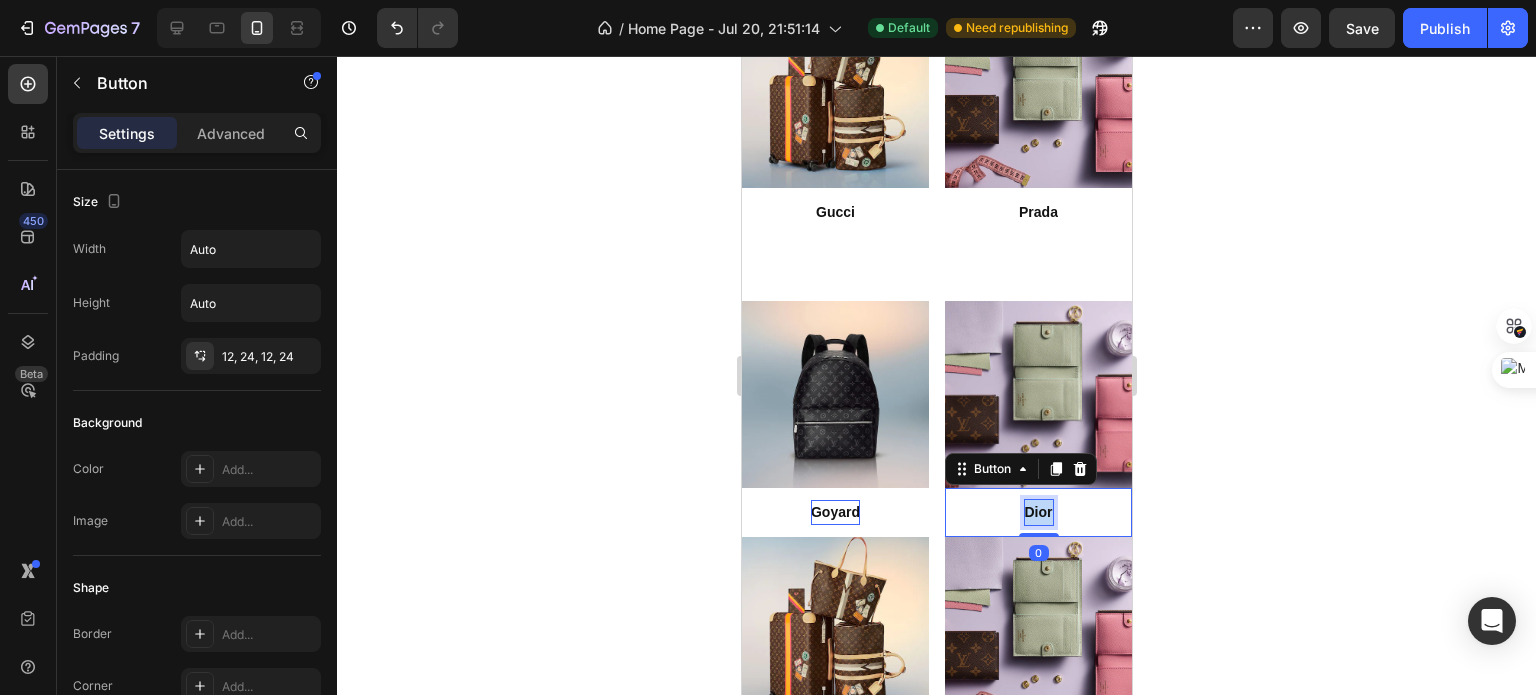 click on "Dior" at bounding box center (1038, 512) 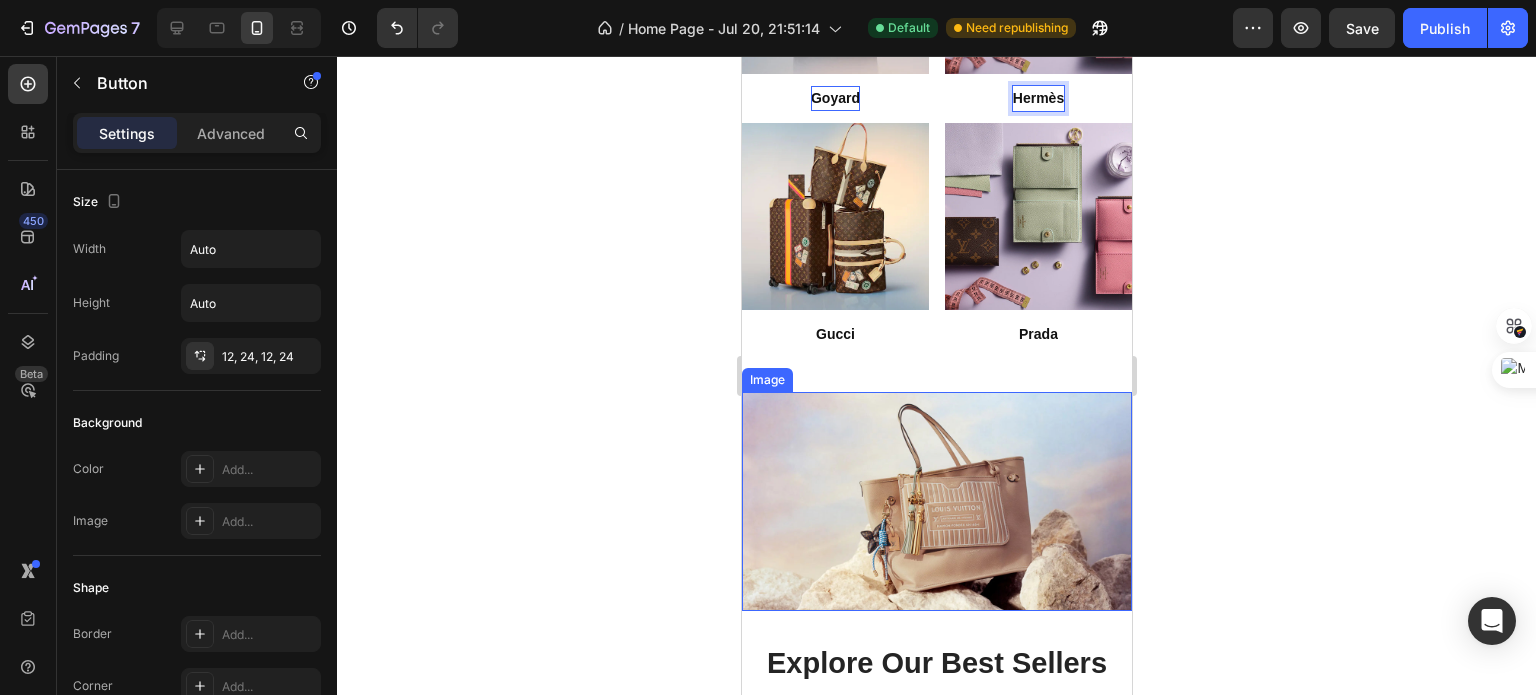 scroll, scrollTop: 1836, scrollLeft: 0, axis: vertical 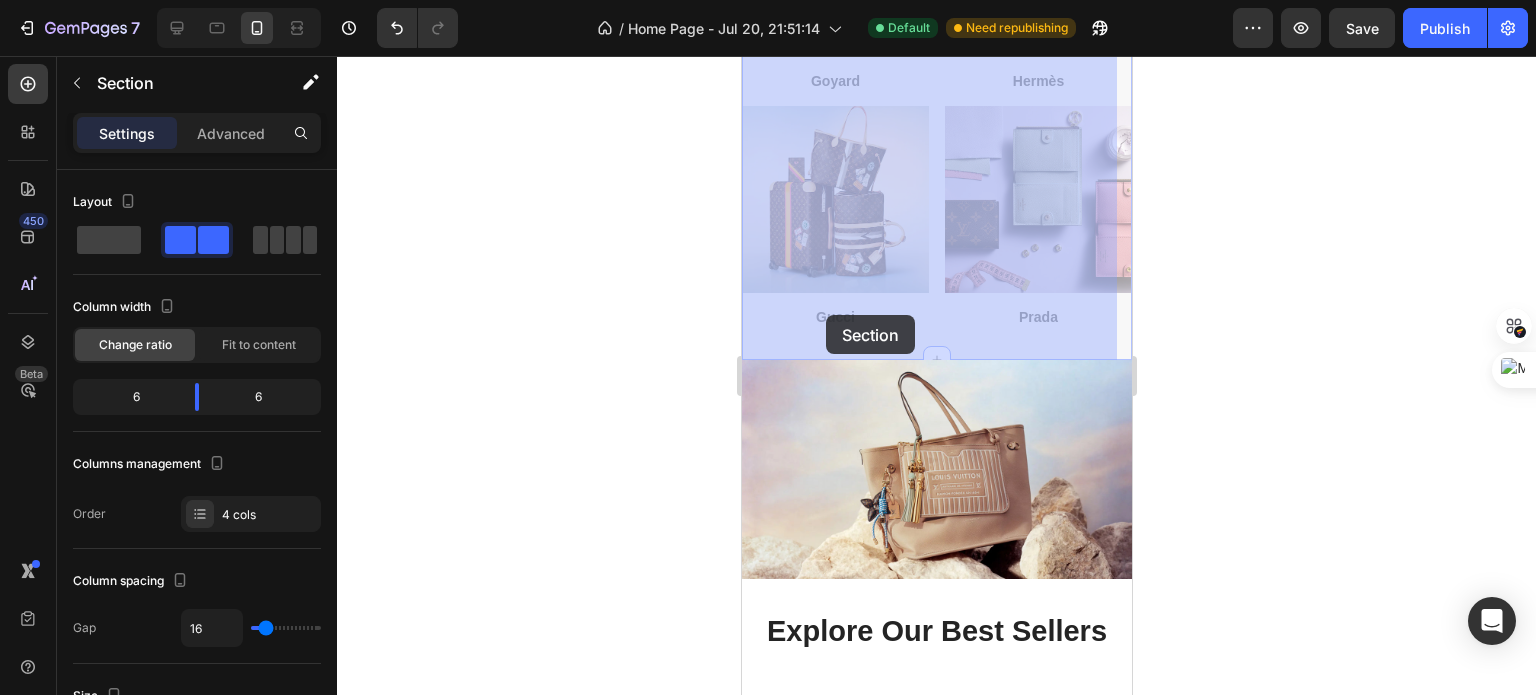 drag, startPoint x: 830, startPoint y: 355, endPoint x: 821, endPoint y: 298, distance: 57.706154 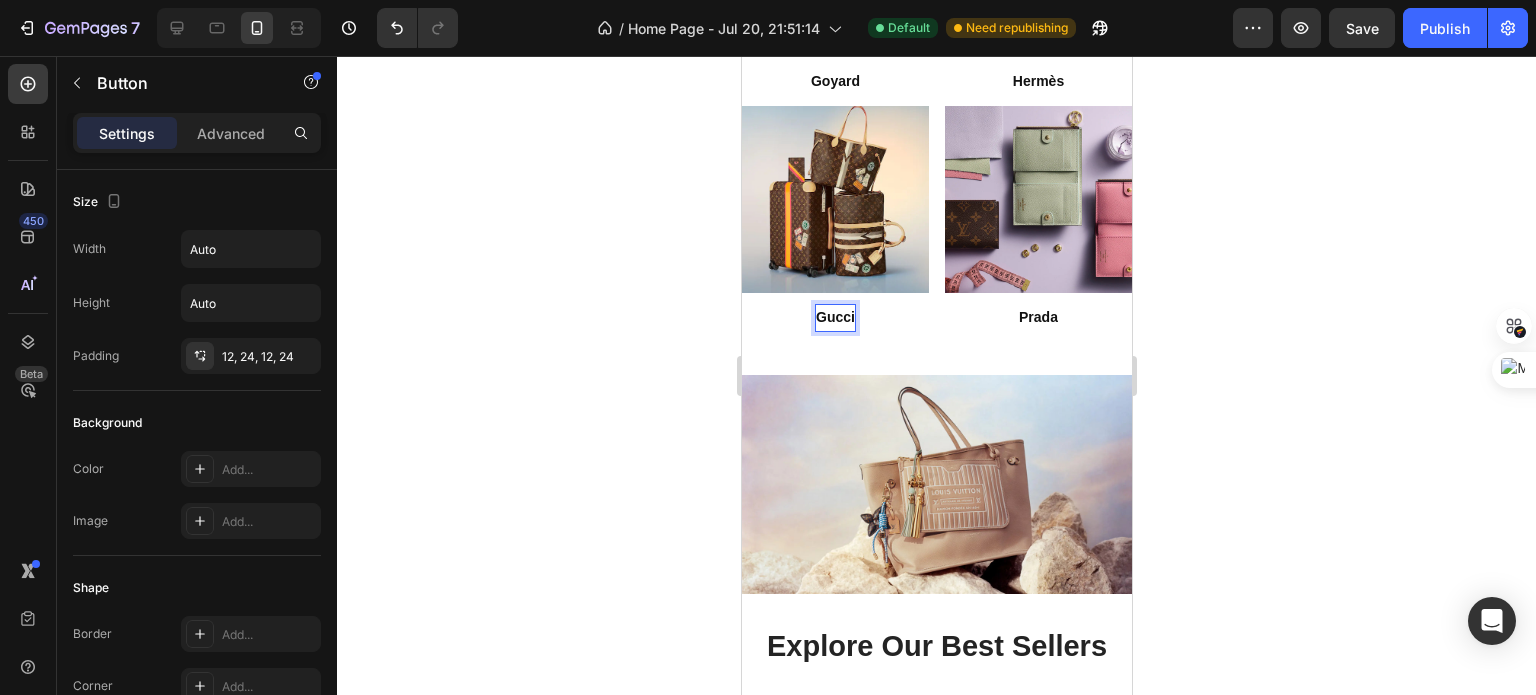 click on "Gucci" at bounding box center (834, 317) 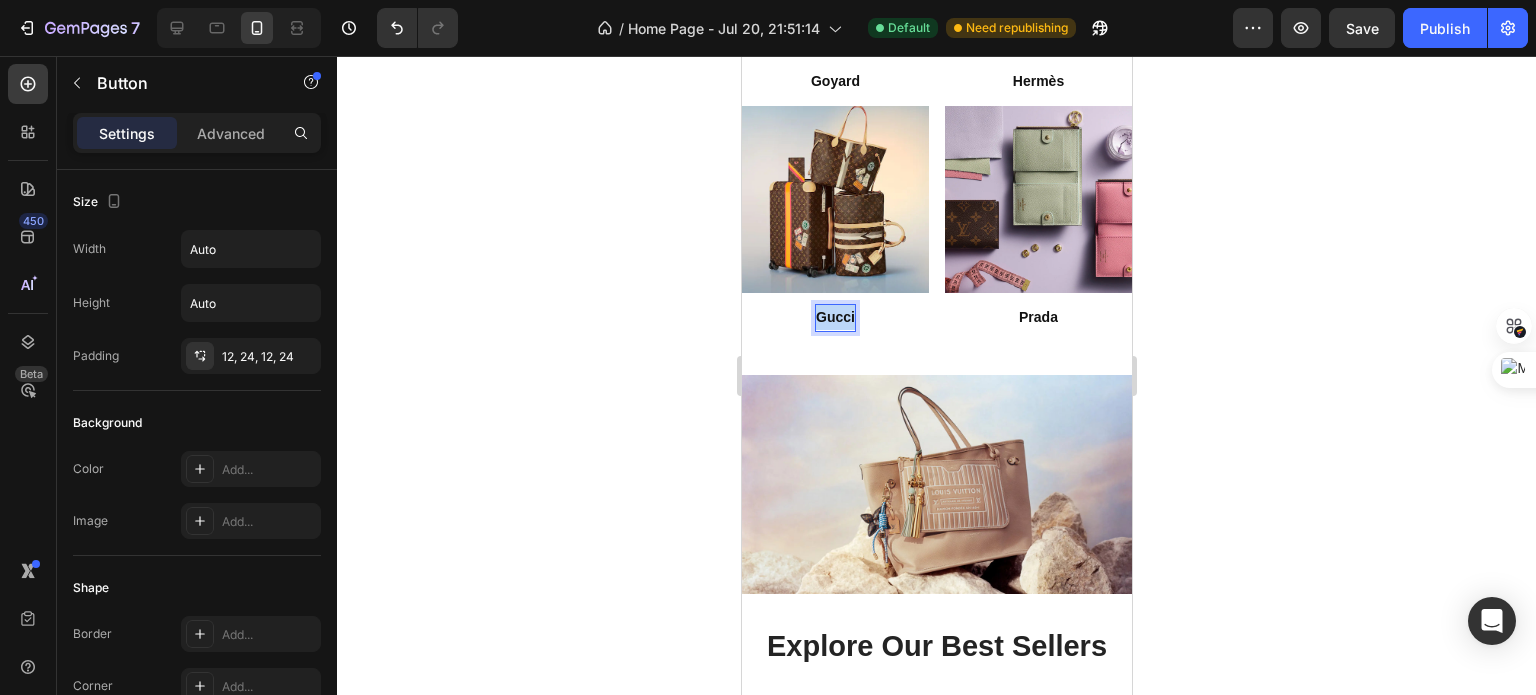click on "Gucci" at bounding box center (834, 317) 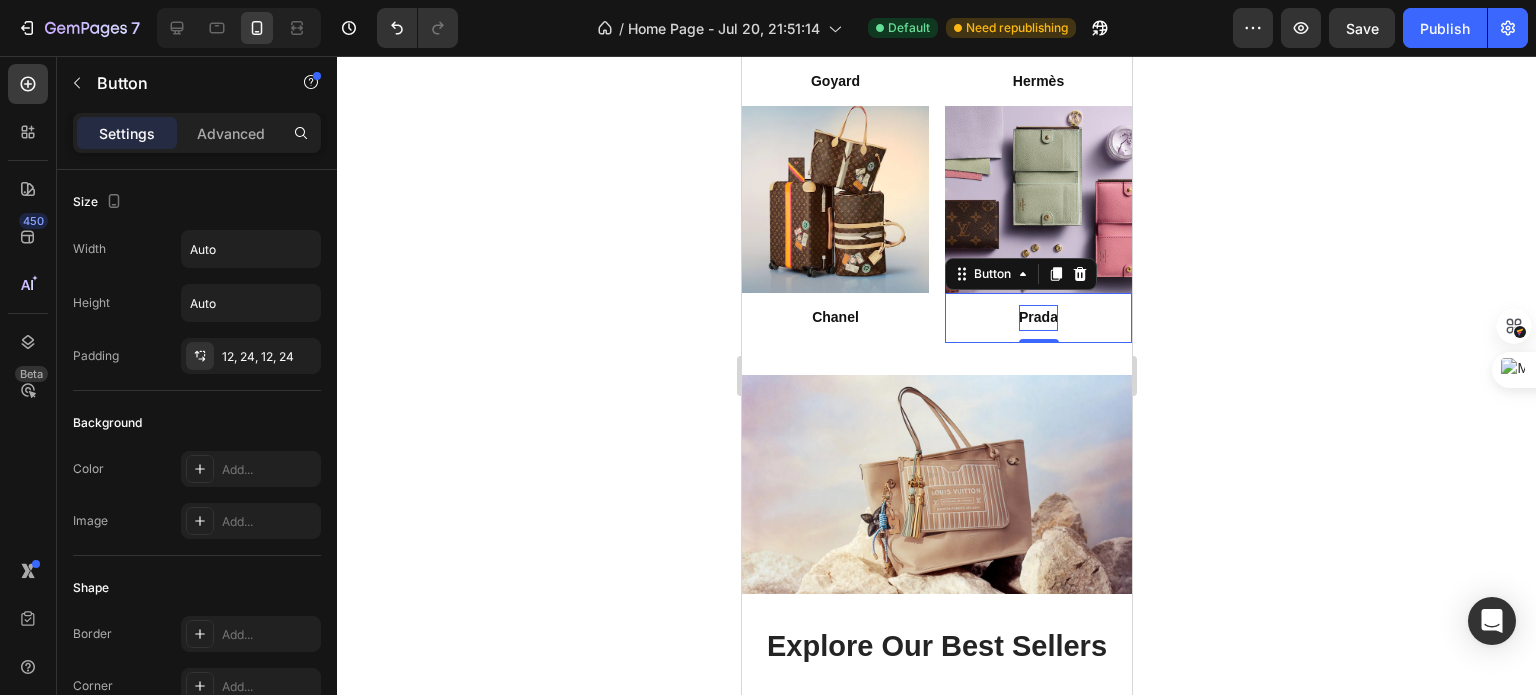 click on "Prada" at bounding box center (1037, 317) 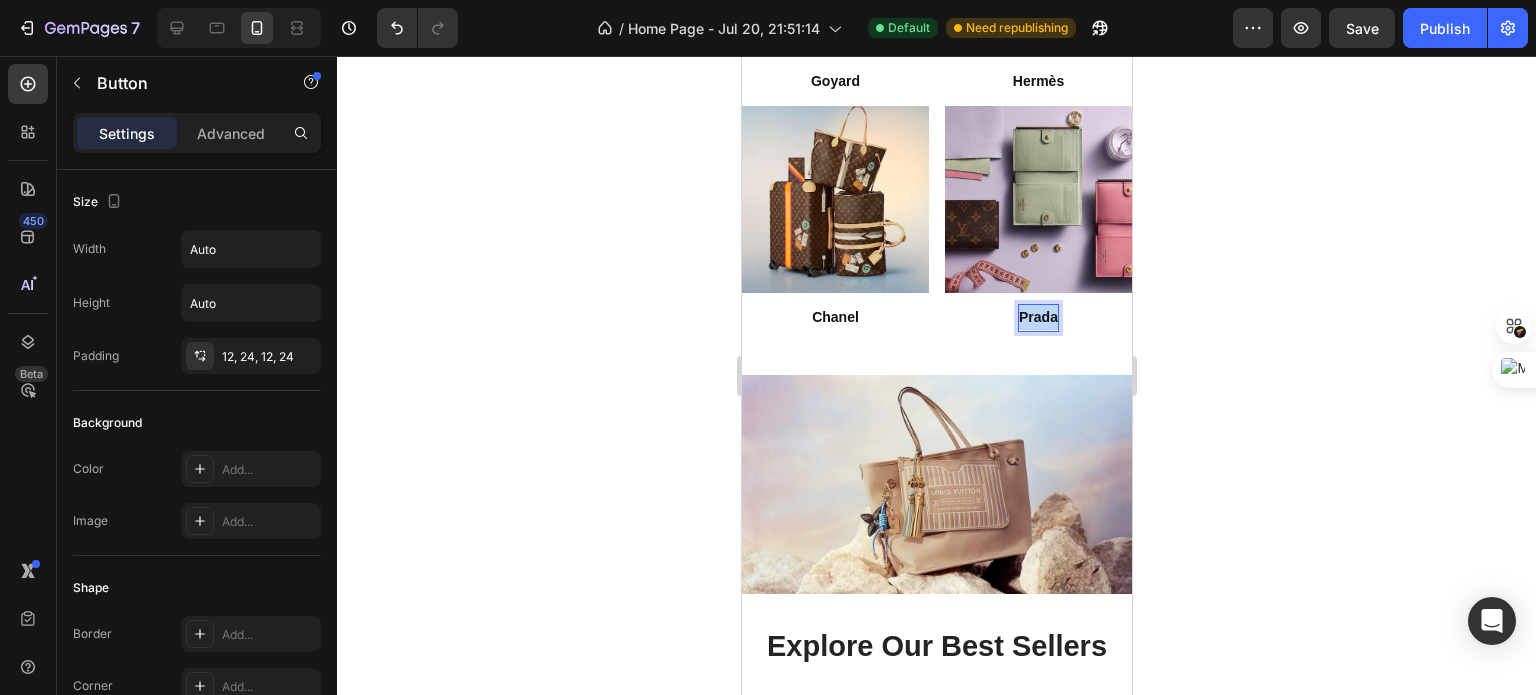 click on "Prada" at bounding box center [1037, 317] 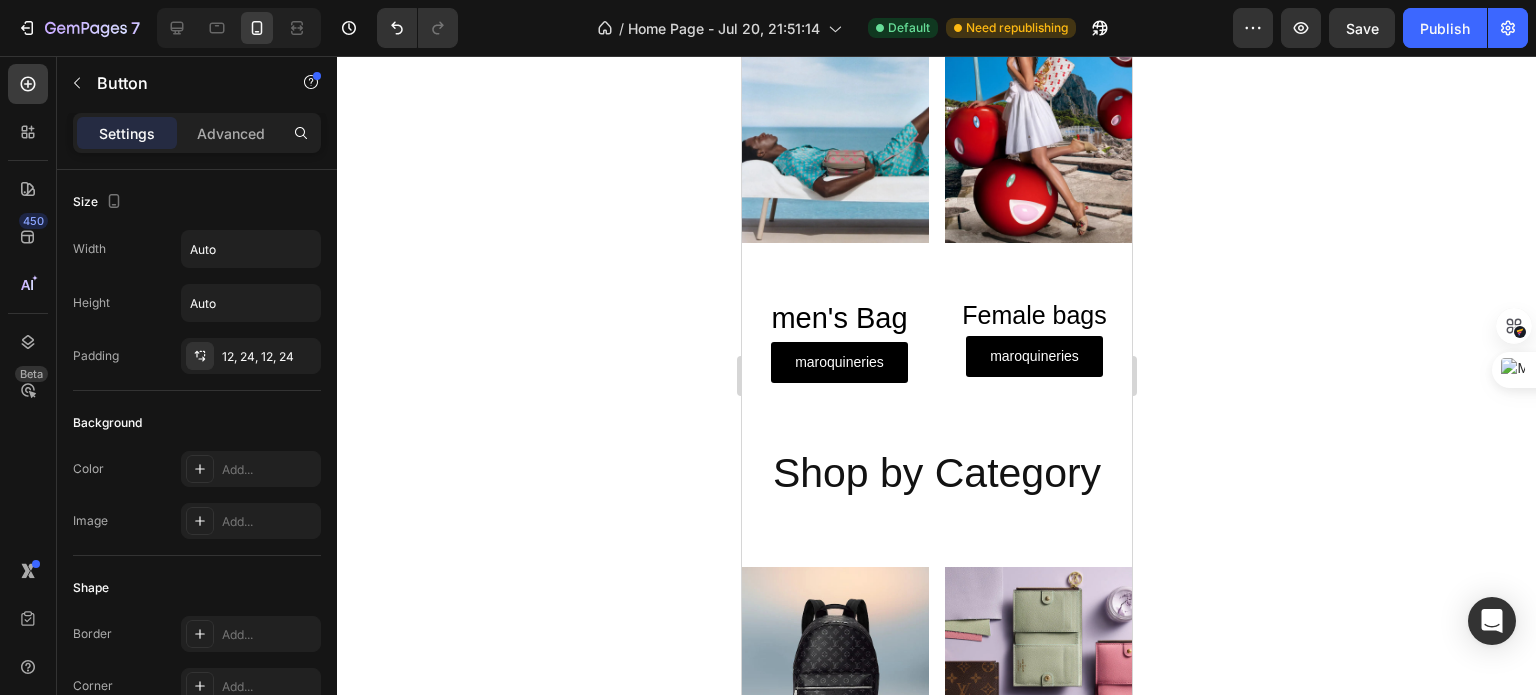 scroll, scrollTop: 618, scrollLeft: 0, axis: vertical 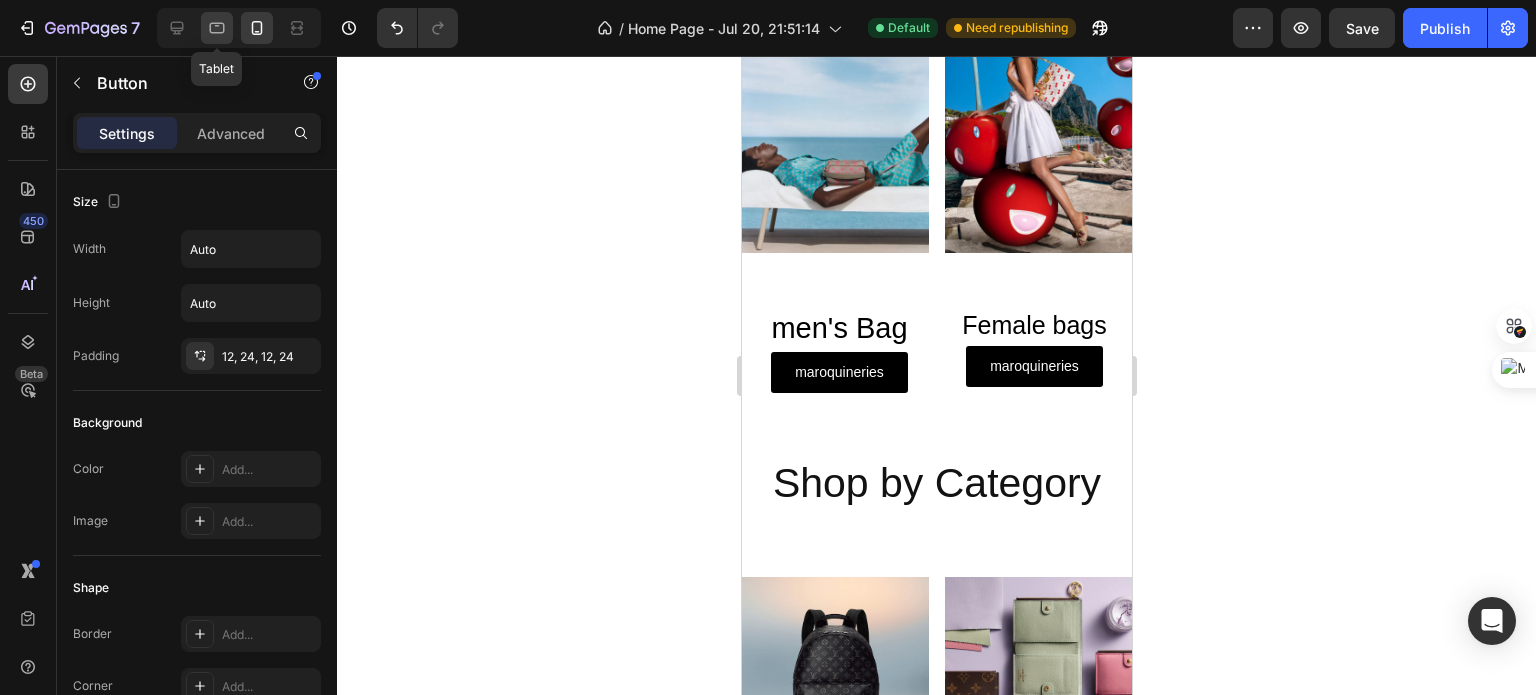 click 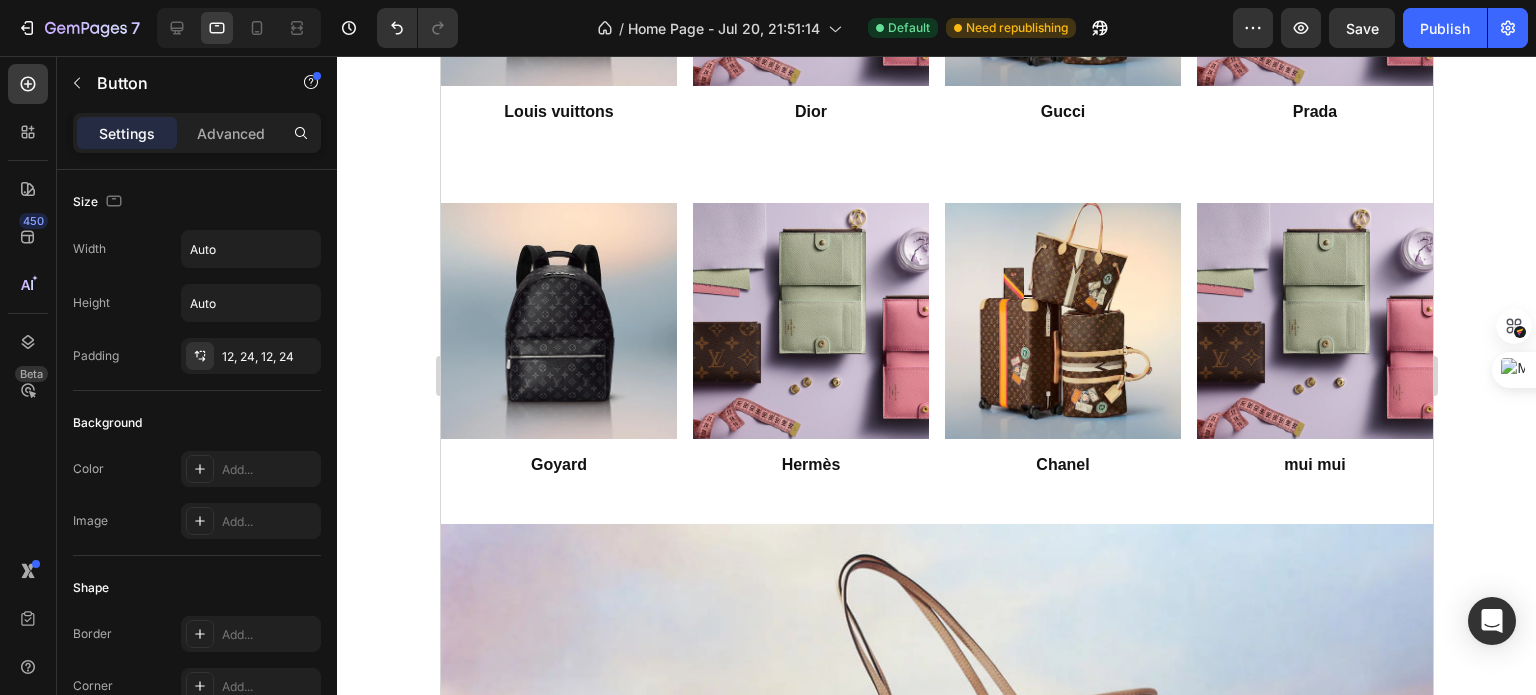 scroll, scrollTop: 1758, scrollLeft: 0, axis: vertical 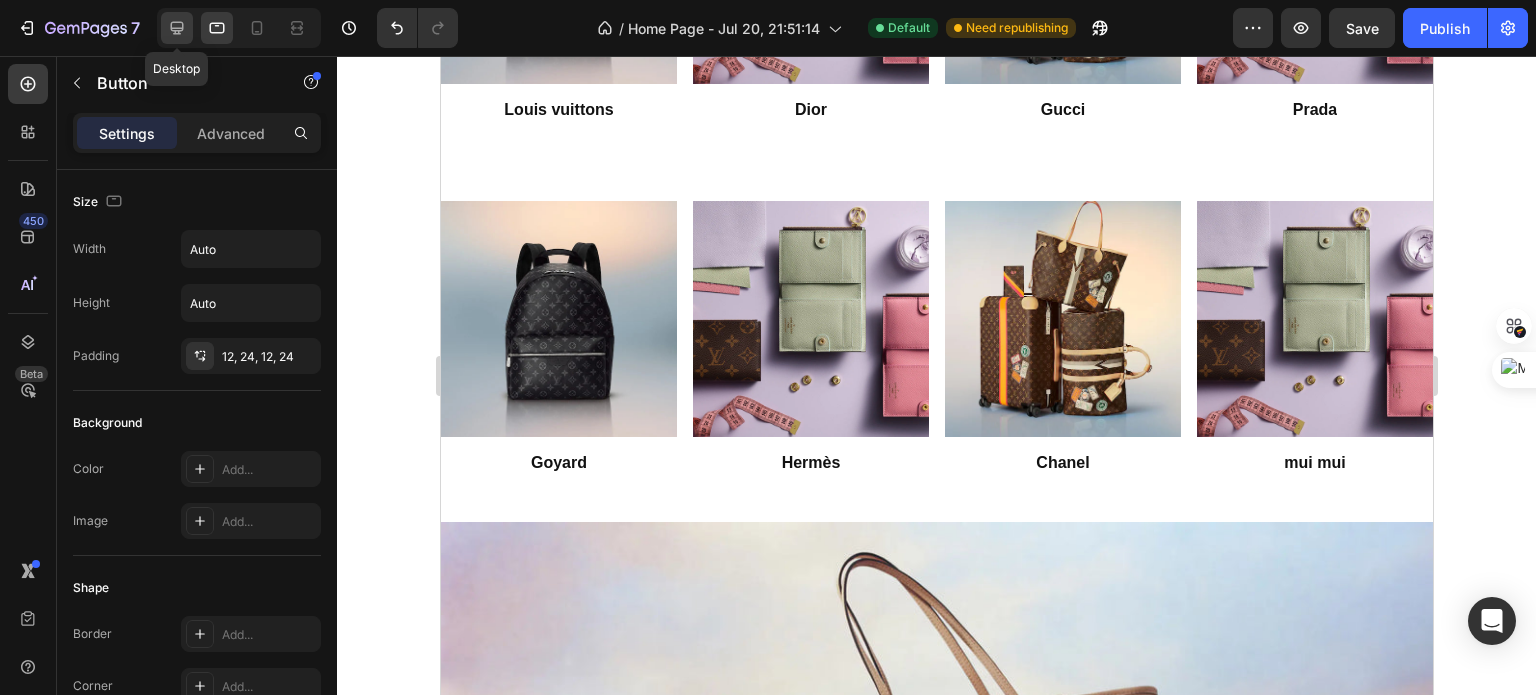 click 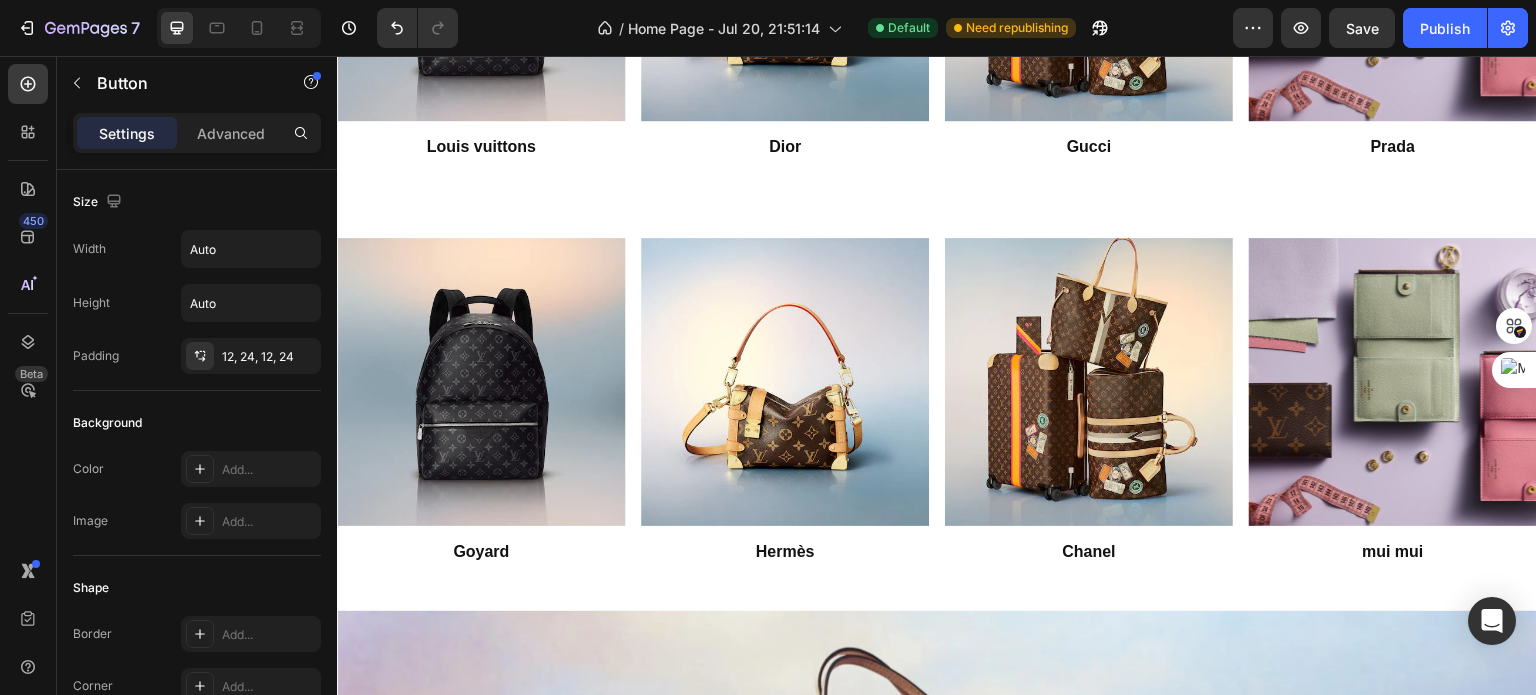 scroll, scrollTop: 1778, scrollLeft: 0, axis: vertical 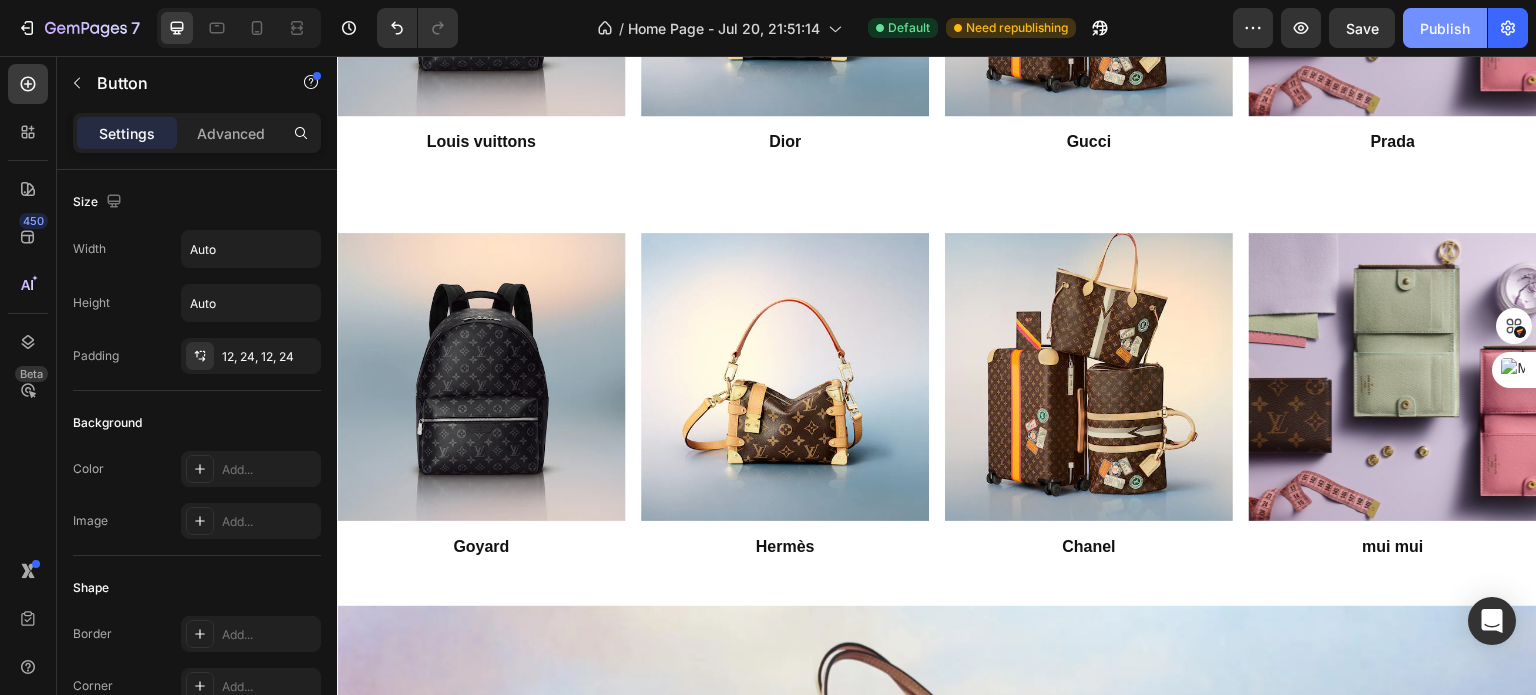 click on "Publish" at bounding box center (1445, 28) 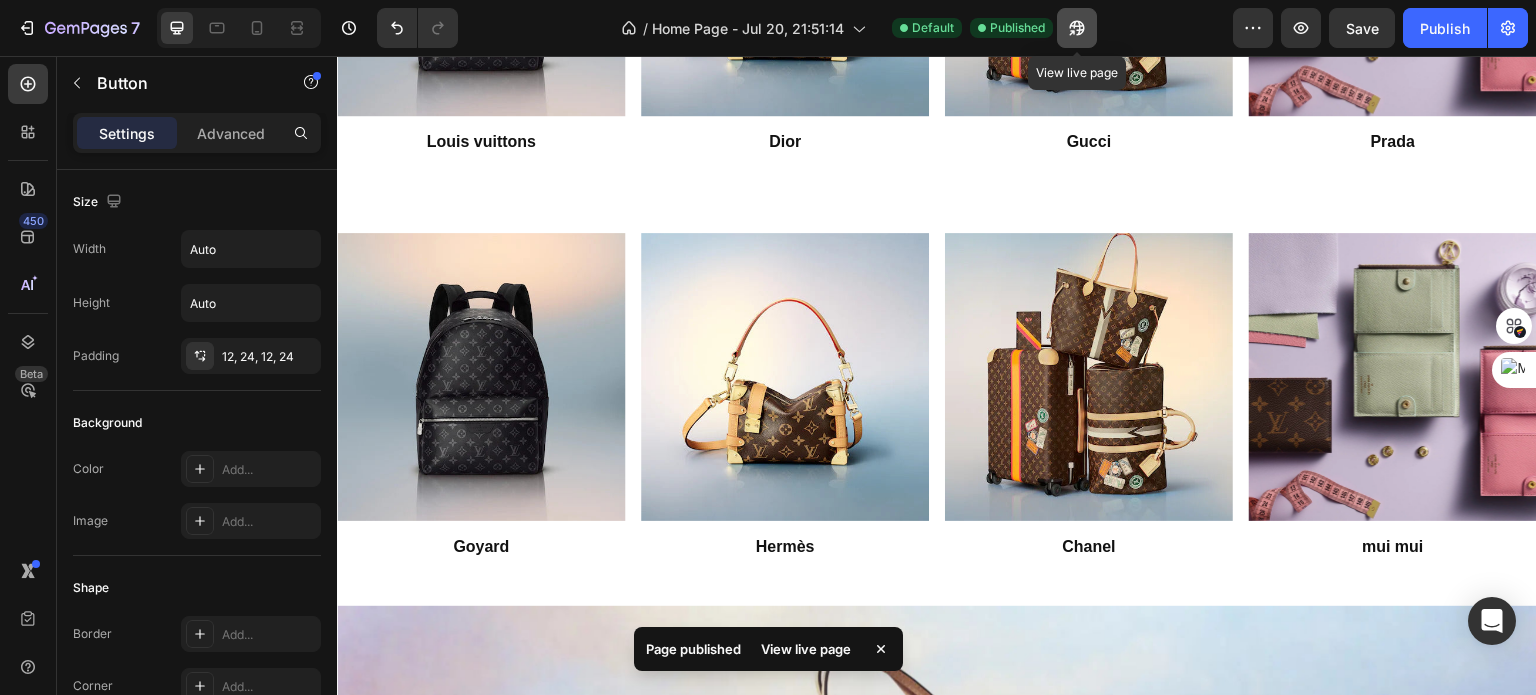 click 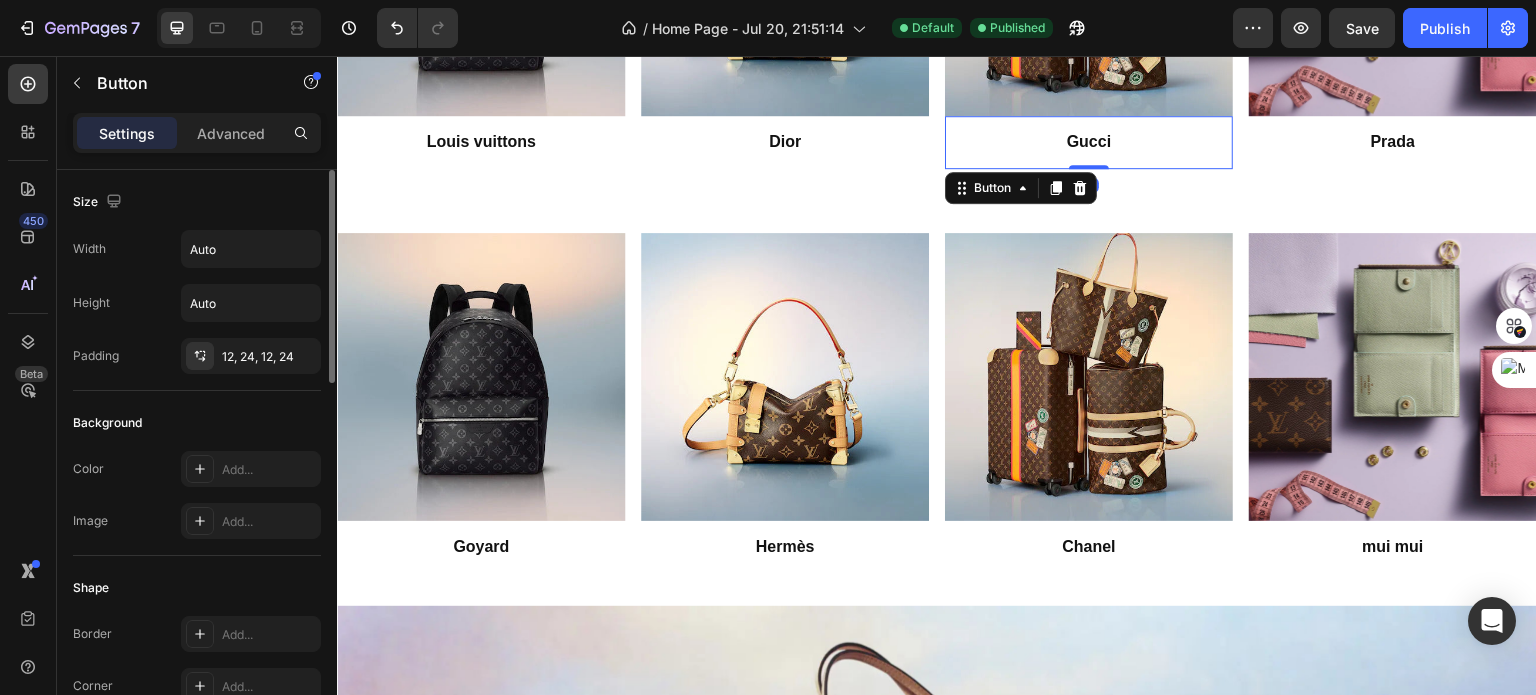 click on "Color Add... Image Add..." at bounding box center (197, 495) 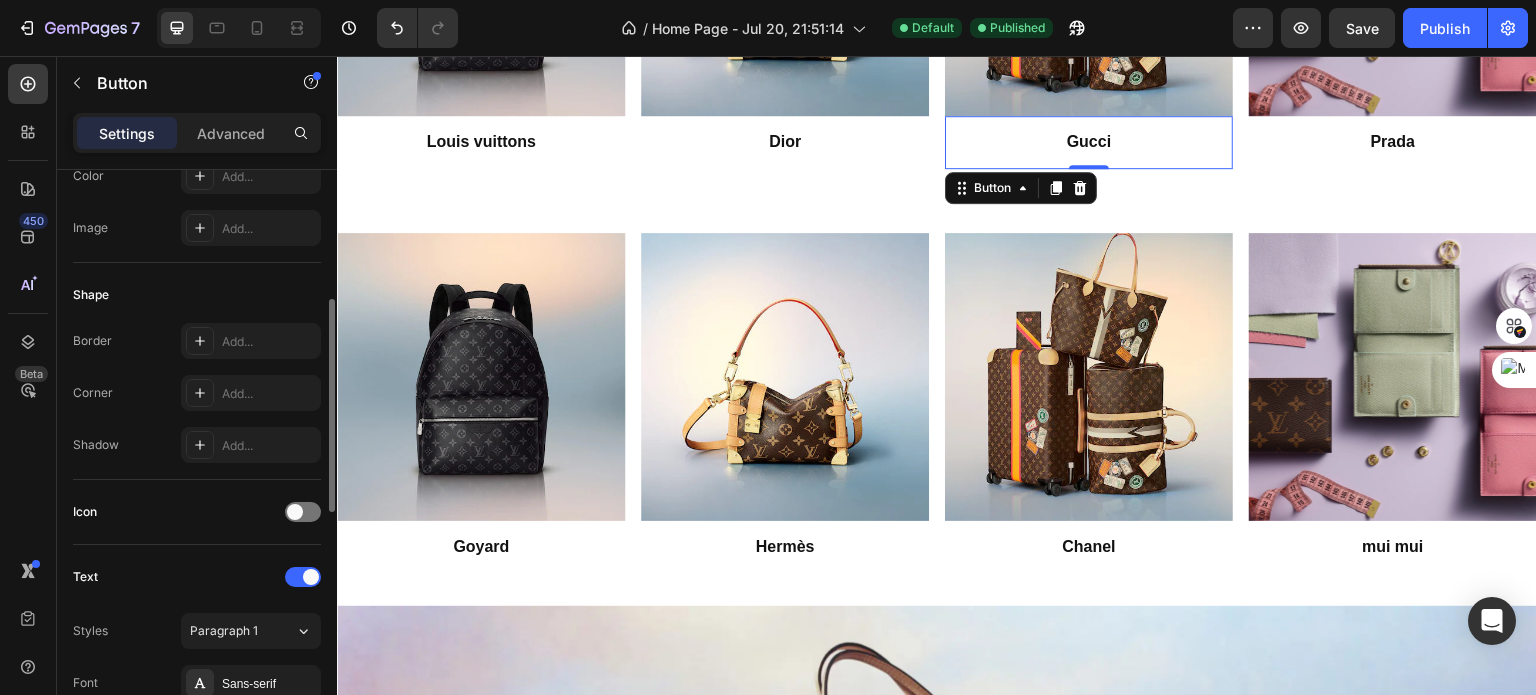 scroll, scrollTop: 310, scrollLeft: 0, axis: vertical 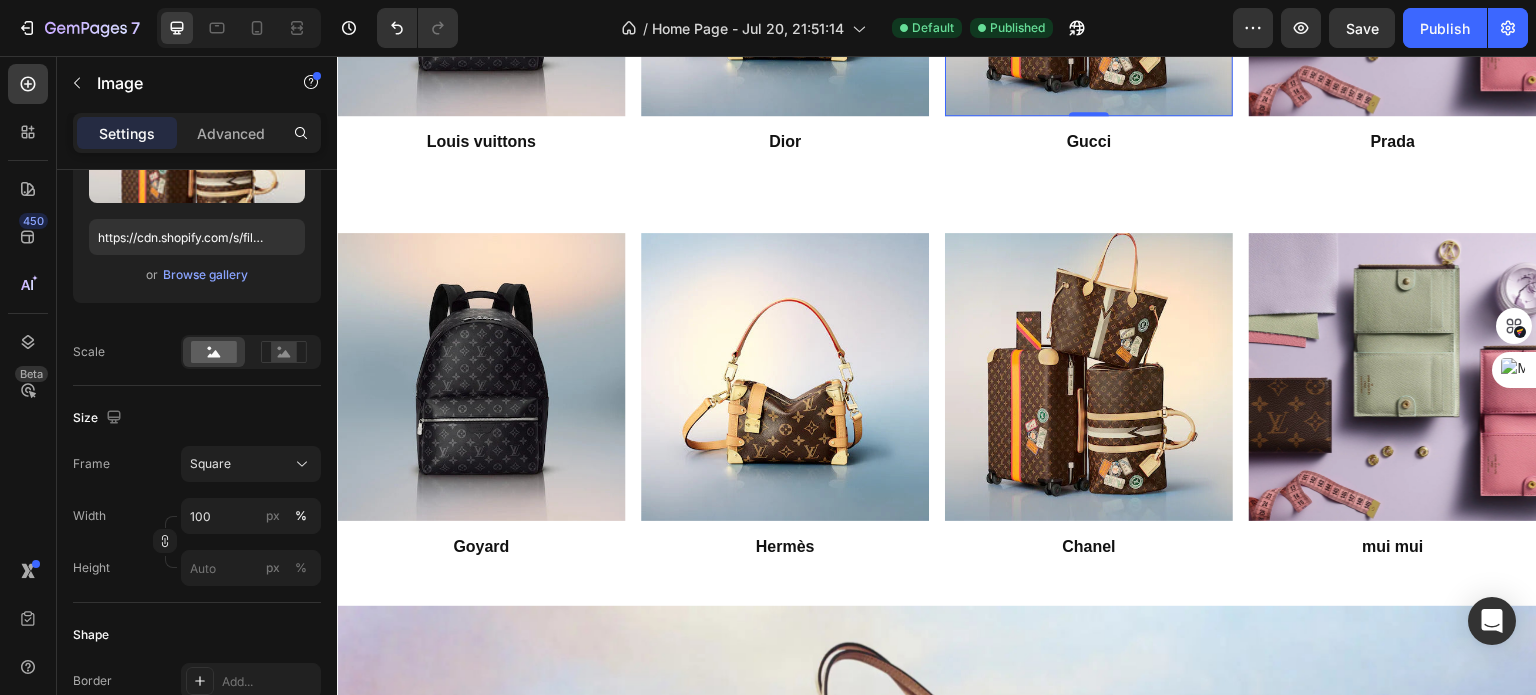click at bounding box center (1089, -28) 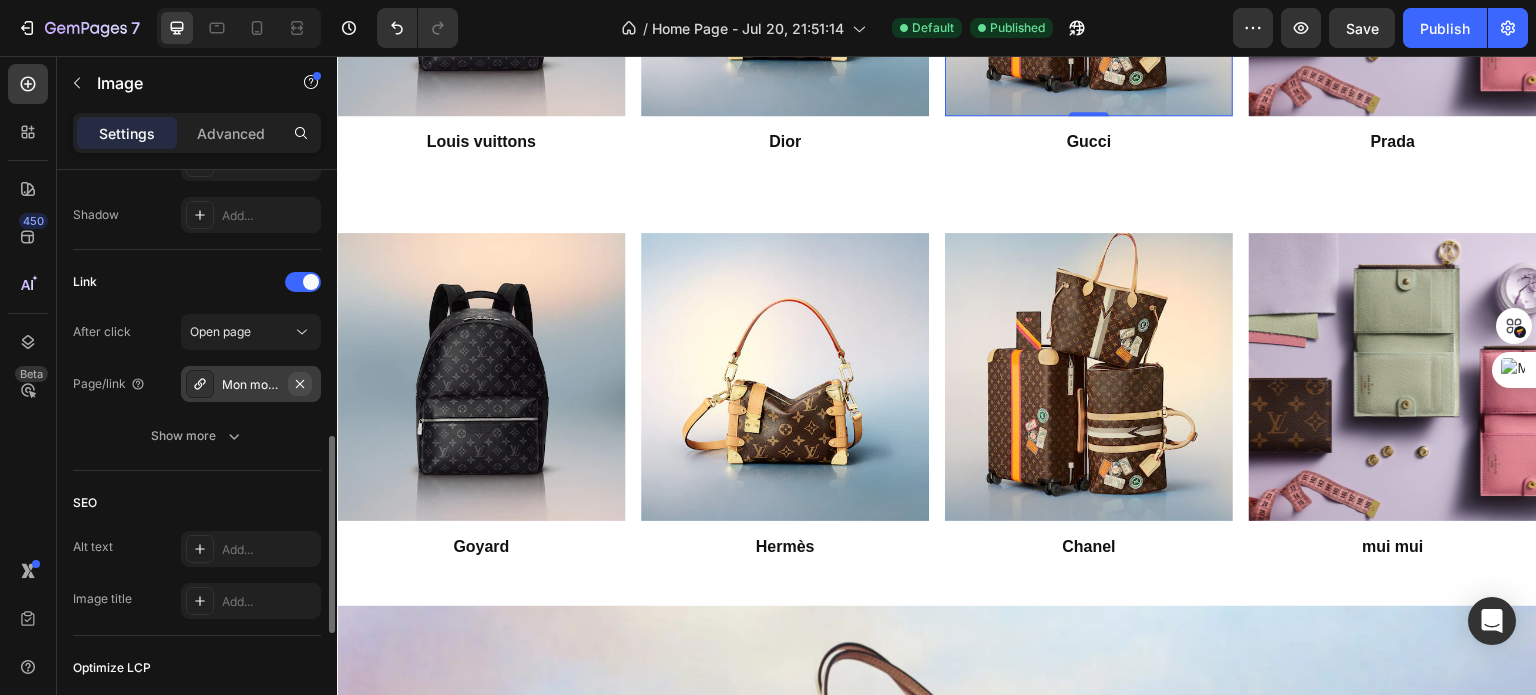 scroll, scrollTop: 853, scrollLeft: 0, axis: vertical 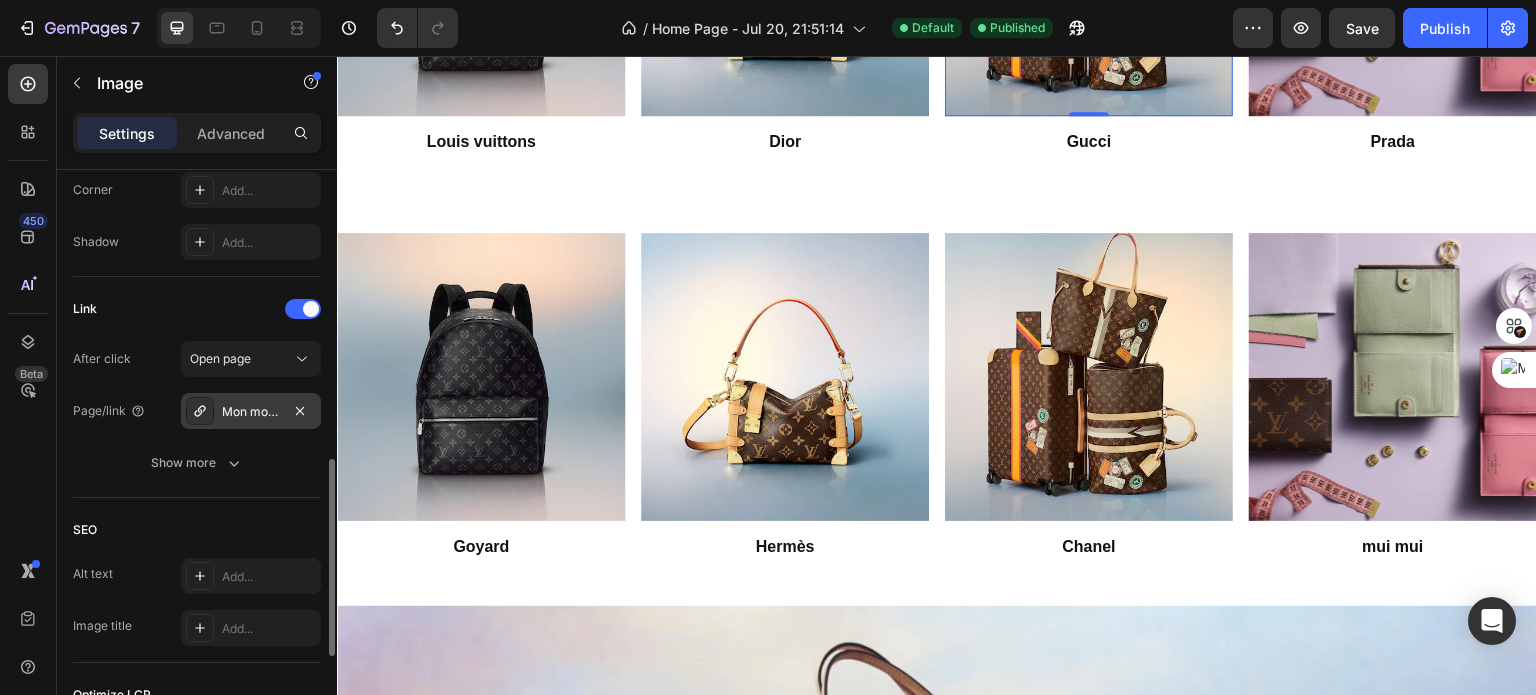 click on "Mon monogram" at bounding box center (251, 411) 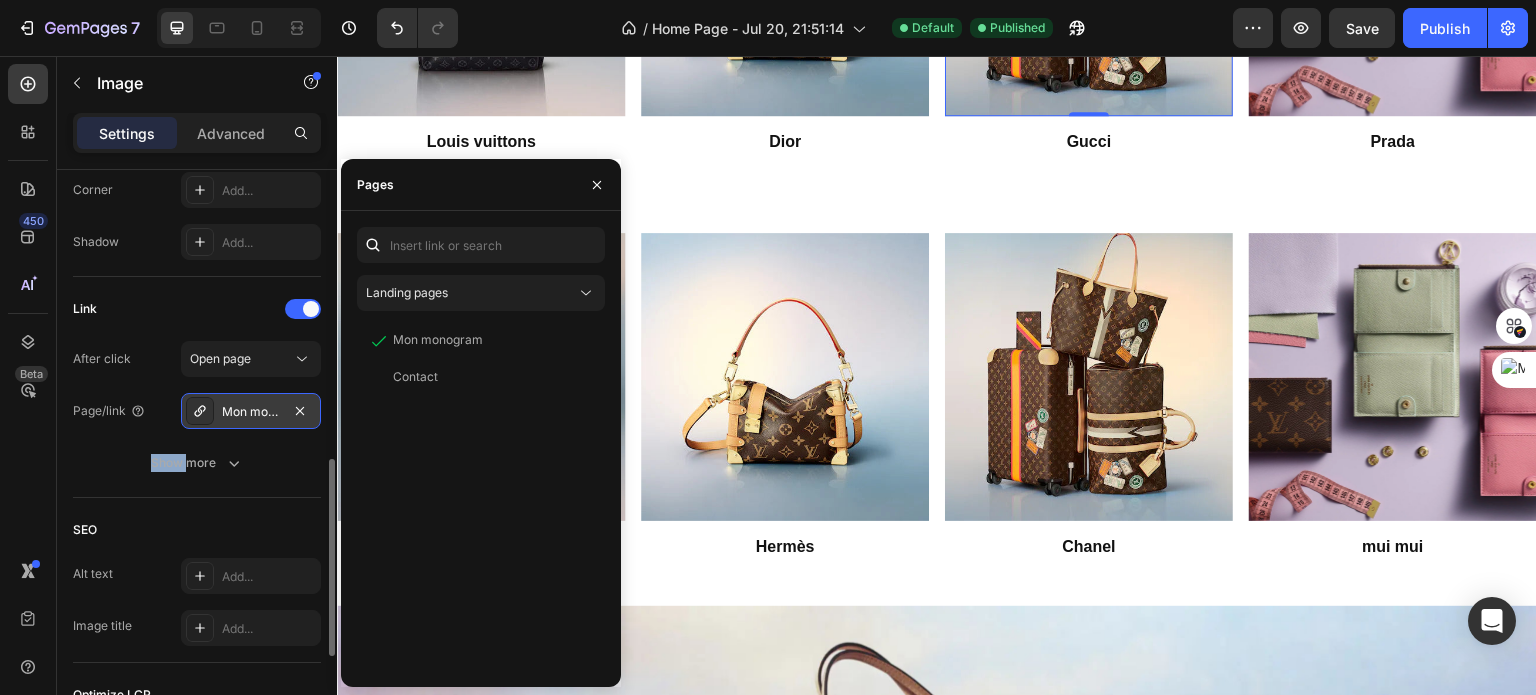 click on "Mon monogram" at bounding box center [251, 411] 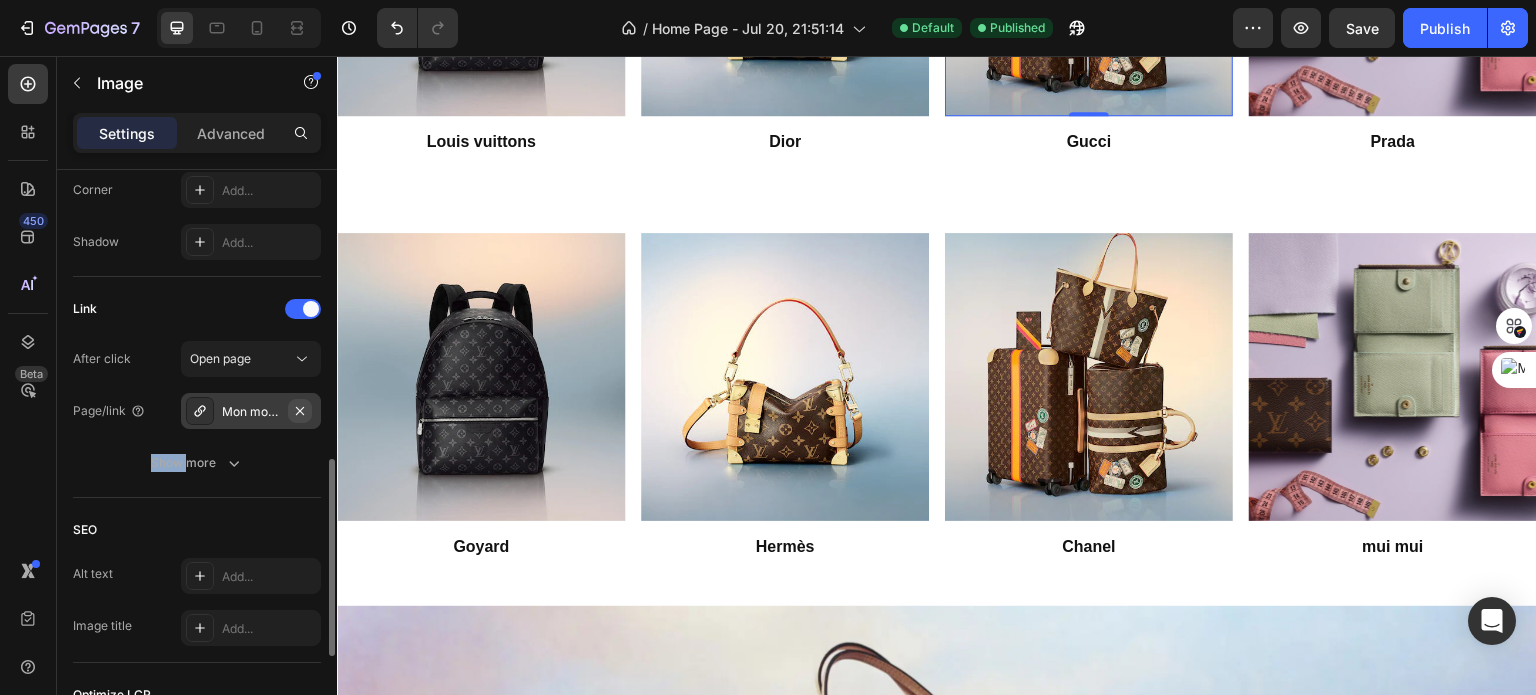 click 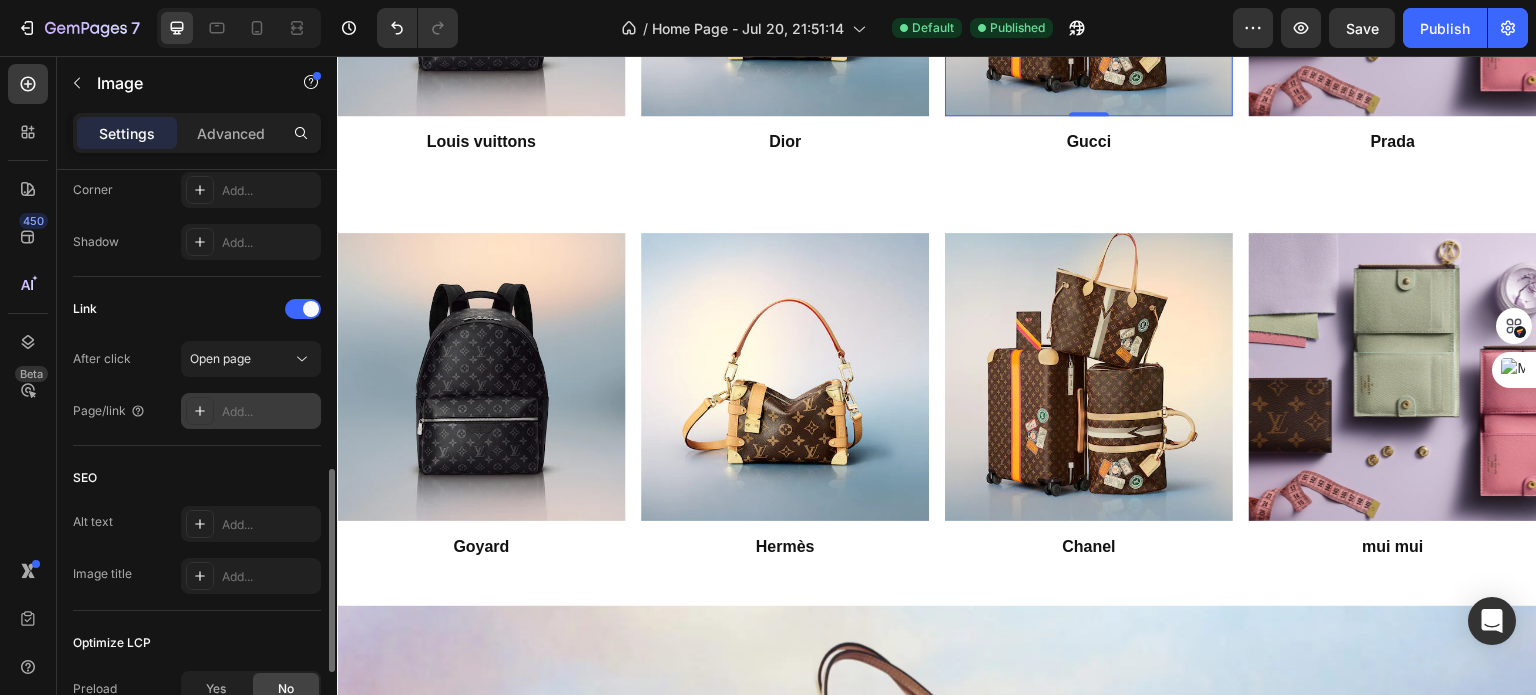 click on "Add..." at bounding box center (269, 412) 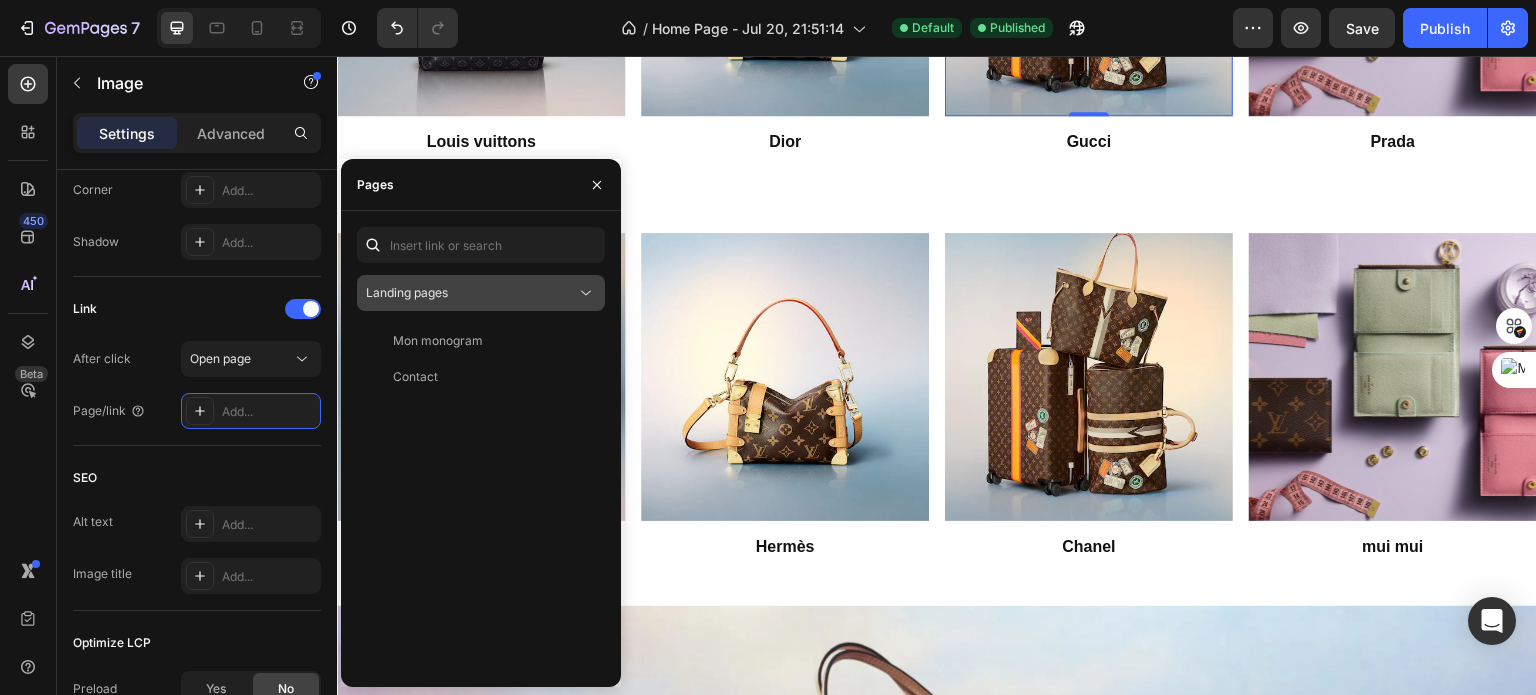click on "Landing pages" at bounding box center [471, 293] 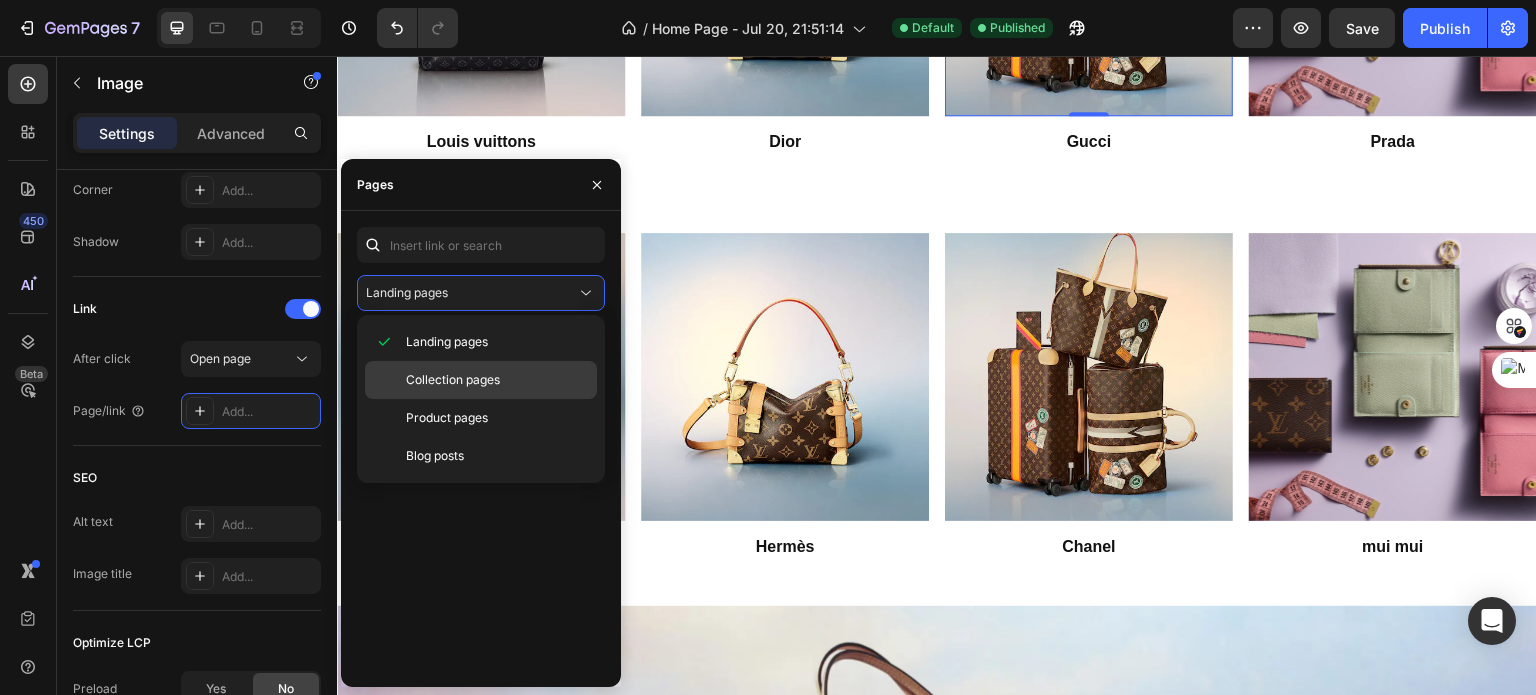 click on "Collection pages" 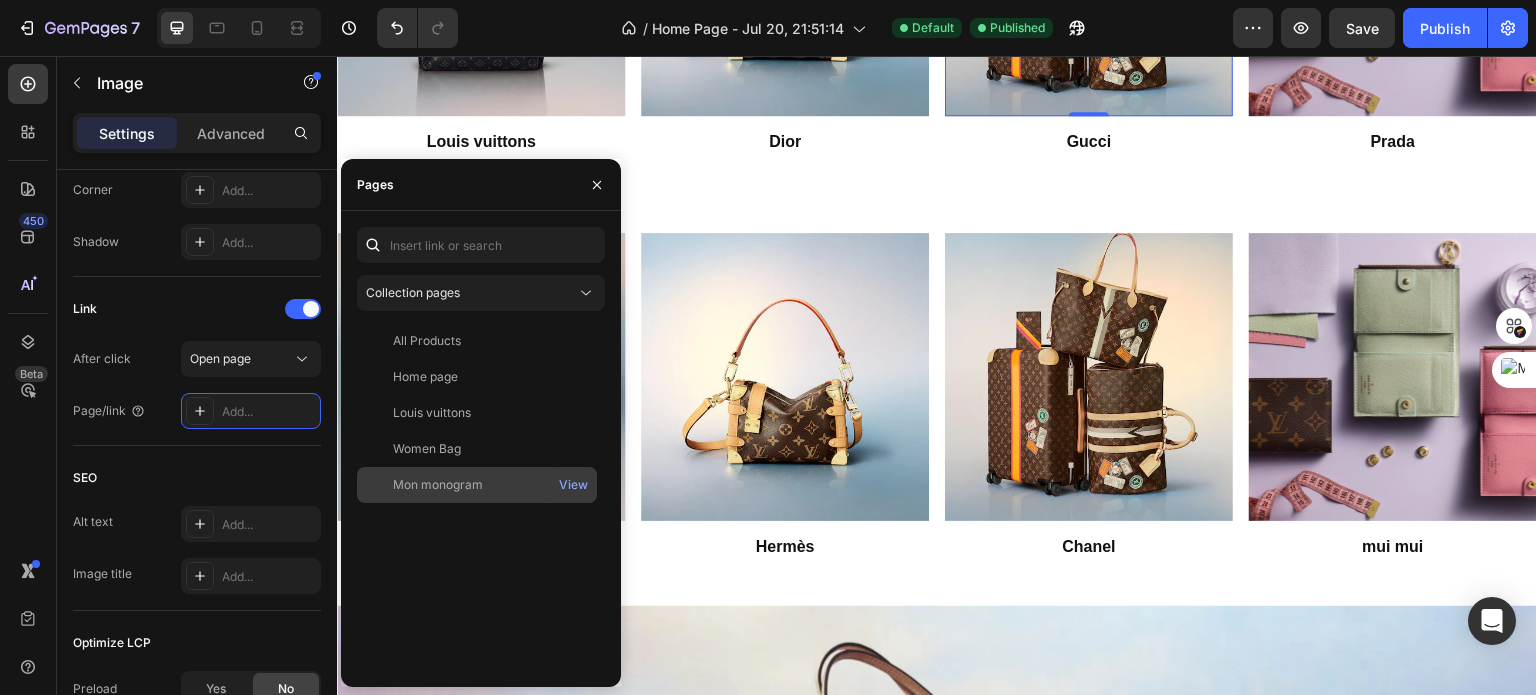 click on "Mon monogram   View" 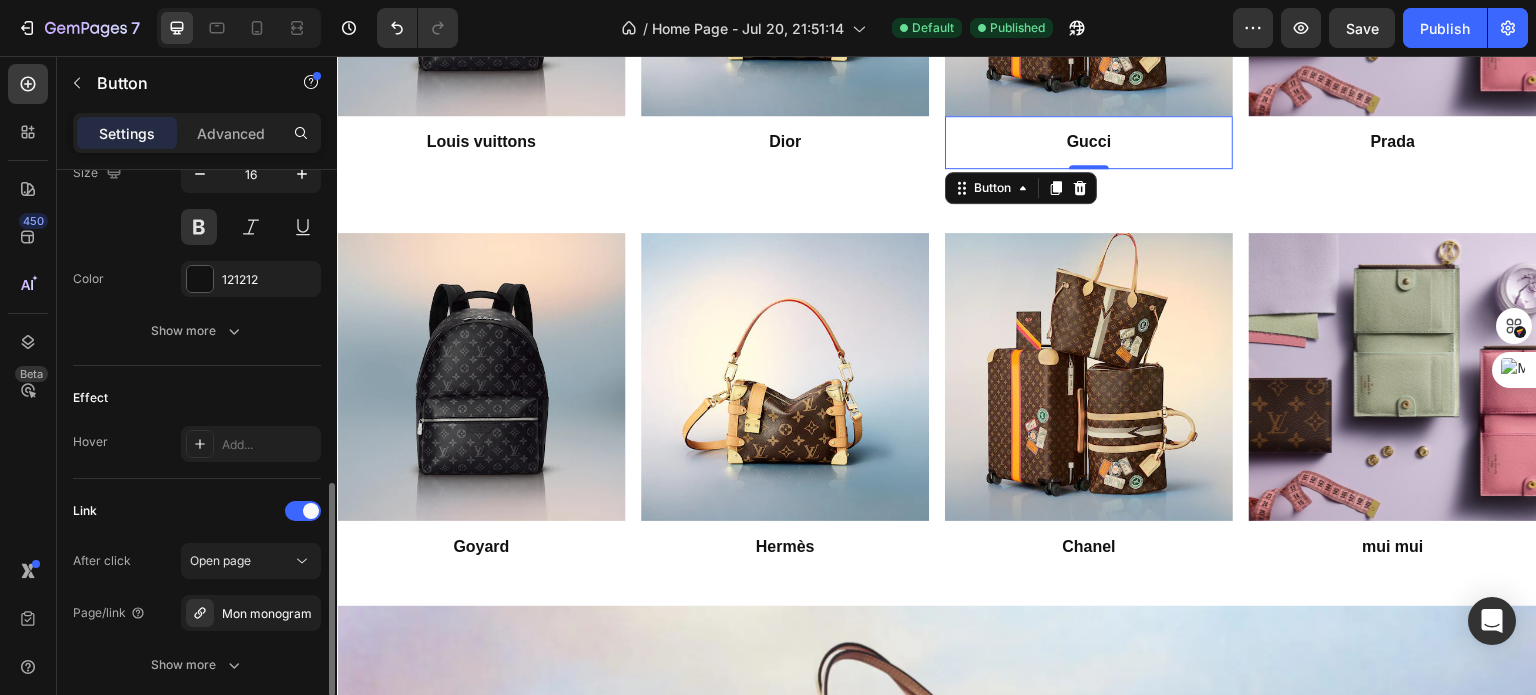 scroll, scrollTop: 1004, scrollLeft: 0, axis: vertical 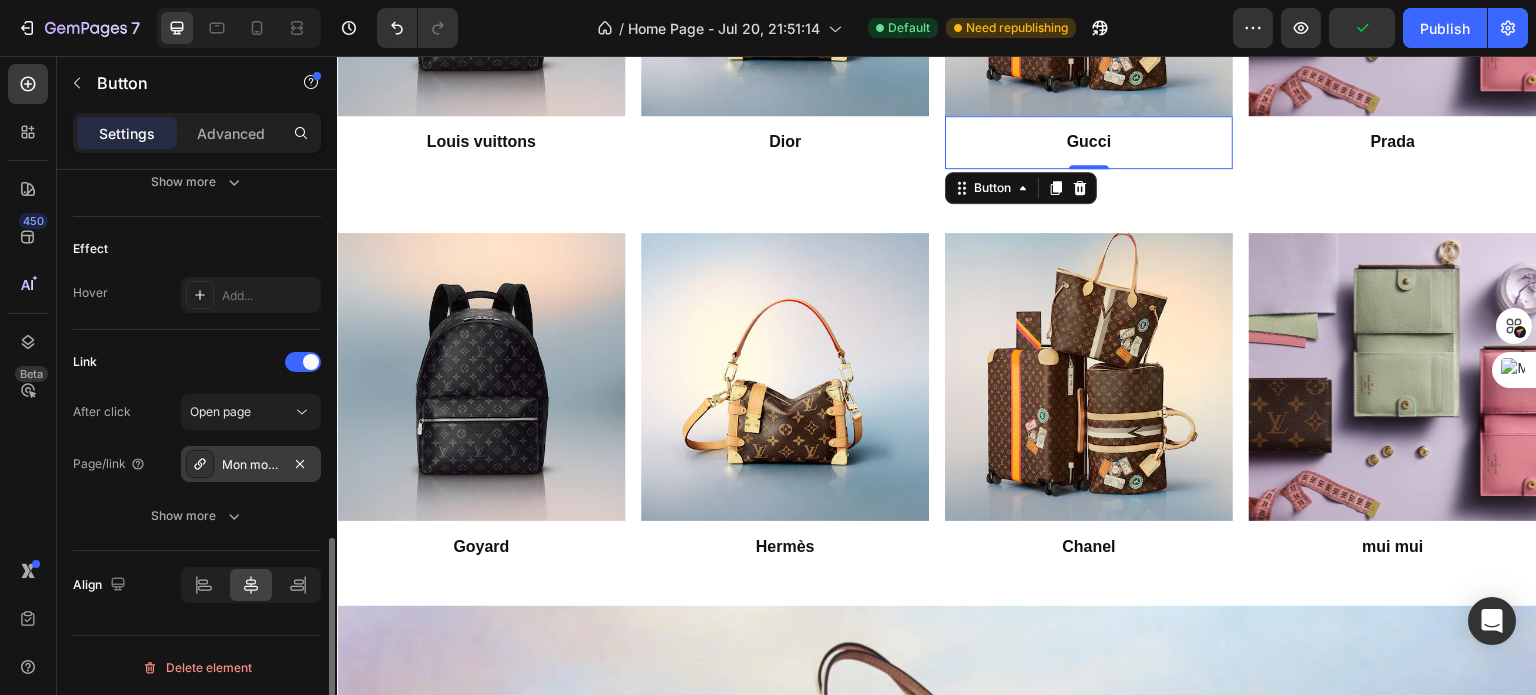 click on "Mon monogram" at bounding box center (251, 464) 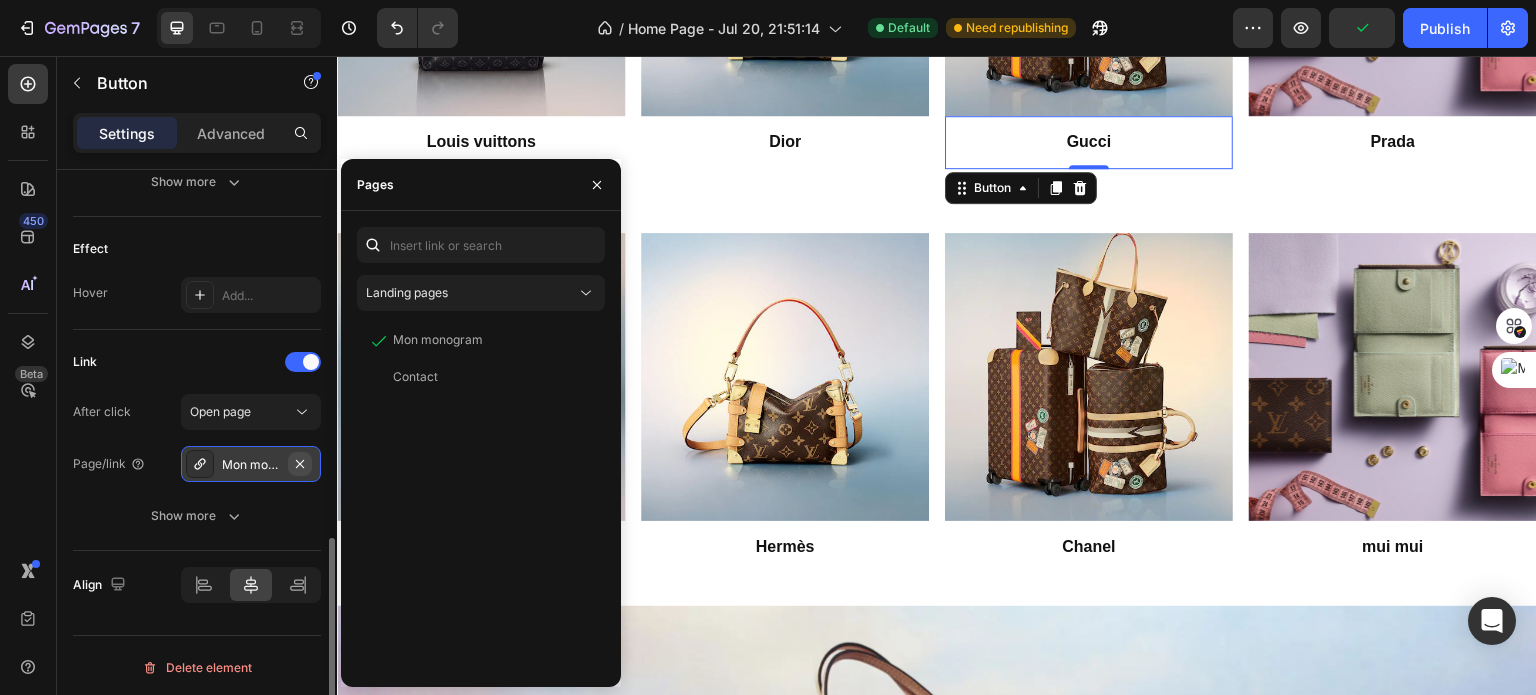 click 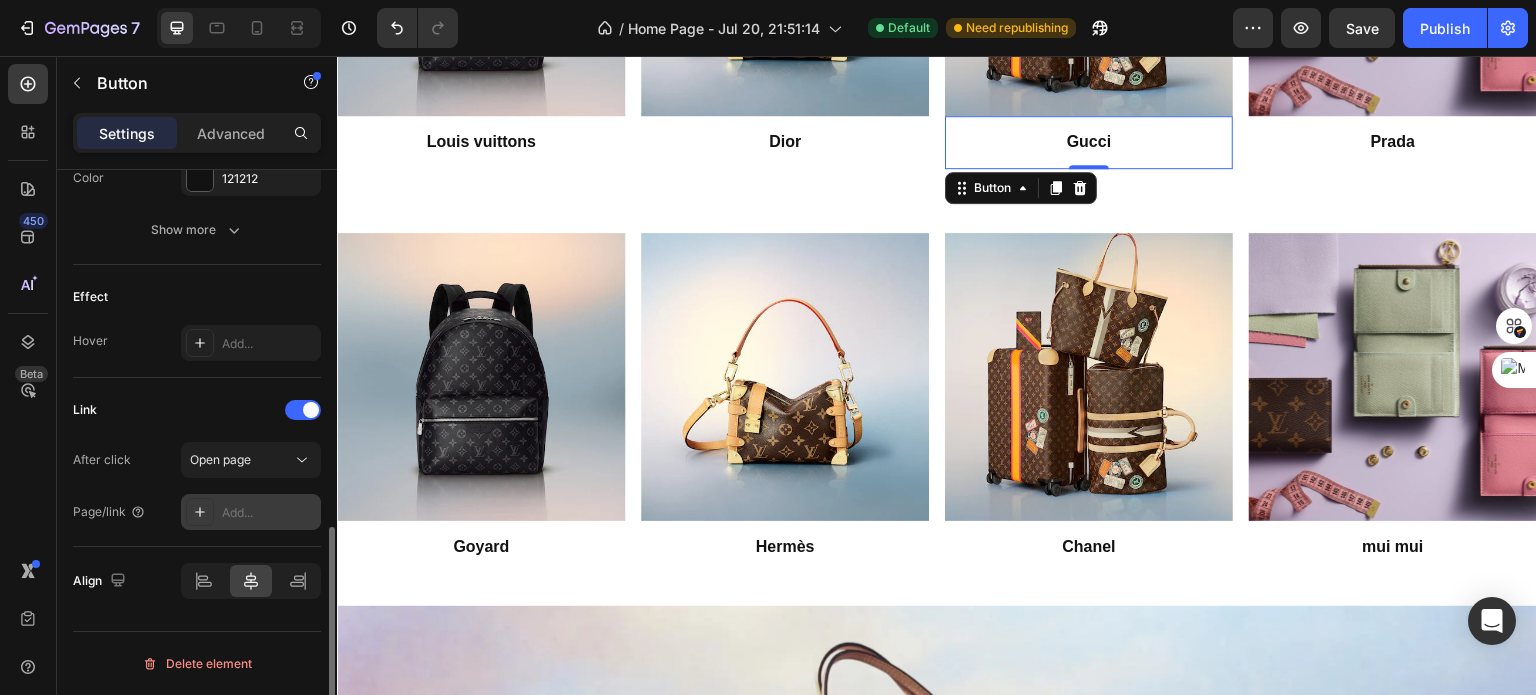 scroll, scrollTop: 952, scrollLeft: 0, axis: vertical 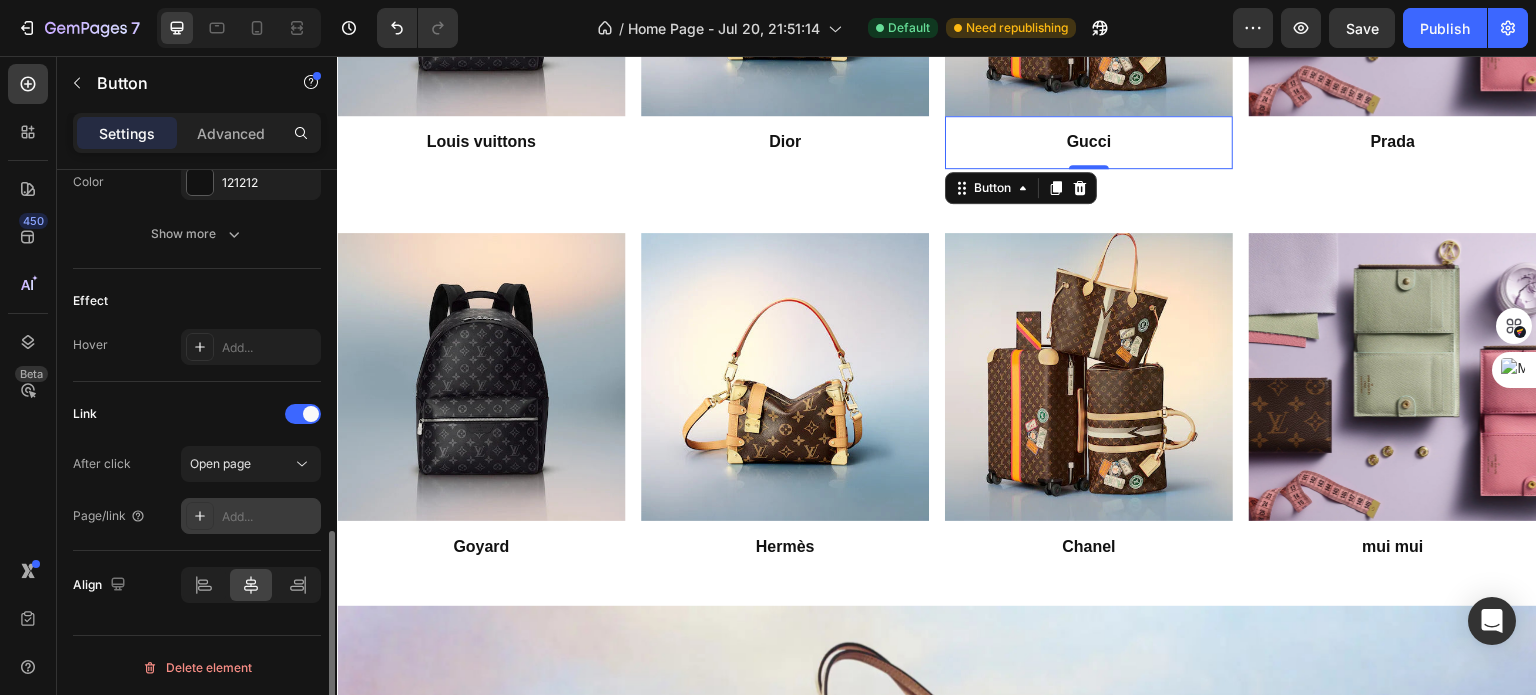 click on "Add..." at bounding box center [251, 516] 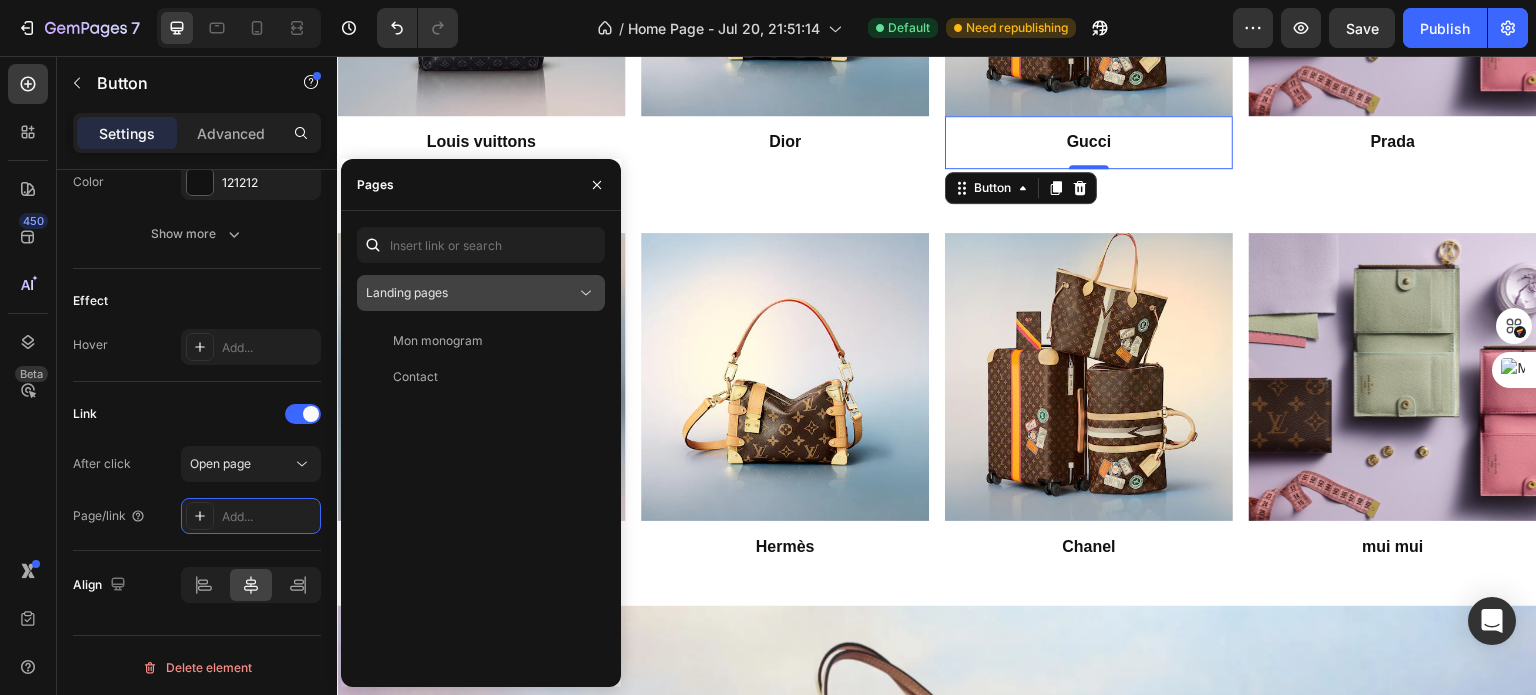 click on "Landing pages" at bounding box center [471, 293] 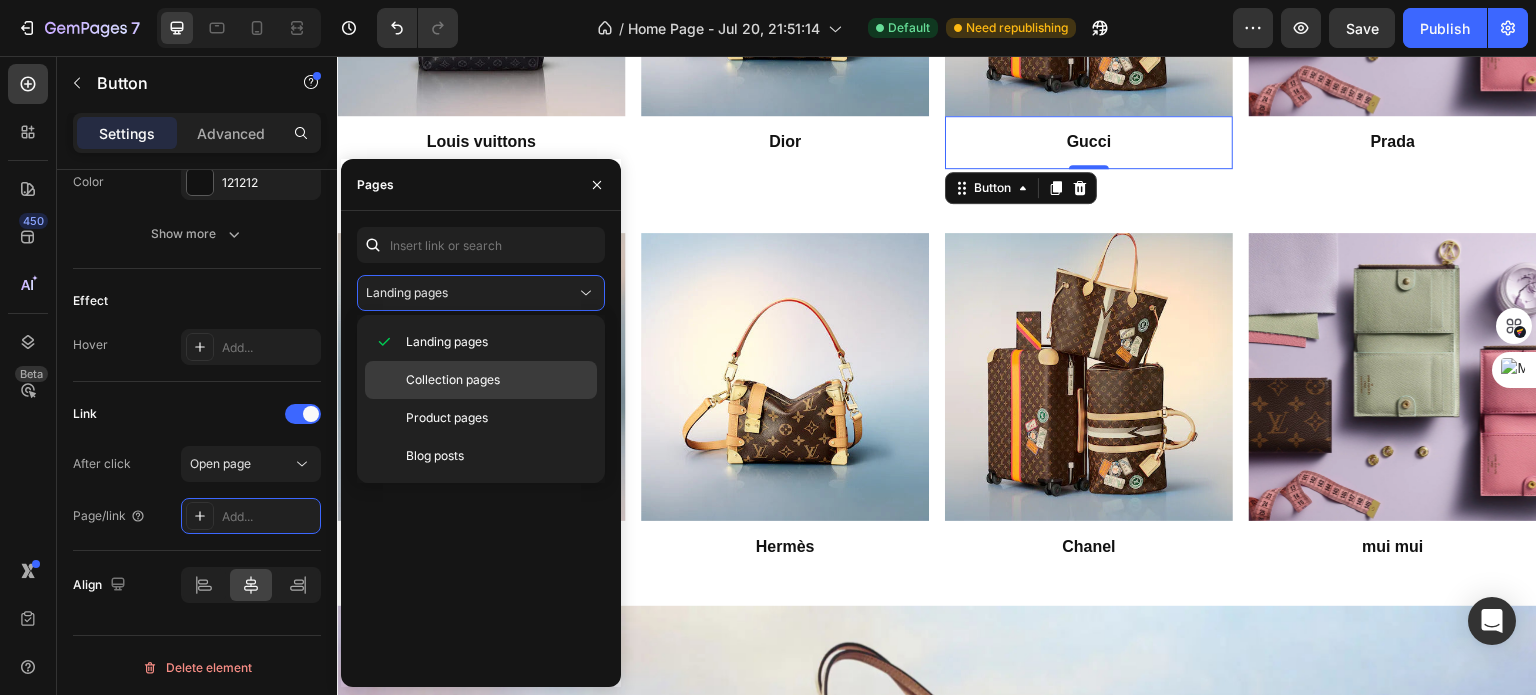 click on "Collection pages" at bounding box center [453, 380] 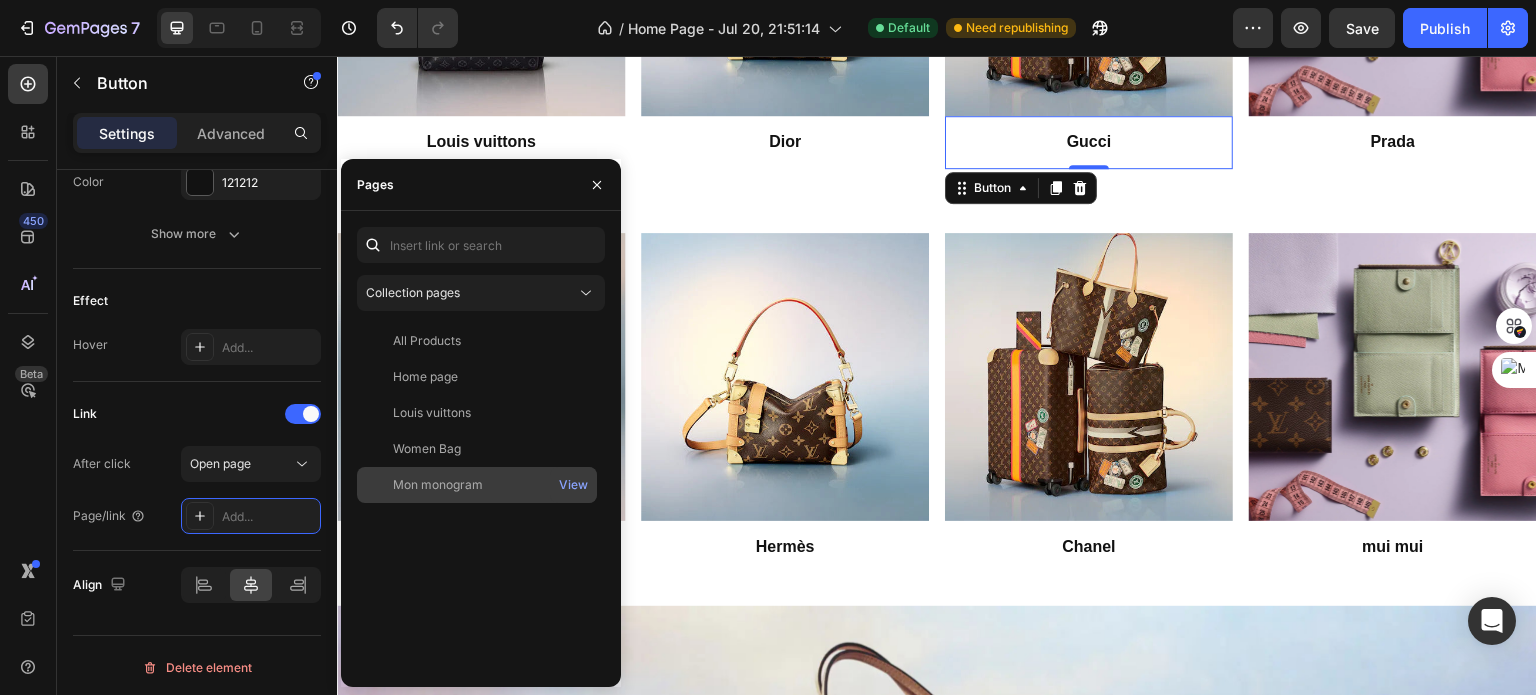 click on "Mon monogram   View" 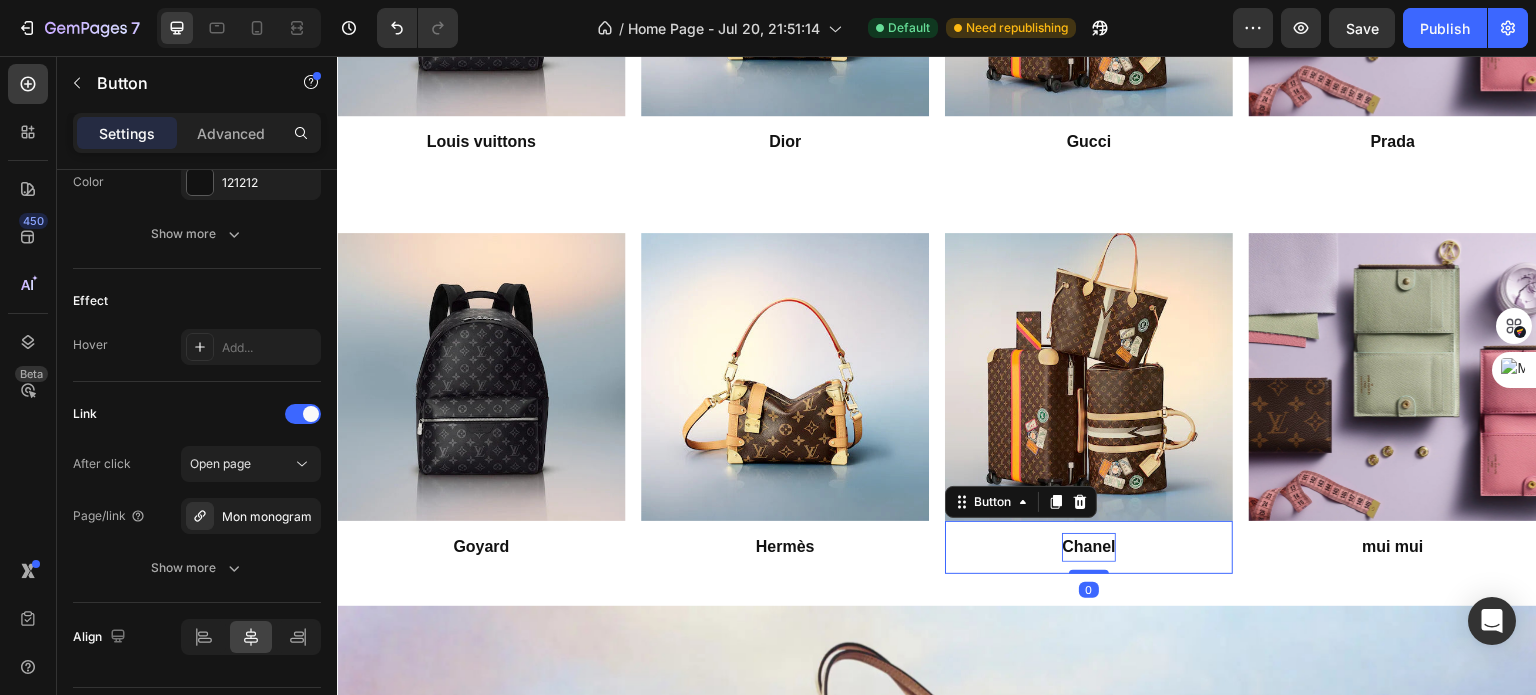 scroll, scrollTop: 952, scrollLeft: 0, axis: vertical 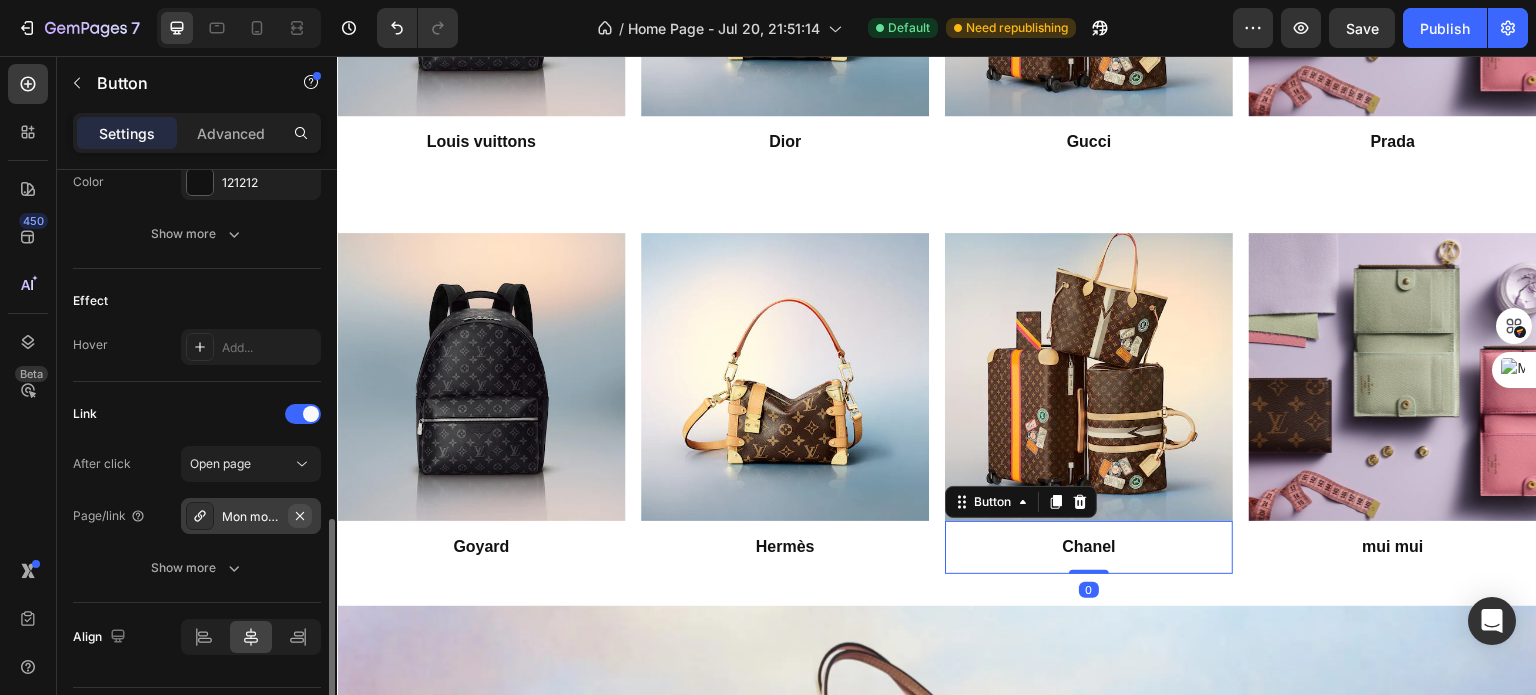 click 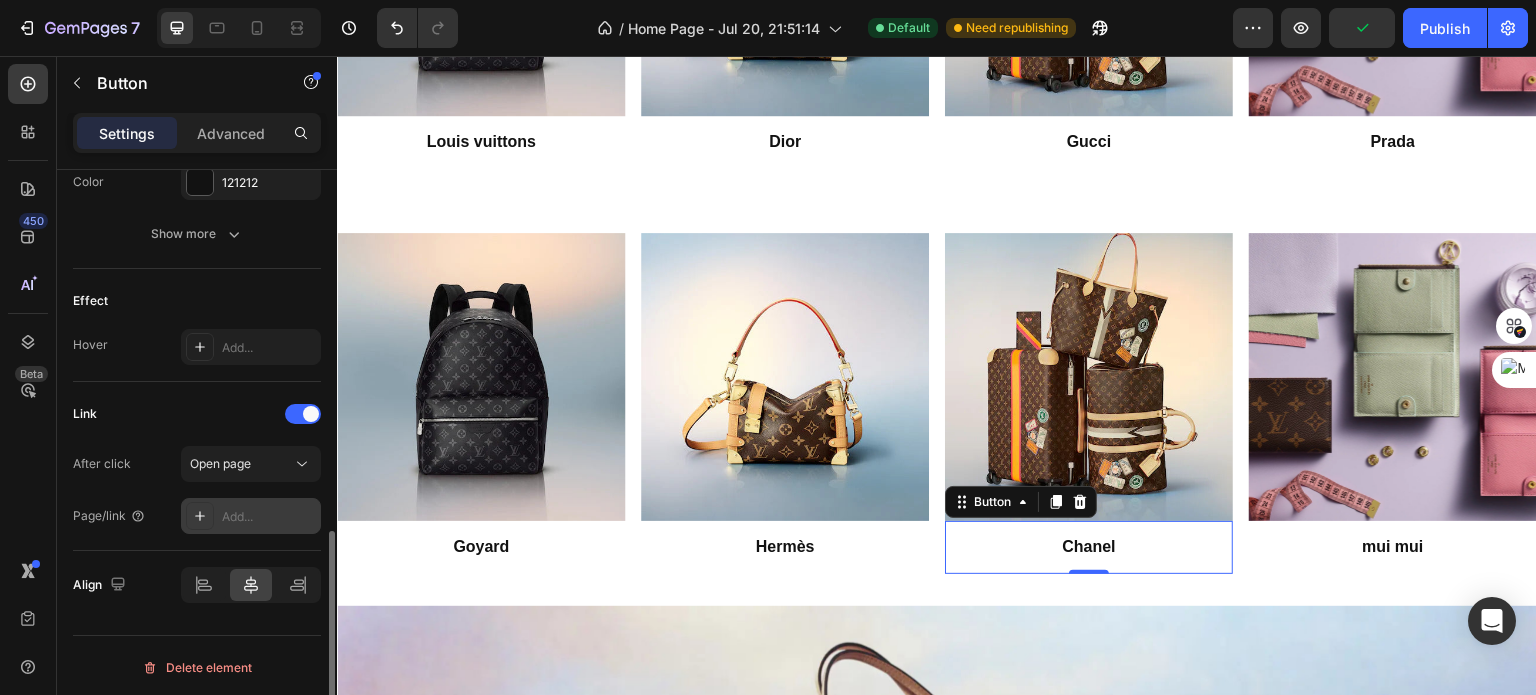click on "Add..." at bounding box center [269, 517] 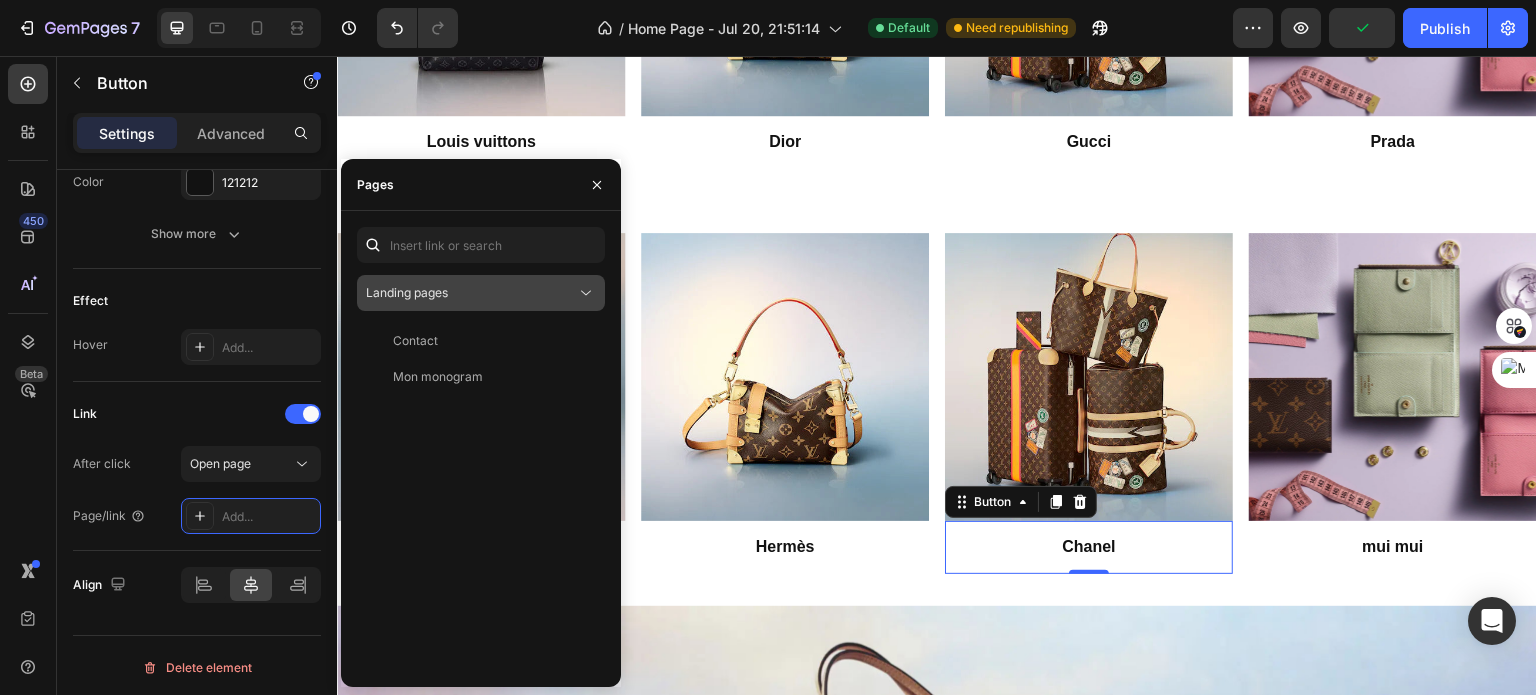 click on "Landing pages" at bounding box center [471, 293] 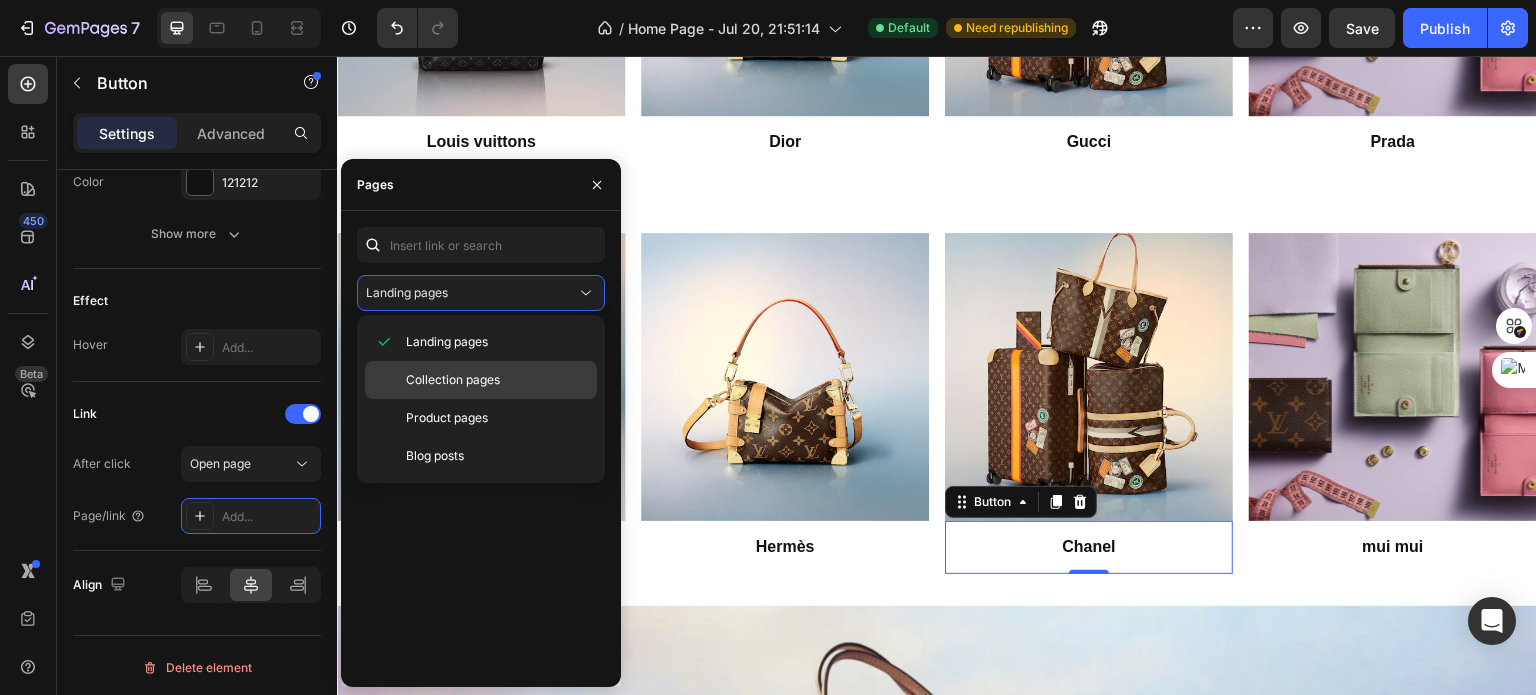 click on "Collection pages" at bounding box center (453, 380) 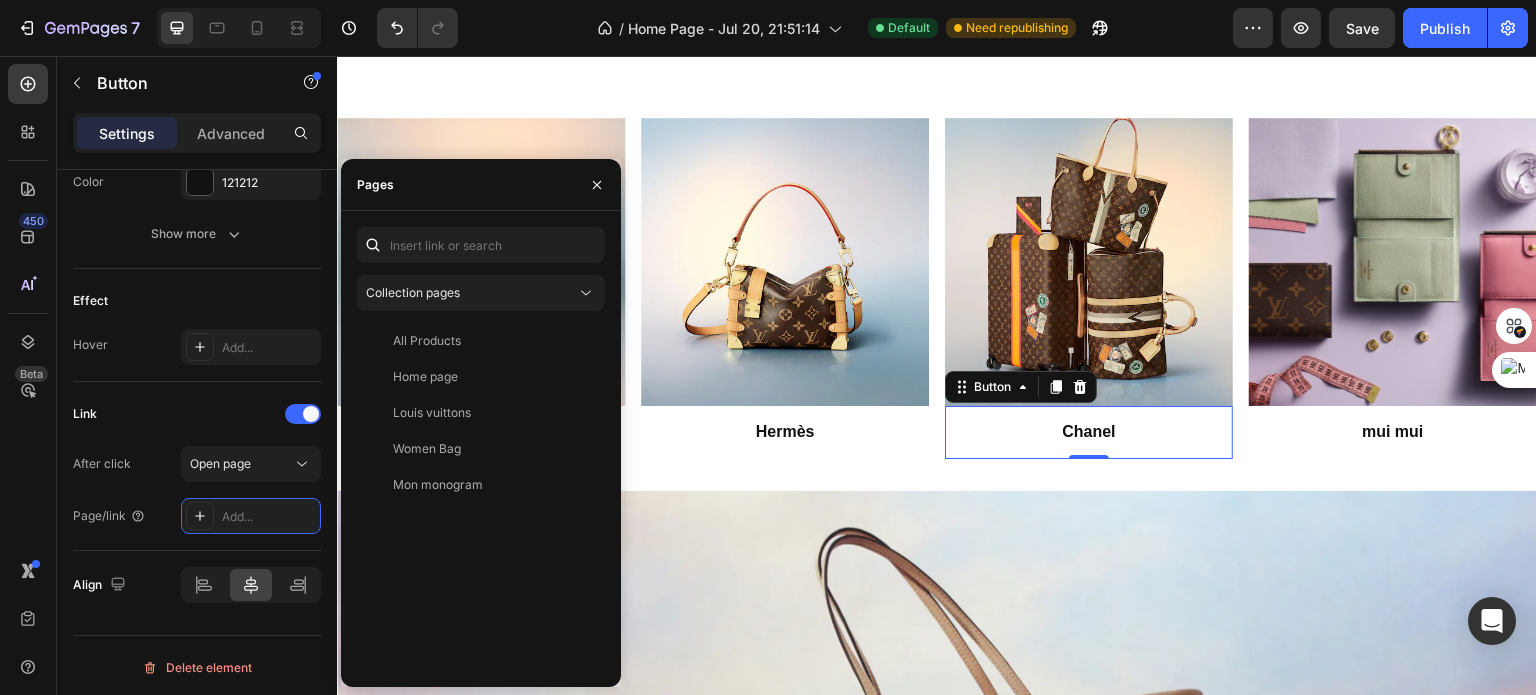 scroll, scrollTop: 1894, scrollLeft: 0, axis: vertical 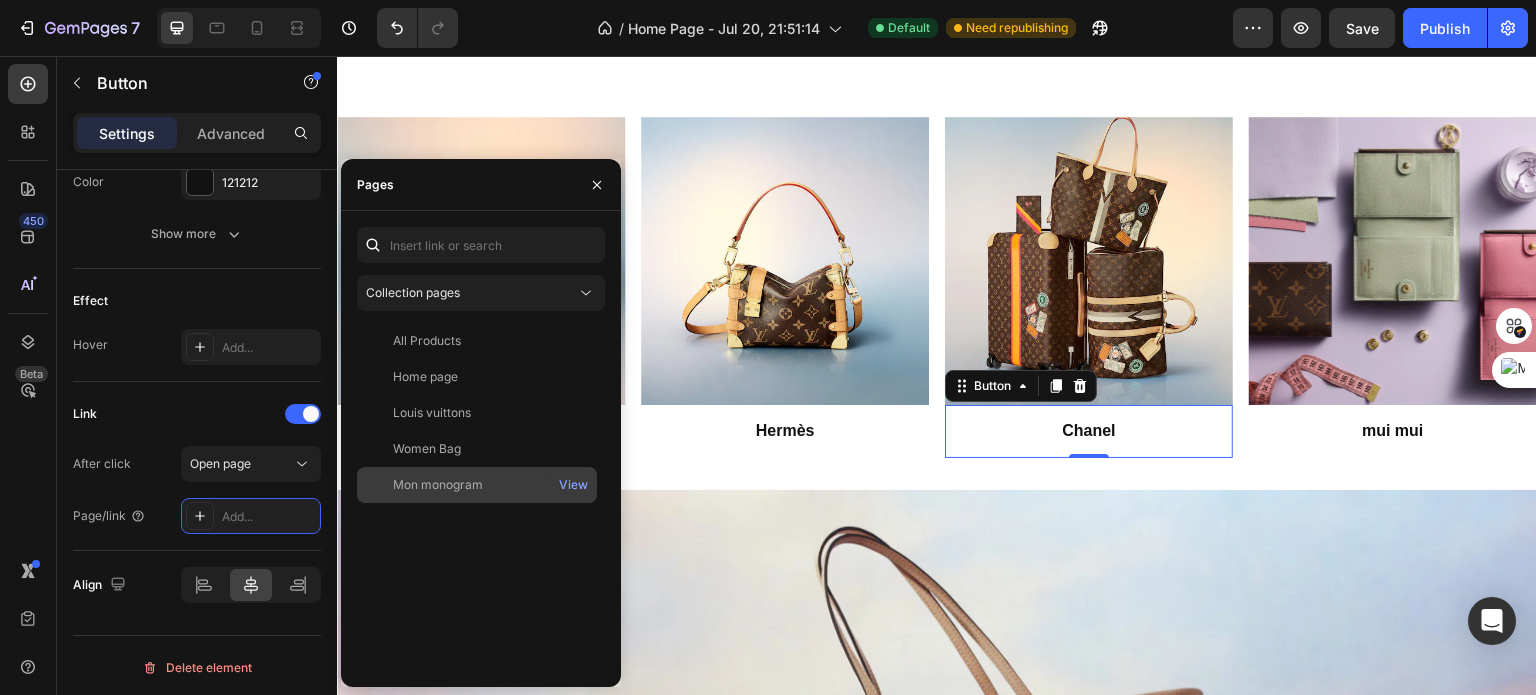 click on "Mon monogram" 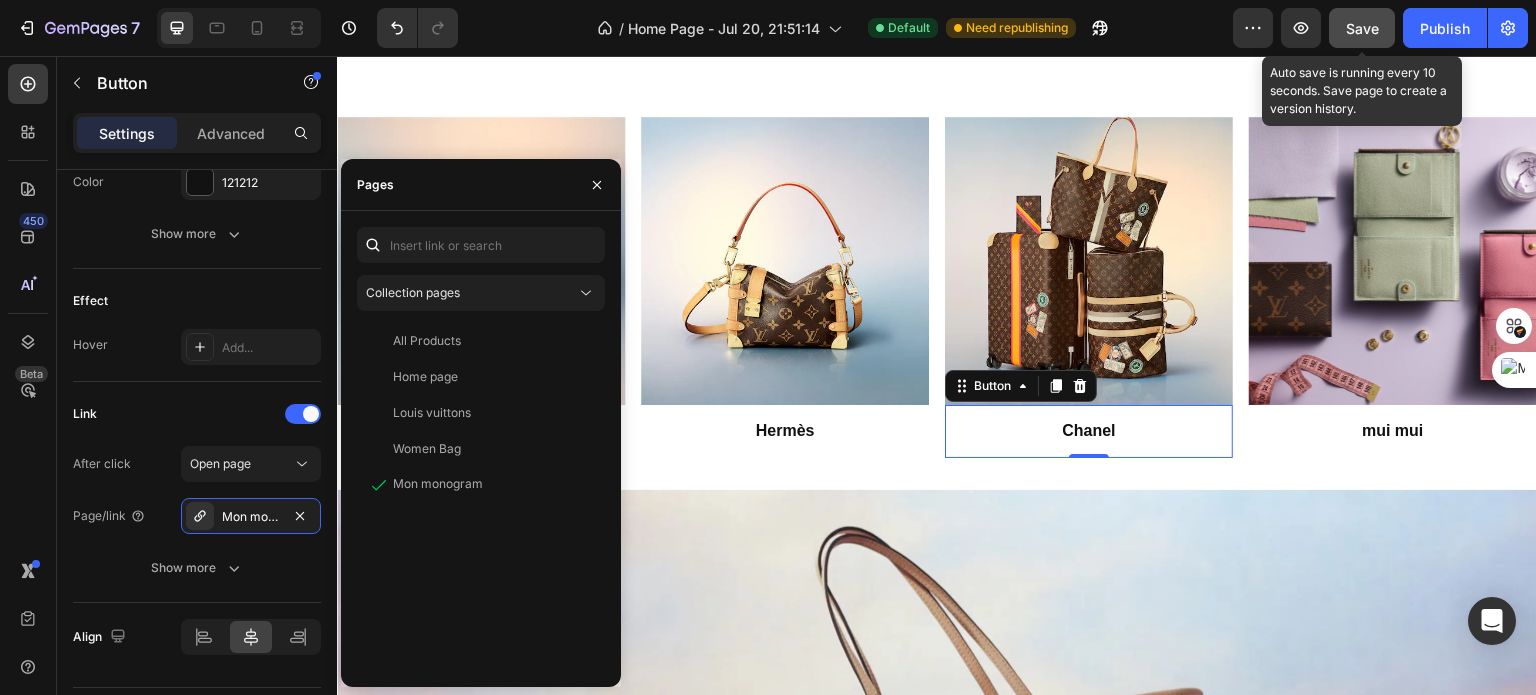 click on "Save" 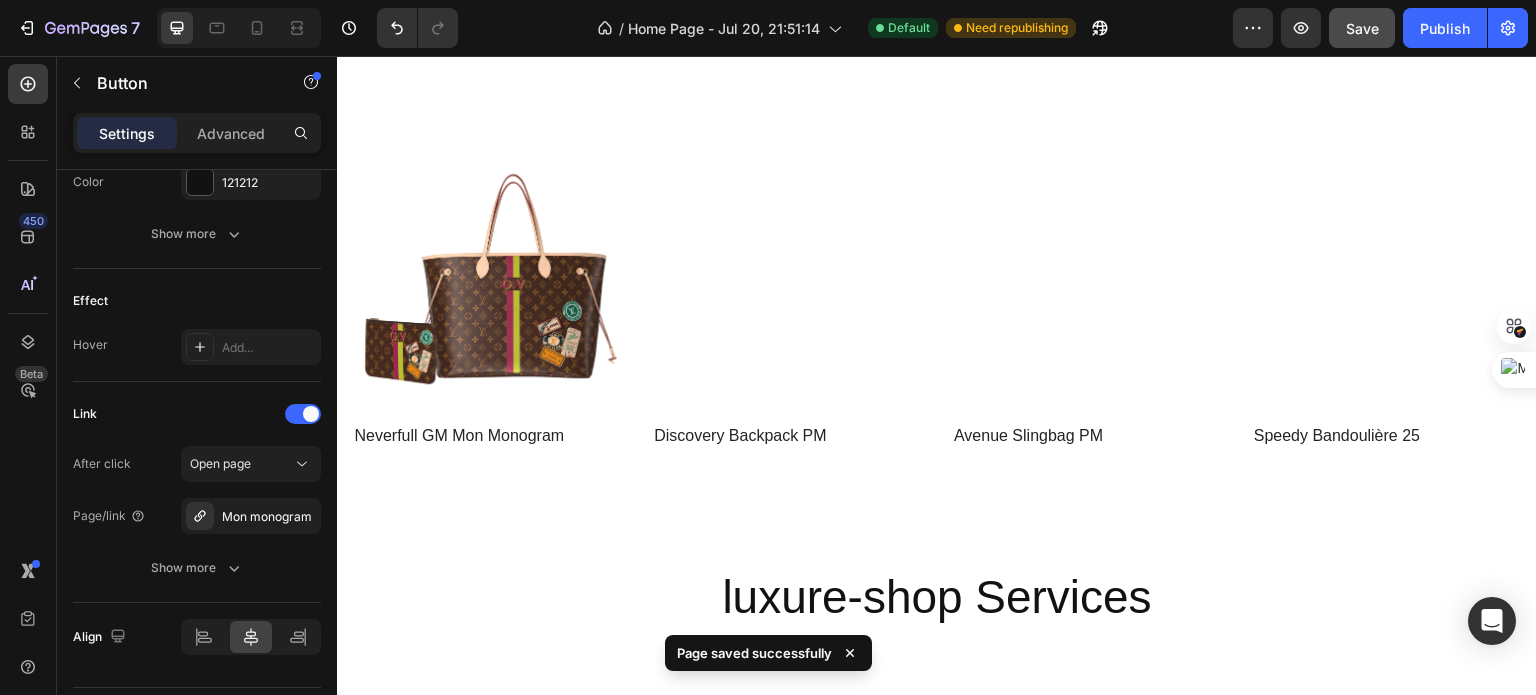 scroll, scrollTop: 3702, scrollLeft: 0, axis: vertical 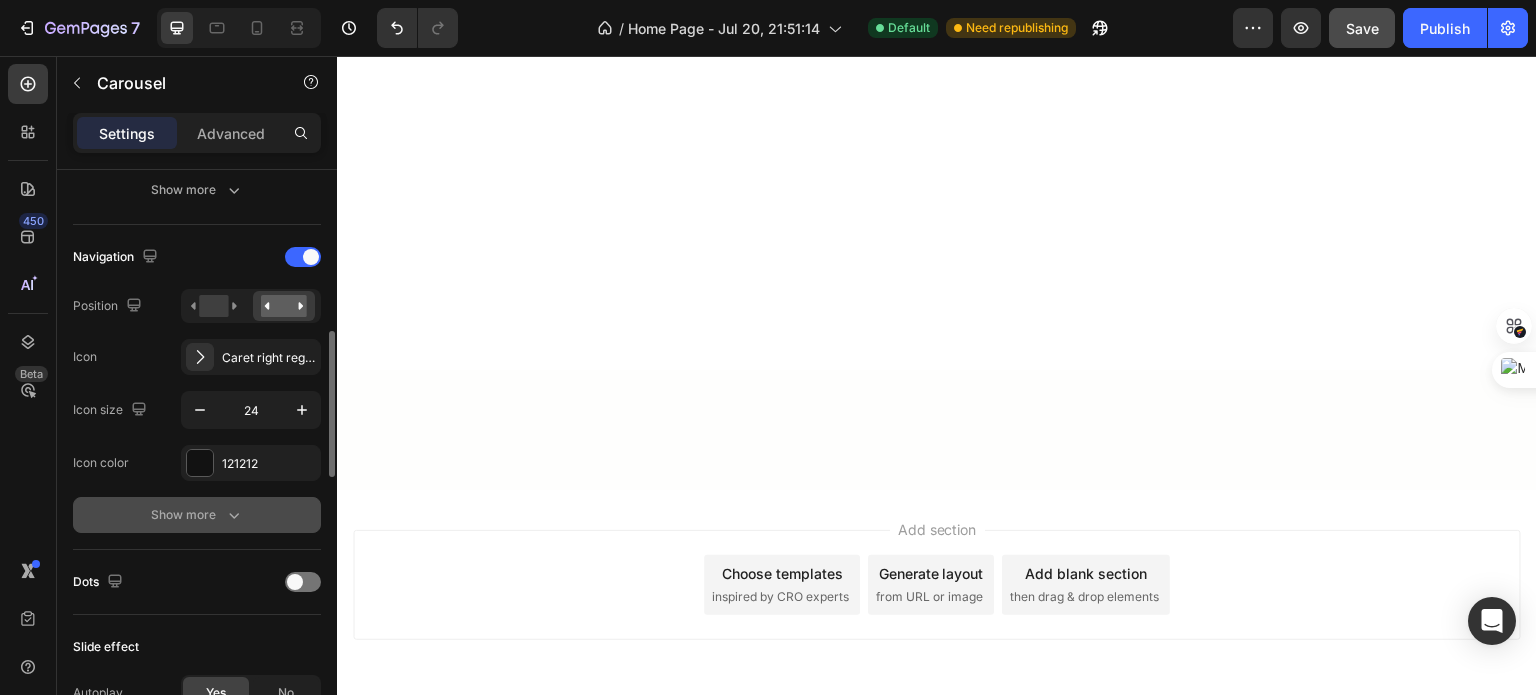 click on "Show more" at bounding box center [197, 515] 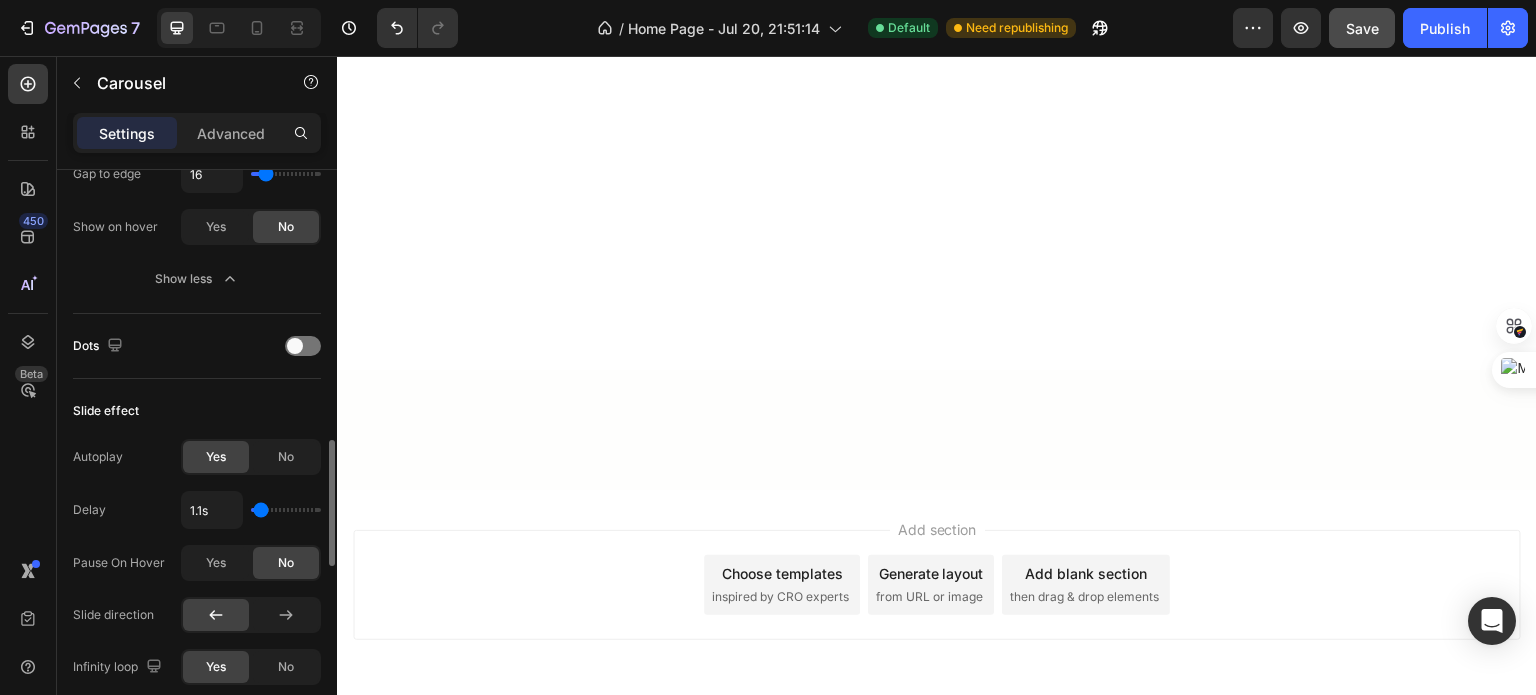 scroll, scrollTop: 1258, scrollLeft: 0, axis: vertical 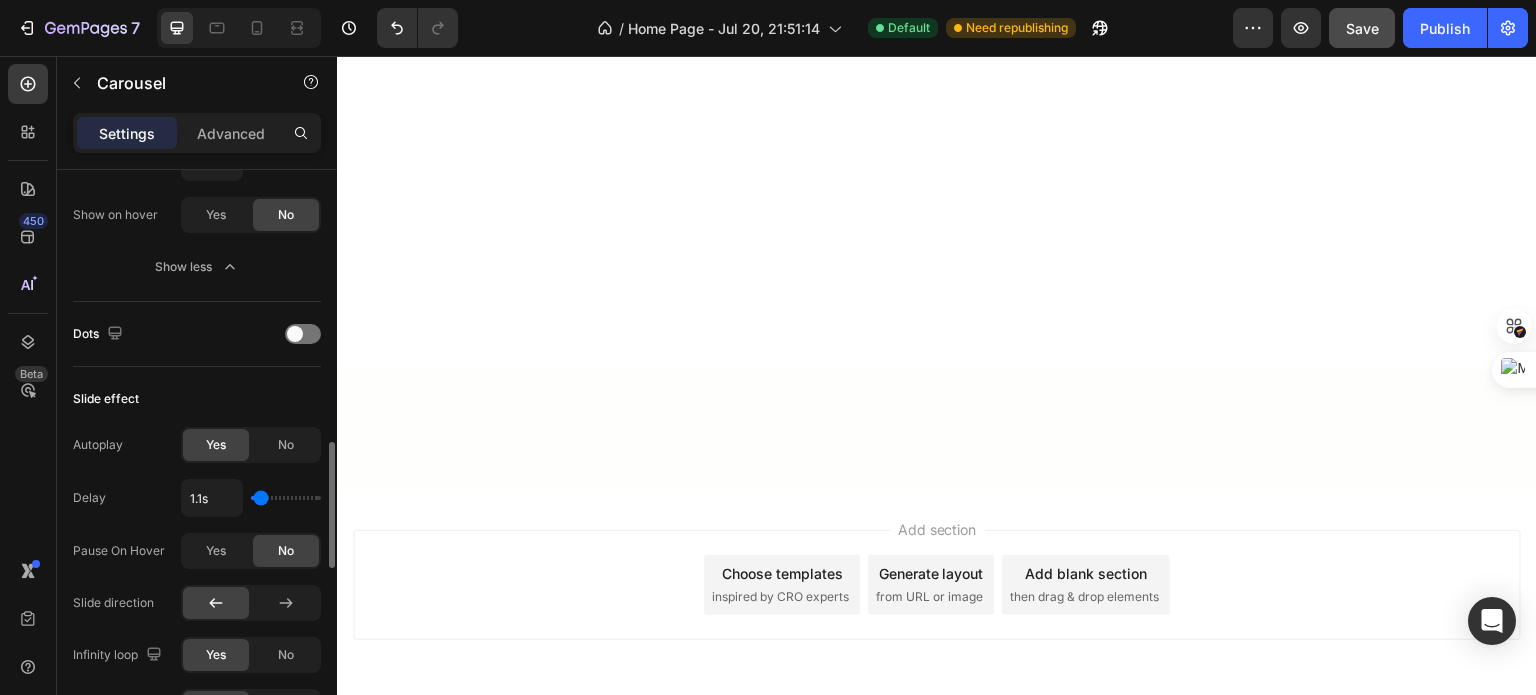 type on "1.5s" 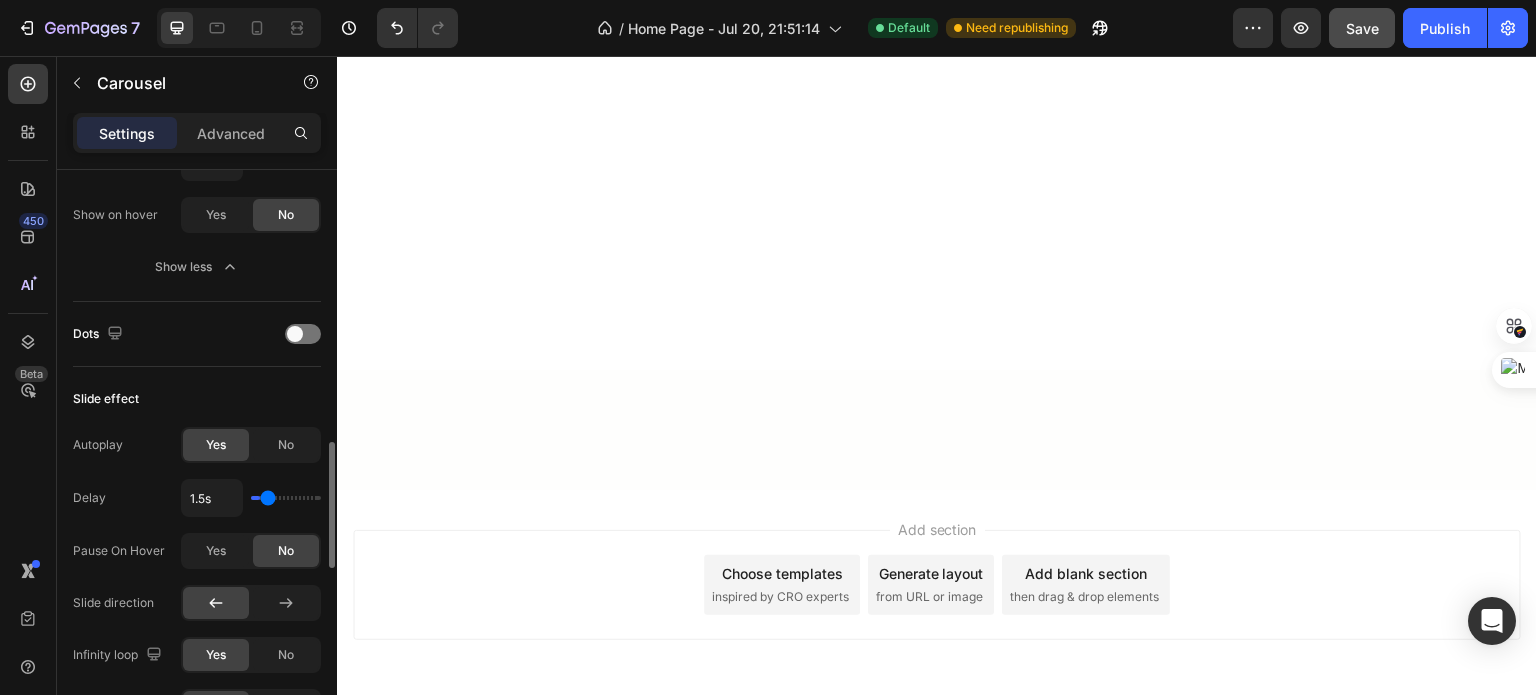 type on "1.6s" 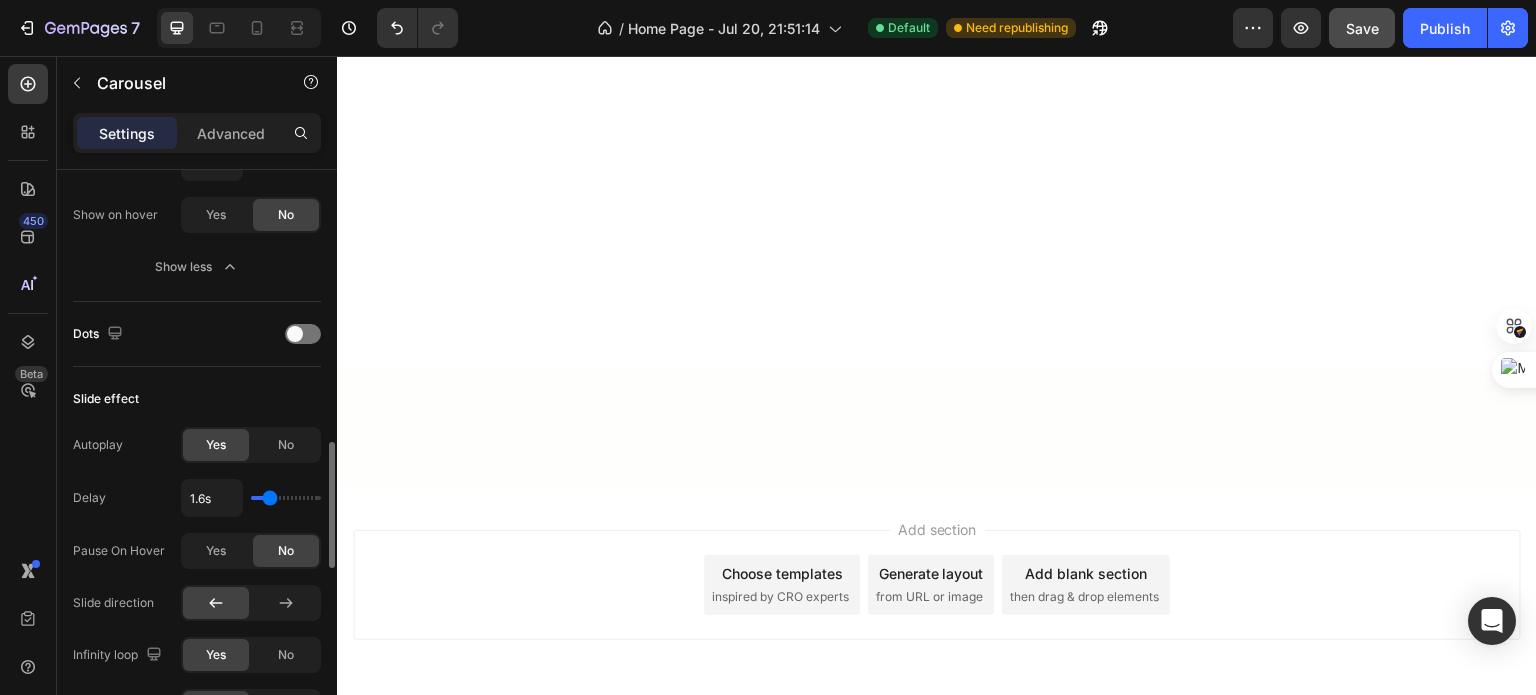 type on "1.7s" 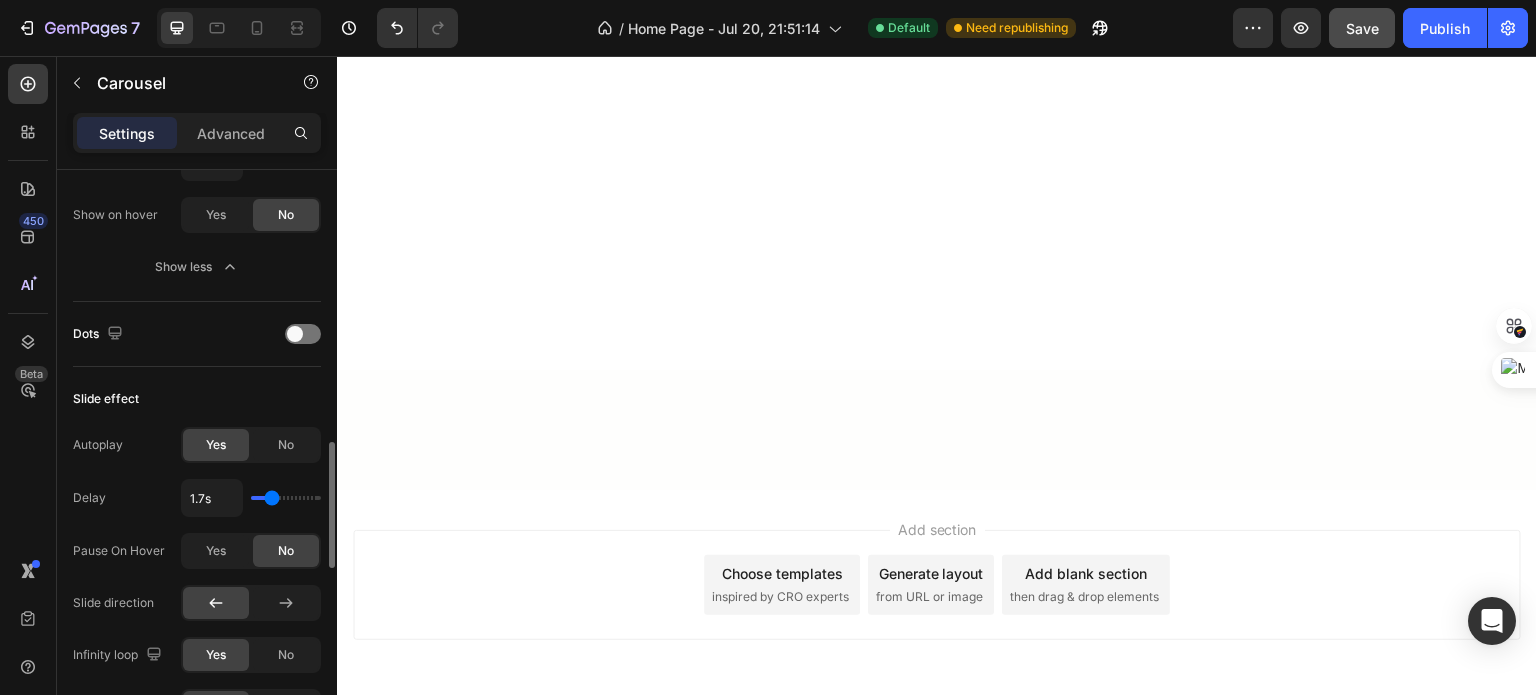 type on "1.7" 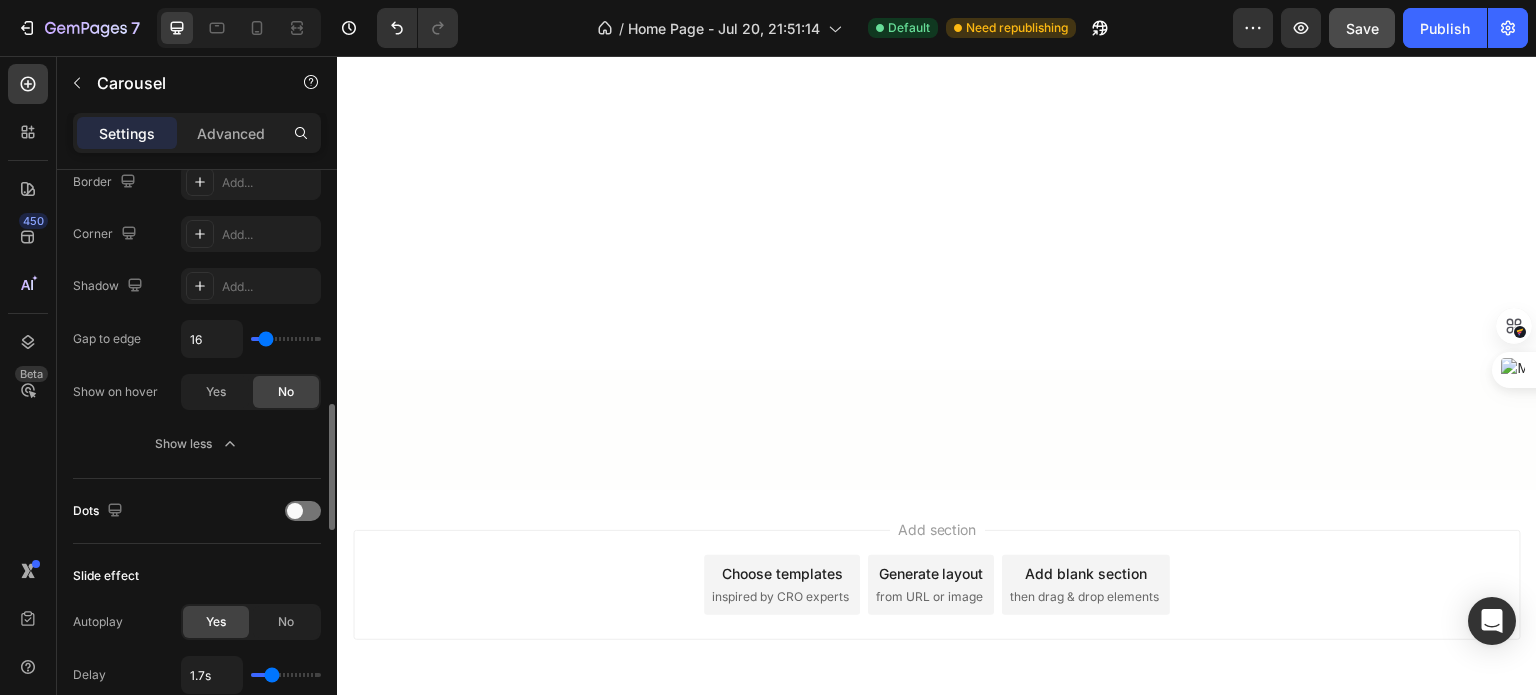 scroll, scrollTop: 1080, scrollLeft: 0, axis: vertical 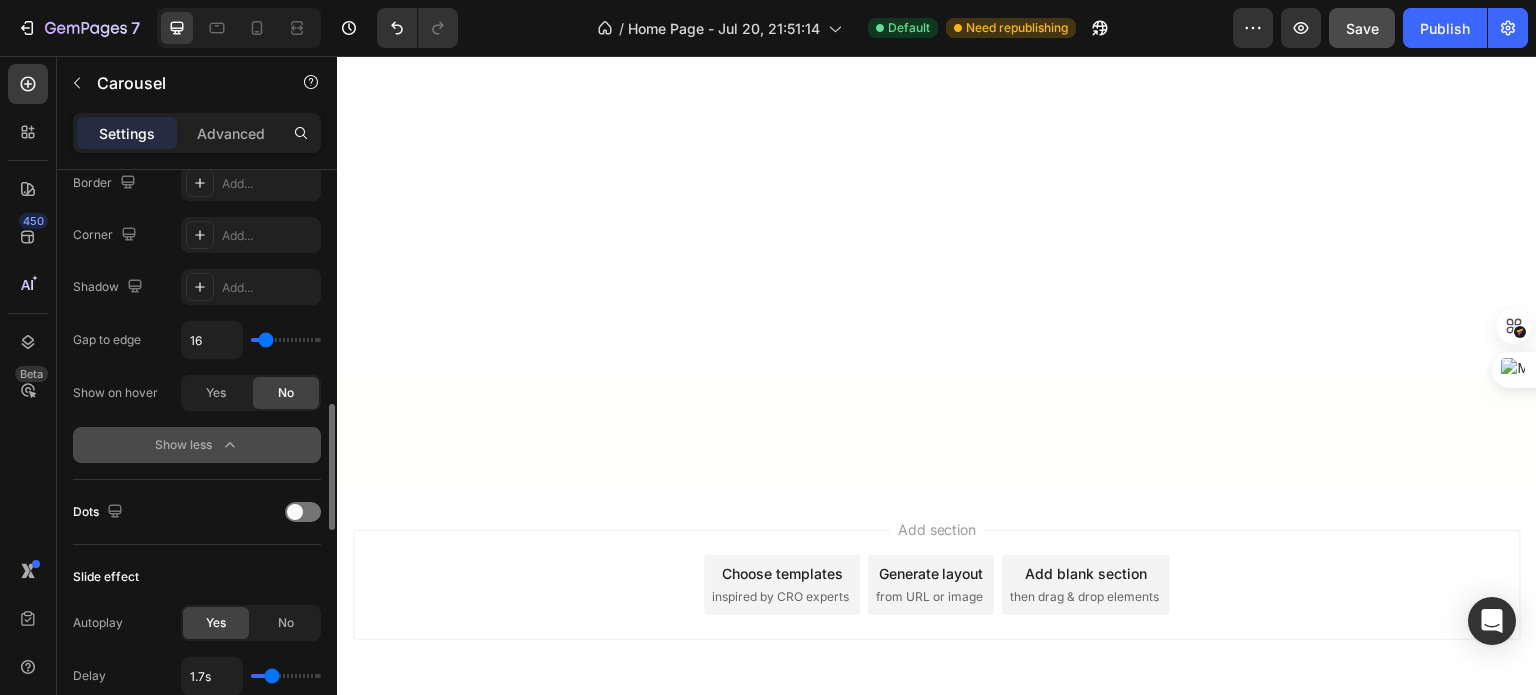 click on "Show less" 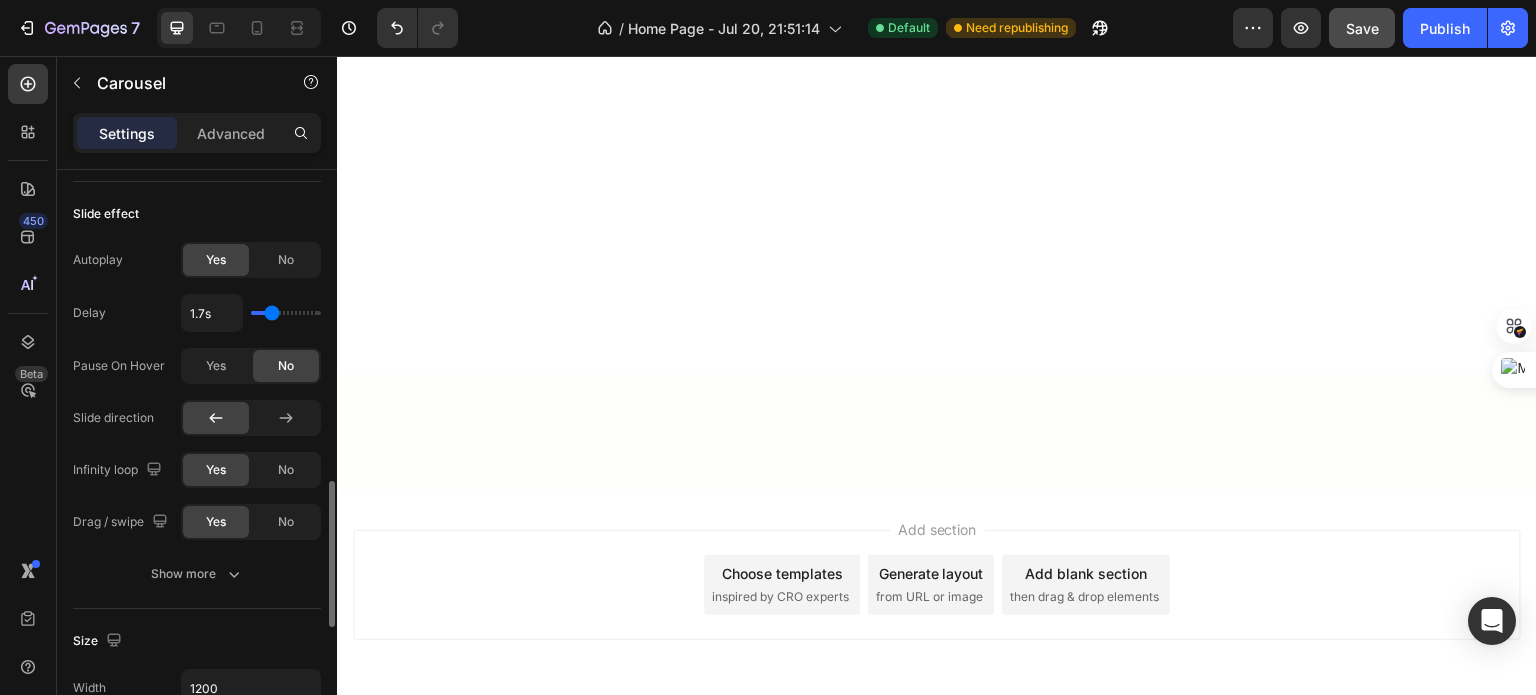 scroll, scrollTop: 1064, scrollLeft: 0, axis: vertical 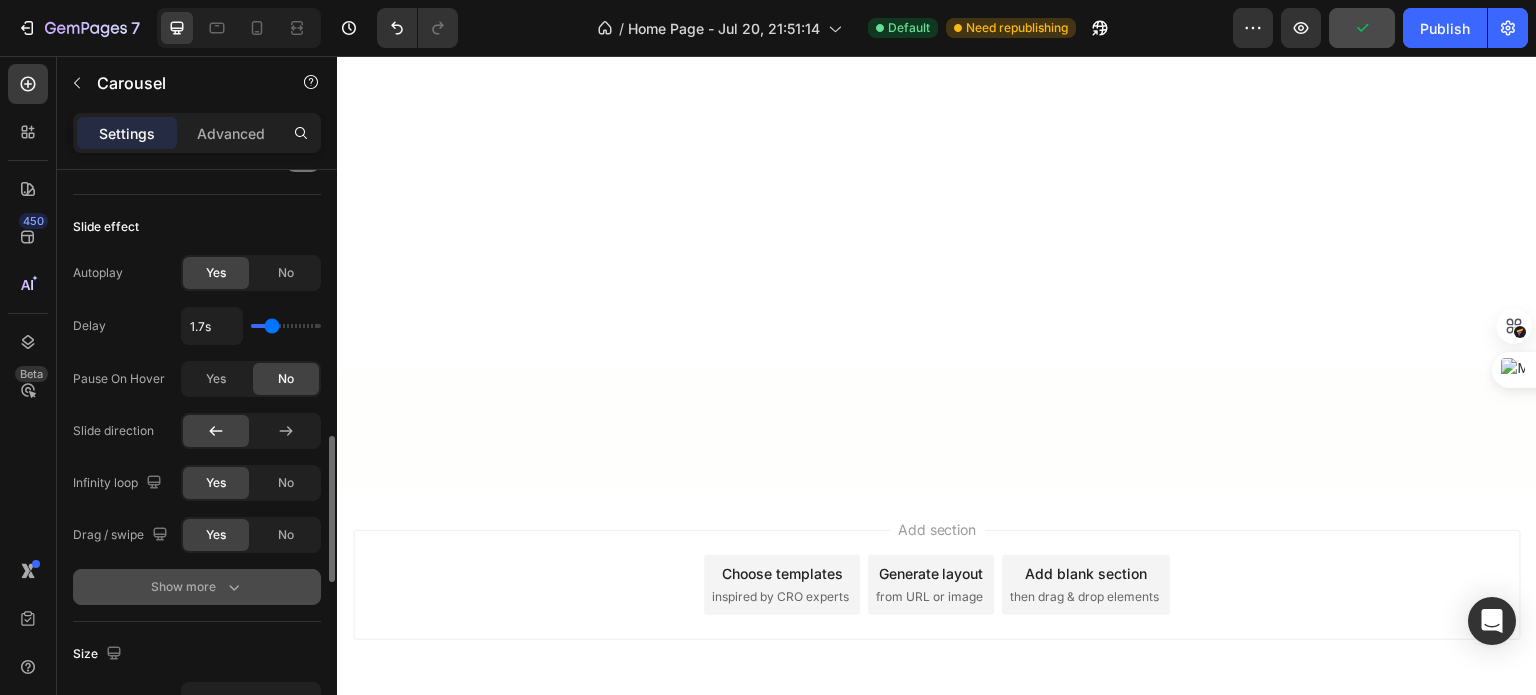 click on "Show more" at bounding box center (197, 587) 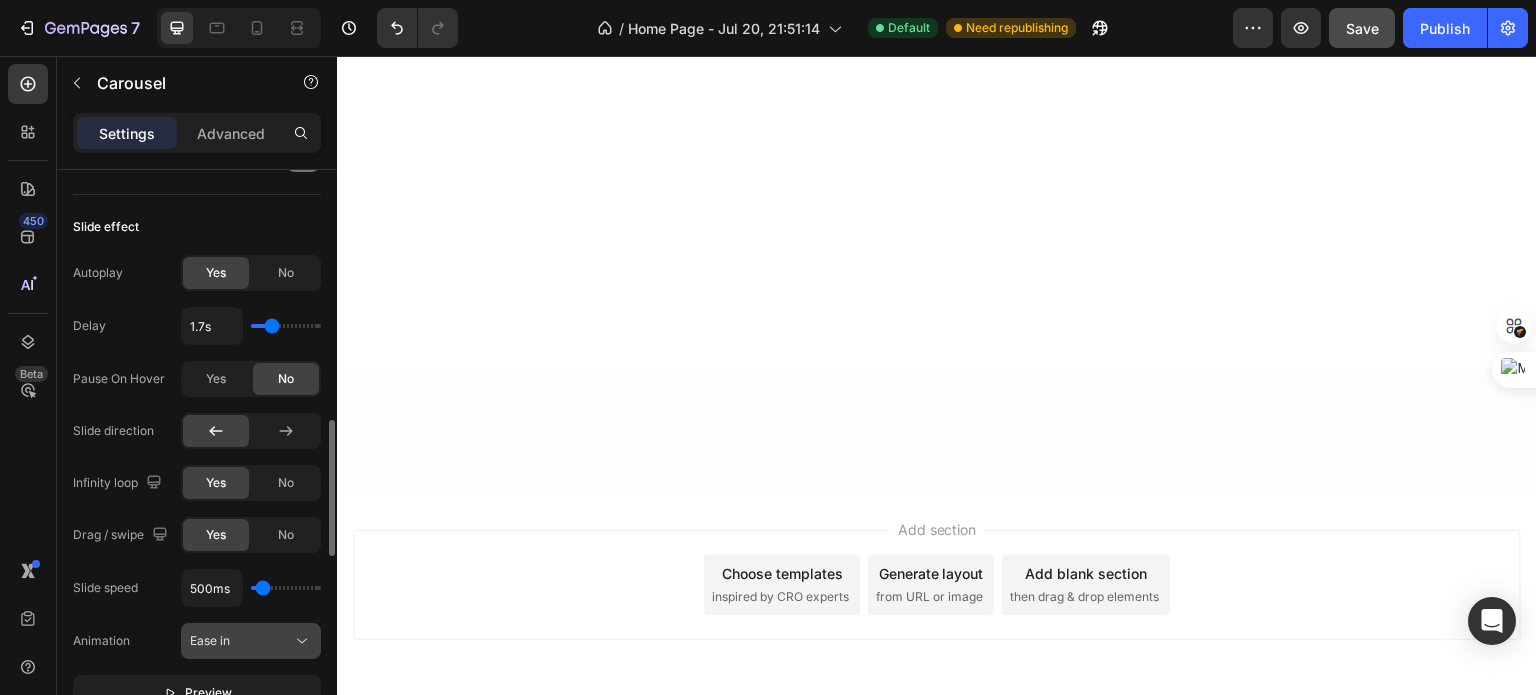 click on "Ease in" at bounding box center [241, 641] 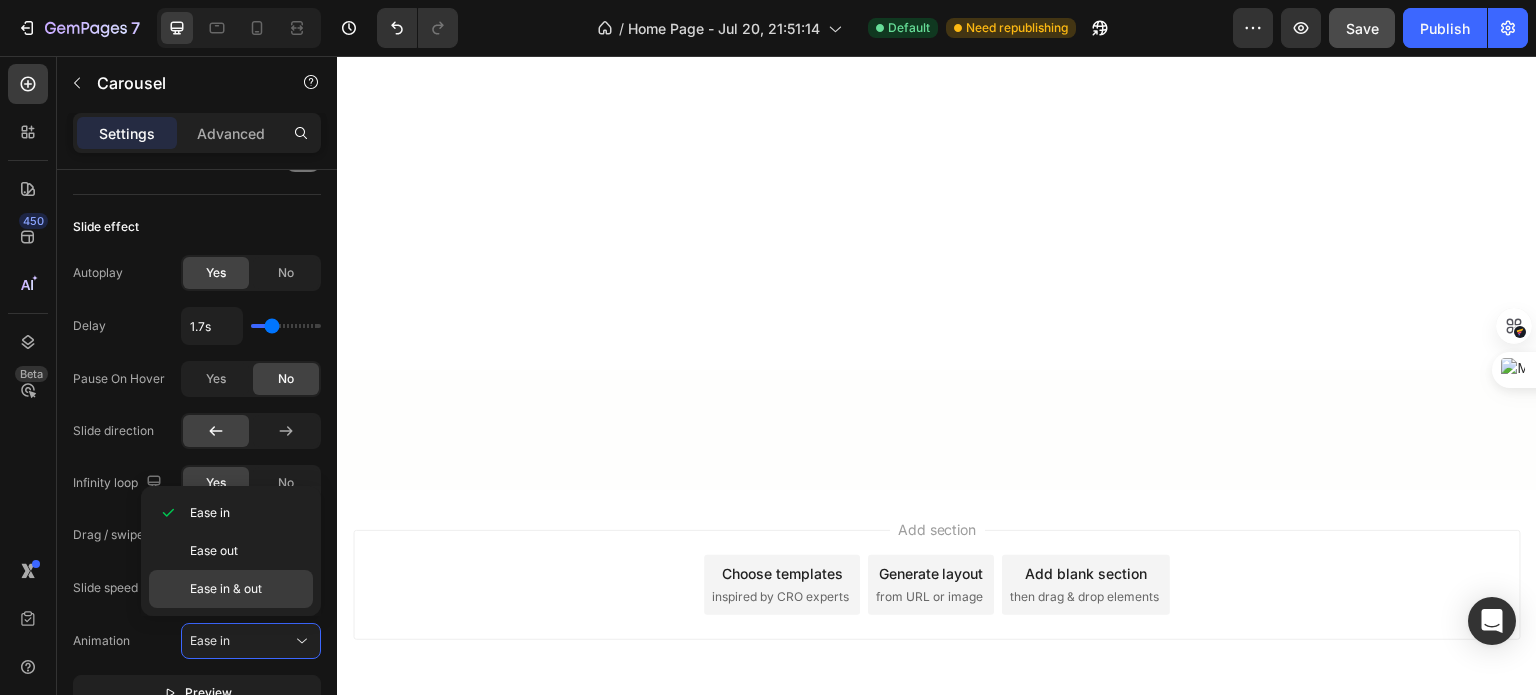 click on "Ease in & out" at bounding box center [247, 589] 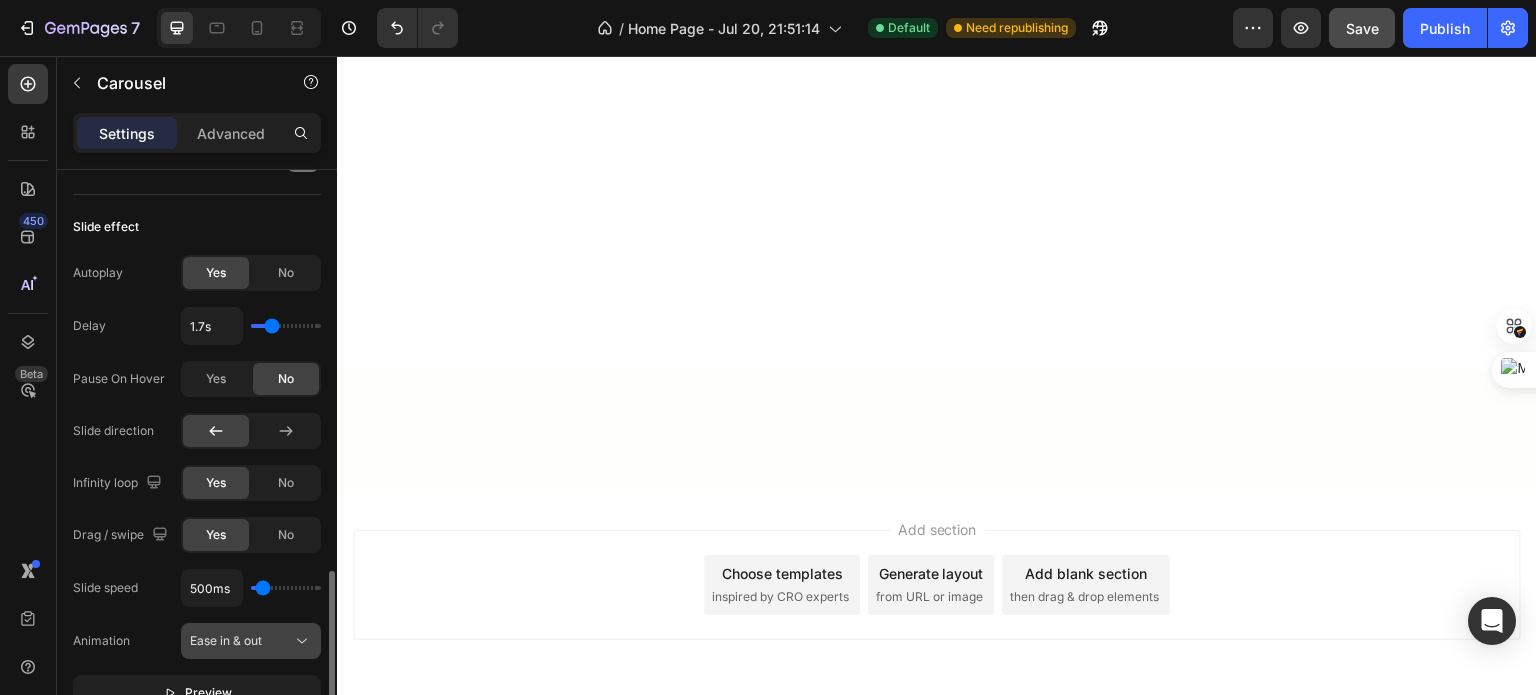 scroll, scrollTop: 1316, scrollLeft: 0, axis: vertical 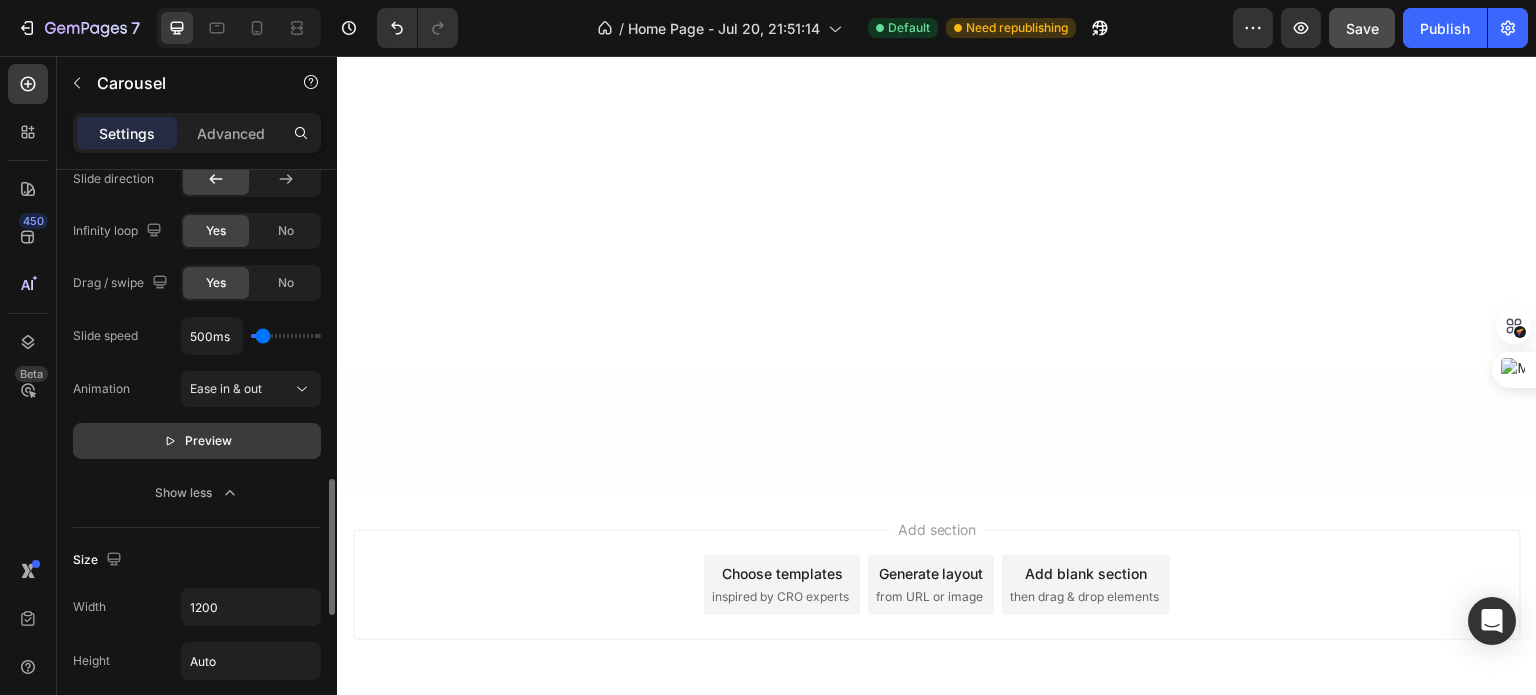click on "Preview" at bounding box center (197, 441) 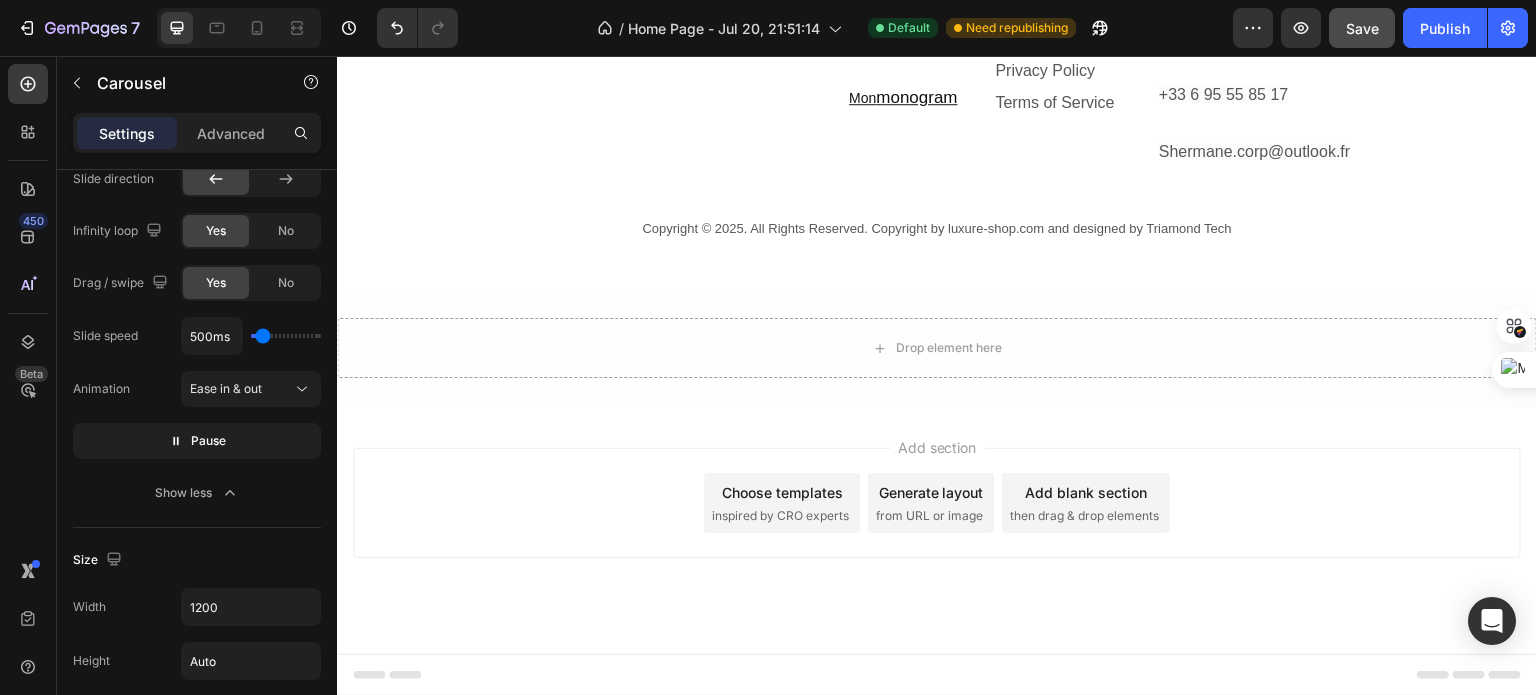 scroll, scrollTop: 4699, scrollLeft: 0, axis: vertical 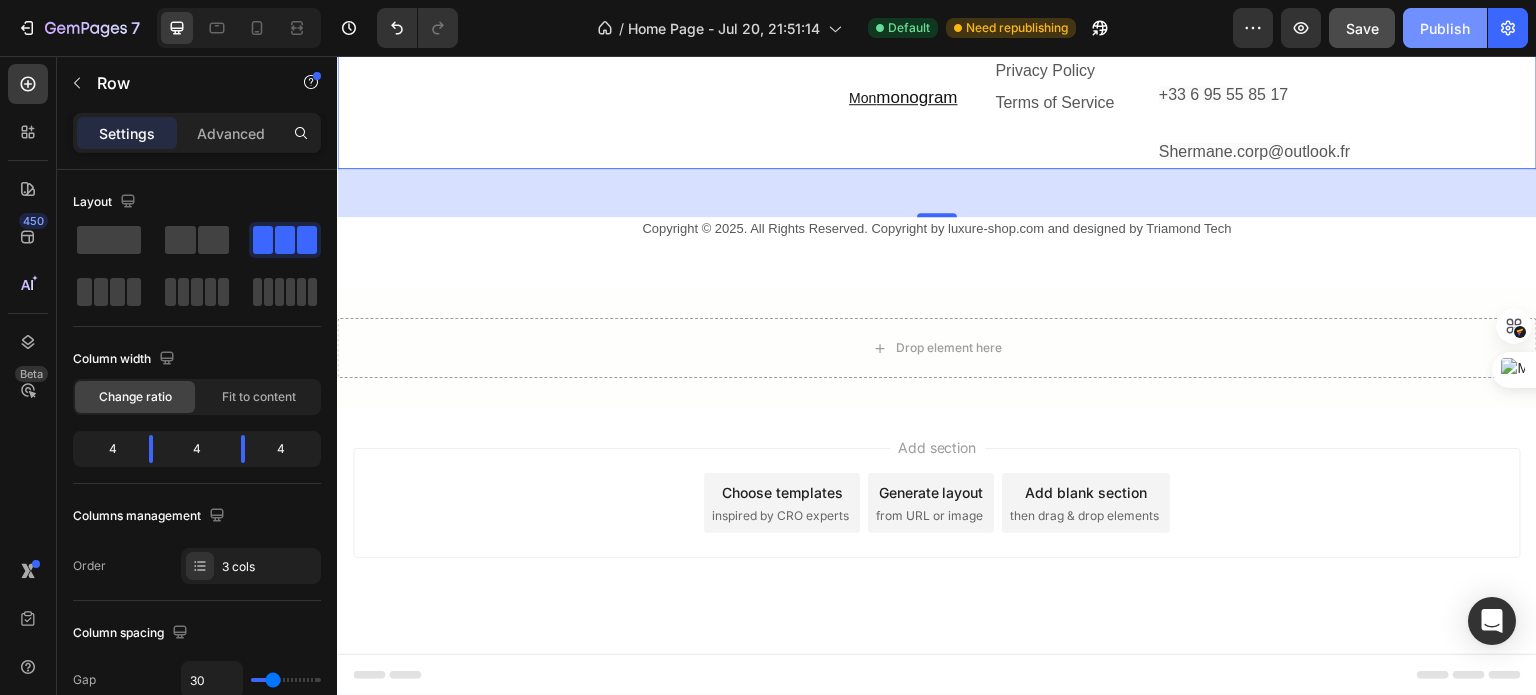 click on "Publish" at bounding box center [1445, 28] 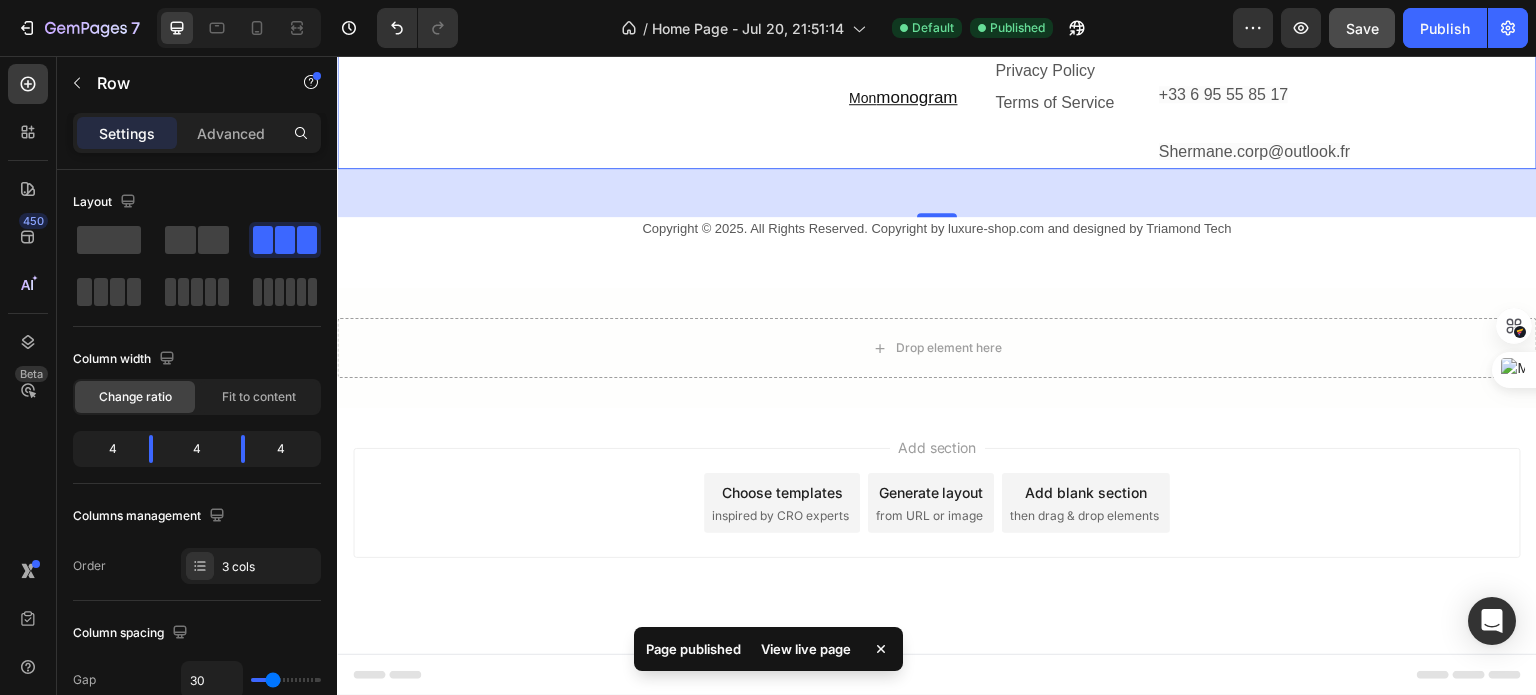 click on "View live page" at bounding box center (806, 649) 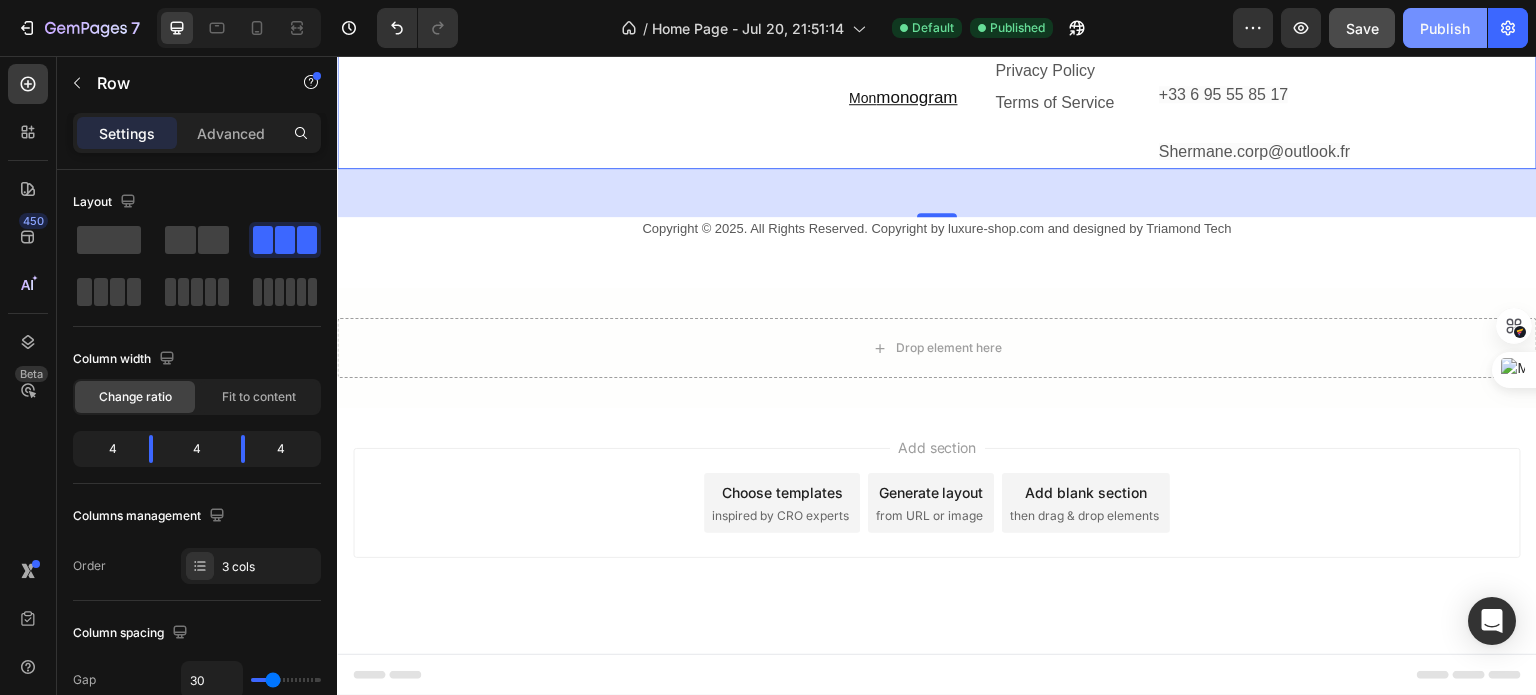 click on "Publish" 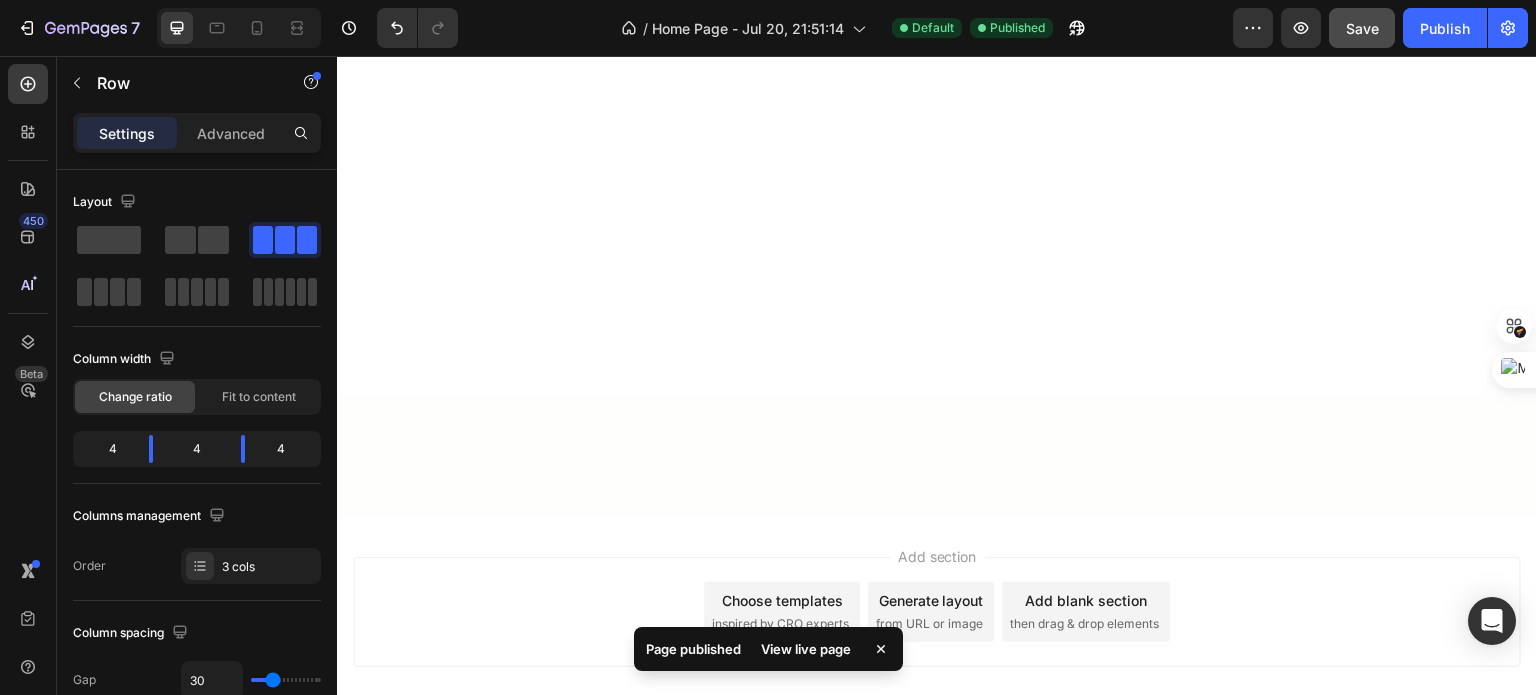 scroll, scrollTop: 3916, scrollLeft: 0, axis: vertical 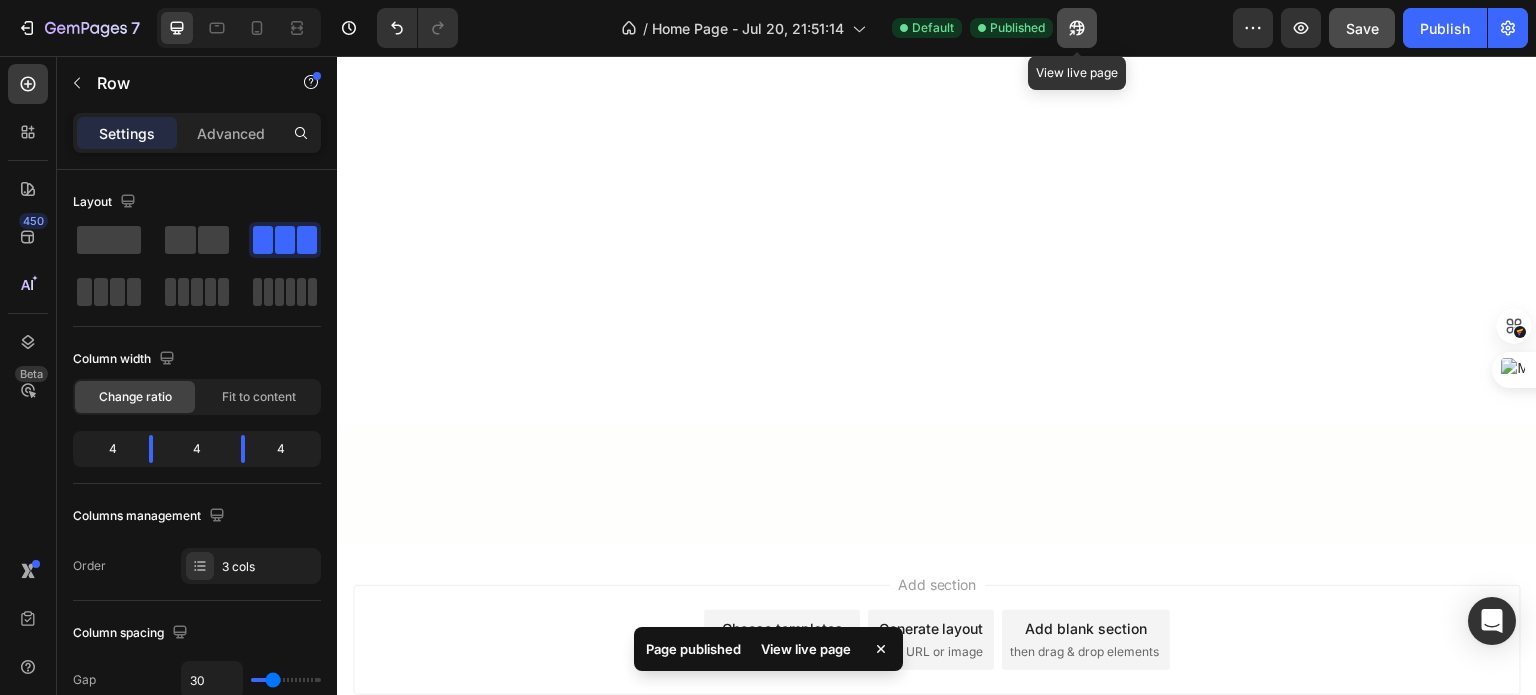 click 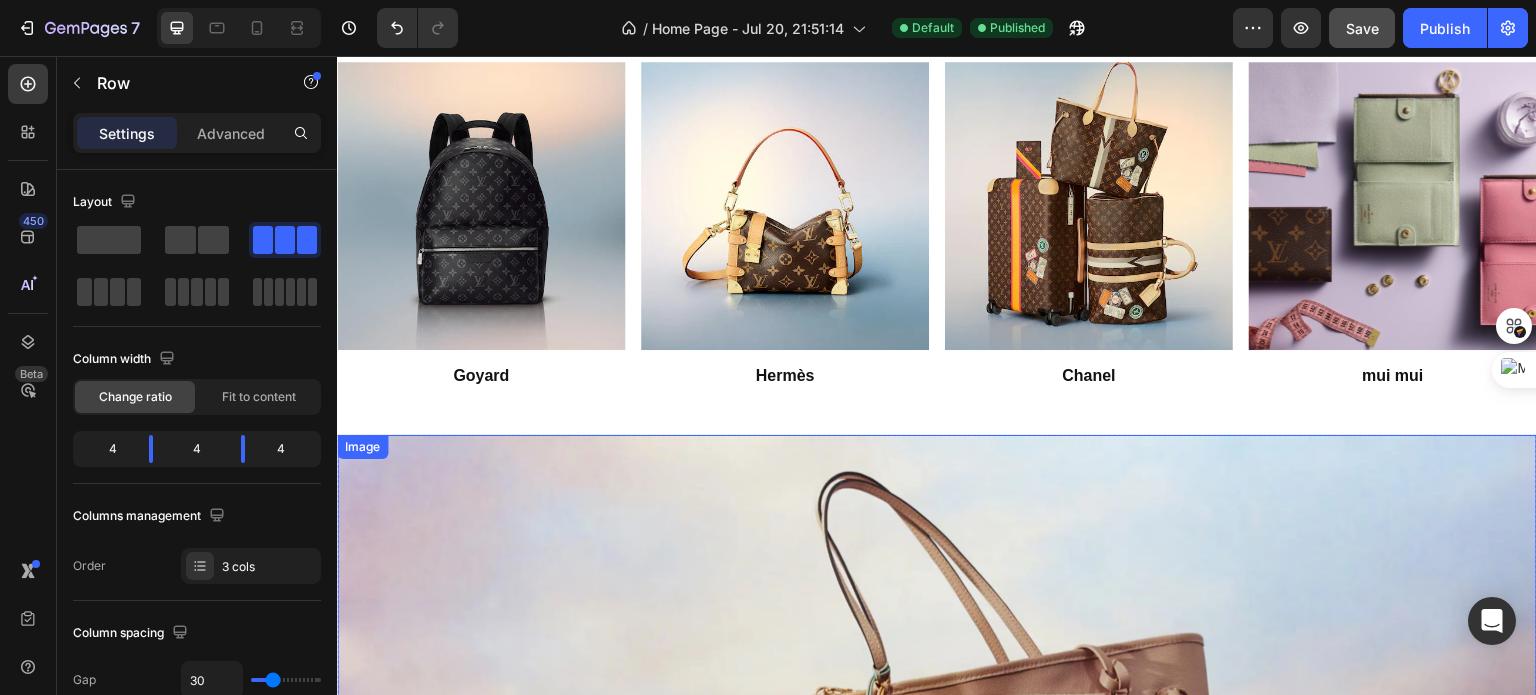 scroll, scrollTop: 1808, scrollLeft: 0, axis: vertical 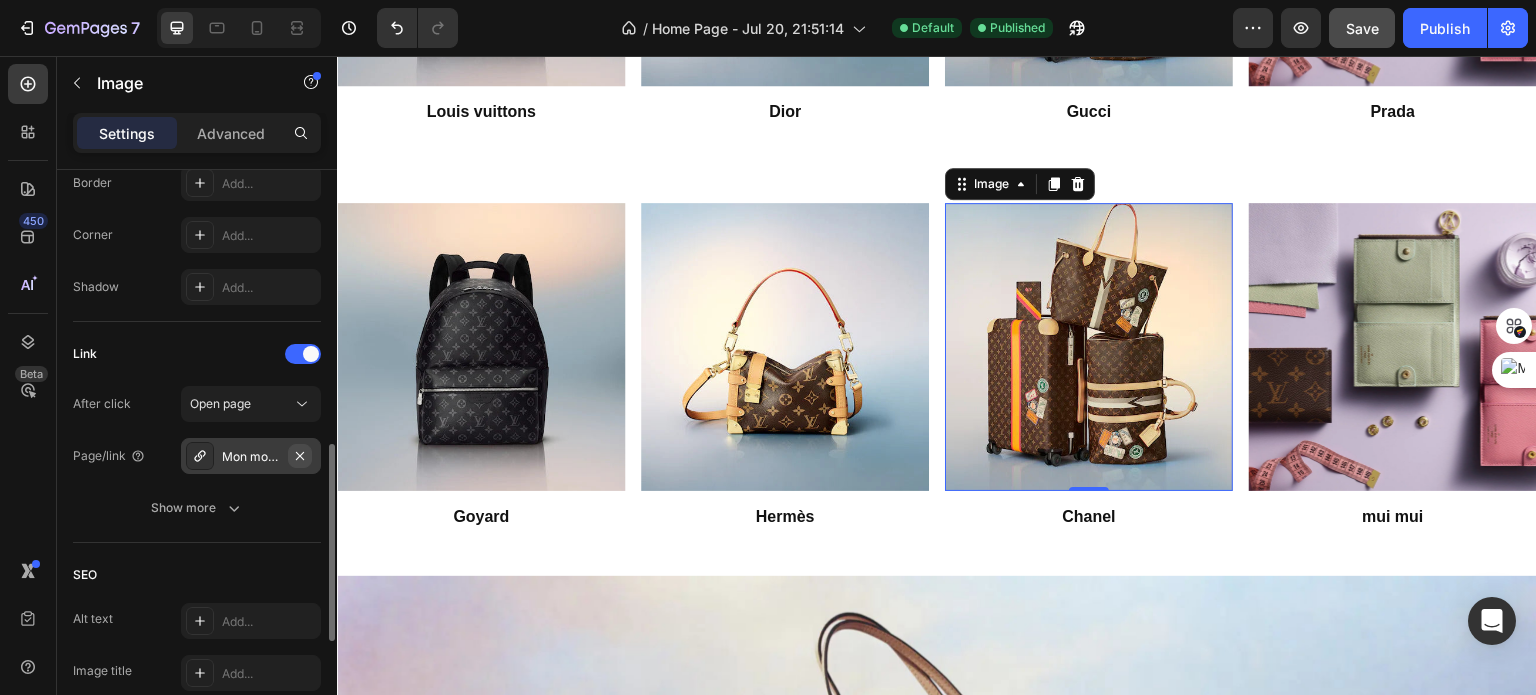 click 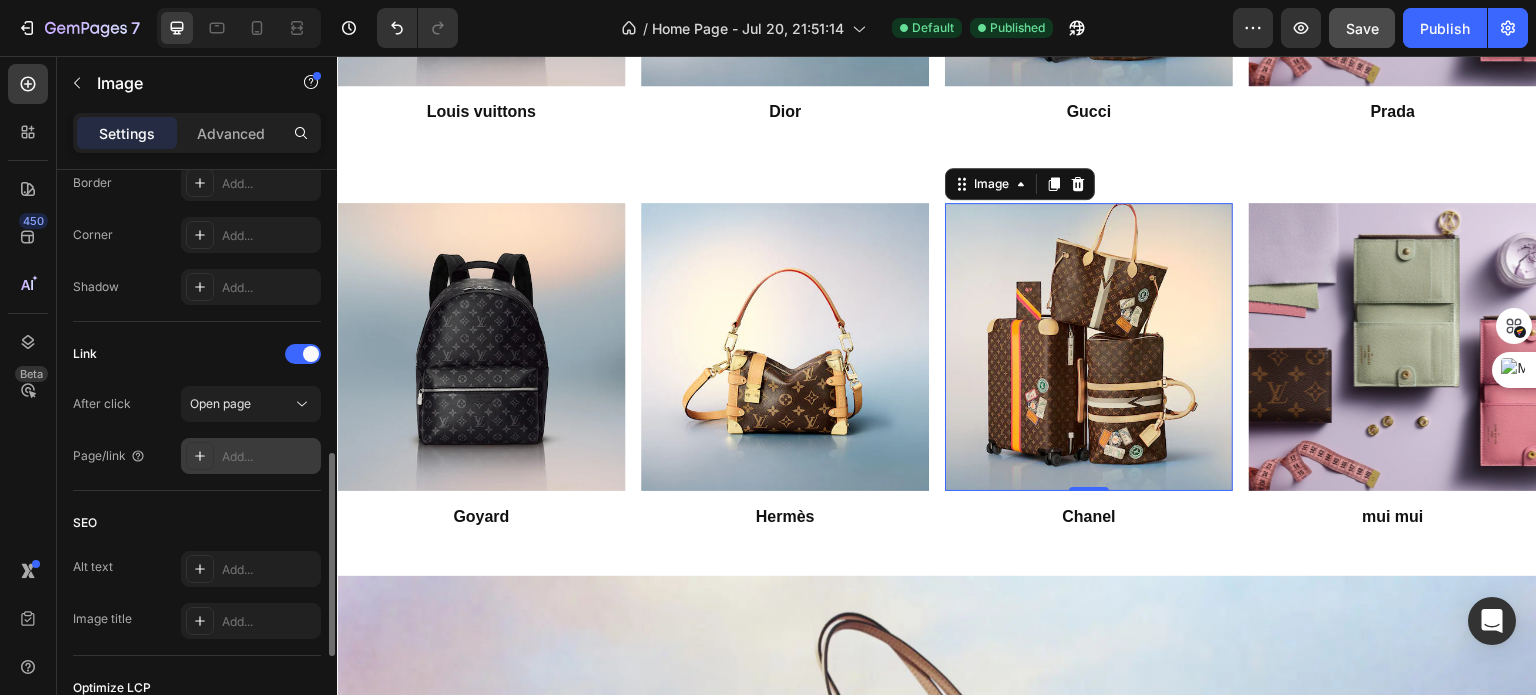 click on "Add..." at bounding box center (269, 457) 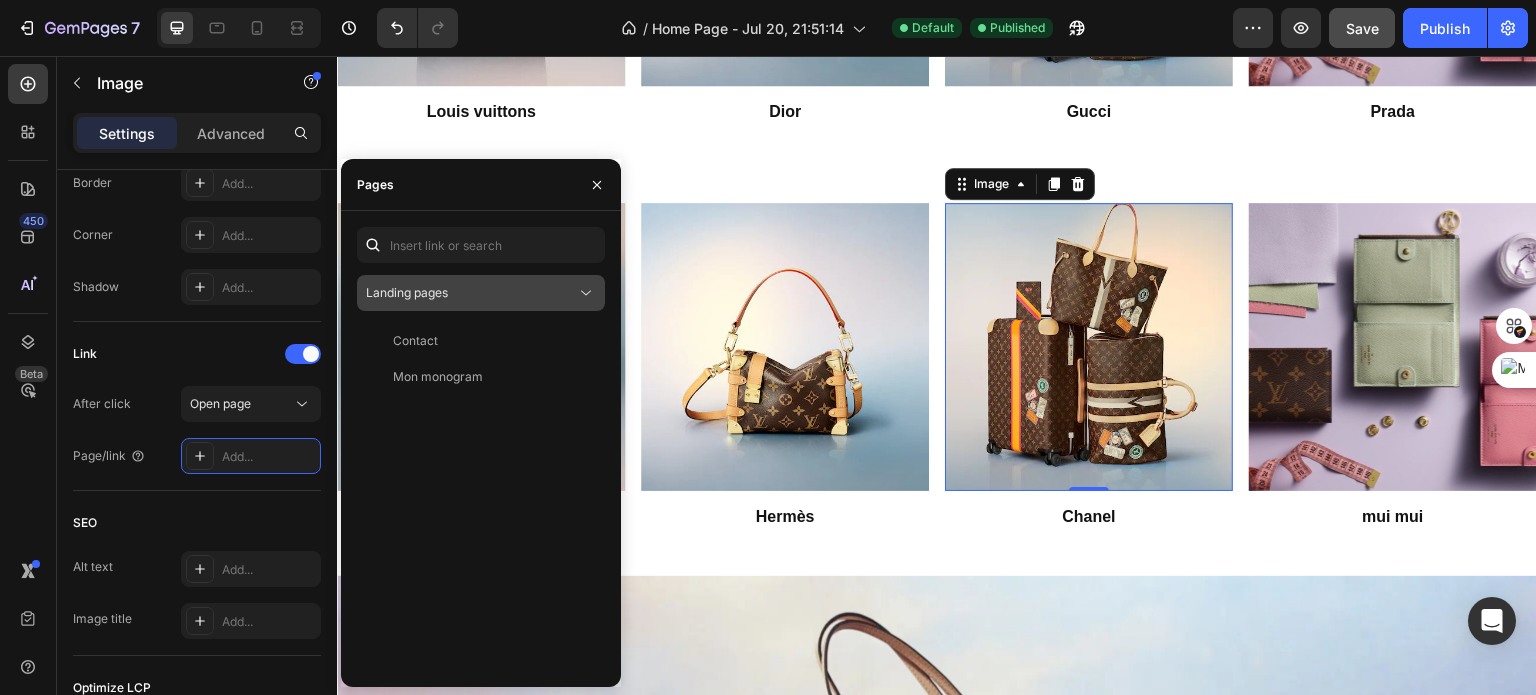 click on "Landing pages" at bounding box center (471, 293) 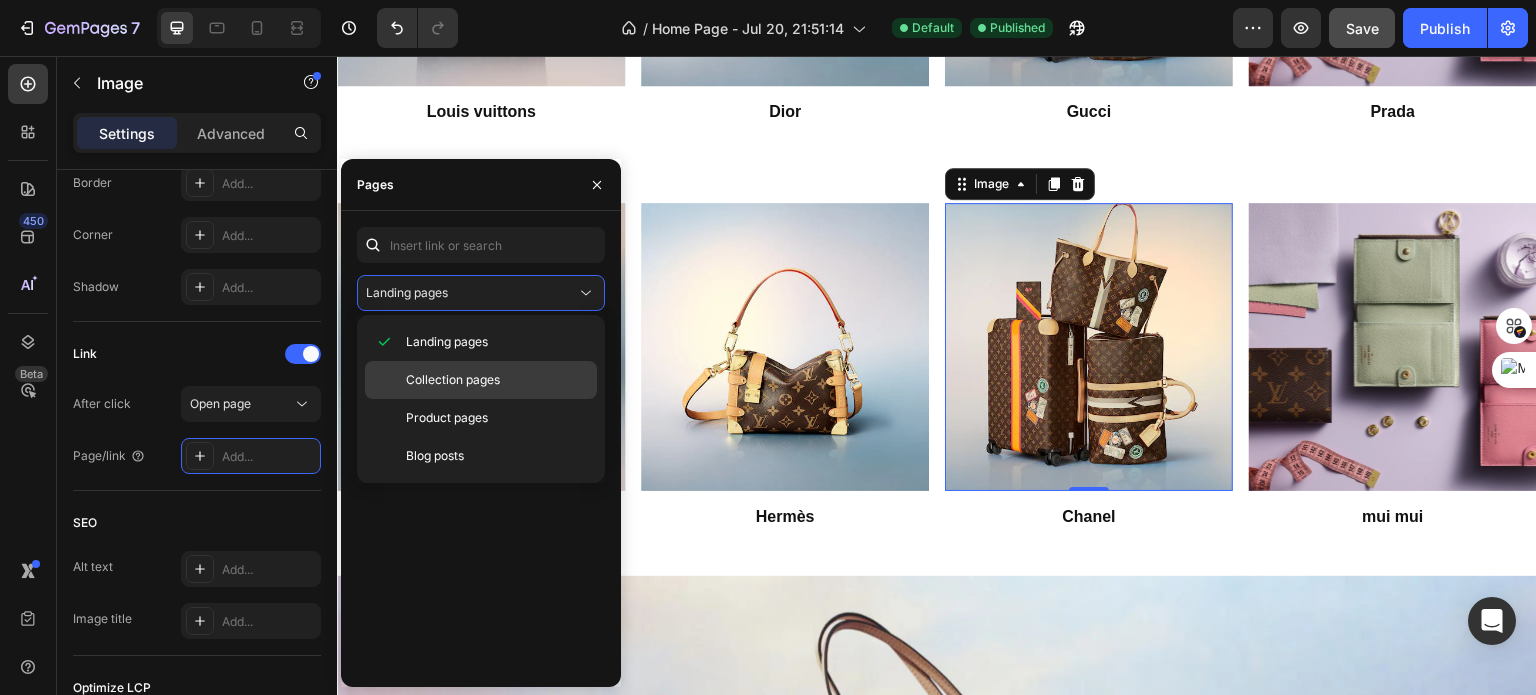 click on "Collection pages" at bounding box center [497, 380] 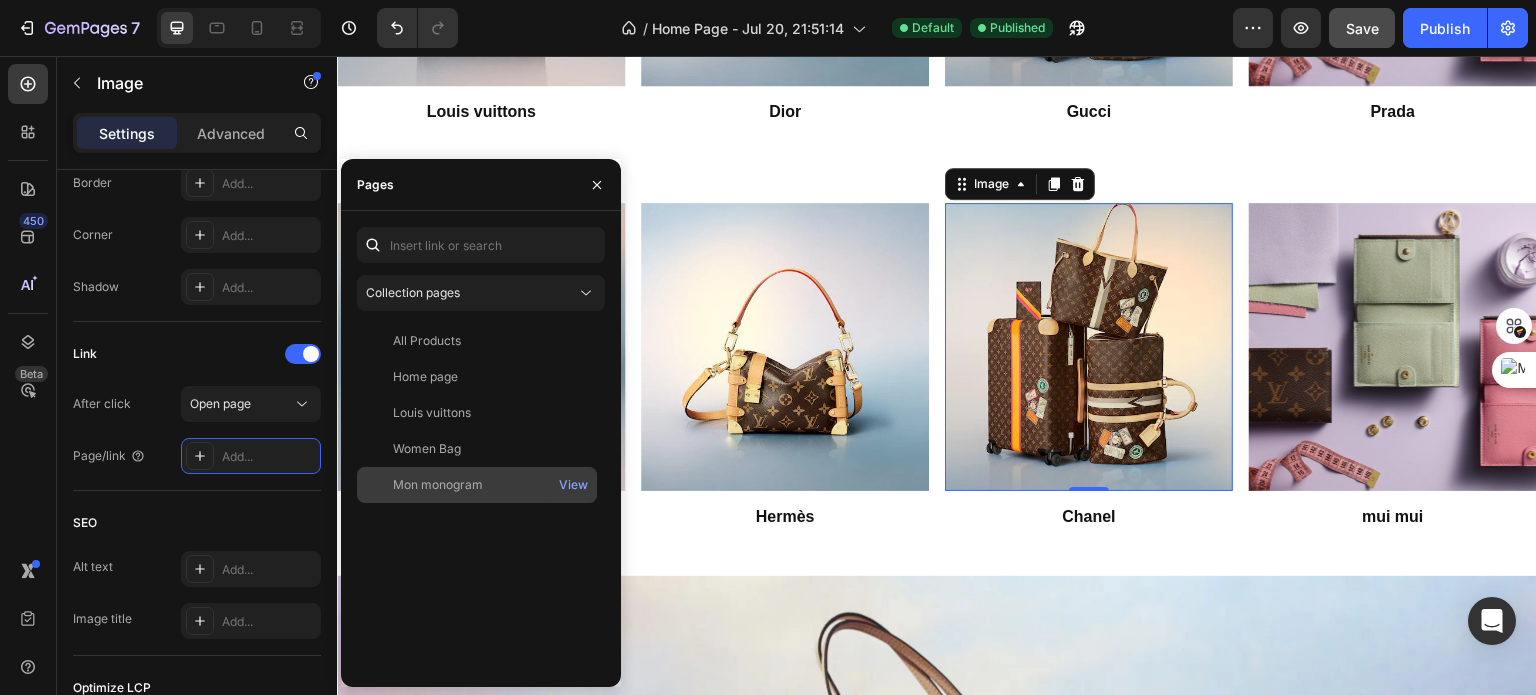 click on "Mon monogram" 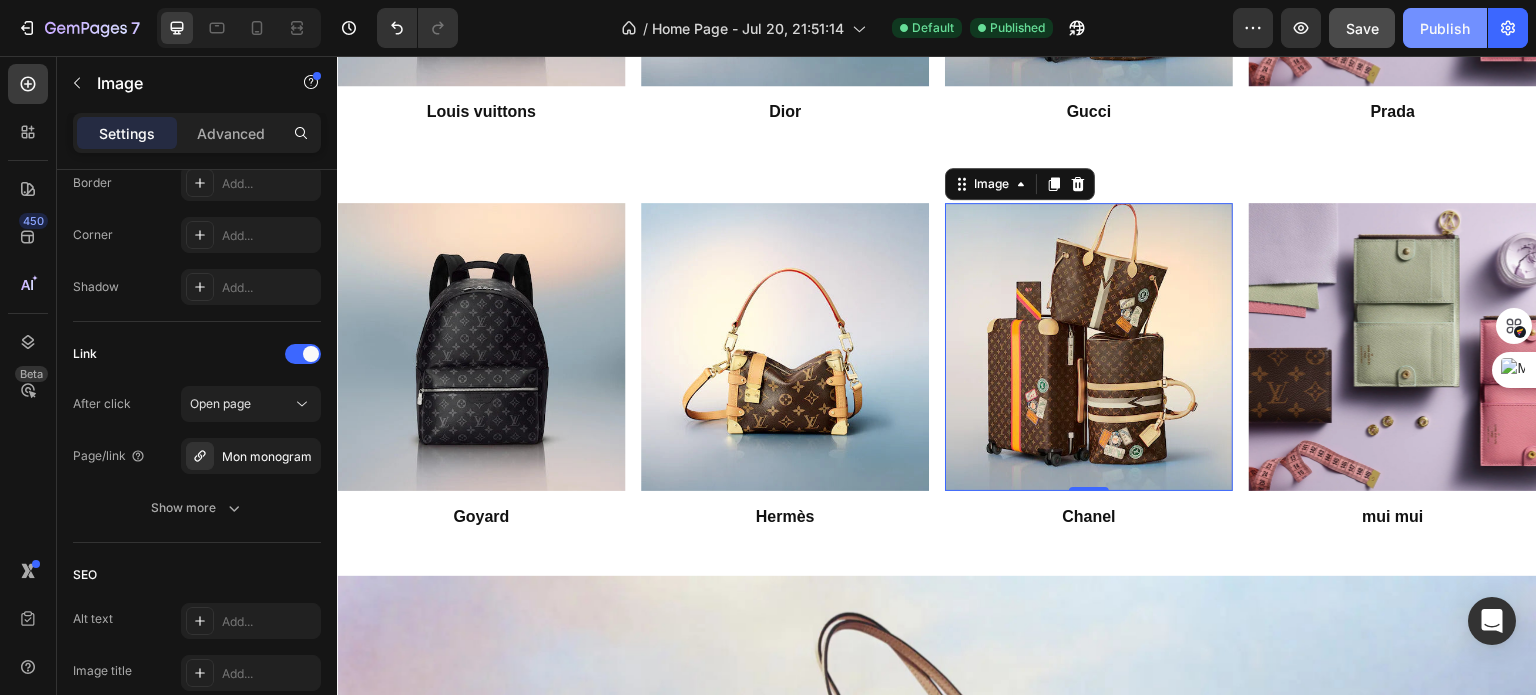 click on "Publish" at bounding box center [1445, 28] 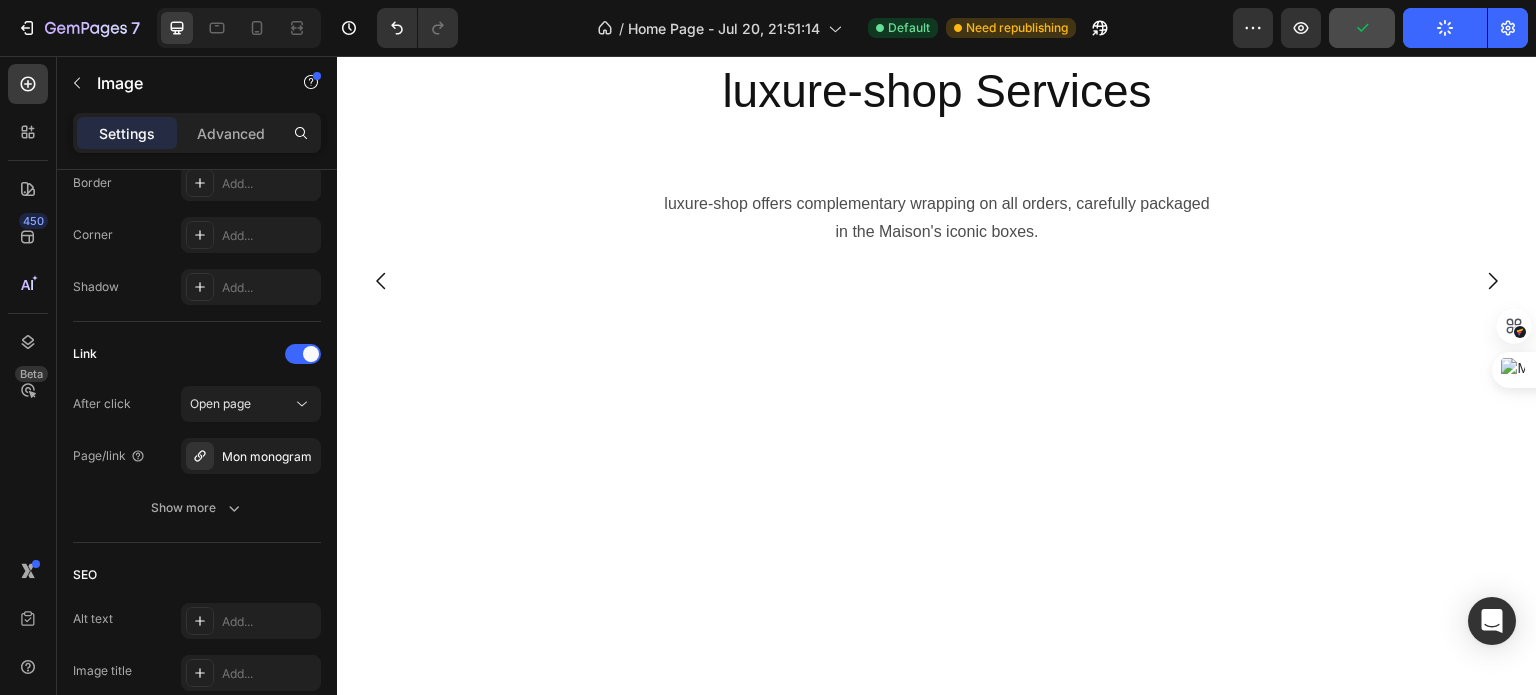 scroll, scrollTop: 3642, scrollLeft: 0, axis: vertical 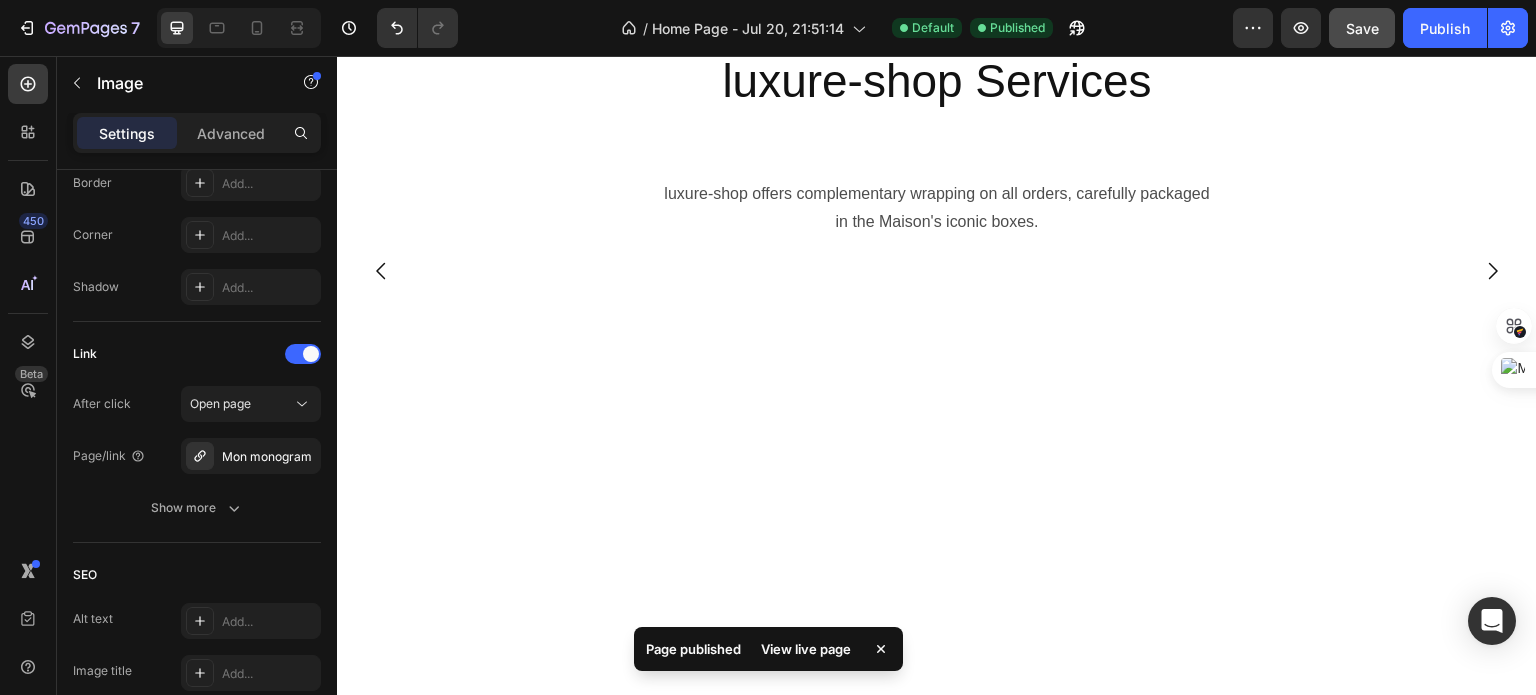 click on "View live page" at bounding box center [806, 649] 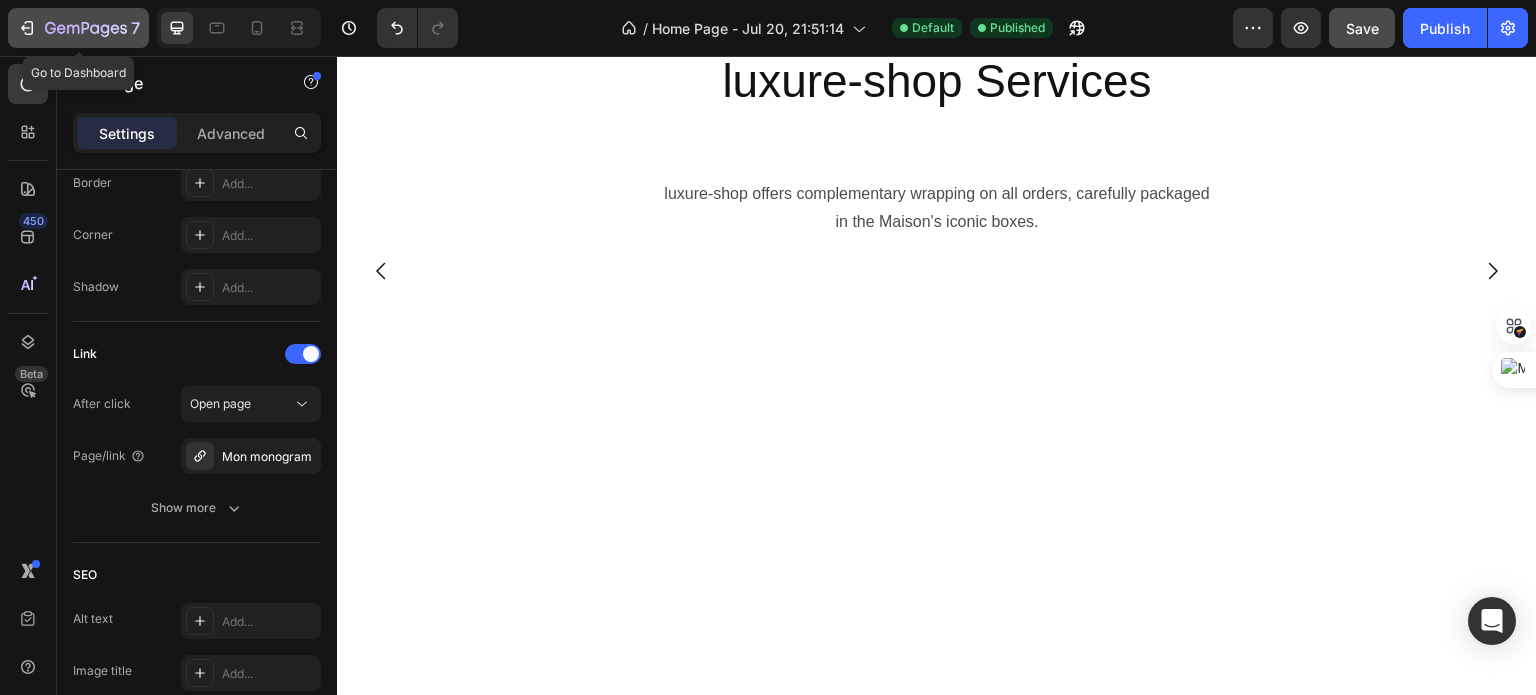 click 